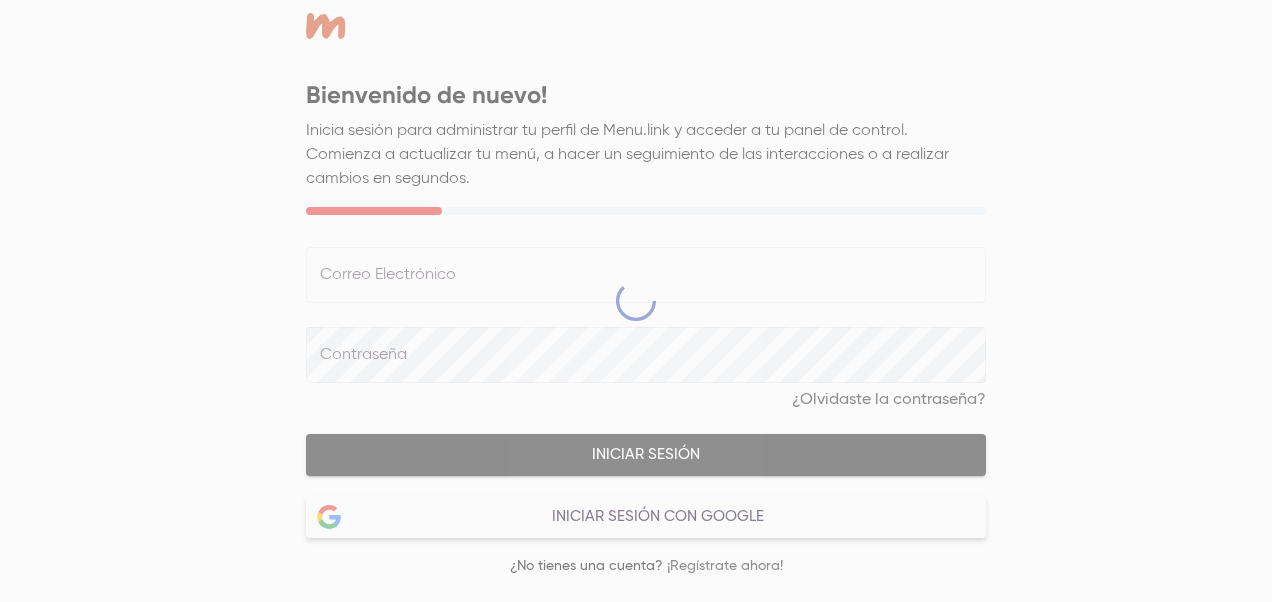 scroll, scrollTop: 0, scrollLeft: 0, axis: both 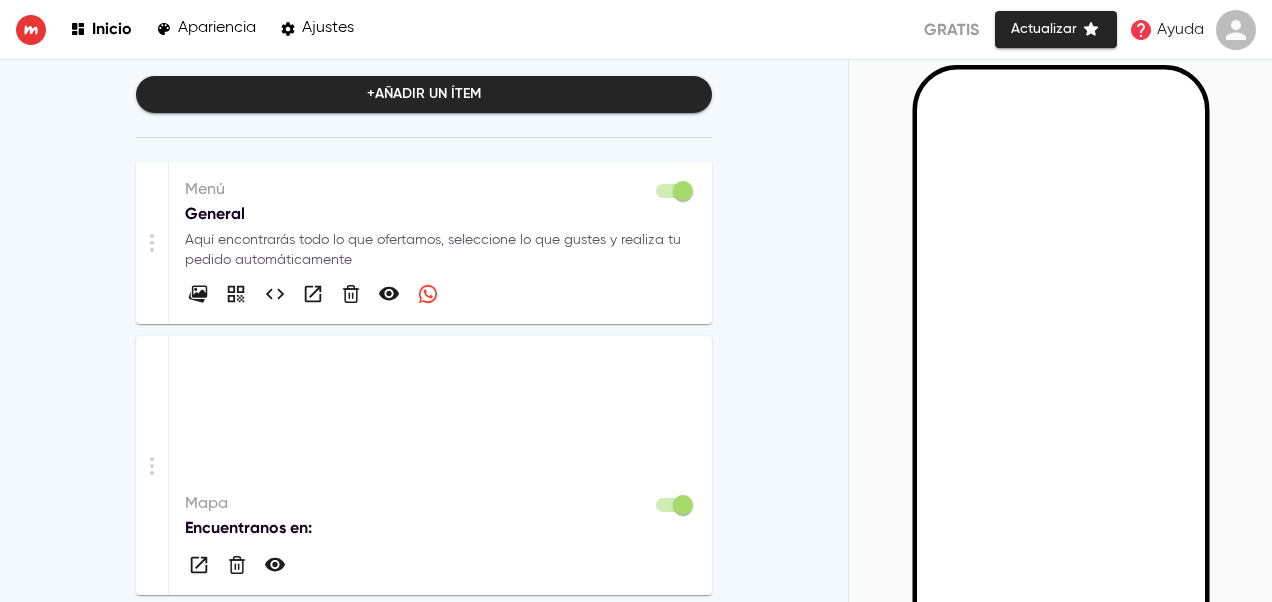 click on "General" at bounding box center (440, 214) 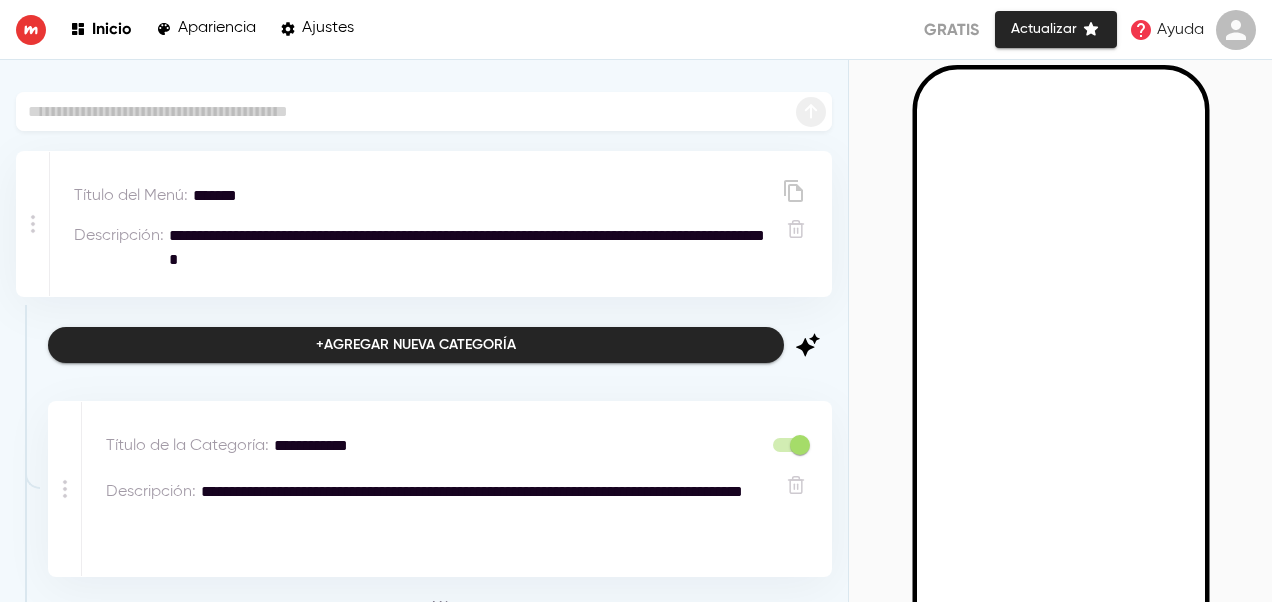 click on "*******" at bounding box center (478, 196) 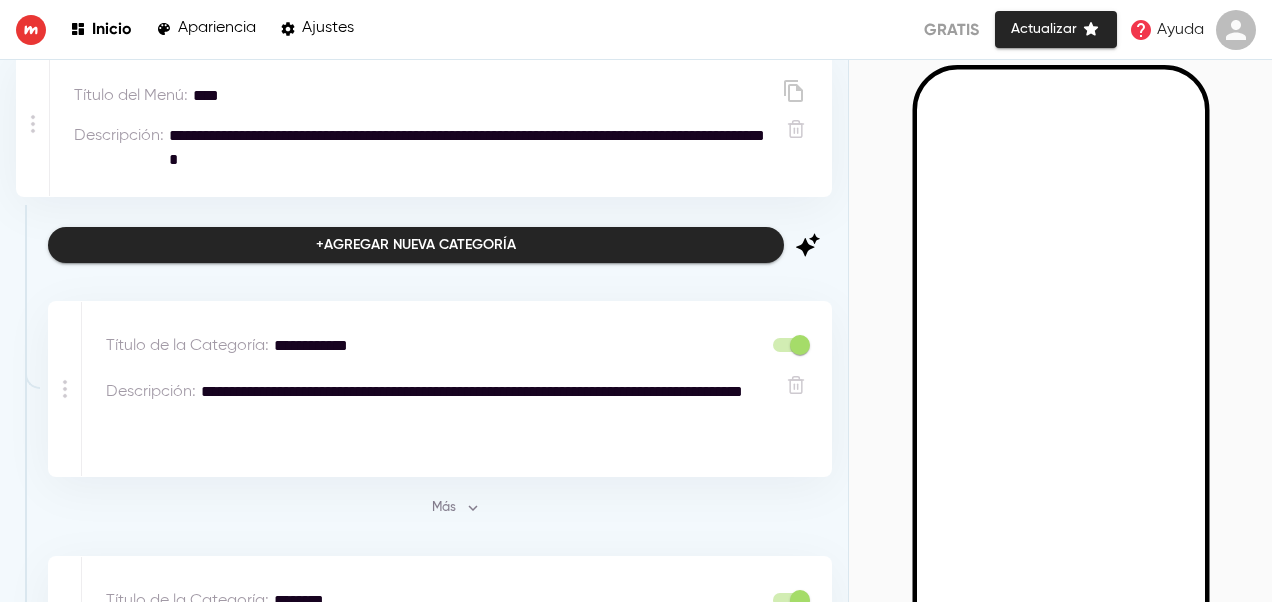 scroll, scrollTop: 0, scrollLeft: 0, axis: both 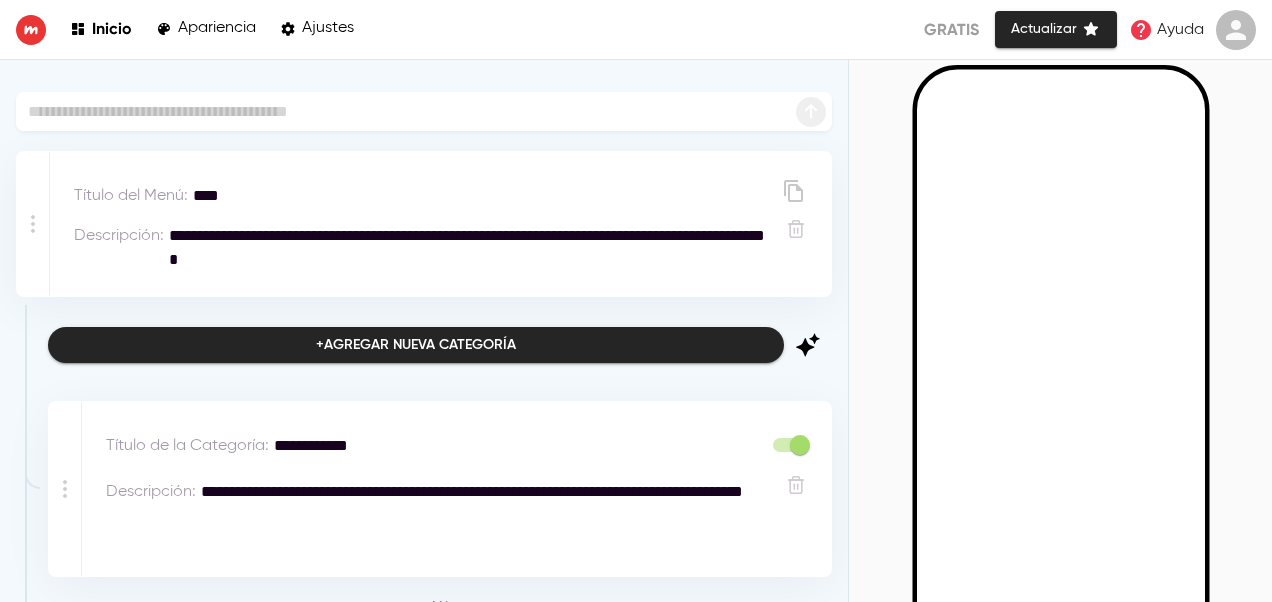 type on "****" 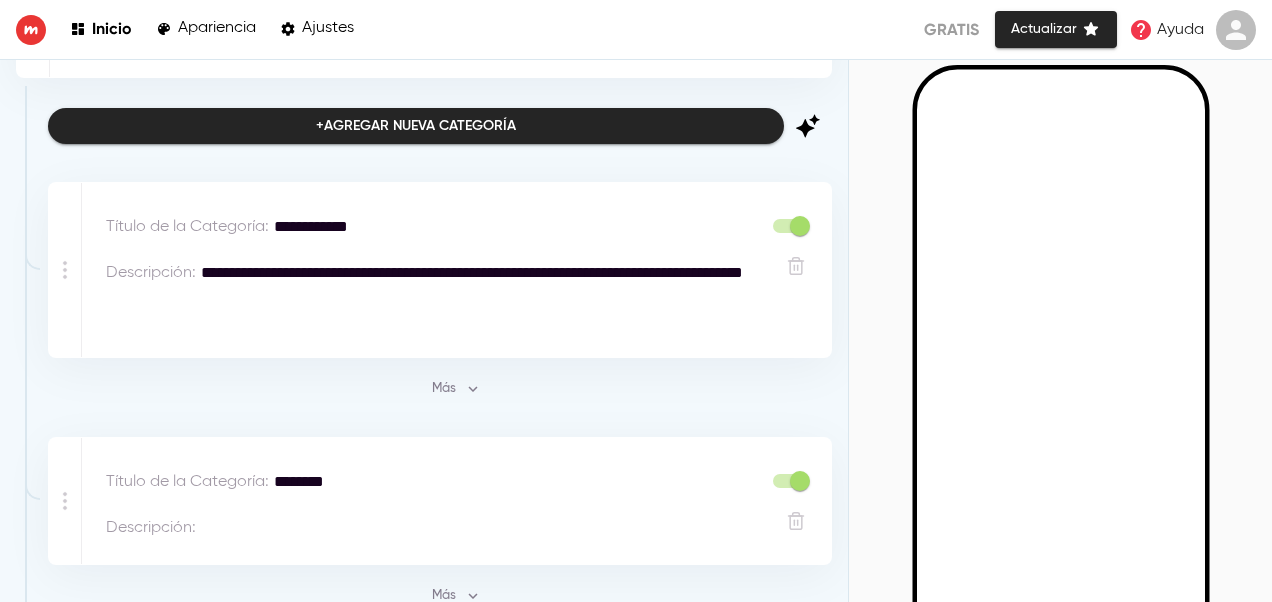 scroll, scrollTop: 19, scrollLeft: 0, axis: vertical 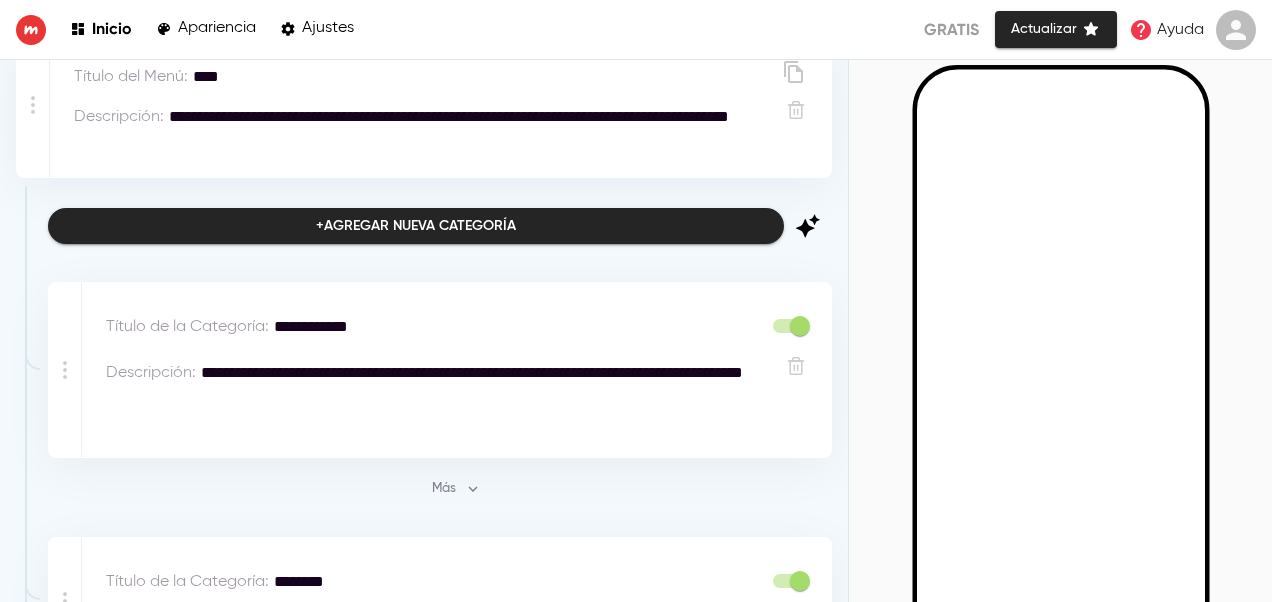 type on "**********" 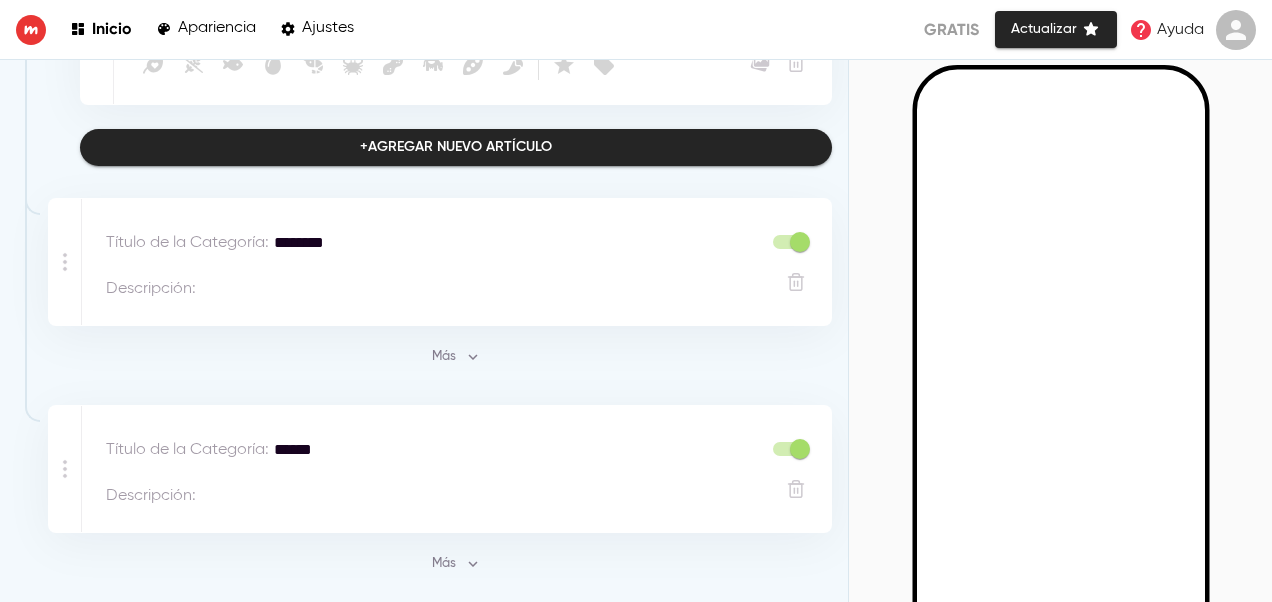 scroll, scrollTop: 1408, scrollLeft: 0, axis: vertical 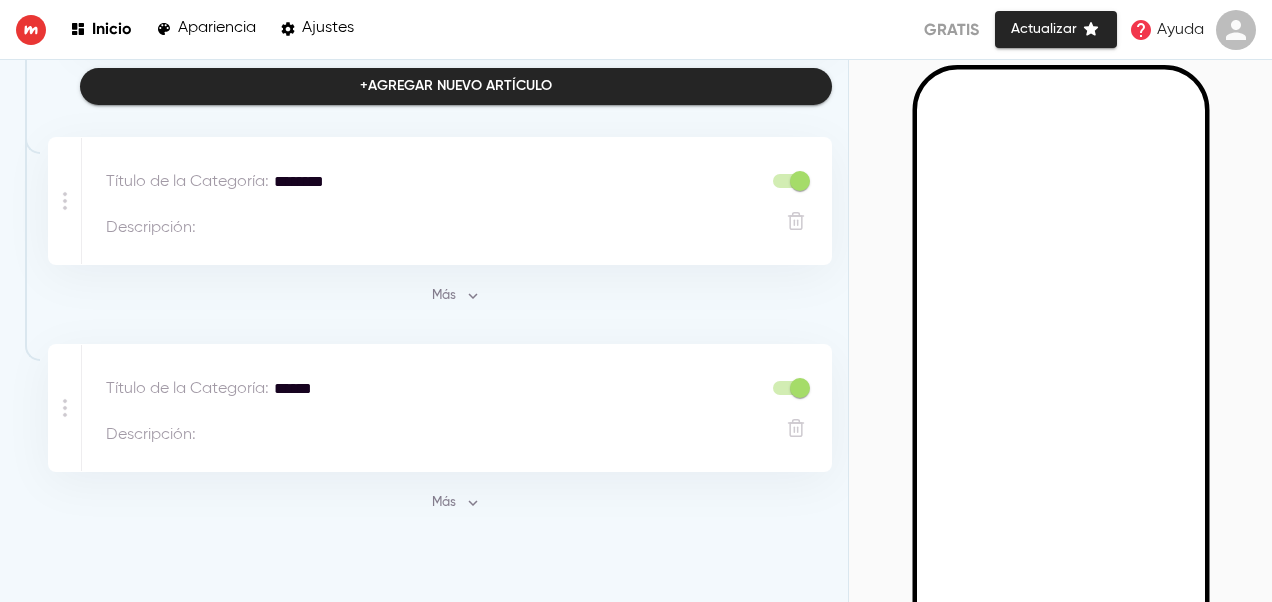 click on "Inicio" at bounding box center (101, 29) 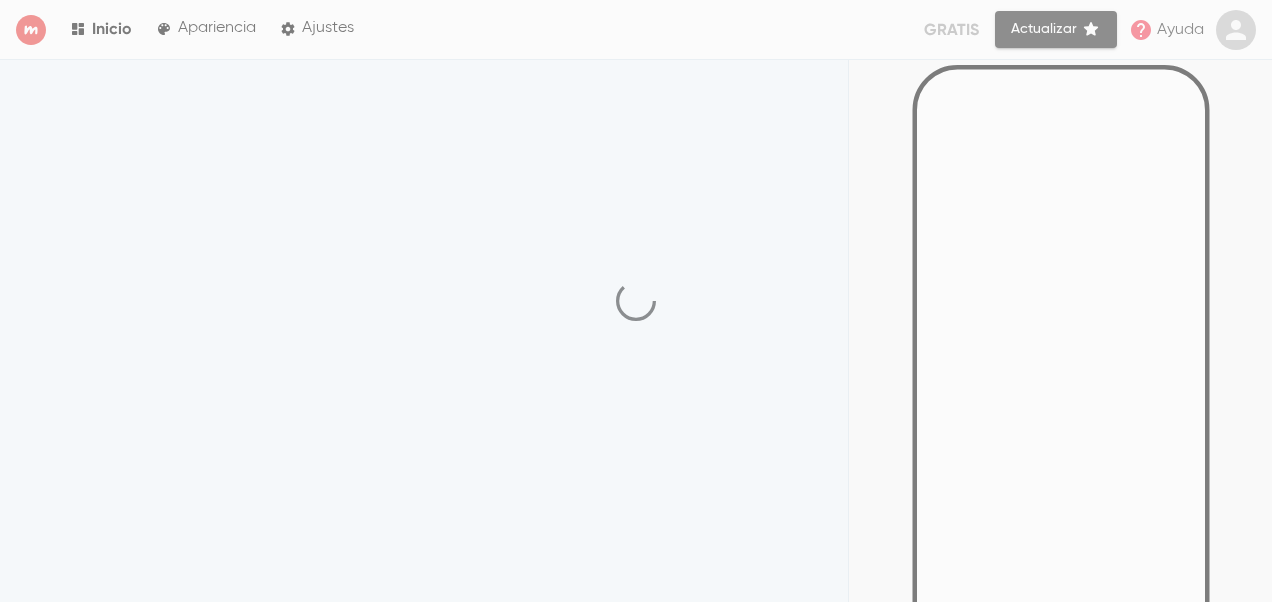 scroll, scrollTop: 0, scrollLeft: 0, axis: both 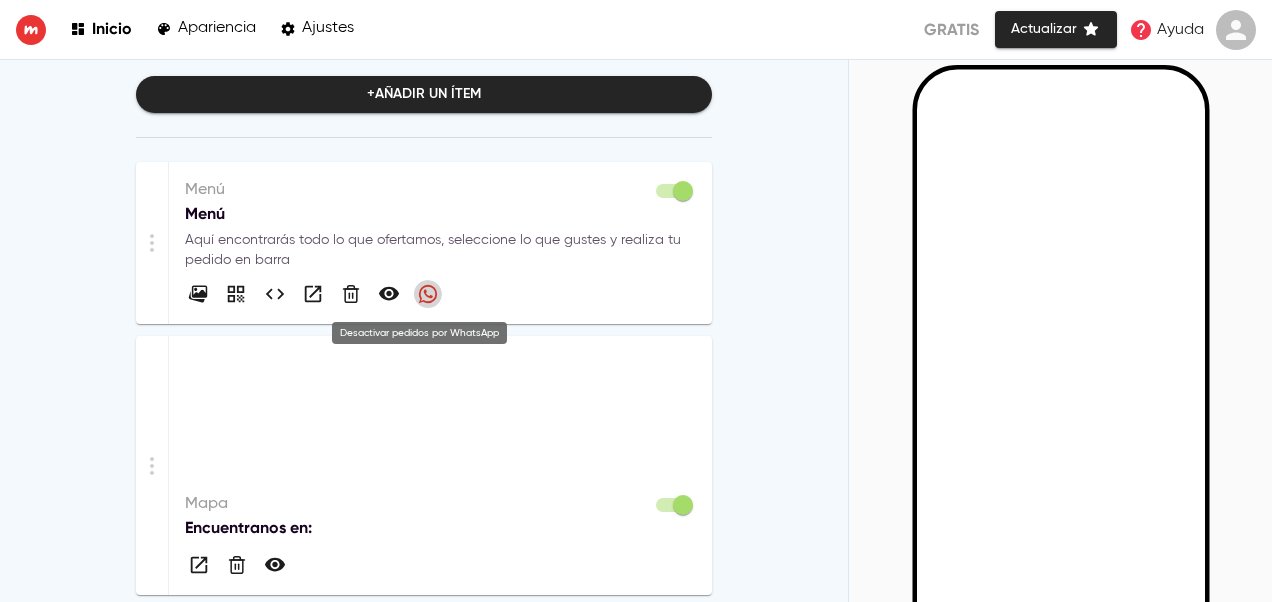 click 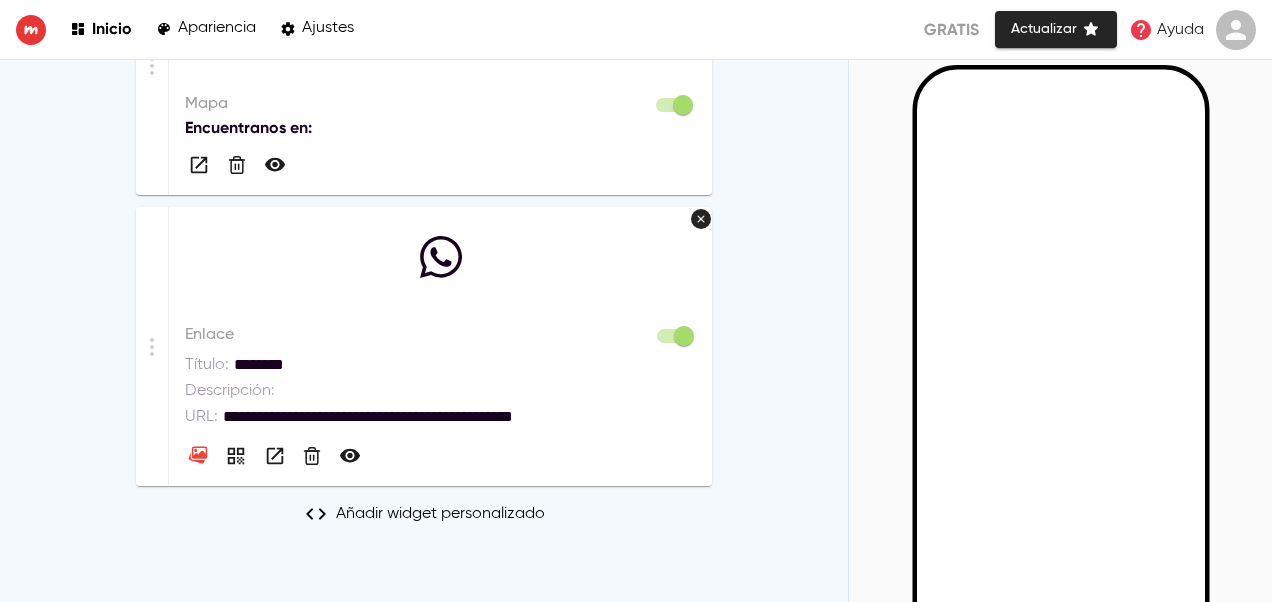 scroll, scrollTop: 415, scrollLeft: 0, axis: vertical 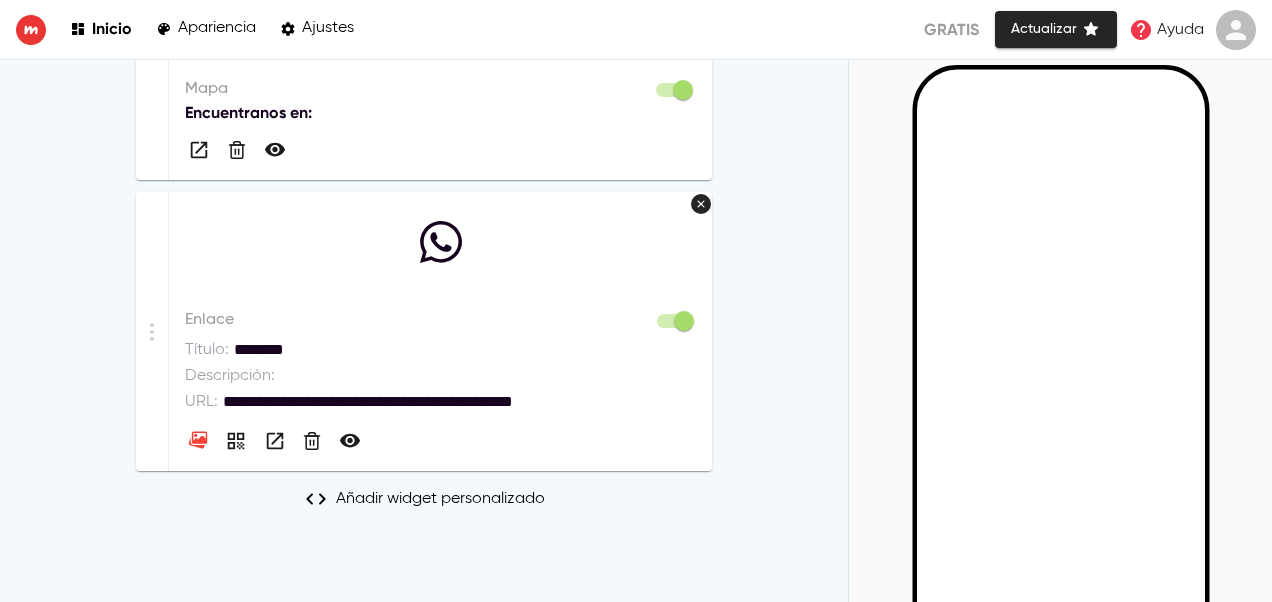 click 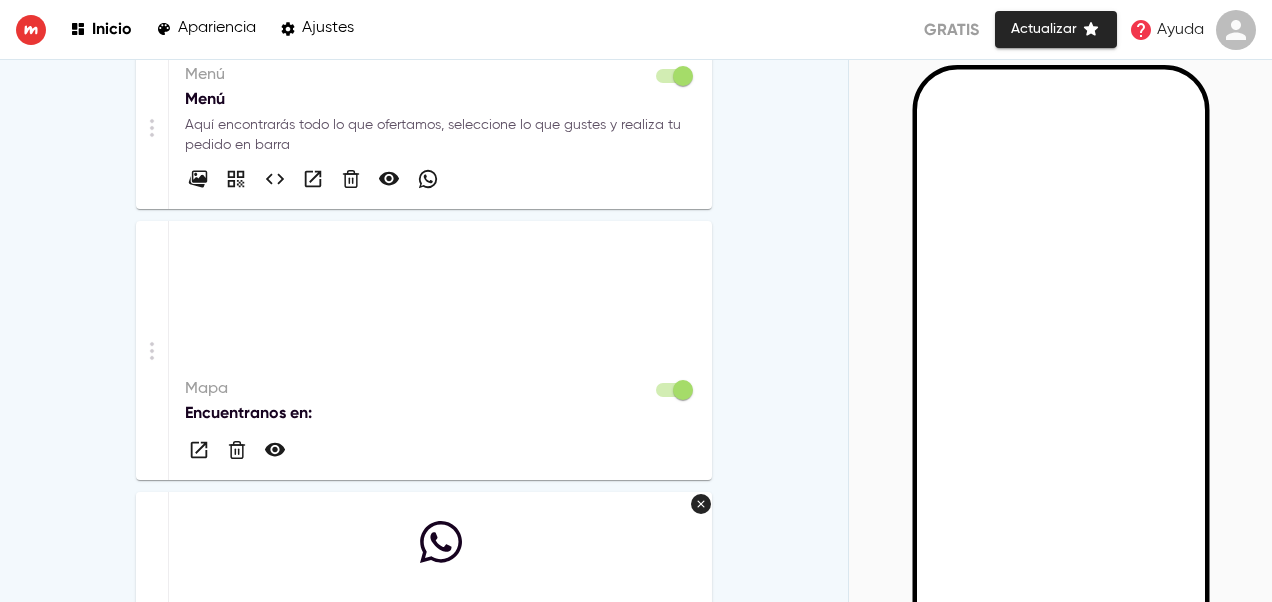 scroll, scrollTop: 0, scrollLeft: 0, axis: both 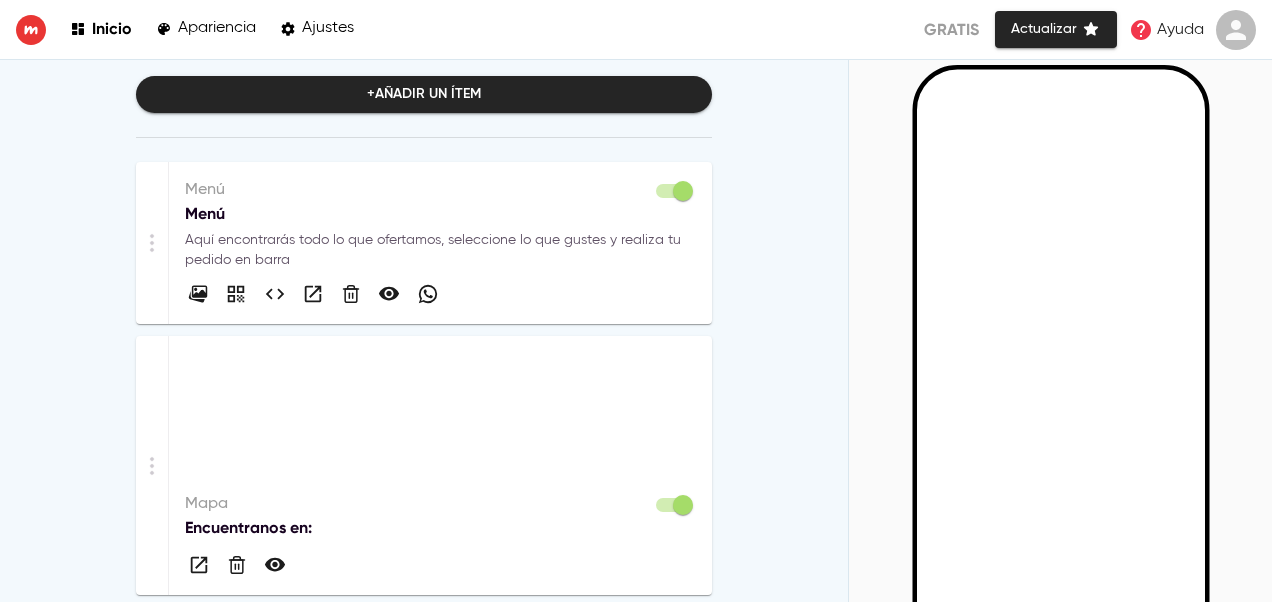 click on "Menú" at bounding box center [440, 214] 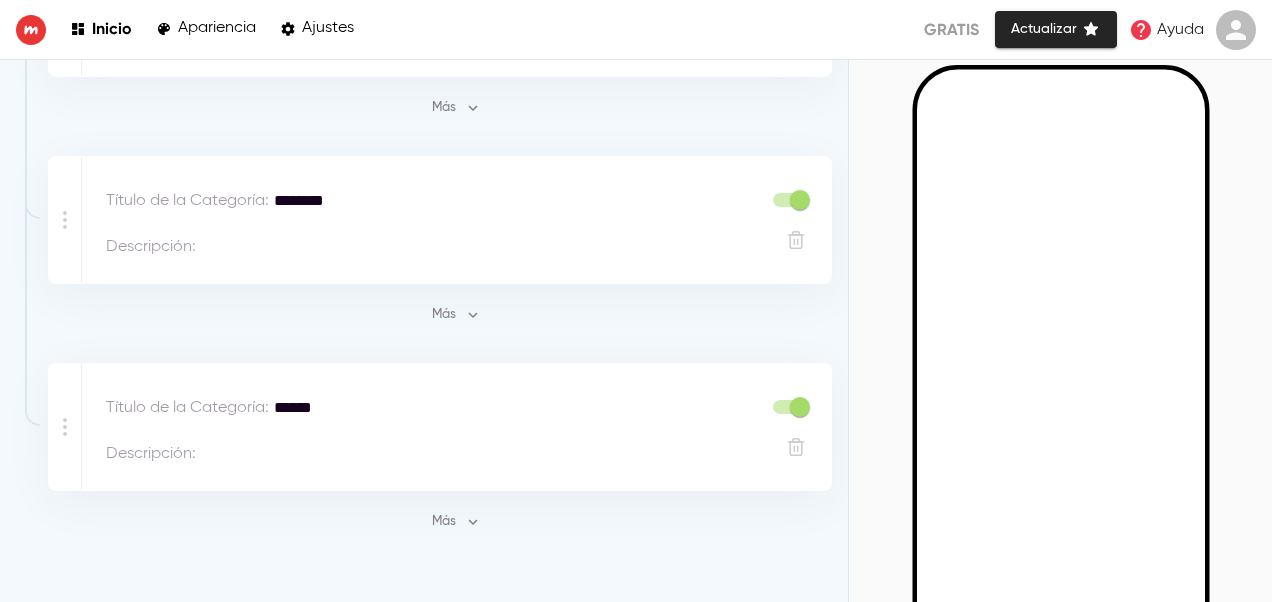 scroll, scrollTop: 200, scrollLeft: 0, axis: vertical 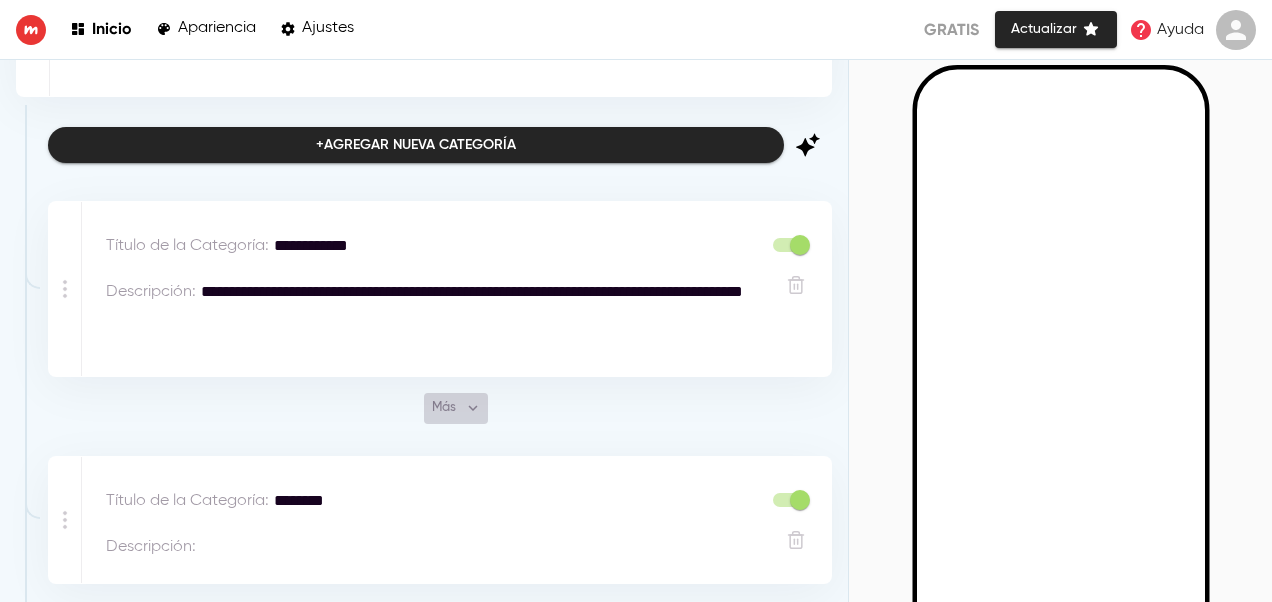 click on "Más" at bounding box center (456, 408) 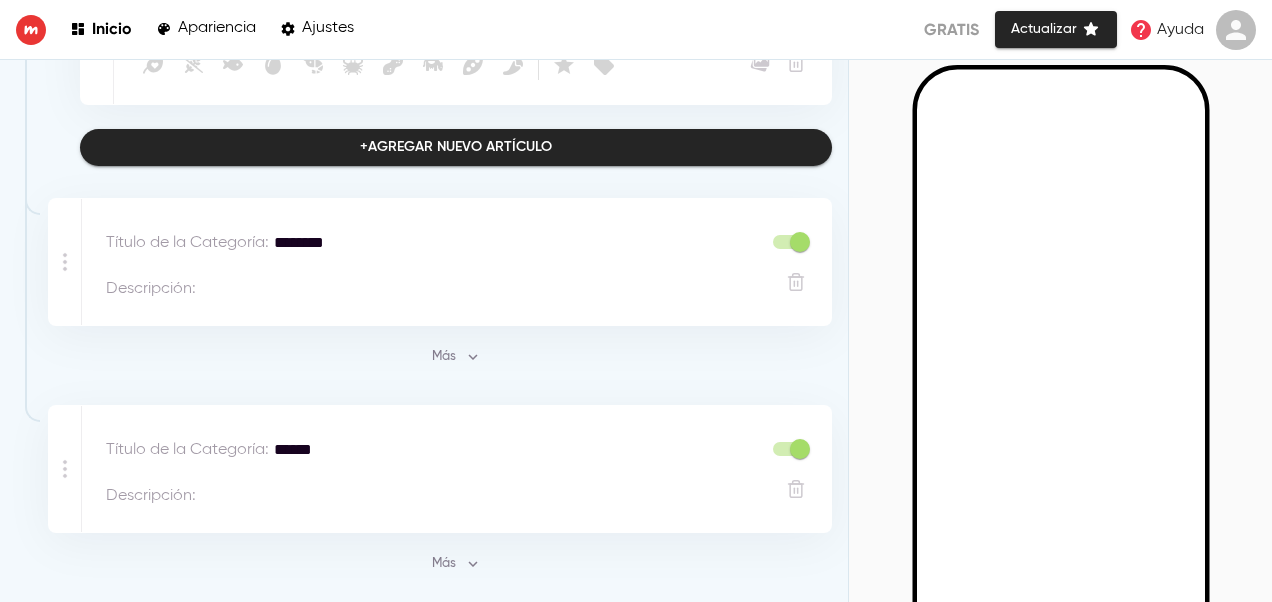 scroll, scrollTop: 1047, scrollLeft: 0, axis: vertical 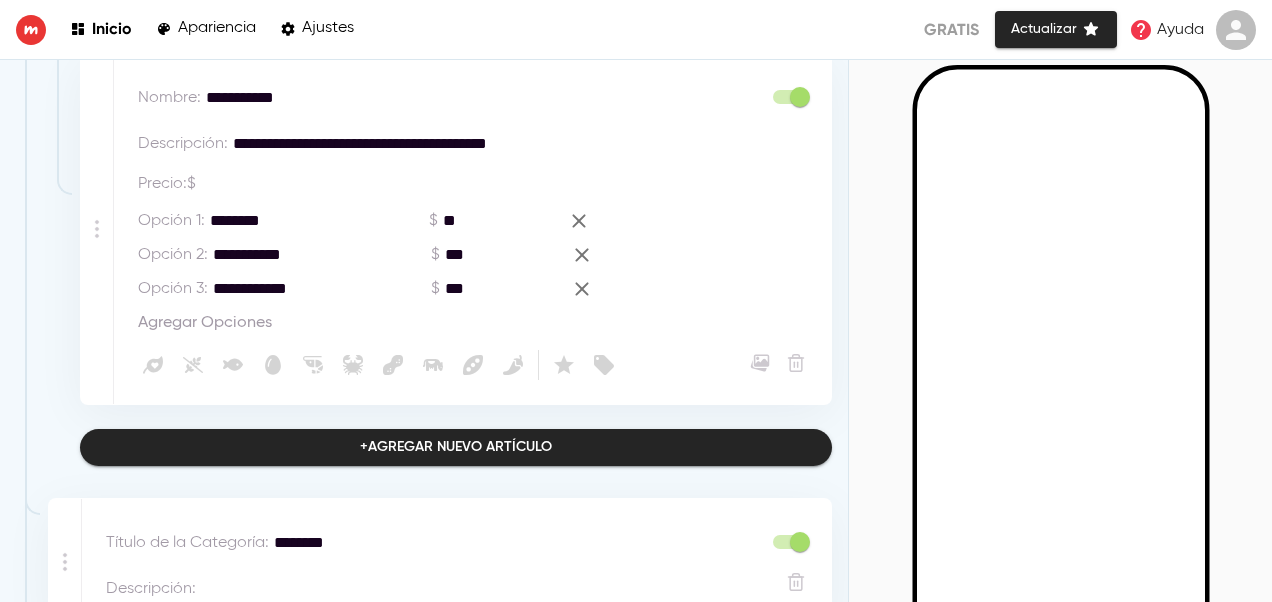 click on "+  Agregar nuevo artículo" at bounding box center [456, 447] 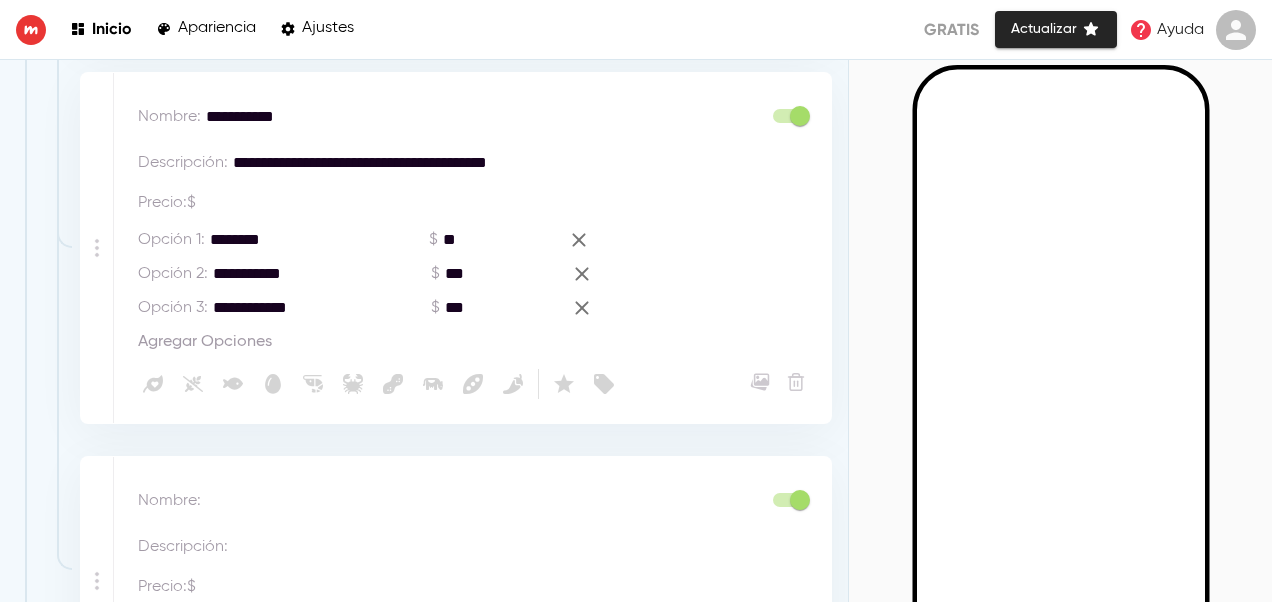 scroll, scrollTop: 1128, scrollLeft: 0, axis: vertical 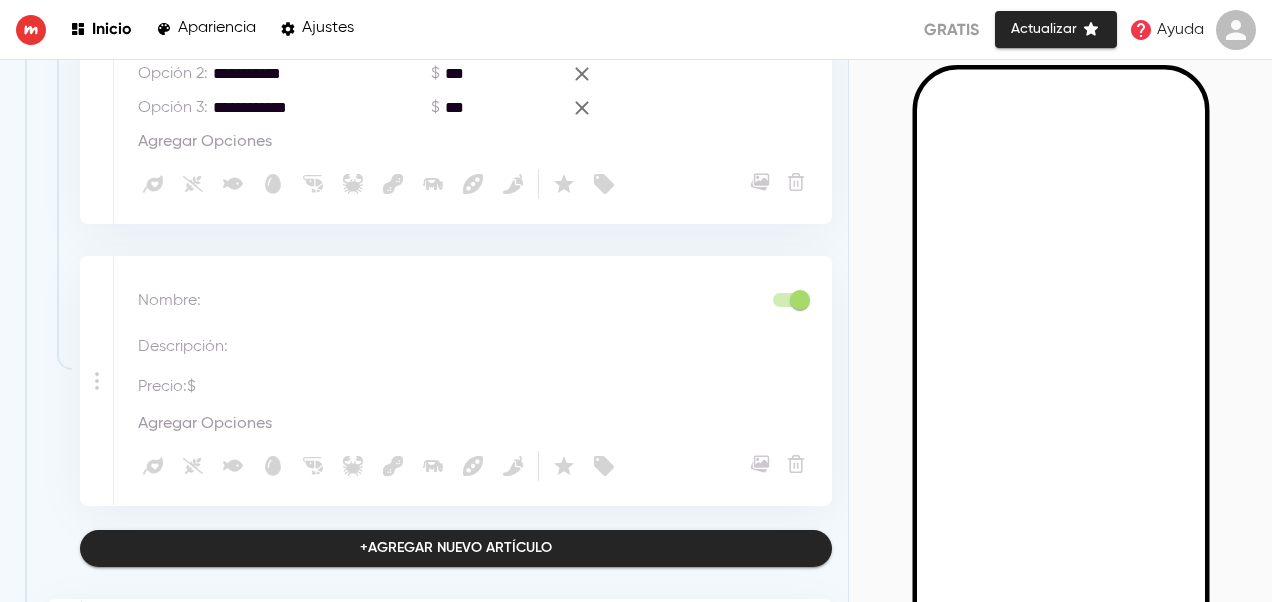 click at bounding box center [483, 301] 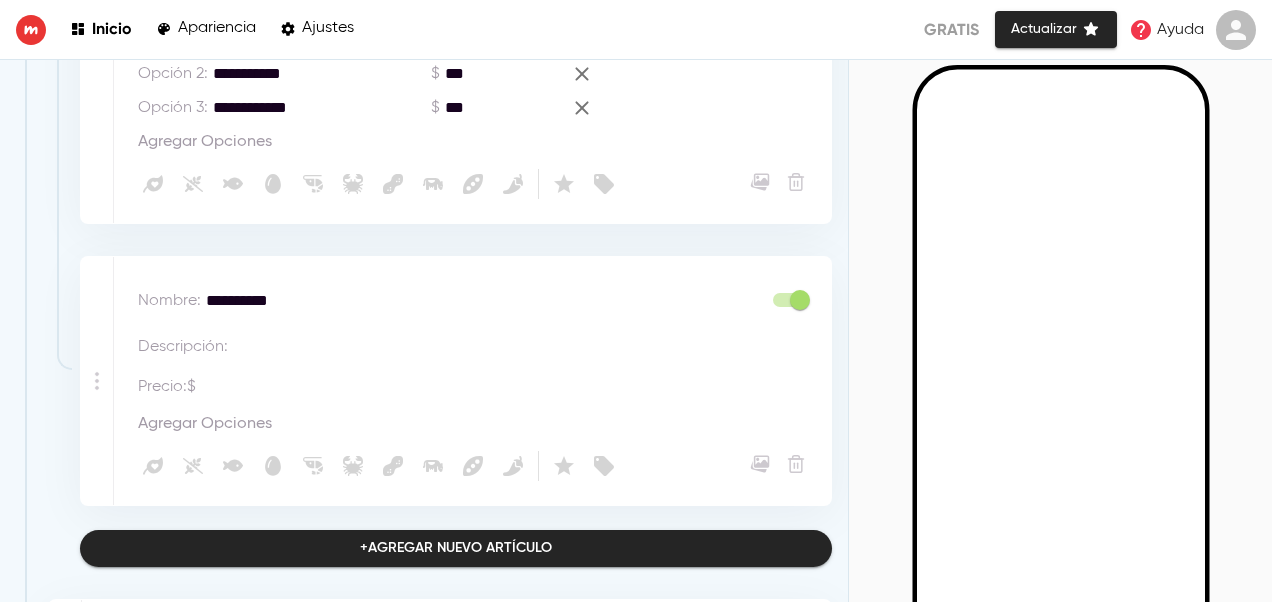 type on "**********" 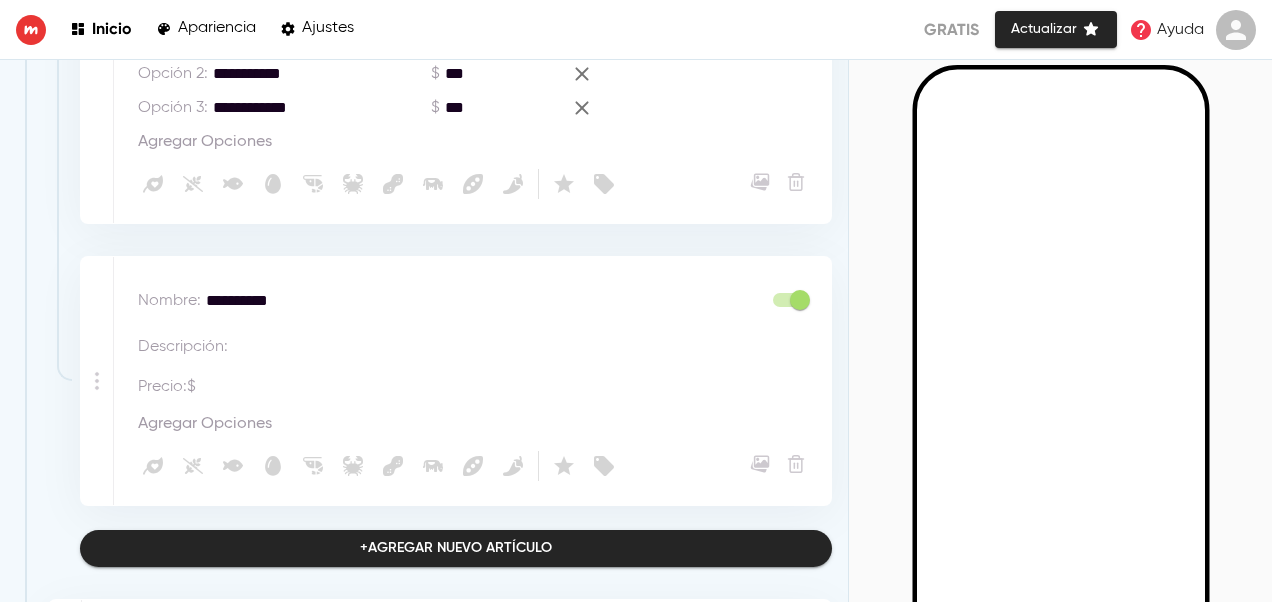 click at bounding box center (526, 347) 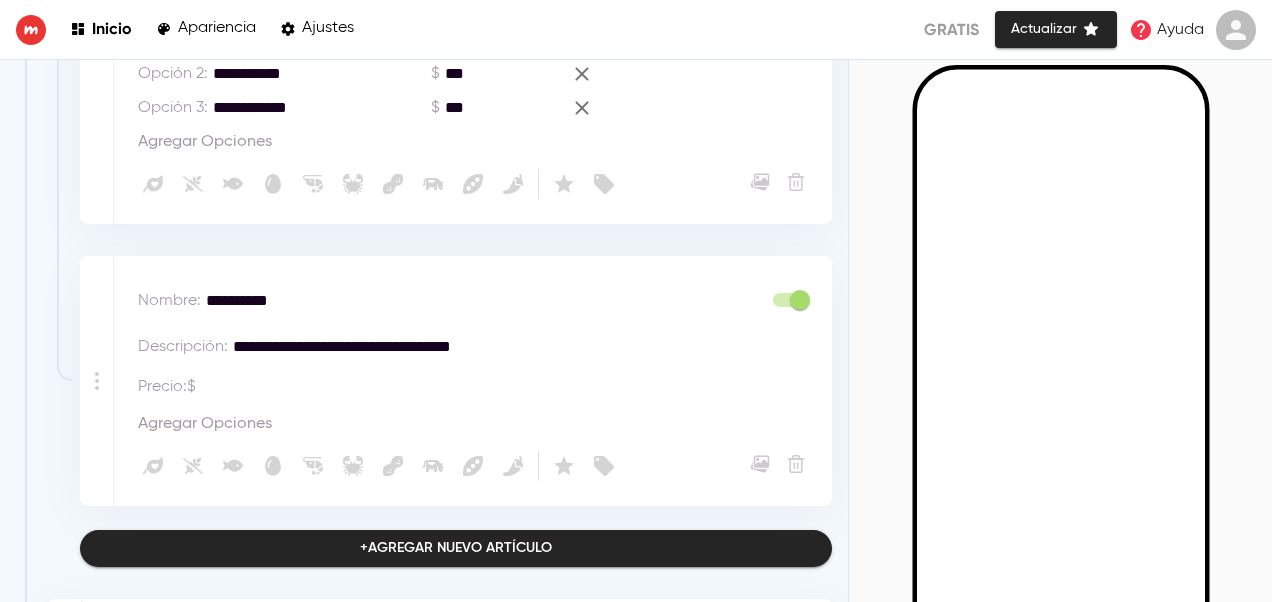 type on "**********" 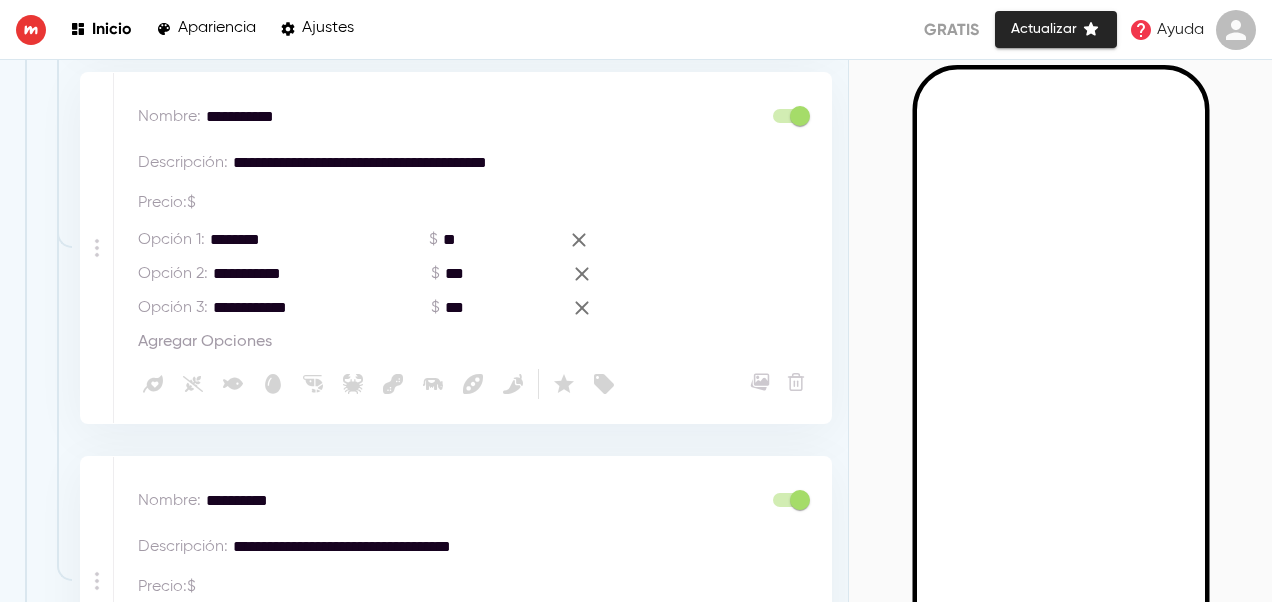 click on "**********" at bounding box center (519, 163) 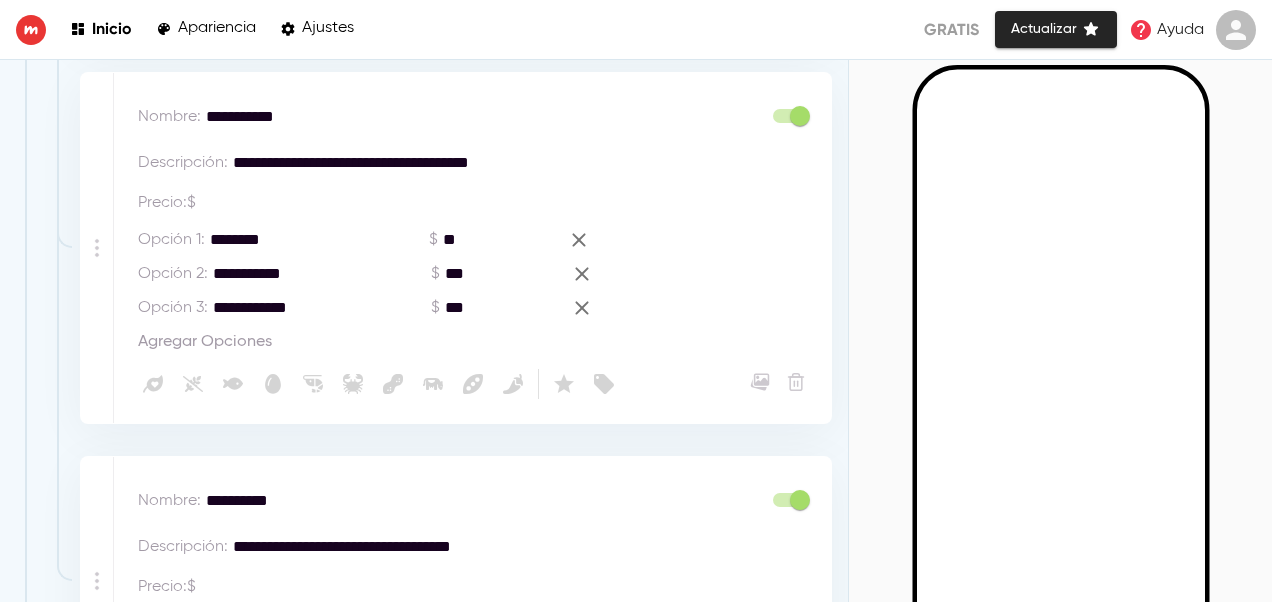type on "**********" 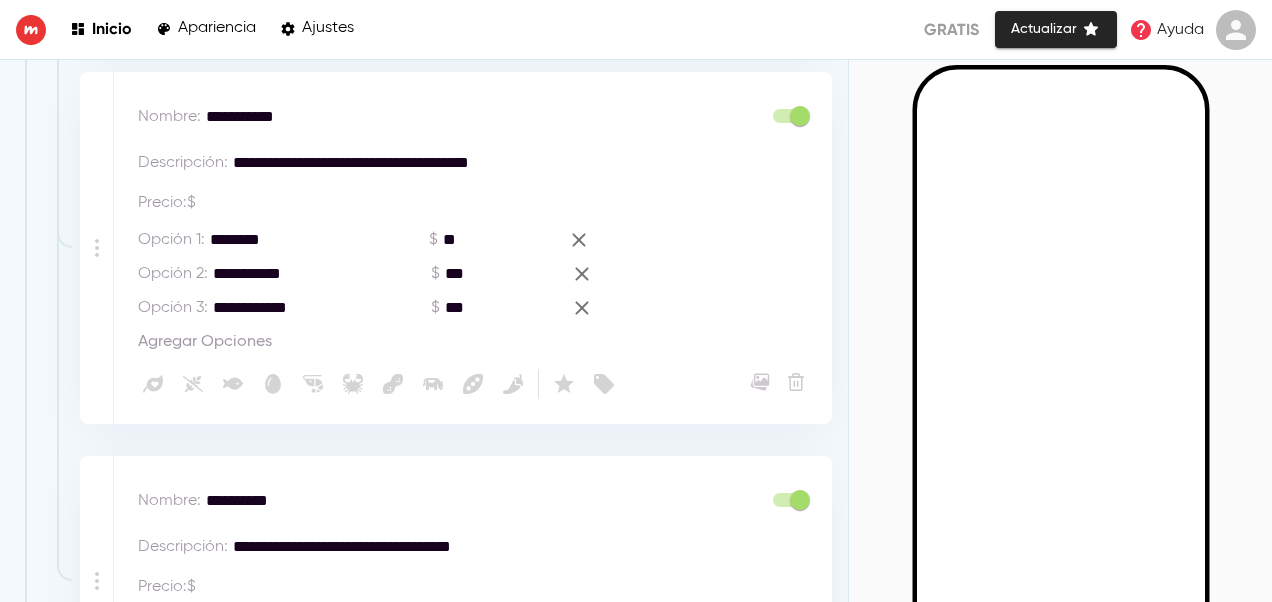 paste on "***" 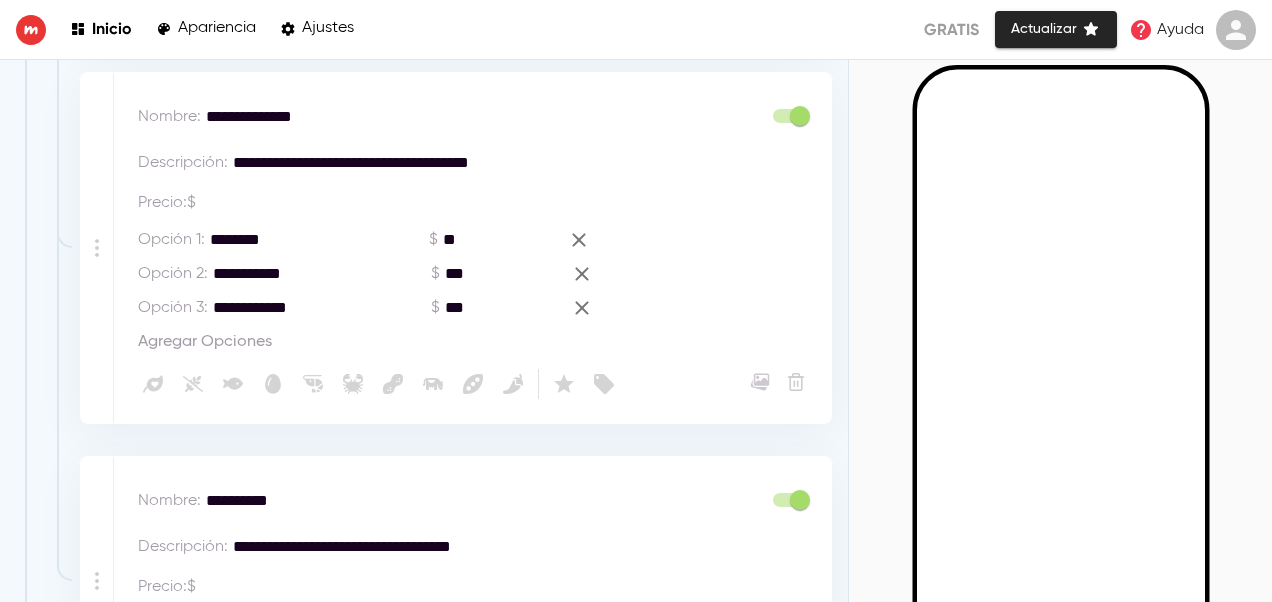 scroll, scrollTop: 0, scrollLeft: 0, axis: both 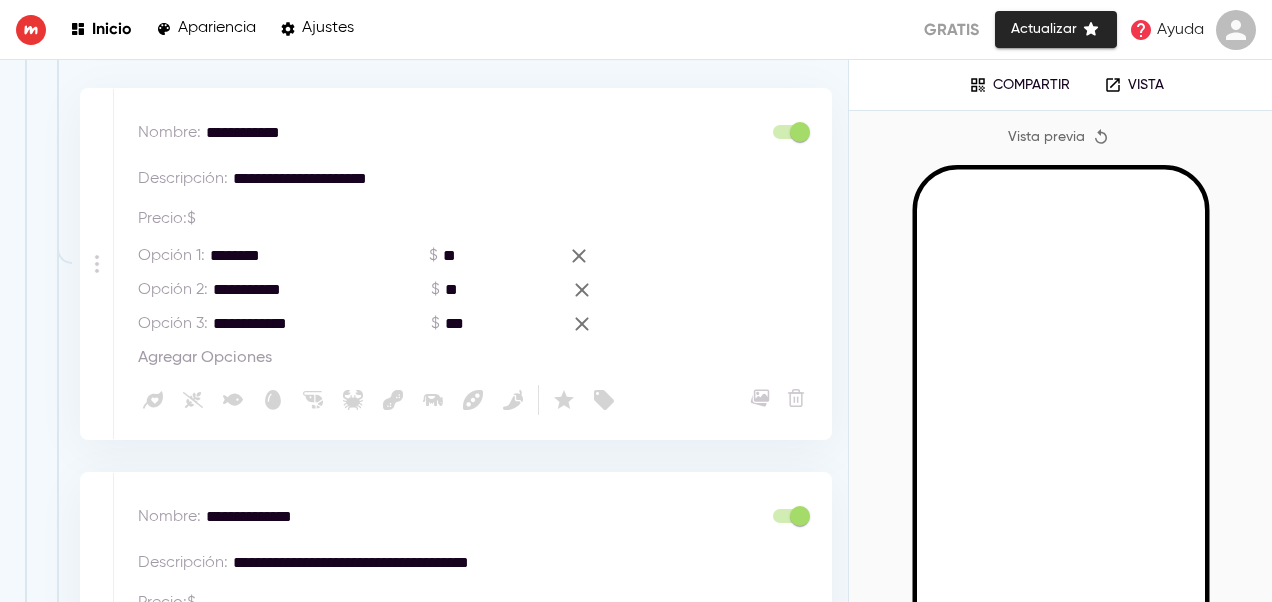 type on "**********" 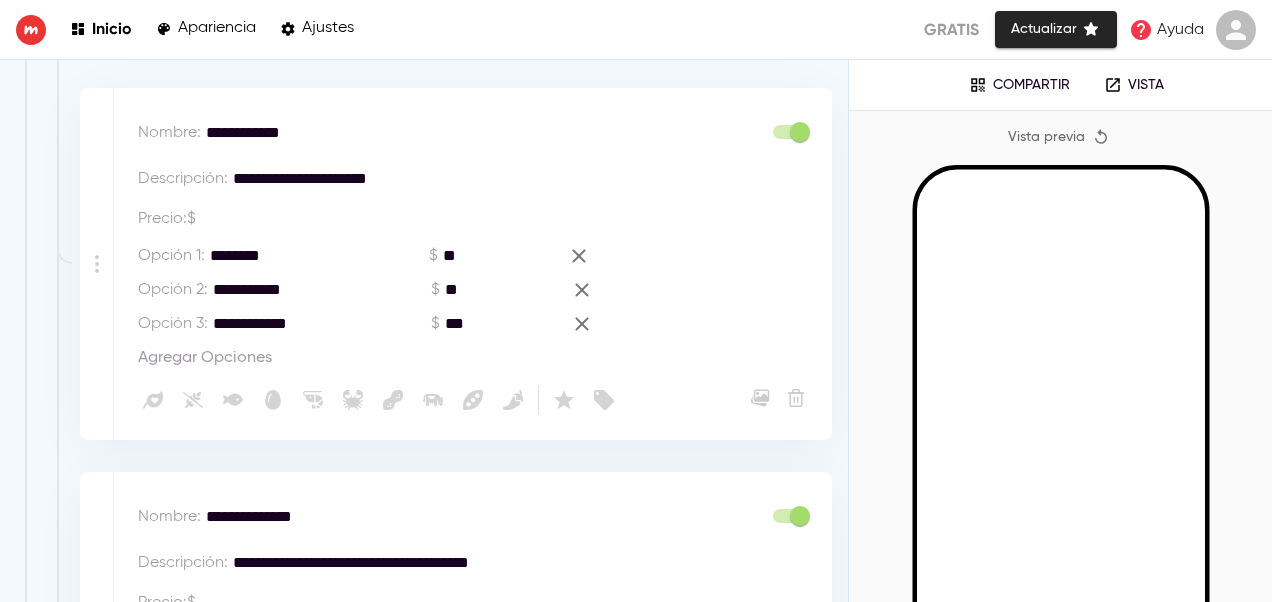 drag, startPoint x: 258, startPoint y: 185, endPoint x: 134, endPoint y: 210, distance: 126.495056 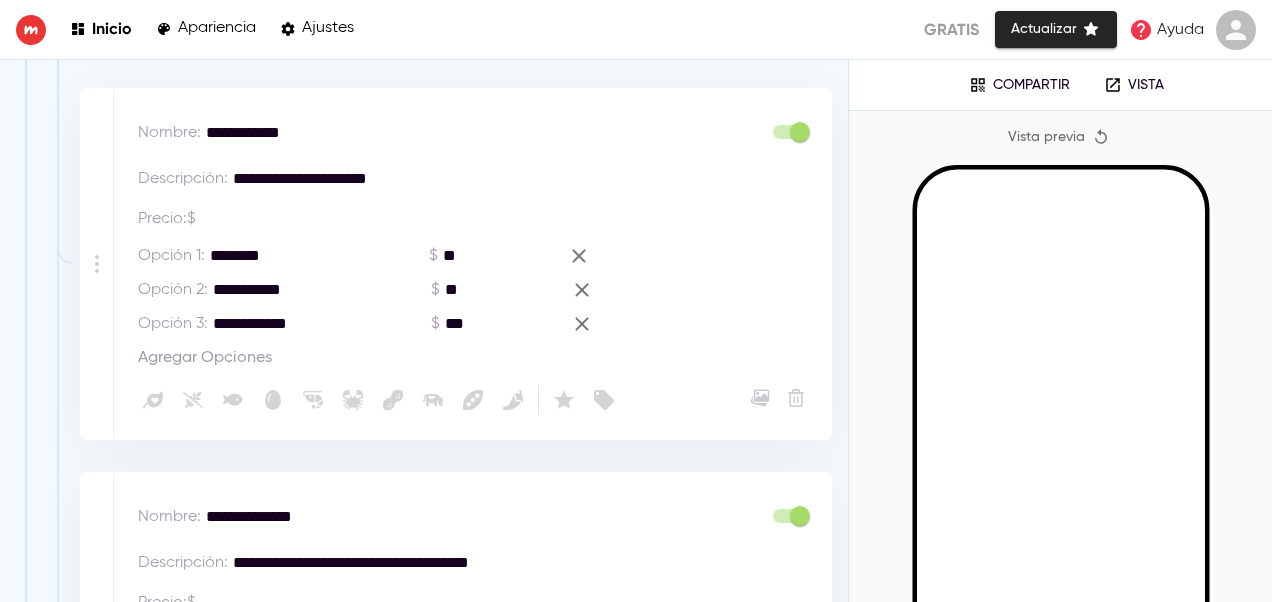 click on "**********" at bounding box center (472, 264) 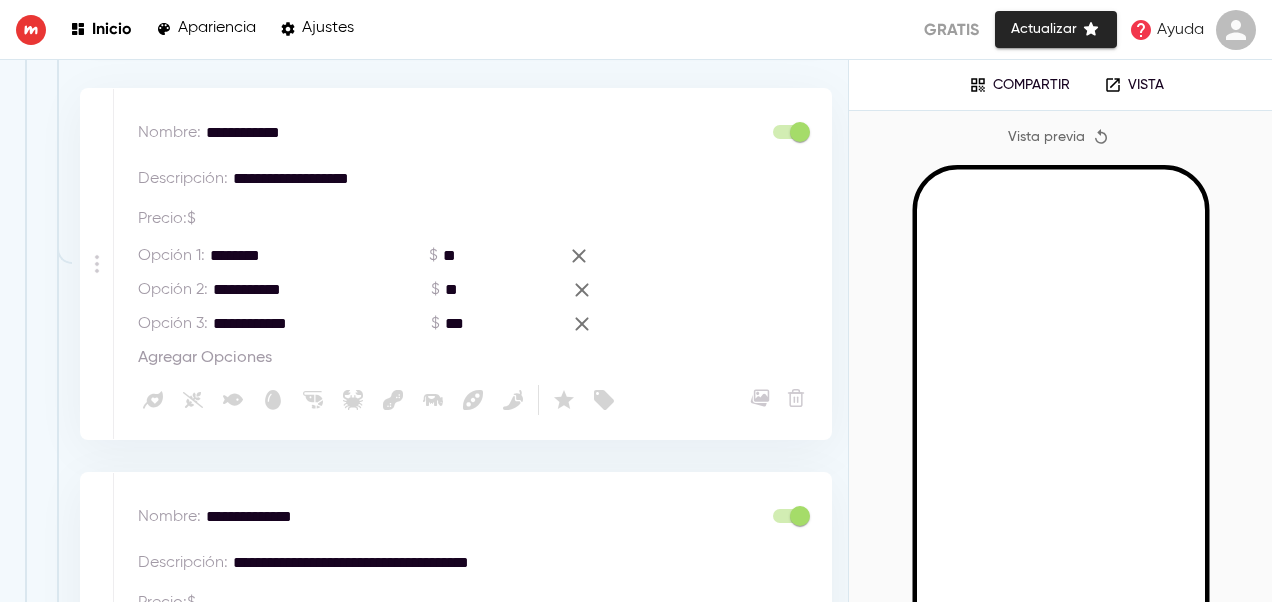 type on "**********" 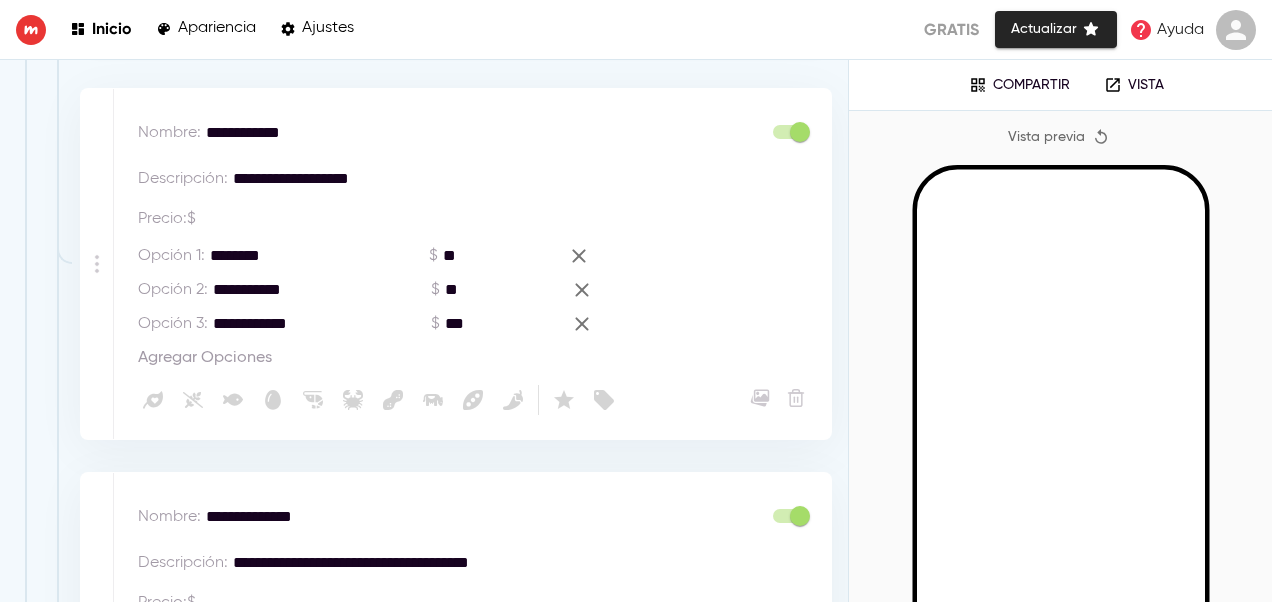 click on "**********" at bounding box center [476, 133] 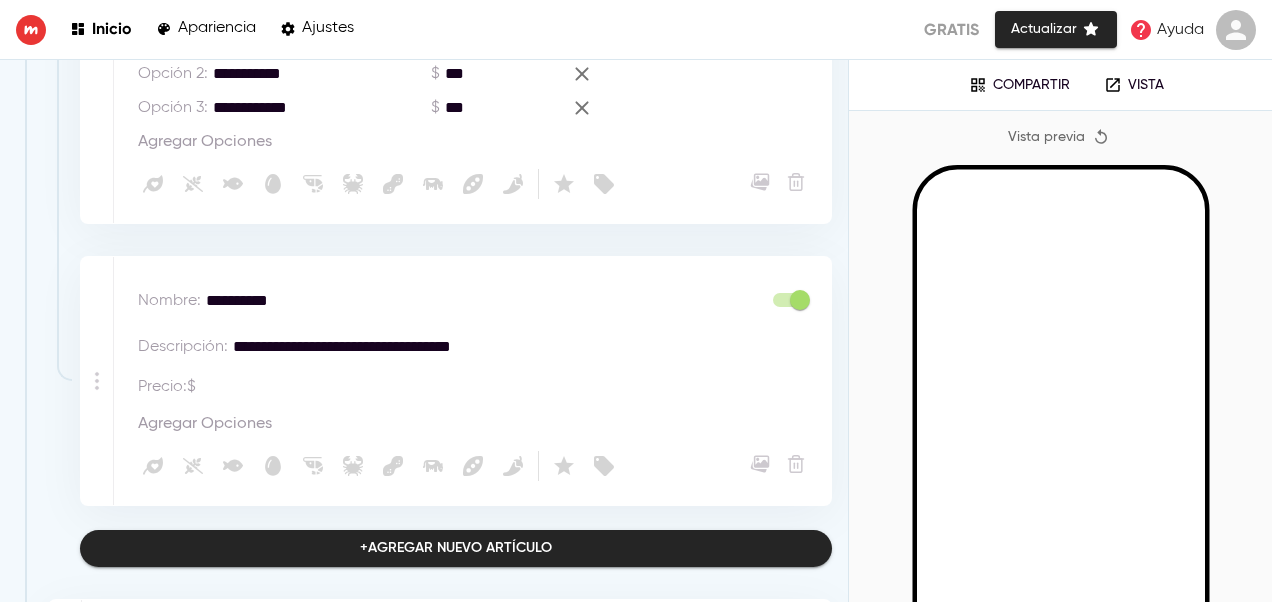 scroll, scrollTop: 1028, scrollLeft: 0, axis: vertical 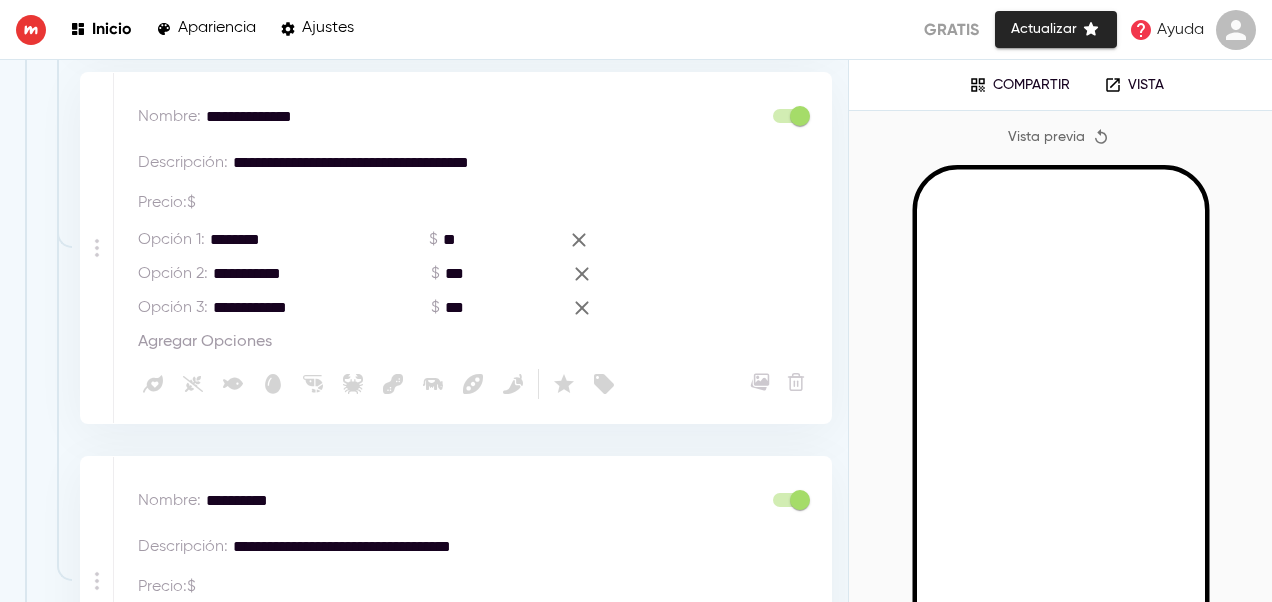 type on "**********" 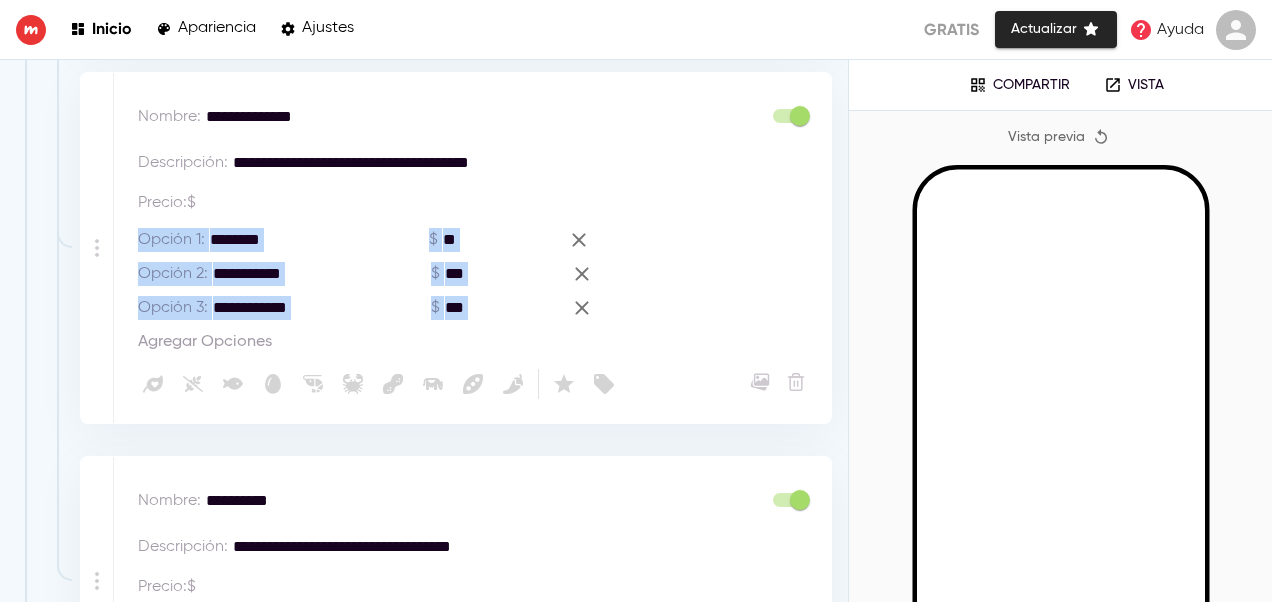 drag, startPoint x: 140, startPoint y: 238, endPoint x: 560, endPoint y: 305, distance: 425.3105 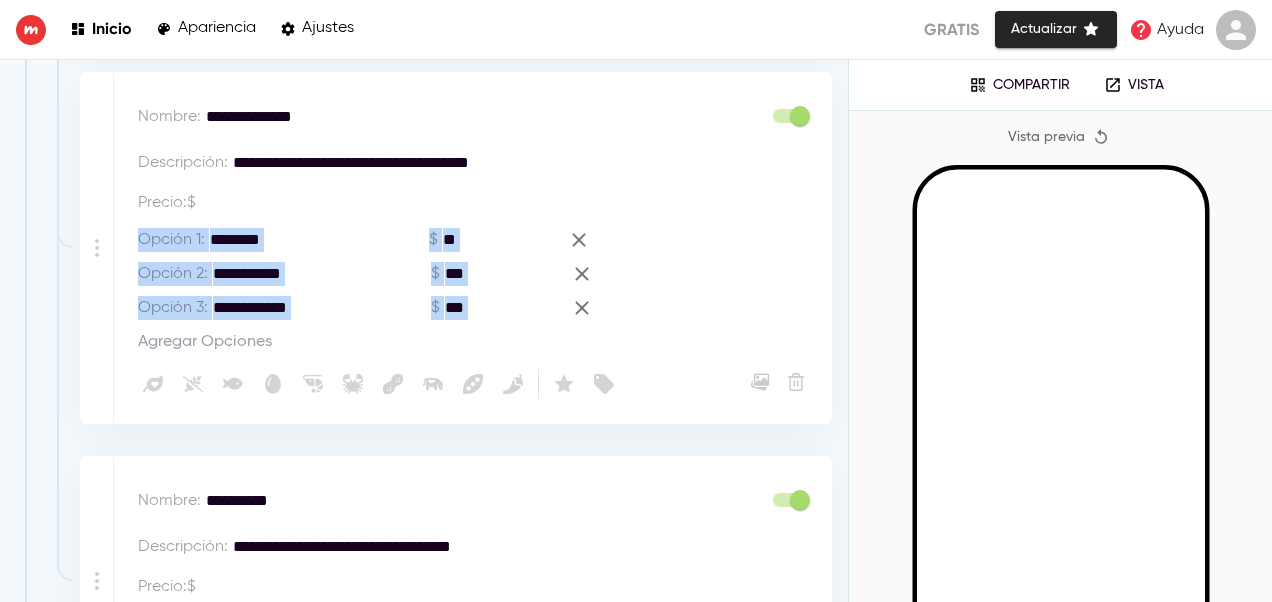click on "**********" at bounding box center [478, 274] 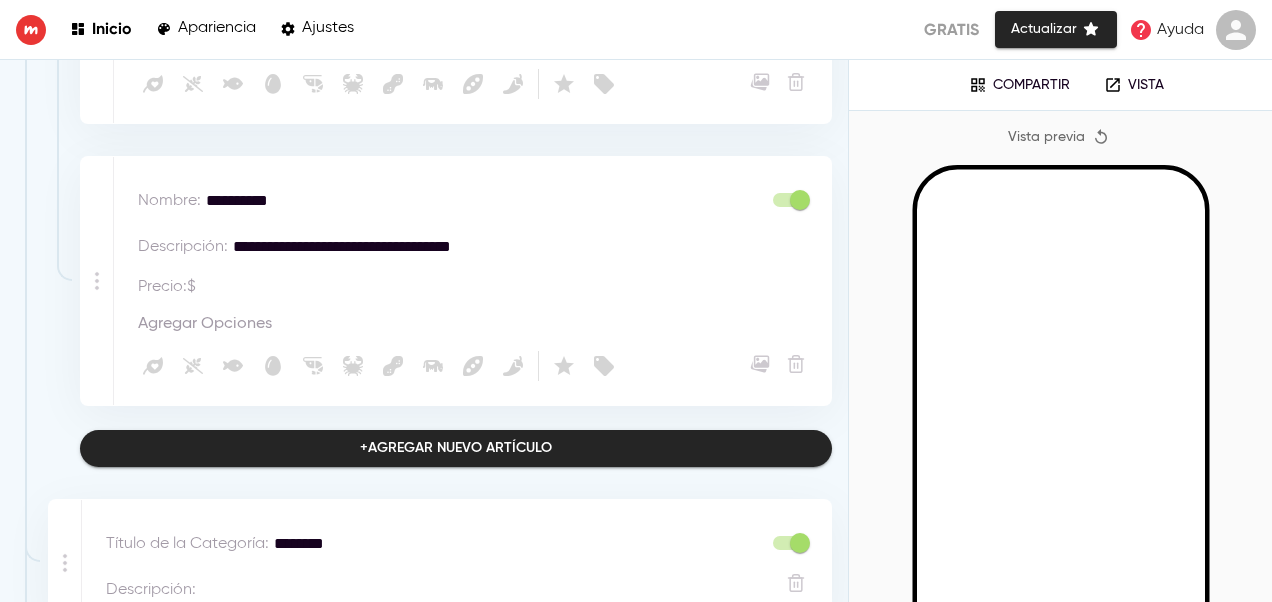click at bounding box center [340, 287] 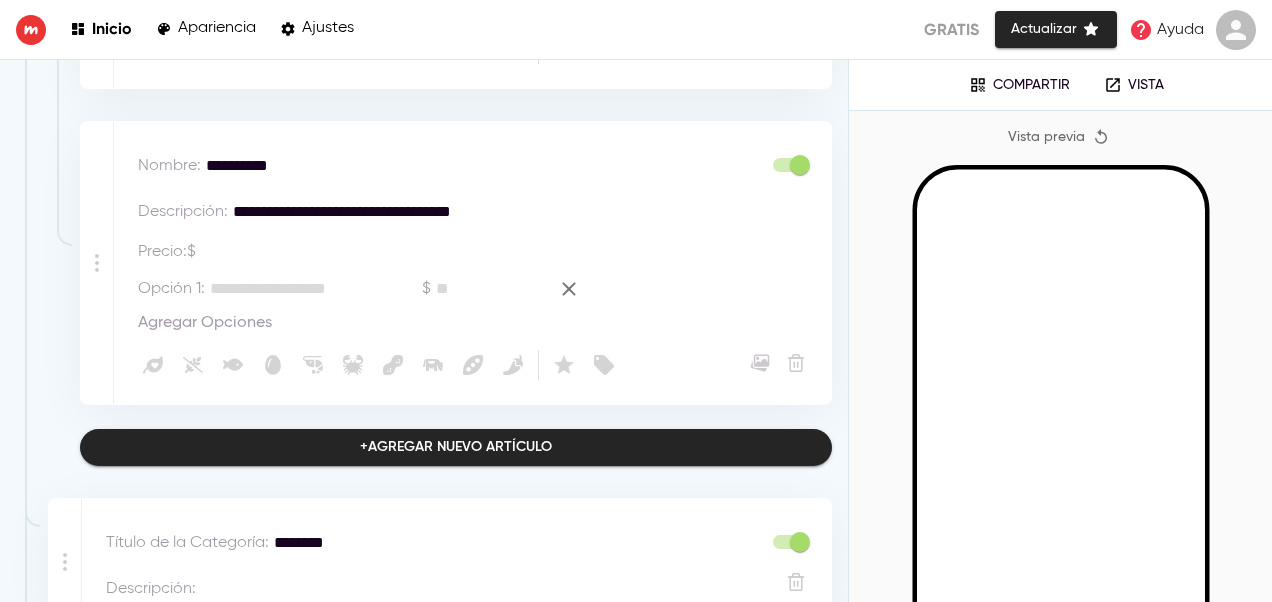 click on "Agregar Opciones" at bounding box center (205, 323) 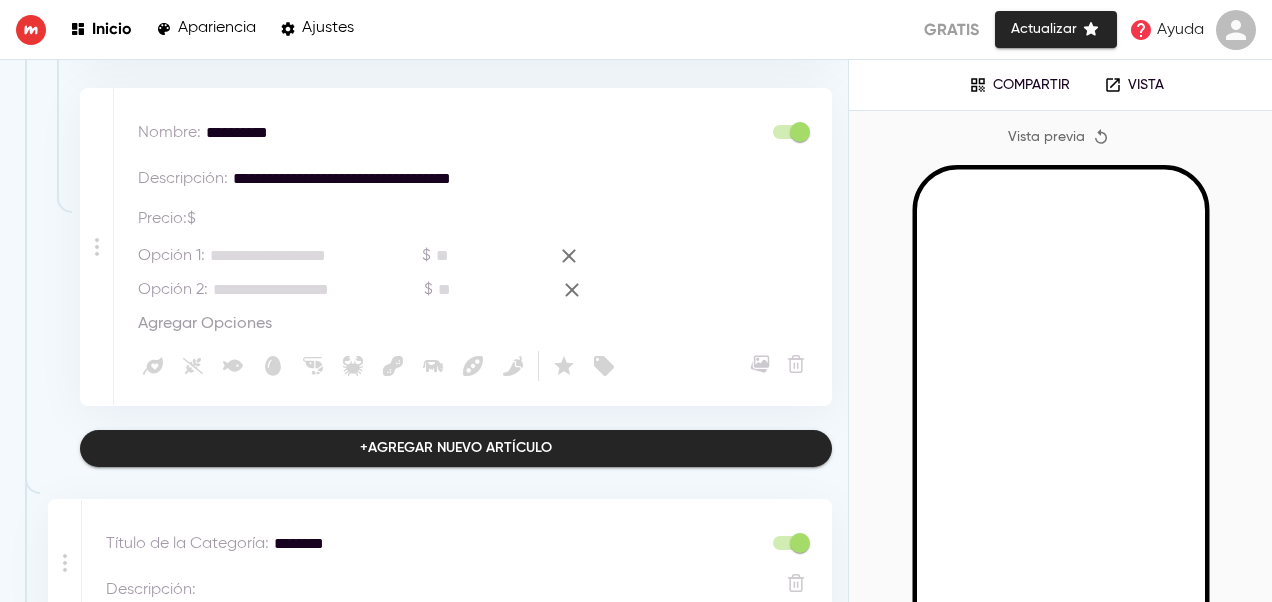 click on "Agregar Opciones" at bounding box center [205, 324] 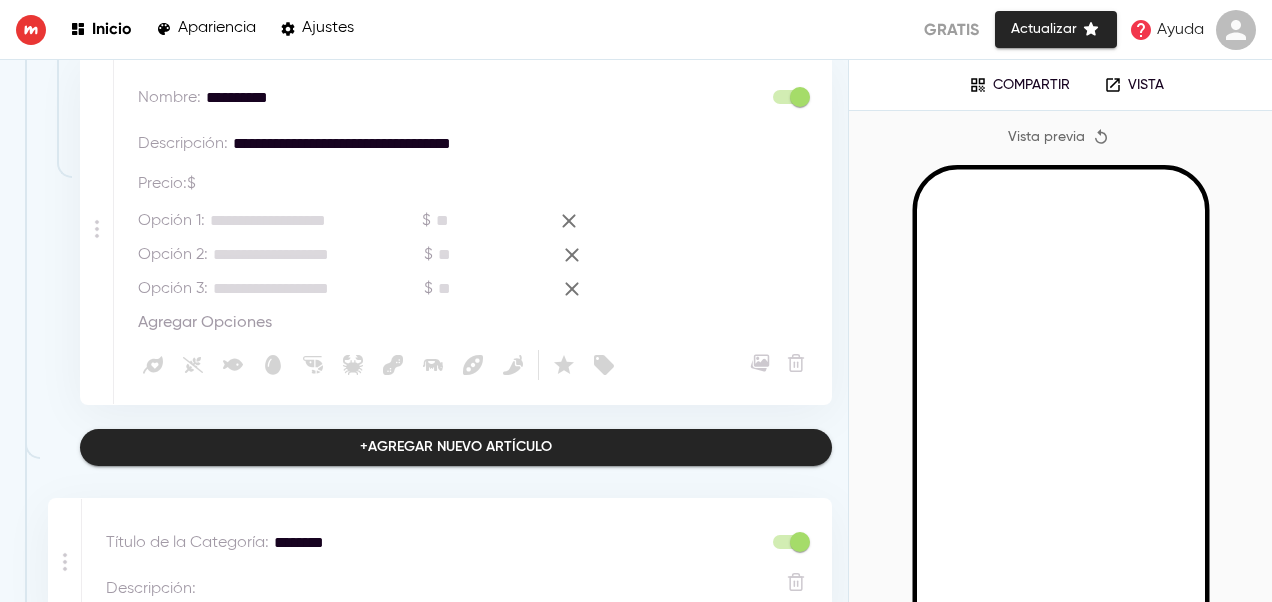 click on "Precio :  $ *" at bounding box center (308, 180) 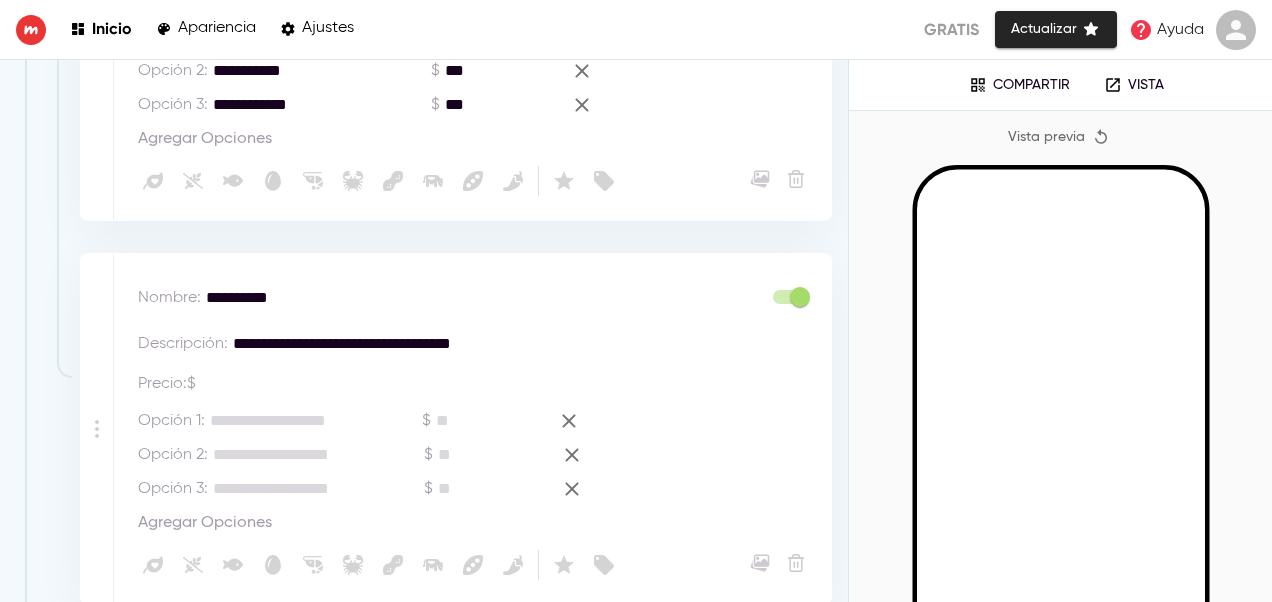 scroll, scrollTop: 1331, scrollLeft: 0, axis: vertical 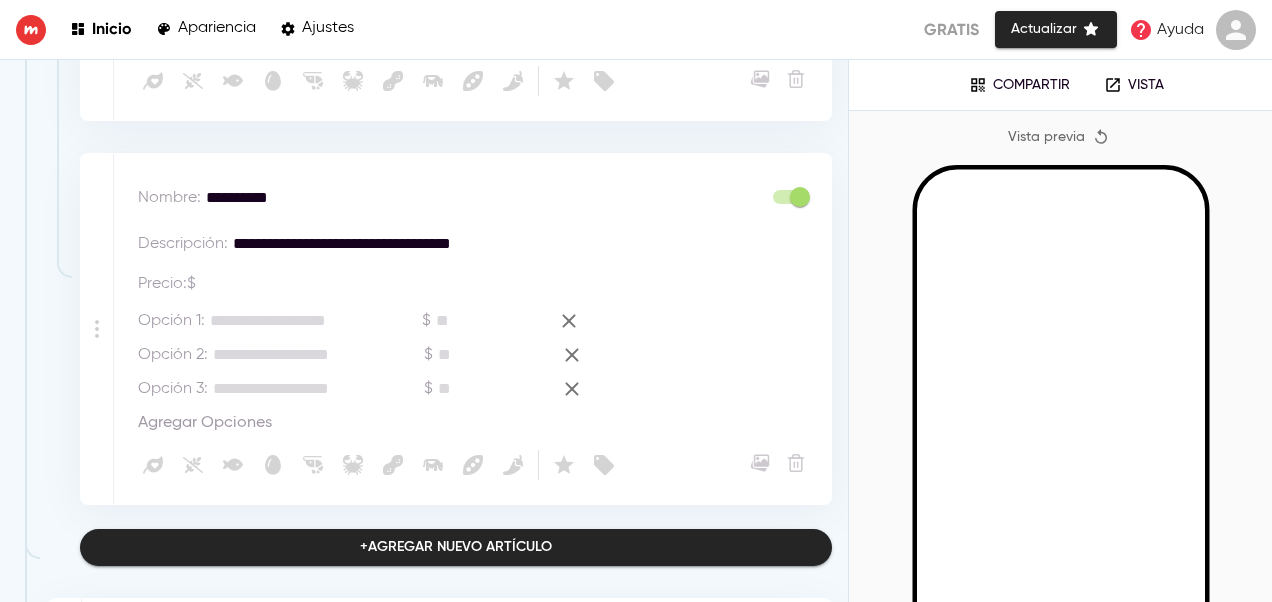 click at bounding box center [316, 321] 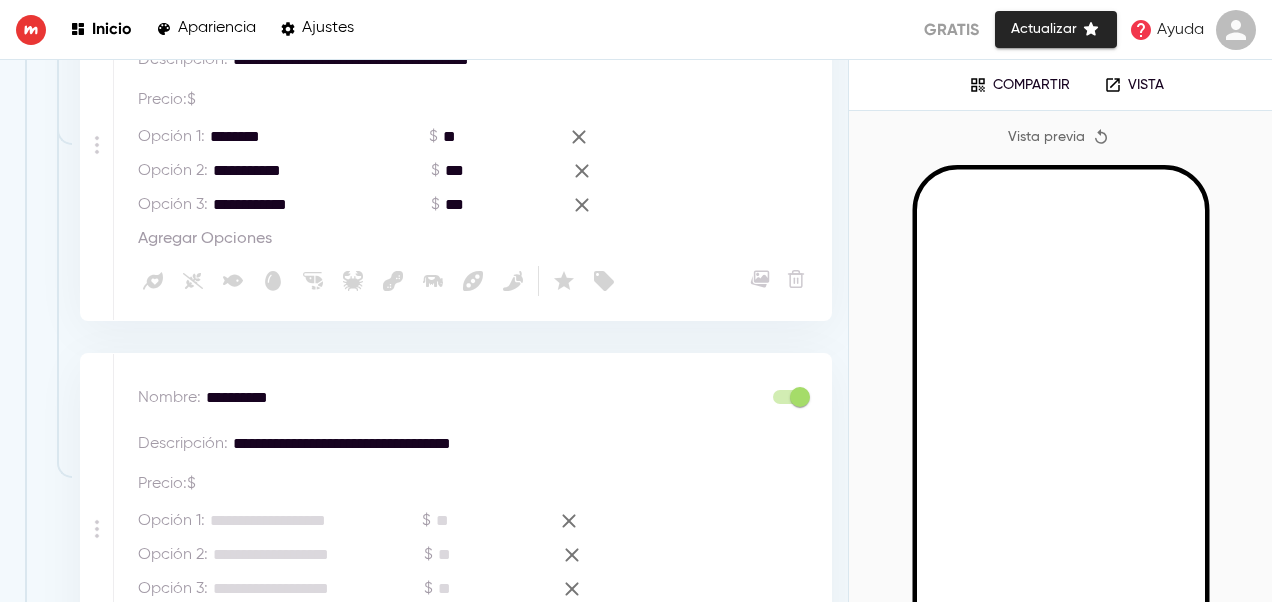 drag, startPoint x: 213, startPoint y: 136, endPoint x: 470, endPoint y: 208, distance: 266.8951 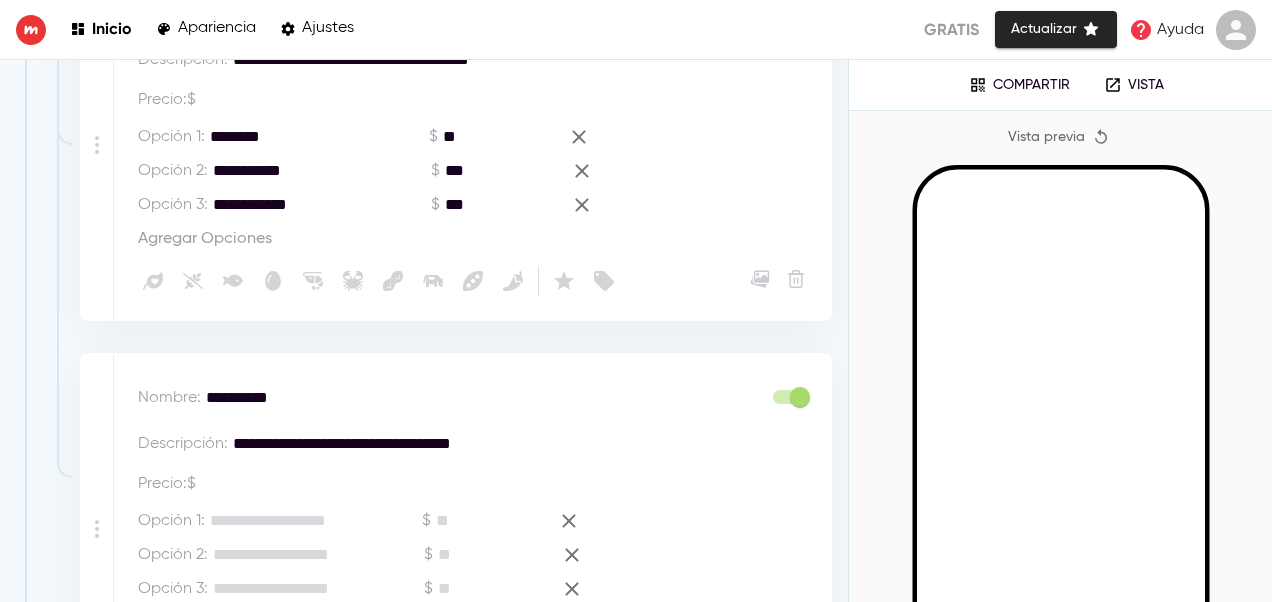 click on "**********" at bounding box center [478, 171] 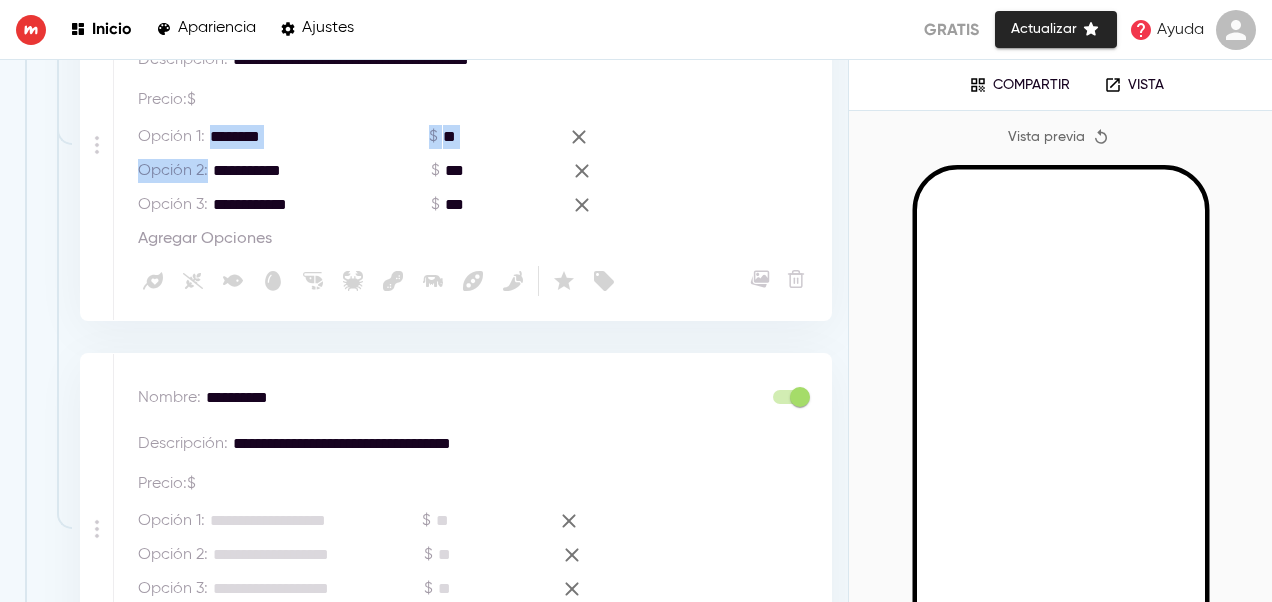 drag, startPoint x: 208, startPoint y: 131, endPoint x: 289, endPoint y: 169, distance: 89.470665 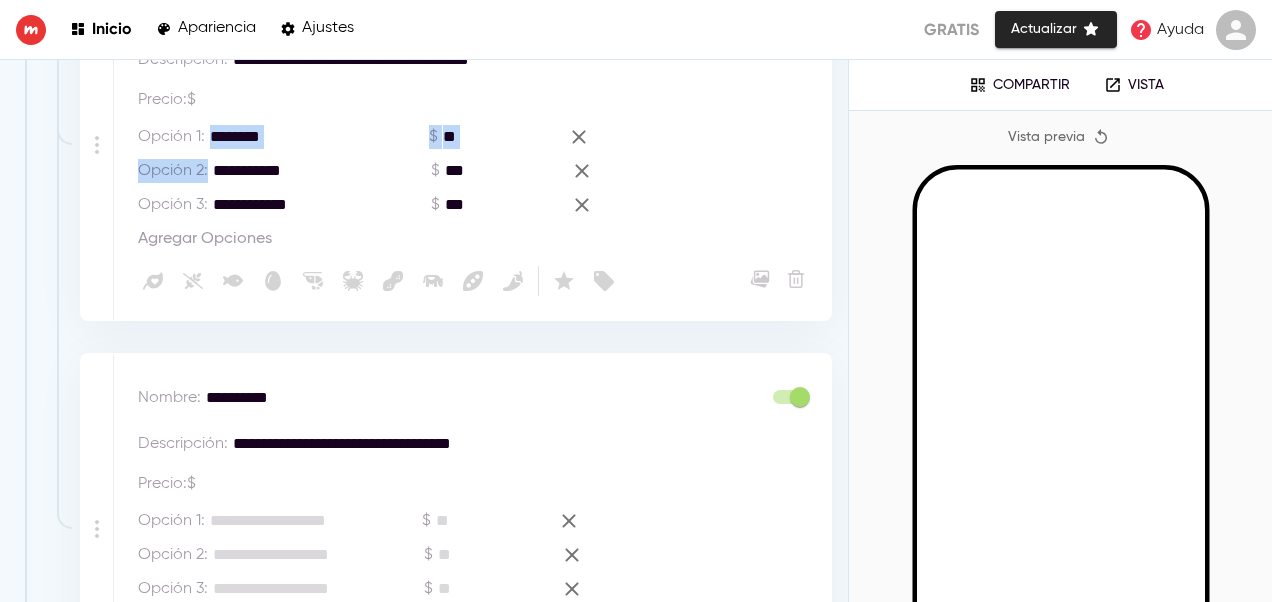 click on "**********" at bounding box center (478, 171) 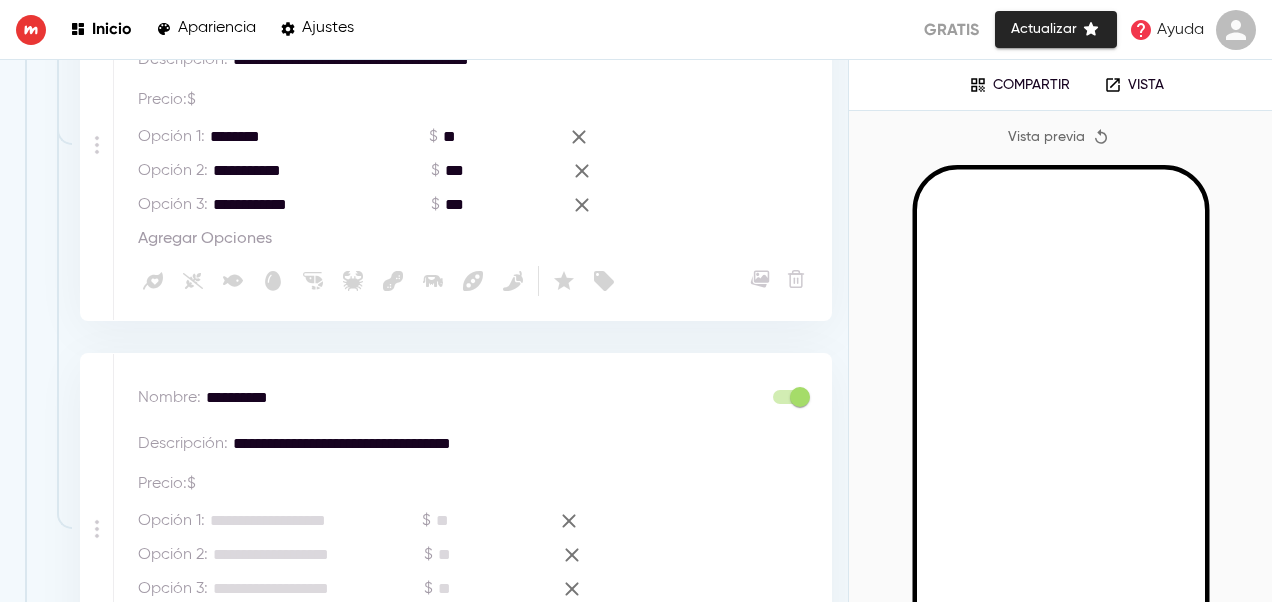click on "**********" at bounding box center (322, 171) 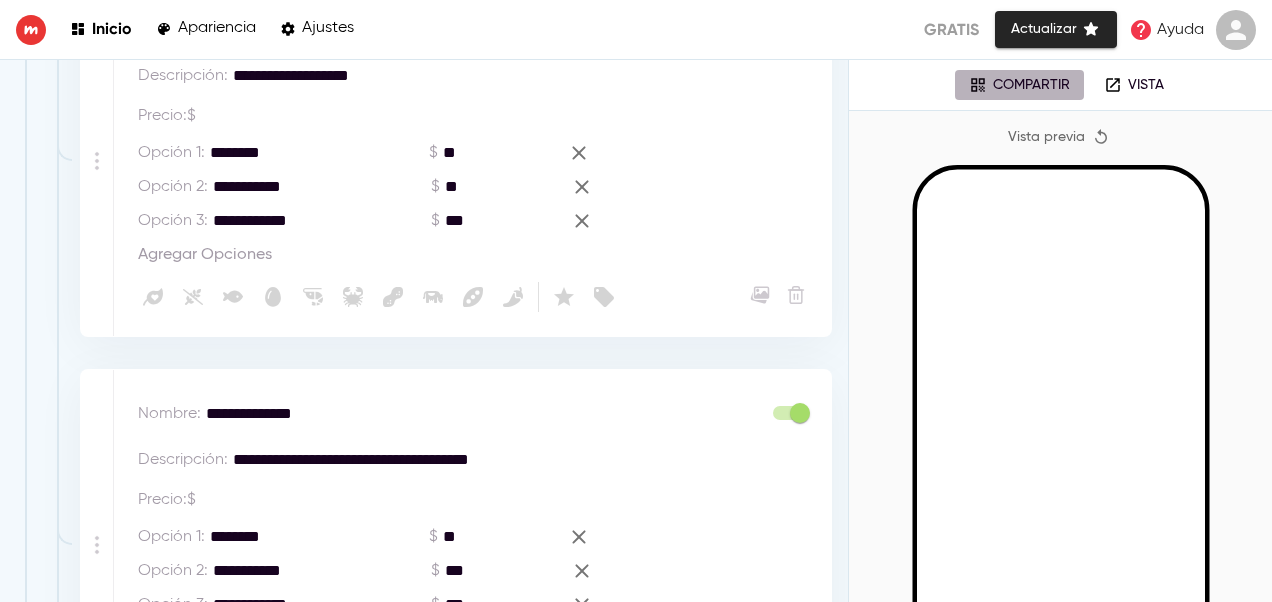 click 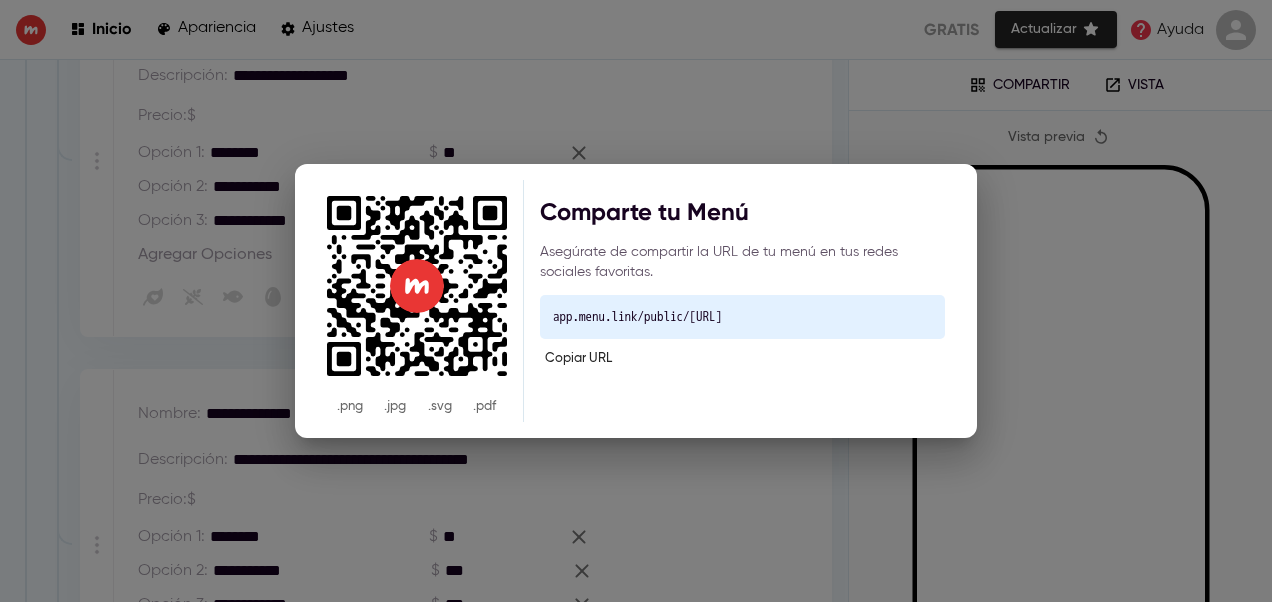 click on ".Png .Jpg .Svg .Pdf Comparte tu Menú Asegúrate de compartir la URL de tu menú en tus redes sociales favoritas. app.menu.link/public/[URL] Copiar URL" at bounding box center (636, 301) 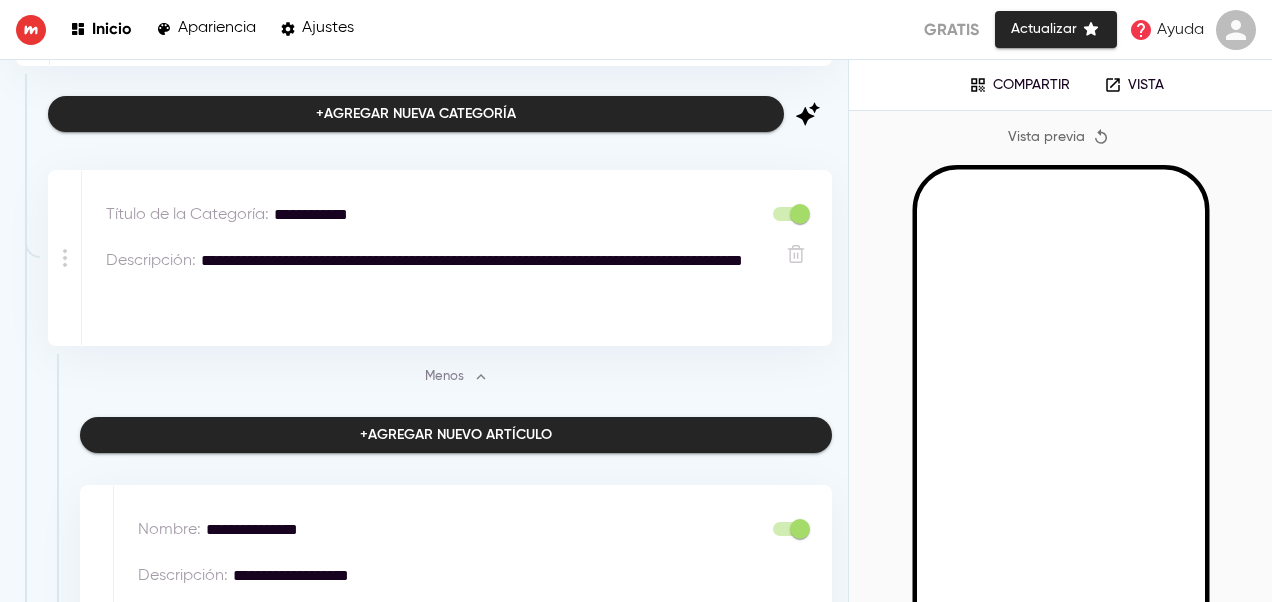 scroll, scrollTop: 0, scrollLeft: 0, axis: both 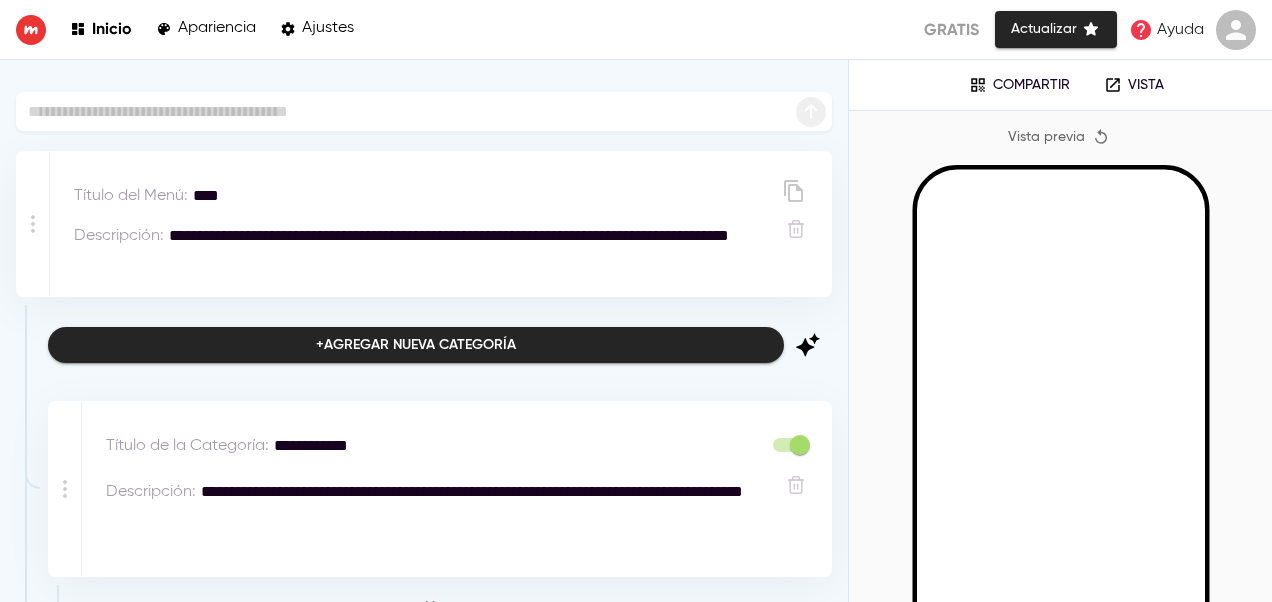 click on "Apariencia" at bounding box center (217, 28) 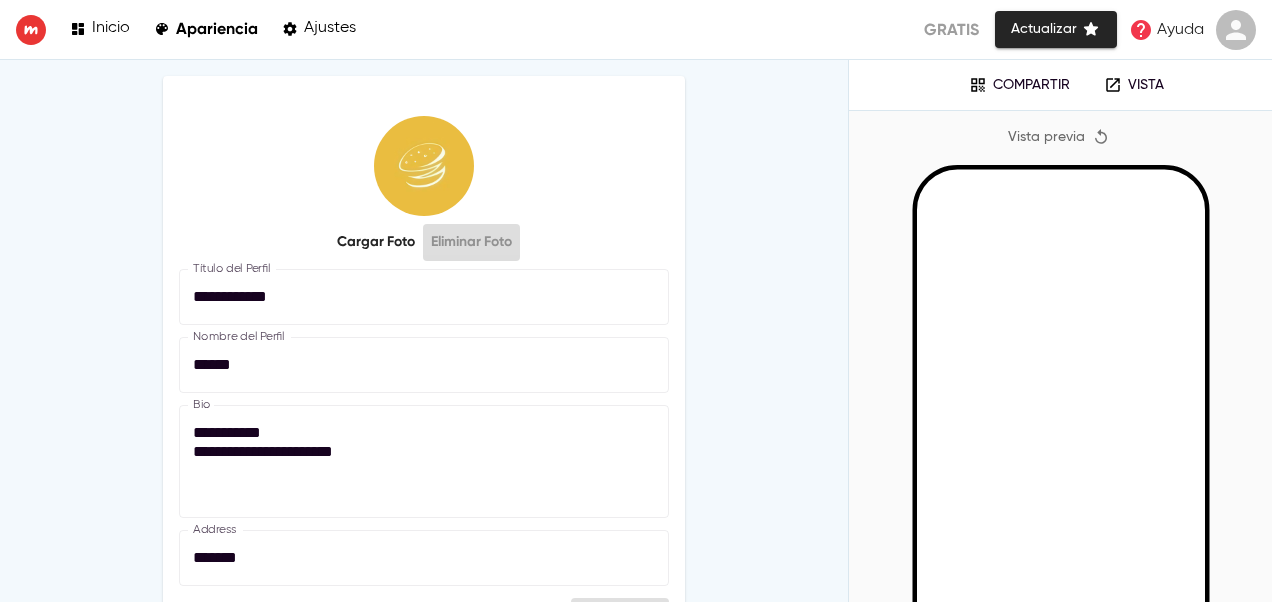click on "Eliminar   Foto" at bounding box center [471, 242] 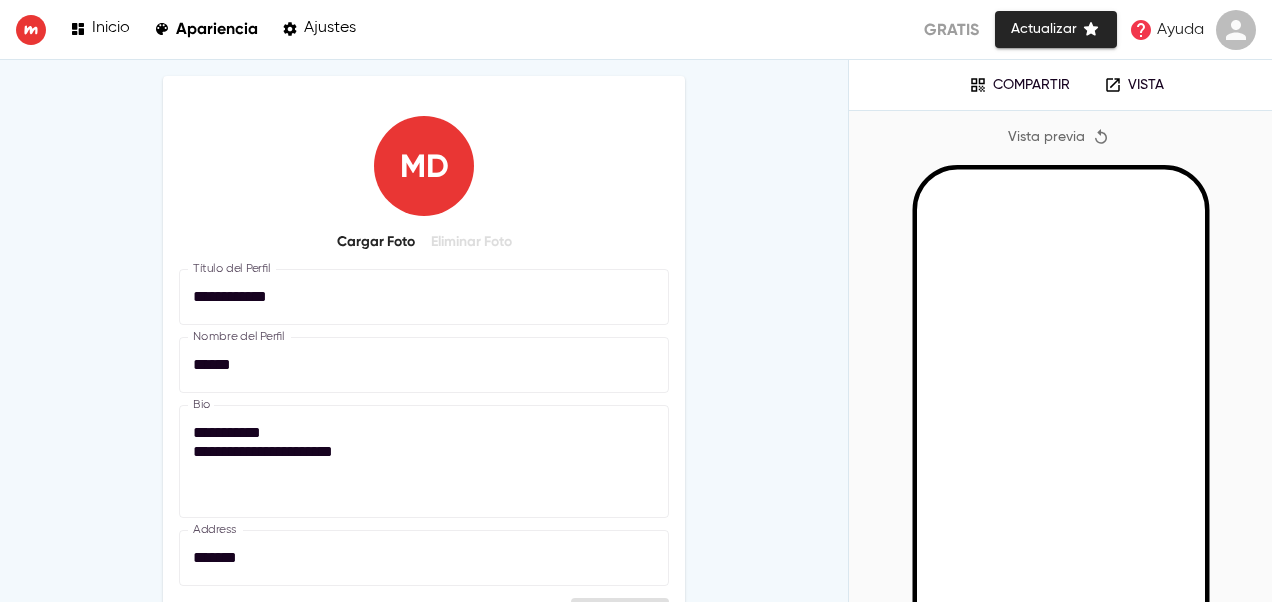 click on "Cargar   Foto" at bounding box center [376, 242] 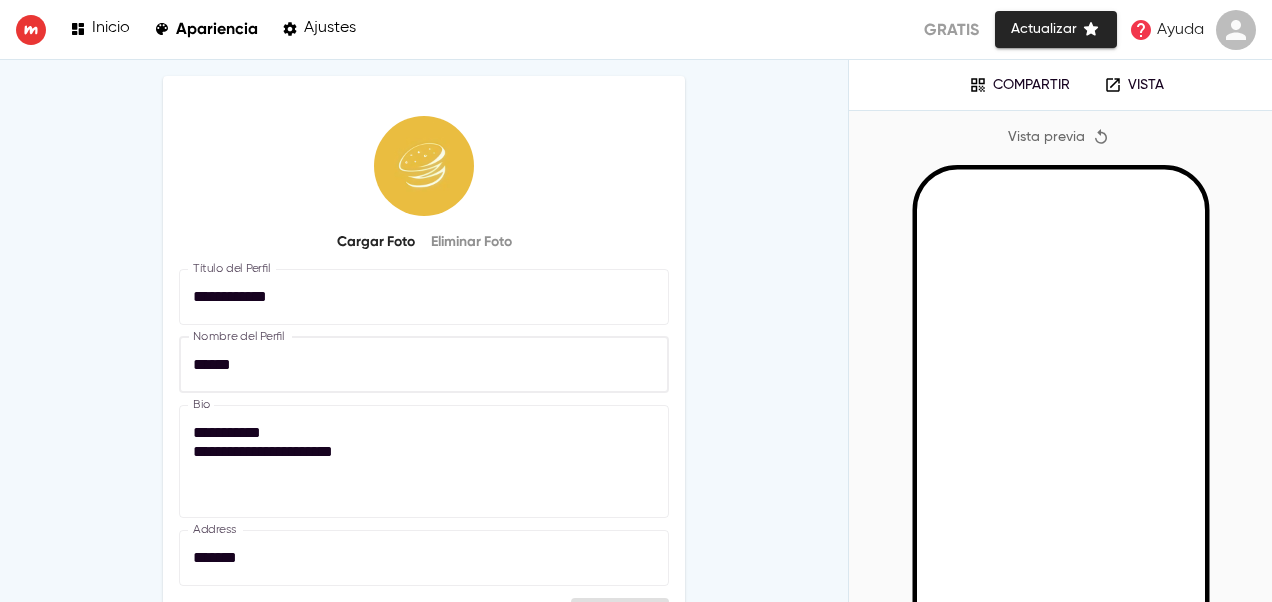 drag, startPoint x: 339, startPoint y: 373, endPoint x: 135, endPoint y: 333, distance: 207.88458 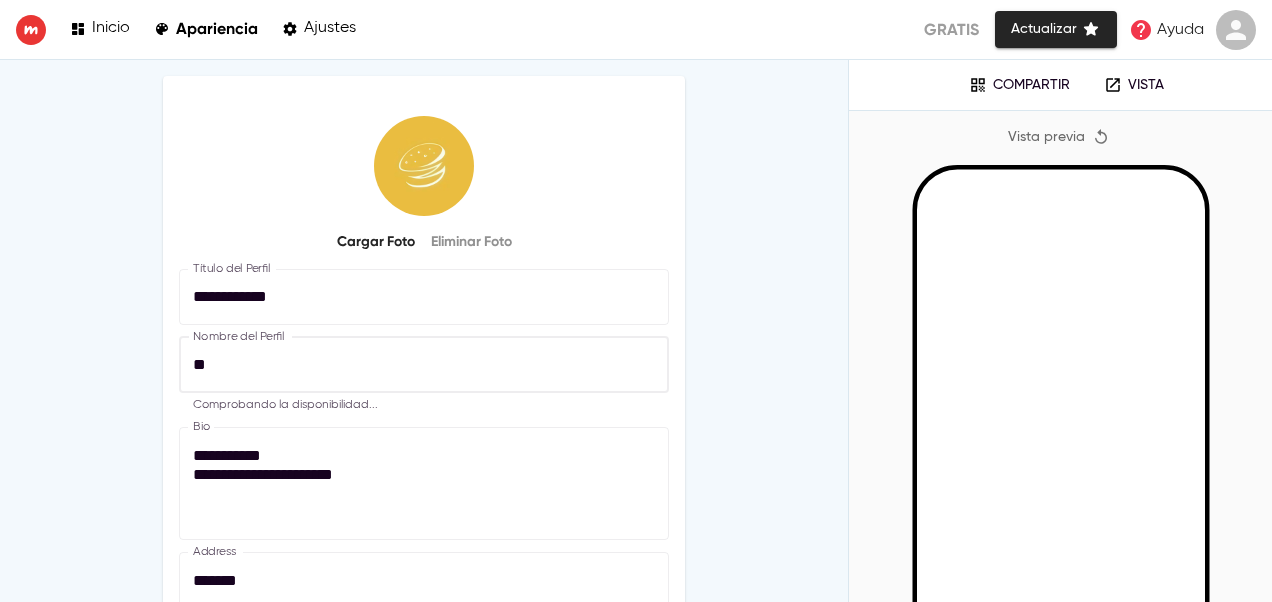 type on "*" 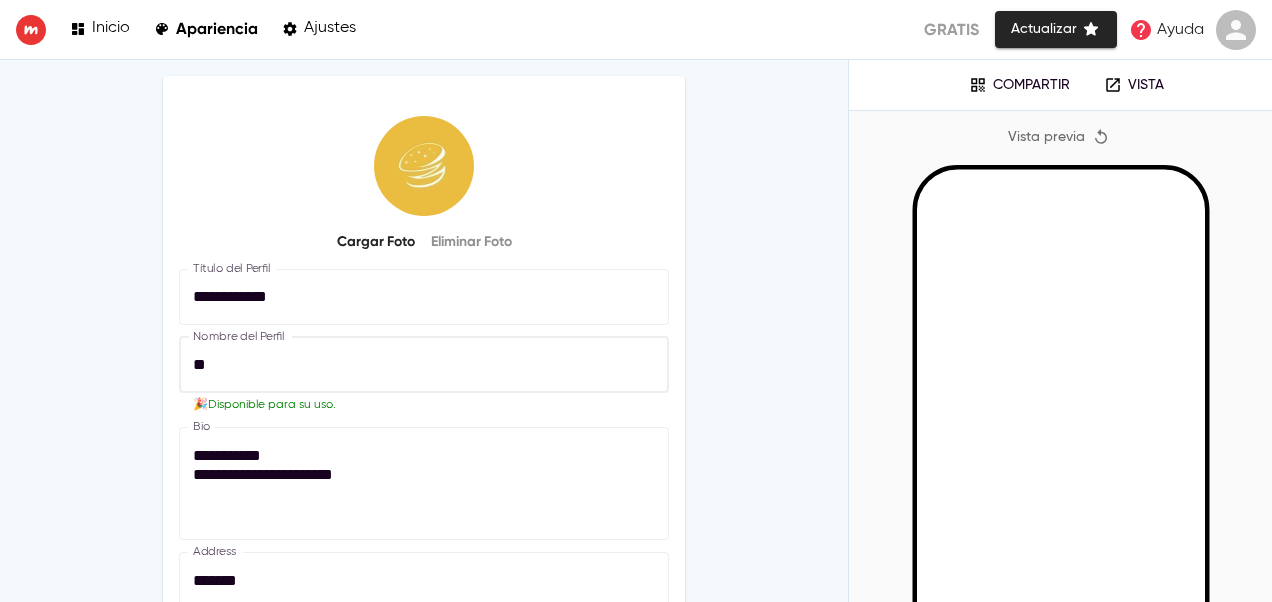 scroll, scrollTop: 100, scrollLeft: 0, axis: vertical 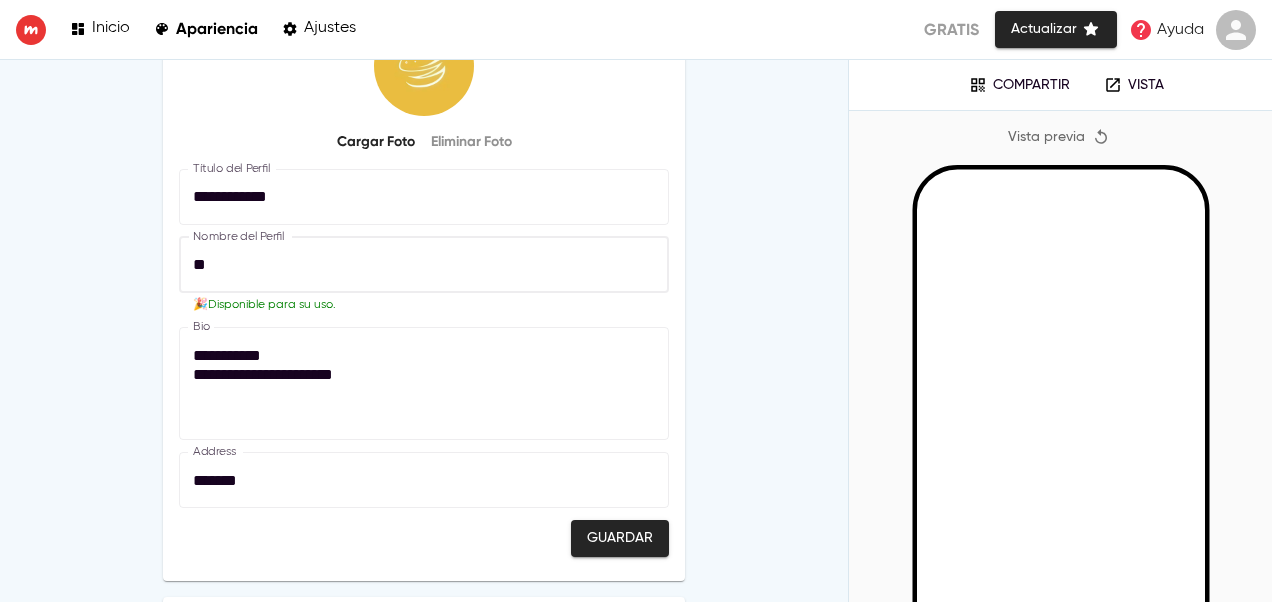type on "**" 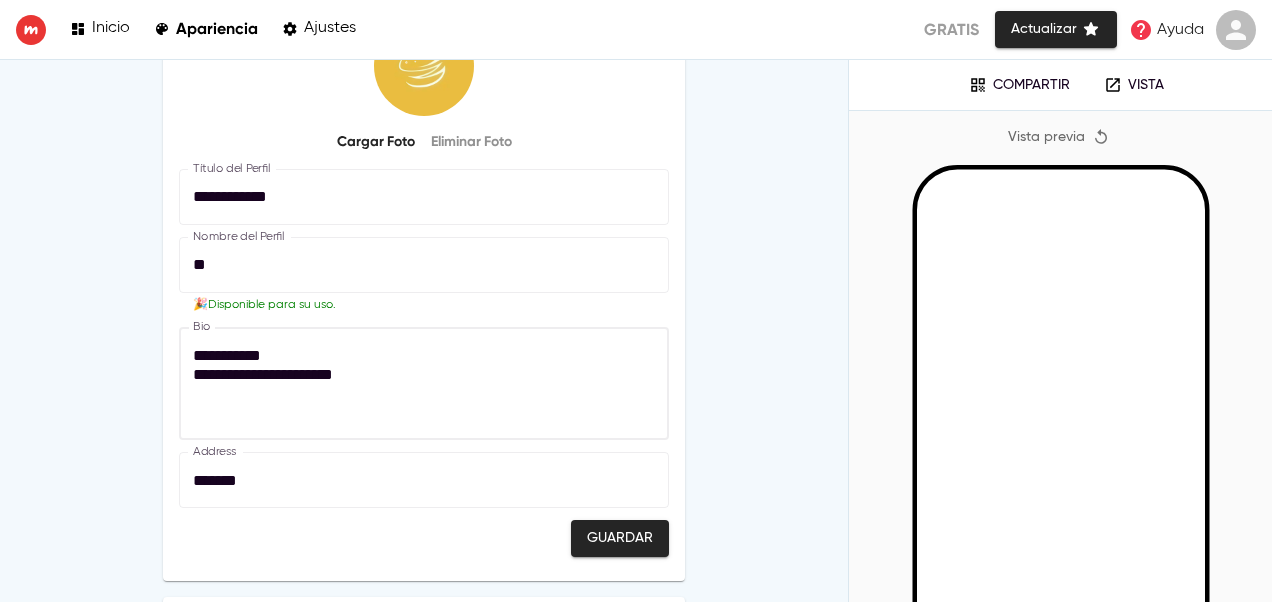 drag, startPoint x: 368, startPoint y: 380, endPoint x: 124, endPoint y: 380, distance: 244 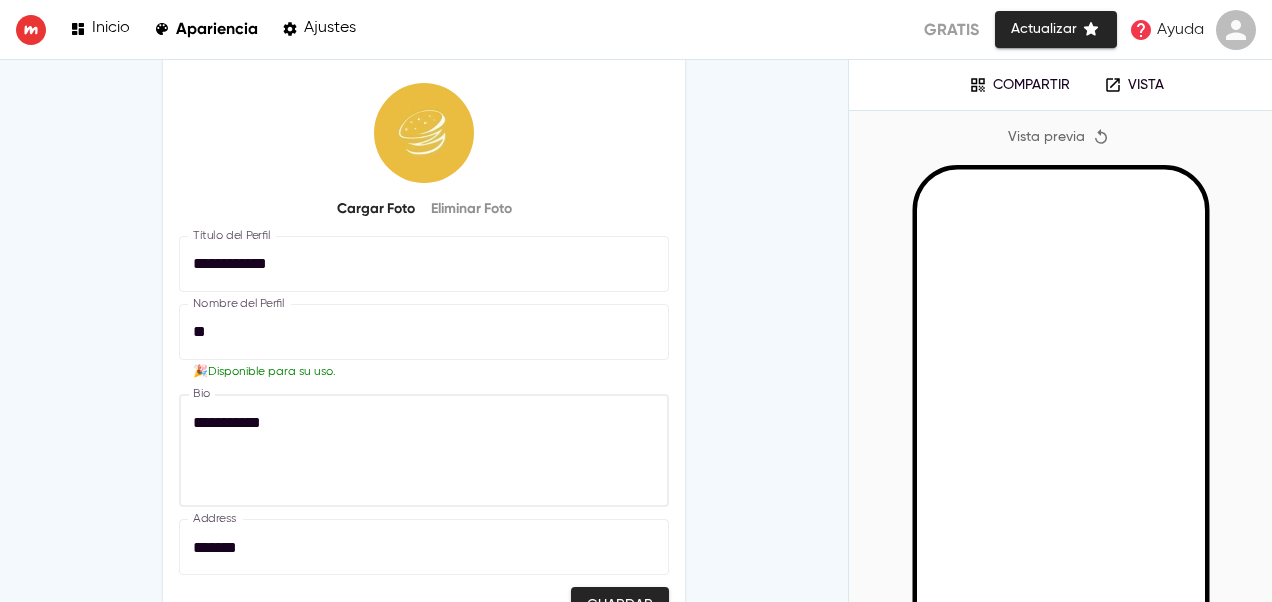 scroll, scrollTop: 233, scrollLeft: 0, axis: vertical 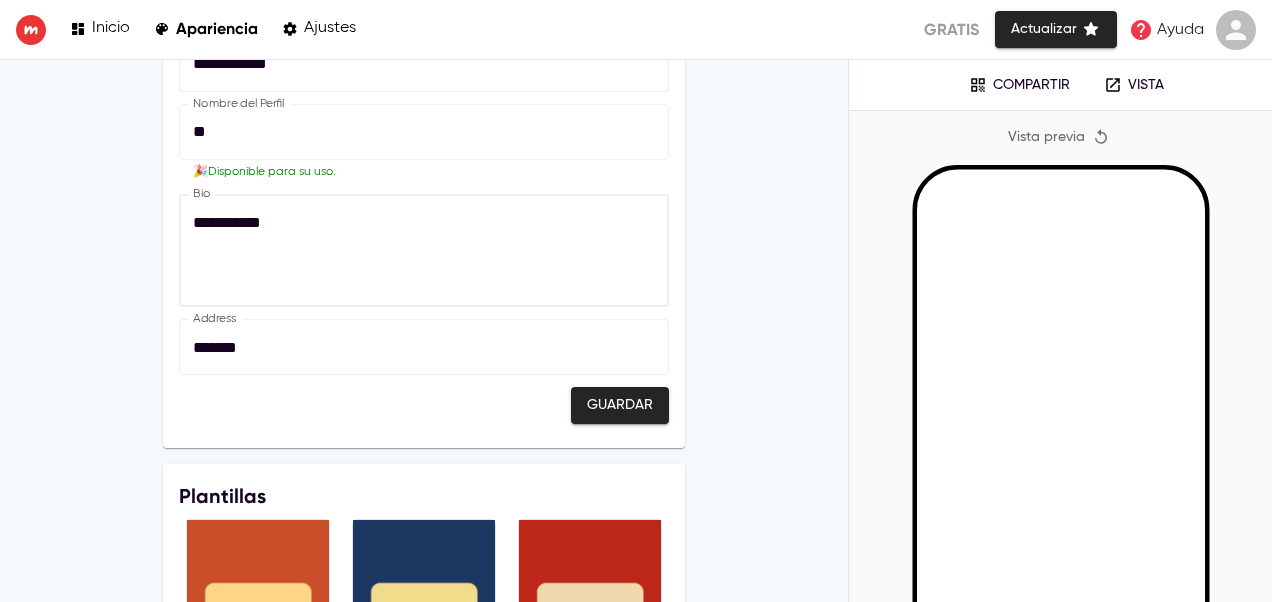 type on "**********" 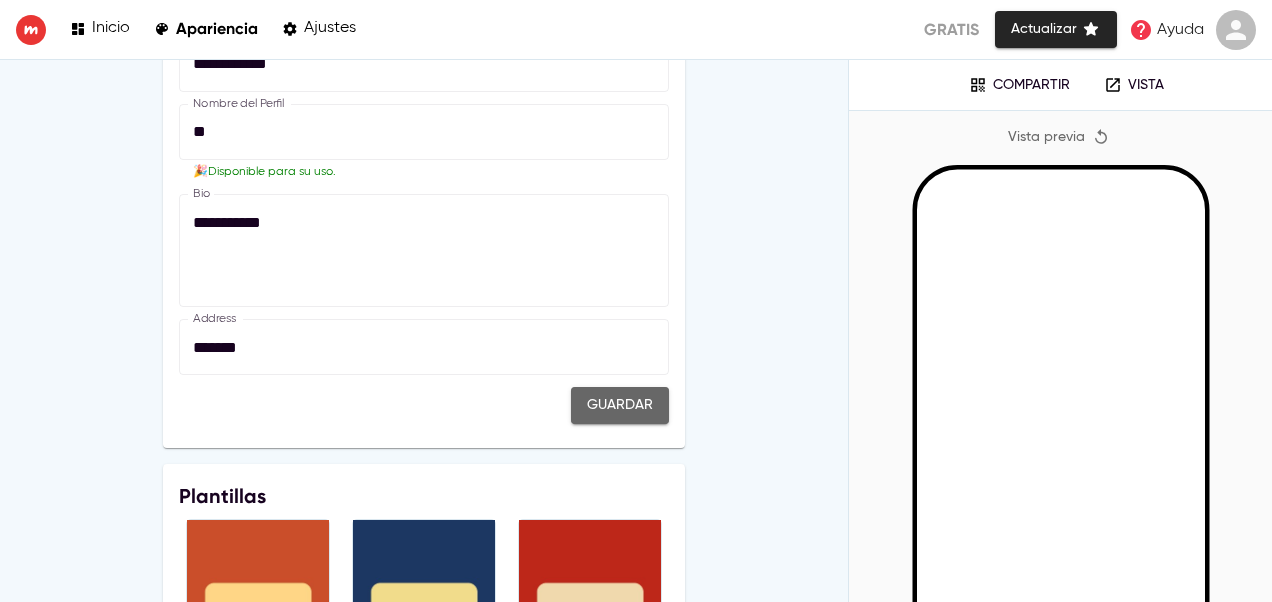 click on "Guardar" at bounding box center (620, 405) 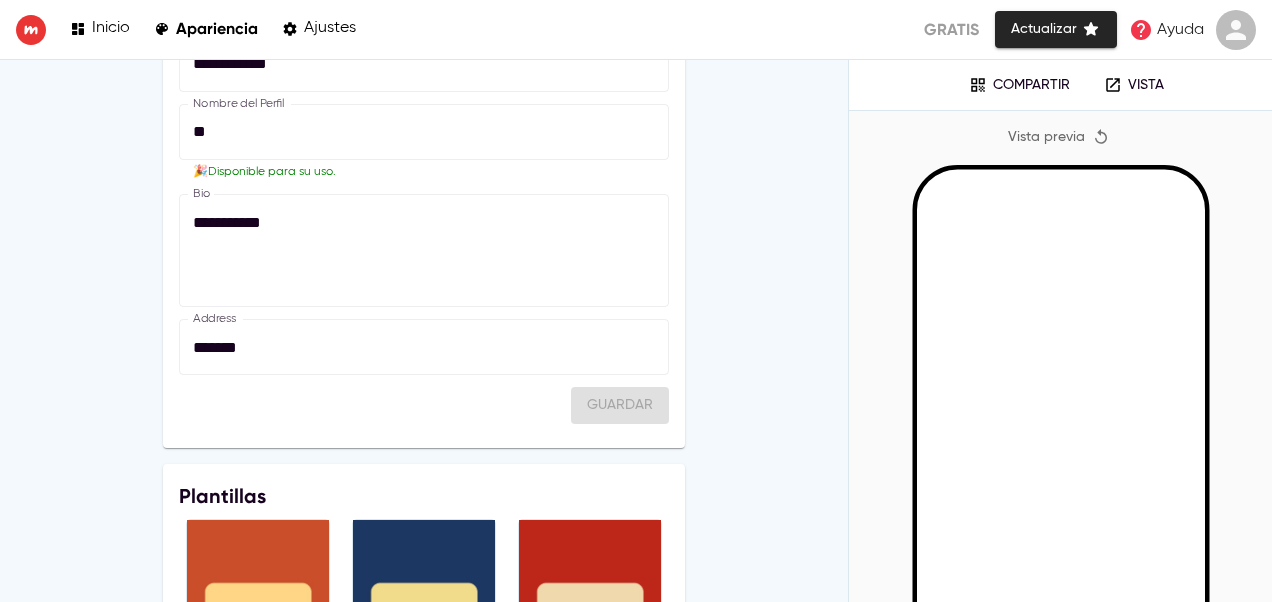 scroll, scrollTop: 0, scrollLeft: 0, axis: both 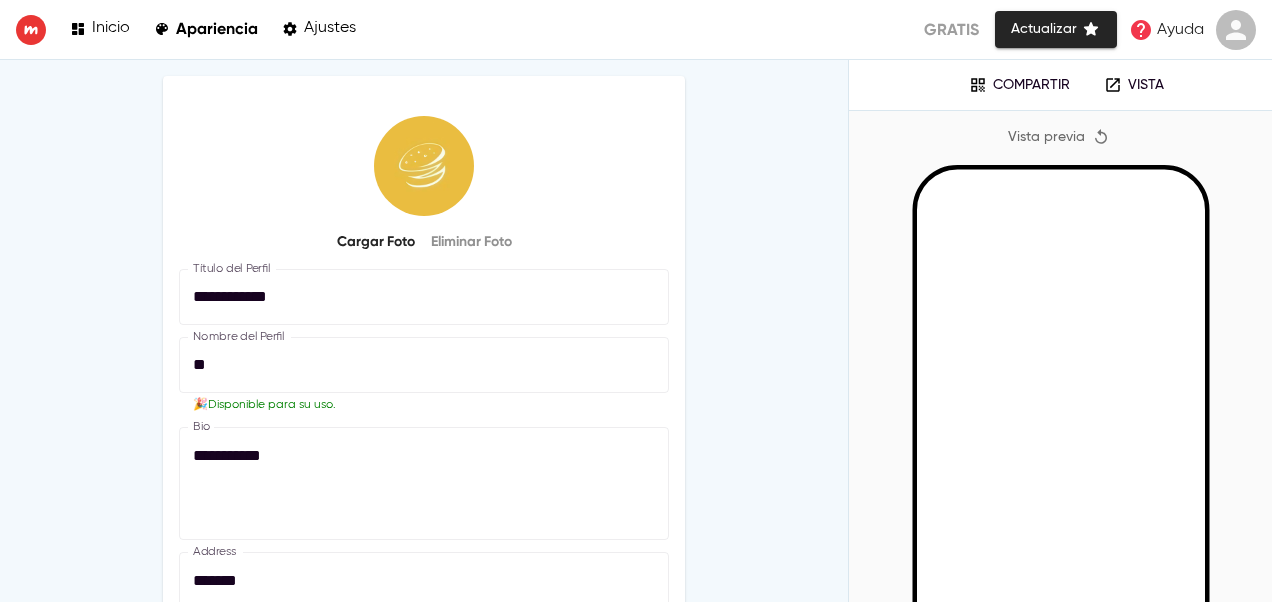 click on "Inicio" at bounding box center (111, 28) 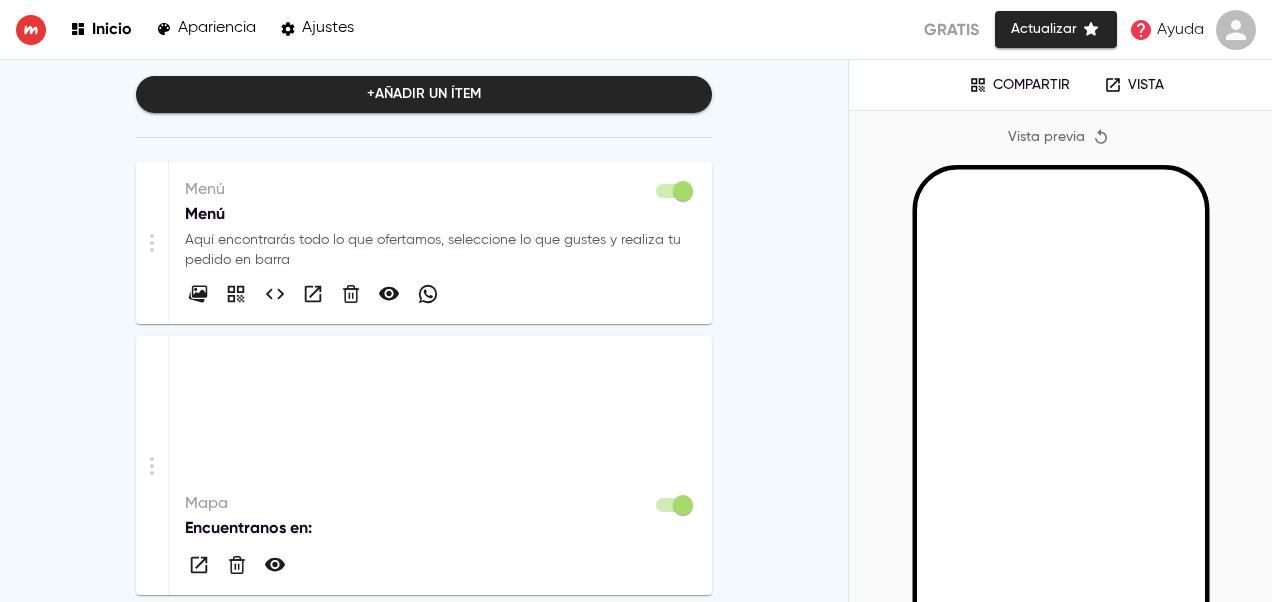 click on "Menú Aquí encontrarás todo lo que ofertamos, seleccione lo que gustes y realiza tu pedido en barra" at bounding box center (440, 236) 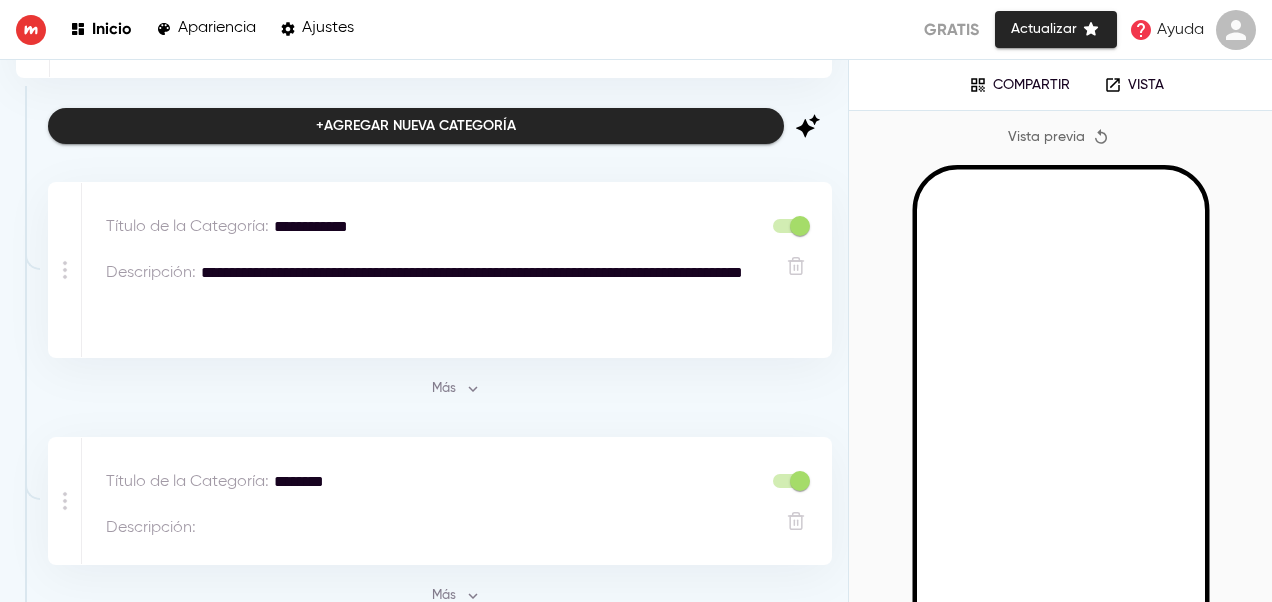 click on "Más" at bounding box center [456, 389] 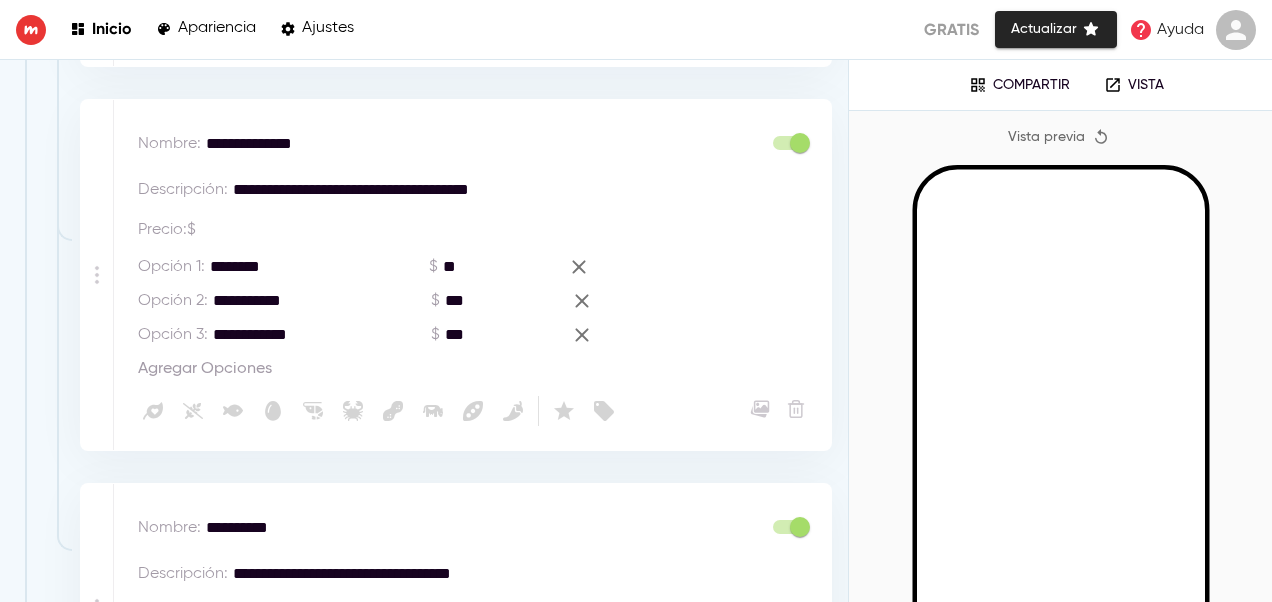 scroll, scrollTop: 1201, scrollLeft: 0, axis: vertical 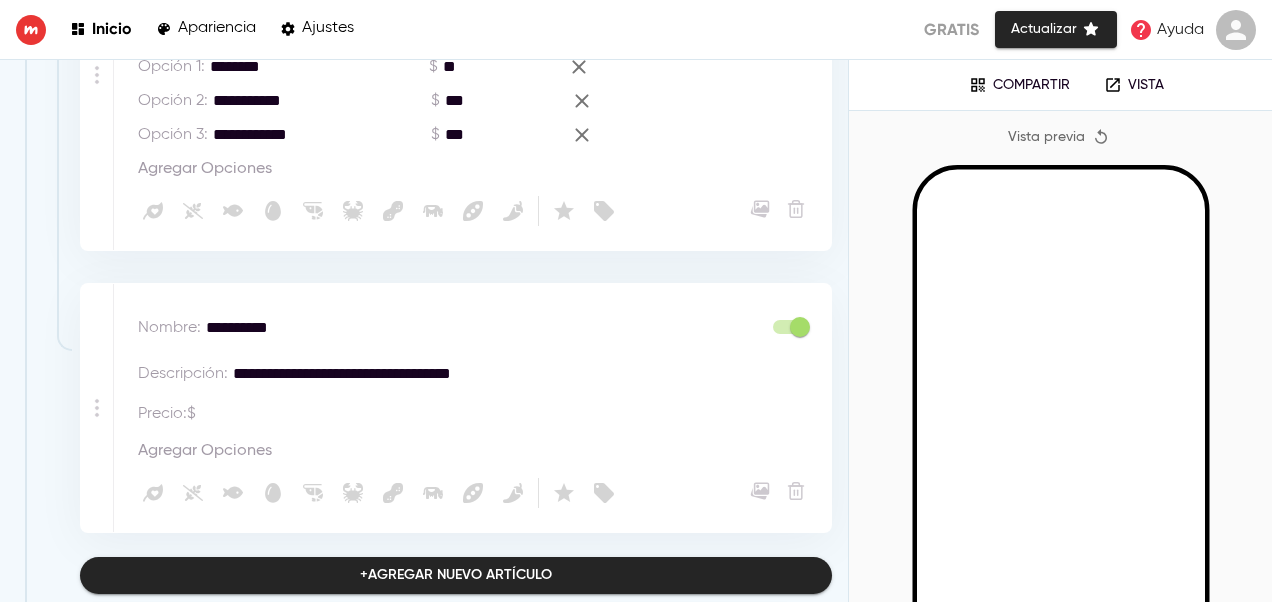 click at bounding box center (340, 414) 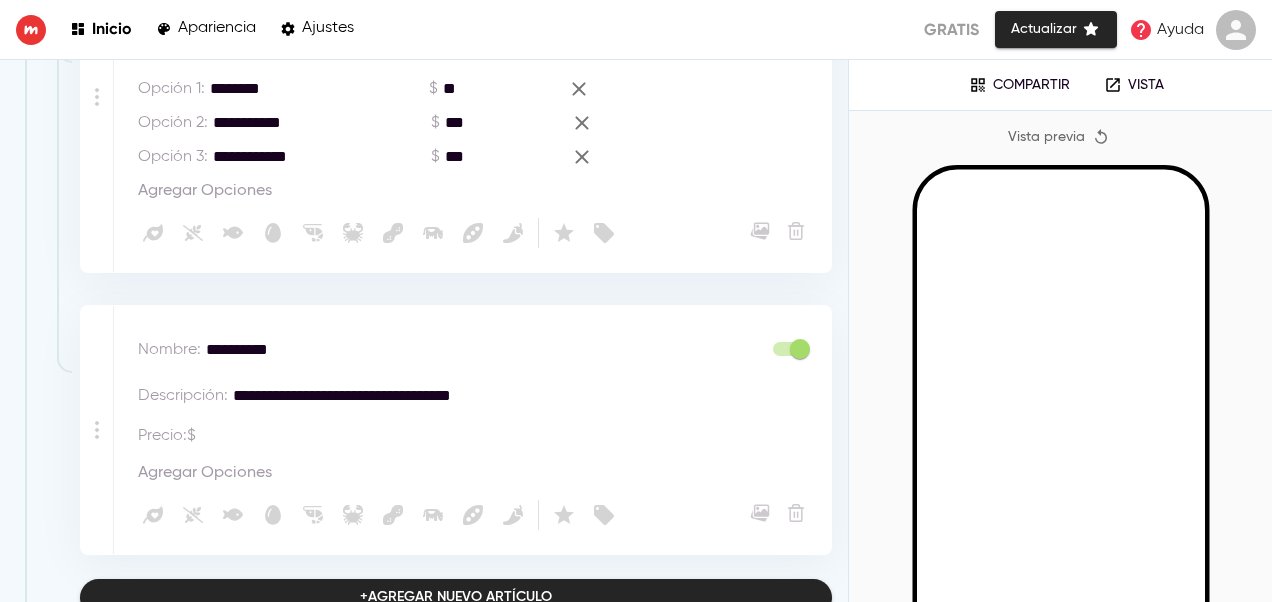 drag, startPoint x: 213, startPoint y: 66, endPoint x: 501, endPoint y: 82, distance: 288.4441 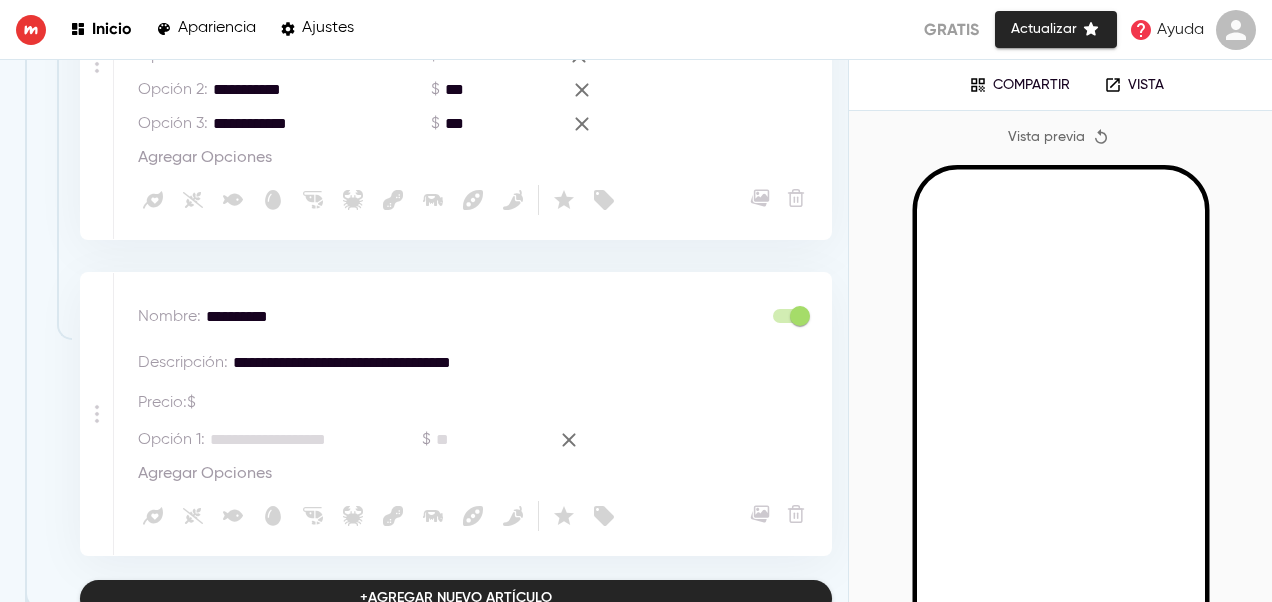 click on "Agregar Opciones" at bounding box center [205, 474] 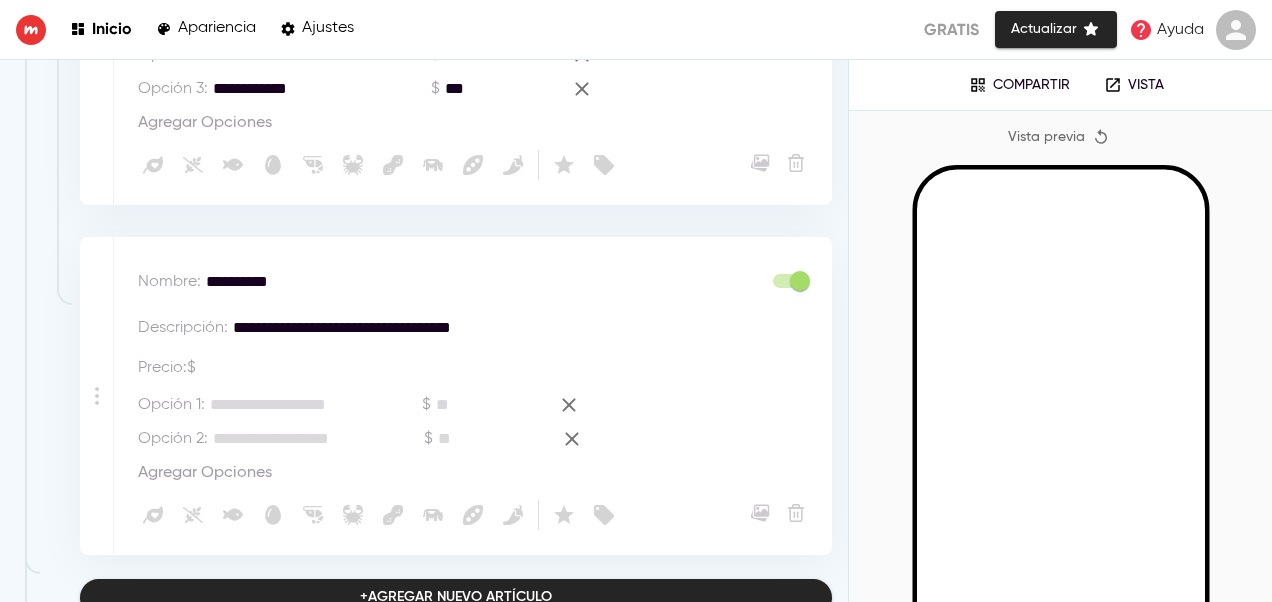 click on "Agregar Opciones" at bounding box center [205, 473] 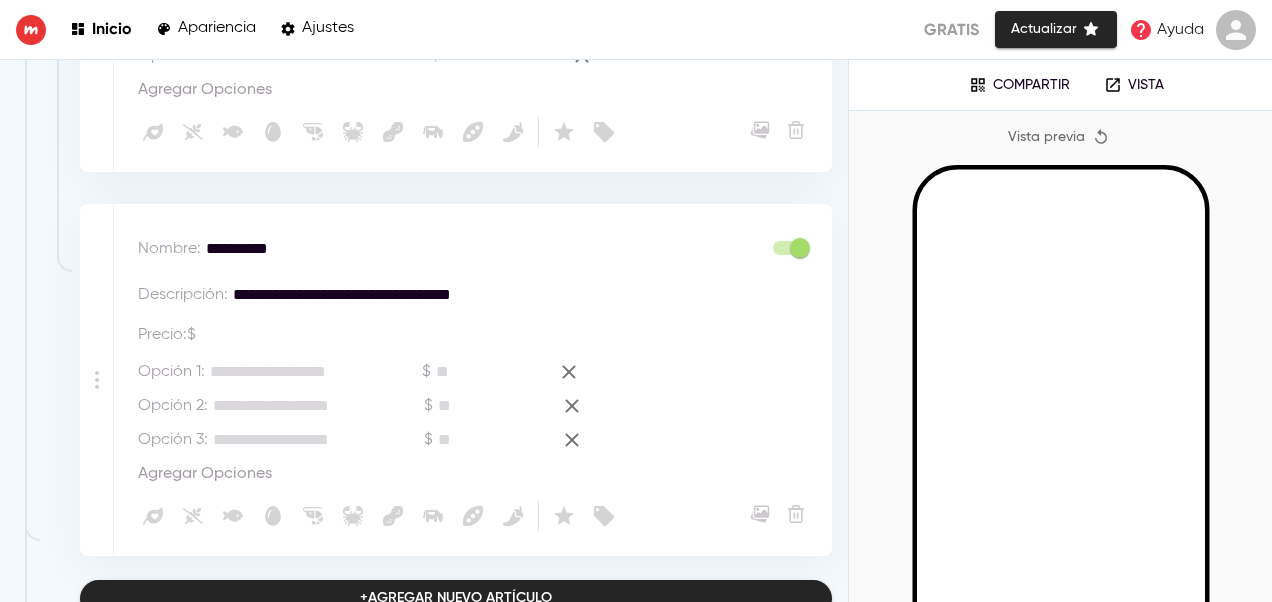 click at bounding box center [316, 372] 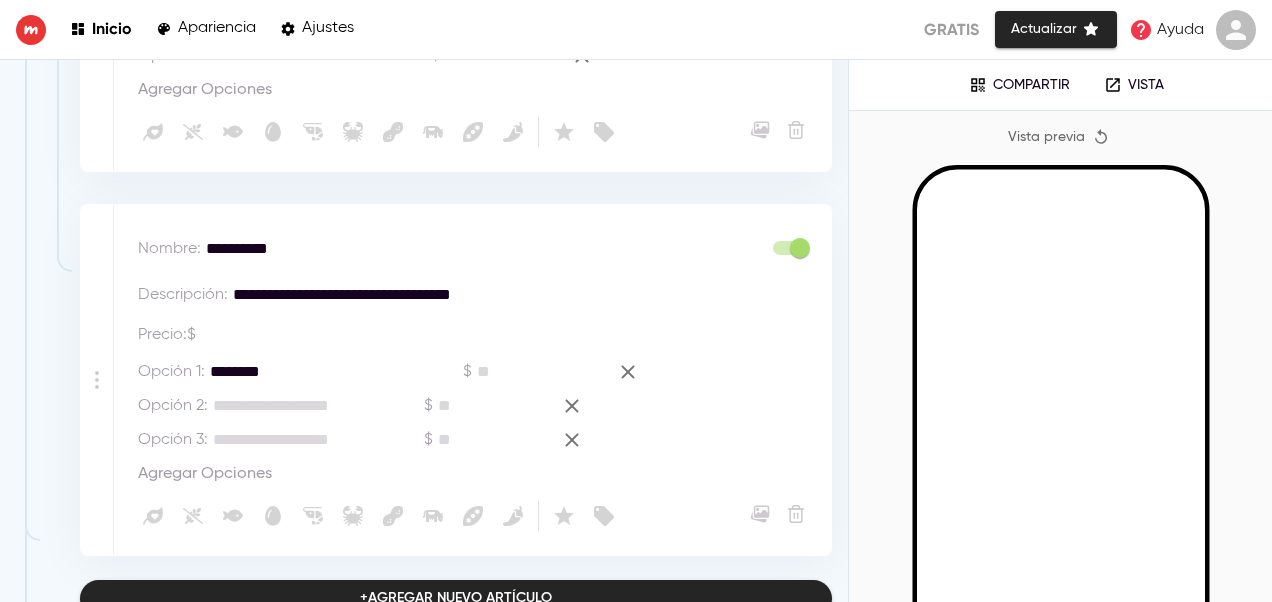 type on "********" 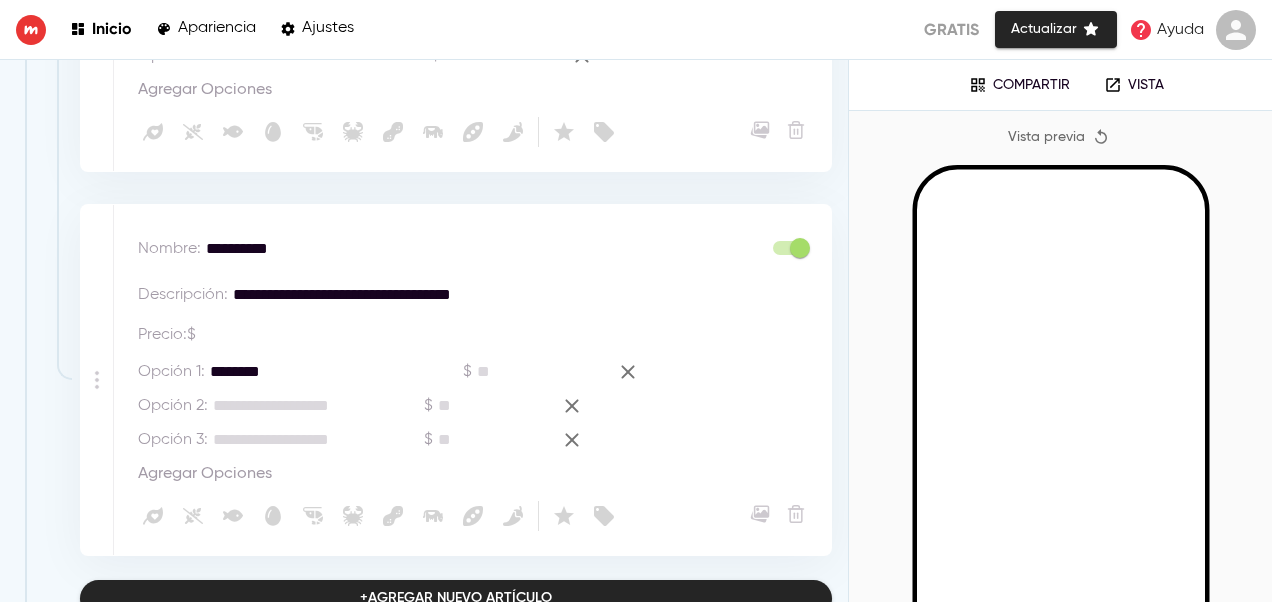 click at bounding box center [318, 406] 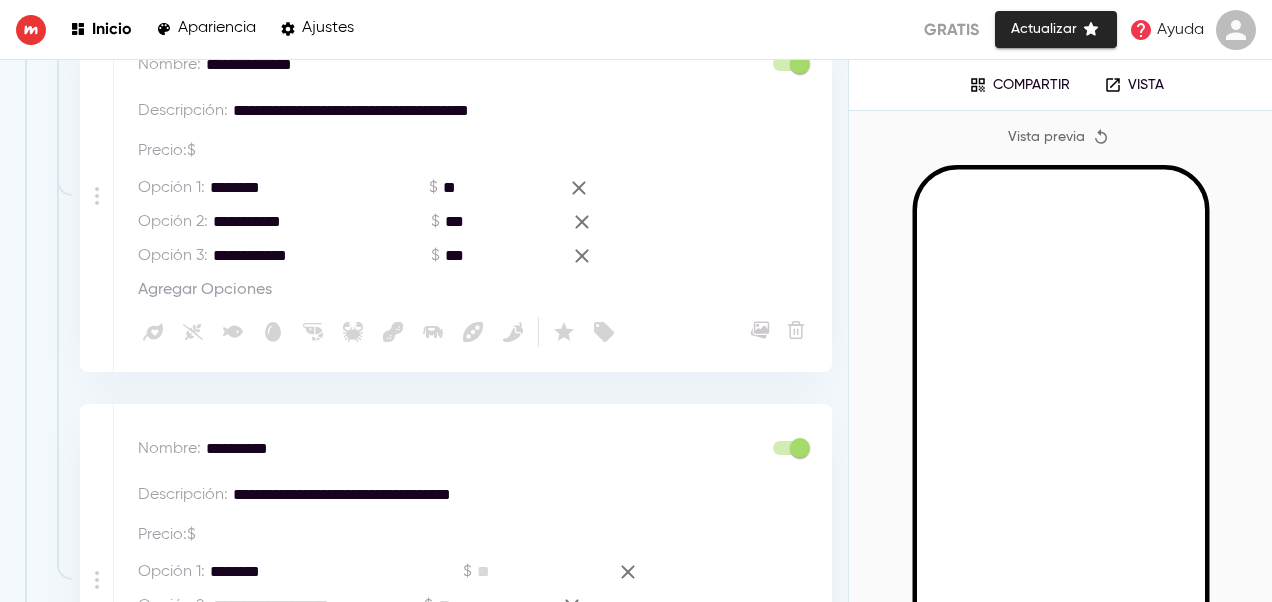 scroll, scrollTop: 1180, scrollLeft: 0, axis: vertical 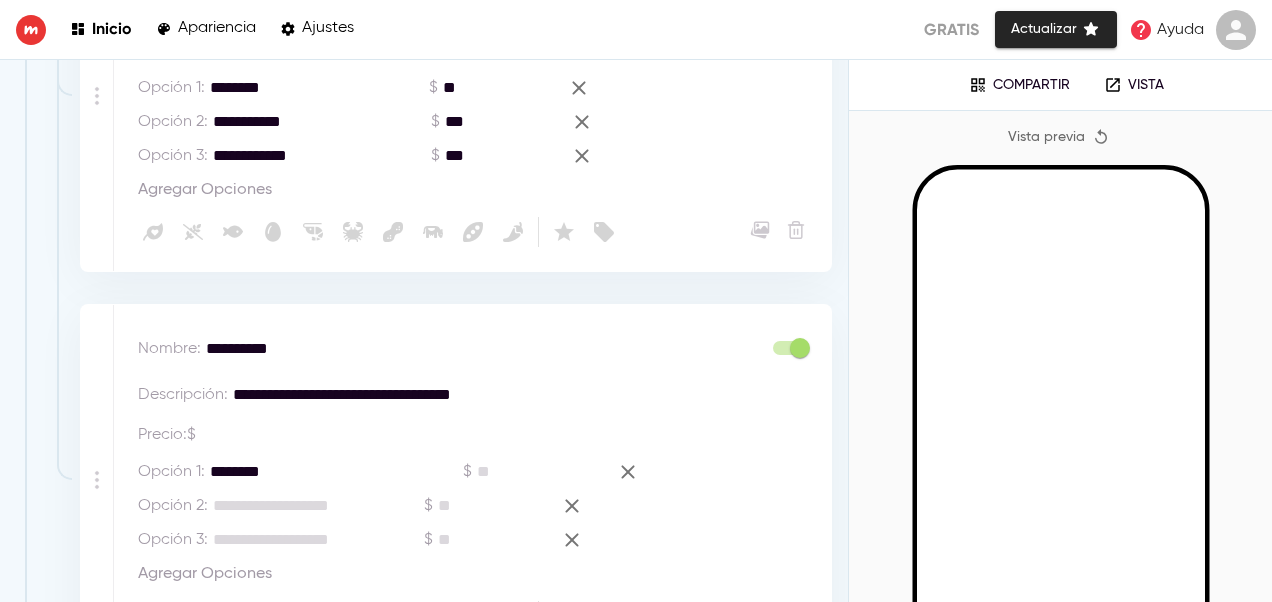 drag, startPoint x: 235, startPoint y: 126, endPoint x: 392, endPoint y: 128, distance: 157.01274 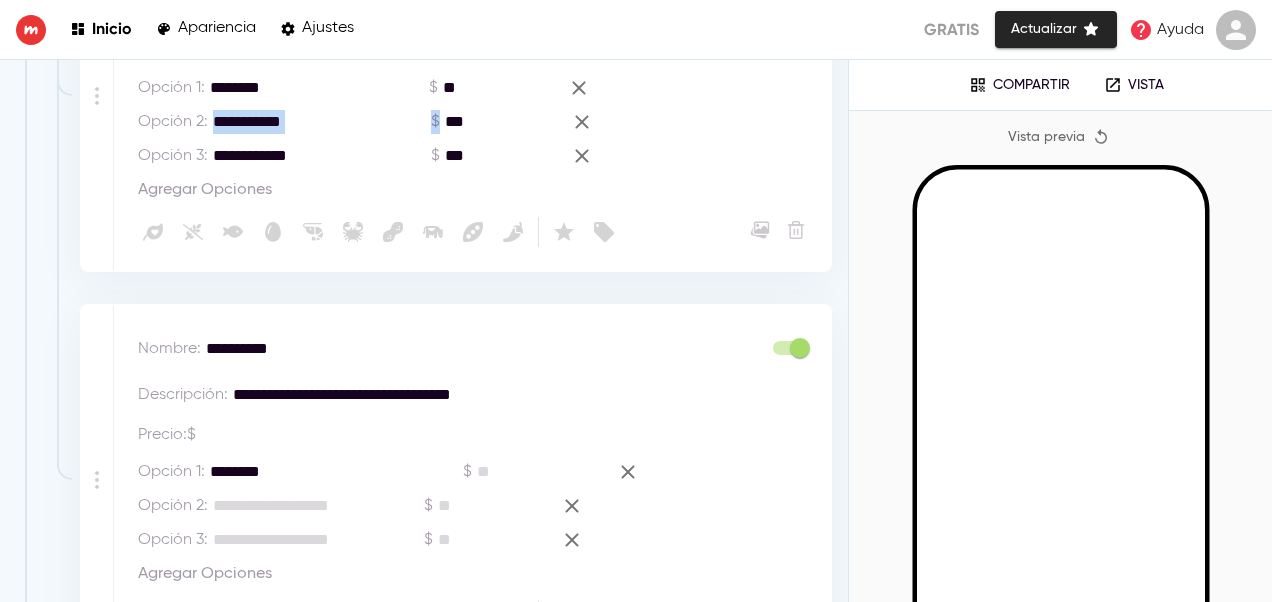 drag, startPoint x: 211, startPoint y: 122, endPoint x: 490, endPoint y: 122, distance: 279 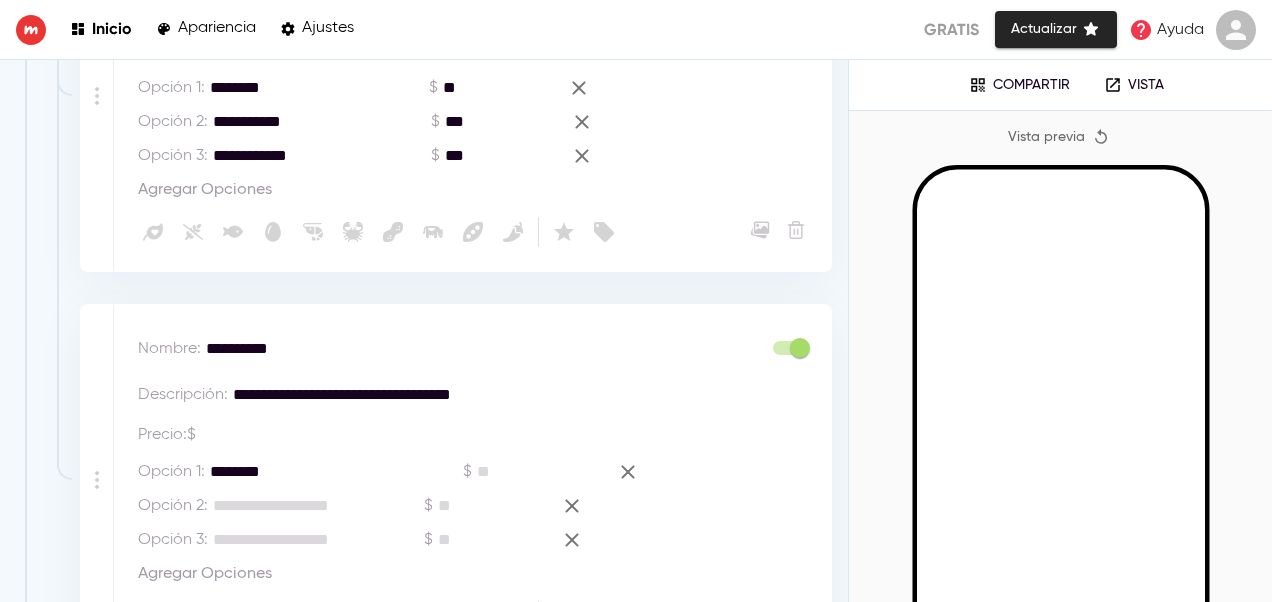 click on "***" at bounding box center (501, 122) 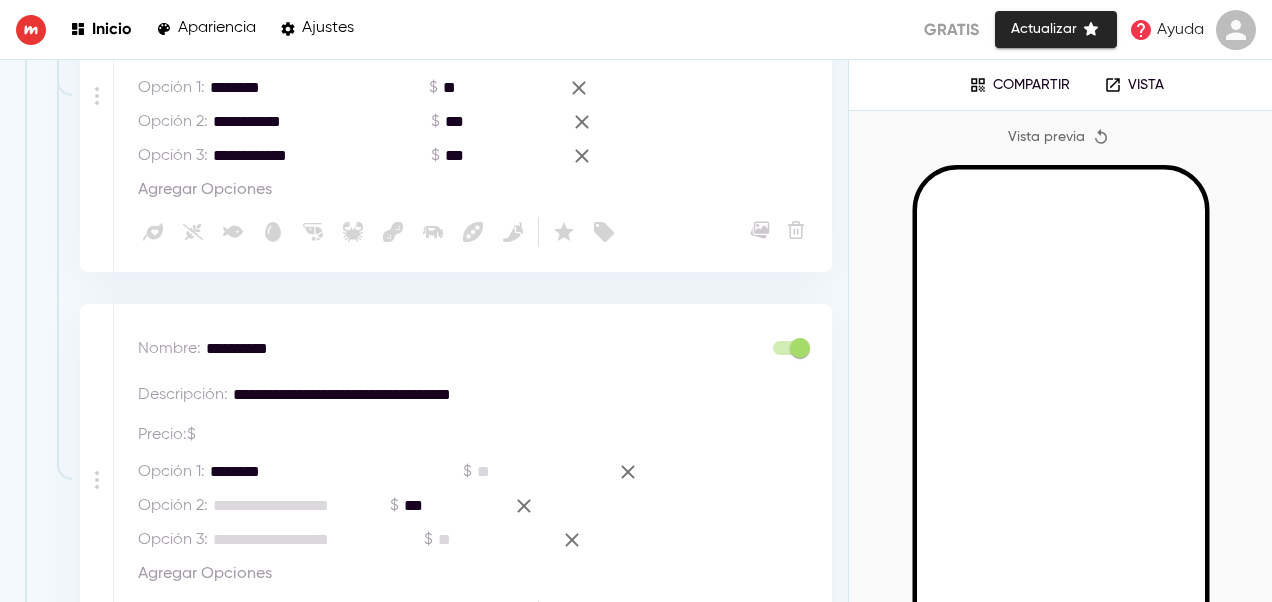 type on "***" 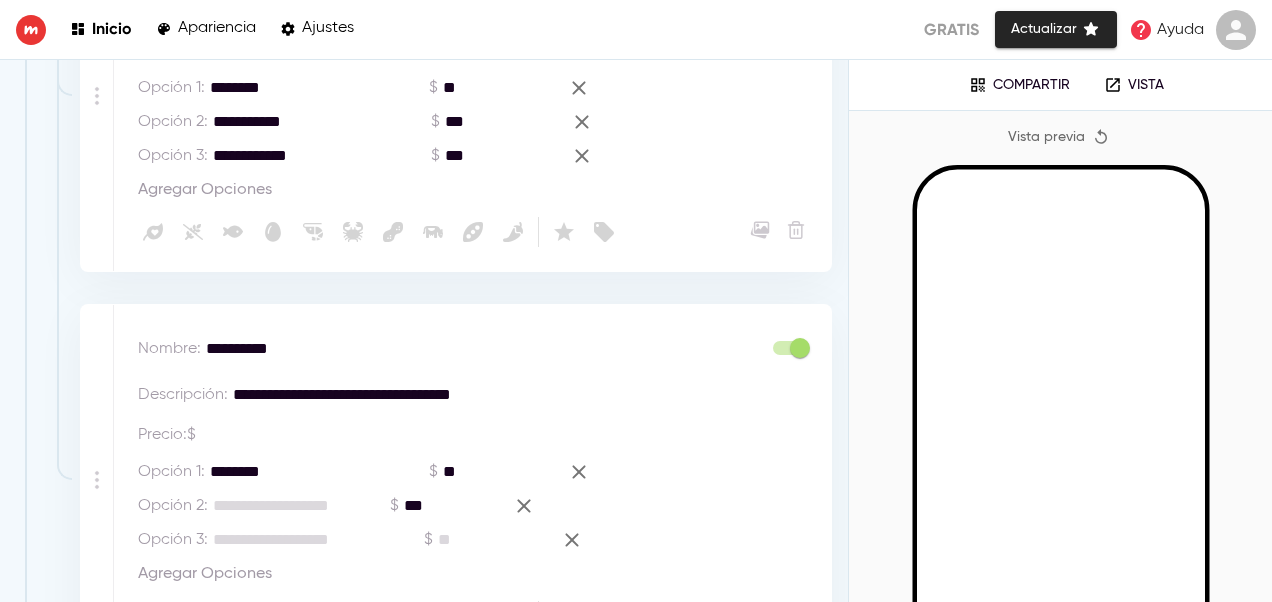 type on "**" 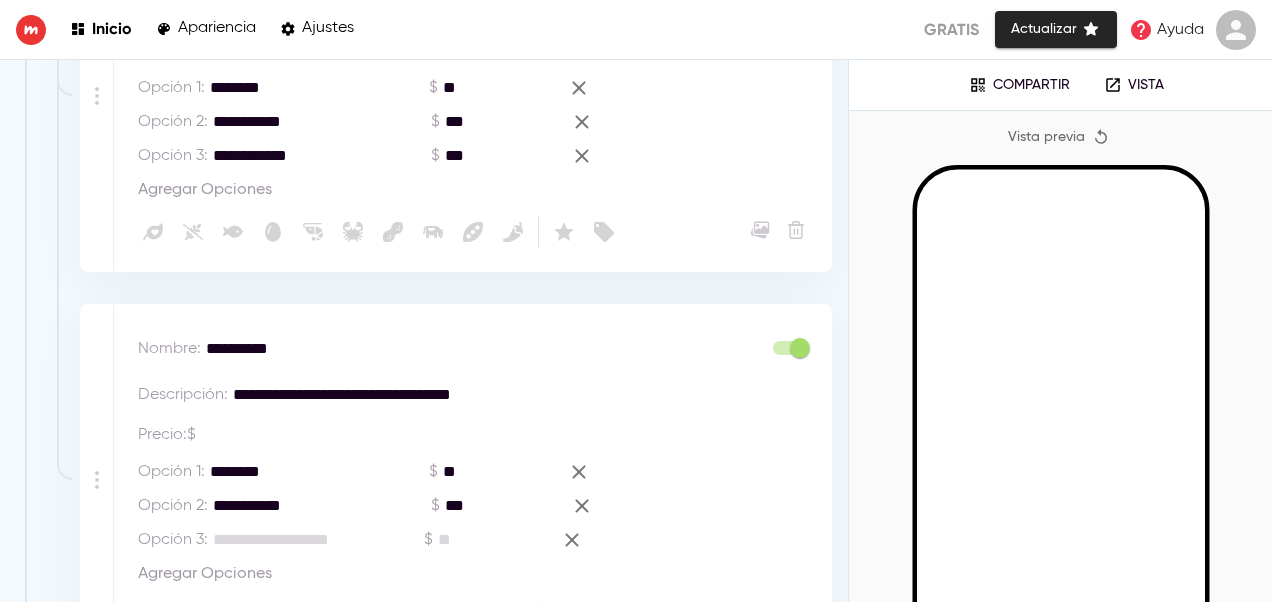 type on "**********" 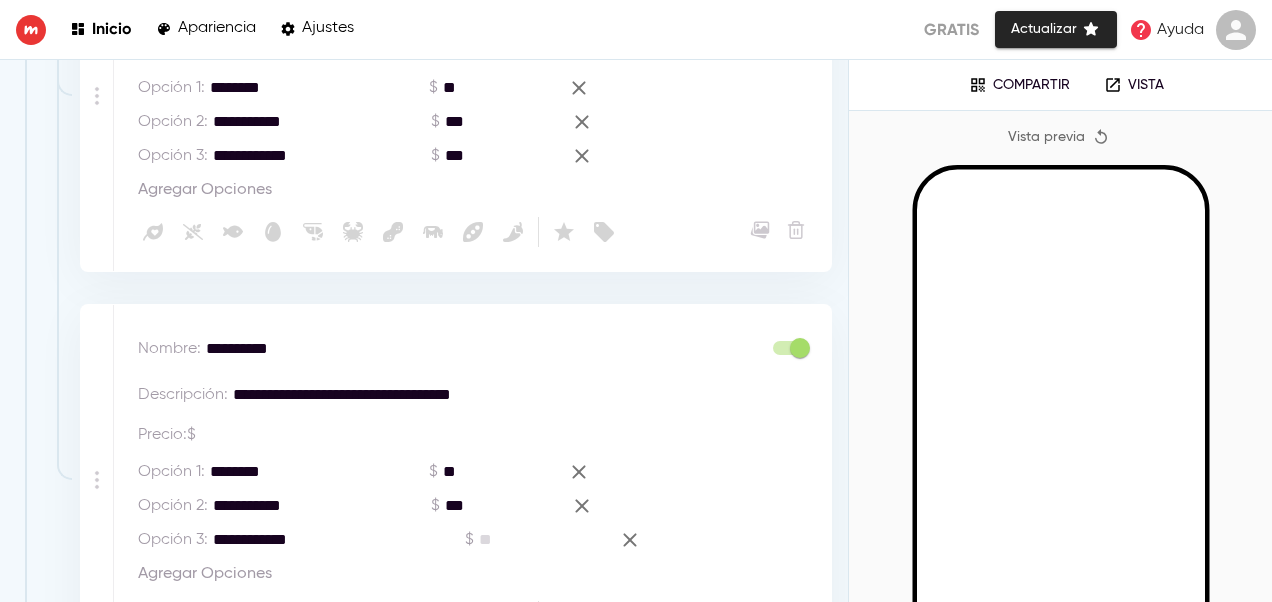 type on "**********" 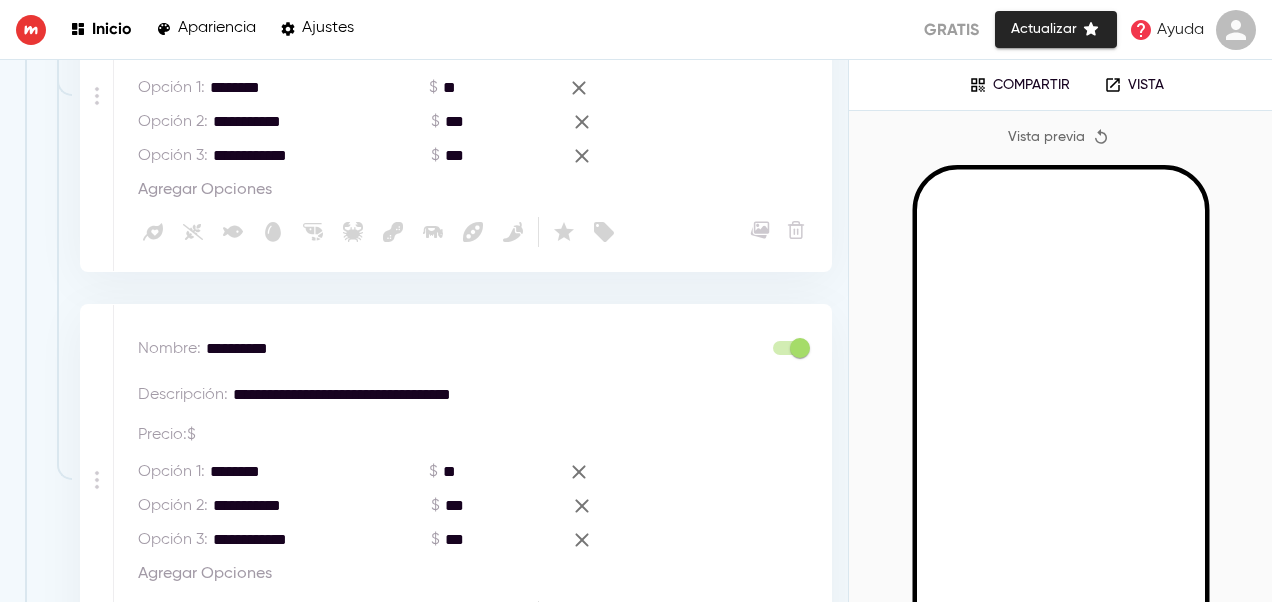 scroll, scrollTop: 1280, scrollLeft: 0, axis: vertical 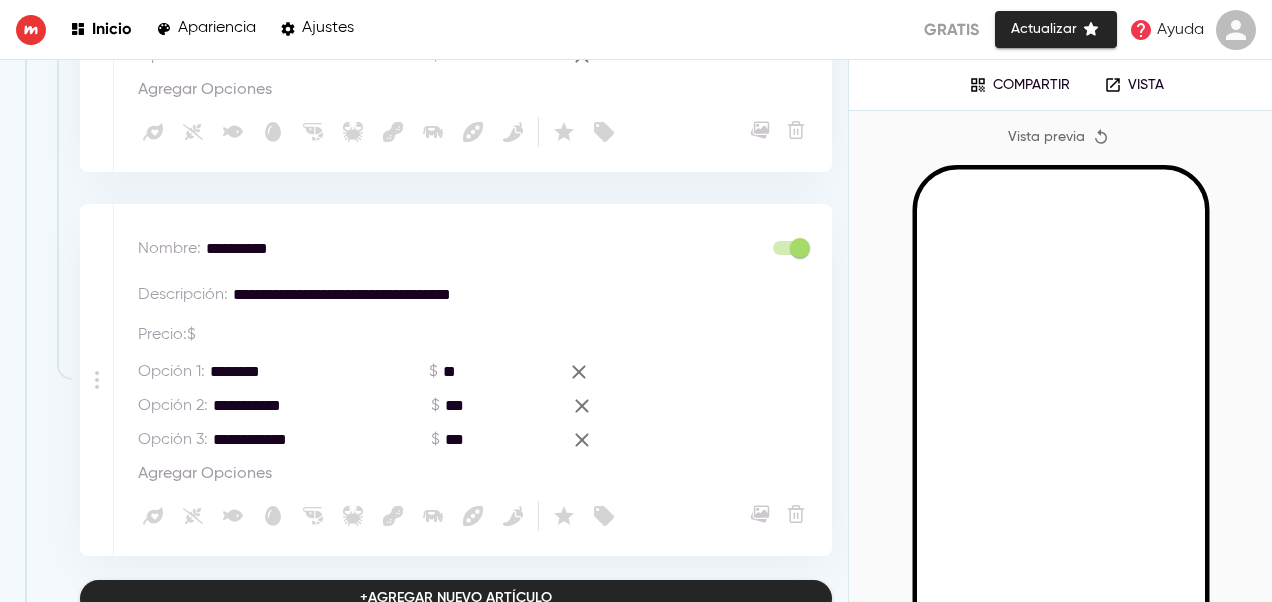 type on "***" 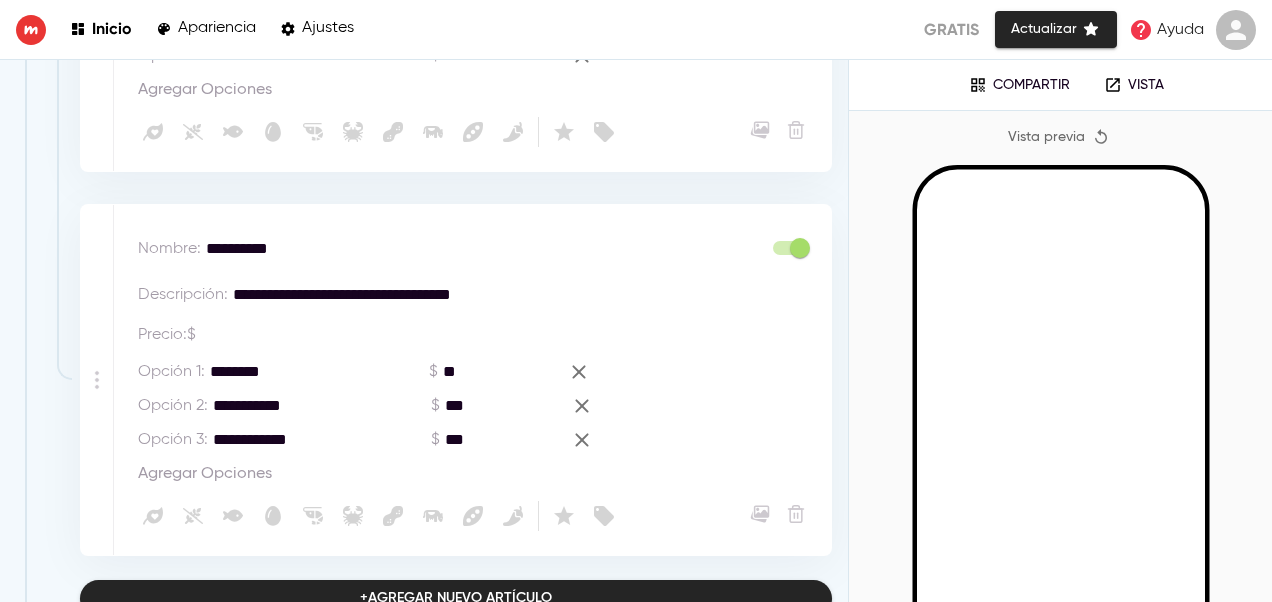 click on "Precio :  $ *" at bounding box center [308, 331] 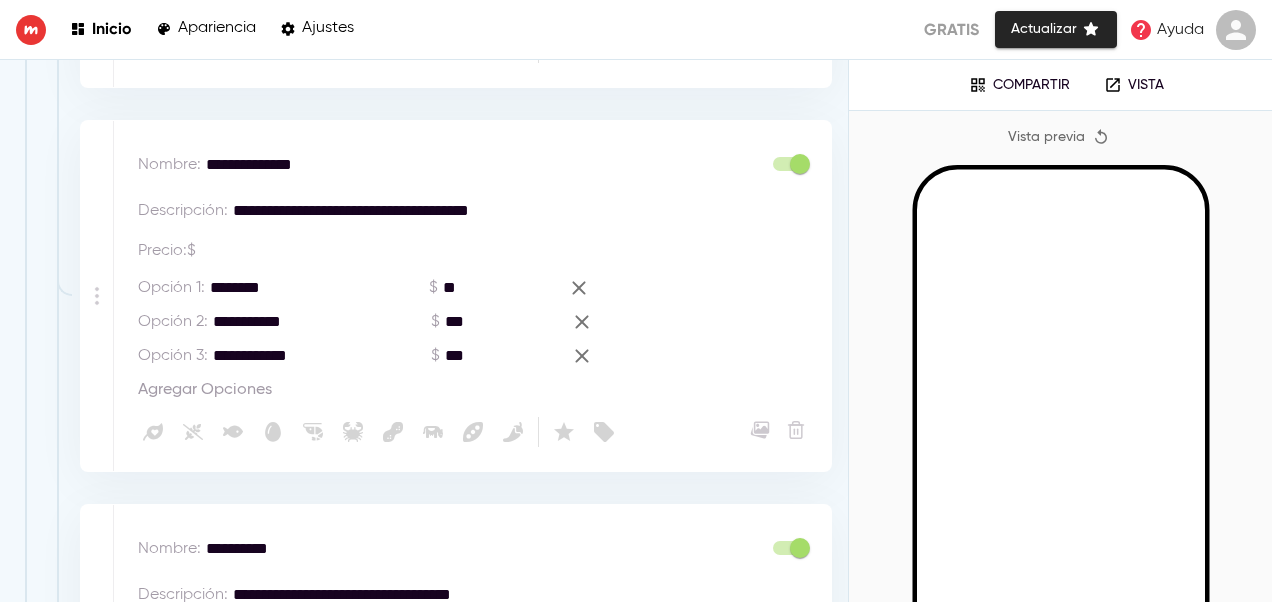 scroll, scrollTop: 1080, scrollLeft: 0, axis: vertical 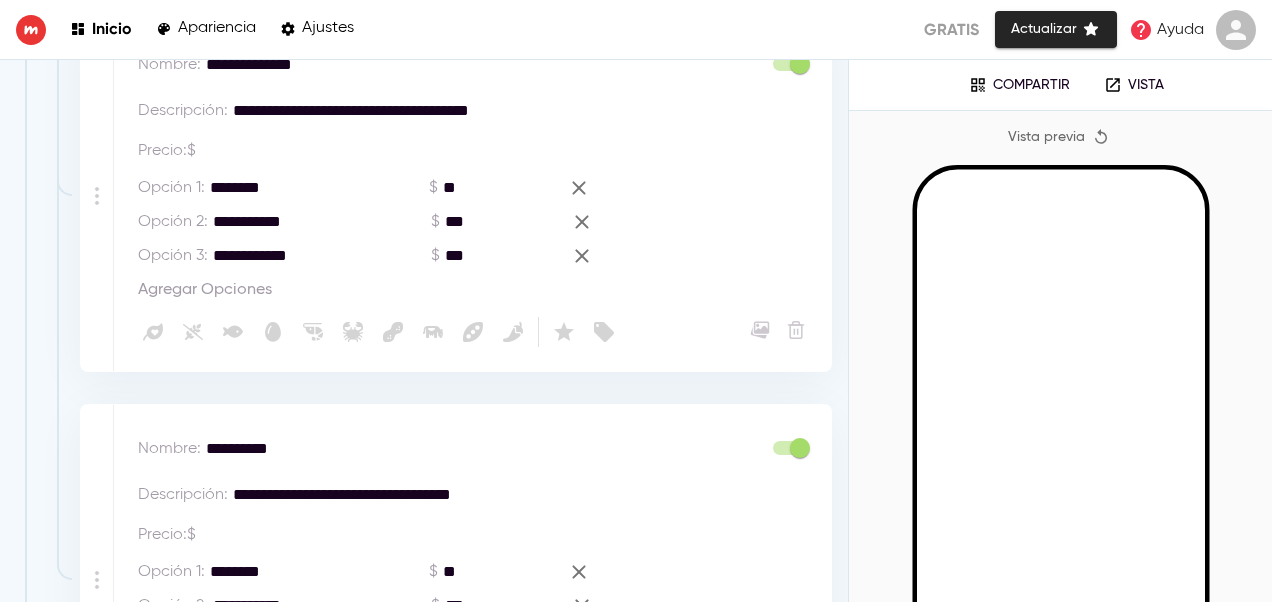 click on "**********" at bounding box center [322, 256] 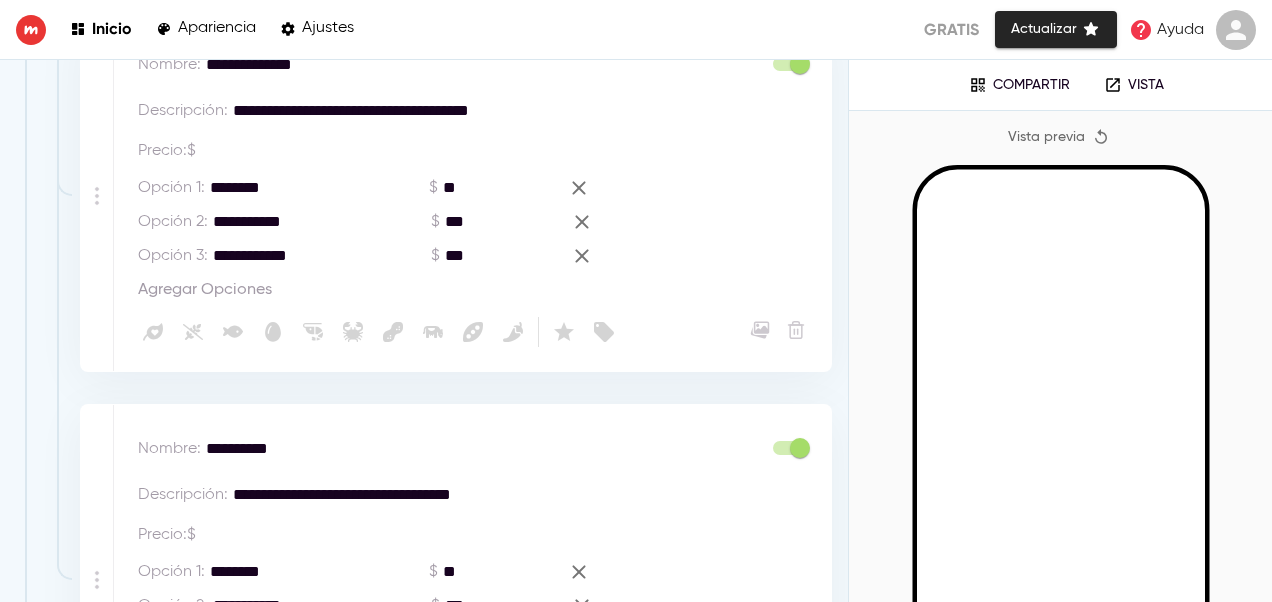 click at bounding box center (97, 196) 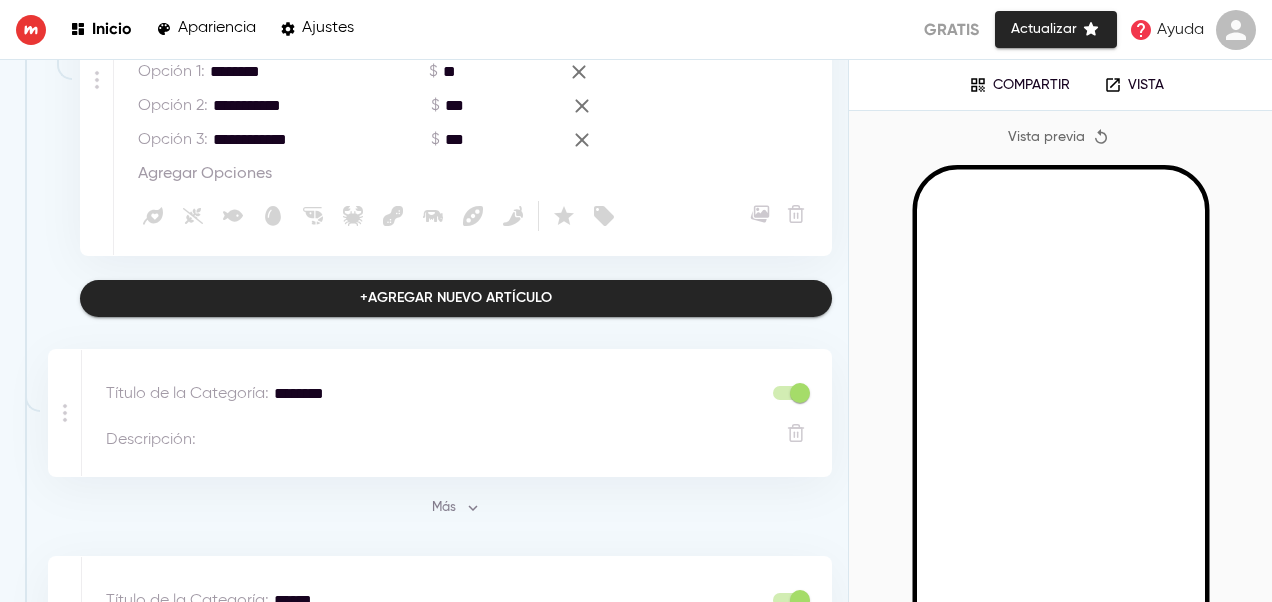 click on "+  Agregar nuevo artículo" at bounding box center [456, 298] 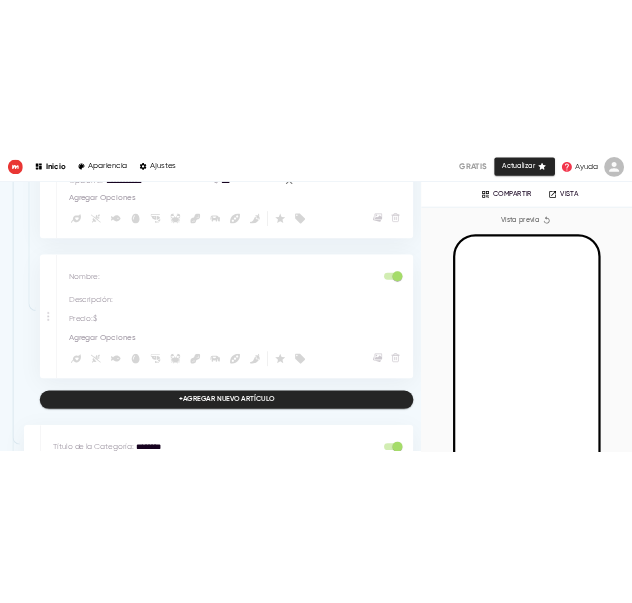 scroll, scrollTop: 1562, scrollLeft: 0, axis: vertical 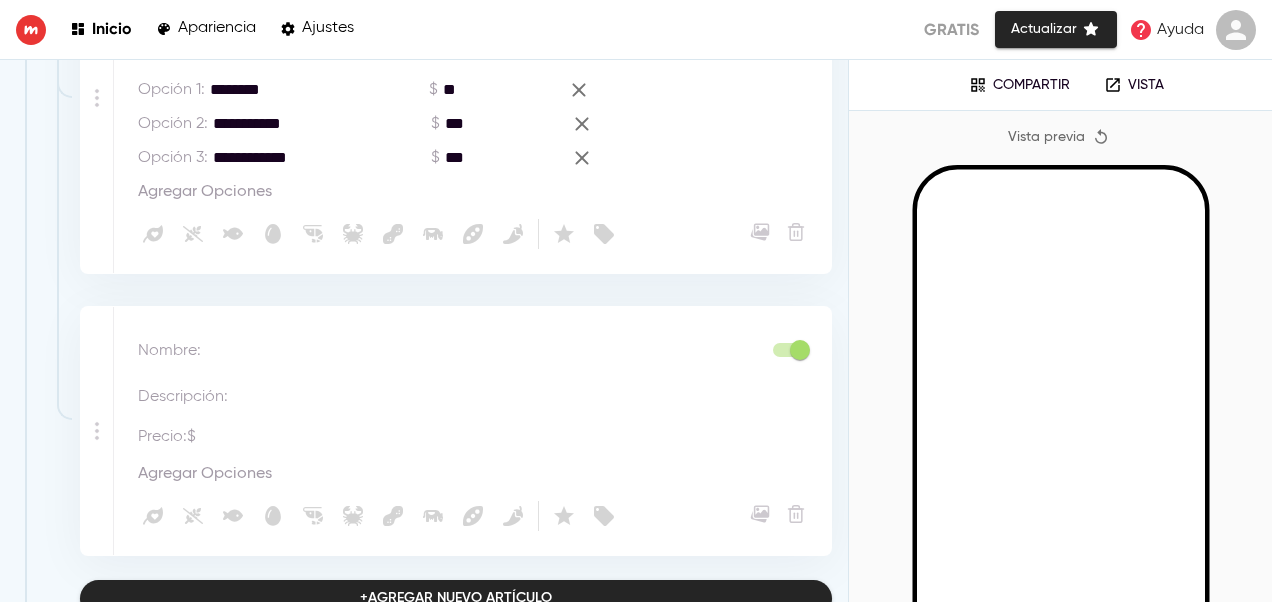 click on "Nombre : *" at bounding box center [478, 354] 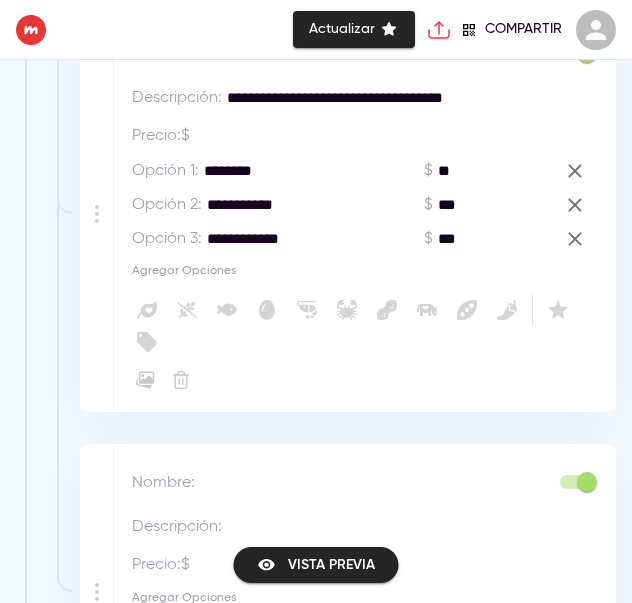 scroll, scrollTop: 1716, scrollLeft: 0, axis: vertical 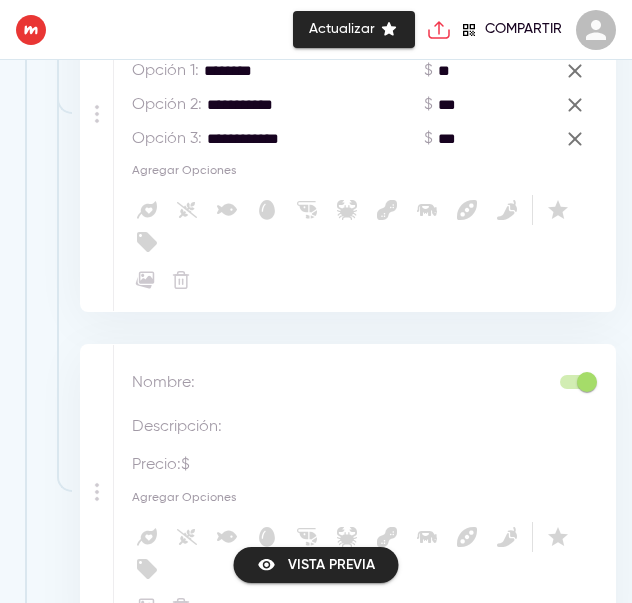 click at bounding box center (330, 383) 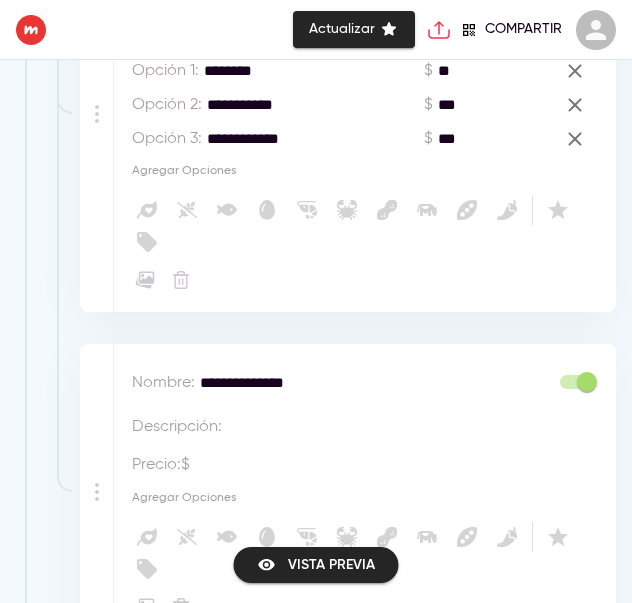 scroll, scrollTop: 1916, scrollLeft: 0, axis: vertical 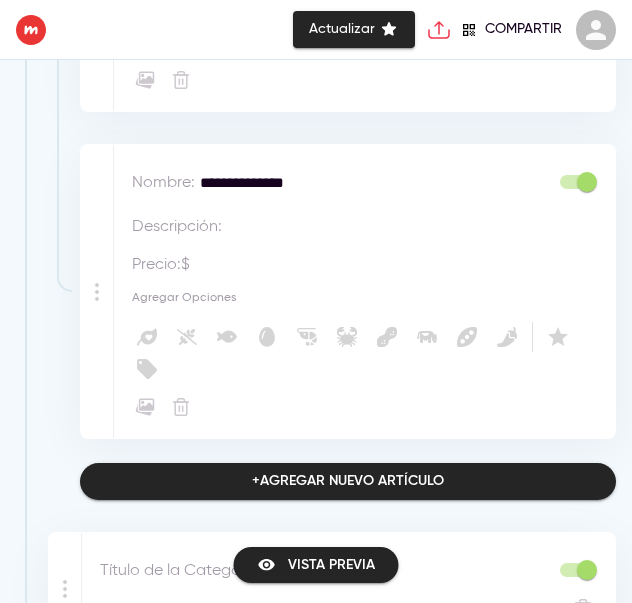 type on "**********" 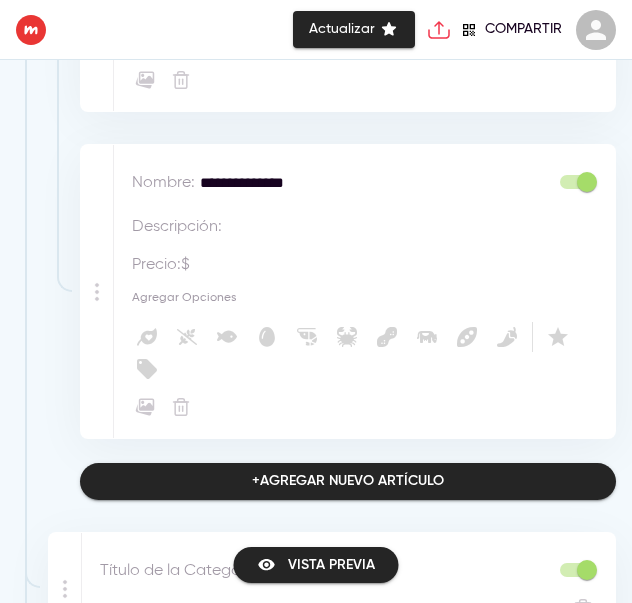 click at bounding box center (369, 227) 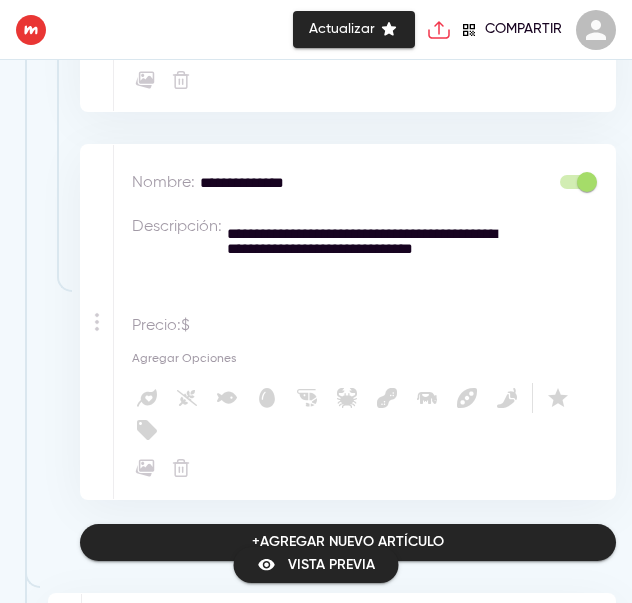 scroll, scrollTop: 1977, scrollLeft: 0, axis: vertical 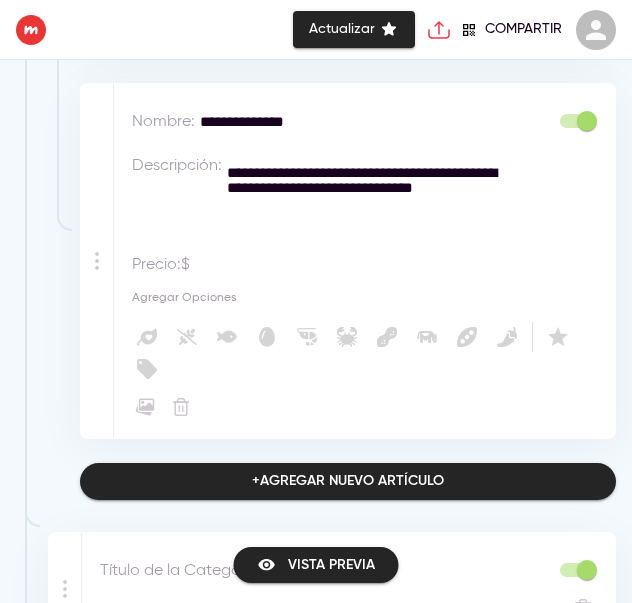 type on "**********" 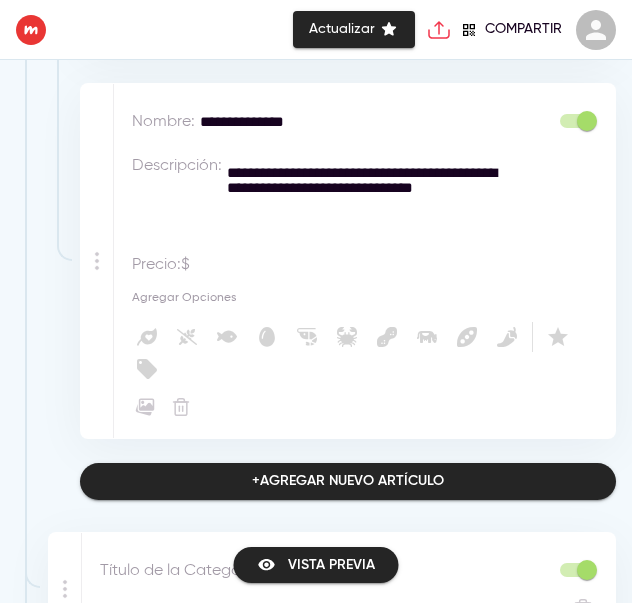 click on "Agregar Opciones" at bounding box center [369, 297] 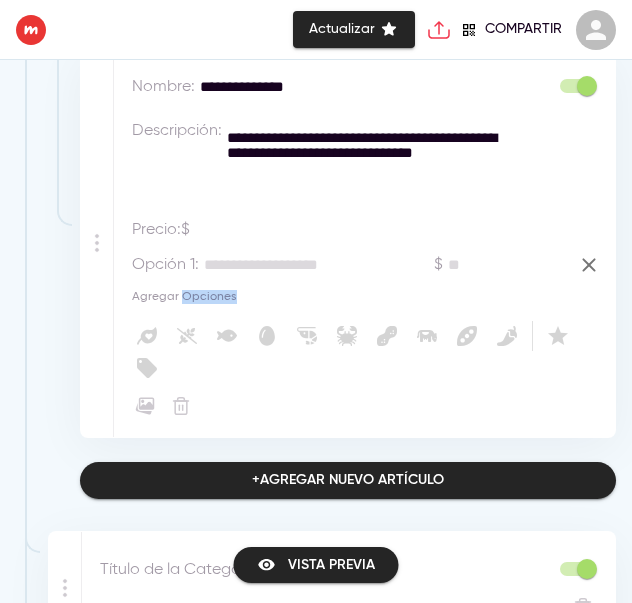 click on "Agregar Opciones" at bounding box center (184, 297) 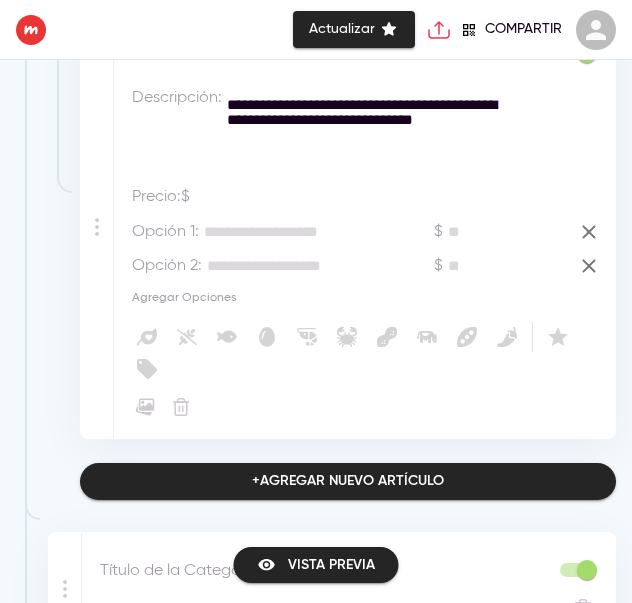 click on "Agregar Opciones" at bounding box center [184, 298] 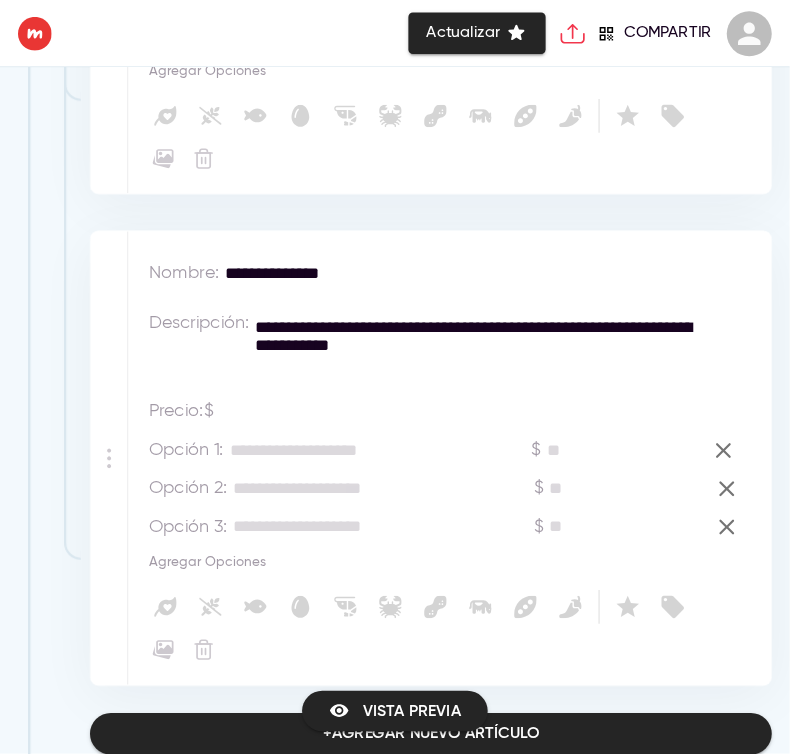 scroll, scrollTop: 1699, scrollLeft: 0, axis: vertical 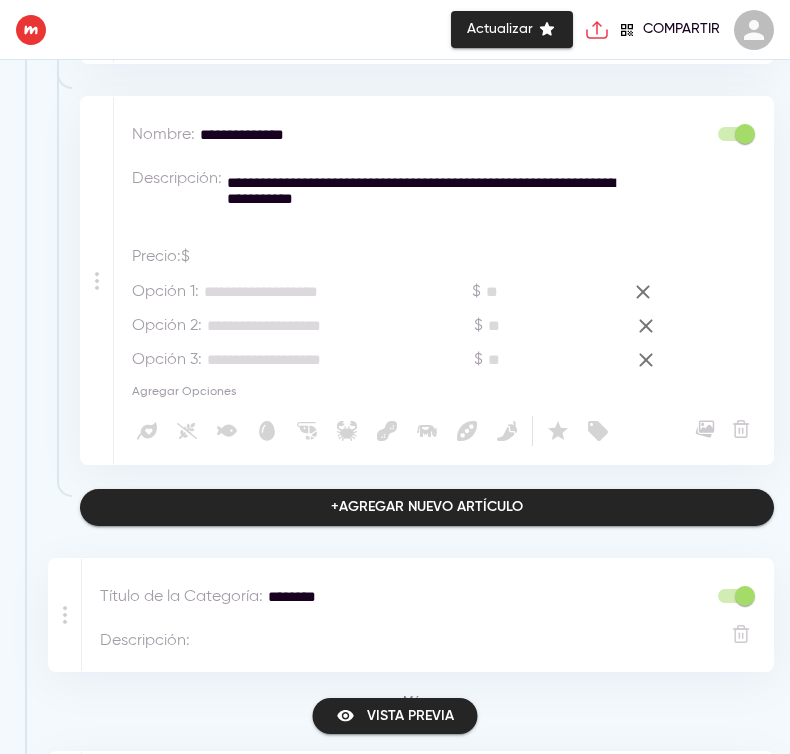 drag, startPoint x: 592, startPoint y: 0, endPoint x: 15, endPoint y: 440, distance: 725.62317 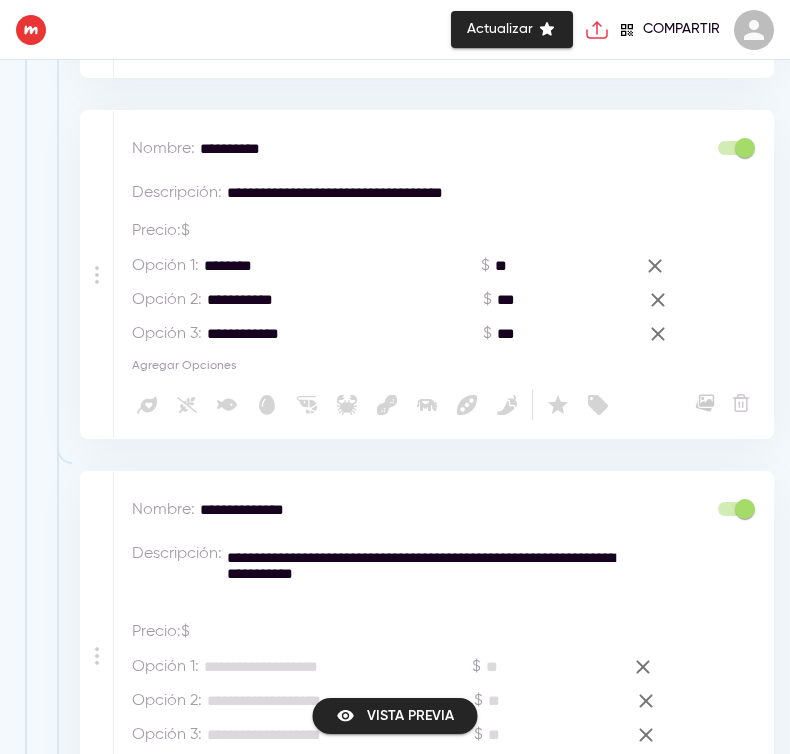 scroll, scrollTop: 1449, scrollLeft: 0, axis: vertical 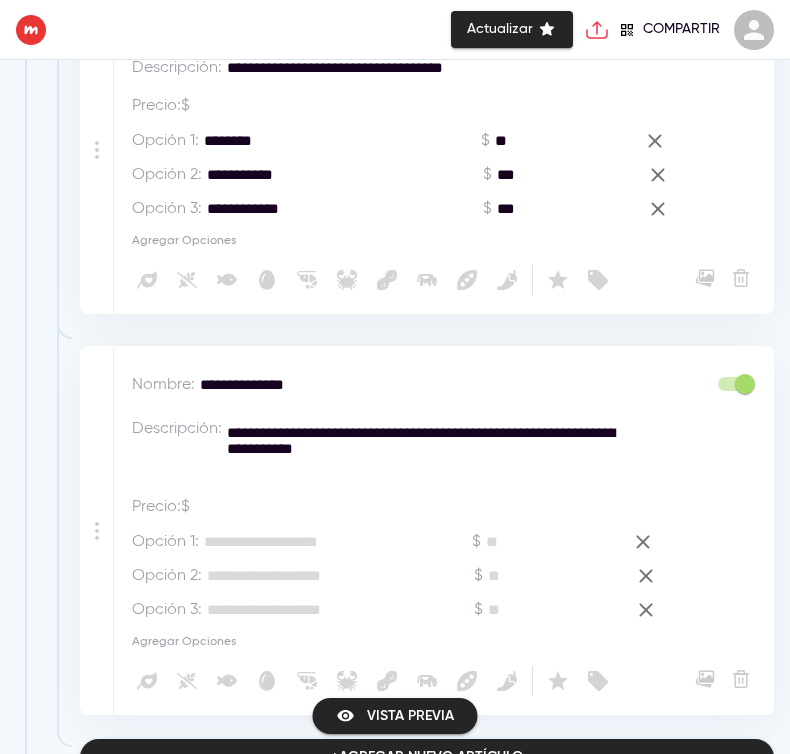 click on "********" at bounding box center [307, 141] 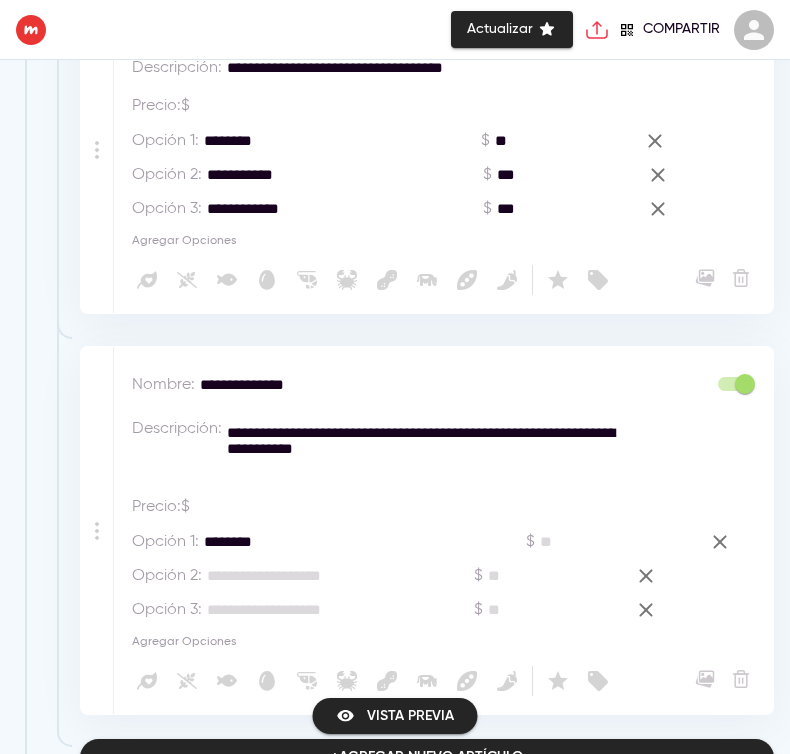 type on "********" 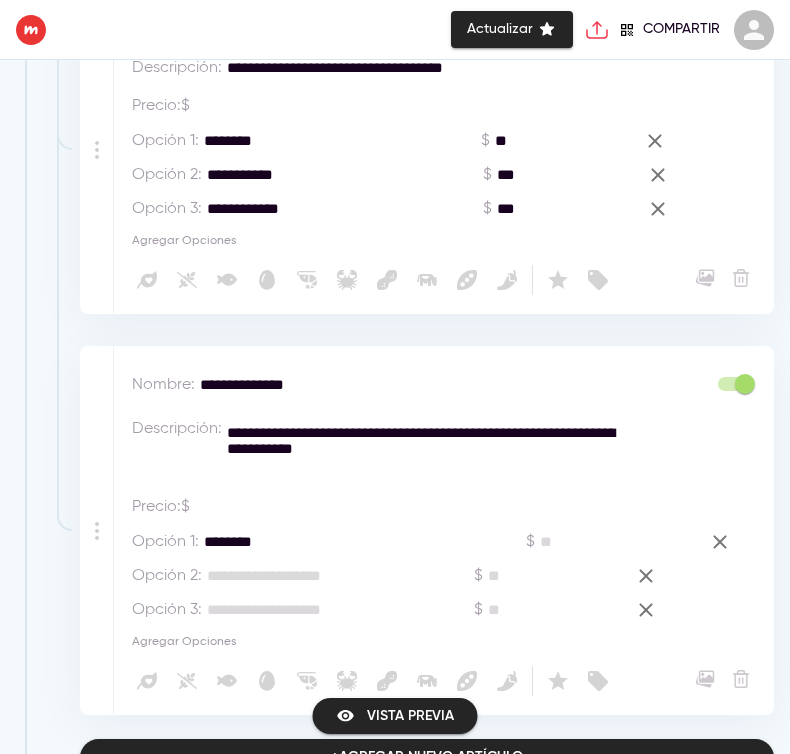 drag, startPoint x: 204, startPoint y: 172, endPoint x: 350, endPoint y: 173, distance: 146.00342 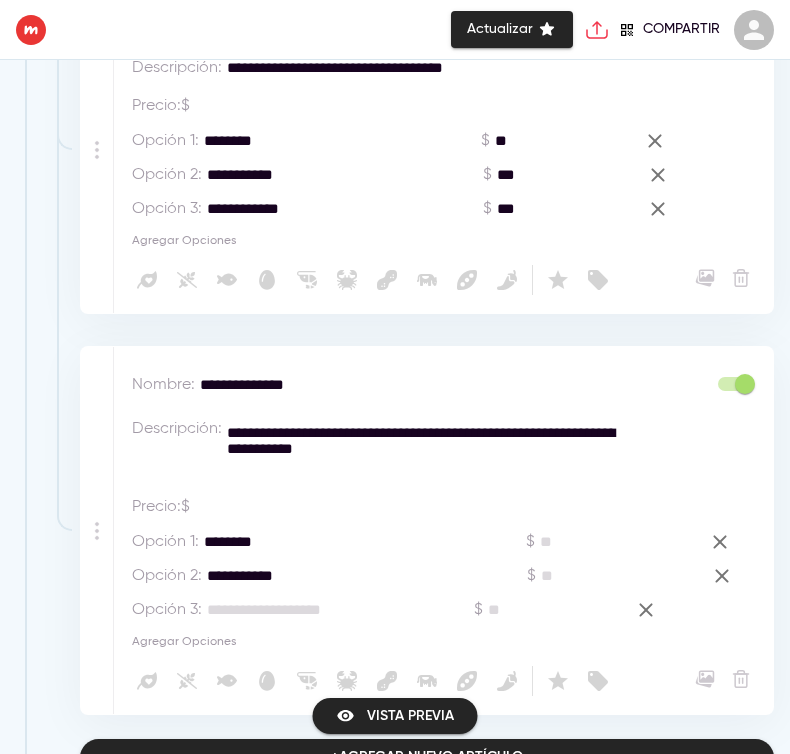 type on "**********" 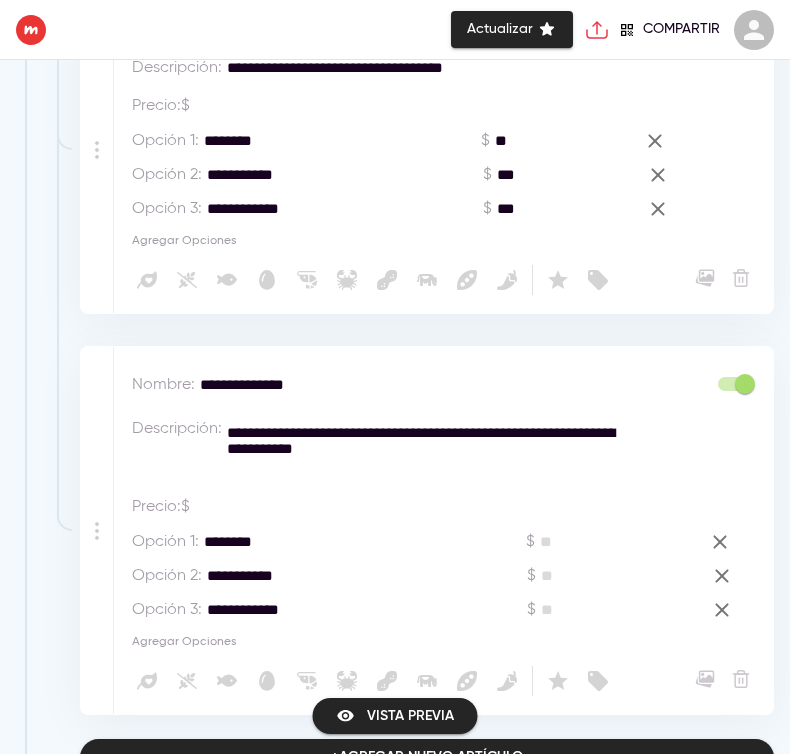 type on "**********" 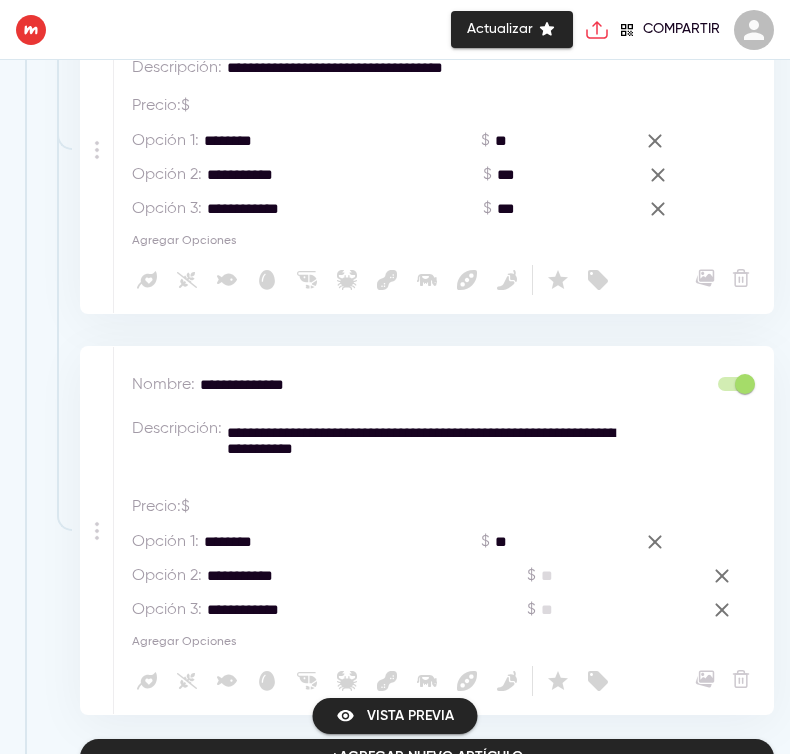 type on "**" 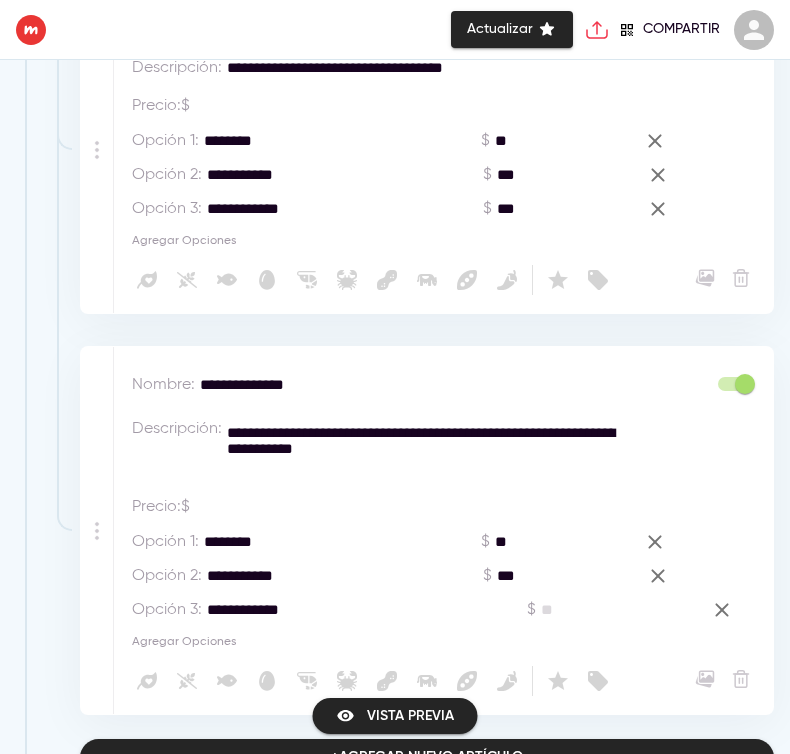 type on "***" 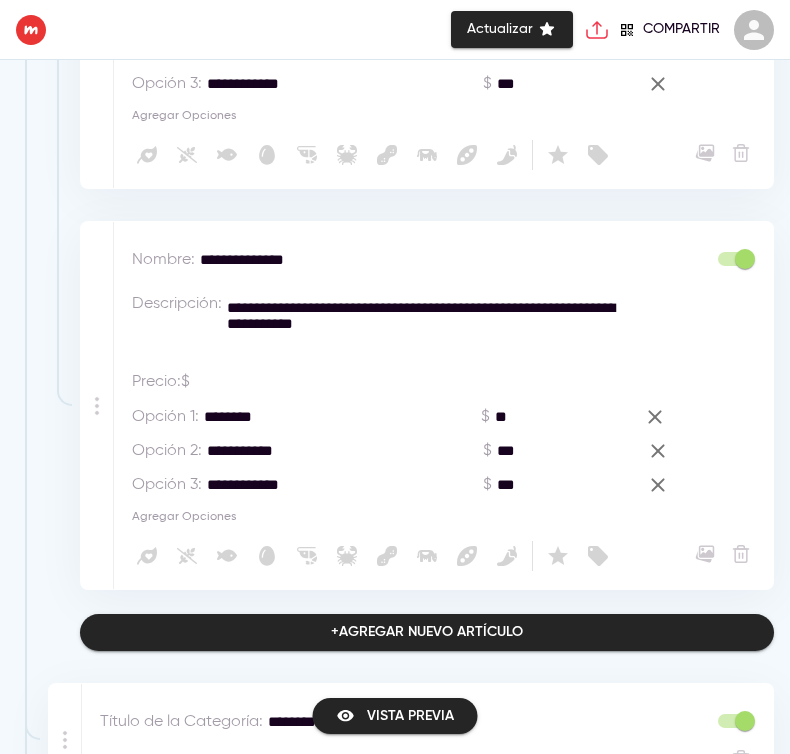 type on "***" 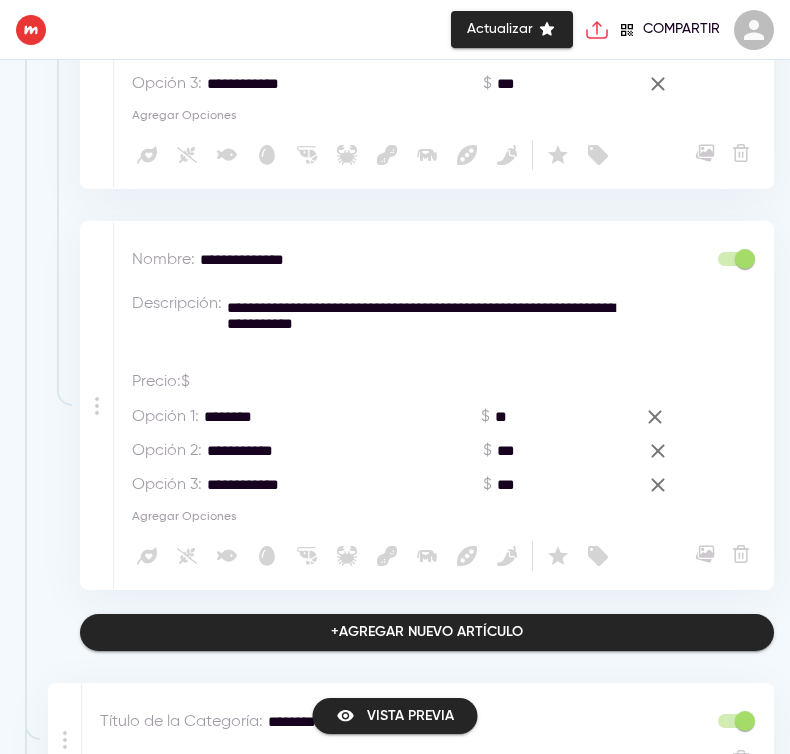 click on "+  Agregar nuevo artículo" at bounding box center [427, 632] 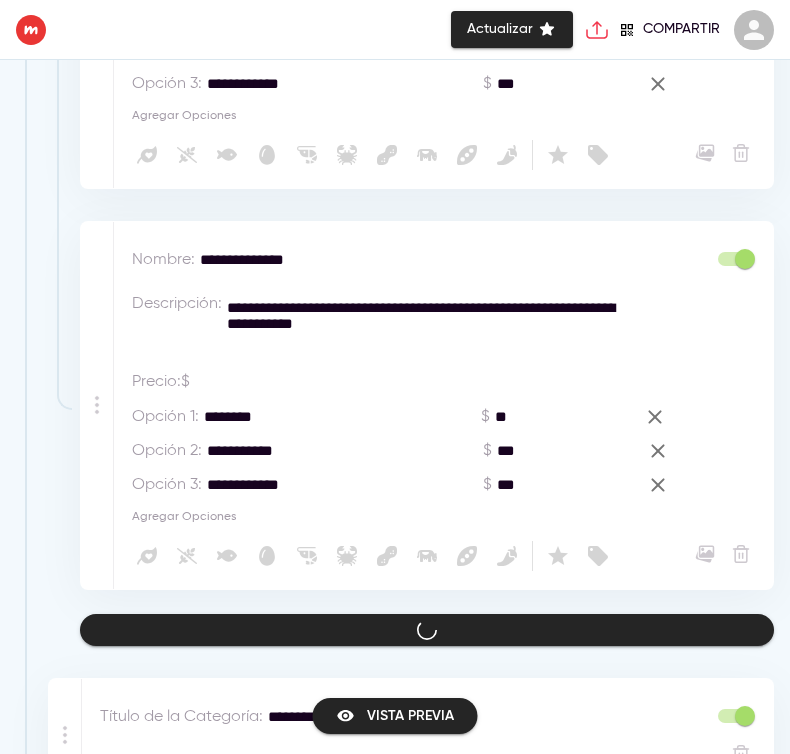 scroll, scrollTop: 1833, scrollLeft: 0, axis: vertical 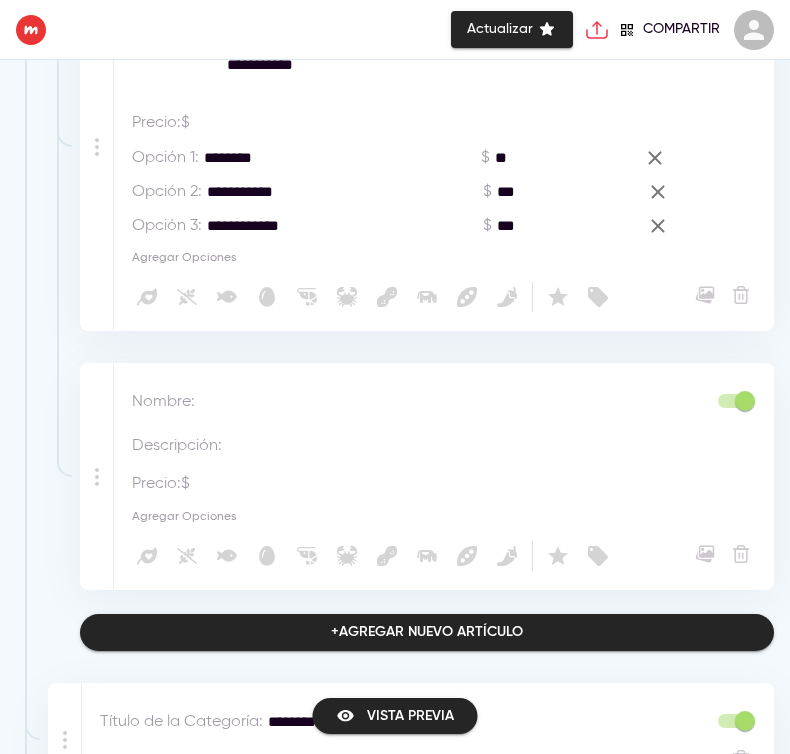 click at bounding box center (390, 402) 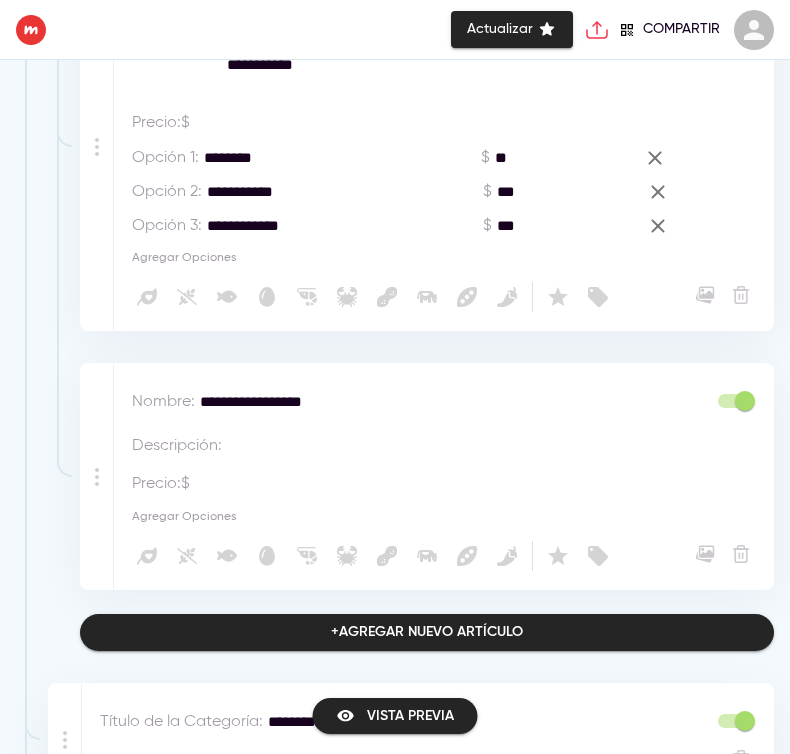 type on "**********" 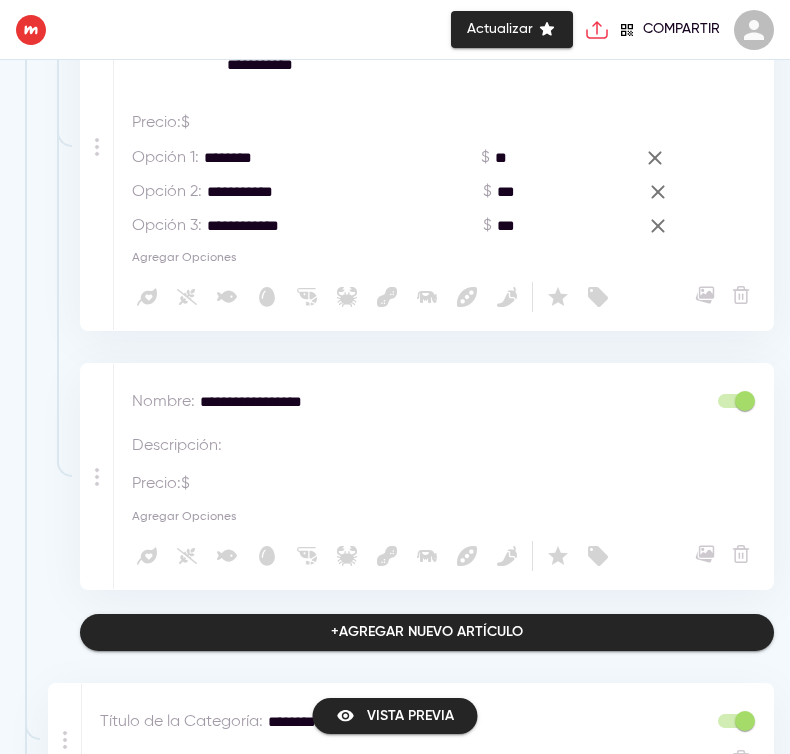 click at bounding box center (428, 446) 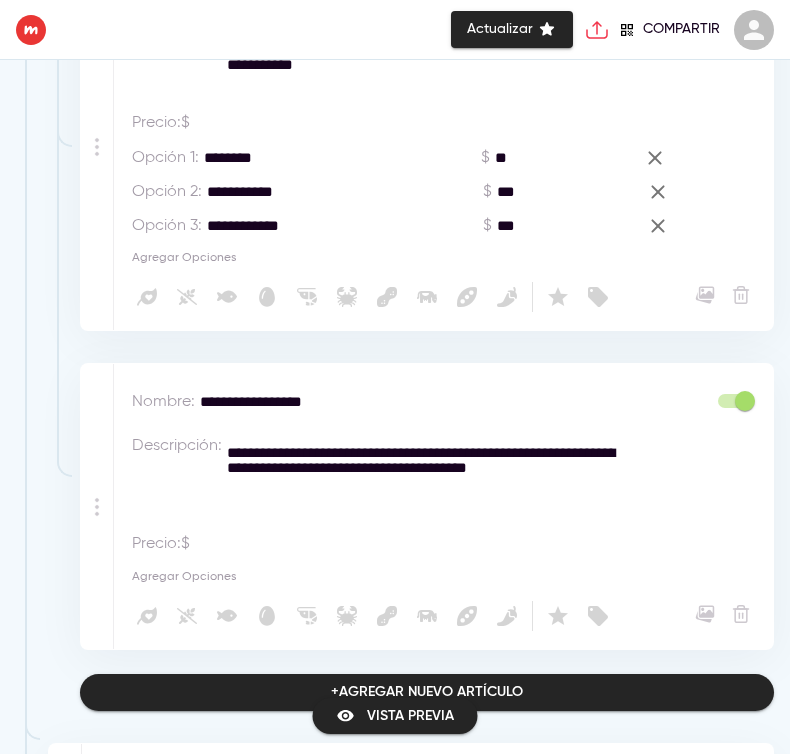 scroll, scrollTop: 1893, scrollLeft: 0, axis: vertical 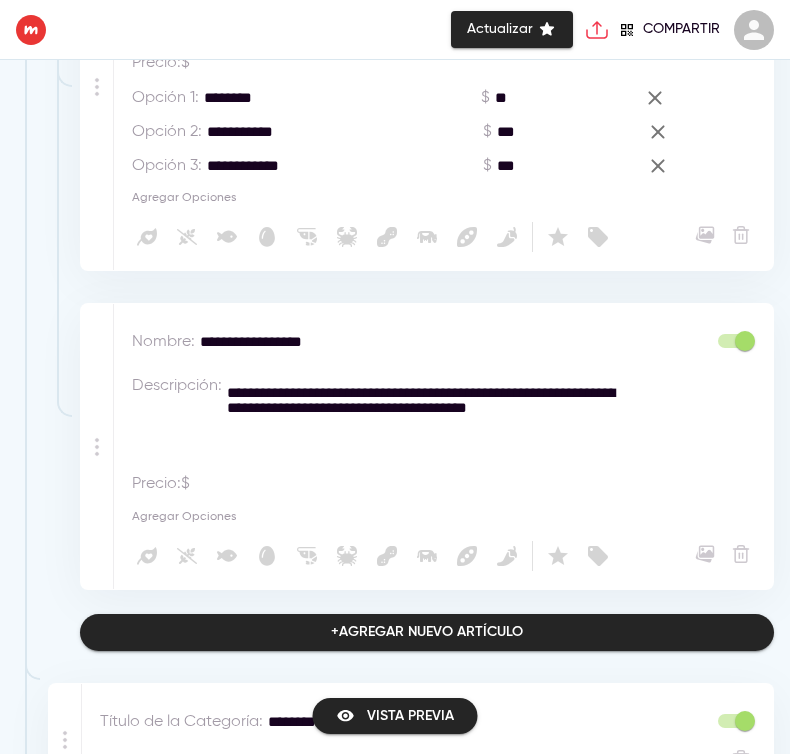click on "**********" at bounding box center (421, 416) 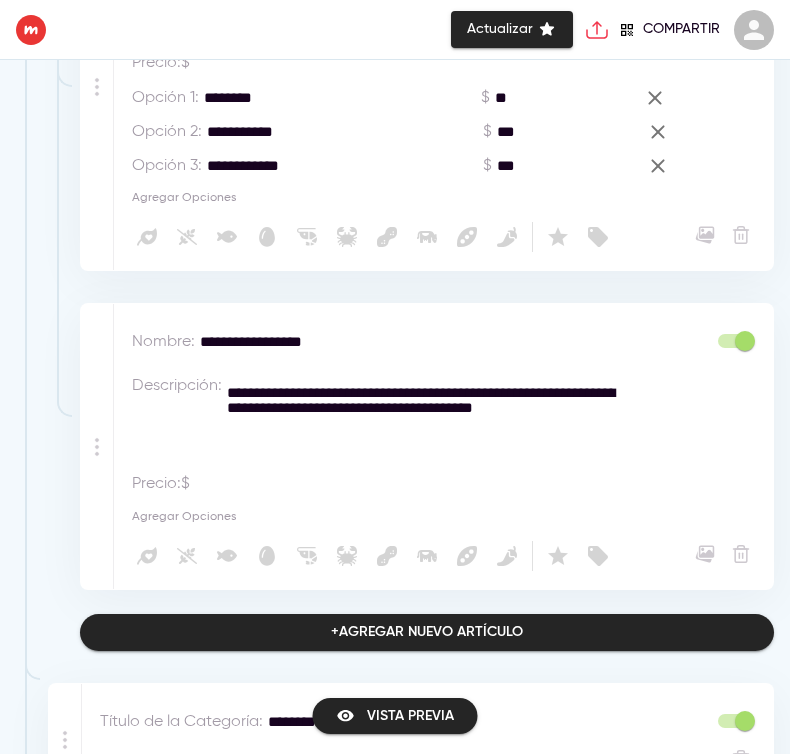 type on "**********" 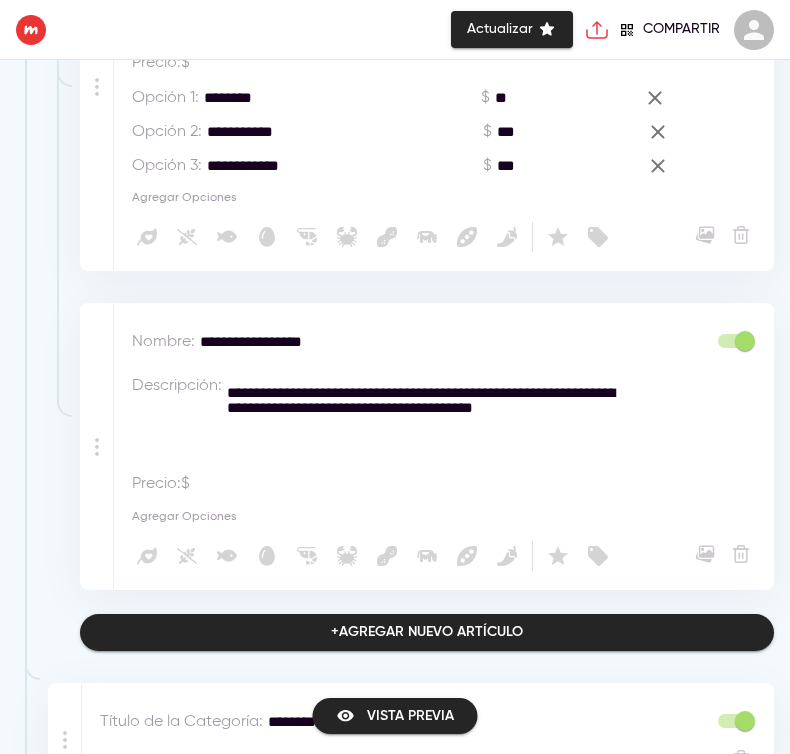 click on "**********" at bounding box center (448, 416) 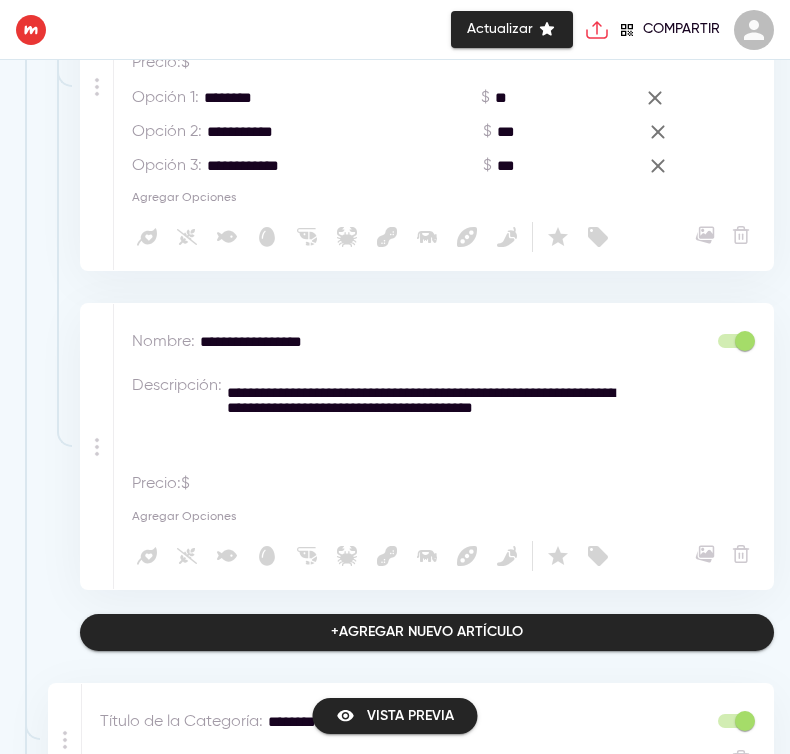 click on "Agregar Opciones" at bounding box center (184, 517) 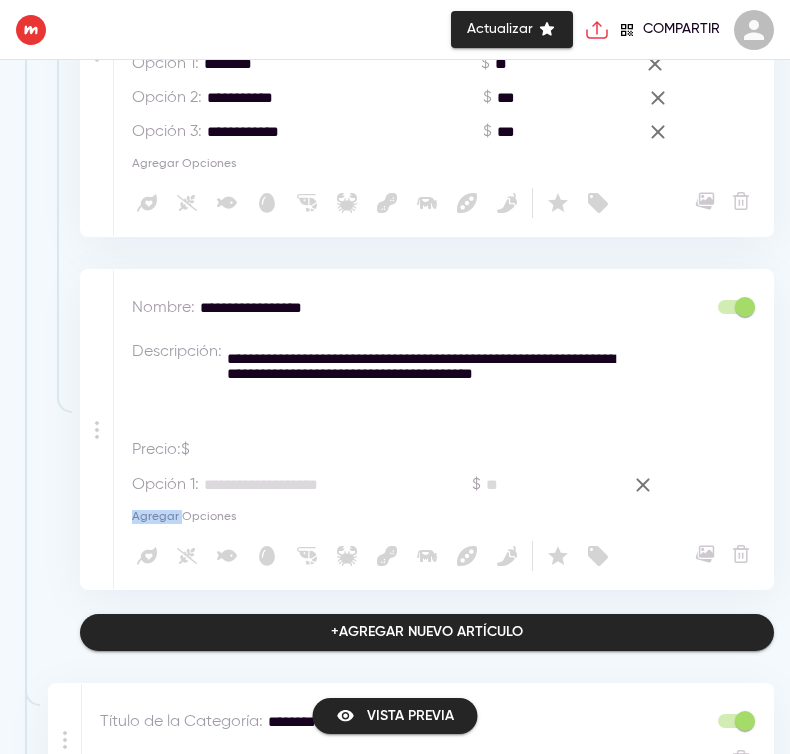 click on "Agregar Opciones" at bounding box center [184, 517] 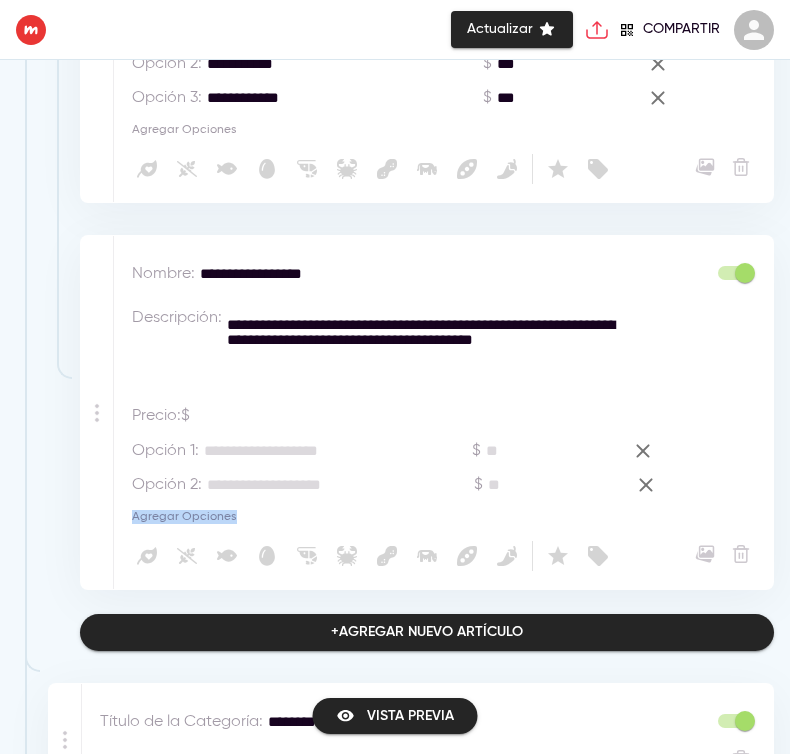 click on "Agregar Opciones" at bounding box center [184, 517] 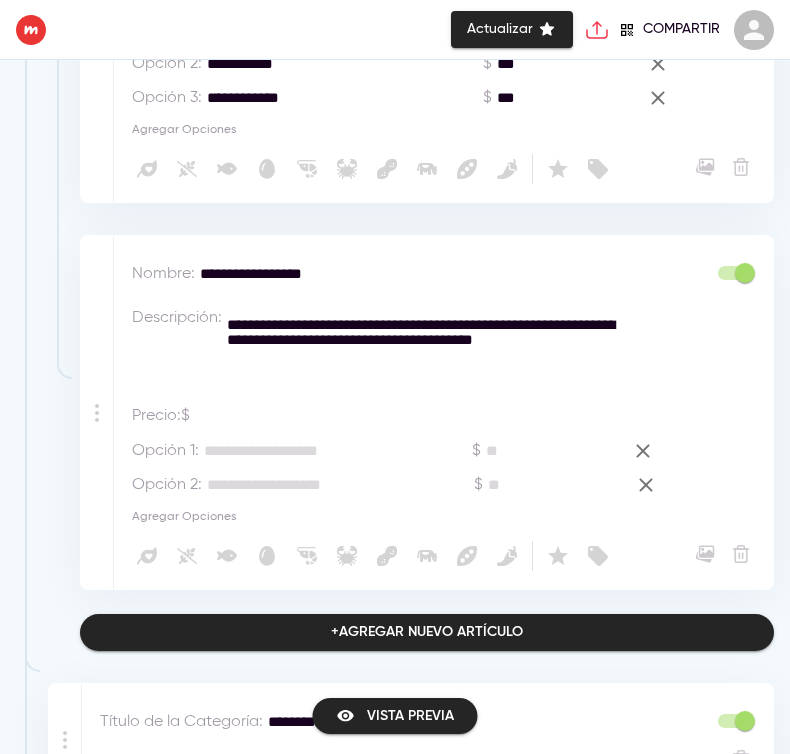 scroll, scrollTop: 1995, scrollLeft: 0, axis: vertical 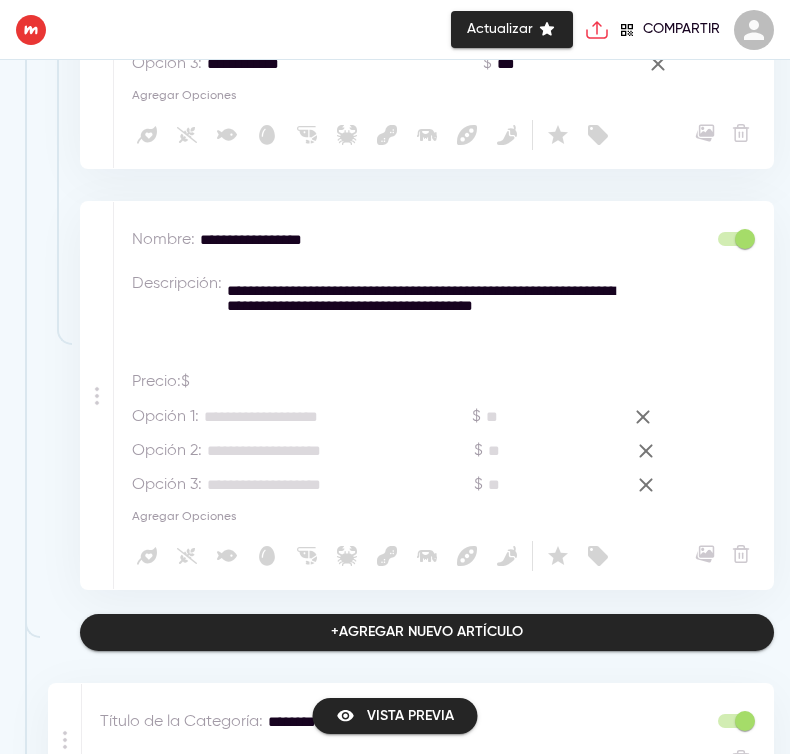 click on "Opción   1 : *" at bounding box center (302, 417) 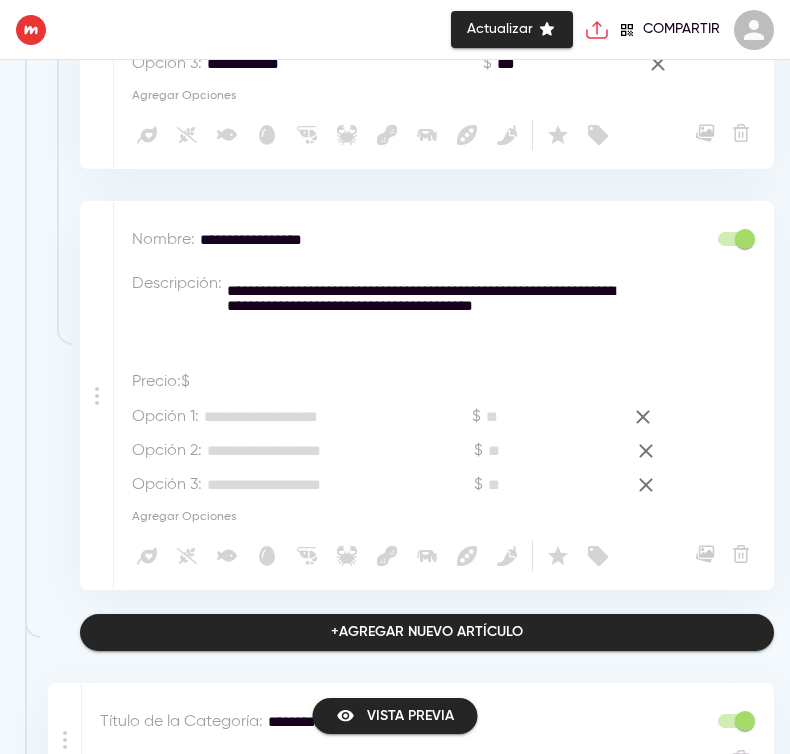 click at bounding box center [304, 417] 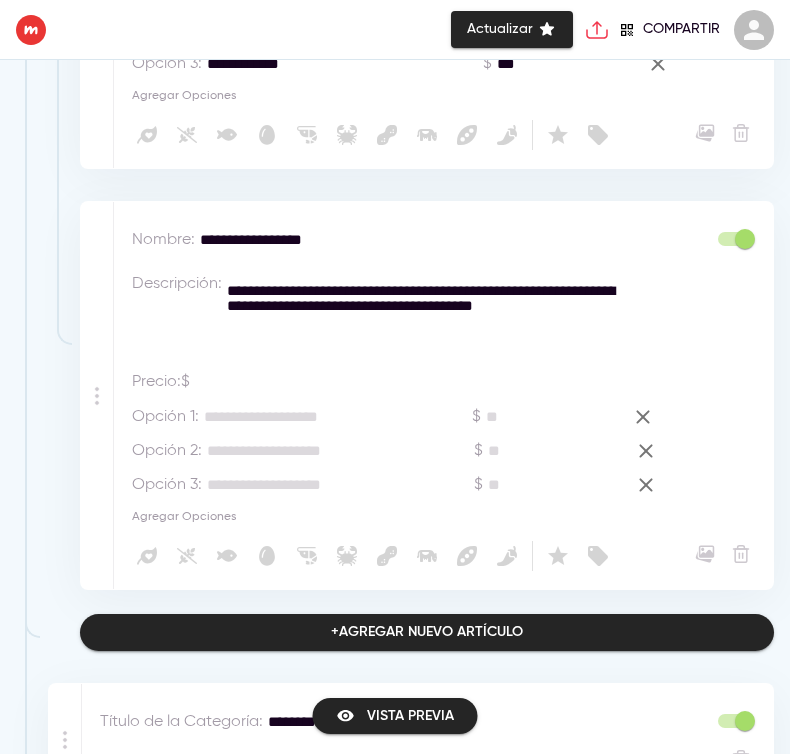 scroll, scrollTop: 1870, scrollLeft: 0, axis: vertical 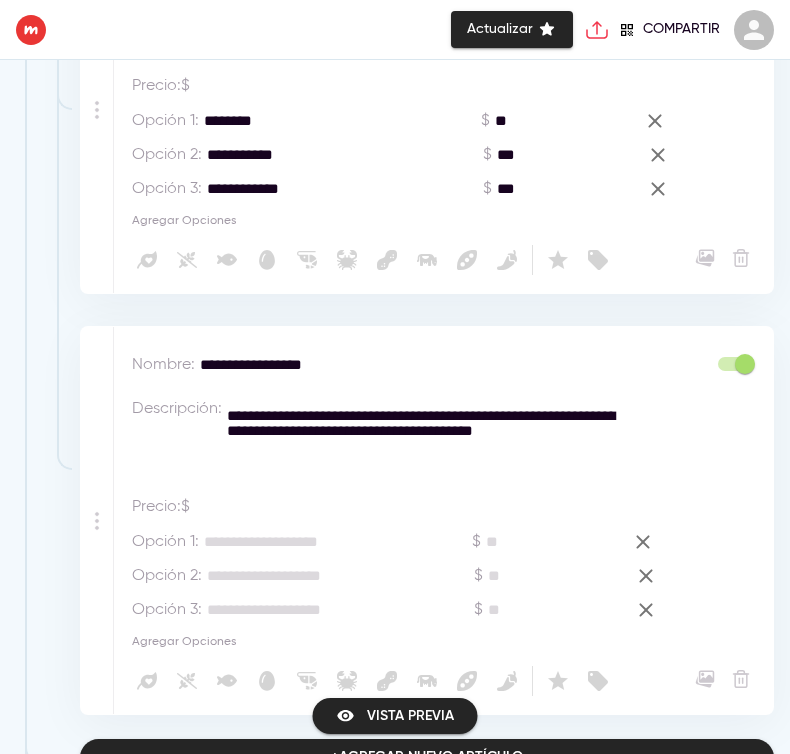 click on "********" at bounding box center [307, 121] 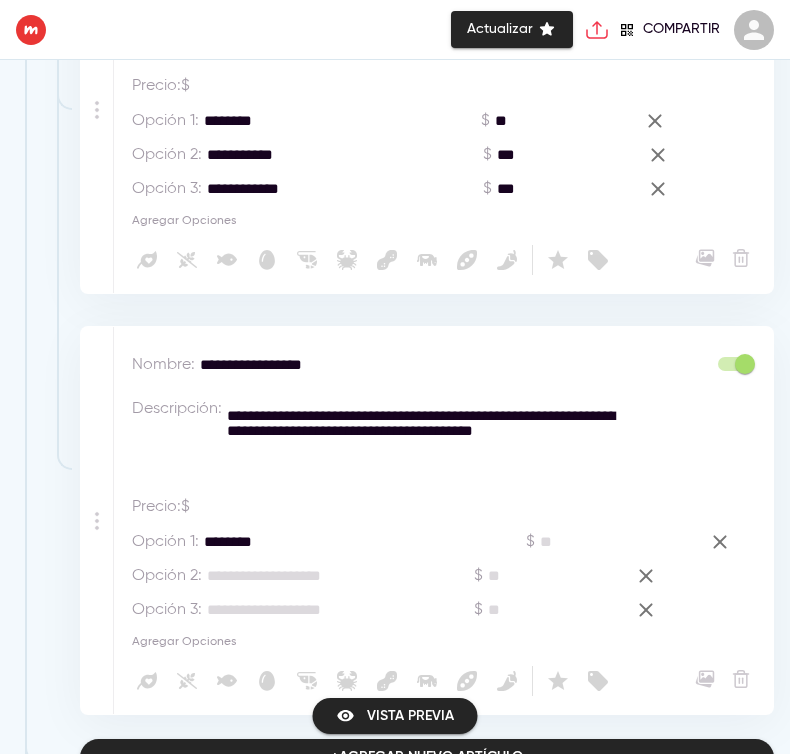 type on "********" 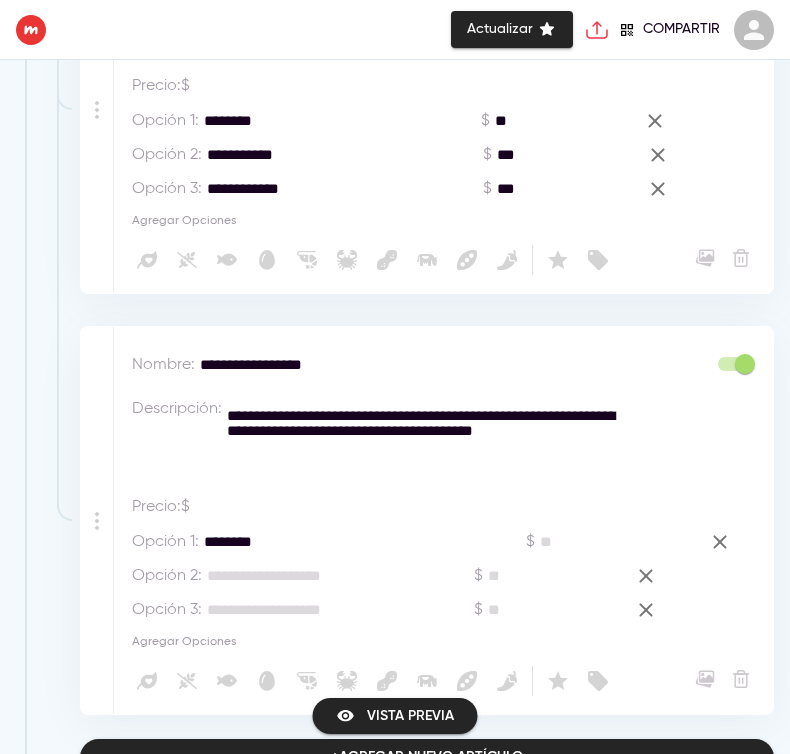 drag, startPoint x: 211, startPoint y: 154, endPoint x: 327, endPoint y: 160, distance: 116.15507 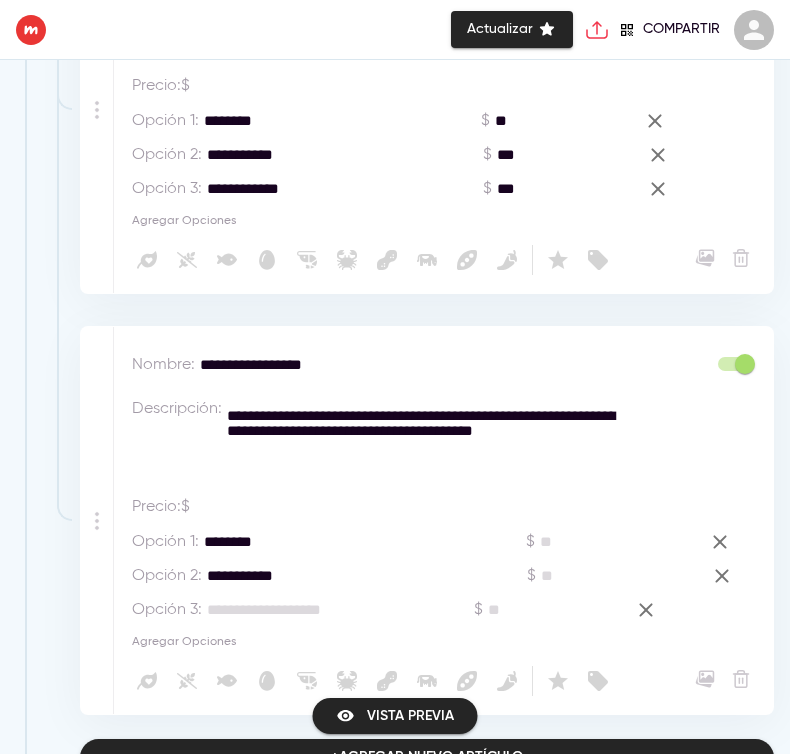 type on "**********" 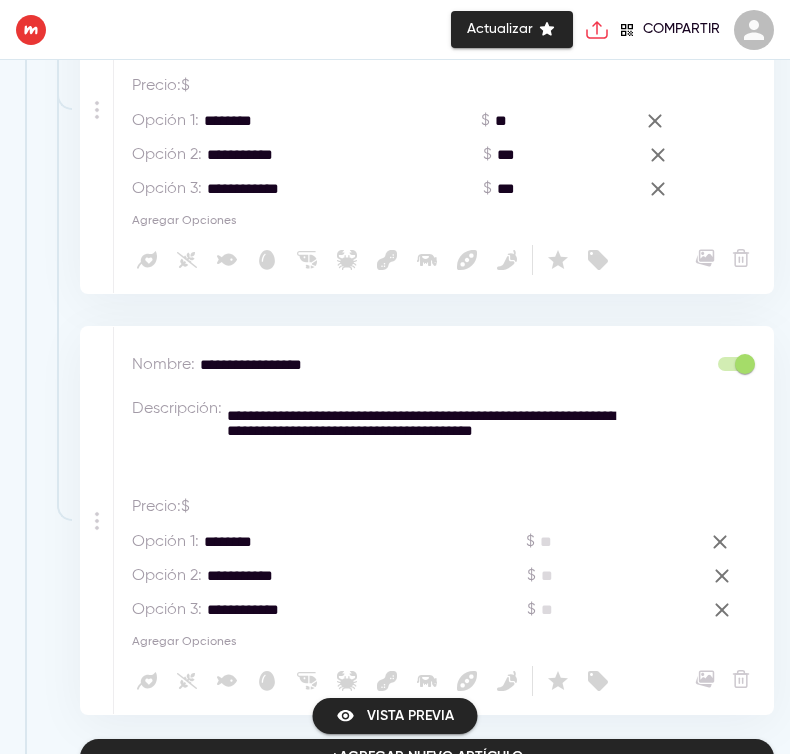 type on "**********" 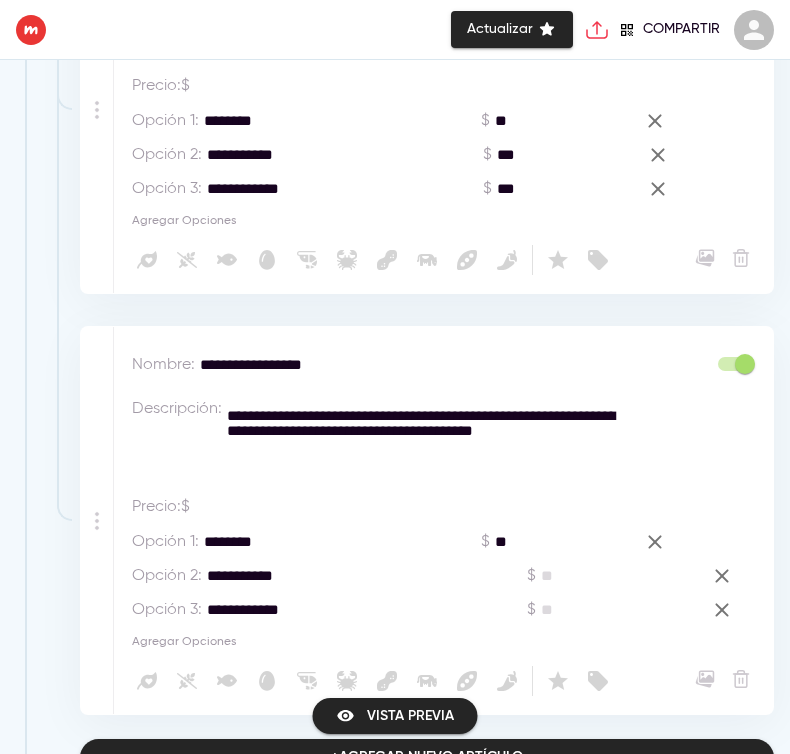 type on "**" 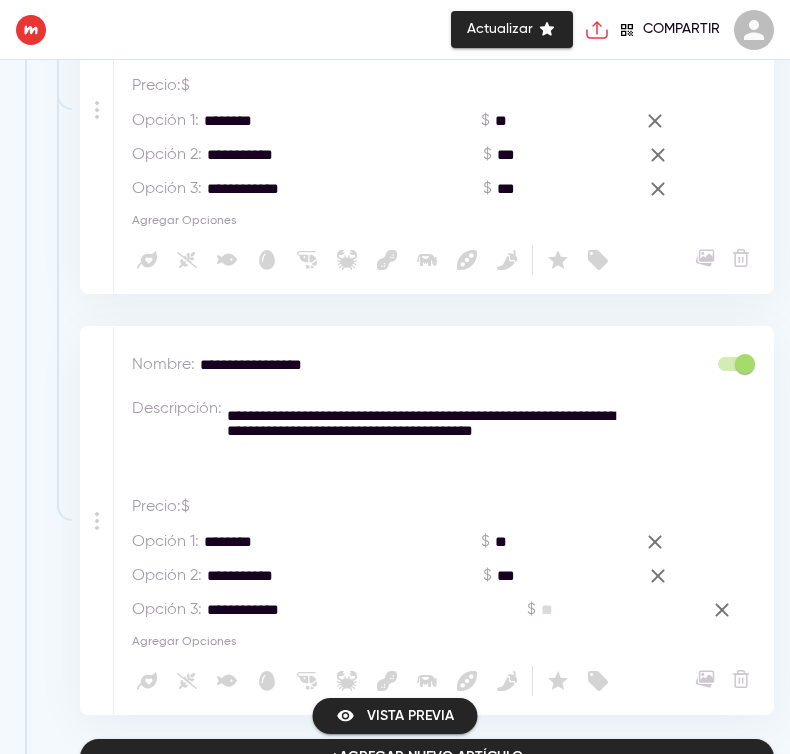 type on "***" 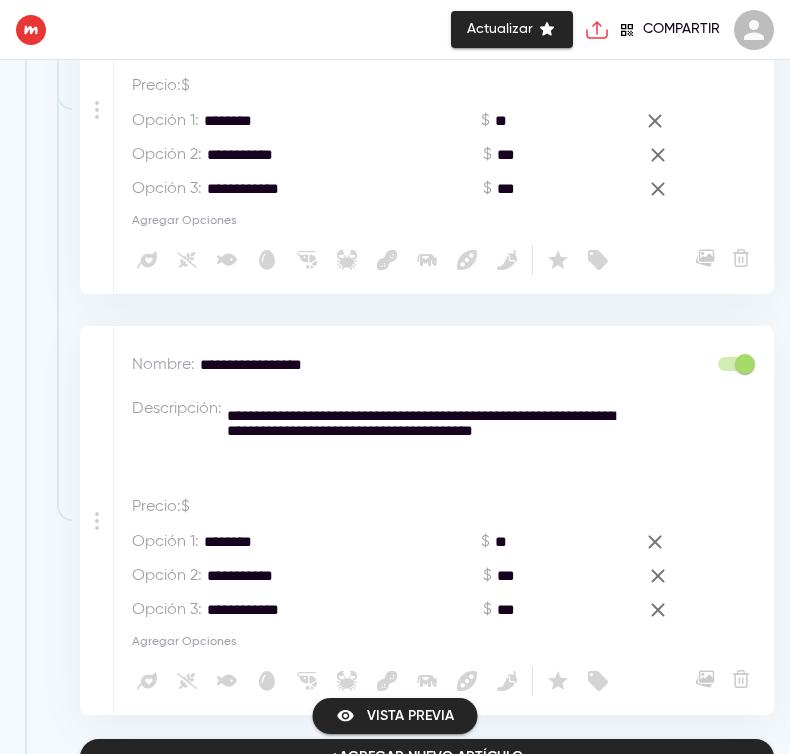 click on "***" at bounding box center (548, 610) 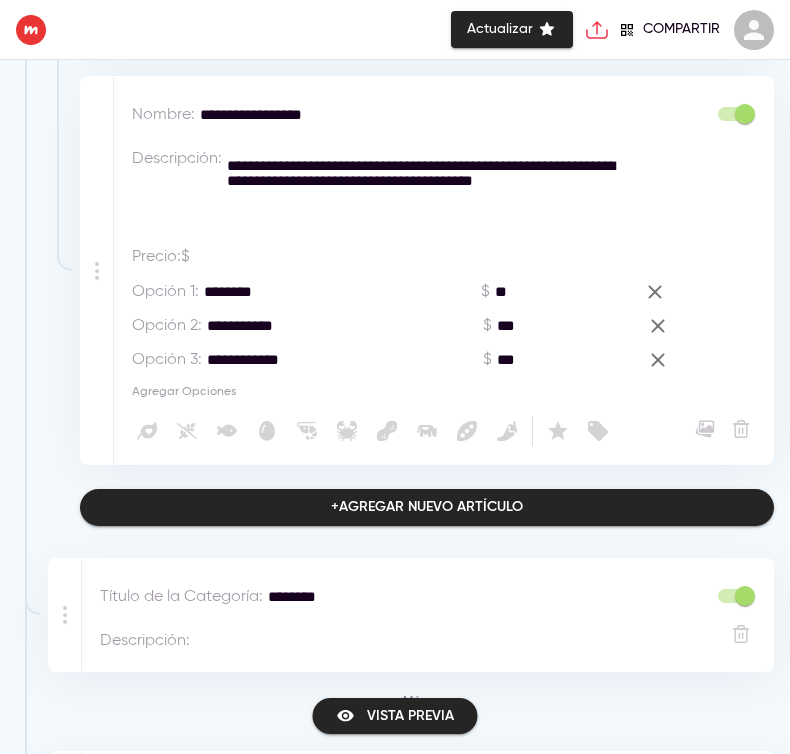 type on "**" 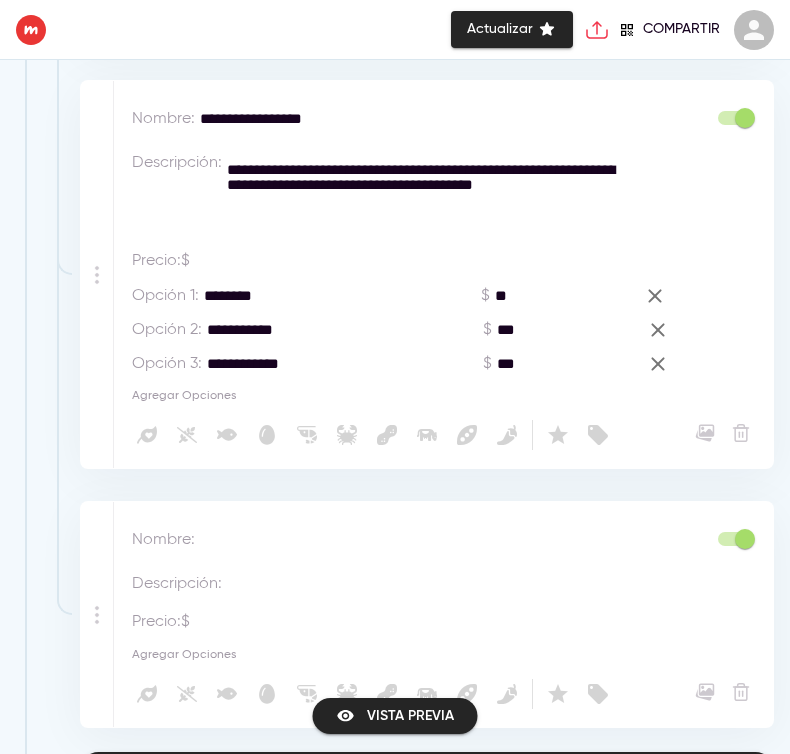 scroll, scrollTop: 2379, scrollLeft: 0, axis: vertical 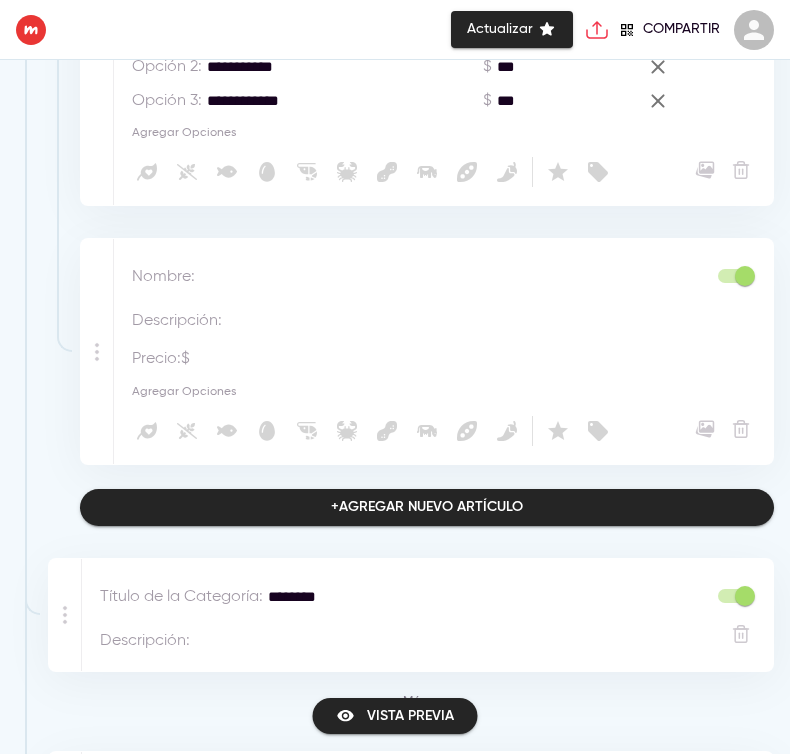 click at bounding box center [390, 277] 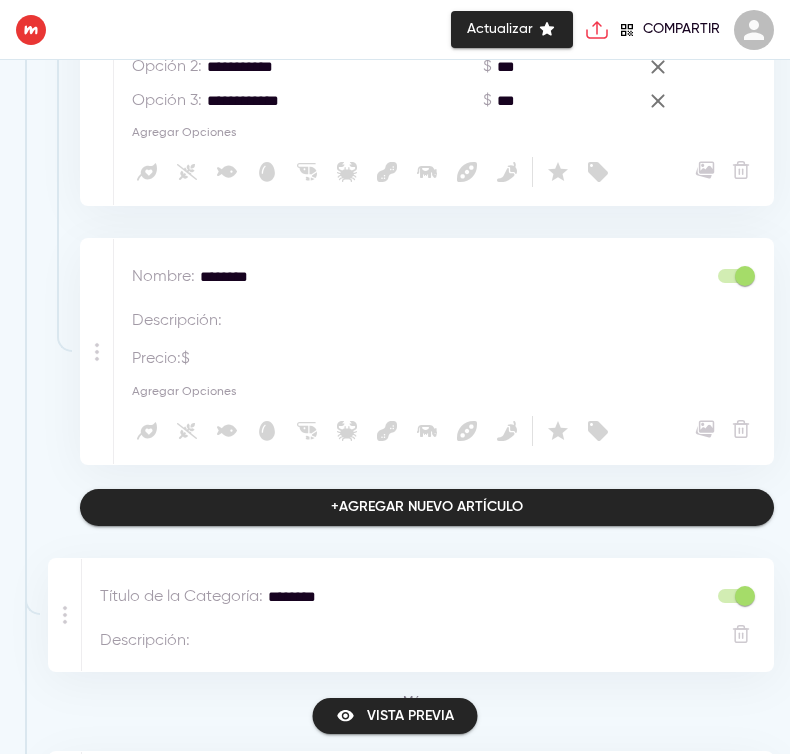 type on "********" 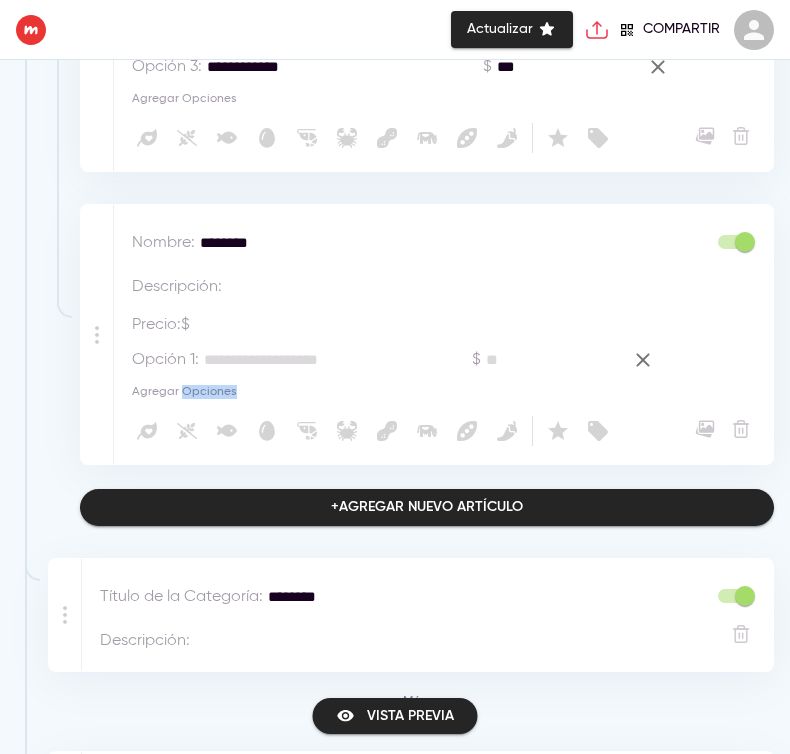 click on "Agregar Opciones" at bounding box center [184, 392] 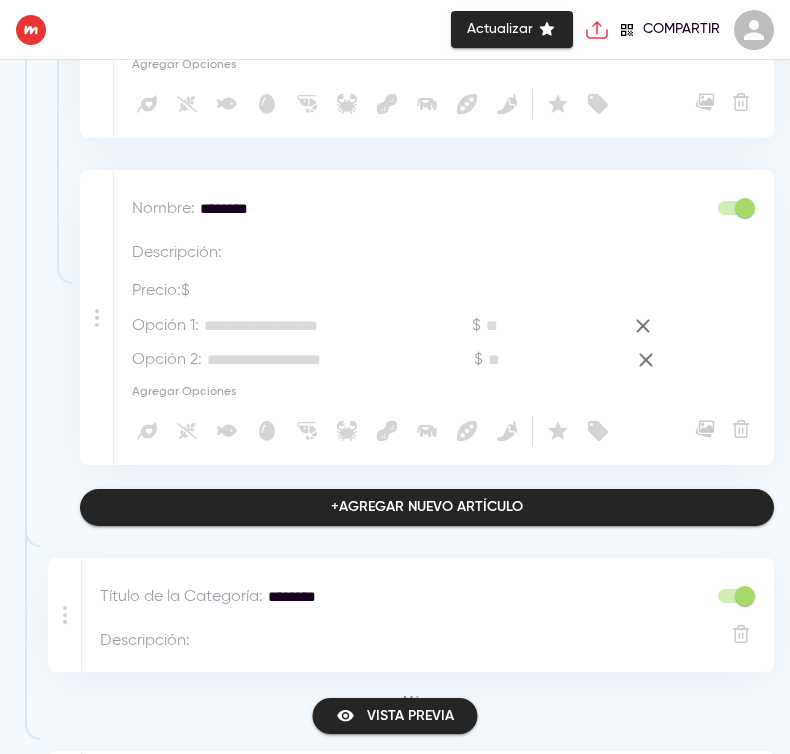 click on "Agregar Opciones" at bounding box center (184, 392) 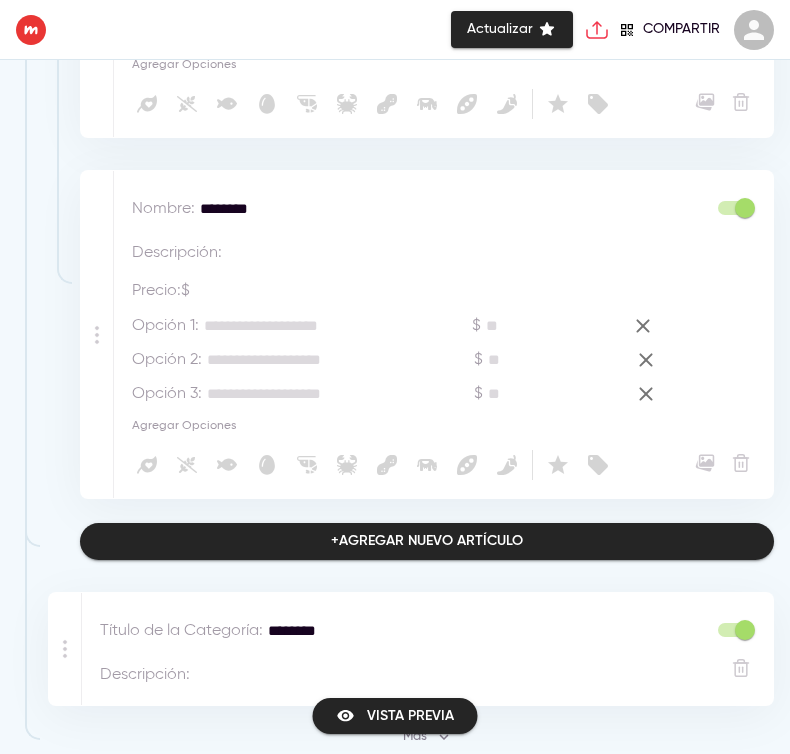 scroll, scrollTop: 2481, scrollLeft: 0, axis: vertical 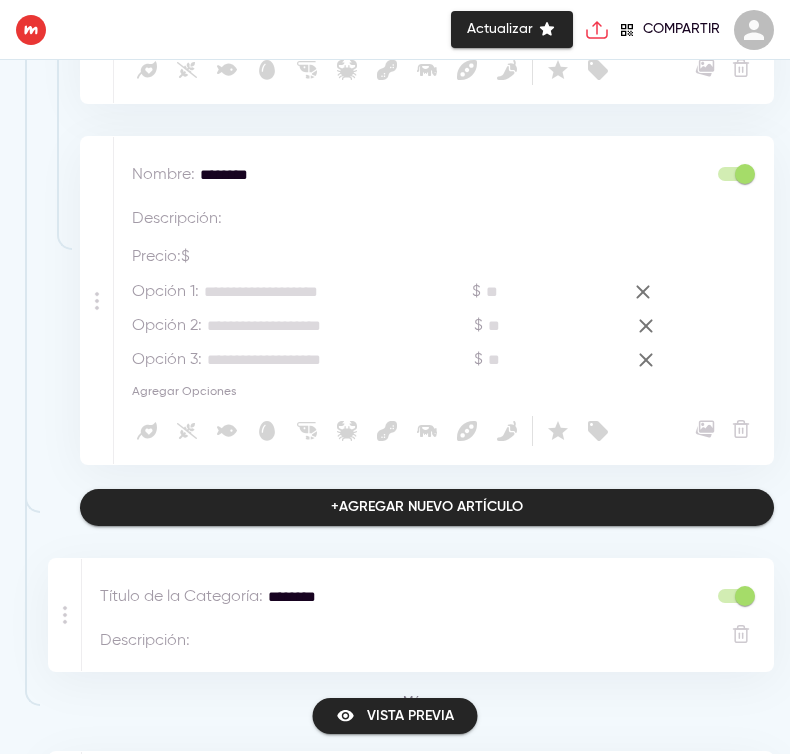 click at bounding box center (428, 219) 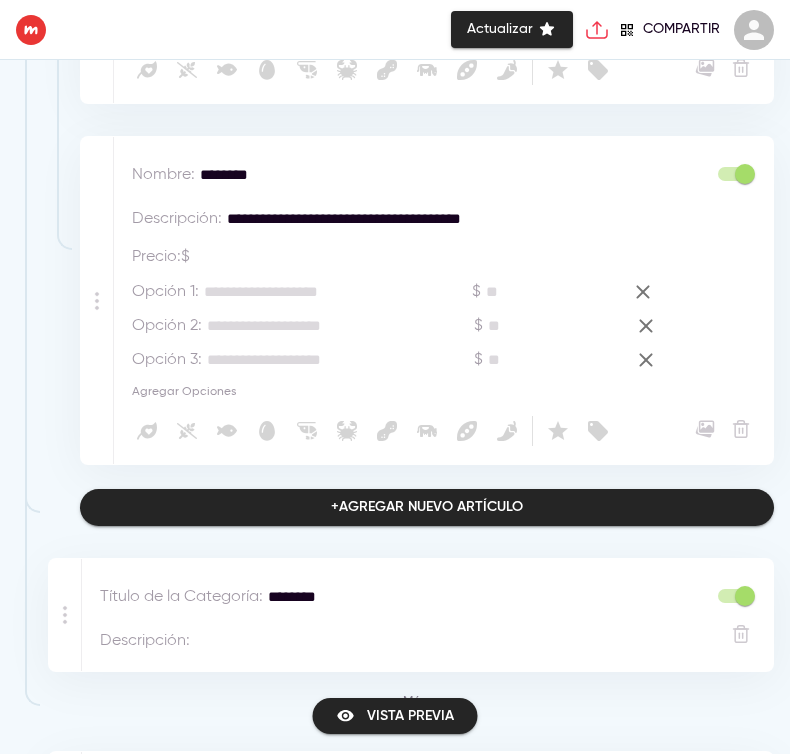 click on "**********" at bounding box center (421, 219) 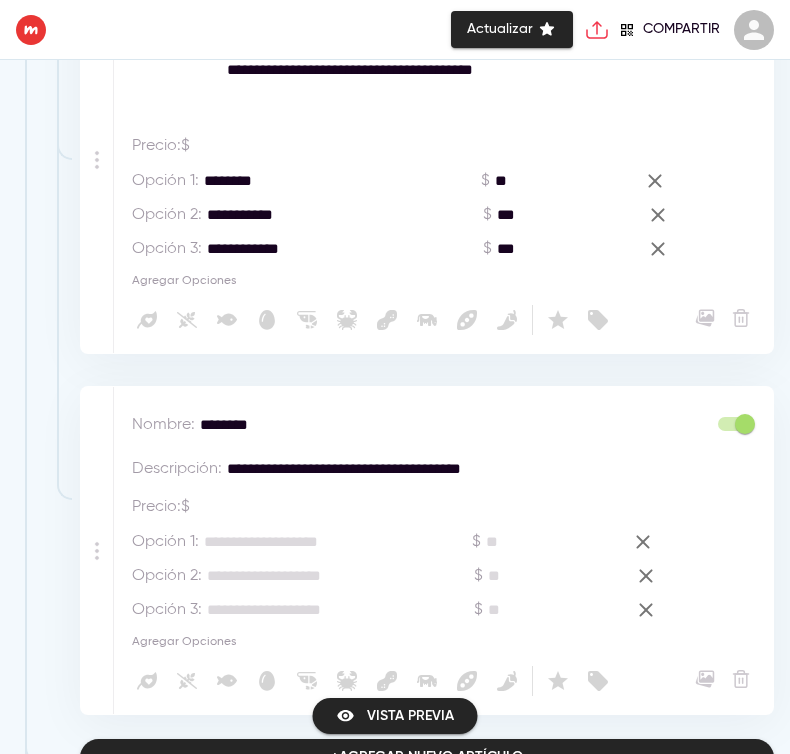 type on "**********" 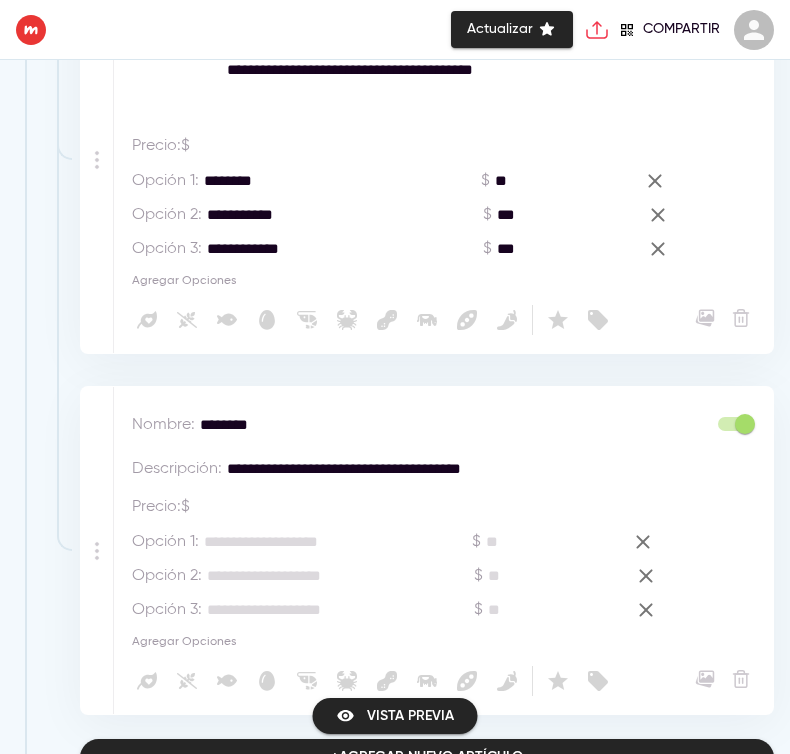 click on "********" at bounding box center (307, 181) 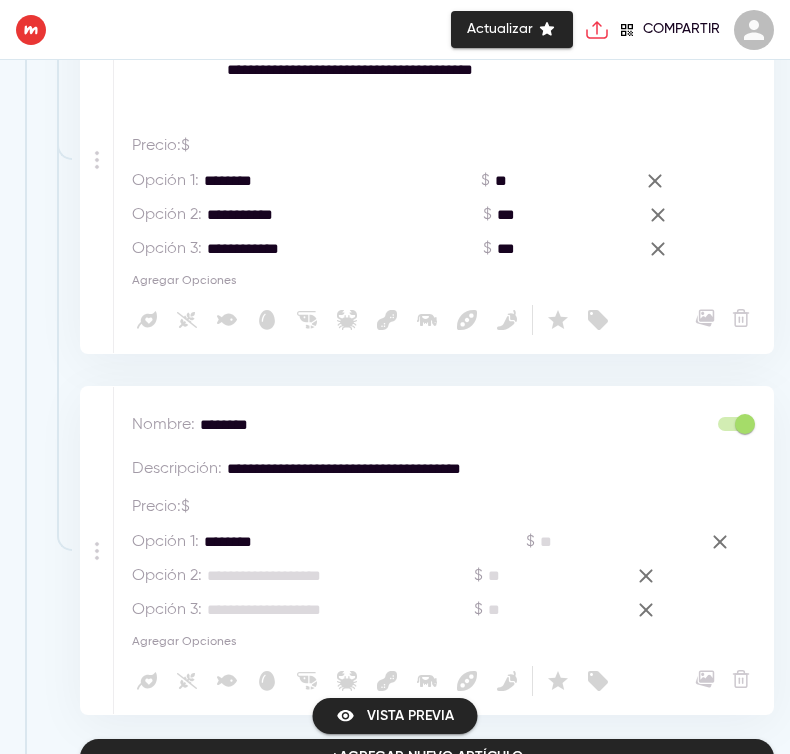 type on "********" 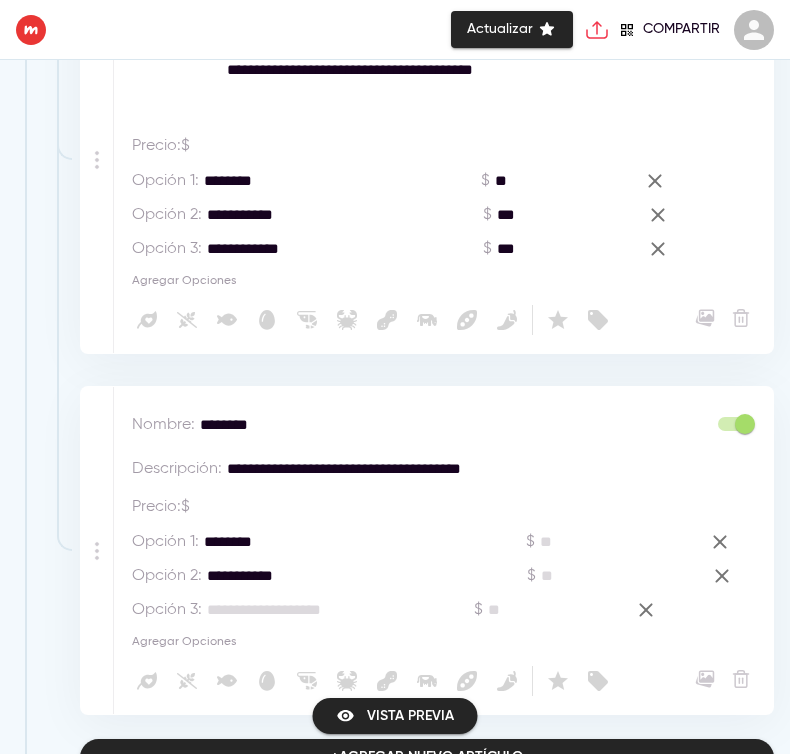 type on "**********" 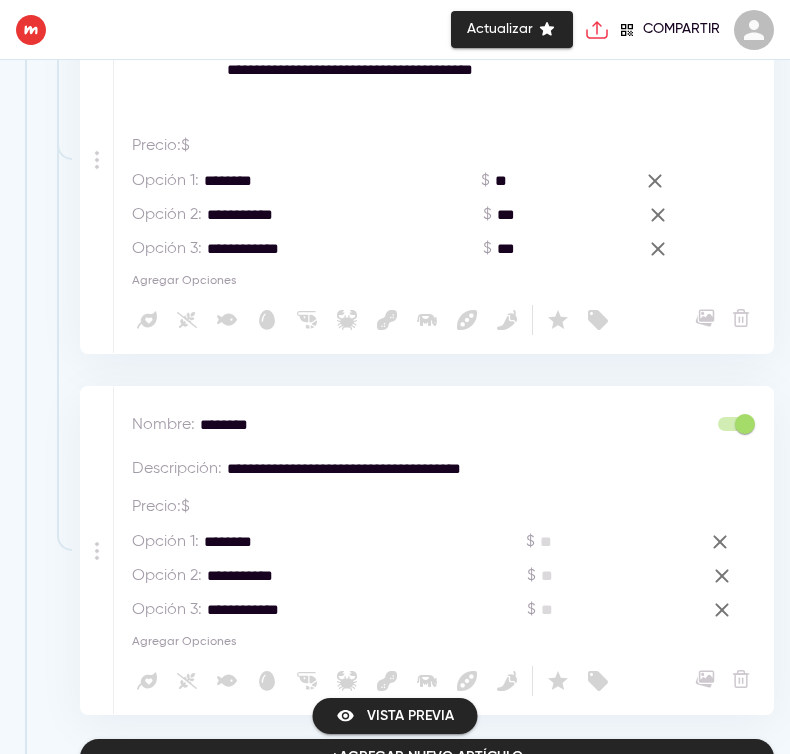 type on "**********" 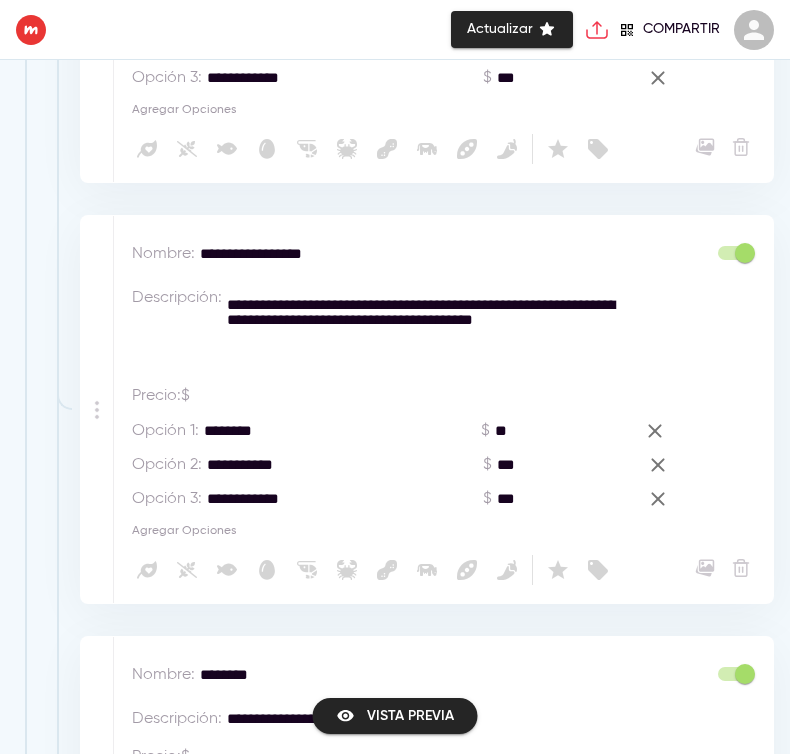 scroll, scrollTop: 1856, scrollLeft: 0, axis: vertical 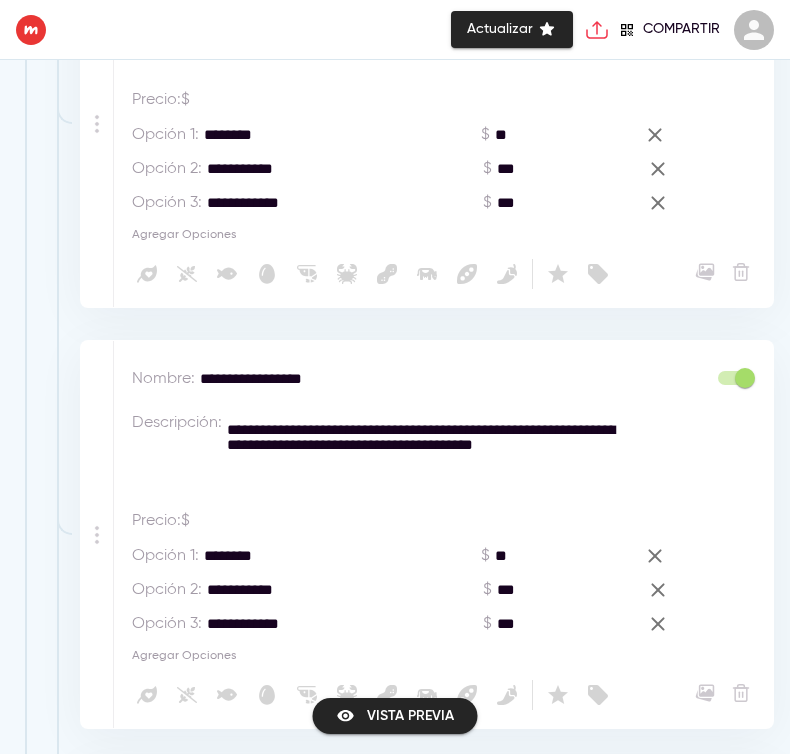 click on "**" at bounding box center [546, 135] 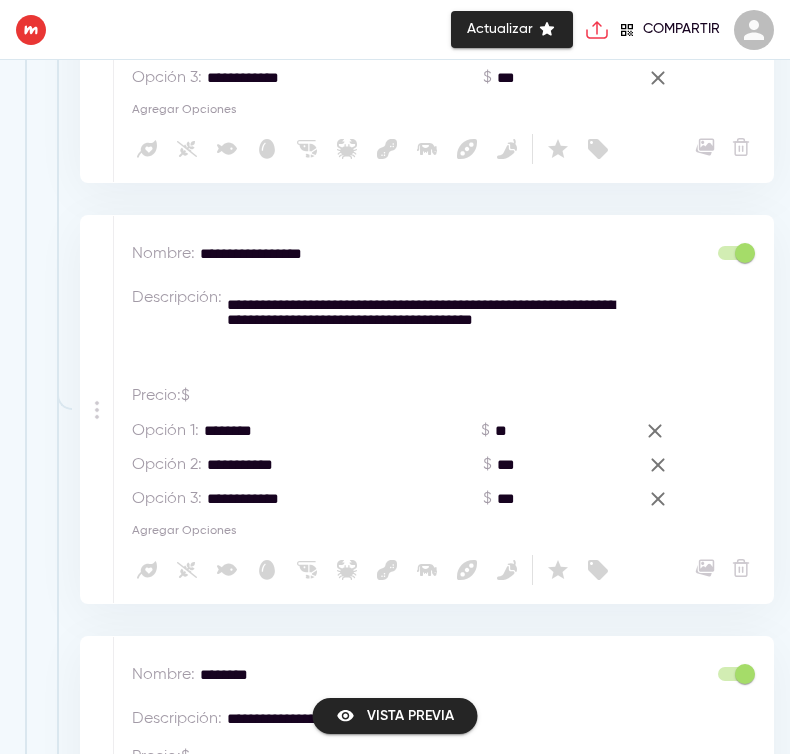 scroll, scrollTop: 2231, scrollLeft: 0, axis: vertical 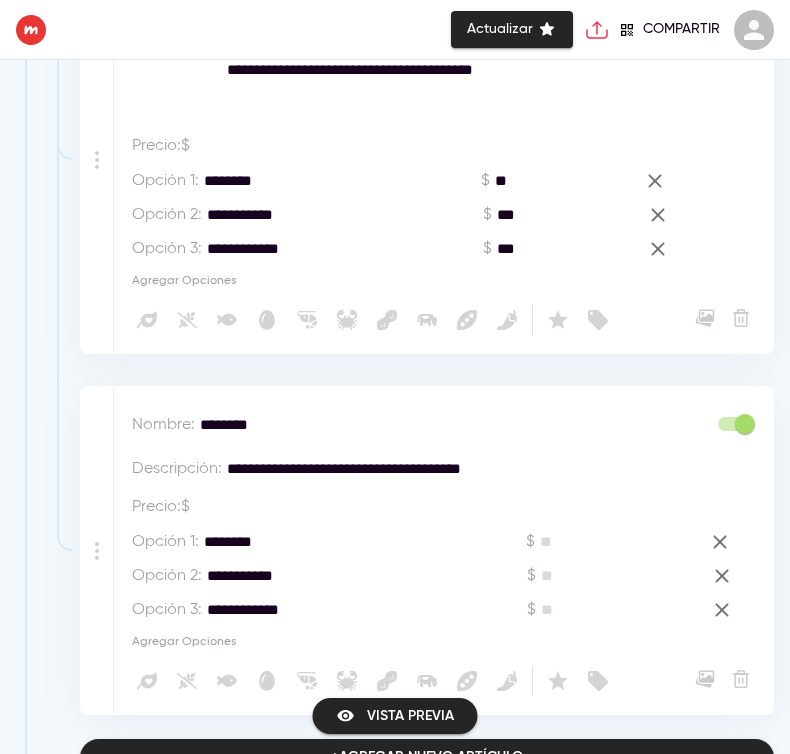 click at bounding box center [598, 542] 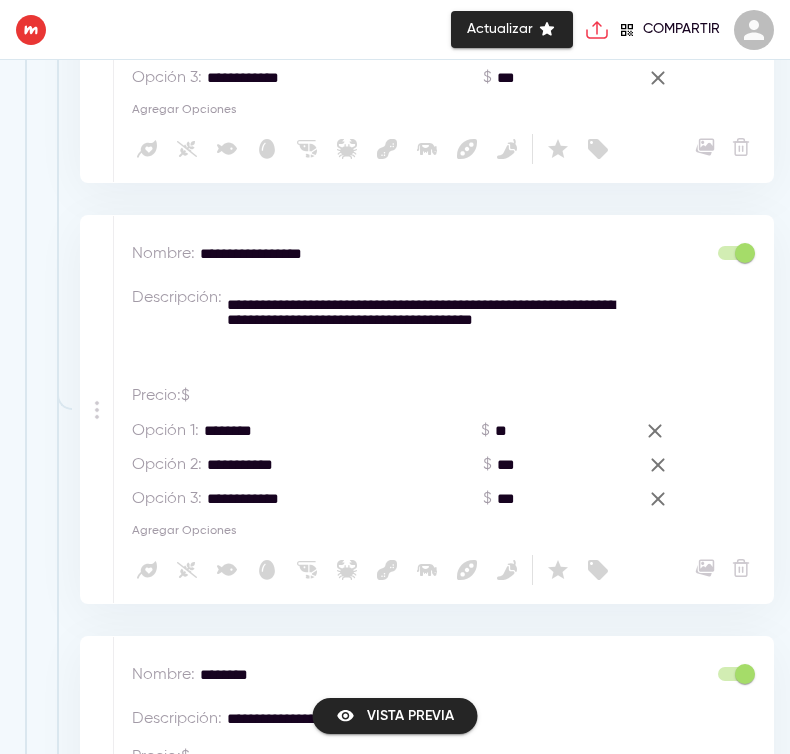 scroll, scrollTop: 1731, scrollLeft: 0, axis: vertical 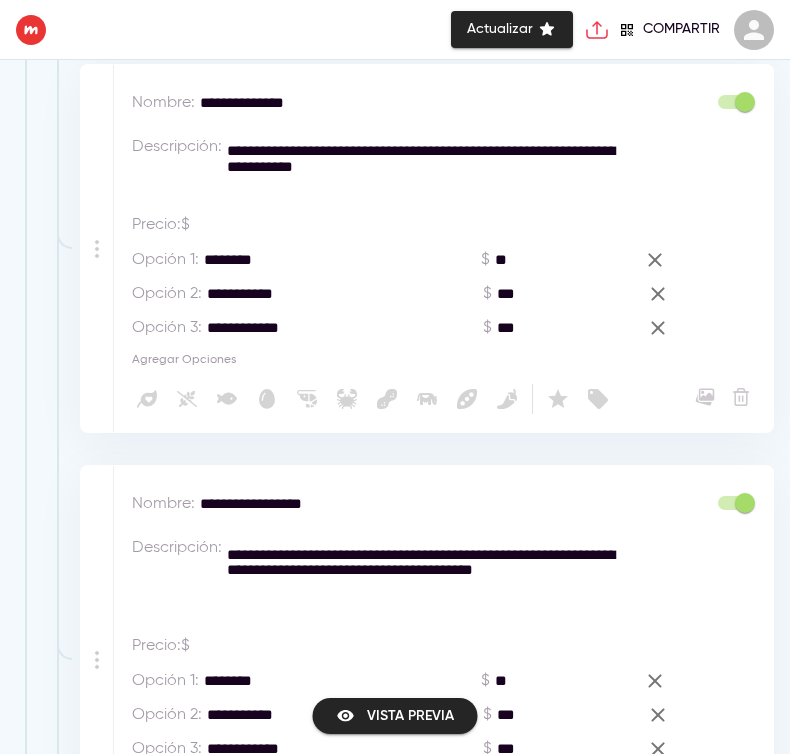 type on "**" 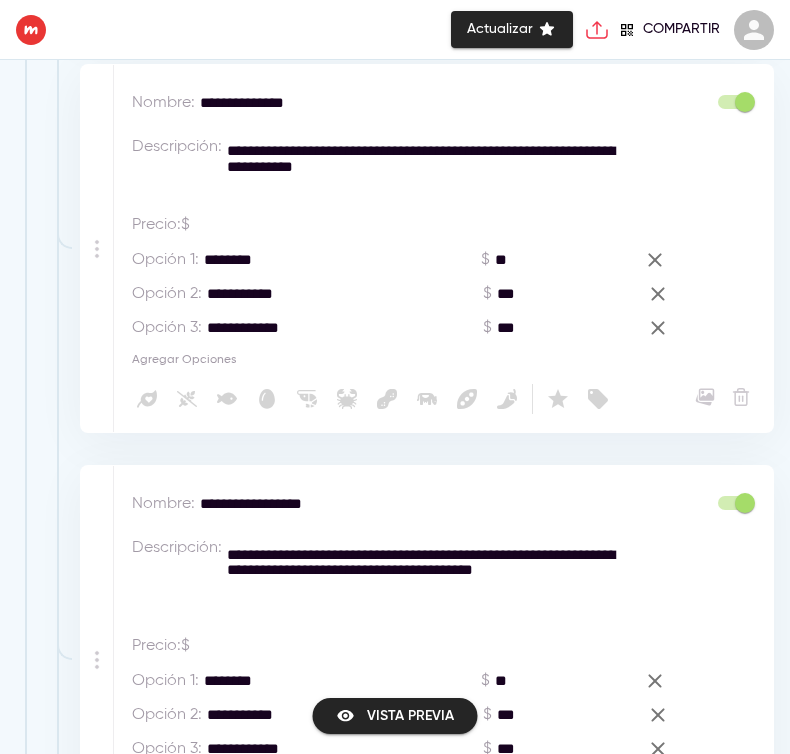 click on "***" at bounding box center [548, 294] 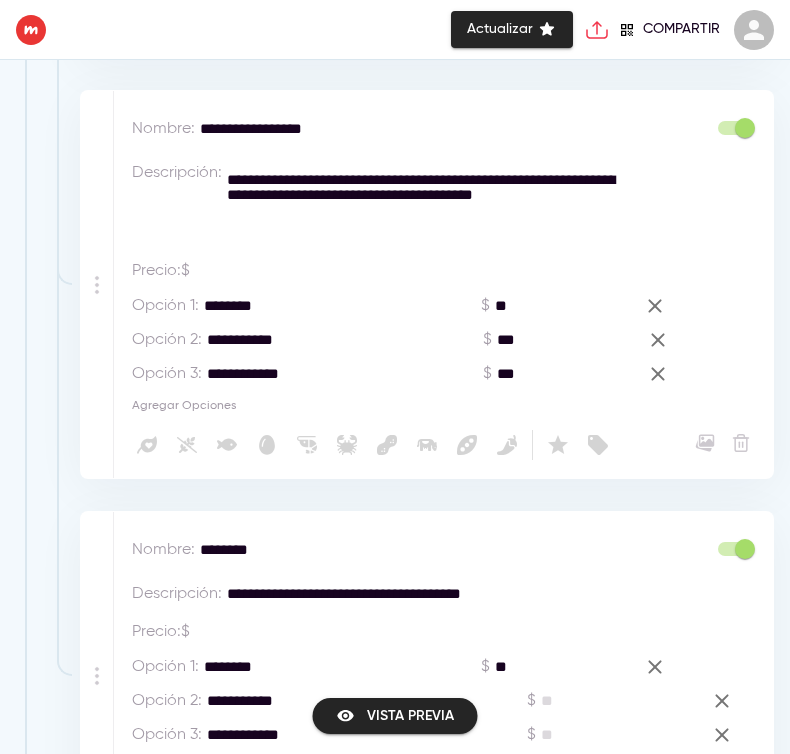 click at bounding box center (599, 701) 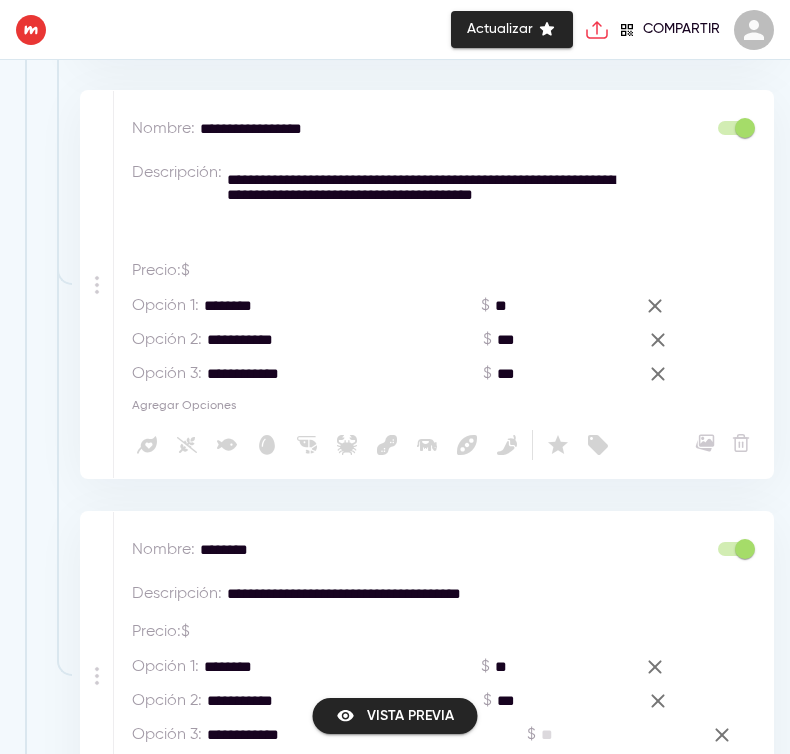 scroll, scrollTop: 1856, scrollLeft: 0, axis: vertical 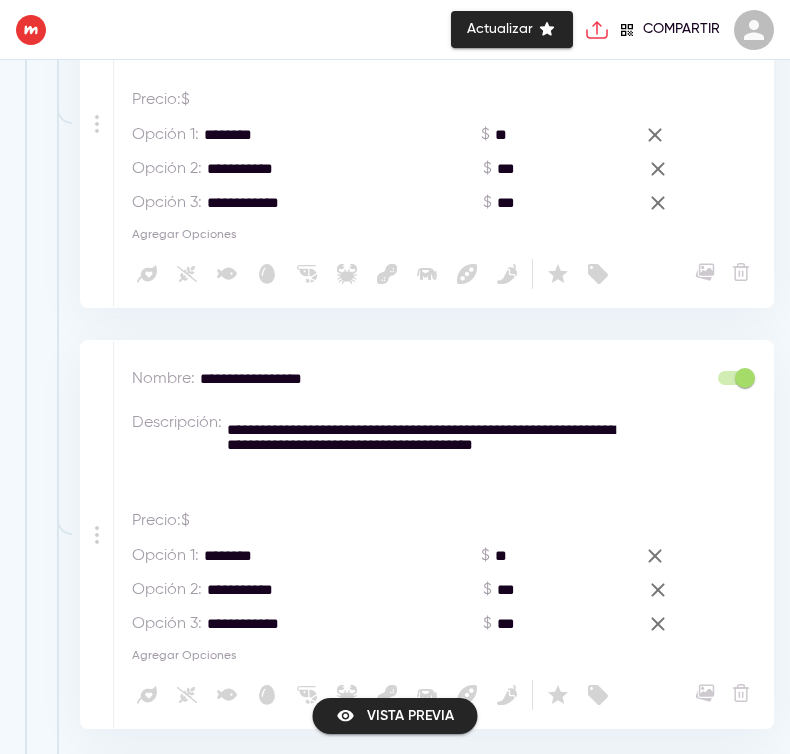type on "***" 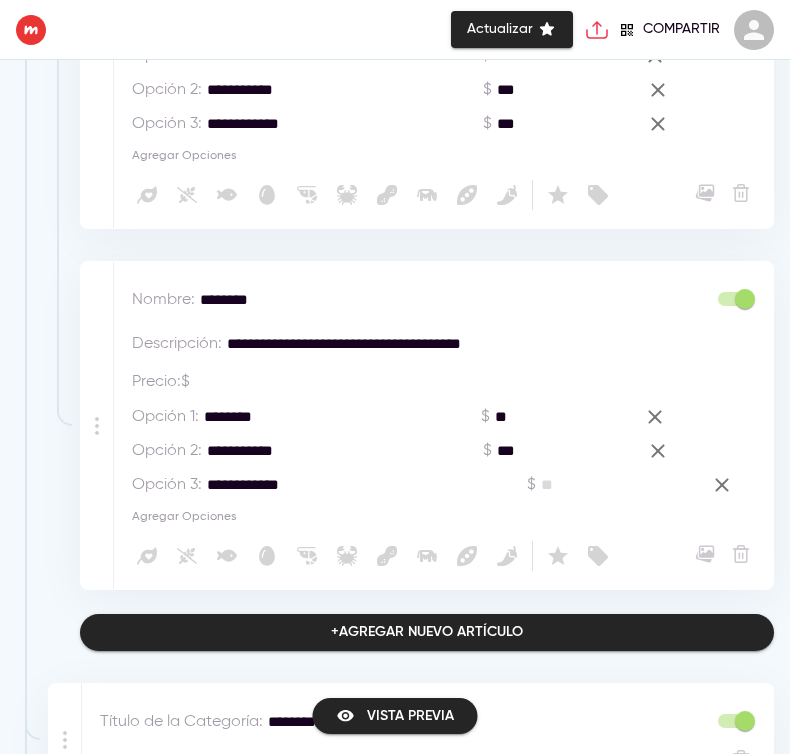 click at bounding box center (599, 485) 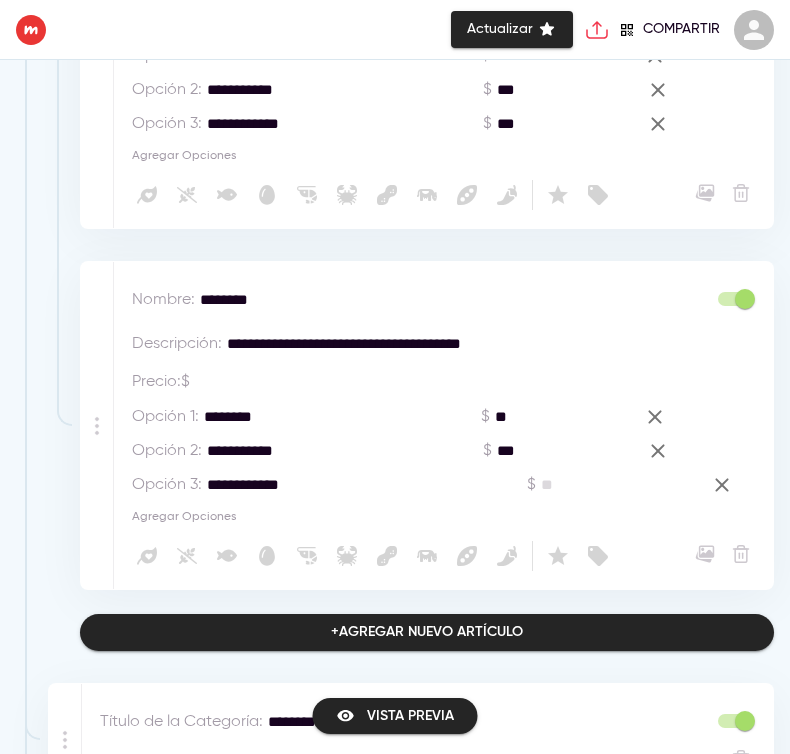 paste on "***" 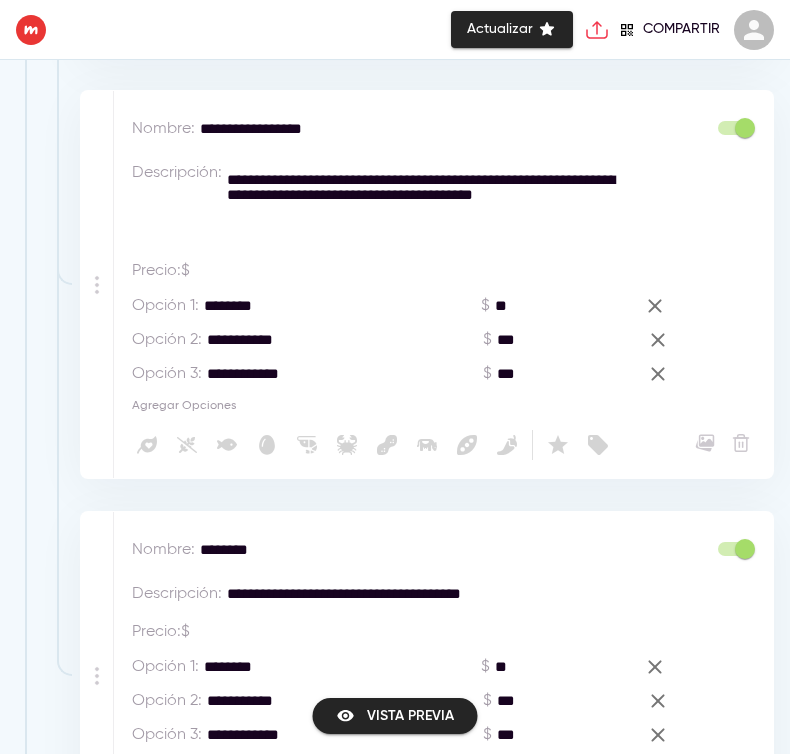 scroll, scrollTop: 2356, scrollLeft: 0, axis: vertical 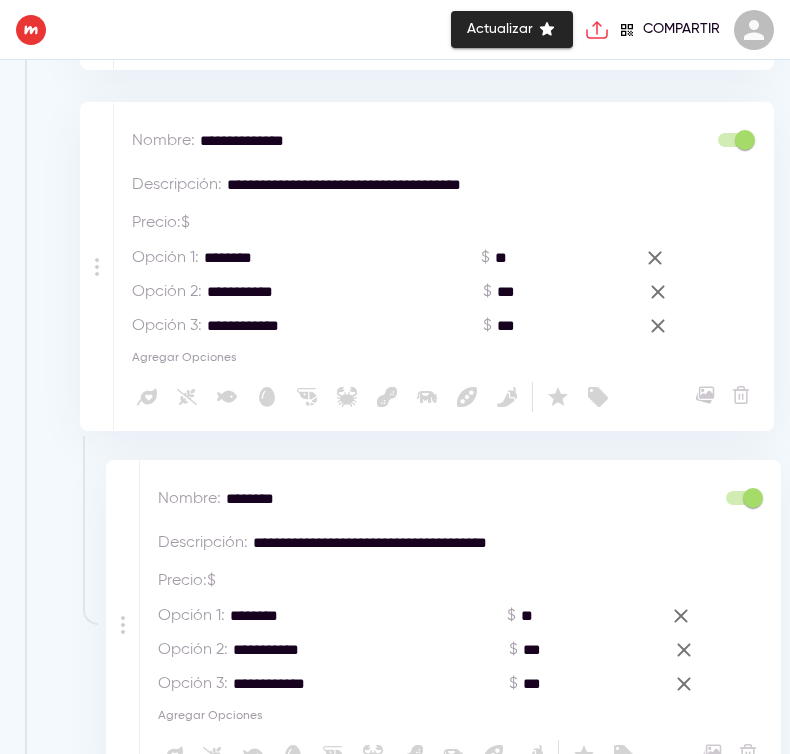 drag, startPoint x: 106, startPoint y: 434, endPoint x: 118, endPoint y: 621, distance: 187.38463 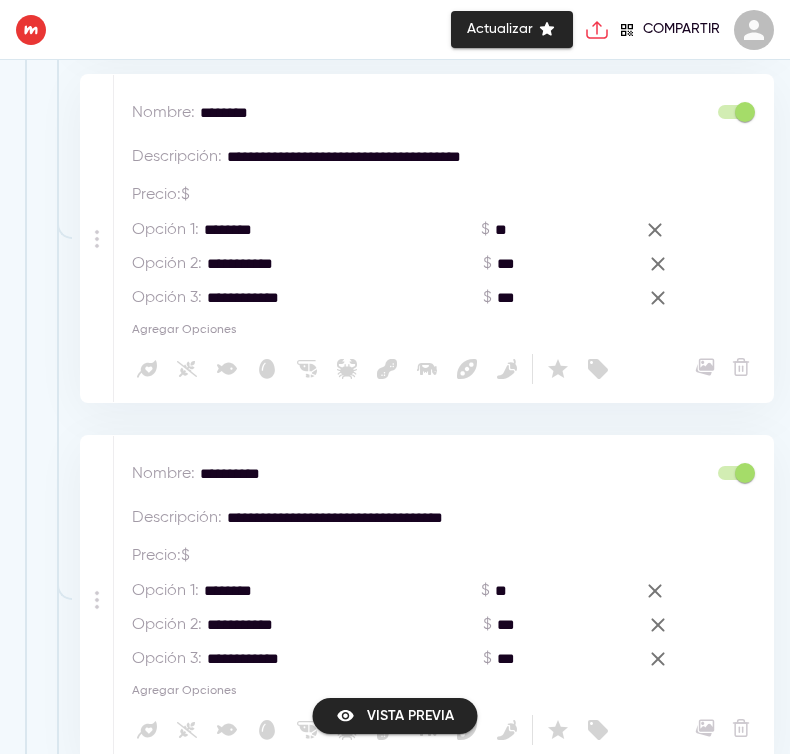 scroll, scrollTop: 1485, scrollLeft: 0, axis: vertical 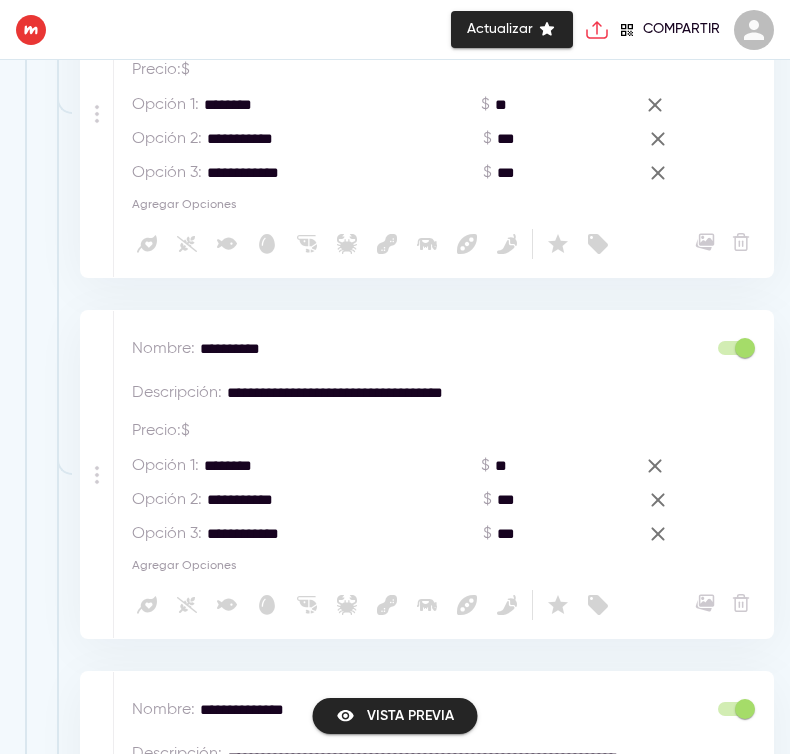 type on "***" 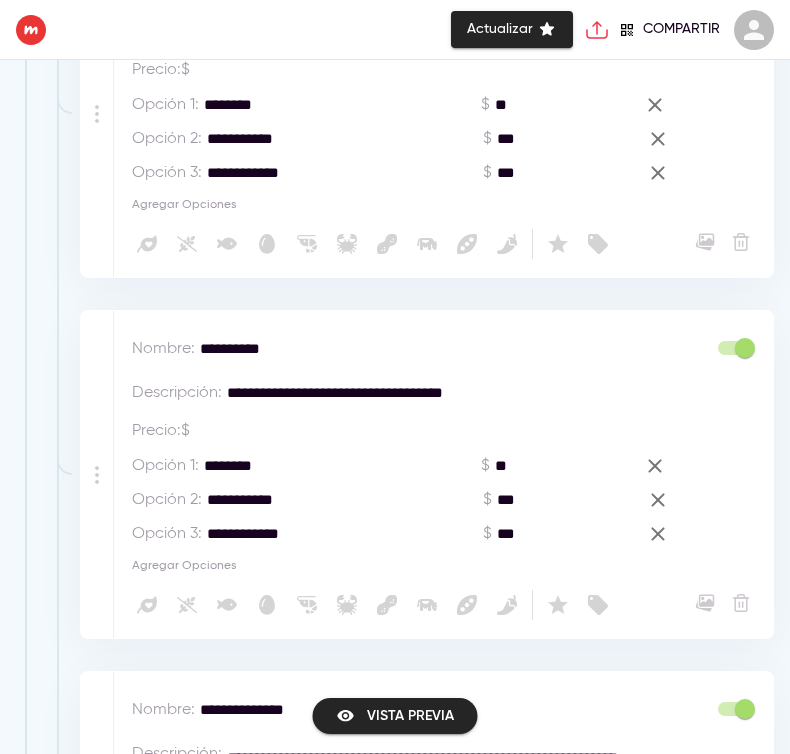 click on "**" at bounding box center (546, 466) 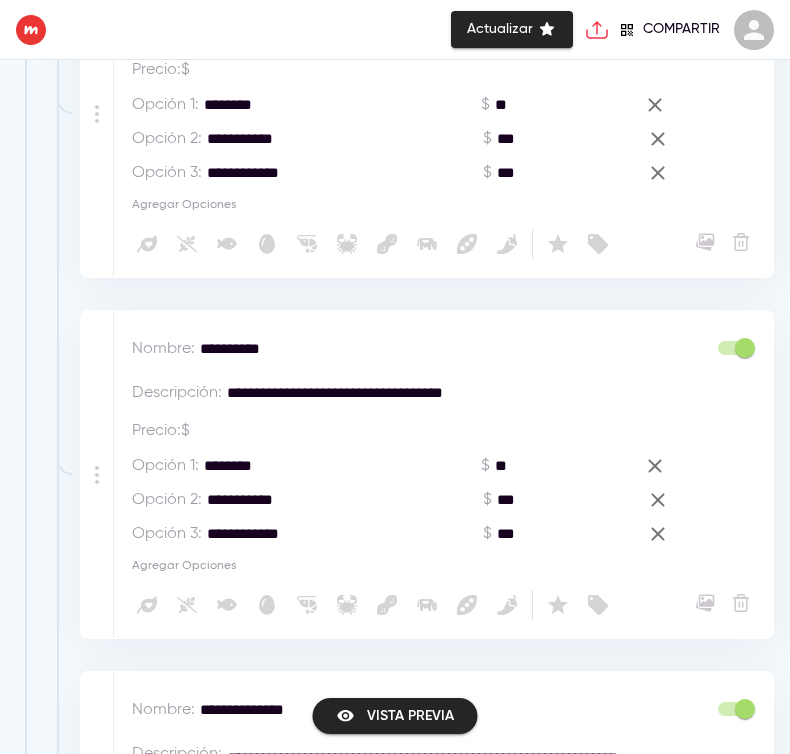 type on "*" 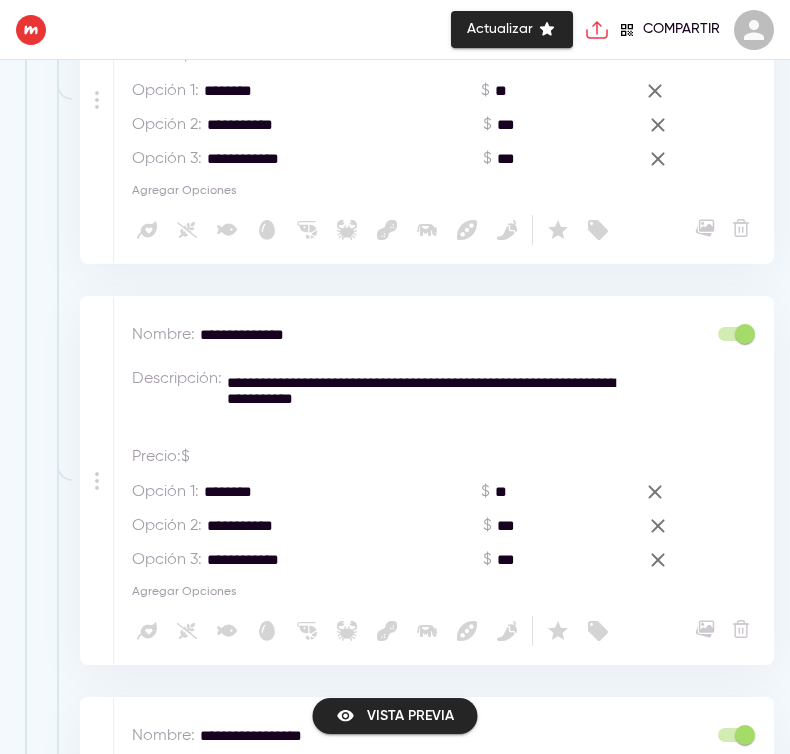 scroll, scrollTop: 1985, scrollLeft: 0, axis: vertical 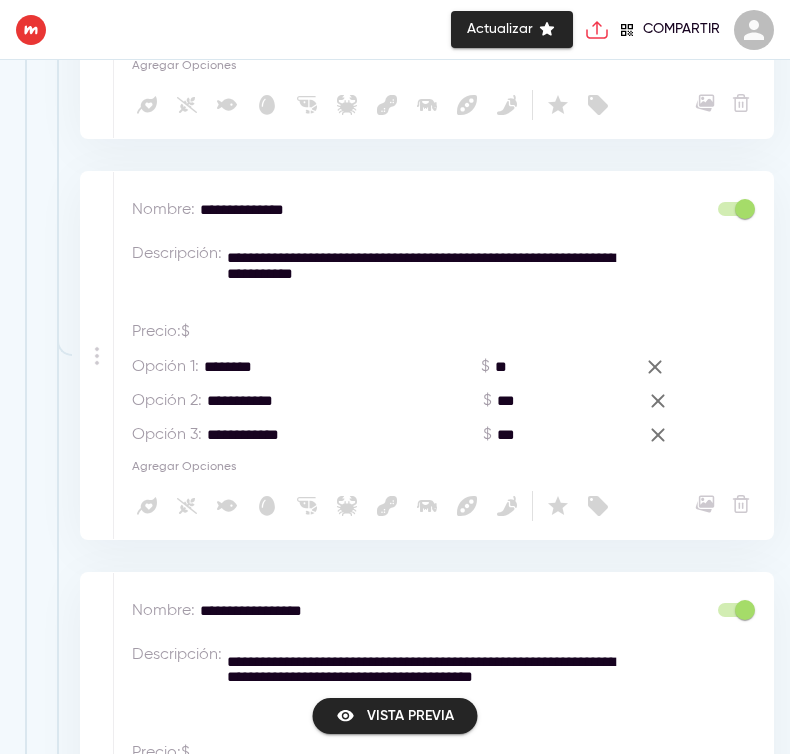 type on "**" 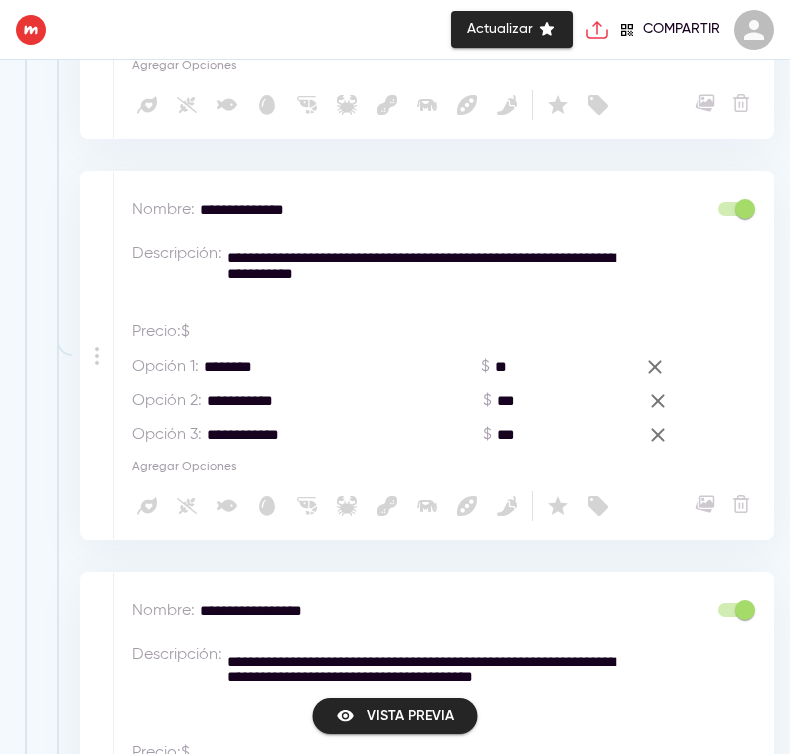 click on "**" at bounding box center (546, 367) 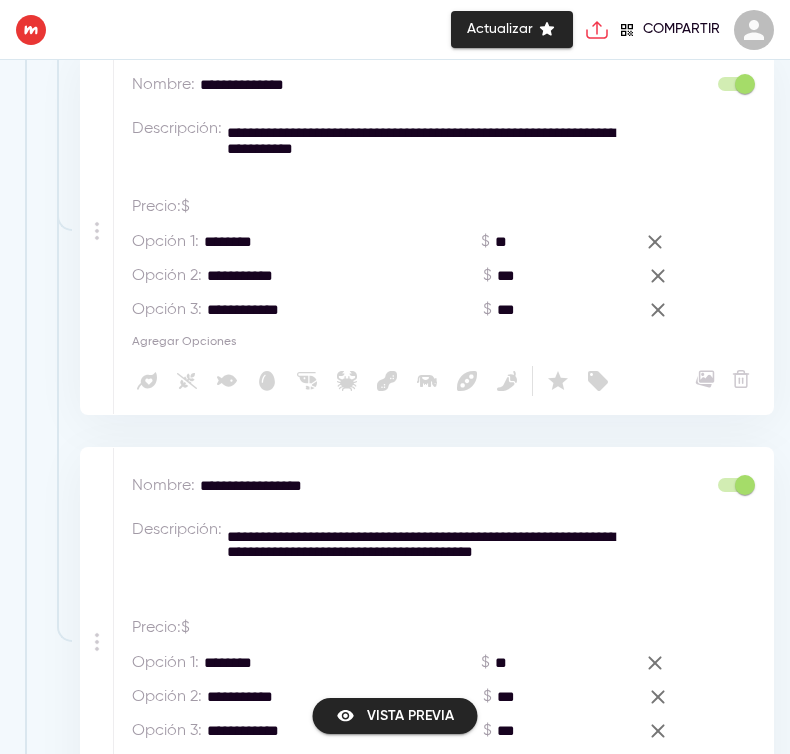scroll, scrollTop: 2235, scrollLeft: 0, axis: vertical 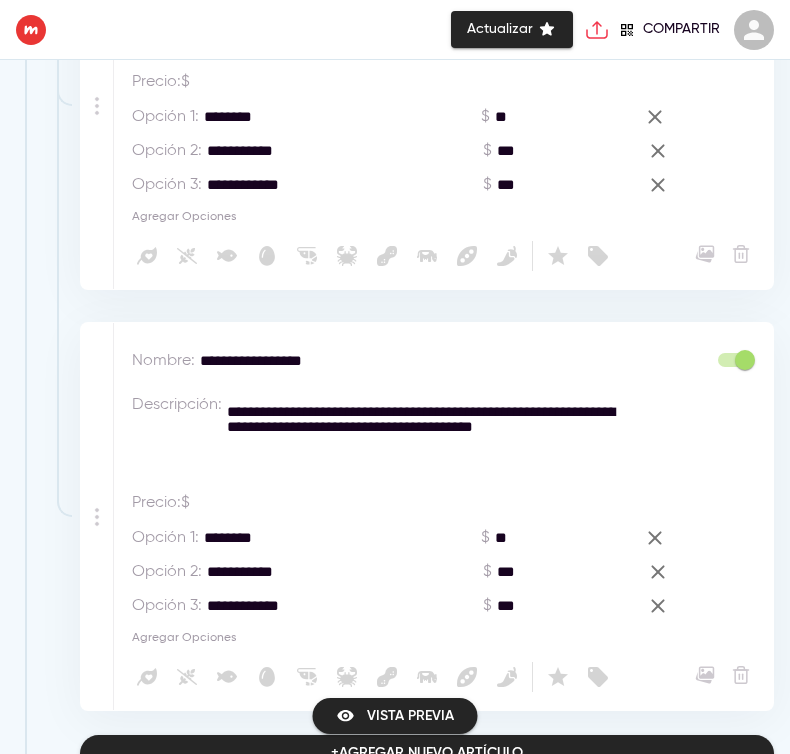type on "**" 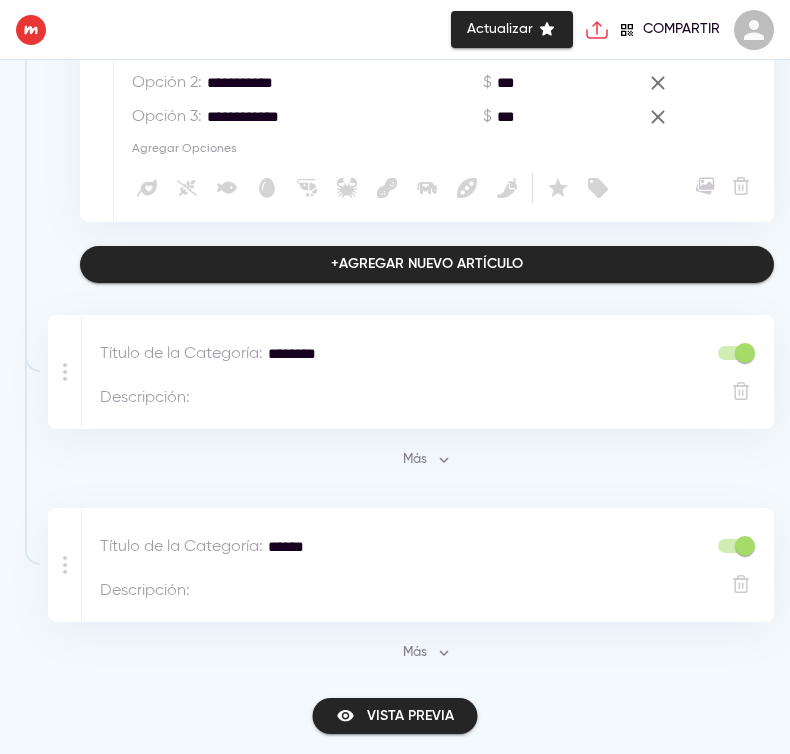 type on "***" 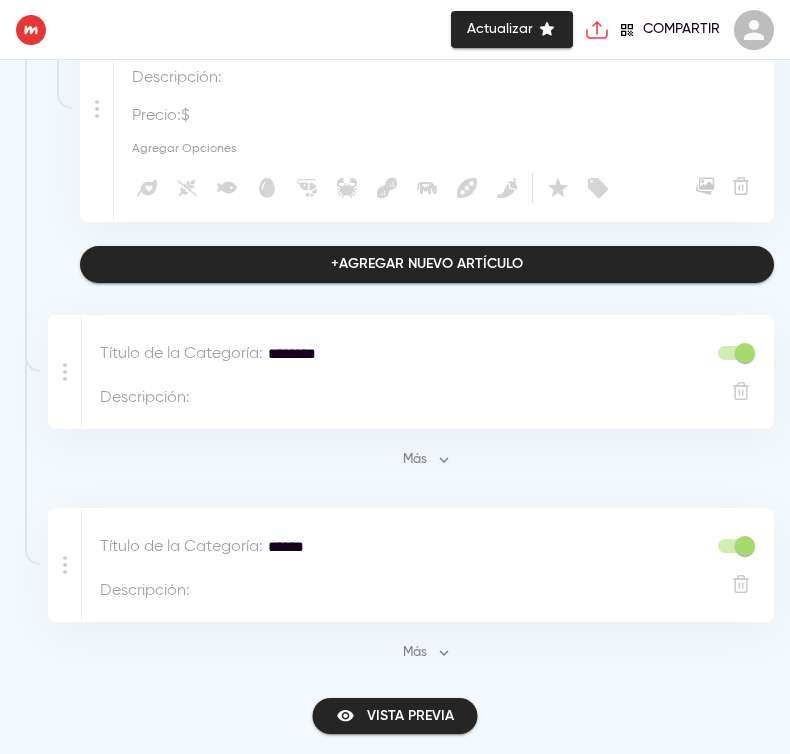 scroll, scrollTop: 2733, scrollLeft: 0, axis: vertical 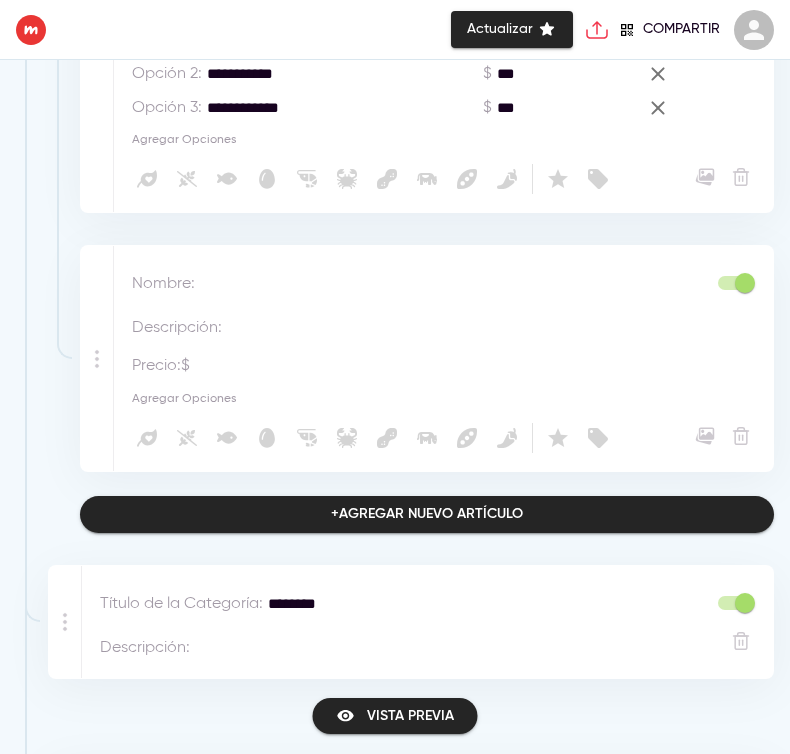 click at bounding box center (390, 284) 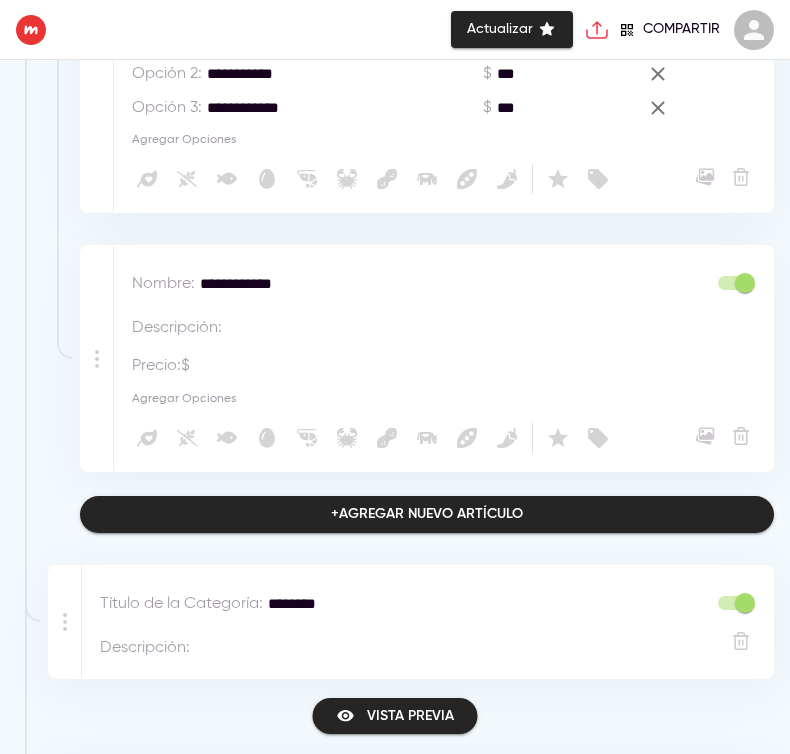 type on "**********" 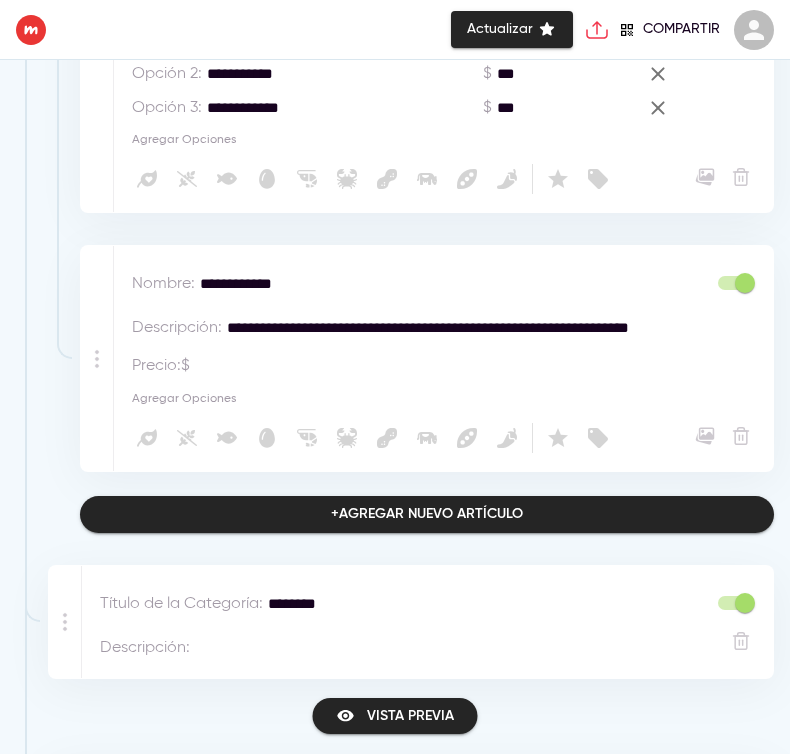 scroll, scrollTop: 2773, scrollLeft: 0, axis: vertical 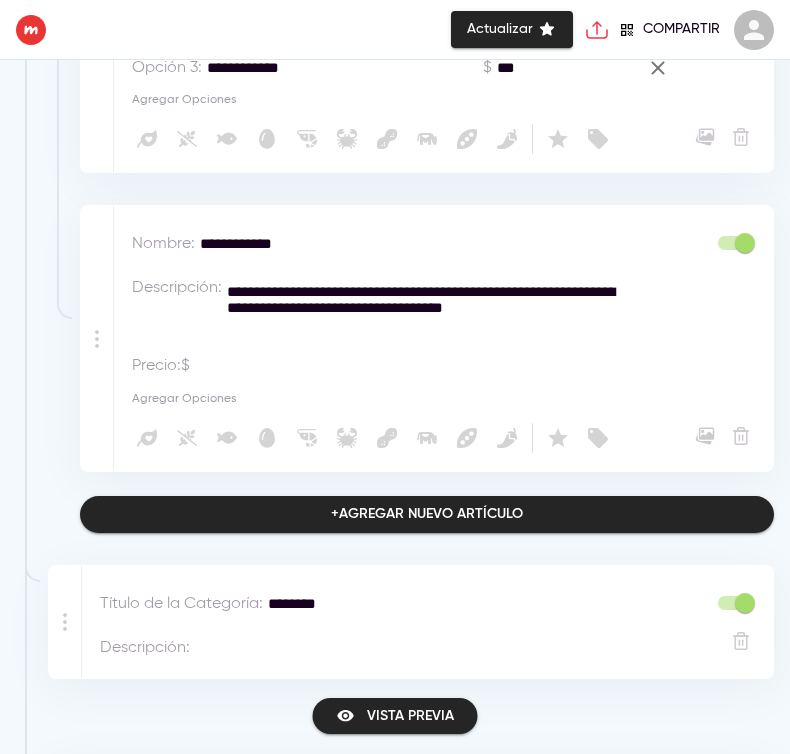 type on "**********" 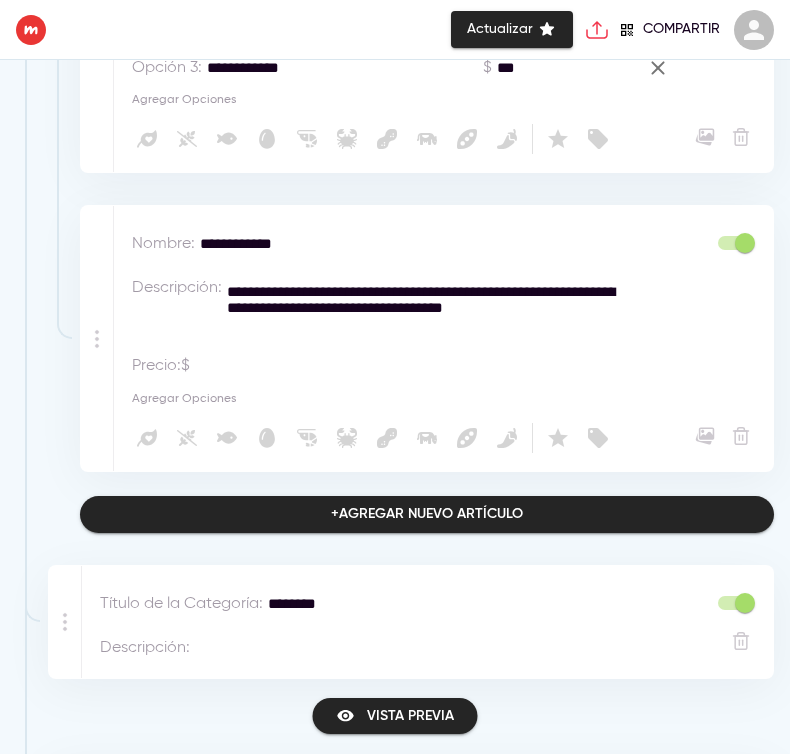 click on "Agregar Opciones" at bounding box center [184, 399] 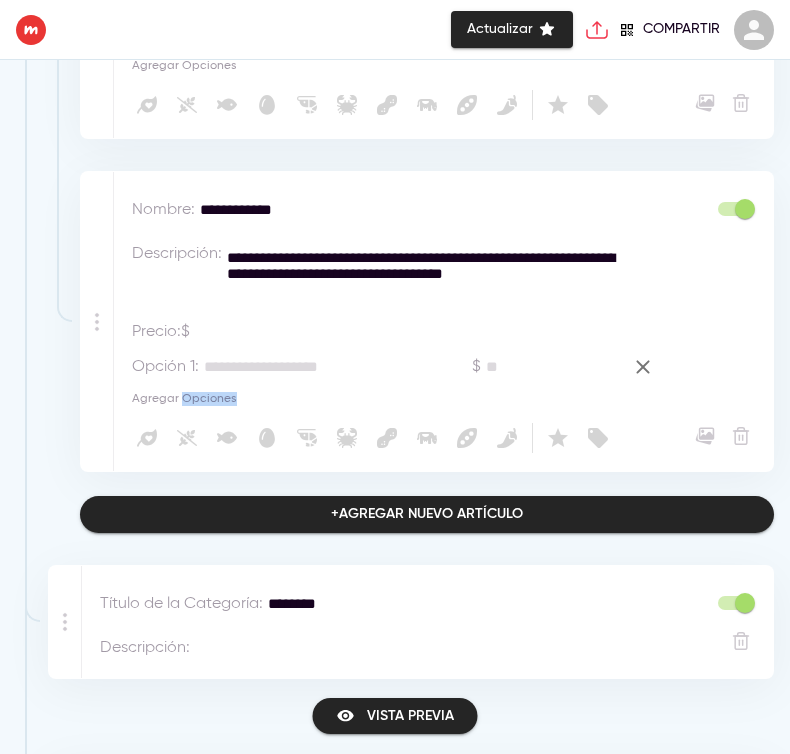 click on "Agregar Opciones" at bounding box center (184, 399) 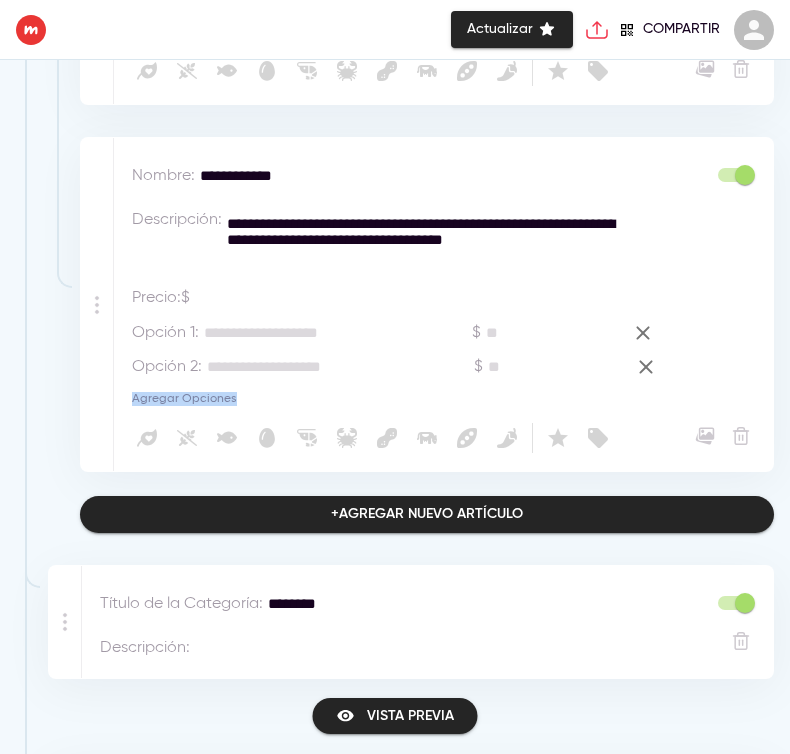 click on "Agregar Opciones" at bounding box center [184, 399] 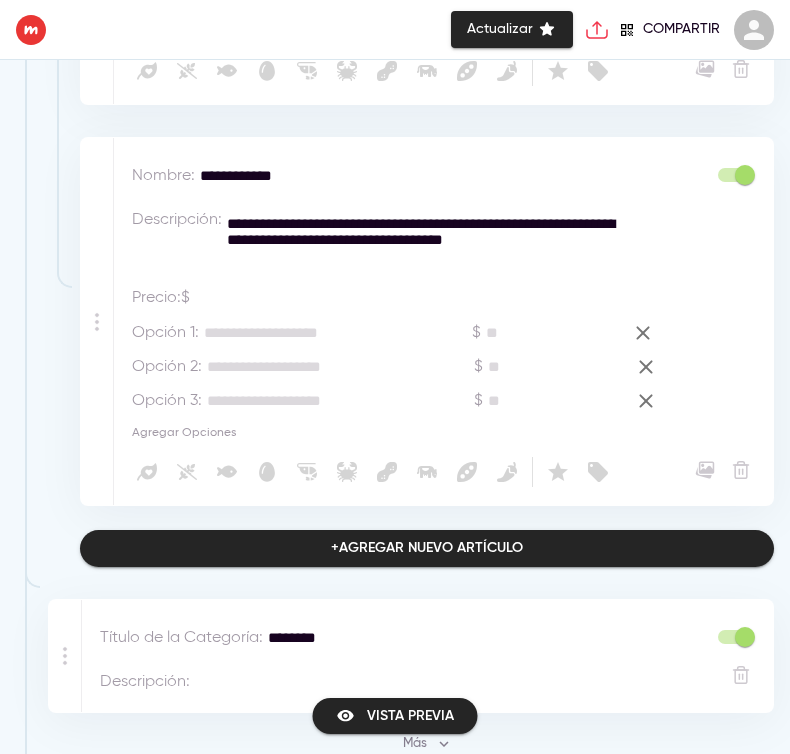 scroll, scrollTop: 2875, scrollLeft: 0, axis: vertical 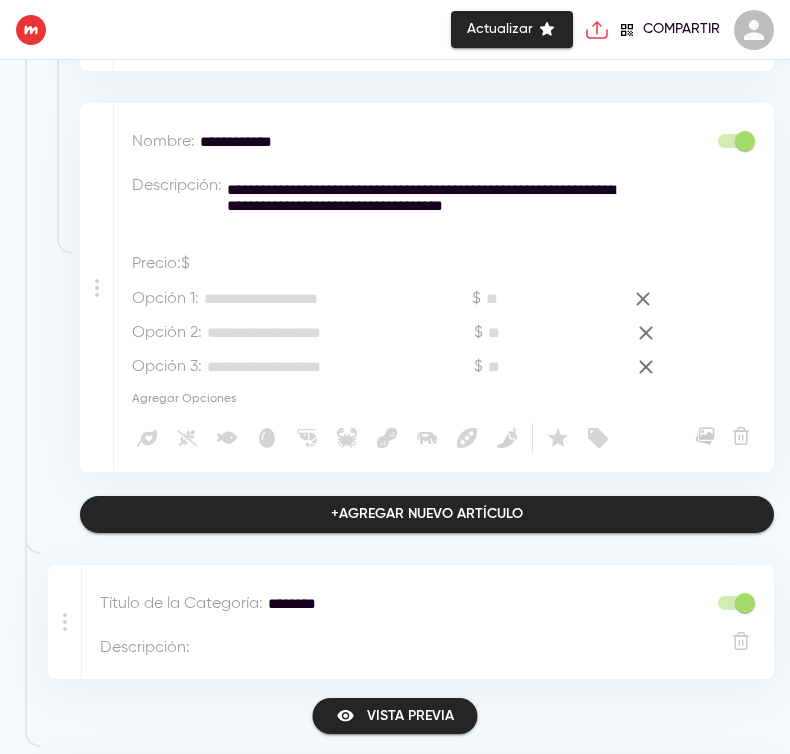 click at bounding box center [304, 299] 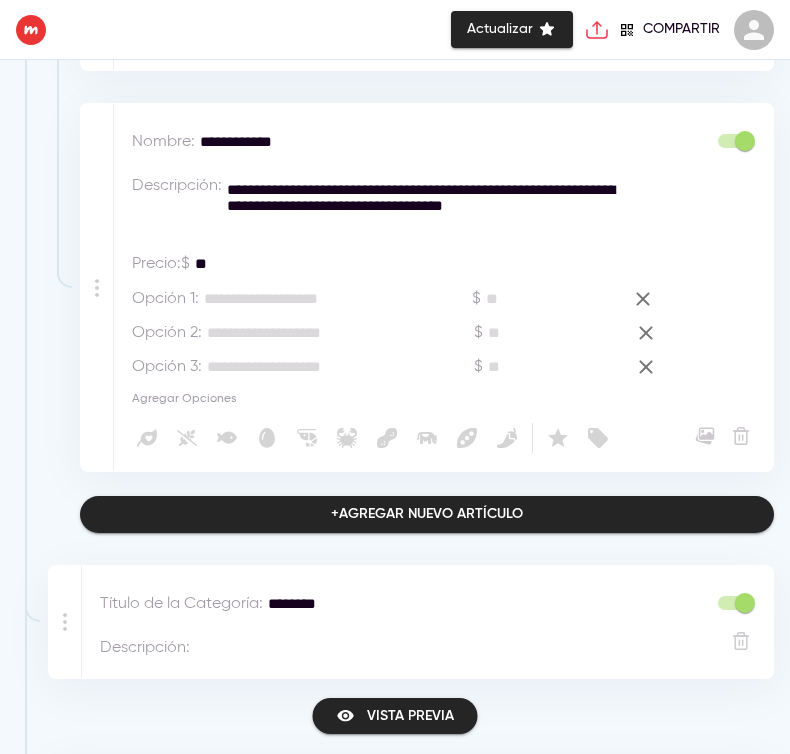 click on "Precio :  $ ** *" at bounding box center [266, 264] 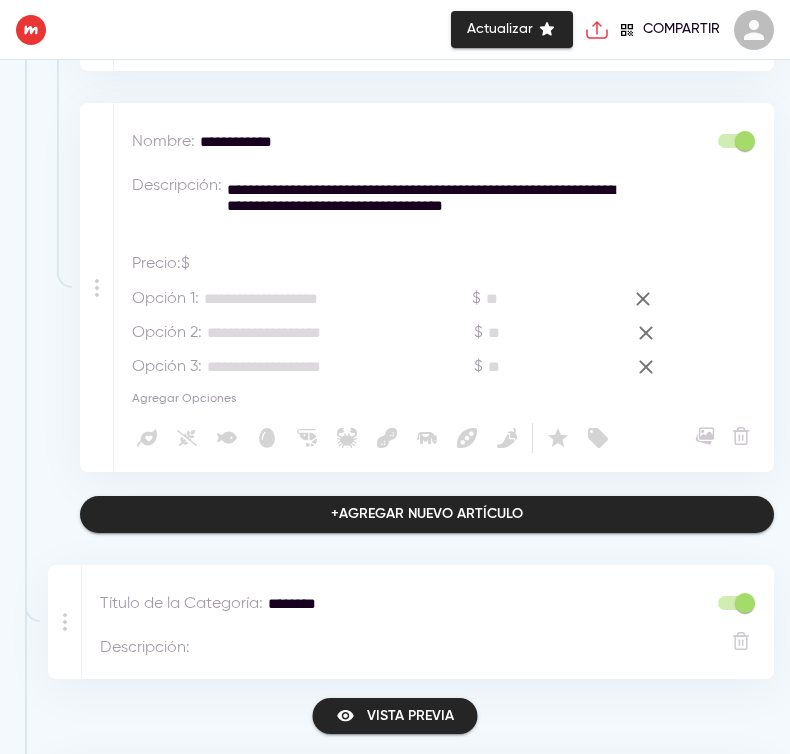 type 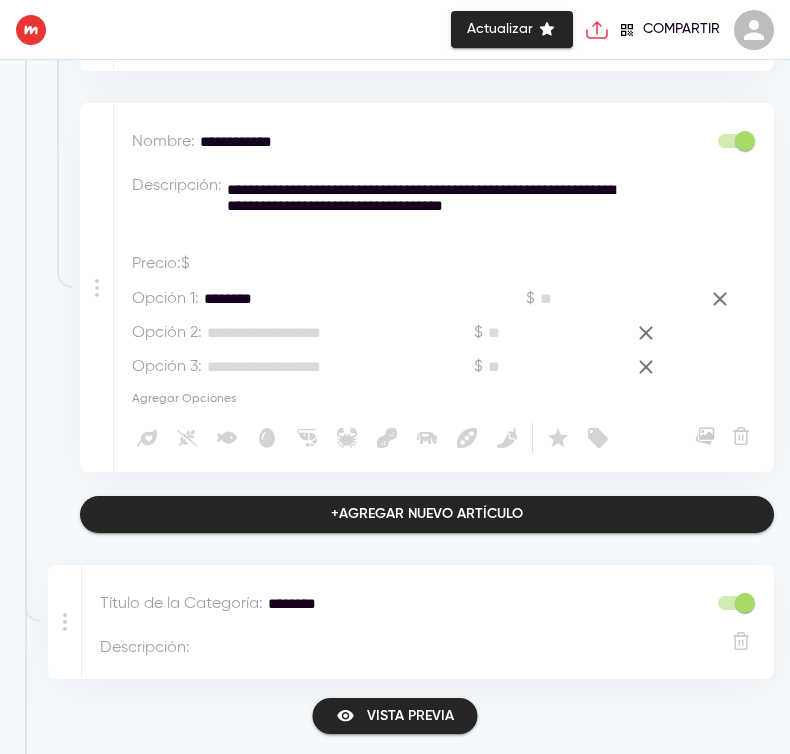 type on "********" 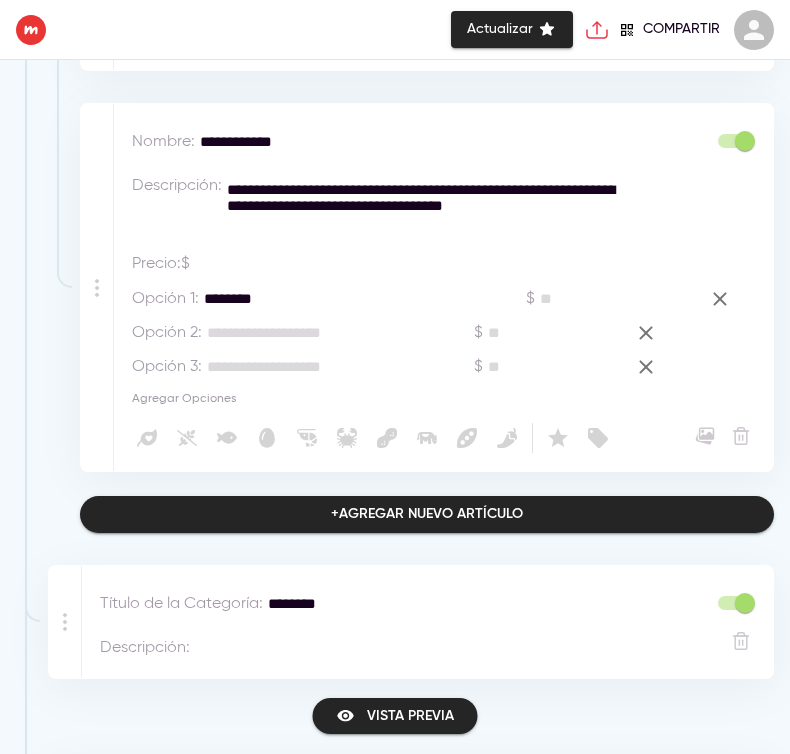 click at bounding box center [272, 264] 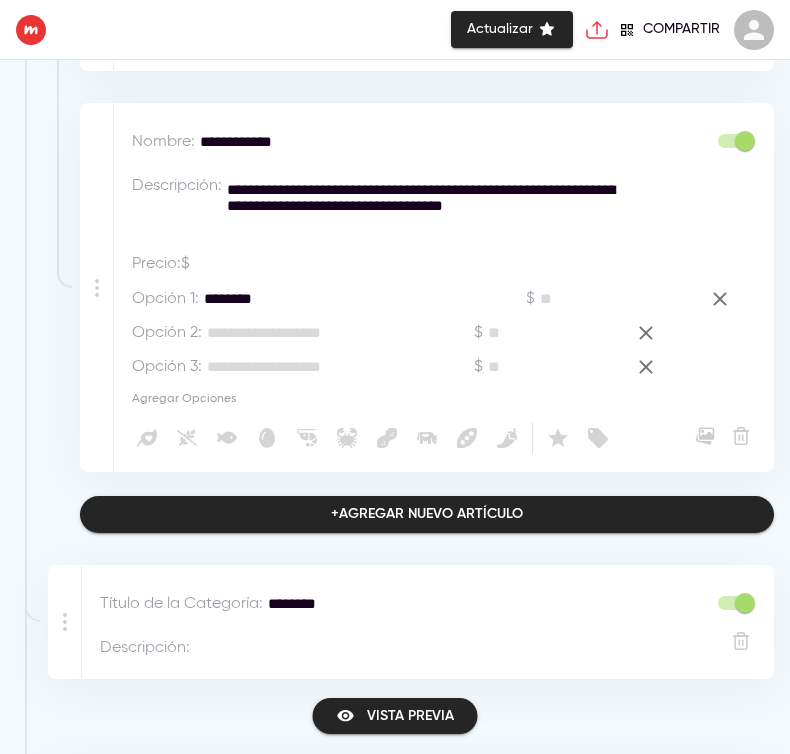 click 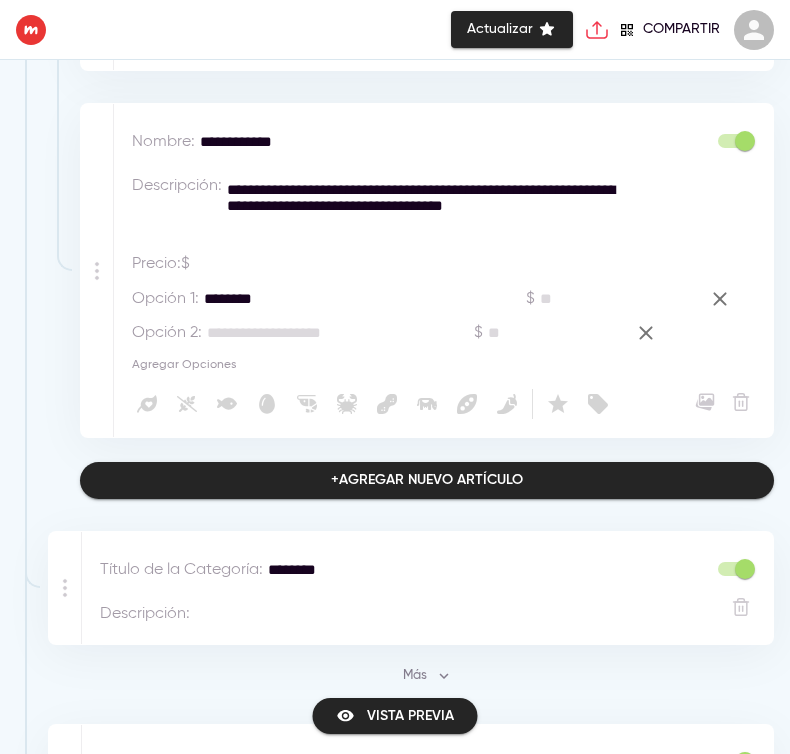 scroll, scrollTop: 2841, scrollLeft: 0, axis: vertical 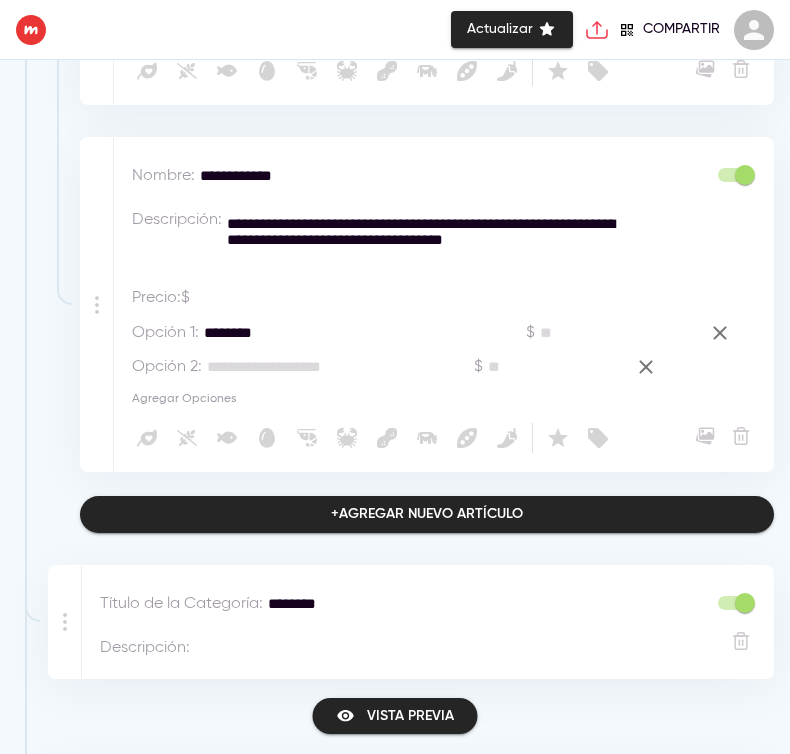 click on "Agregar Opciones" at bounding box center (184, 399) 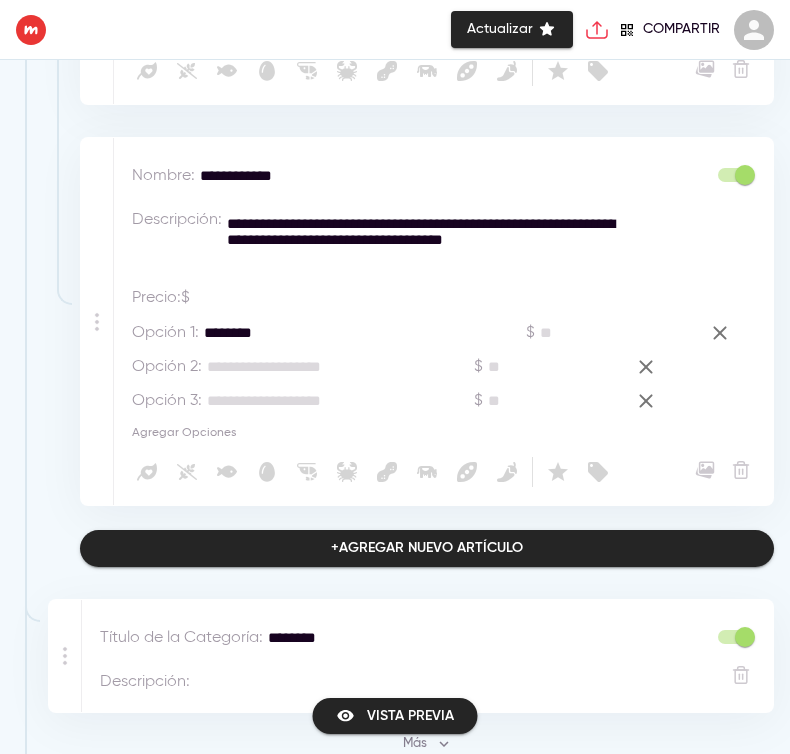 scroll, scrollTop: 2875, scrollLeft: 0, axis: vertical 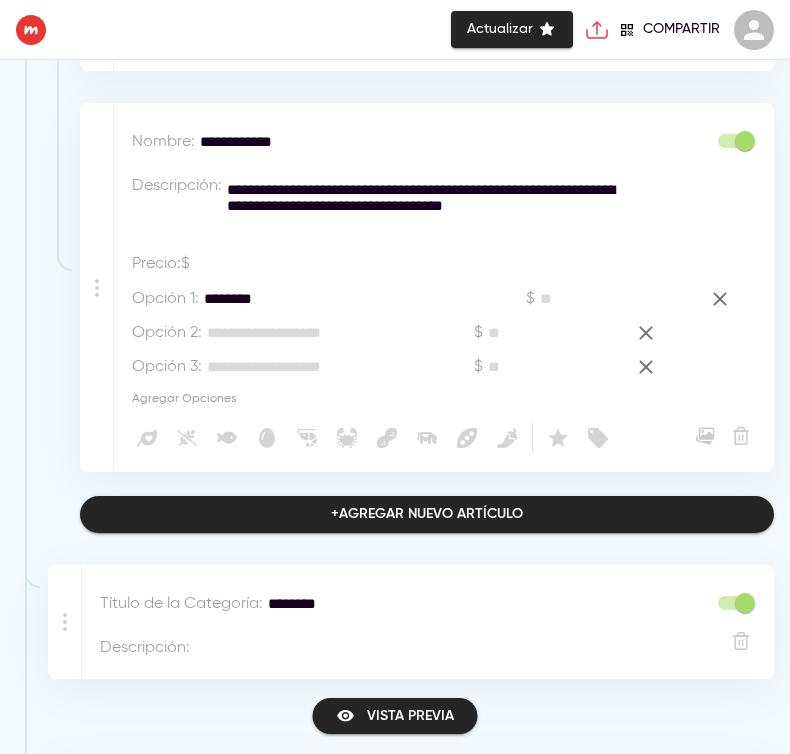 click at bounding box center [307, 333] 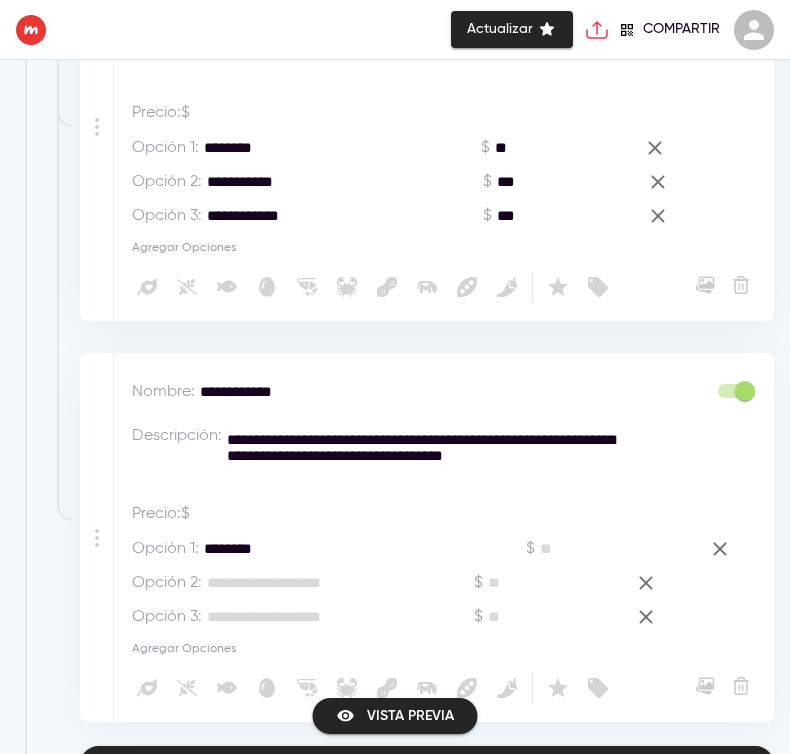 scroll, scrollTop: 2500, scrollLeft: 0, axis: vertical 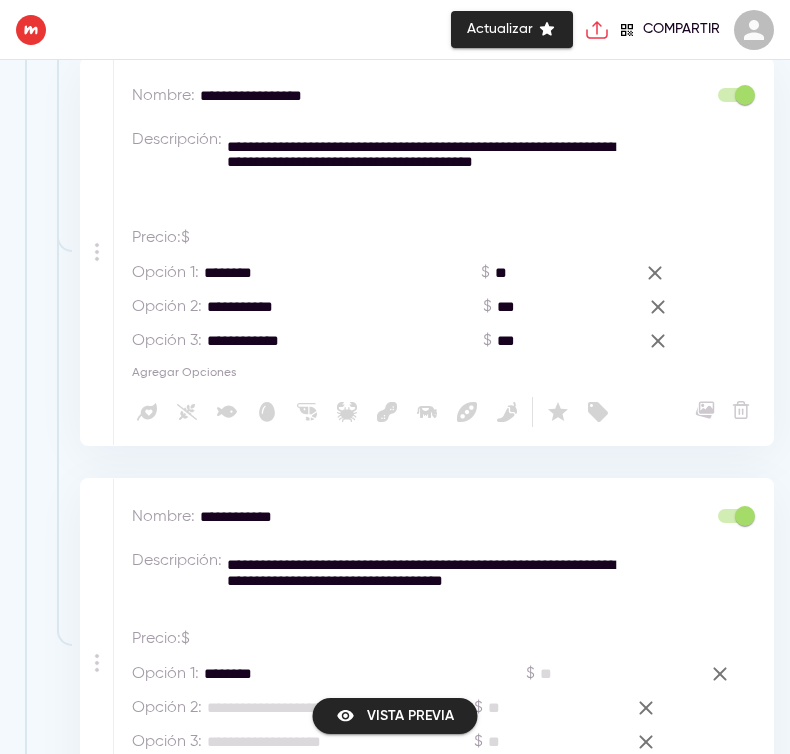 drag, startPoint x: 208, startPoint y: 307, endPoint x: 359, endPoint y: 307, distance: 151 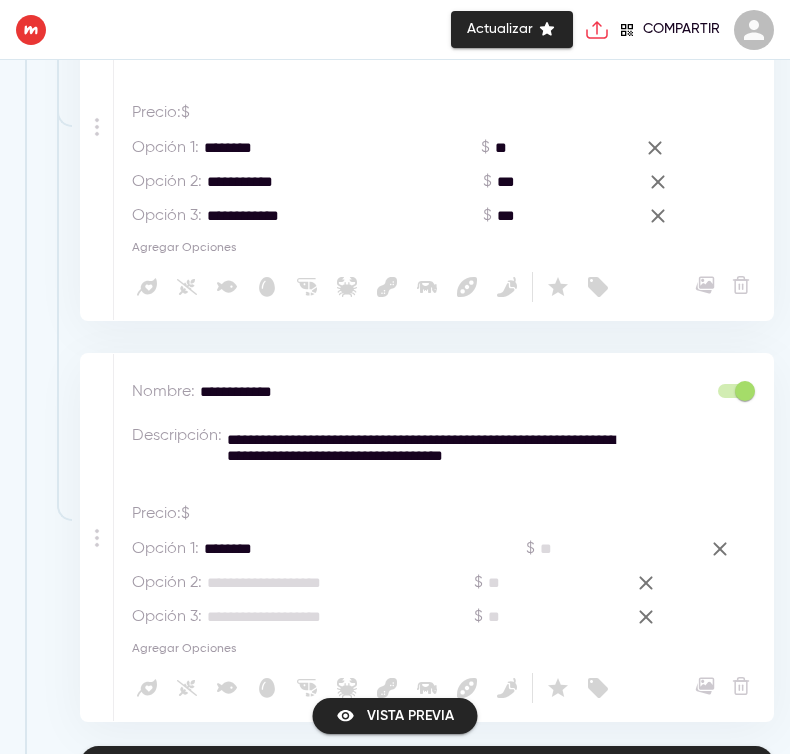 click at bounding box center [307, 583] 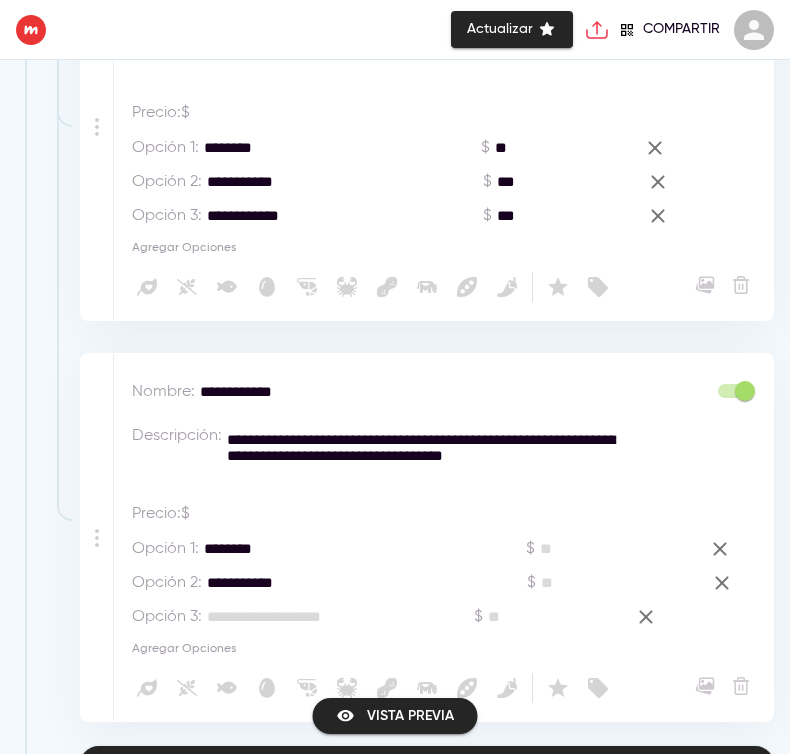 type on "**********" 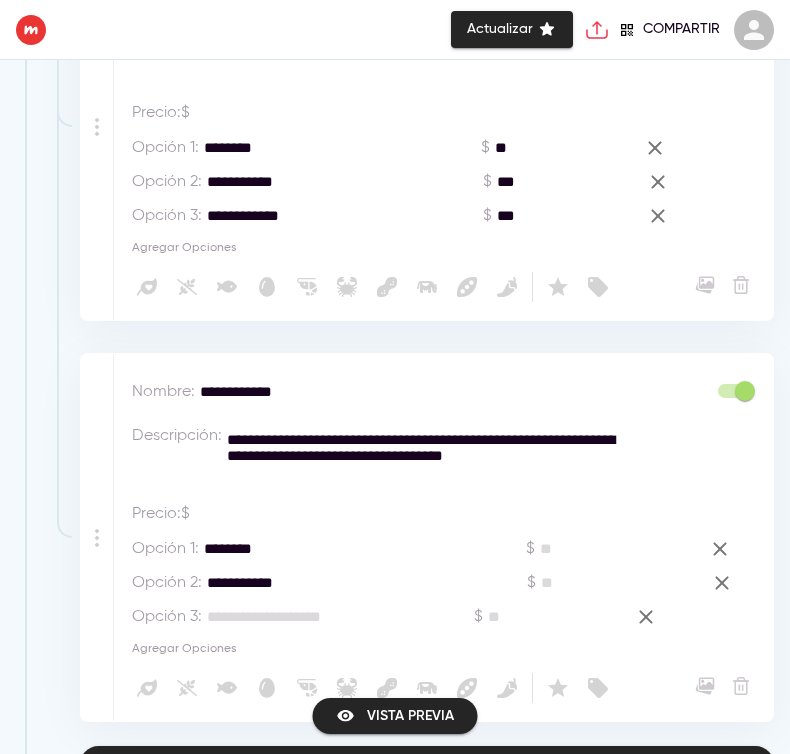 drag, startPoint x: 211, startPoint y: 211, endPoint x: 388, endPoint y: 227, distance: 177.7217 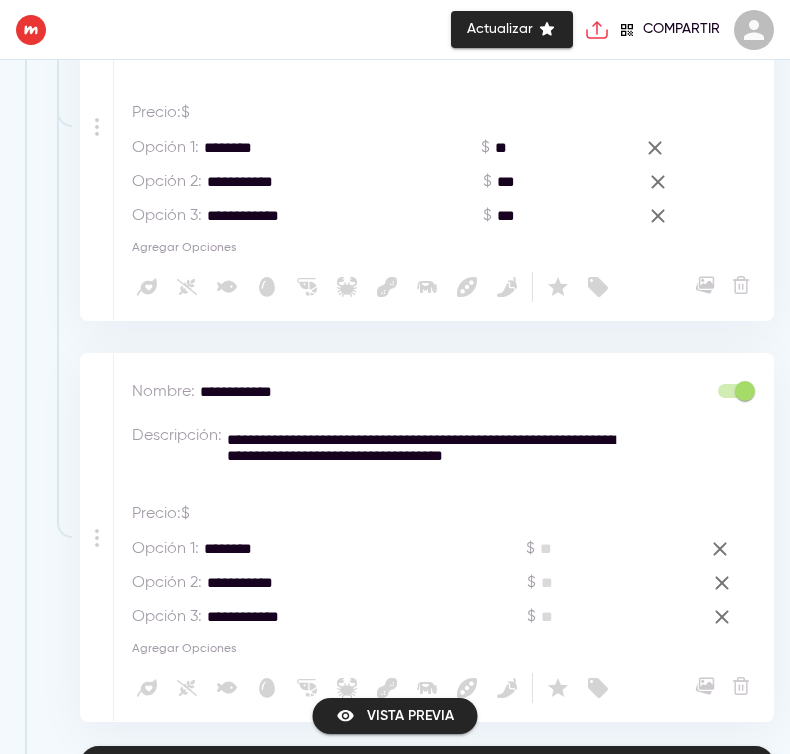 type on "**********" 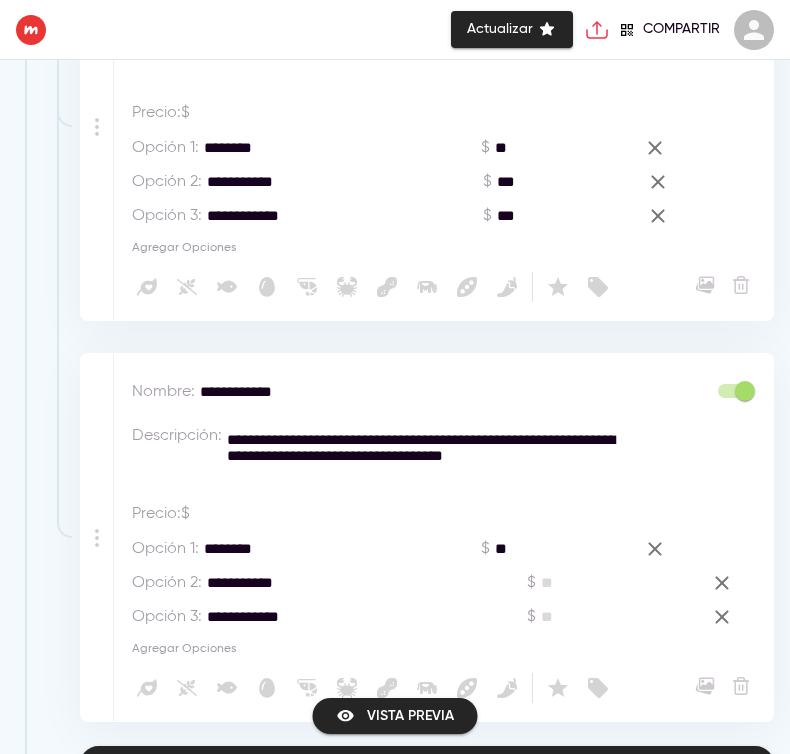 type on "**" 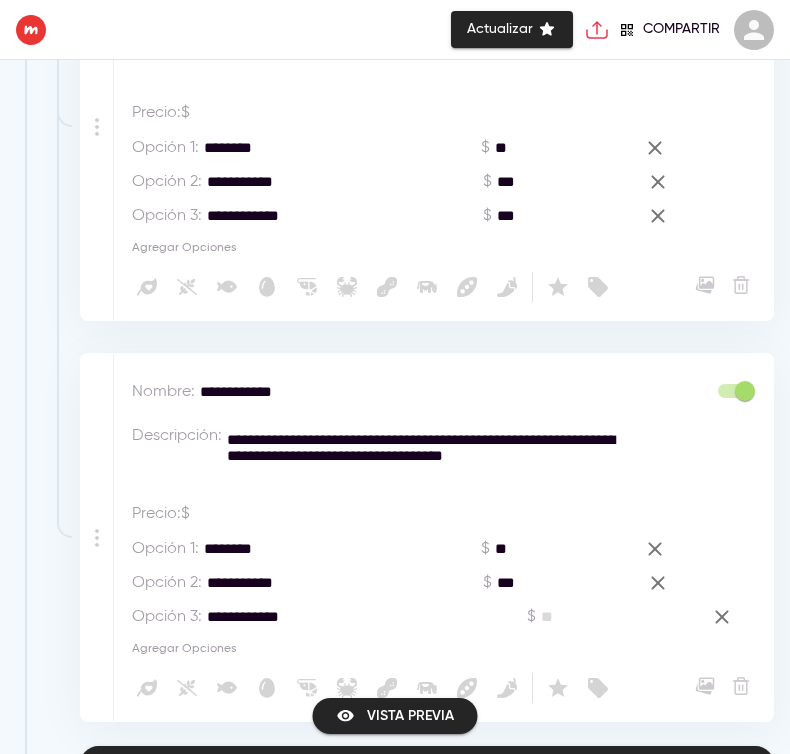 type on "***" 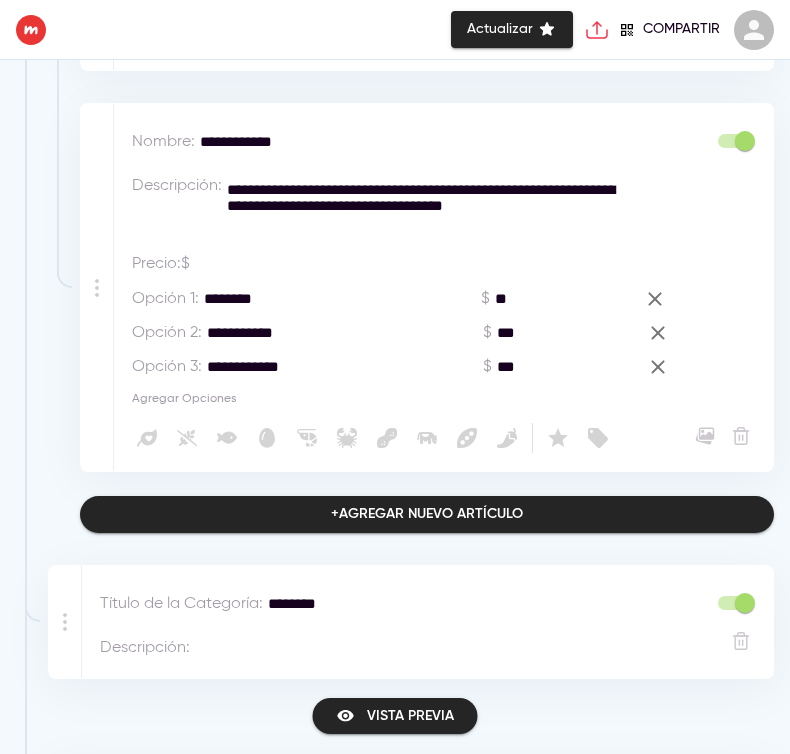 type on "***" 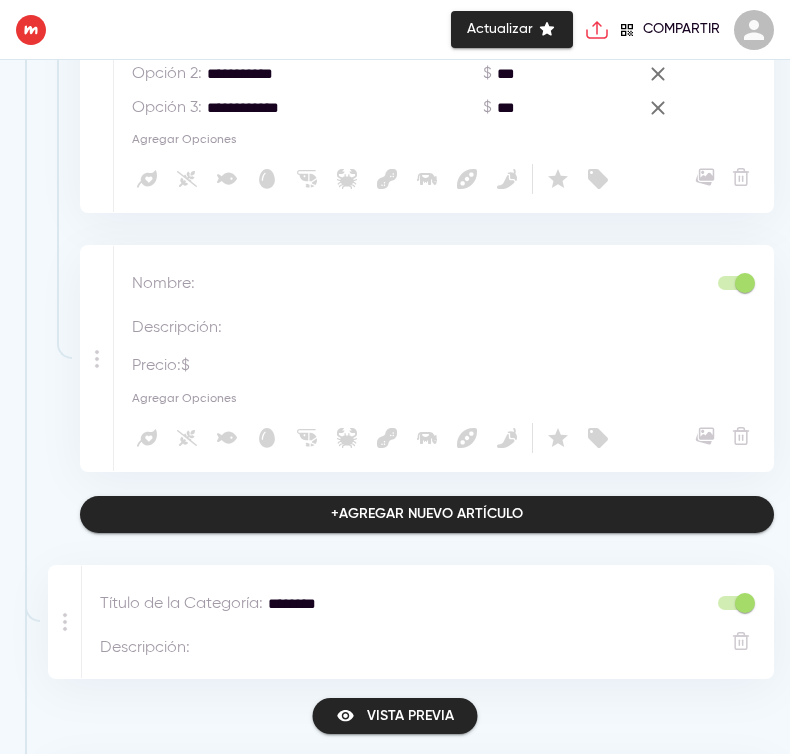 scroll, scrollTop: 3009, scrollLeft: 0, axis: vertical 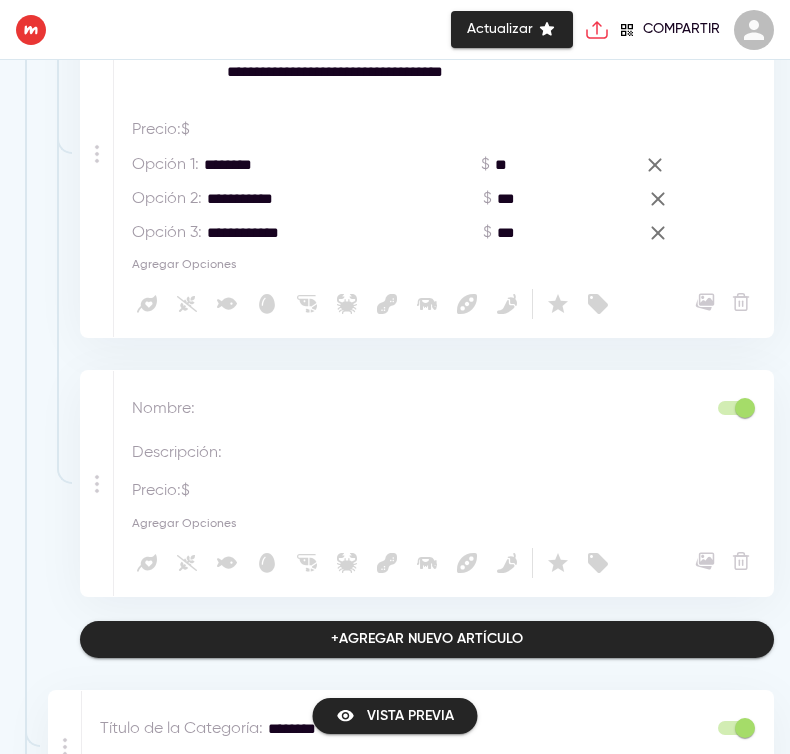 drag, startPoint x: 581, startPoint y: 397, endPoint x: 478, endPoint y: 407, distance: 103.4843 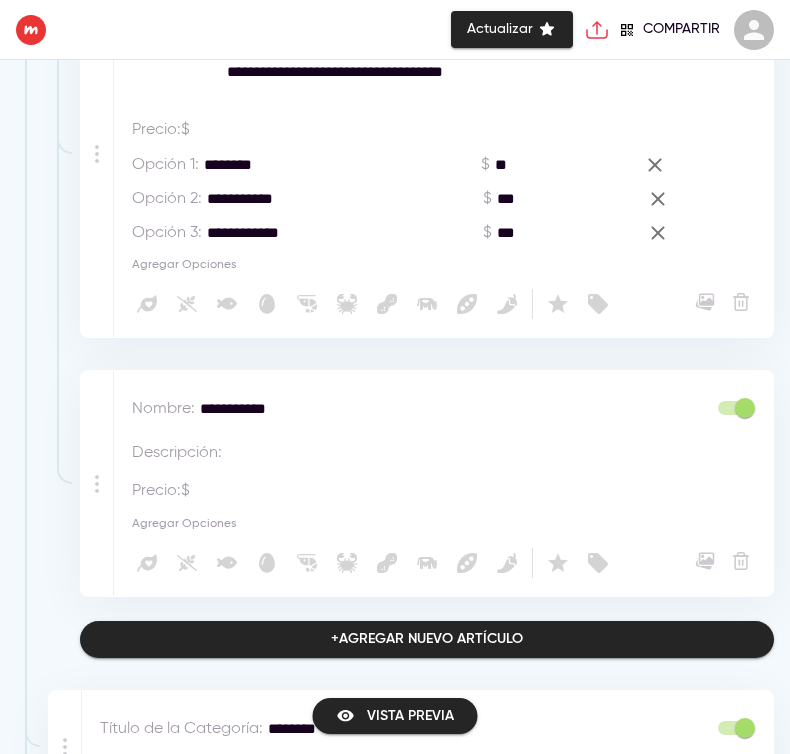 type on "**********" 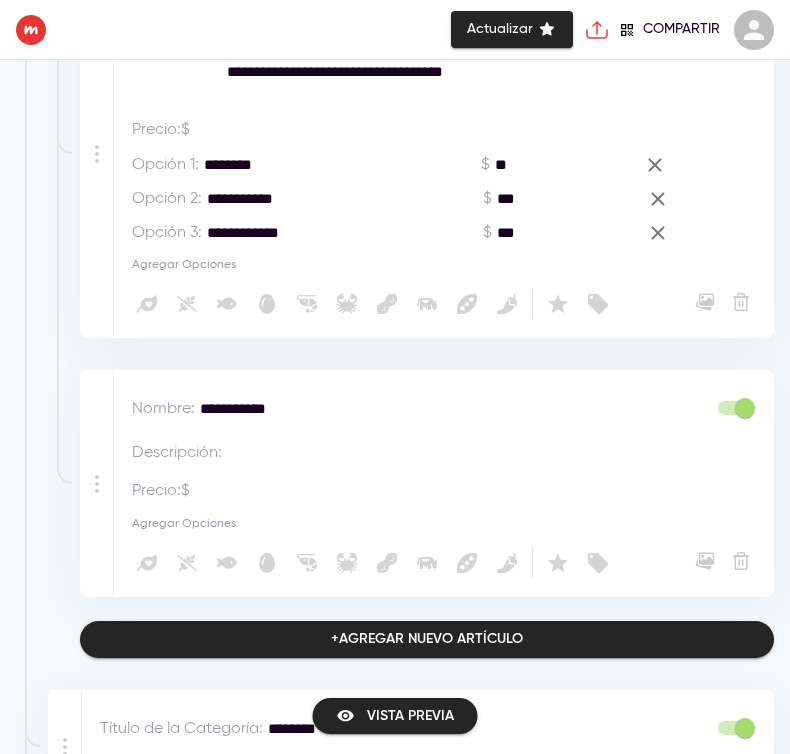 click at bounding box center [428, 453] 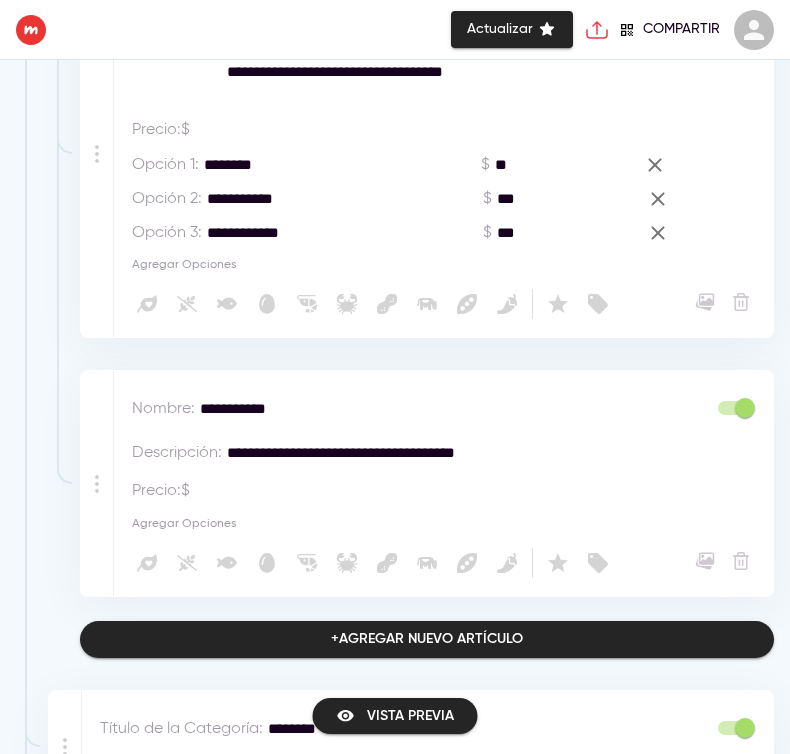 type on "**********" 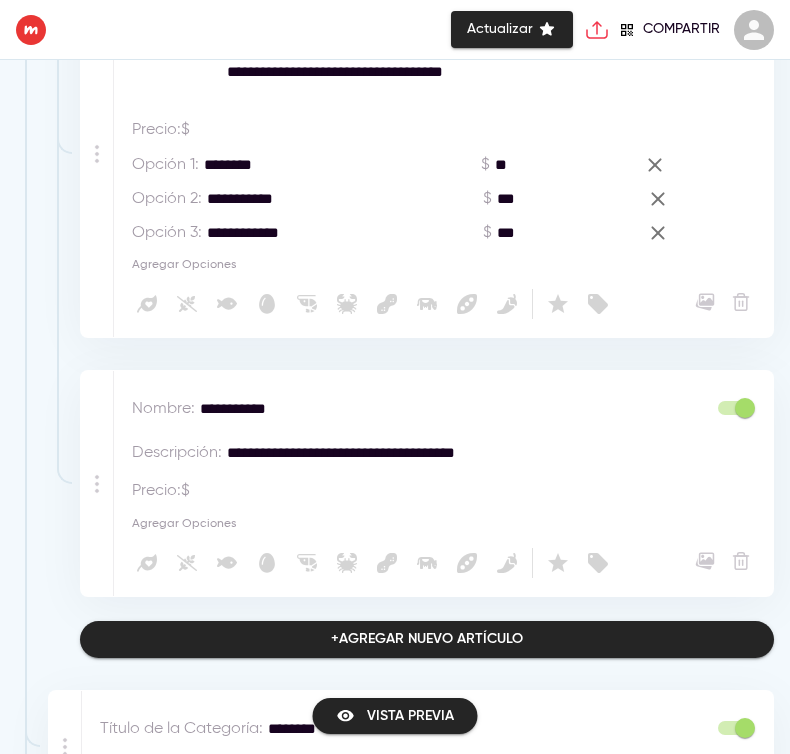 click on "Agregar Opciones" at bounding box center (448, 523) 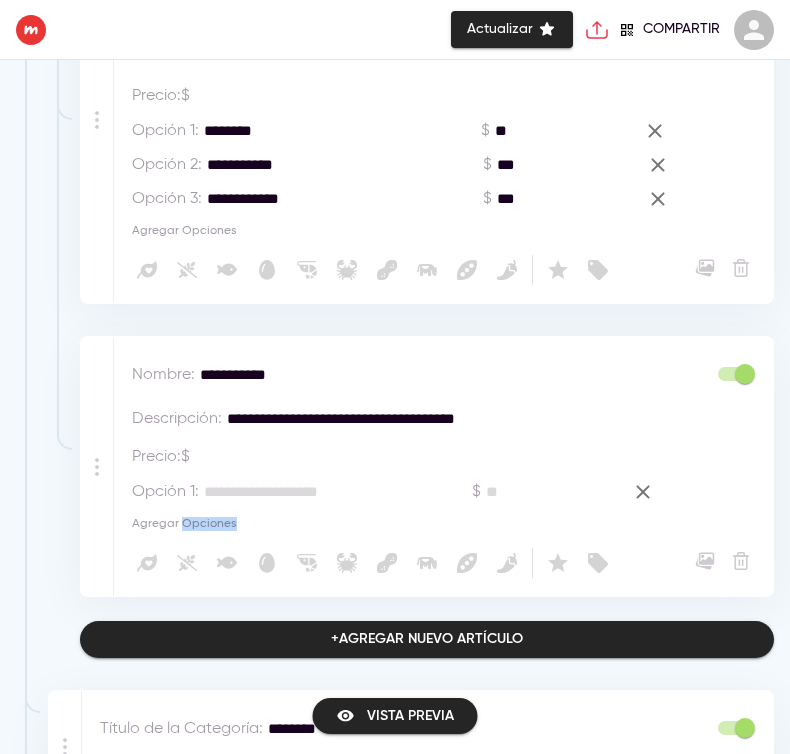 click on "Agregar Opciones" at bounding box center [184, 524] 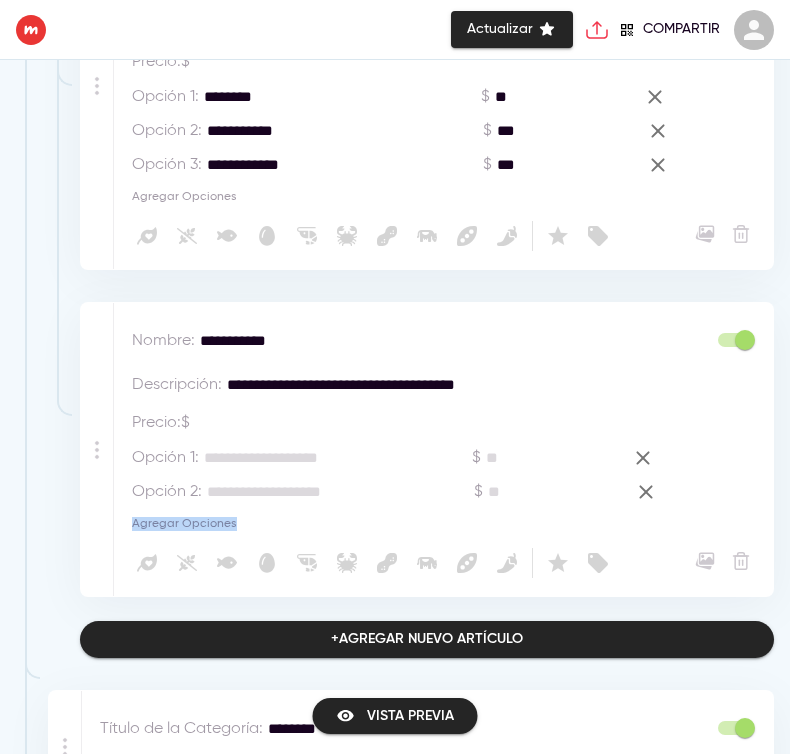 click on "Agregar Opciones" at bounding box center (184, 524) 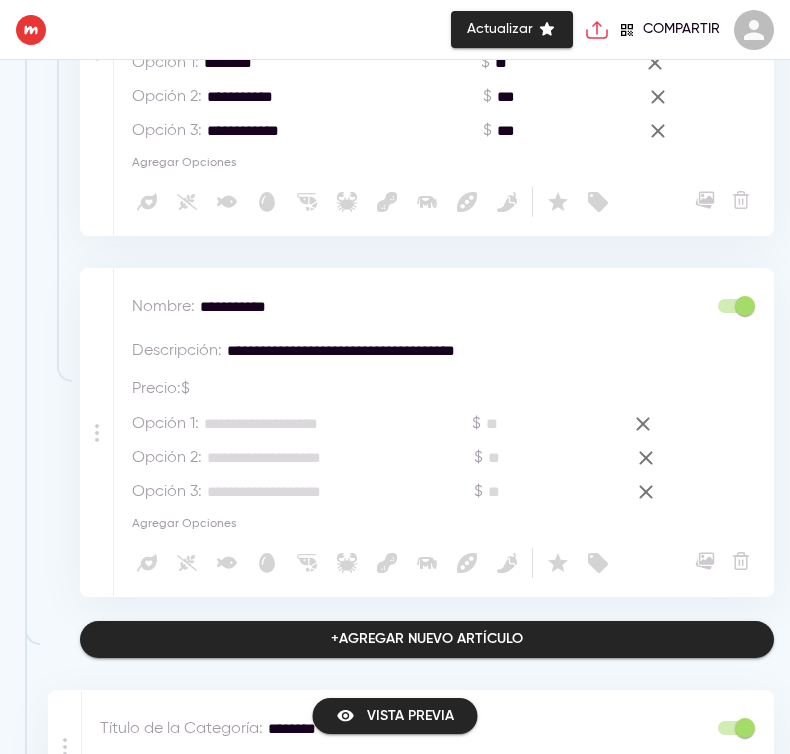 scroll, scrollTop: 2986, scrollLeft: 0, axis: vertical 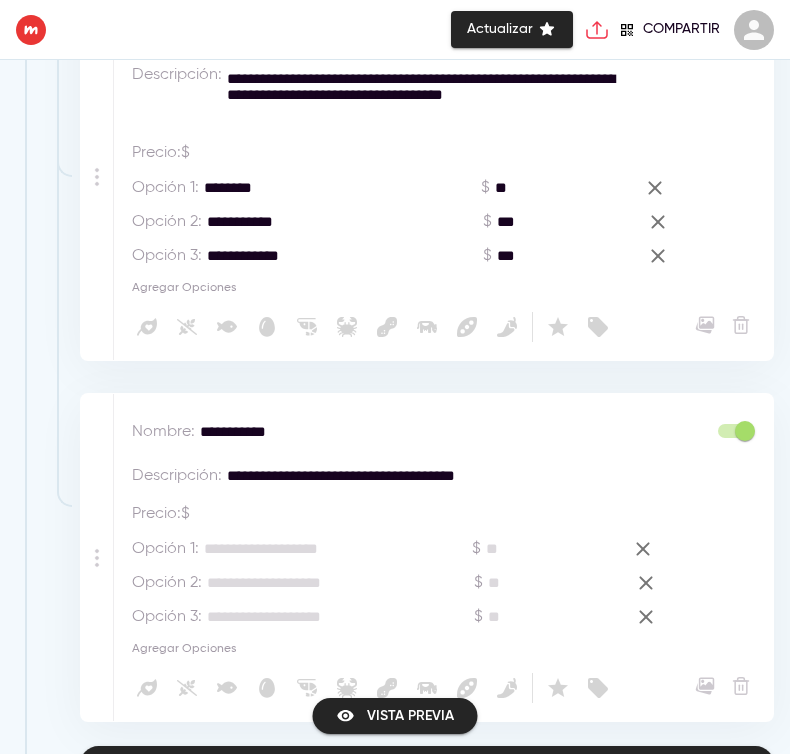 click on "******** *" at bounding box center [307, 188] 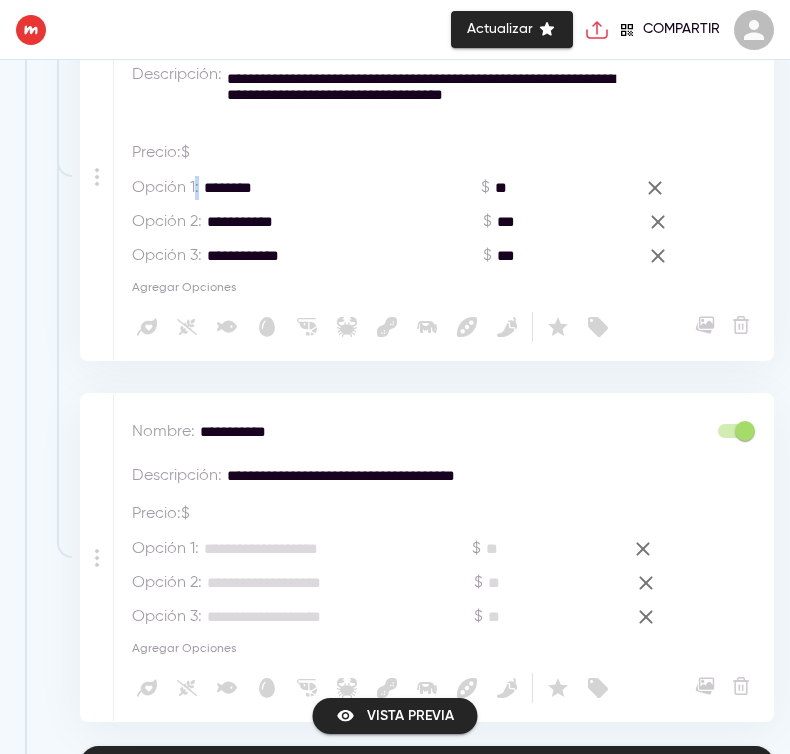 click on "******** *" at bounding box center (307, 188) 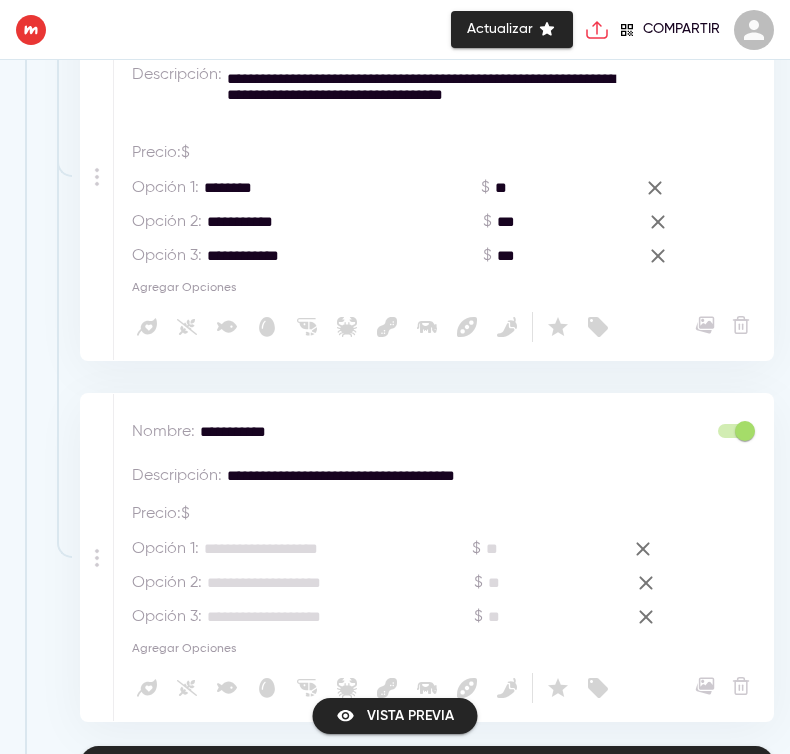 click on "******** *" at bounding box center [307, 188] 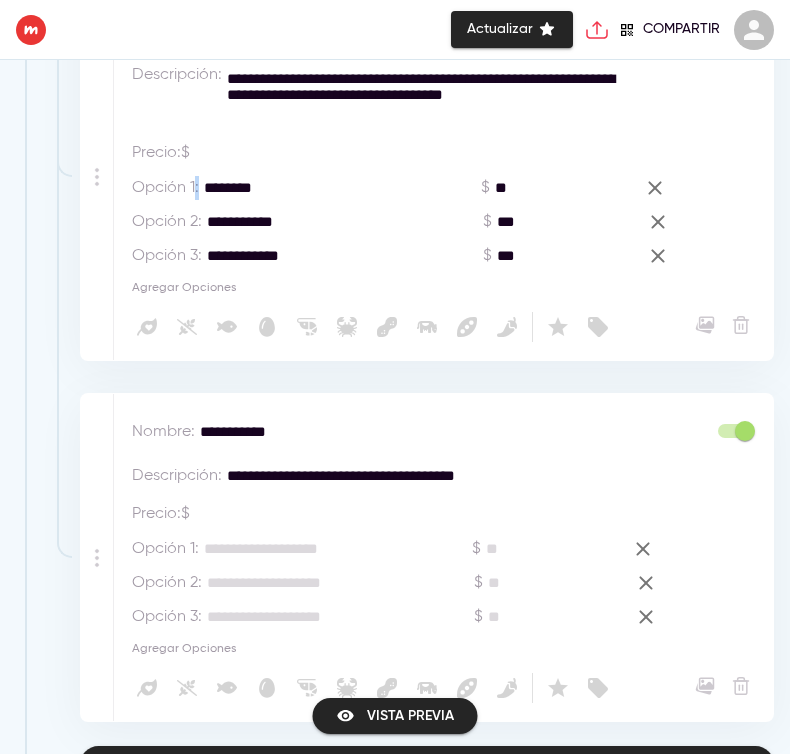 click on "******** *" at bounding box center (307, 188) 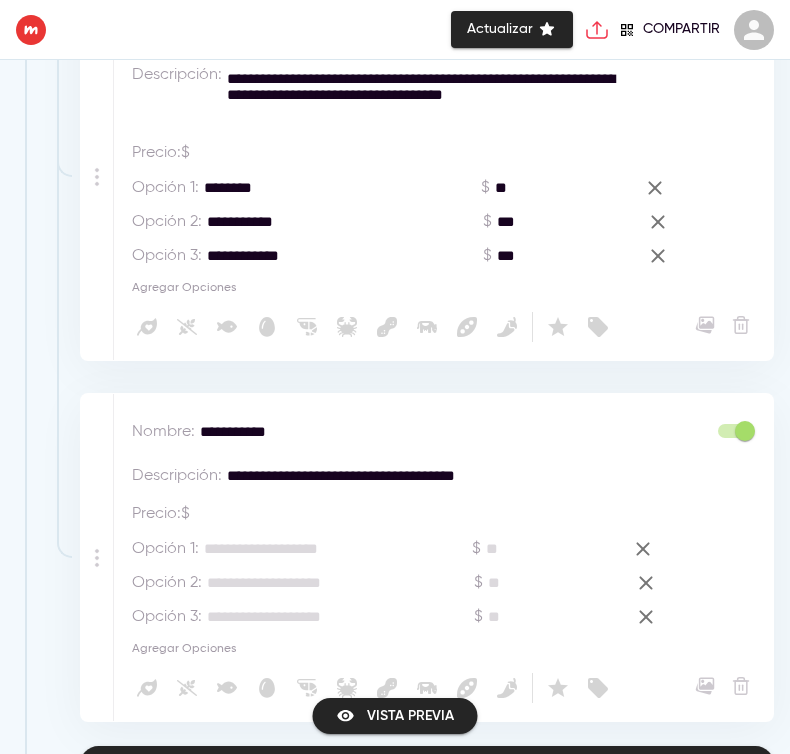 click on "********" at bounding box center [307, 188] 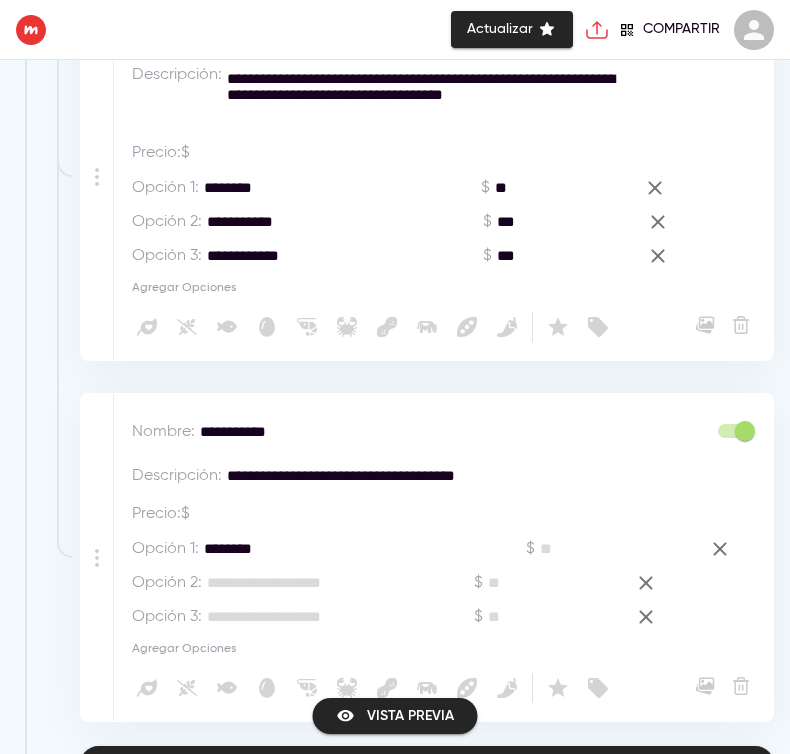 type on "********" 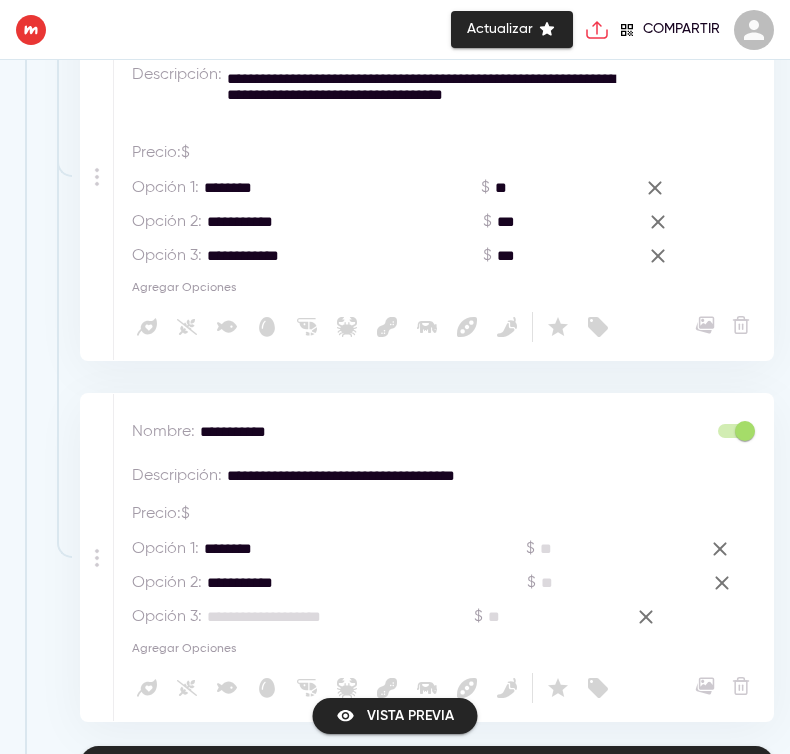 type on "**********" 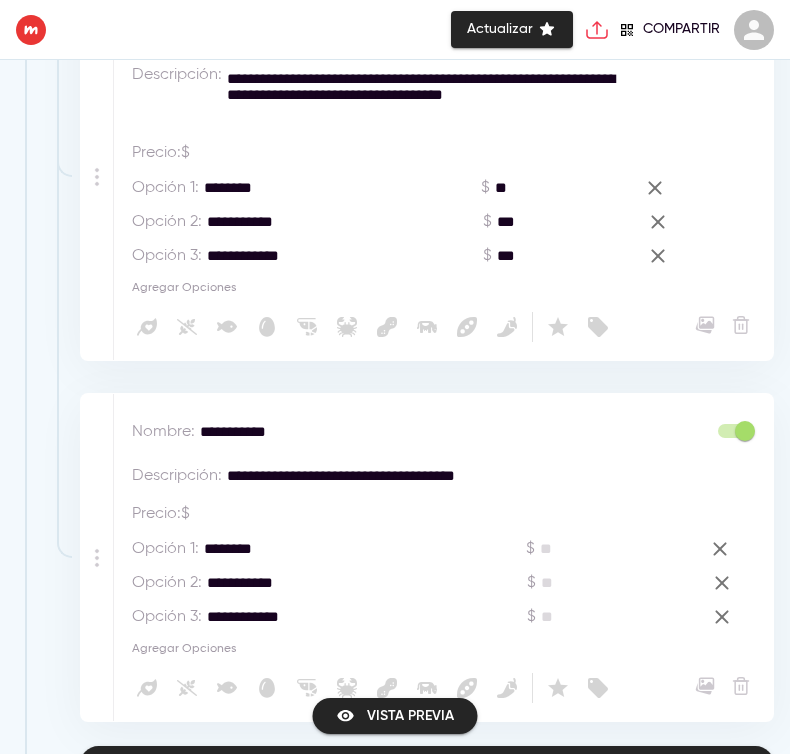 type on "**********" 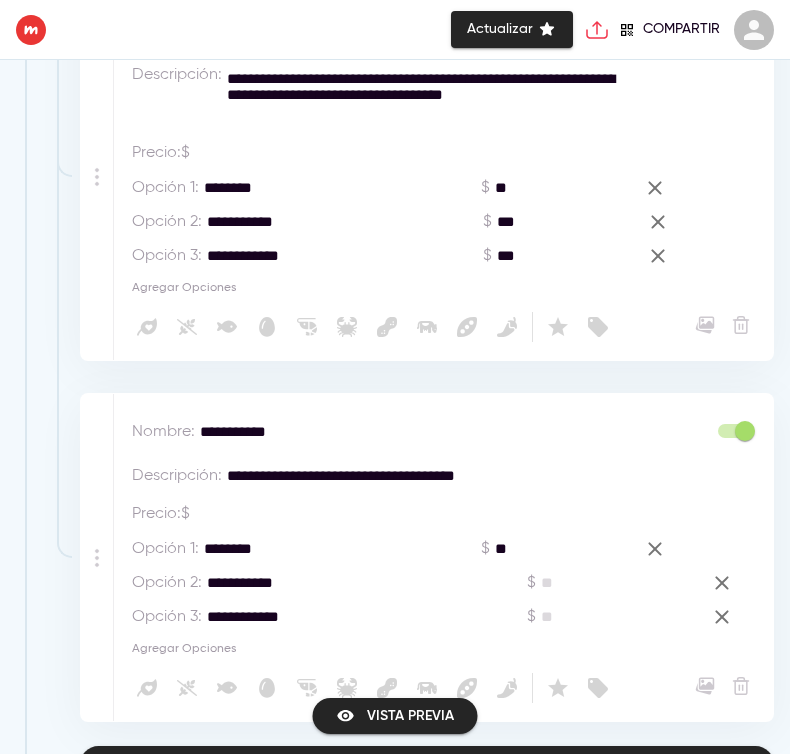 type on "**" 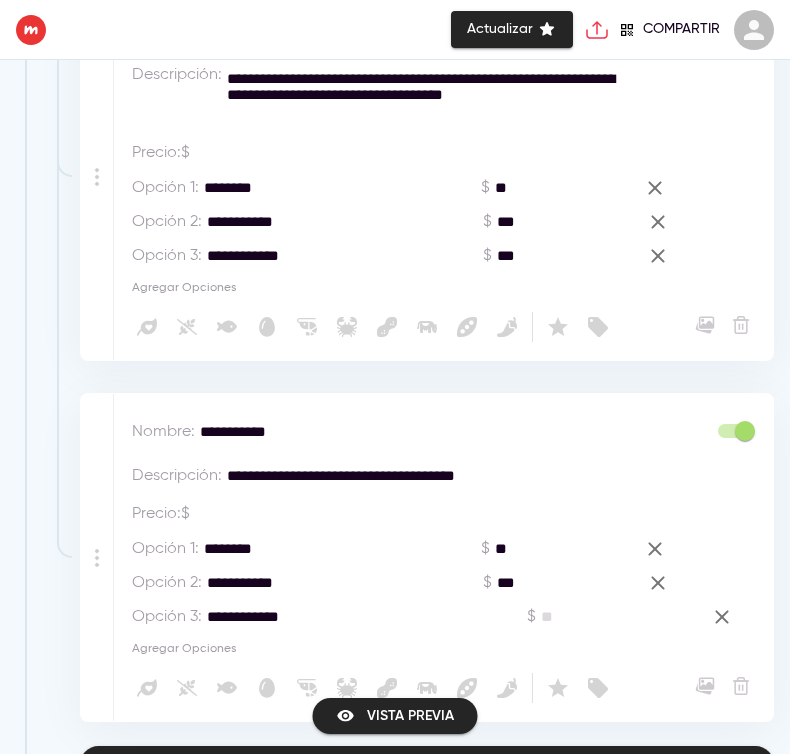 type on "***" 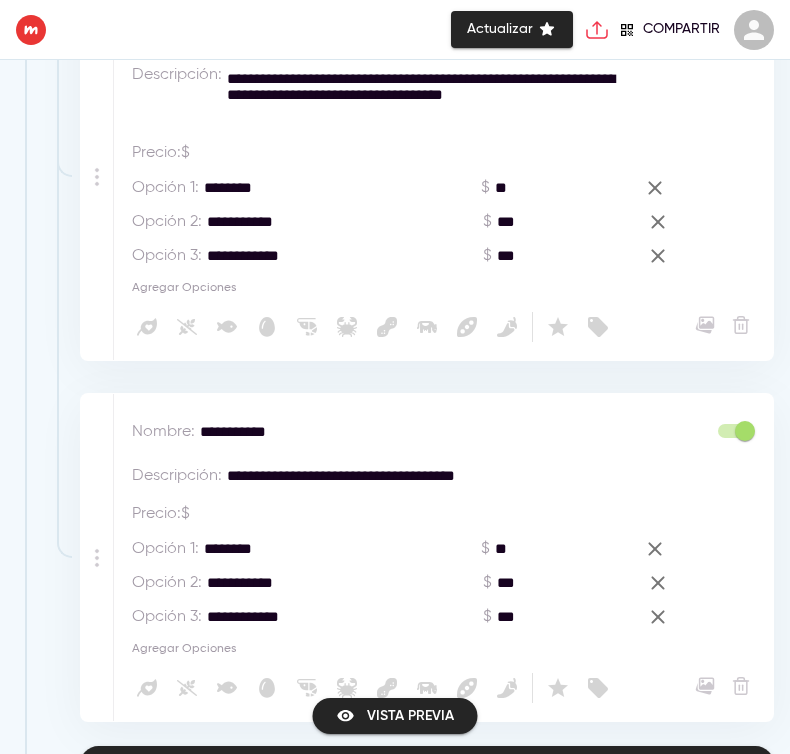 type on "***" 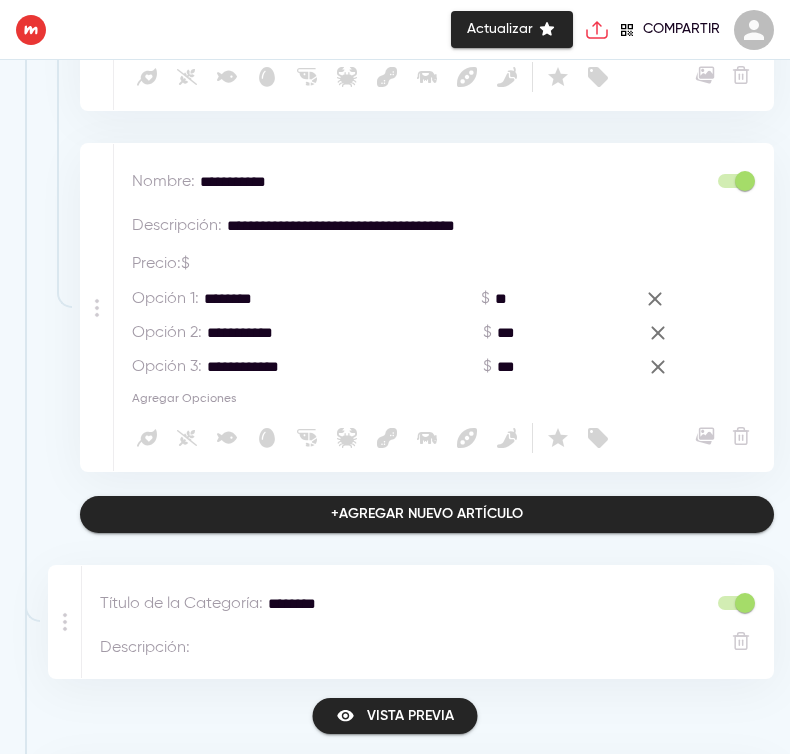 type on "***" 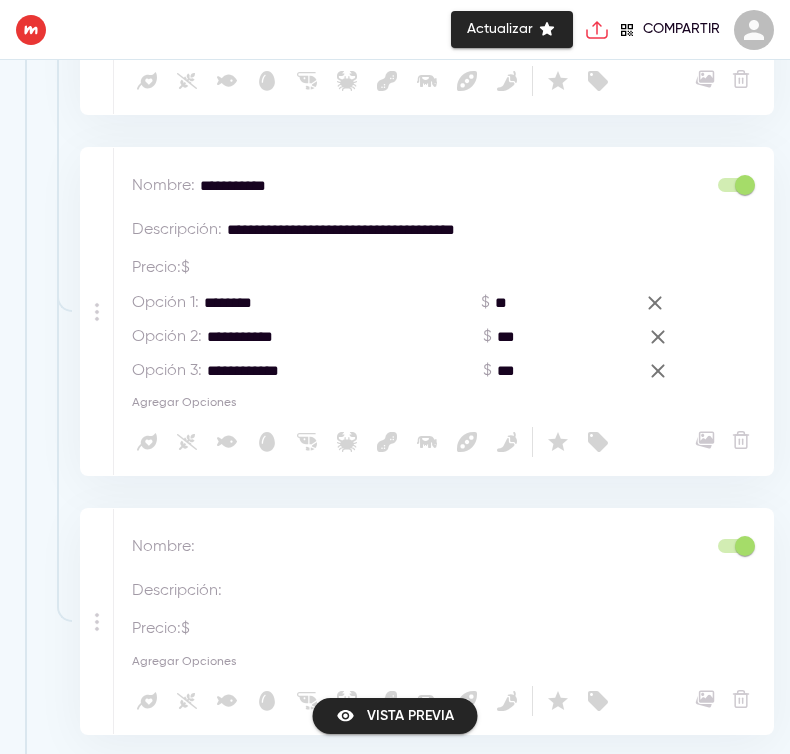 scroll, scrollTop: 3495, scrollLeft: 0, axis: vertical 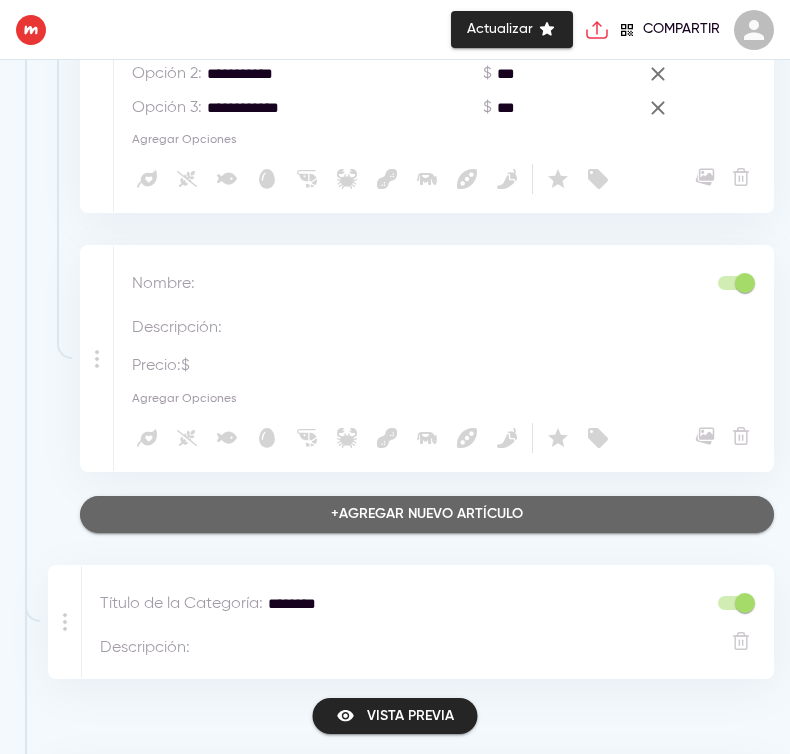 click on "+  Agregar nuevo artículo" at bounding box center (427, 514) 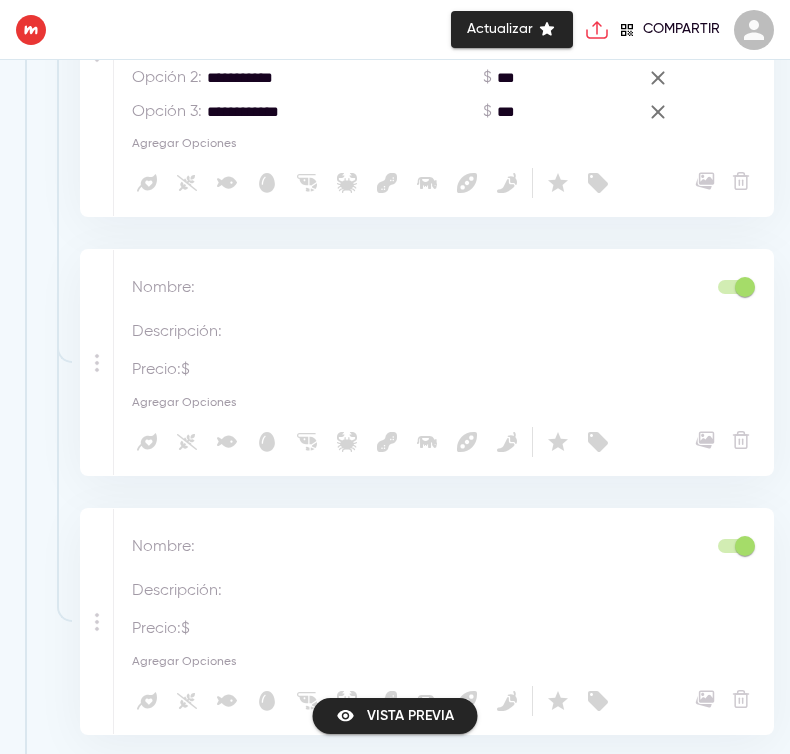 scroll, scrollTop: 3754, scrollLeft: 0, axis: vertical 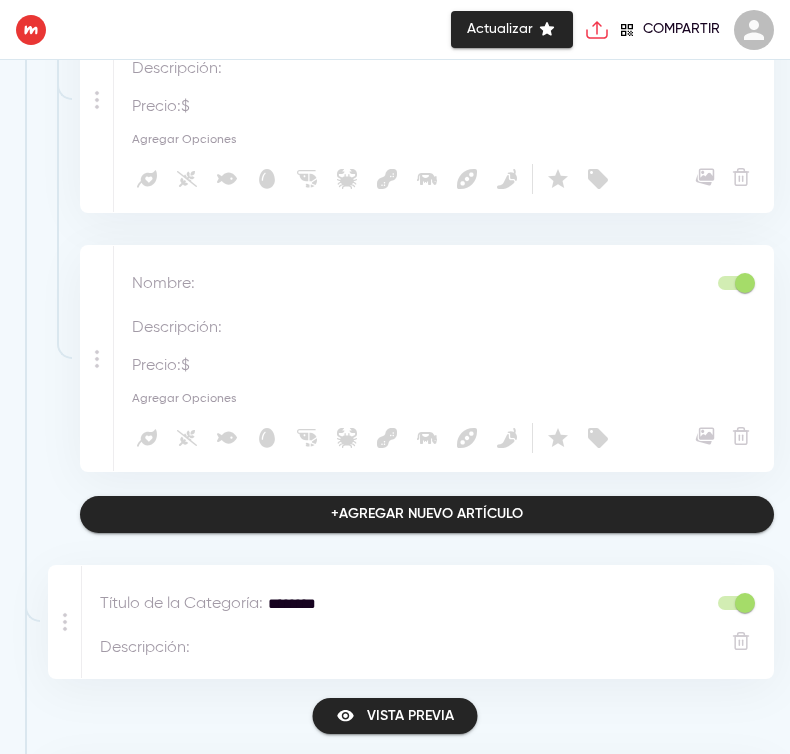 click at bounding box center [390, 284] 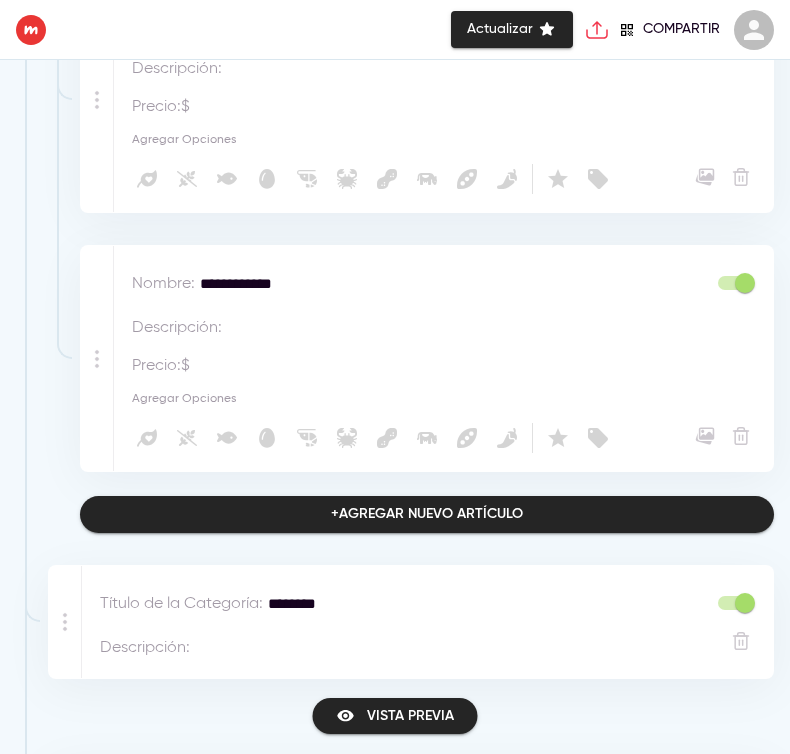 type on "**********" 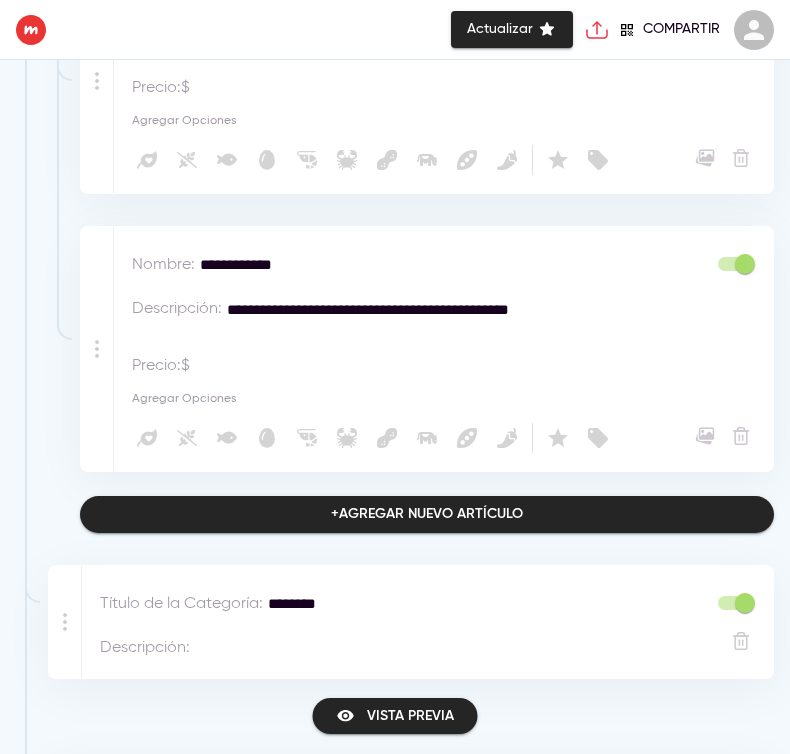 scroll, scrollTop: 3754, scrollLeft: 0, axis: vertical 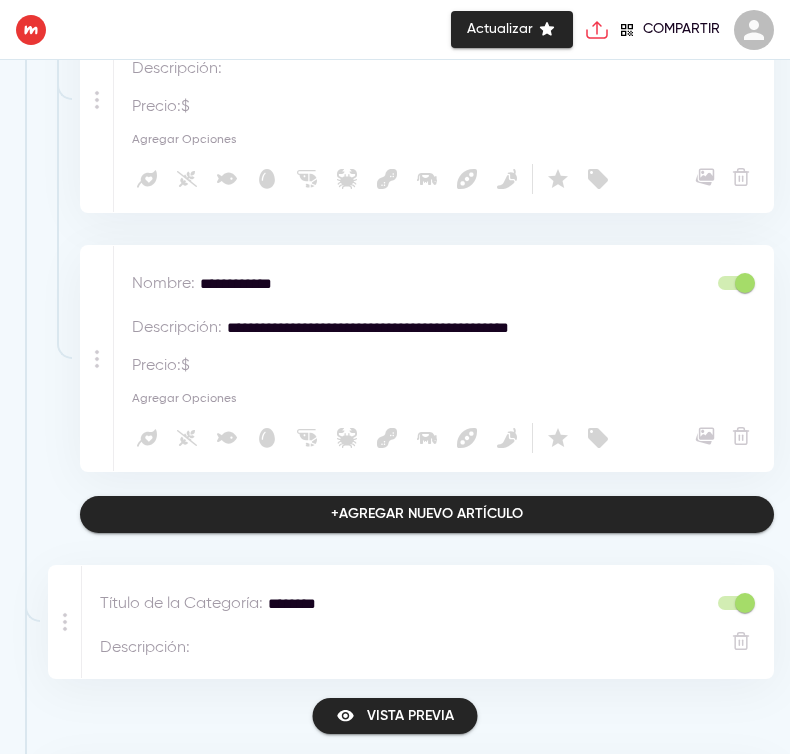 type on "**********" 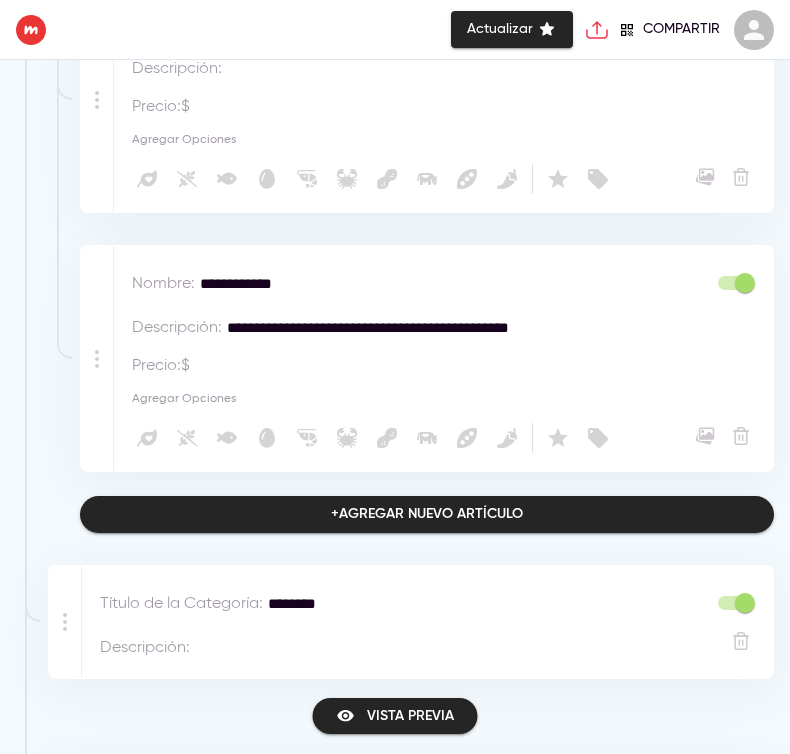 click on "Agregar Opciones" at bounding box center [184, 399] 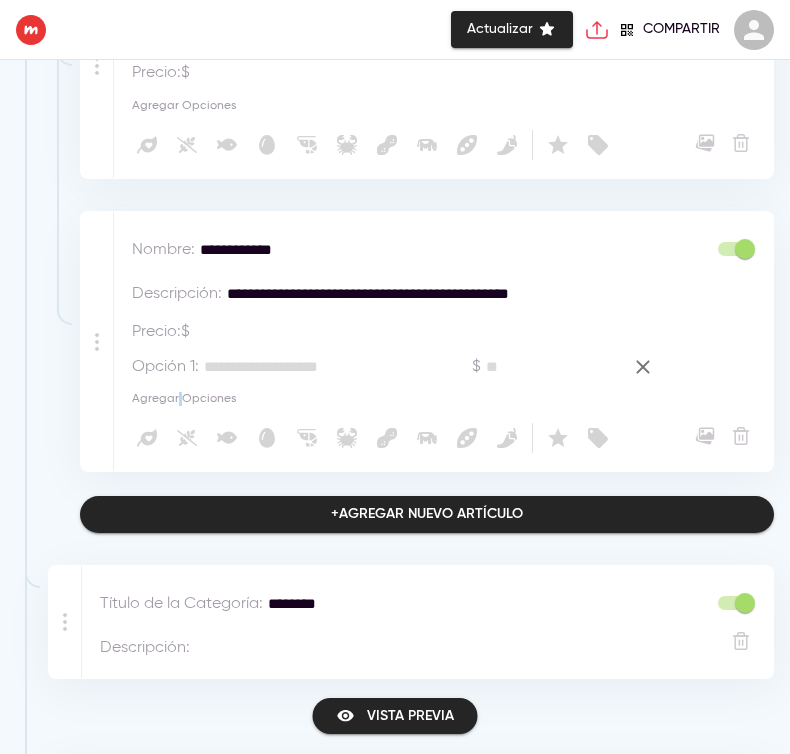click on "Agregar Opciones" at bounding box center [184, 399] 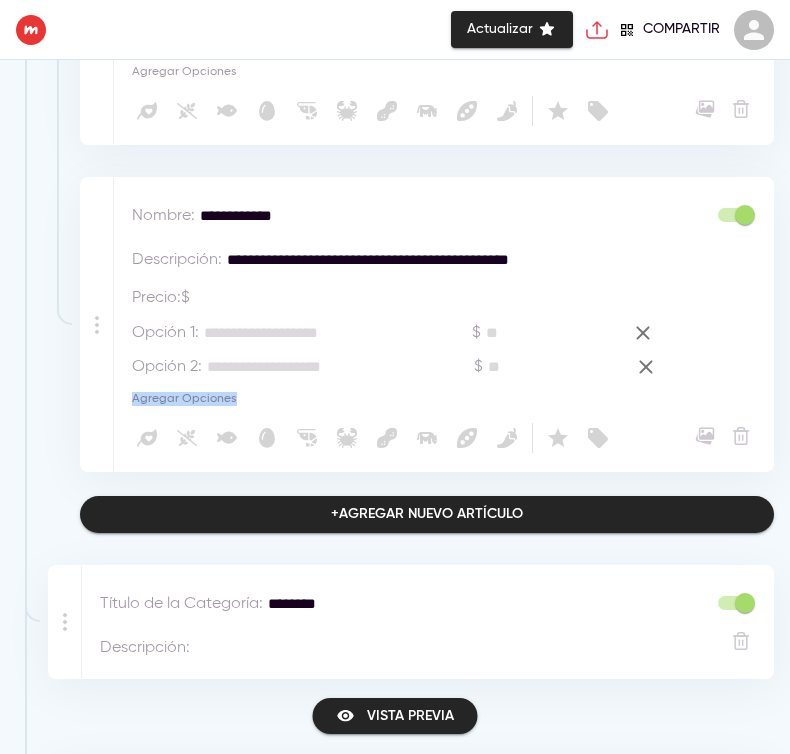 click on "Agregar Opciones" at bounding box center (184, 399) 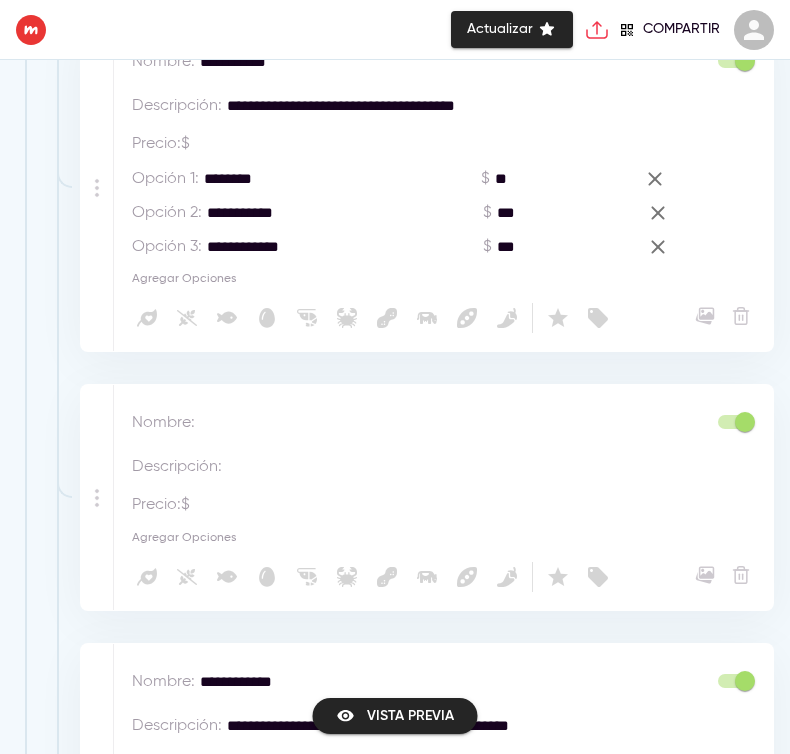 scroll, scrollTop: 3606, scrollLeft: 0, axis: vertical 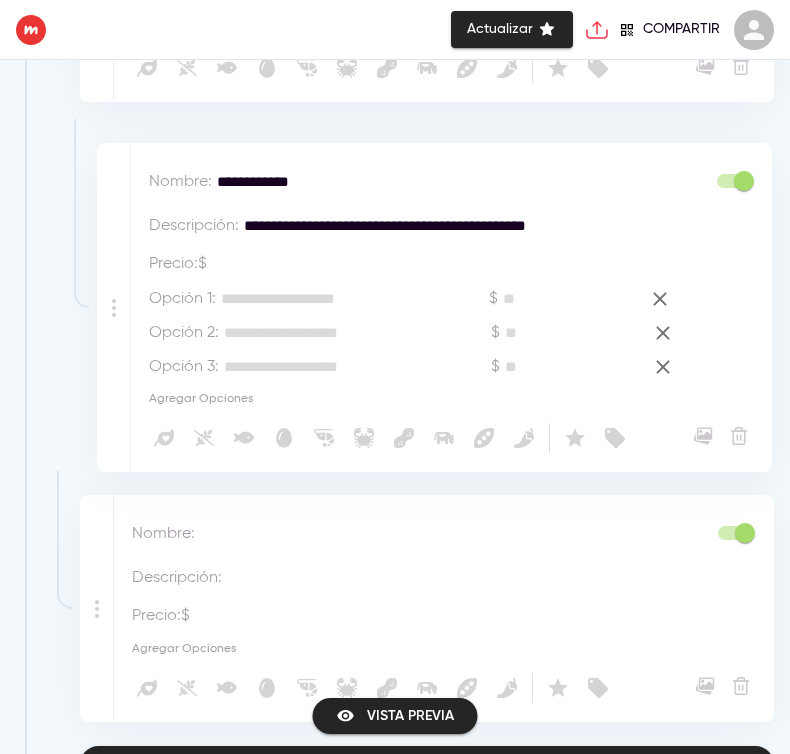 drag, startPoint x: 108, startPoint y: 529, endPoint x: 128, endPoint y: 256, distance: 273.73163 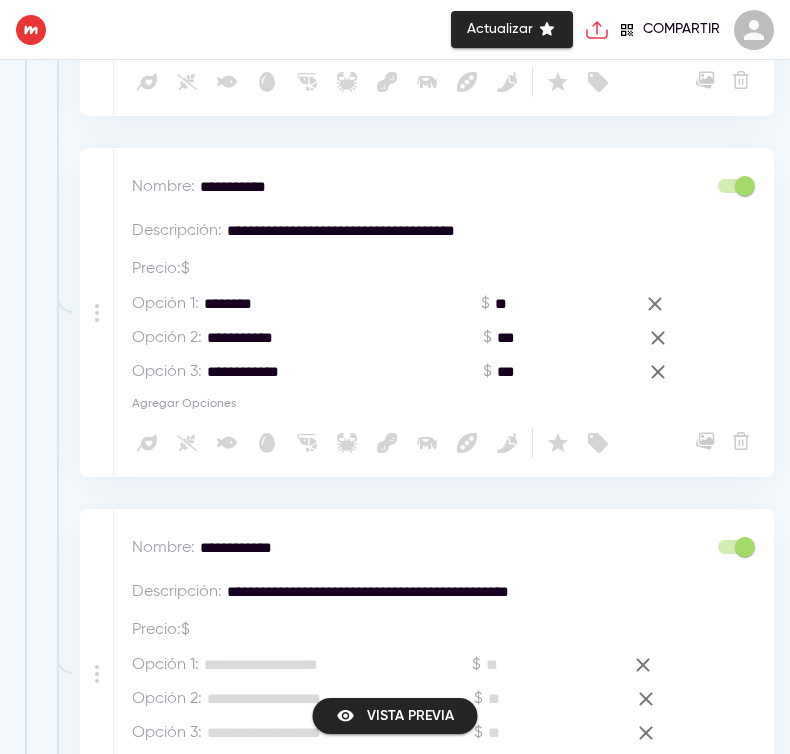 scroll, scrollTop: 3356, scrollLeft: 0, axis: vertical 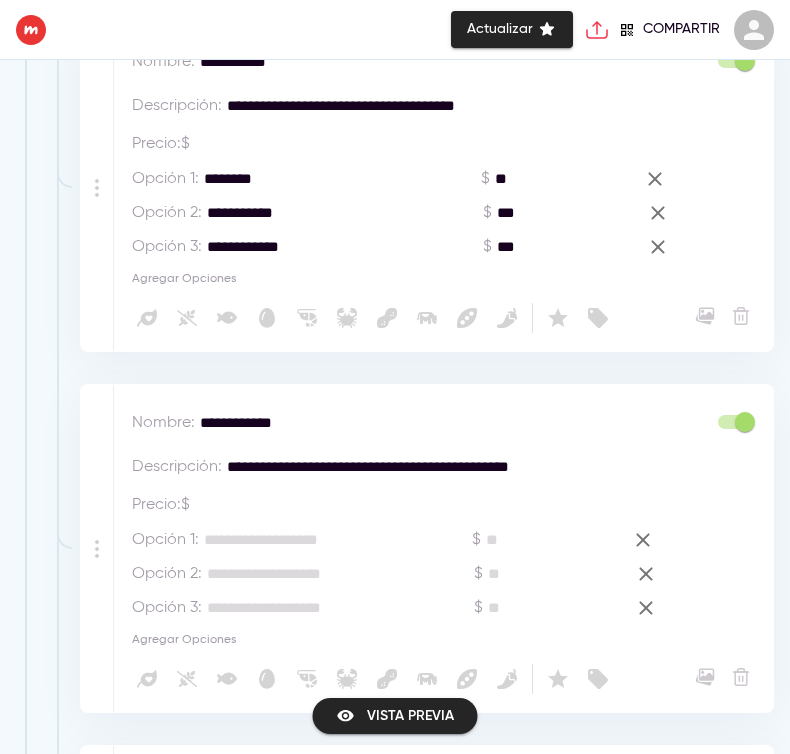 click on "Opción   1 : ******** * $ ** *" at bounding box center [448, 179] 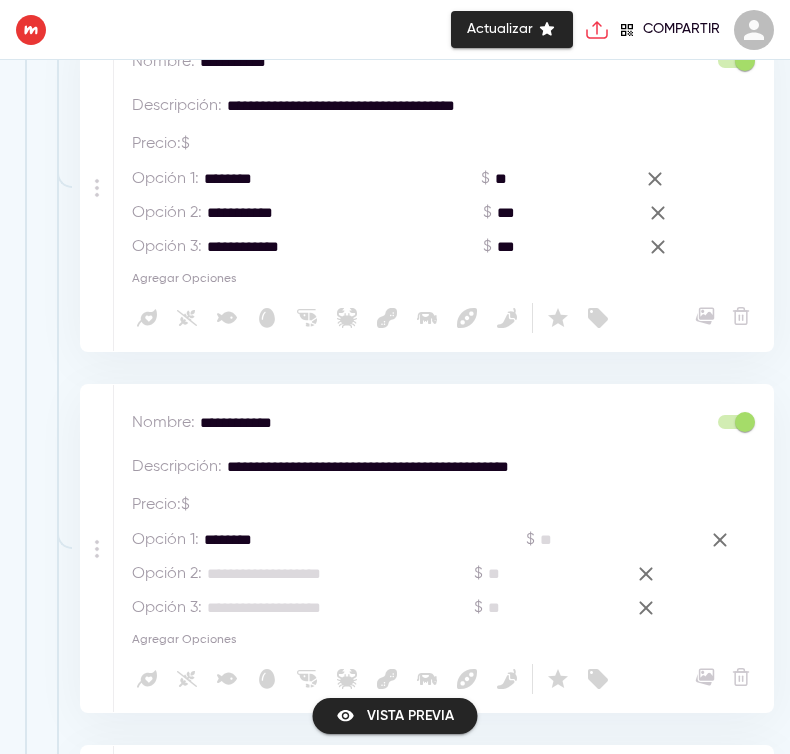 type on "********" 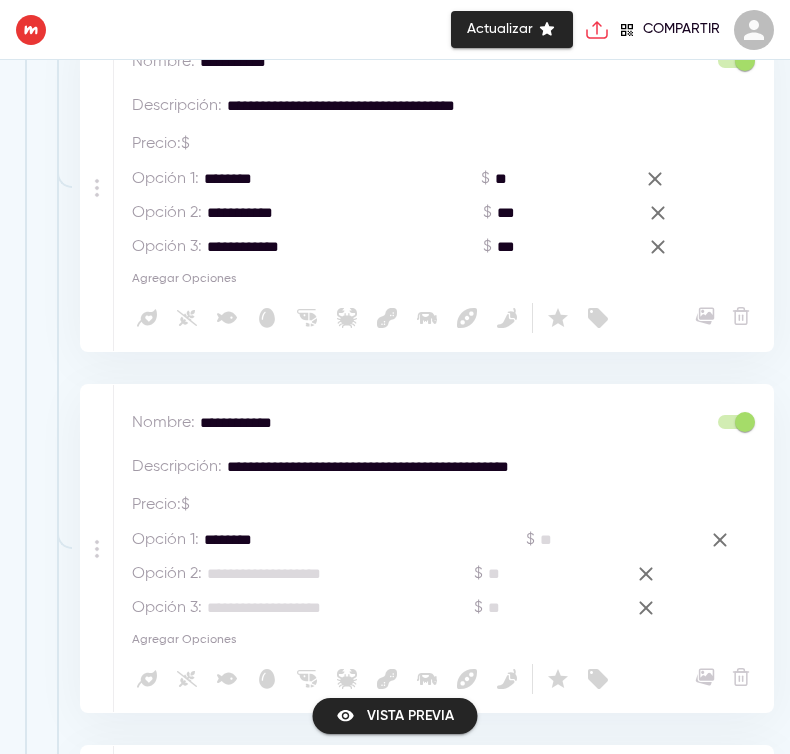 drag, startPoint x: 248, startPoint y: 221, endPoint x: 359, endPoint y: 227, distance: 111.16204 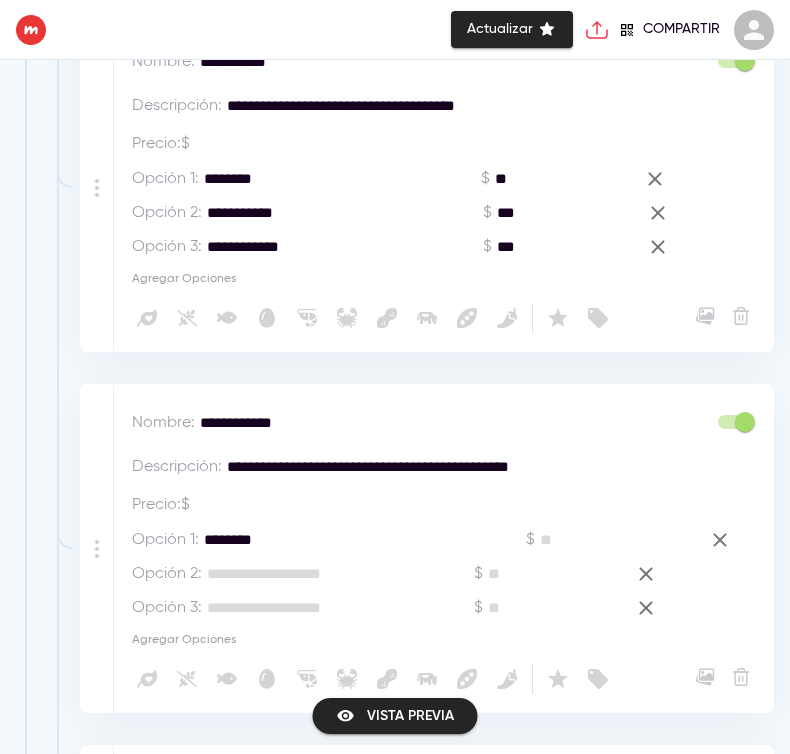 click at bounding box center (307, 574) 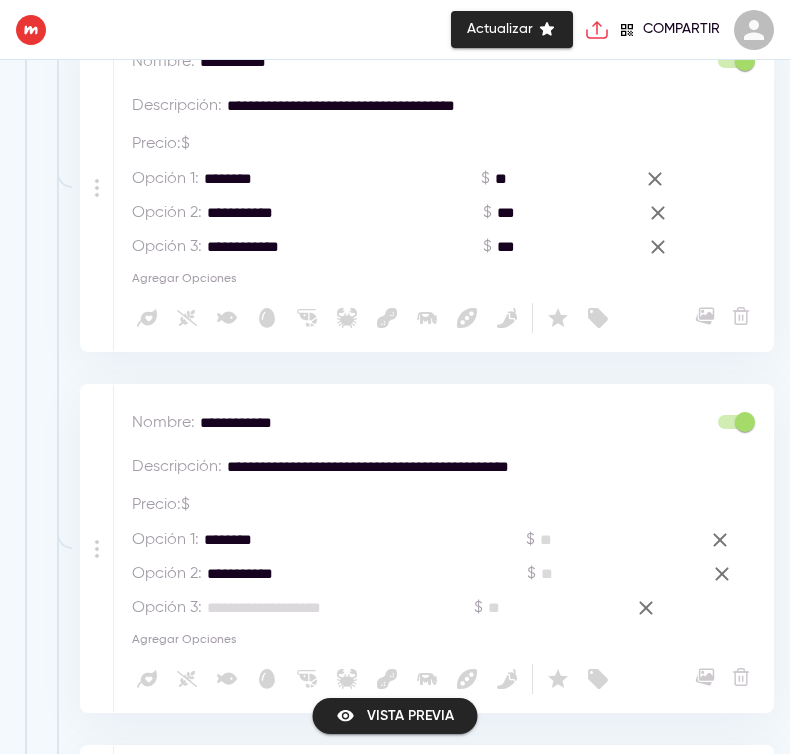 type on "**********" 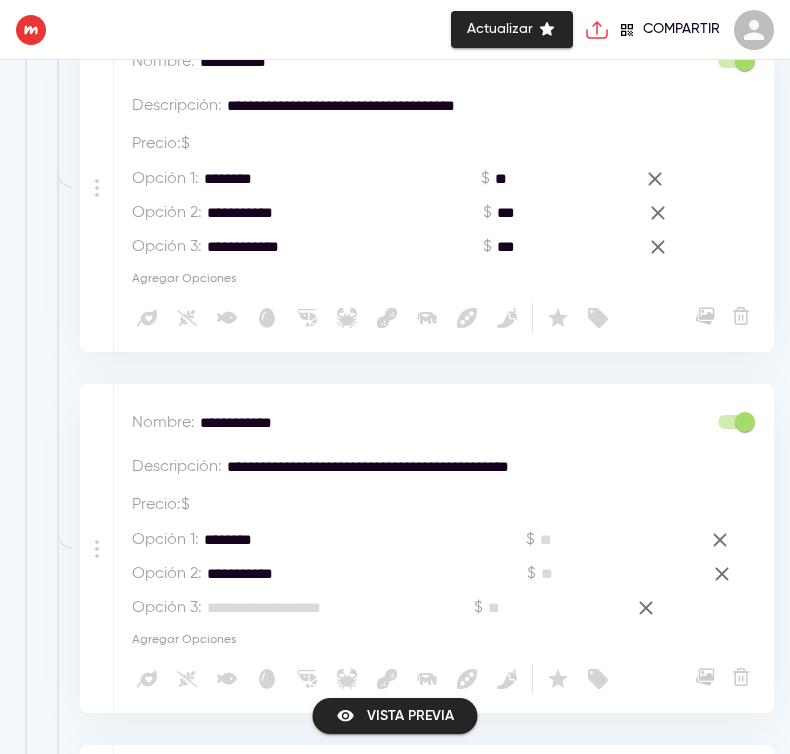 drag, startPoint x: 320, startPoint y: 247, endPoint x: 185, endPoint y: 241, distance: 135.13327 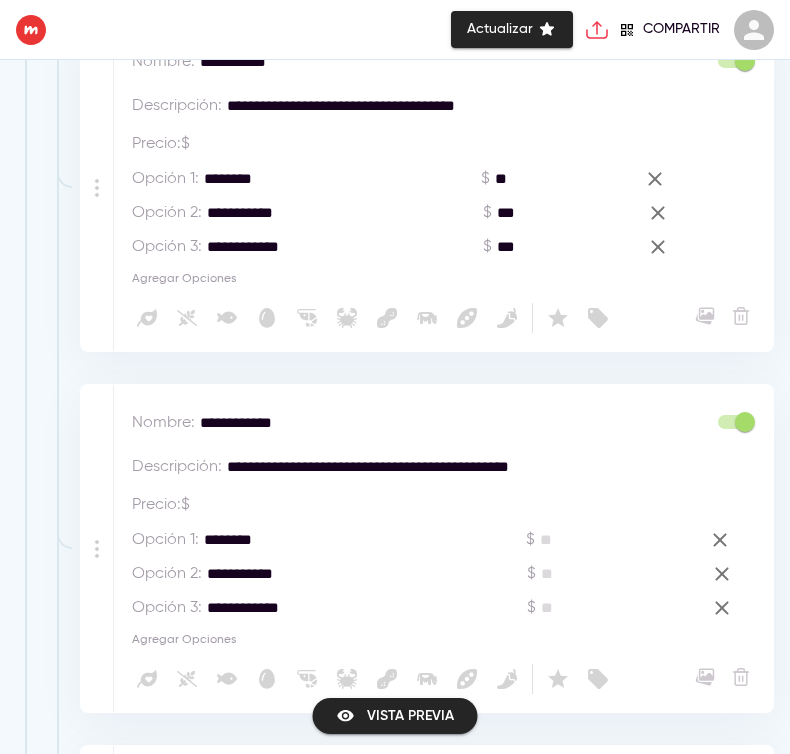 type on "**********" 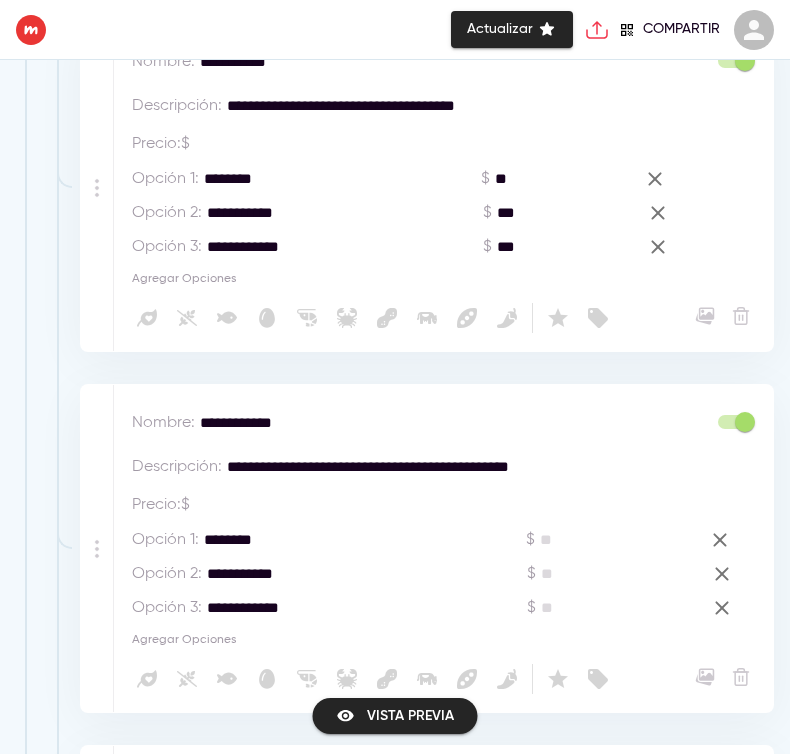 click on "**" at bounding box center [546, 179] 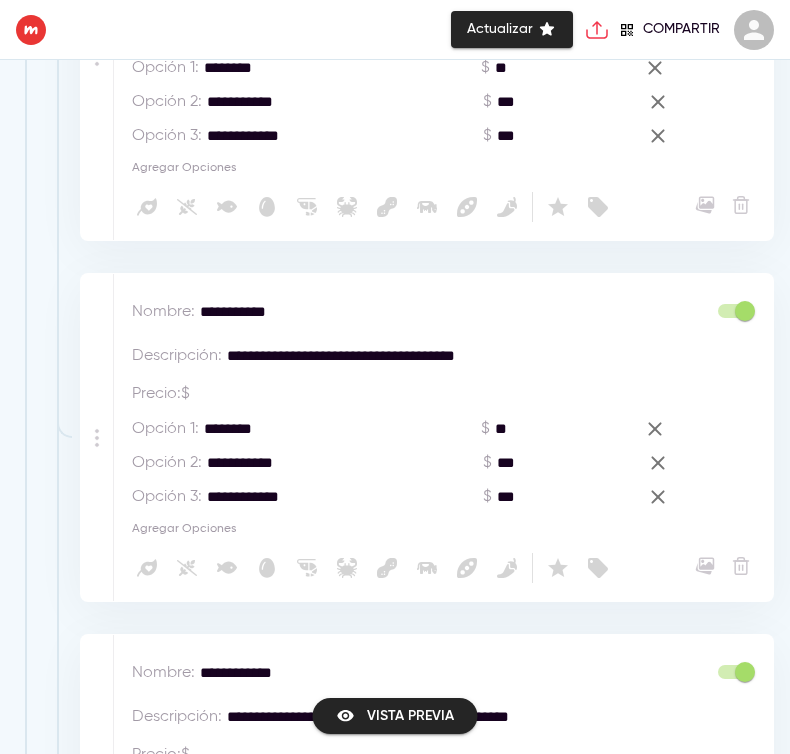 scroll, scrollTop: 2856, scrollLeft: 0, axis: vertical 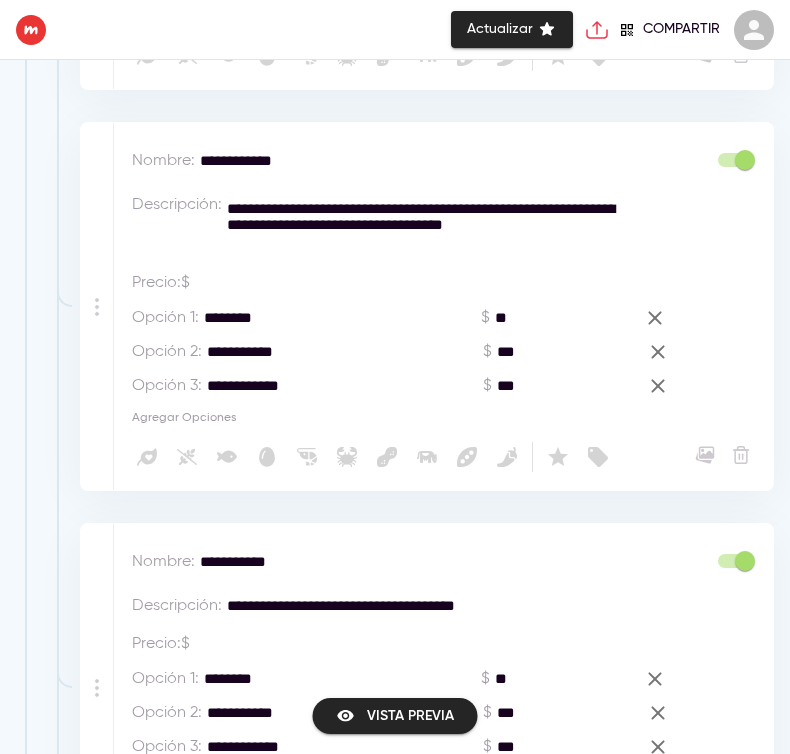 click on "**" at bounding box center (546, 318) 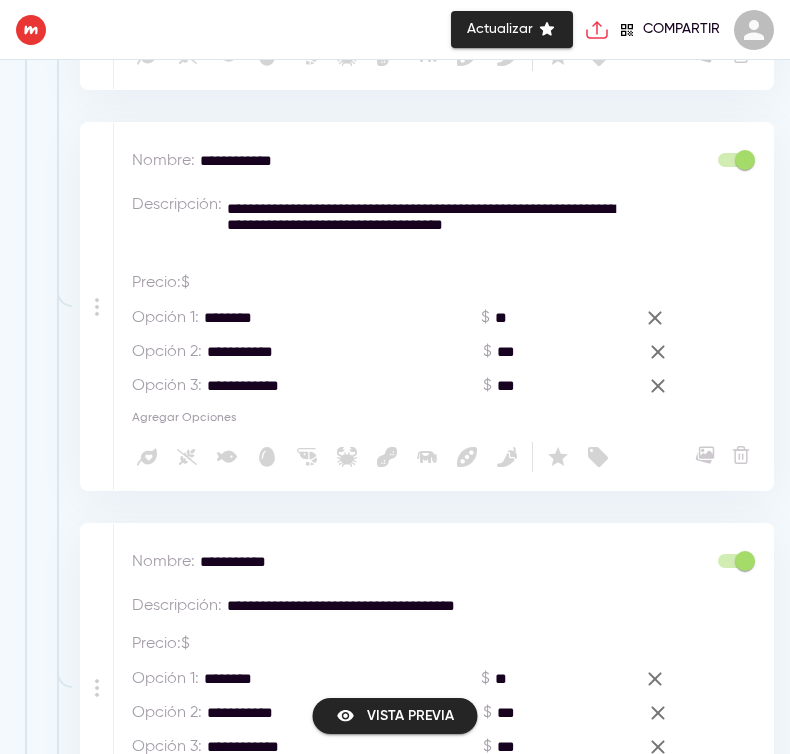 click on "**" at bounding box center (546, 318) 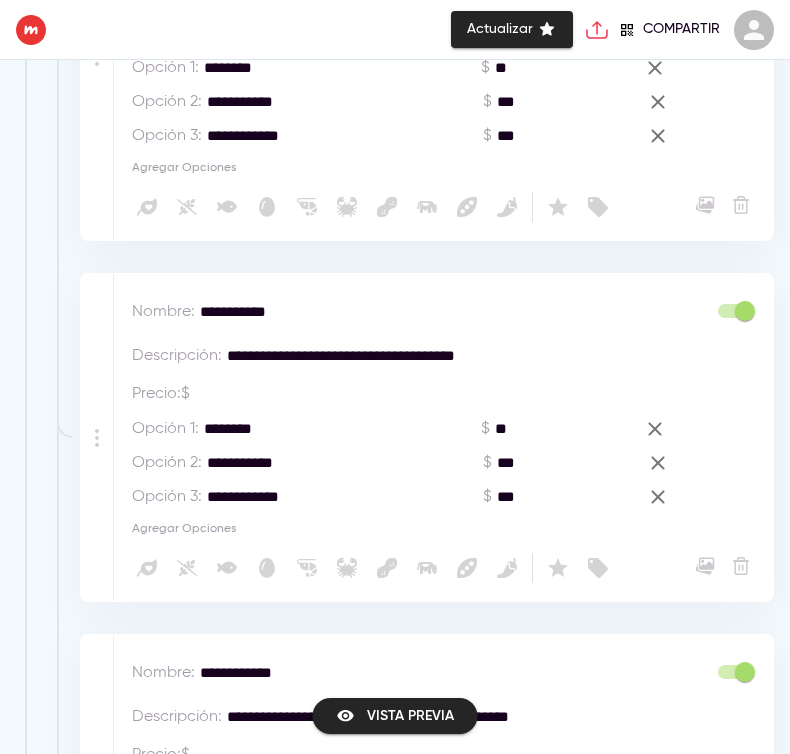 scroll, scrollTop: 3231, scrollLeft: 0, axis: vertical 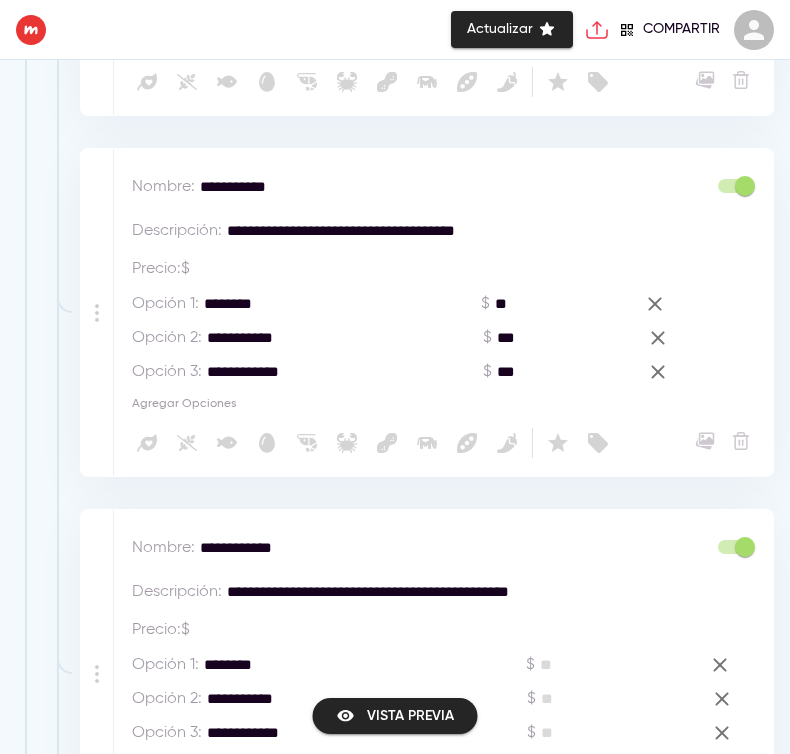 click at bounding box center (598, 665) 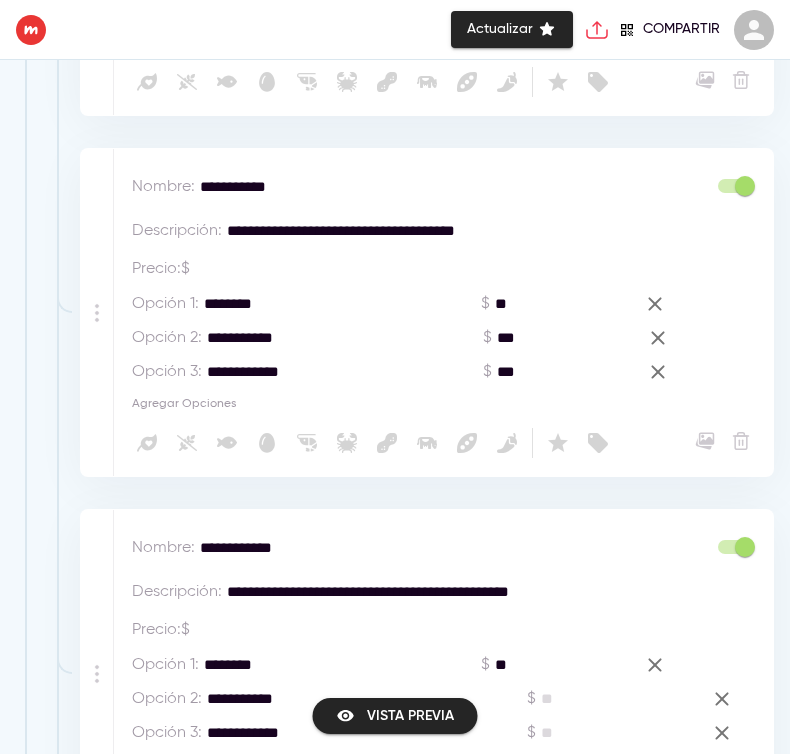 scroll, scrollTop: 2981, scrollLeft: 0, axis: vertical 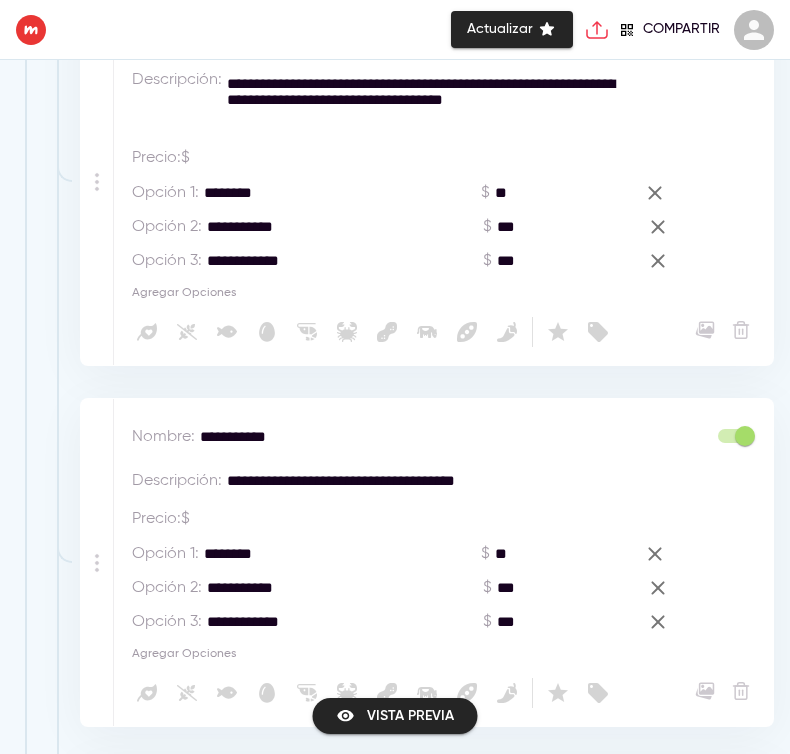 type on "**" 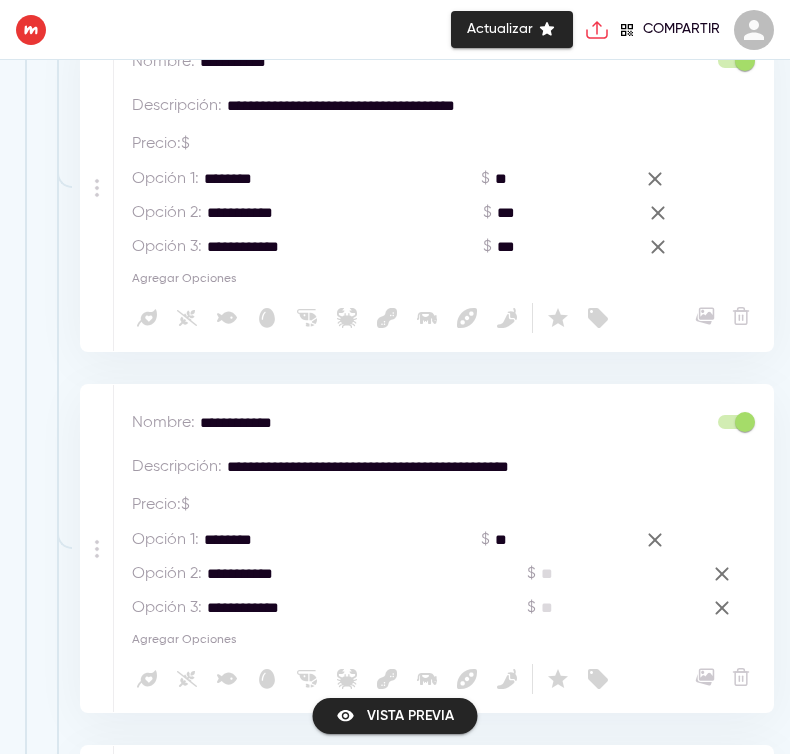 click at bounding box center (599, 574) 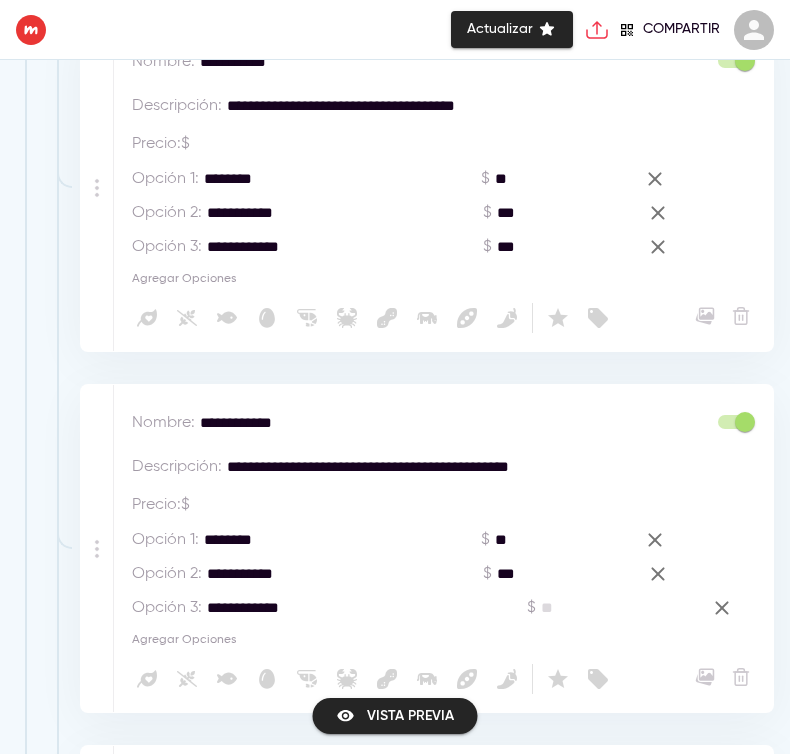 scroll, scrollTop: 2981, scrollLeft: 0, axis: vertical 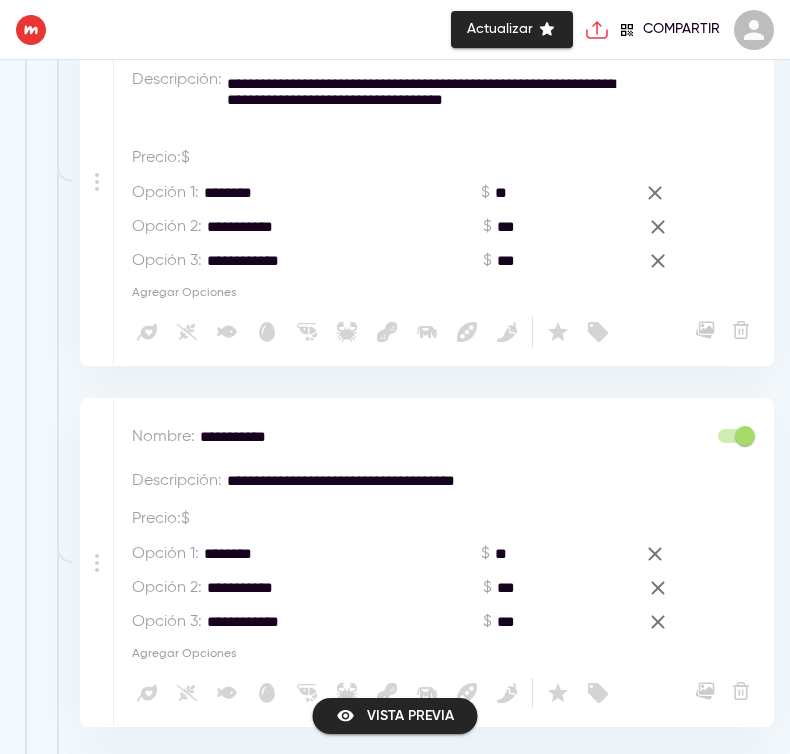 type on "***" 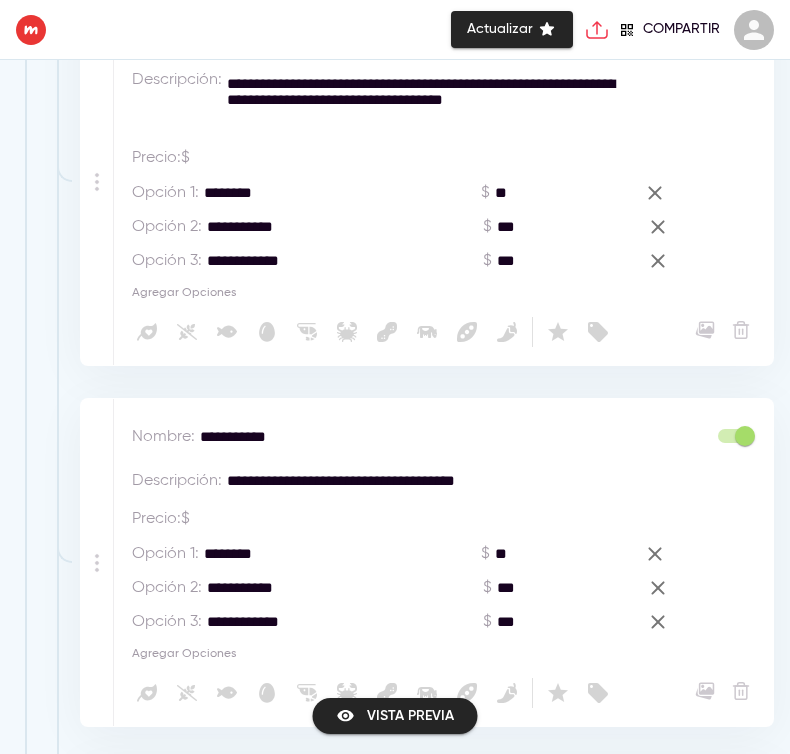 click on "***" at bounding box center (548, 261) 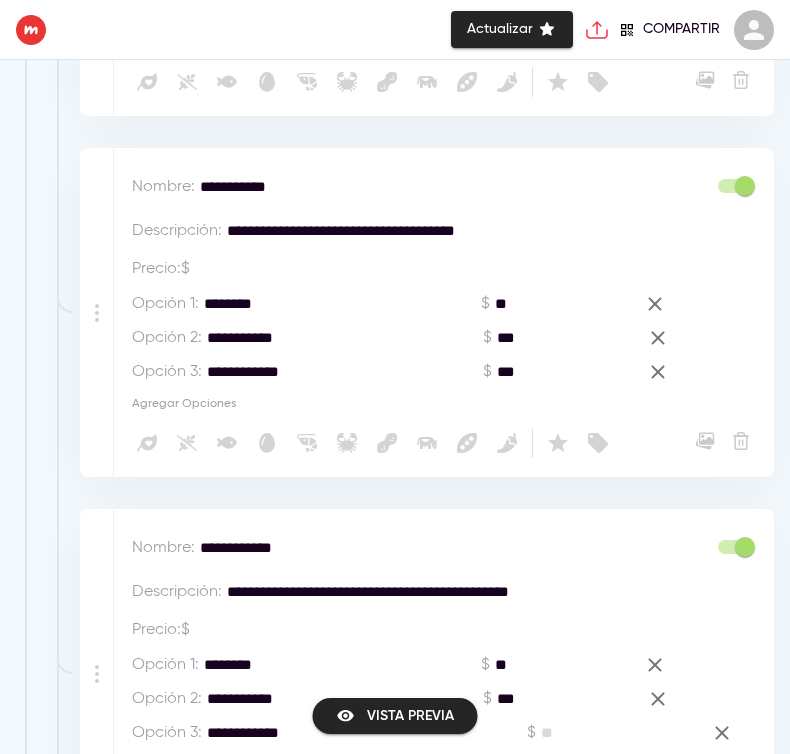 scroll, scrollTop: 3606, scrollLeft: 0, axis: vertical 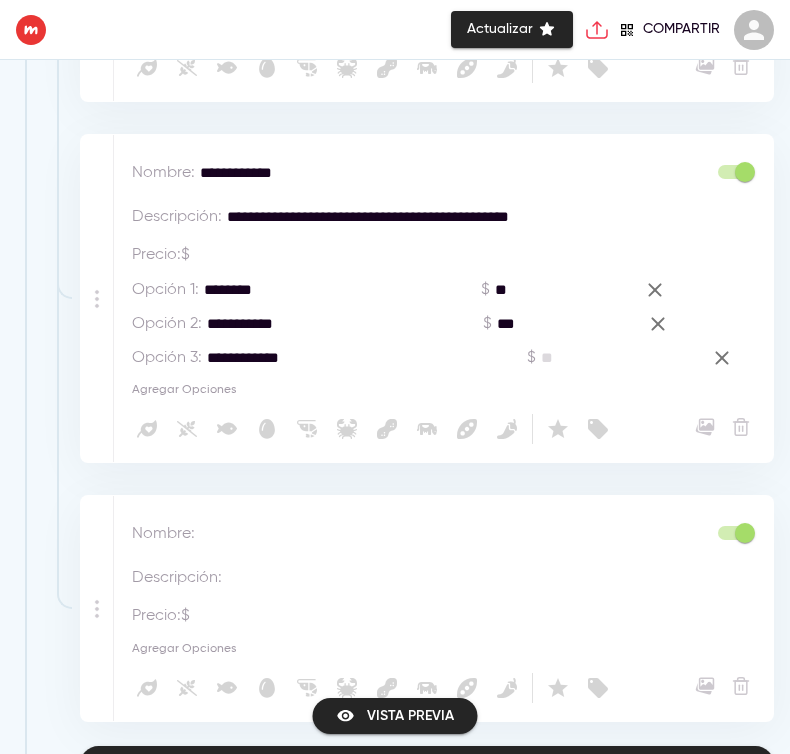 click at bounding box center (599, 358) 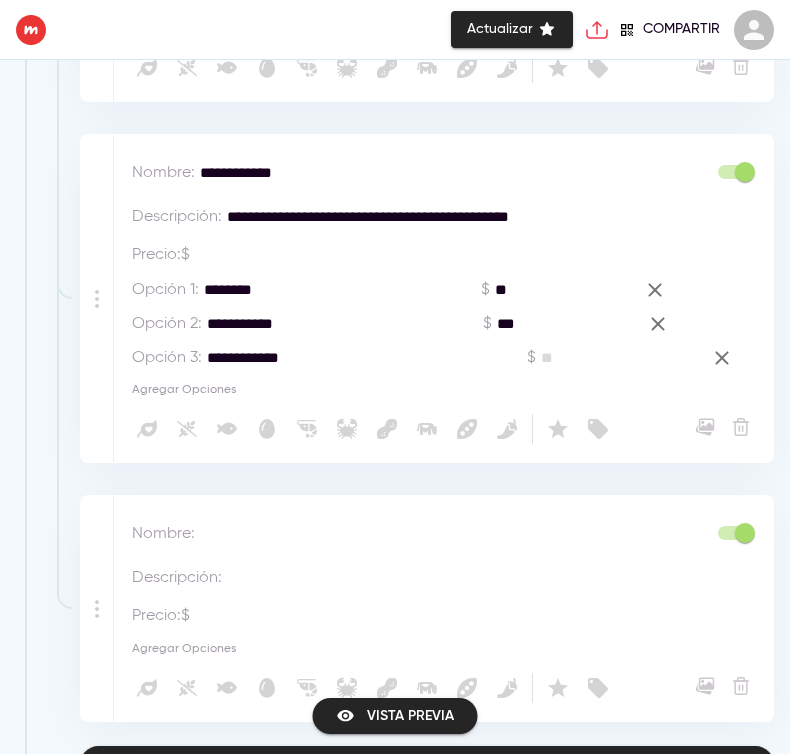 paste on "***" 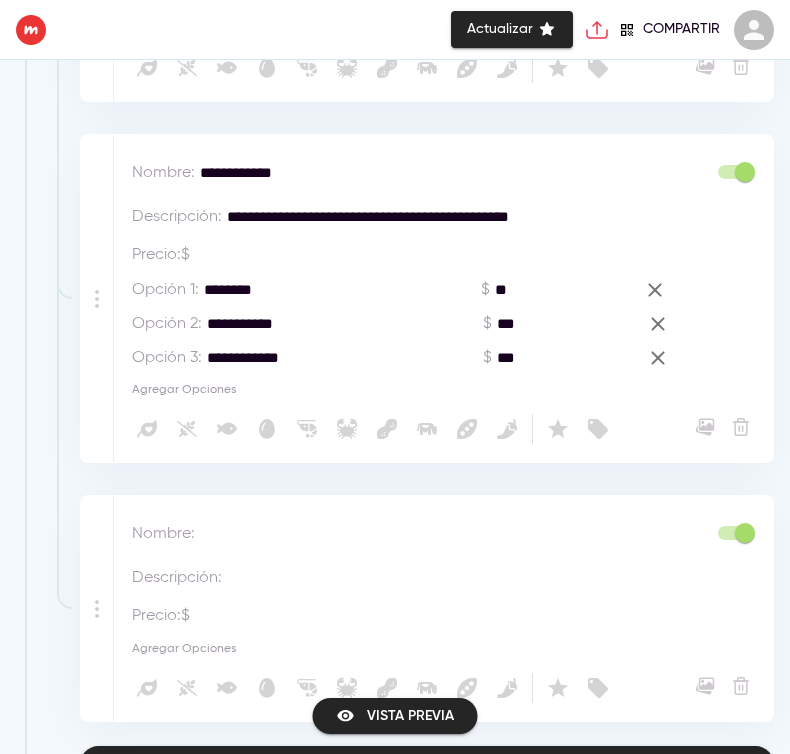 scroll, scrollTop: 3731, scrollLeft: 0, axis: vertical 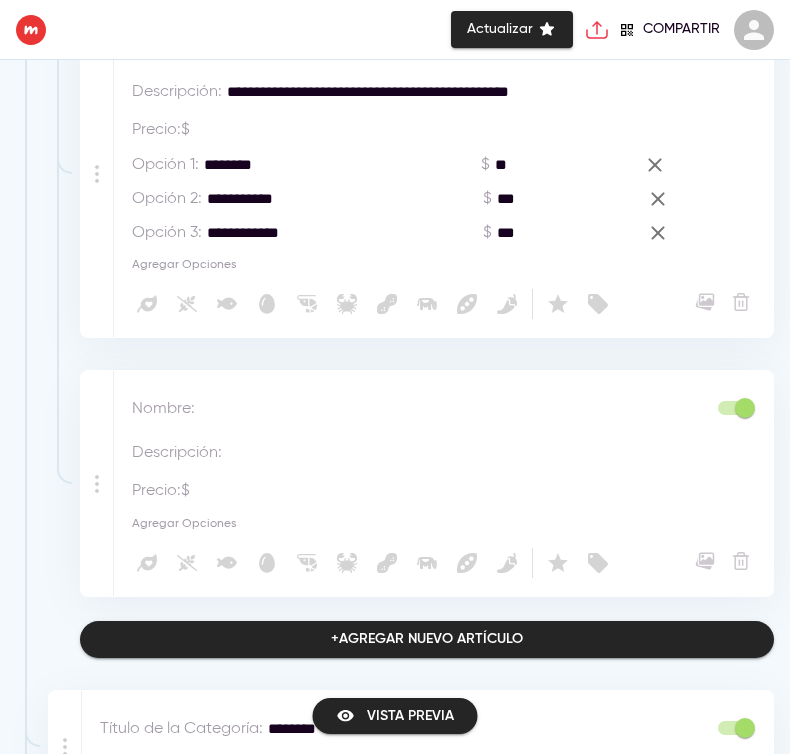 type on "***" 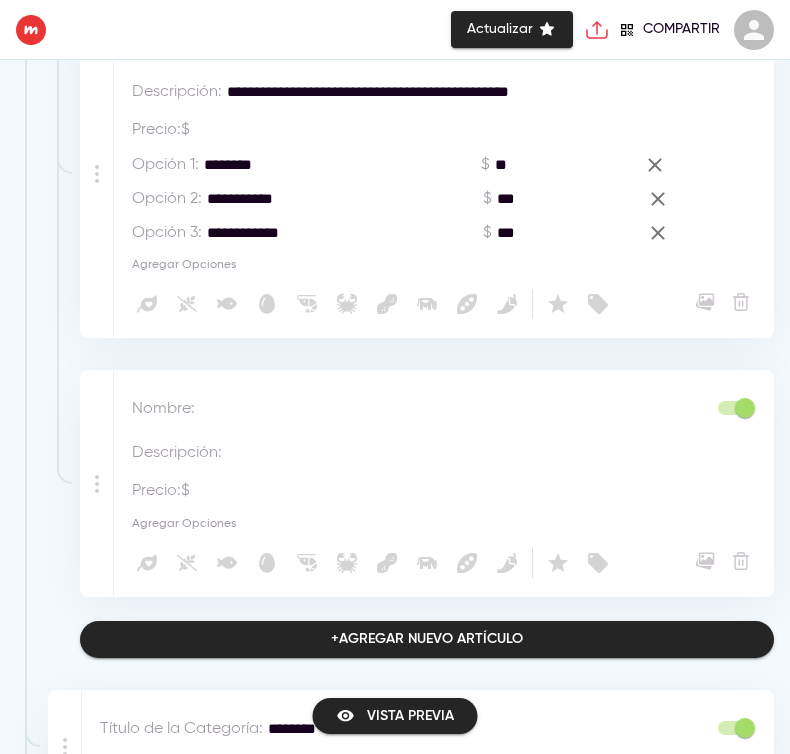 click at bounding box center (390, 409) 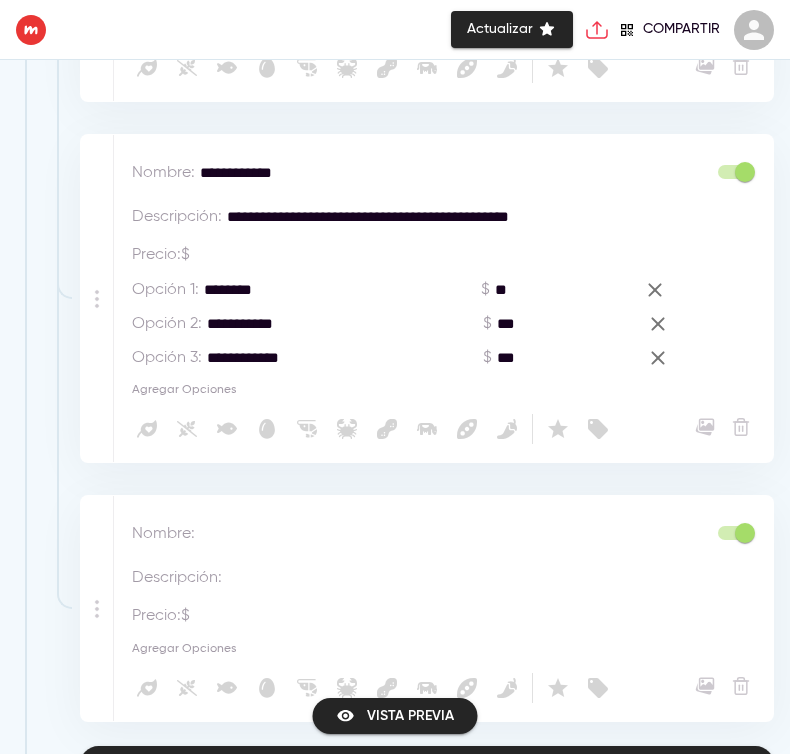 click at bounding box center [390, 534] 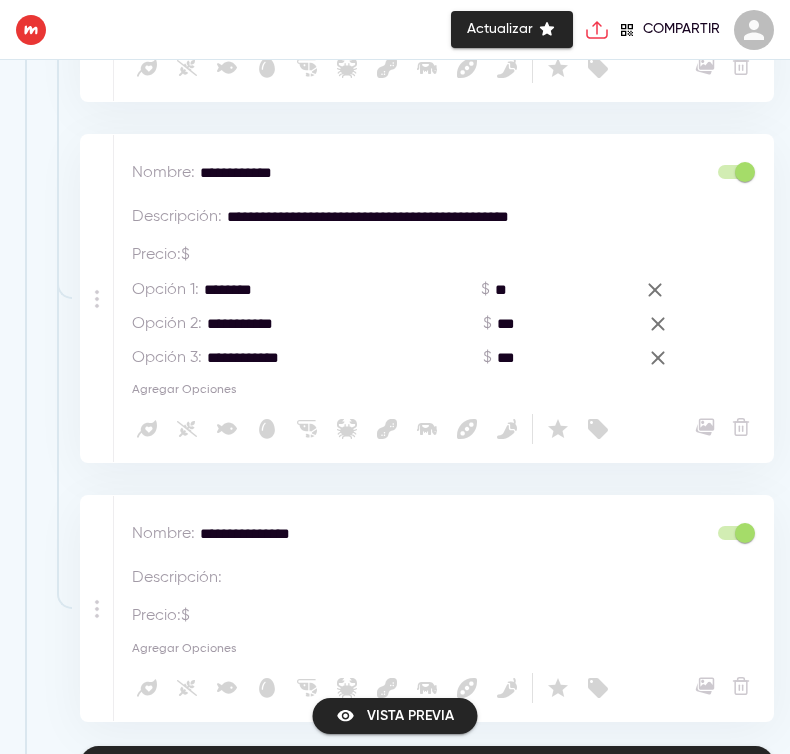 type on "**********" 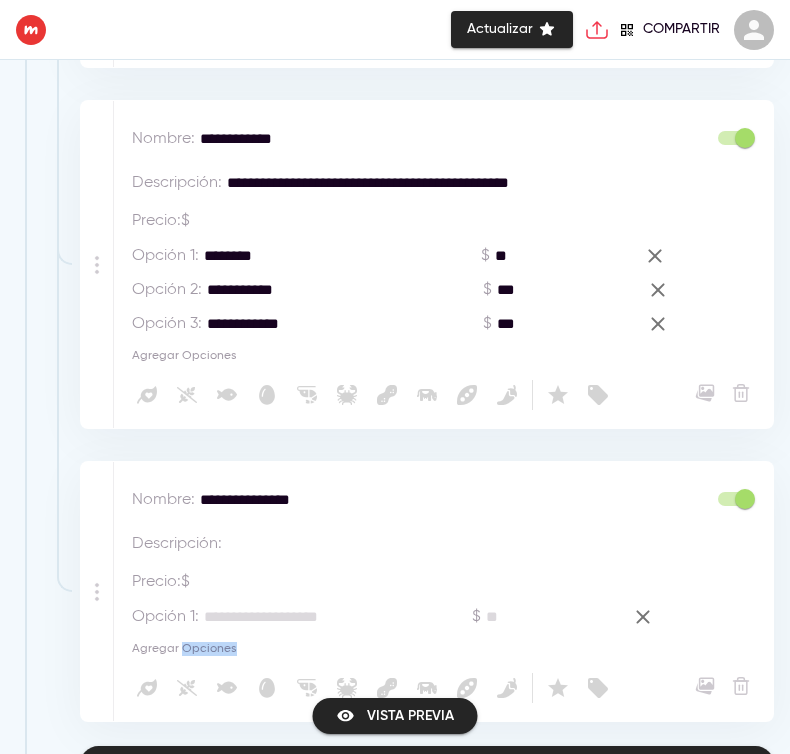 click on "Agregar Opciones" at bounding box center (184, 649) 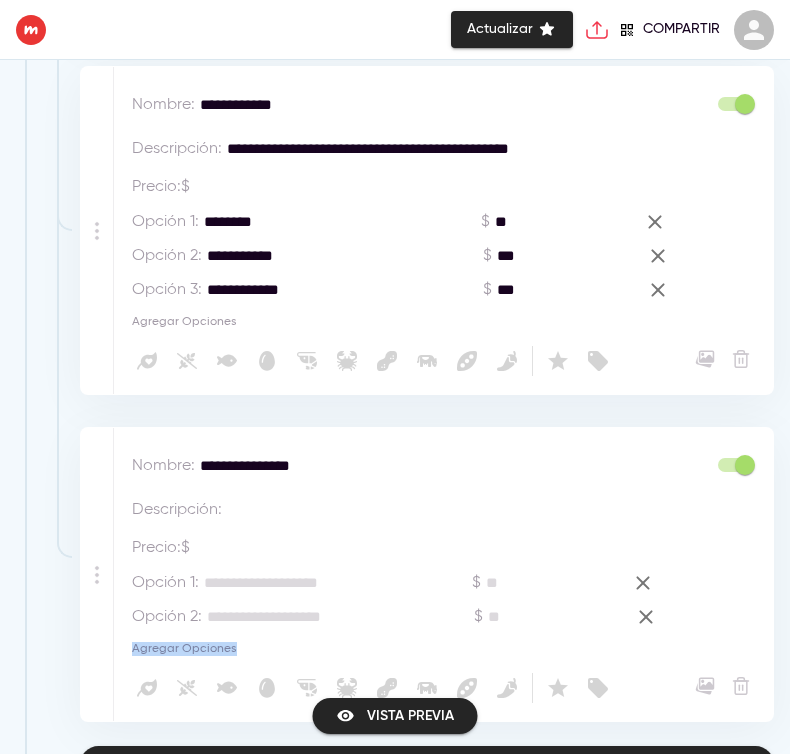 click on "Agregar Opciones" at bounding box center (184, 649) 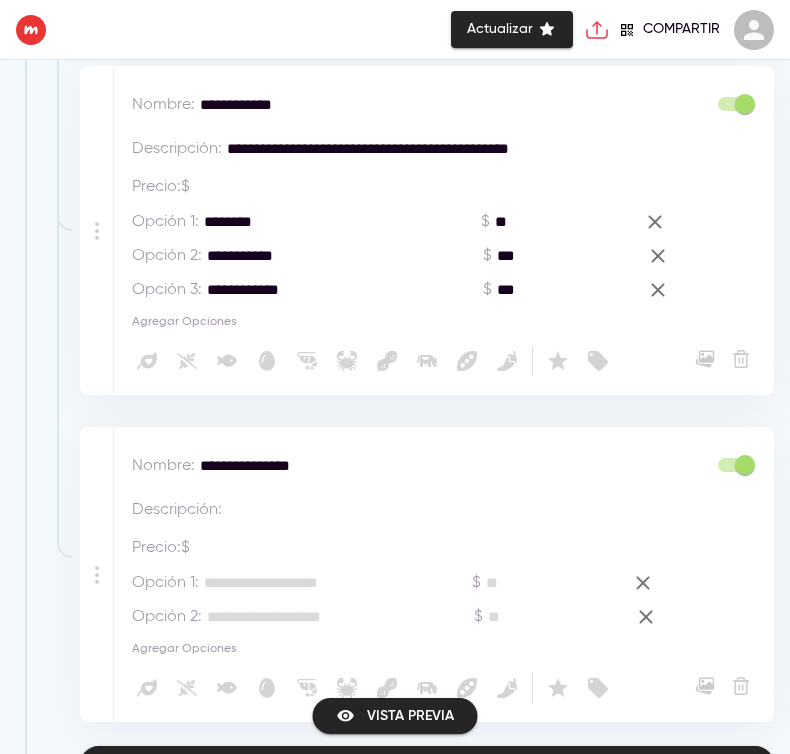 scroll, scrollTop: 3708, scrollLeft: 0, axis: vertical 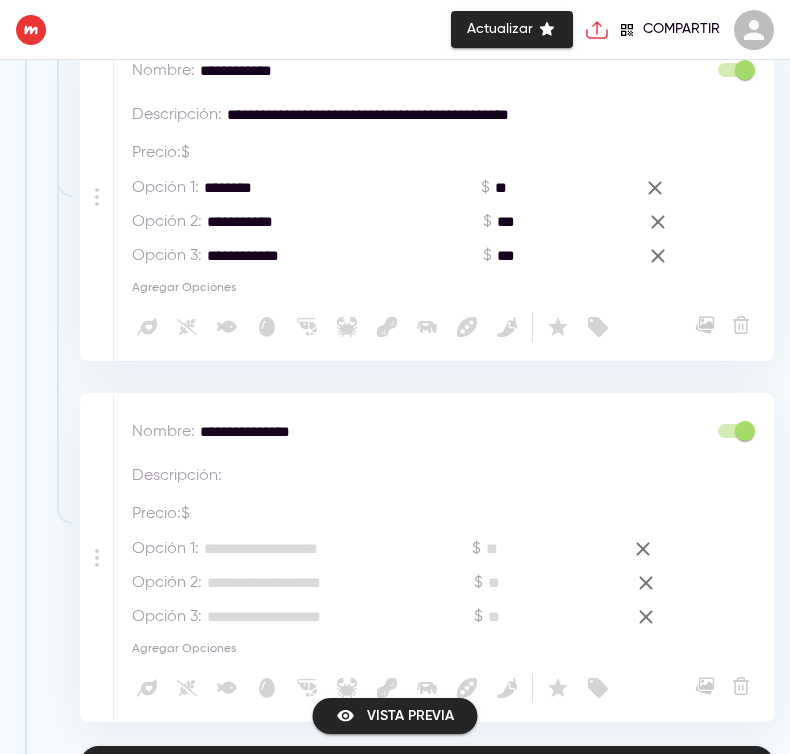 click at bounding box center (304, 549) 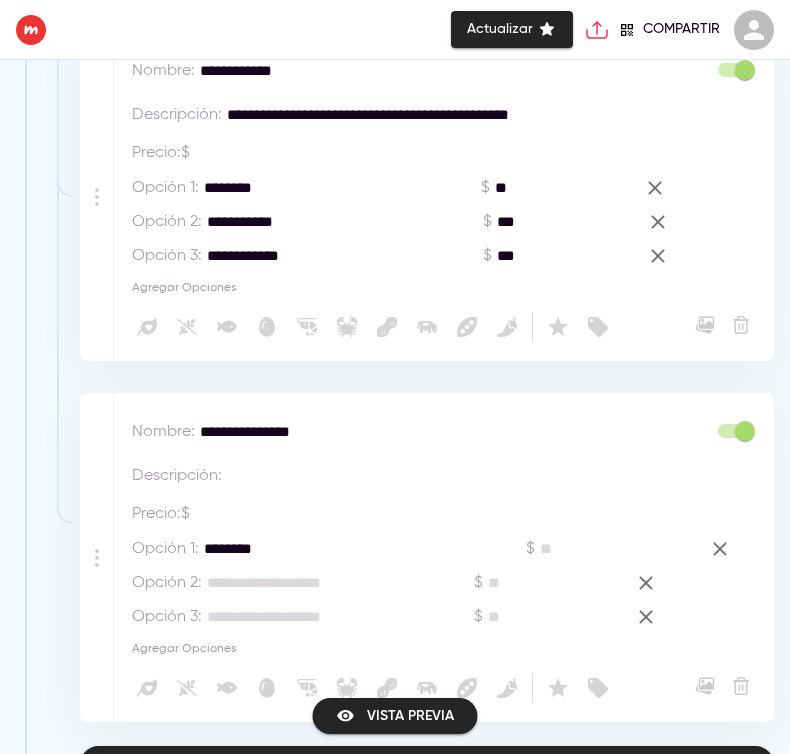 type on "********" 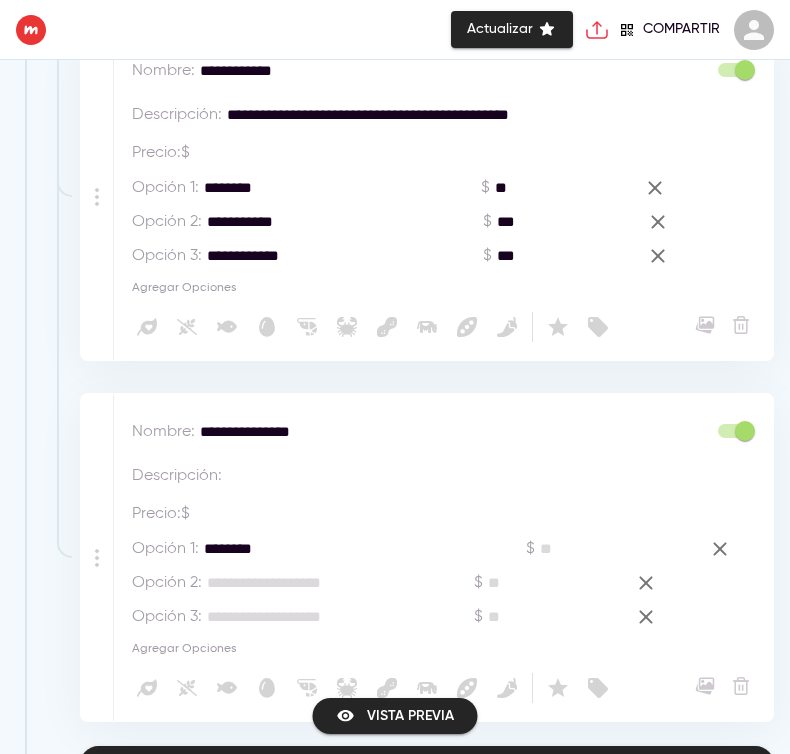 drag, startPoint x: 207, startPoint y: 227, endPoint x: 395, endPoint y: 245, distance: 188.85974 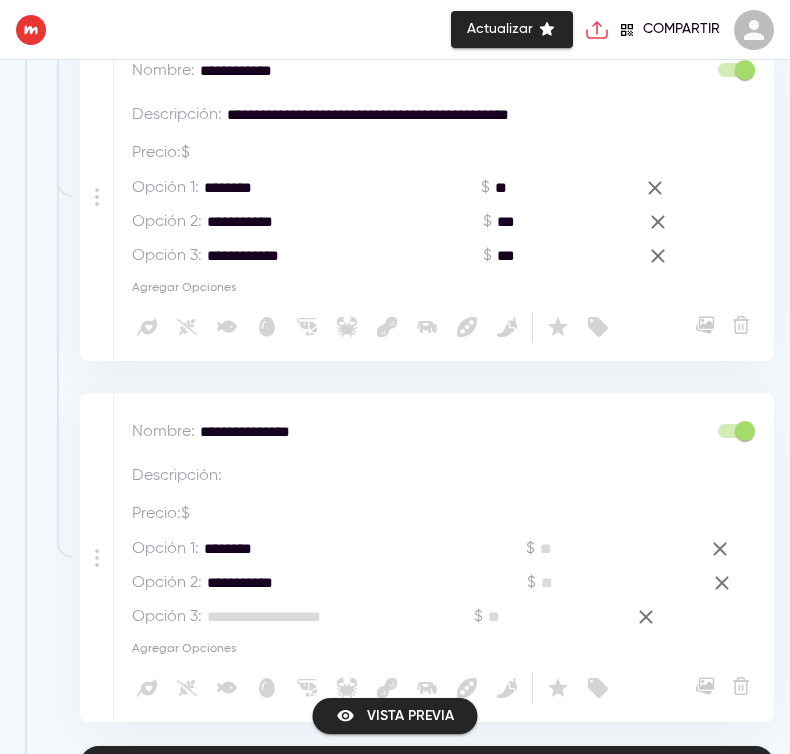type on "**********" 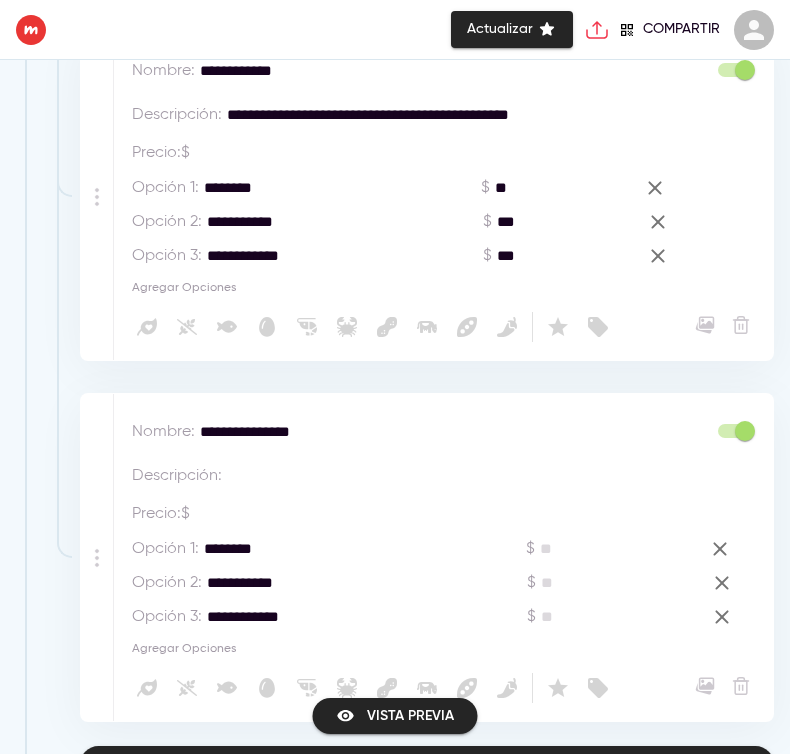 type on "**********" 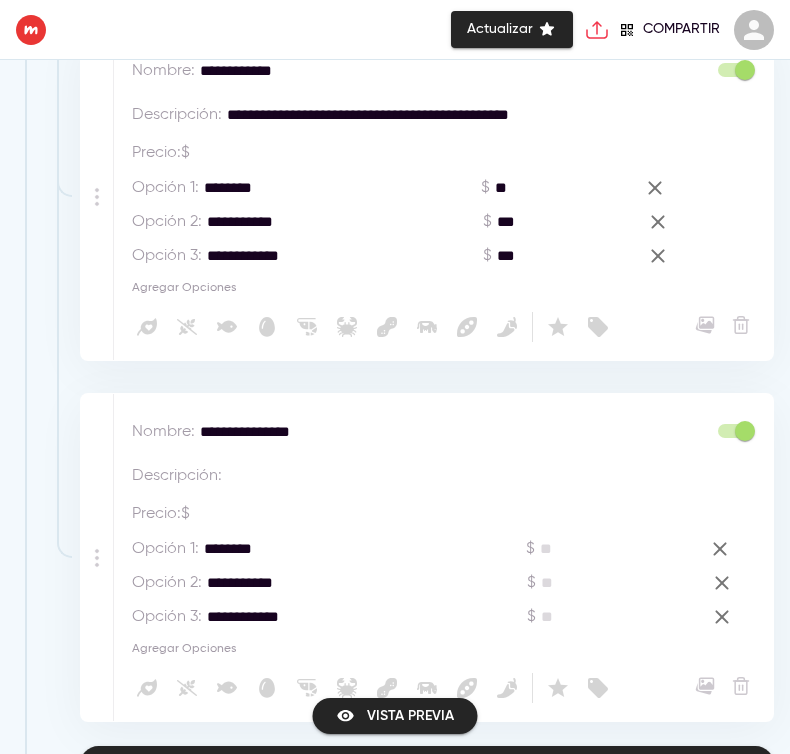 paste on "**" 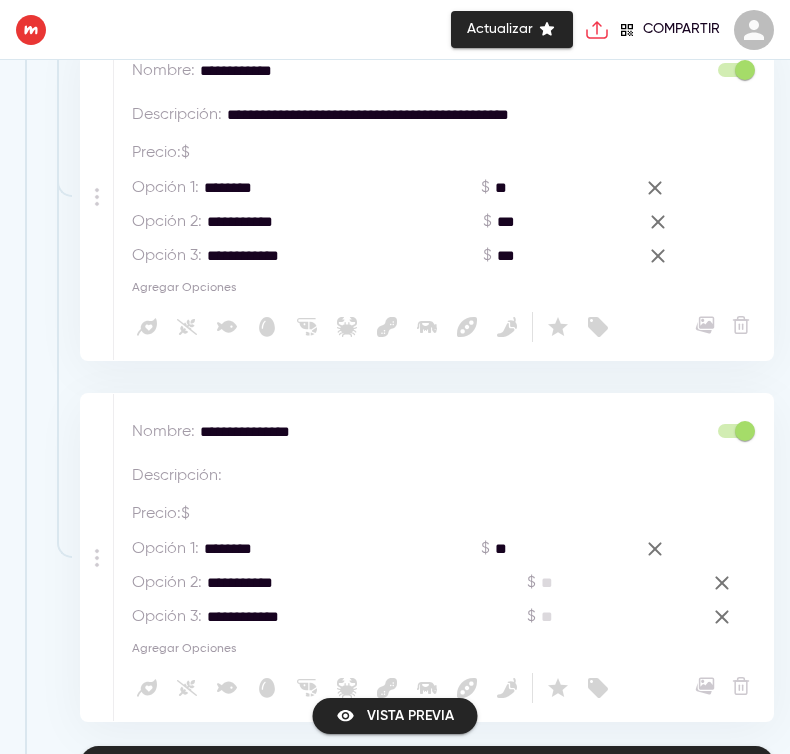 type on "**" 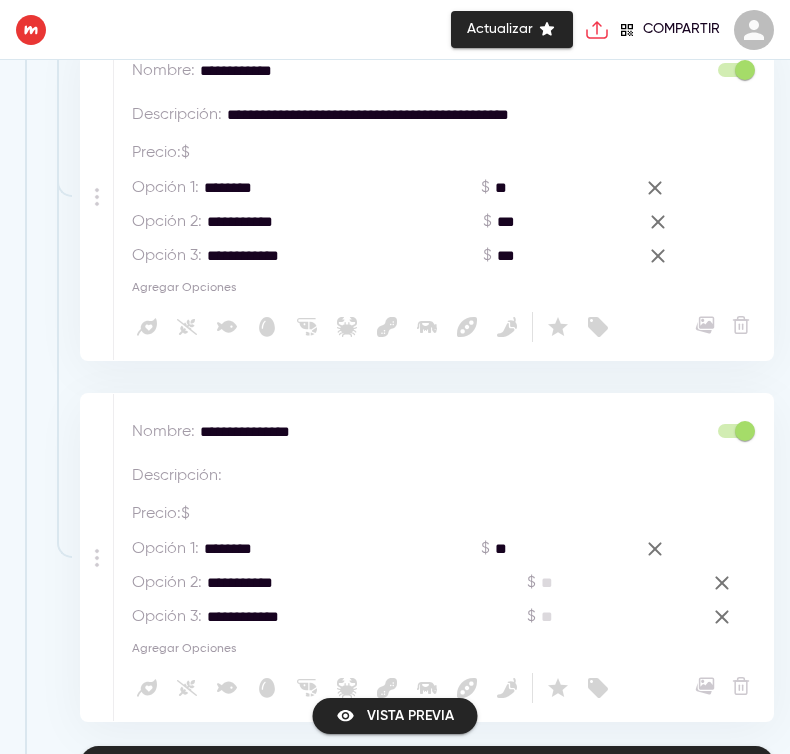 click on "***" at bounding box center [548, 222] 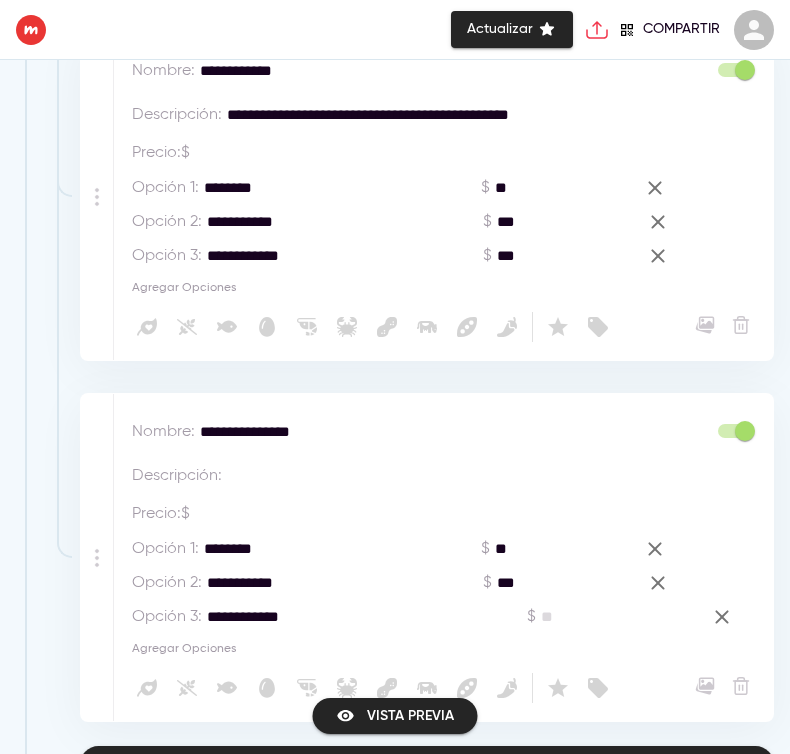 type on "***" 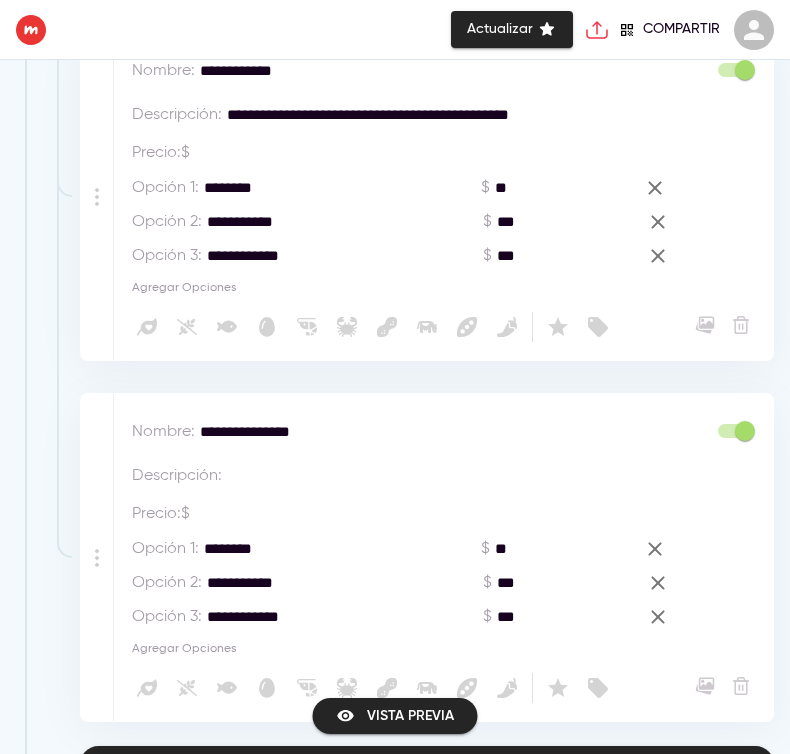 type on "***" 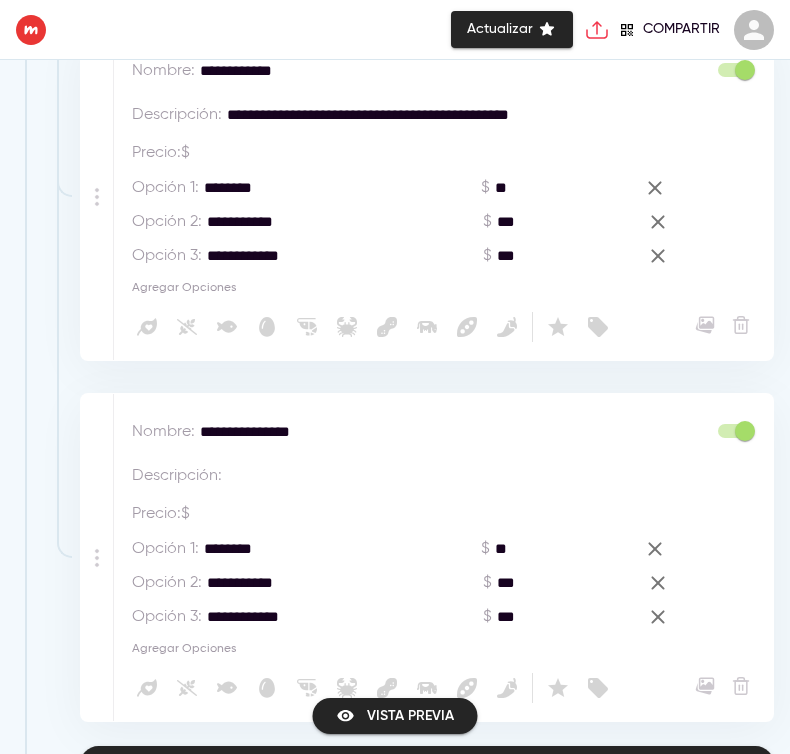 click on "**********" at bounding box center (448, 583) 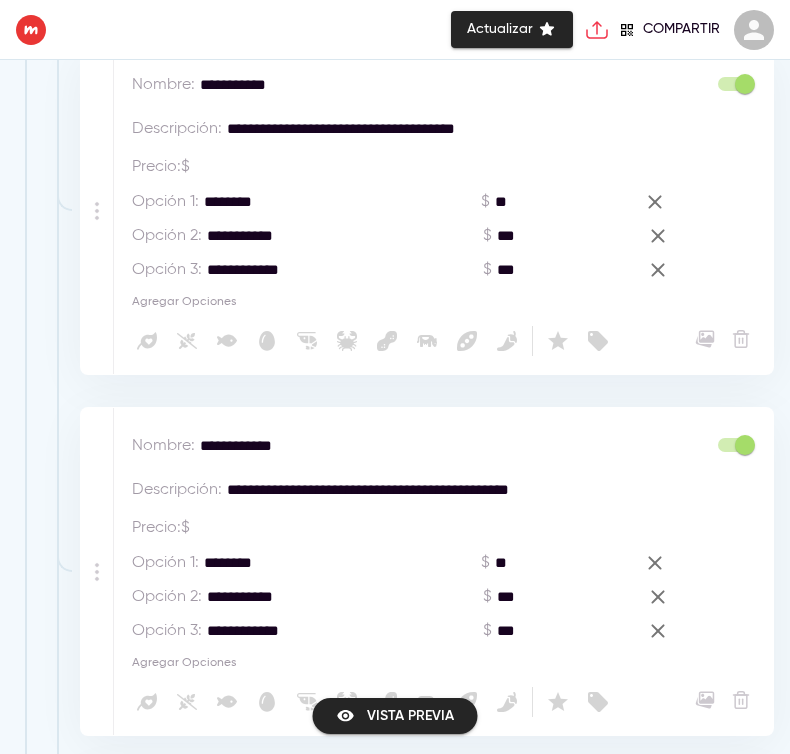 scroll, scrollTop: 3458, scrollLeft: 0, axis: vertical 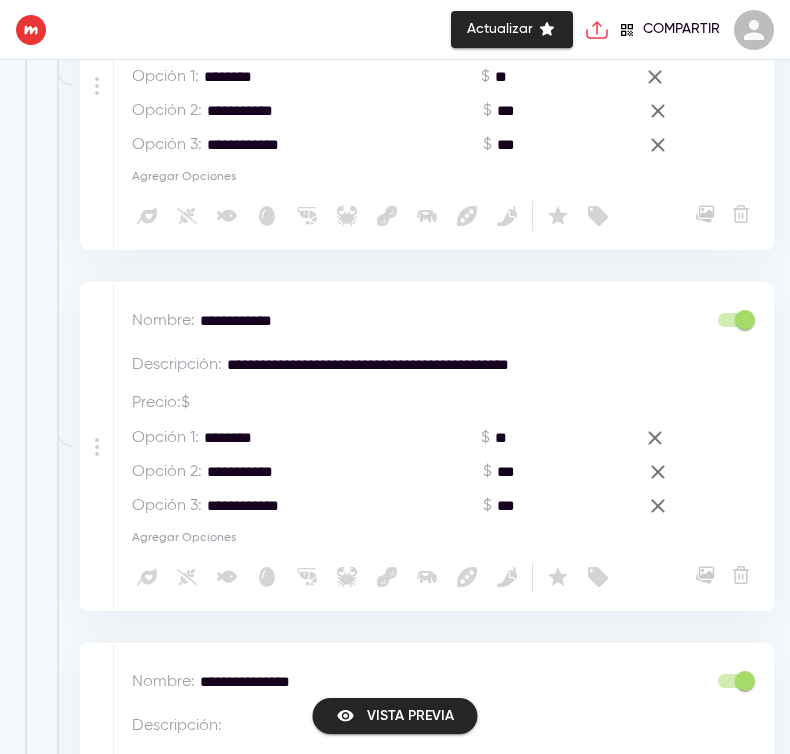 type on "***" 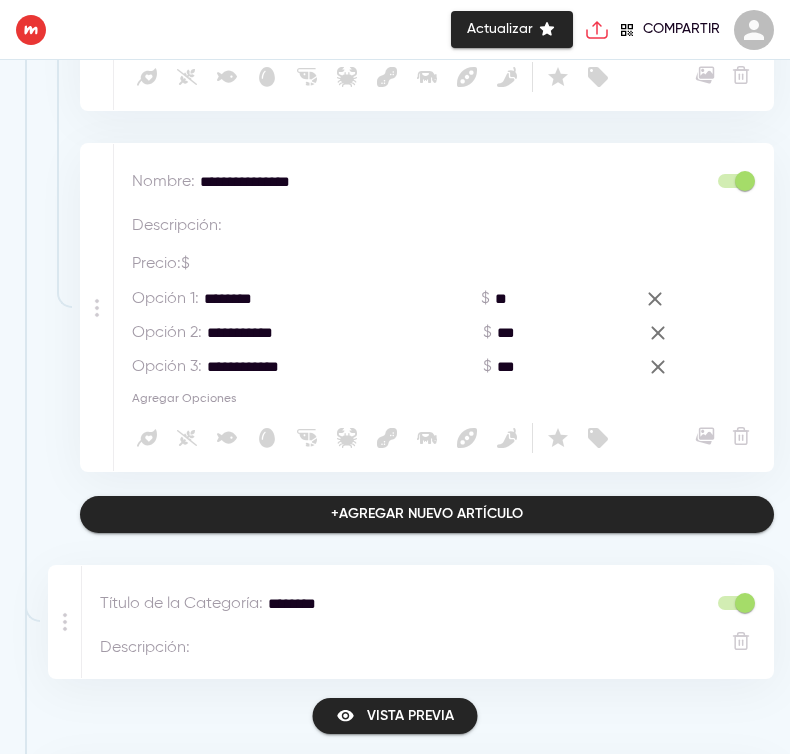 type on "***" 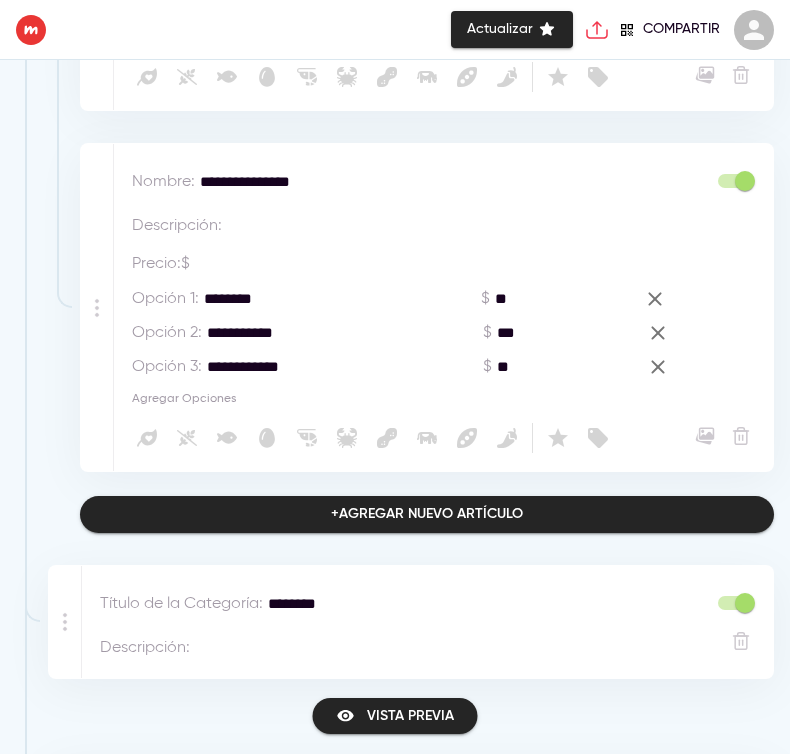 type on "***" 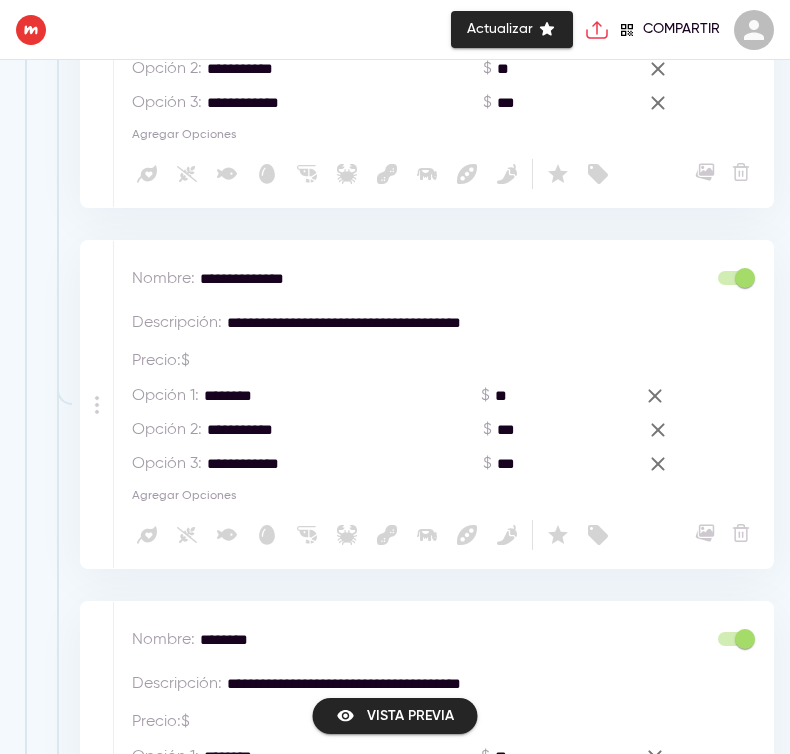 scroll, scrollTop: 333, scrollLeft: 0, axis: vertical 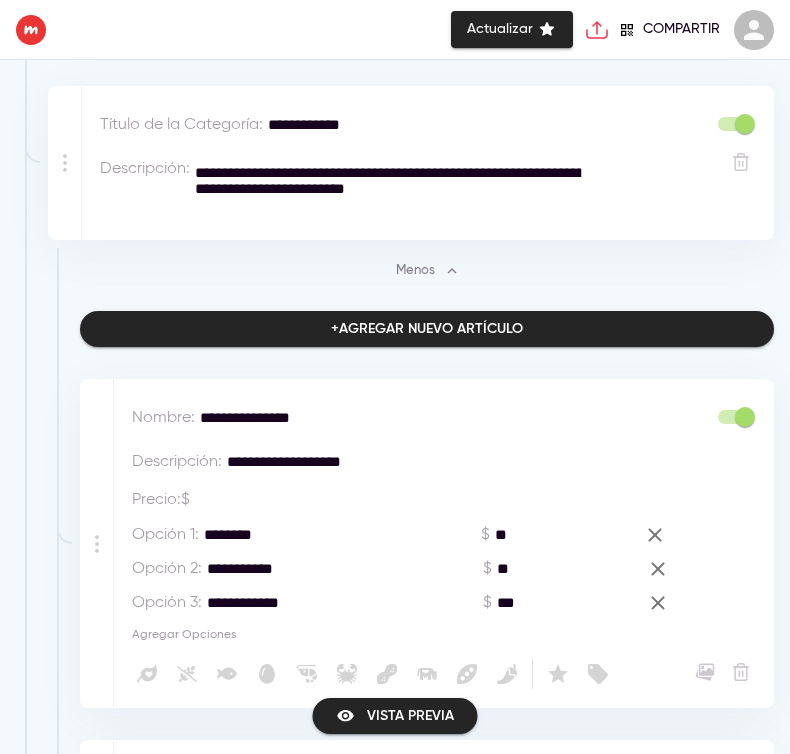 click 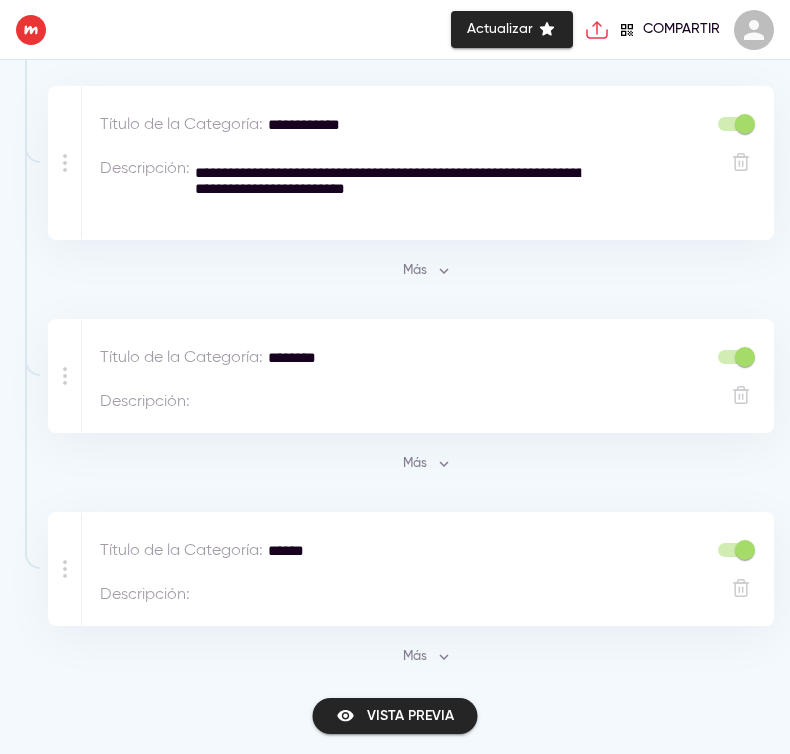 click 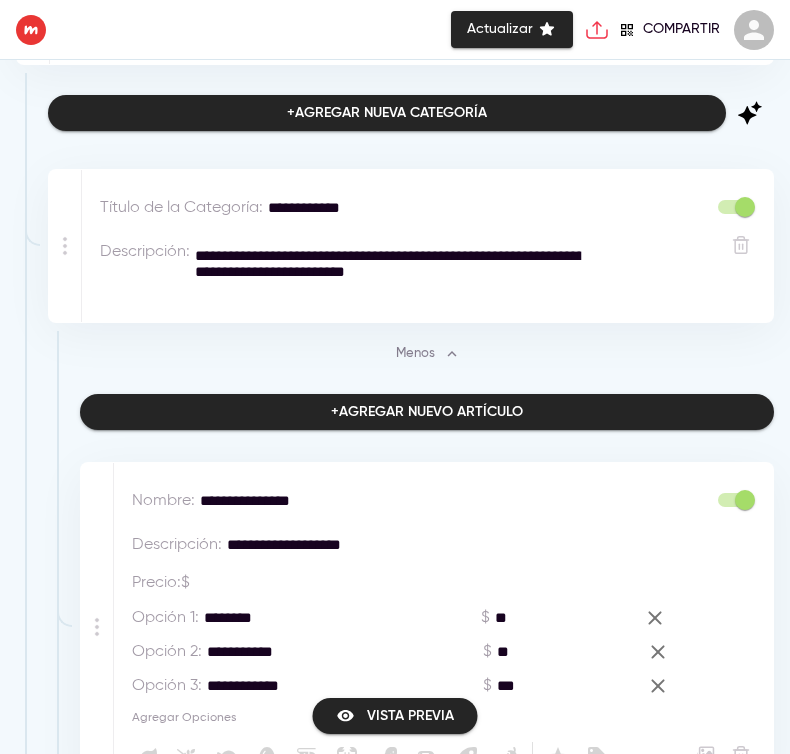 scroll, scrollTop: 125, scrollLeft: 0, axis: vertical 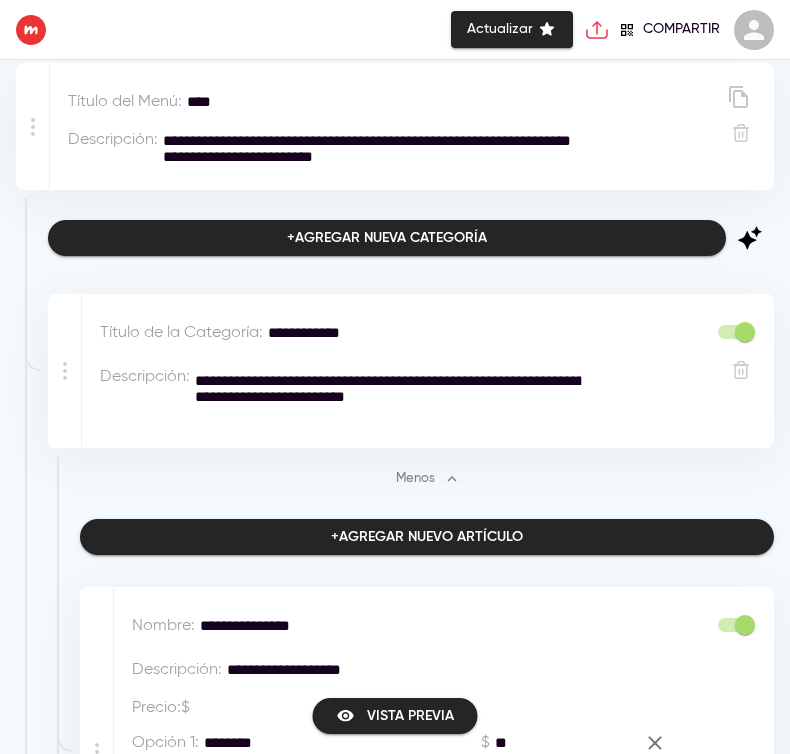 click on "**********" at bounding box center (388, 397) 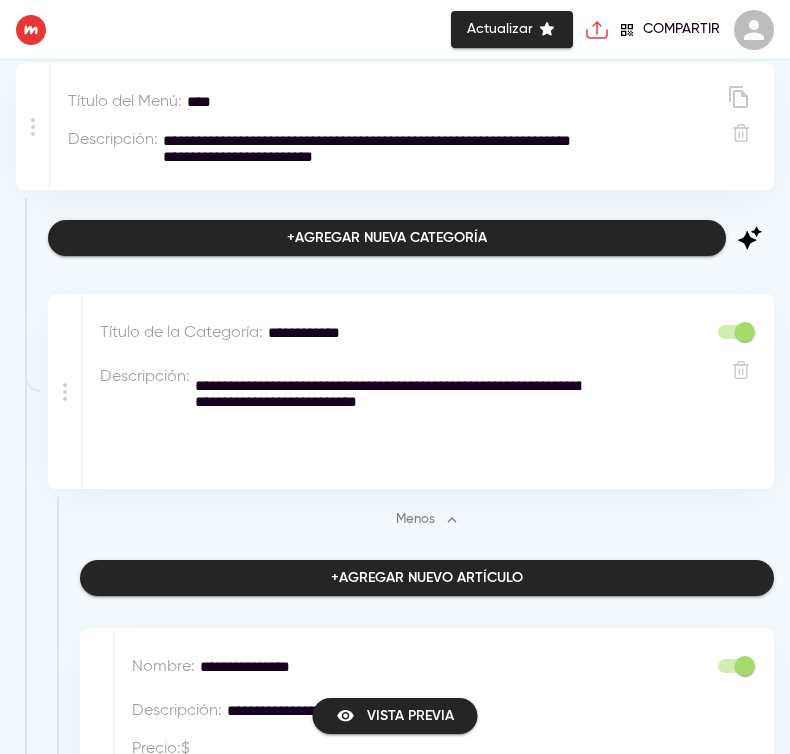 click on "**********" at bounding box center (388, 417) 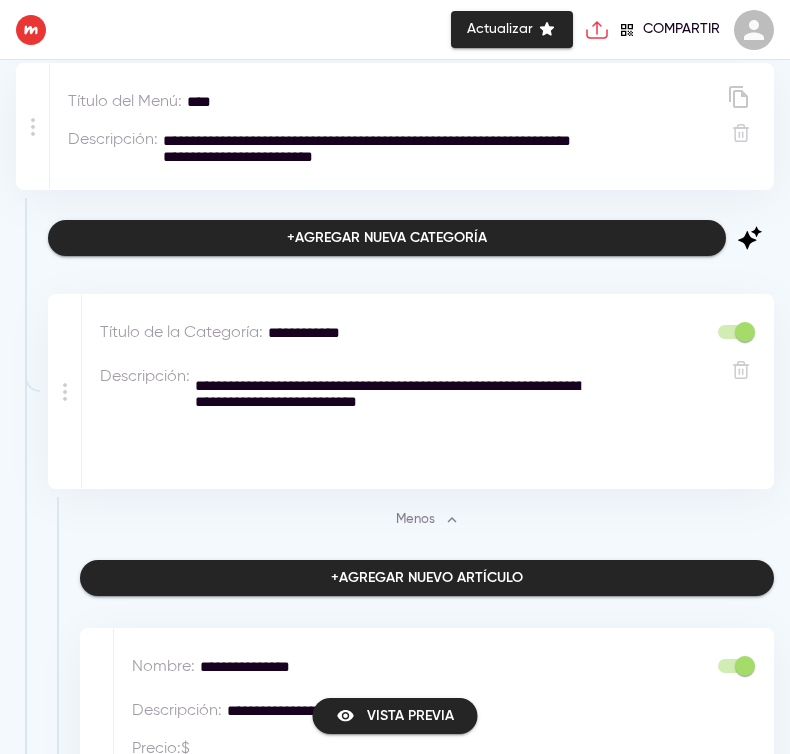 drag, startPoint x: 450, startPoint y: 407, endPoint x: 217, endPoint y: 363, distance: 237.11812 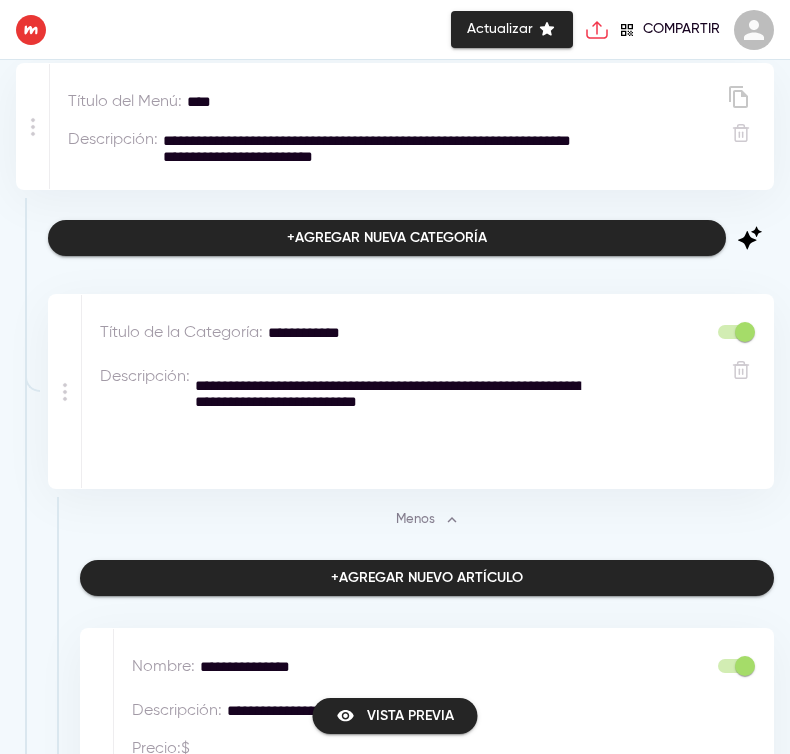 click on "**********" at bounding box center [414, 413] 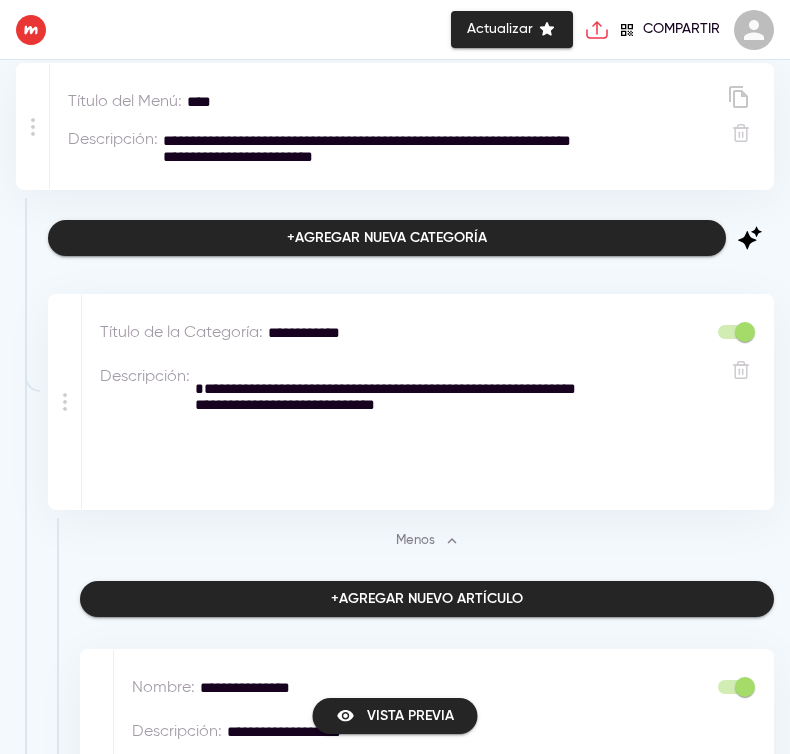 paste on "**********" 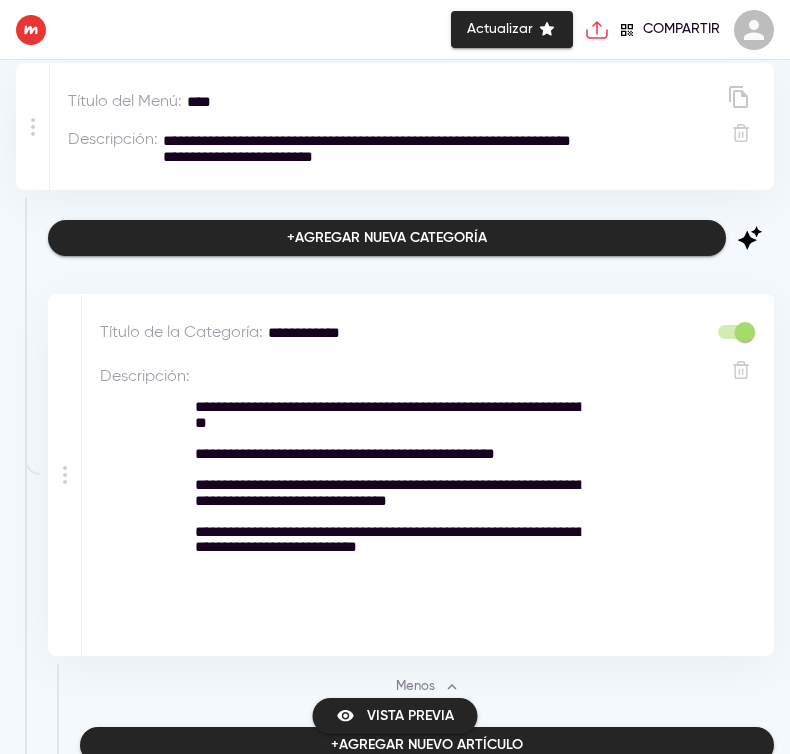 type on "**********" 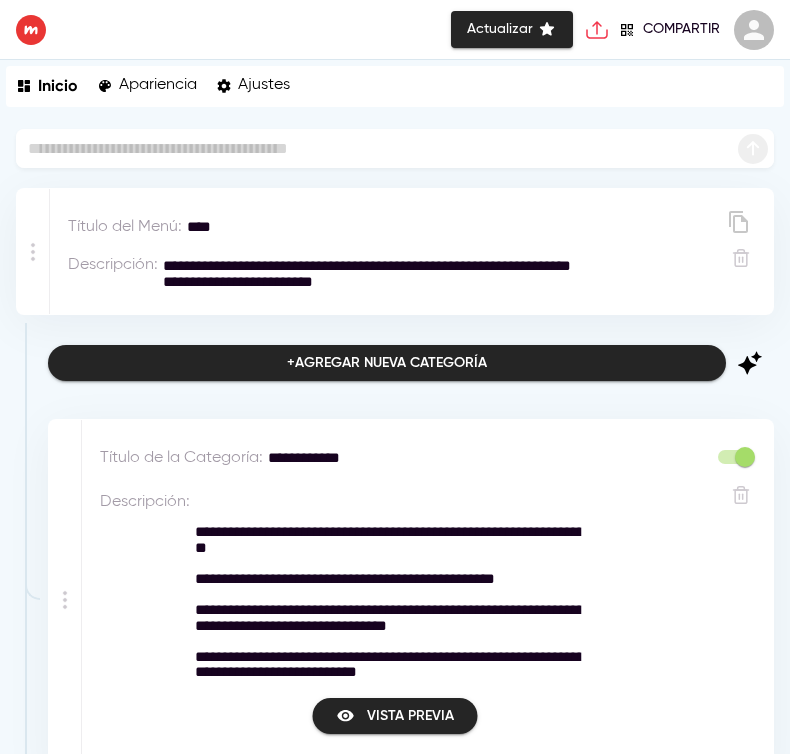 click on "**********" at bounding box center (414, 626) 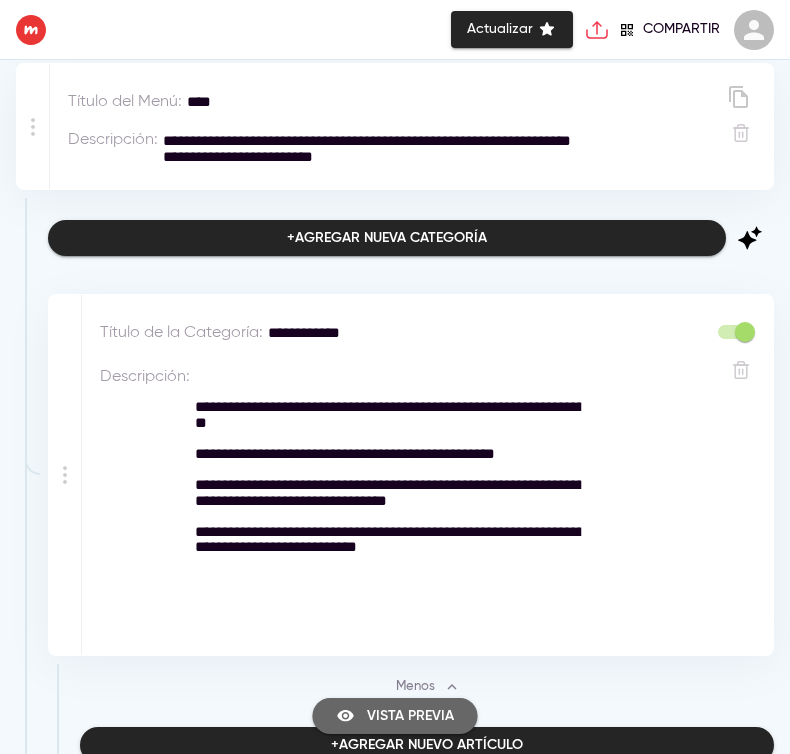click on "Vista previa" at bounding box center (395, 716) 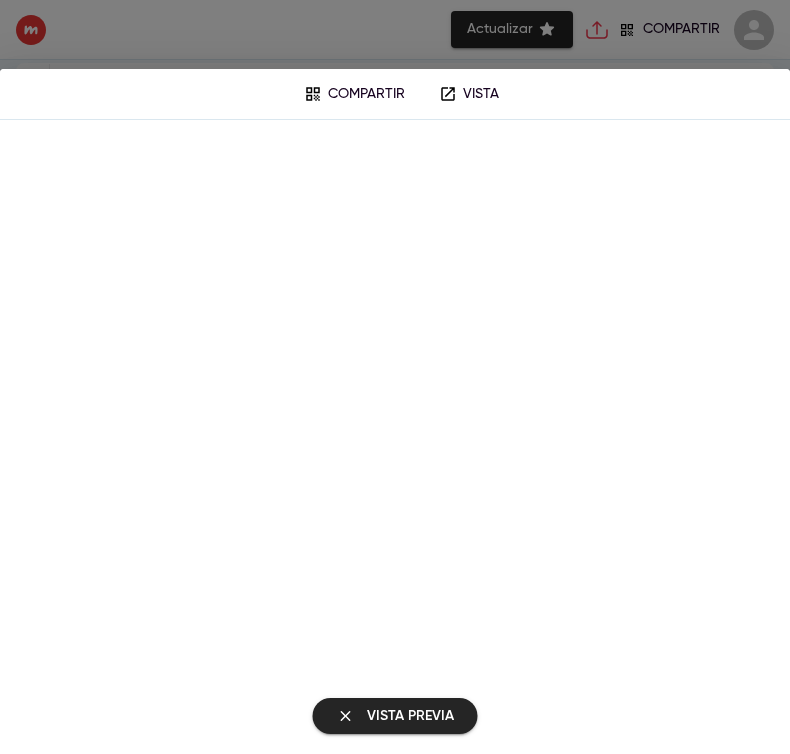 click on "Compartir Vista" at bounding box center [395, 377] 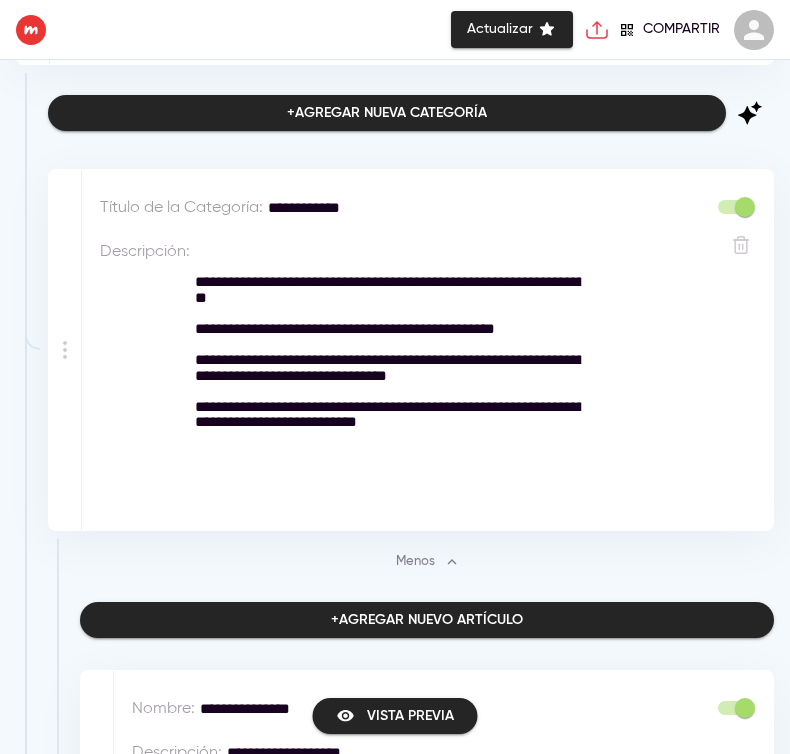 scroll, scrollTop: 0, scrollLeft: 0, axis: both 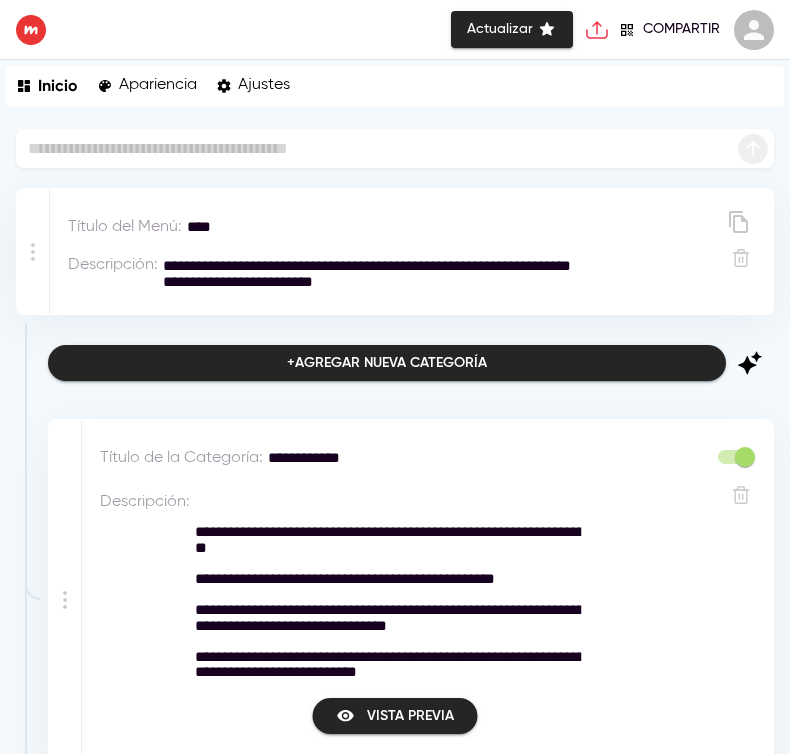 click at bounding box center (31, 30) 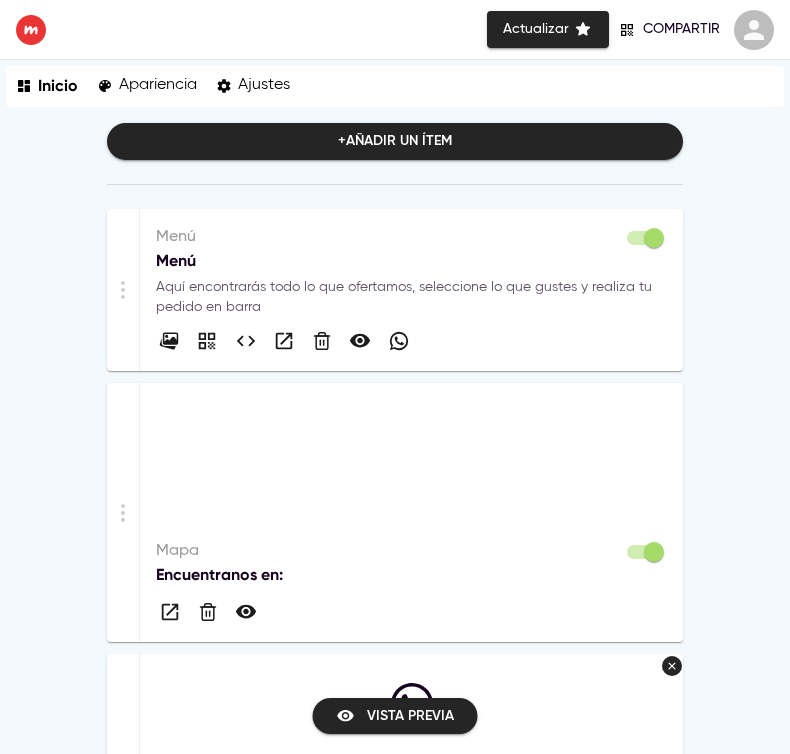 click at bounding box center [411, 336] 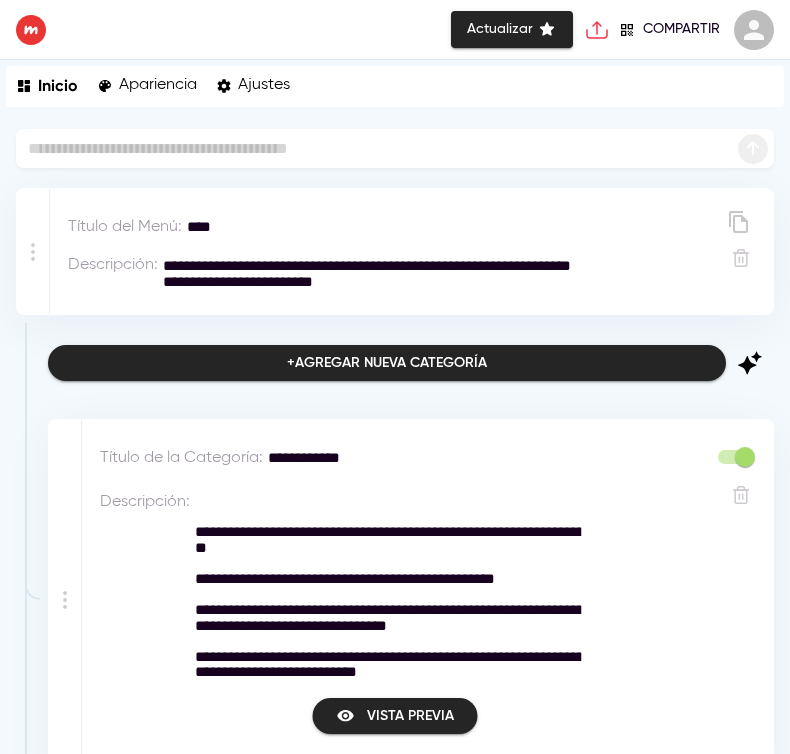 click on "Gratis Actualizar   Compartir" at bounding box center [395, 30] 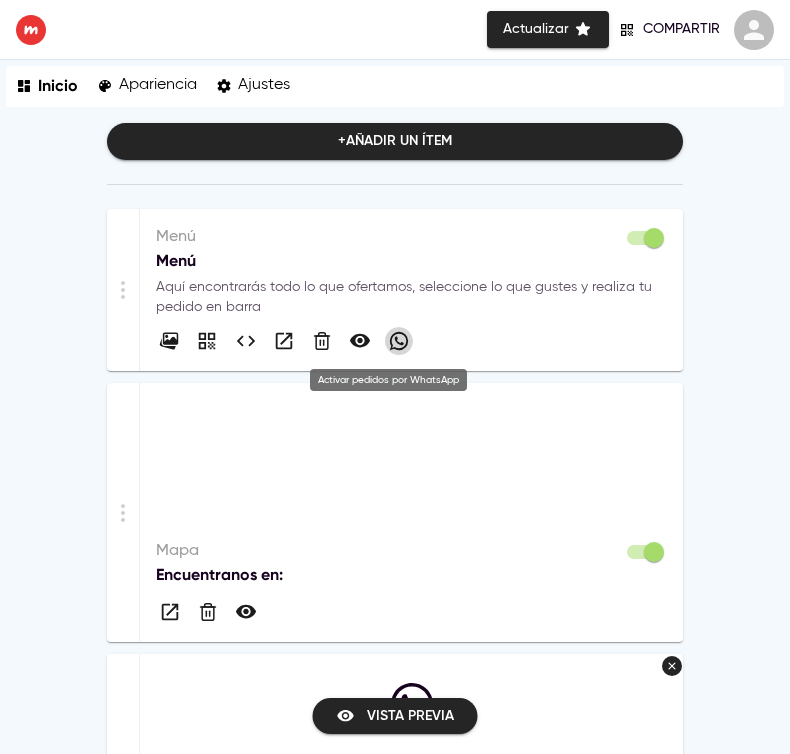 click 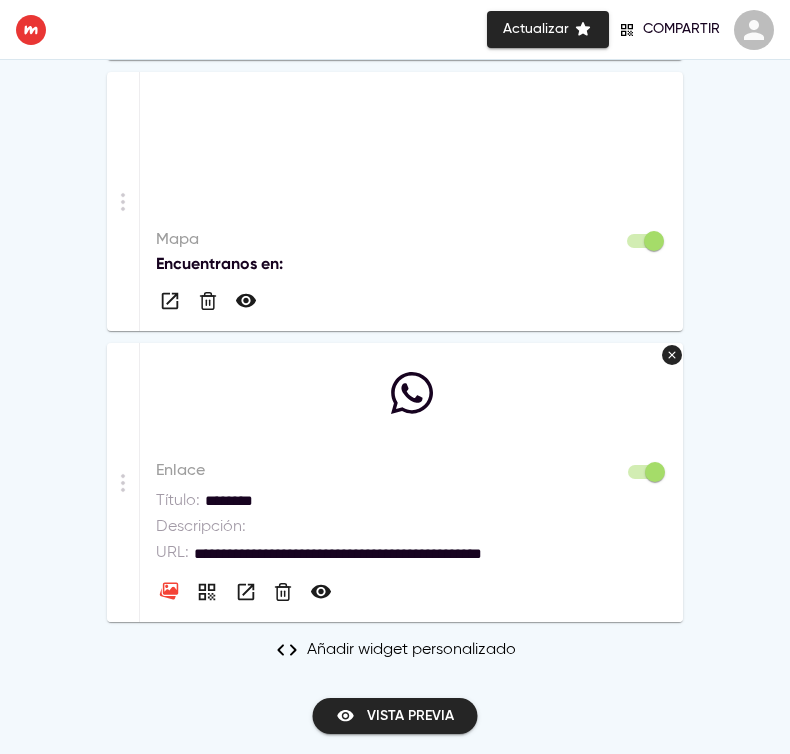 scroll, scrollTop: 0, scrollLeft: 0, axis: both 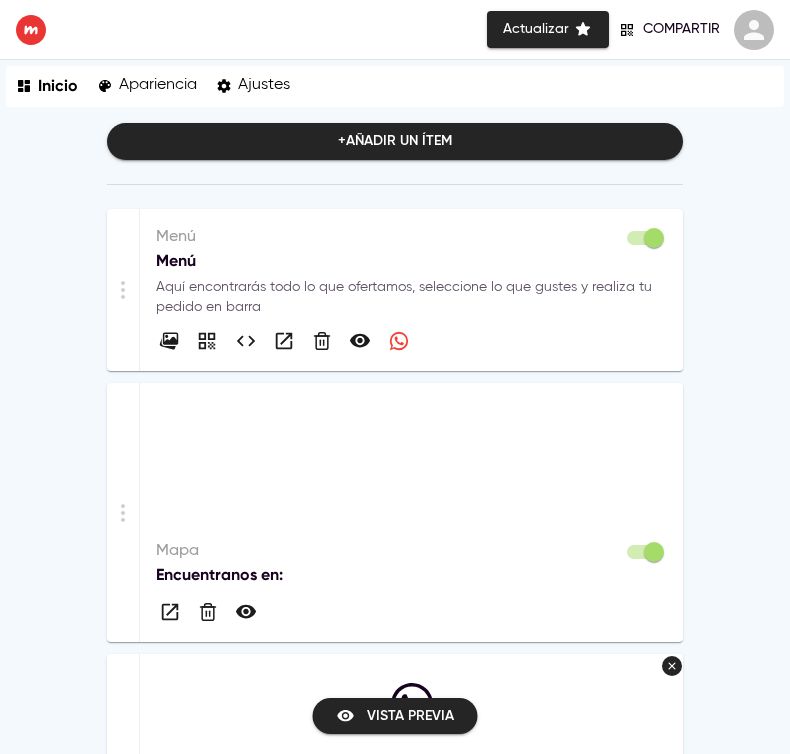 click on "Aquí encontrarás todo lo que ofertamos, seleccione lo que gustes y realiza tu pedido en barra" at bounding box center (411, 297) 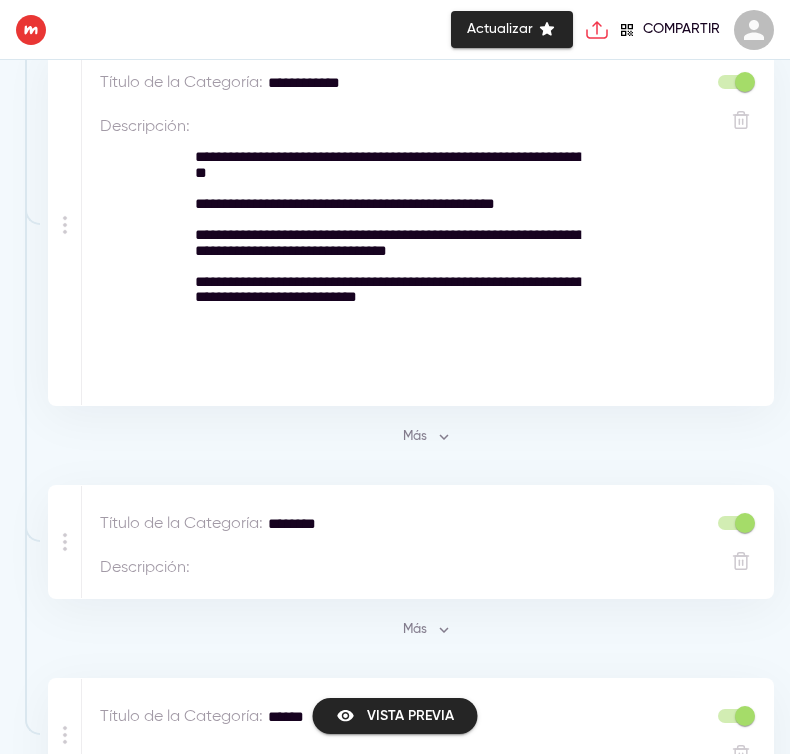 scroll, scrollTop: 545, scrollLeft: 0, axis: vertical 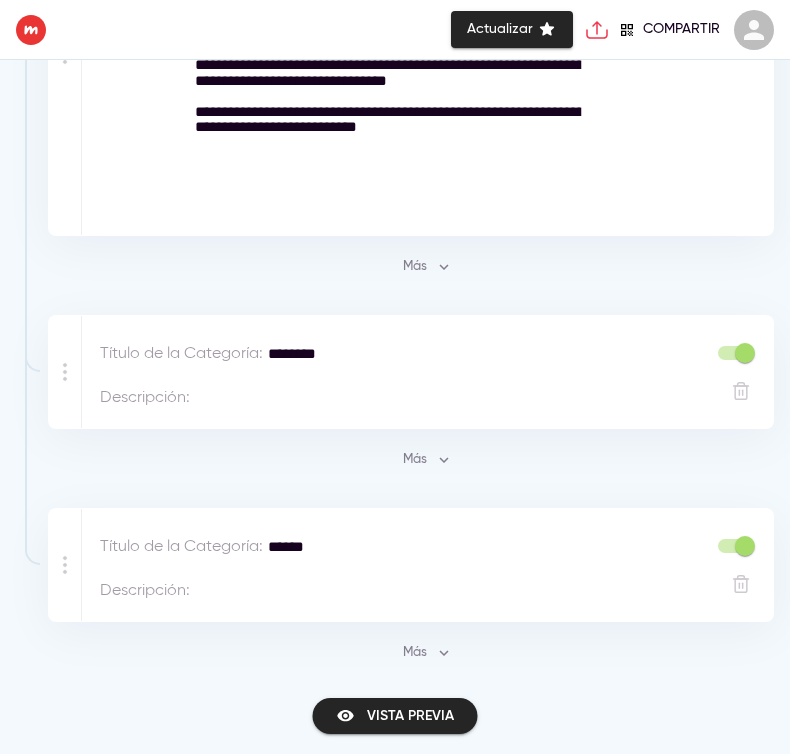 click at bounding box center (395, 398) 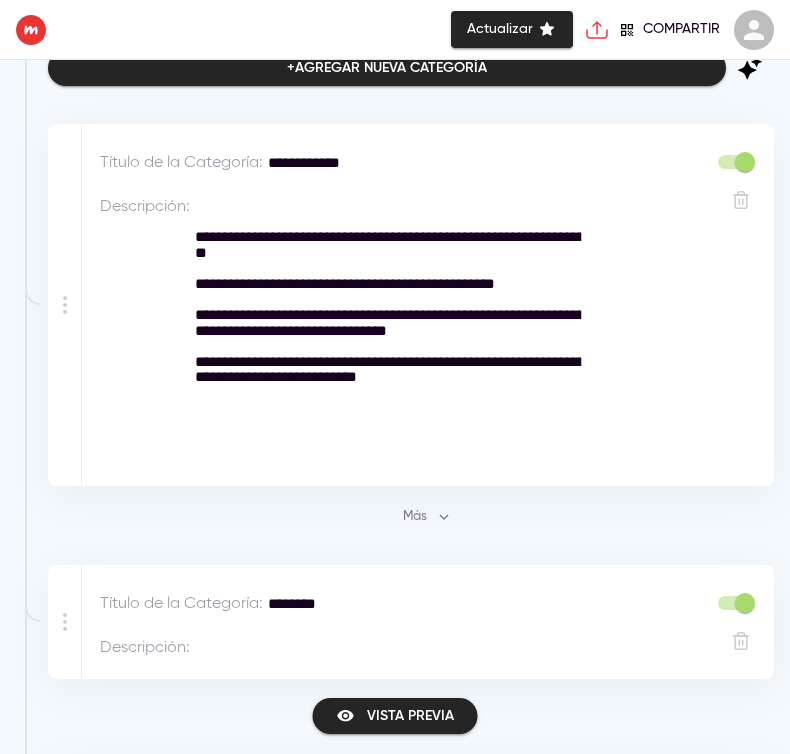 paste on "**********" 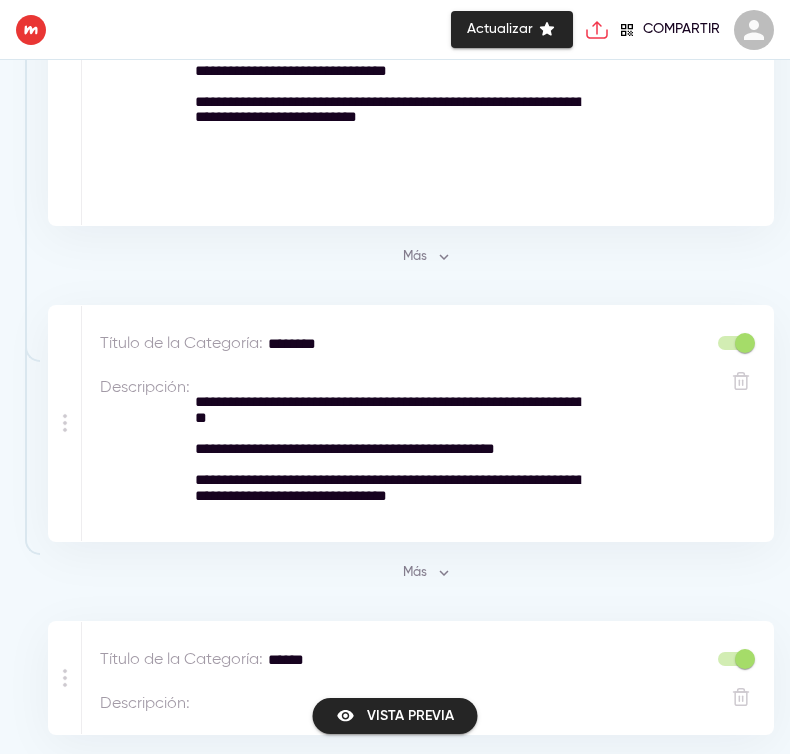 scroll, scrollTop: 305, scrollLeft: 0, axis: vertical 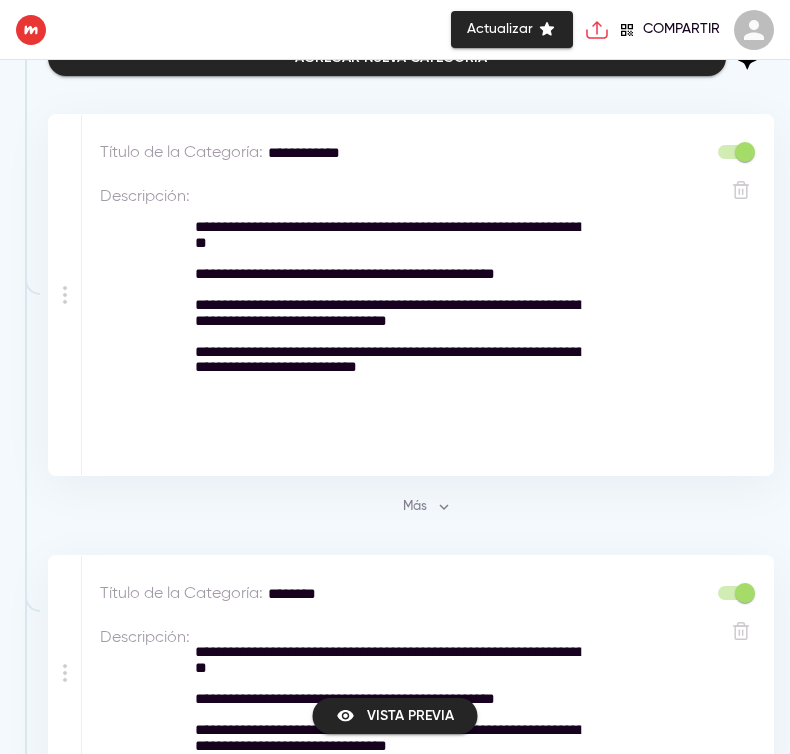 type 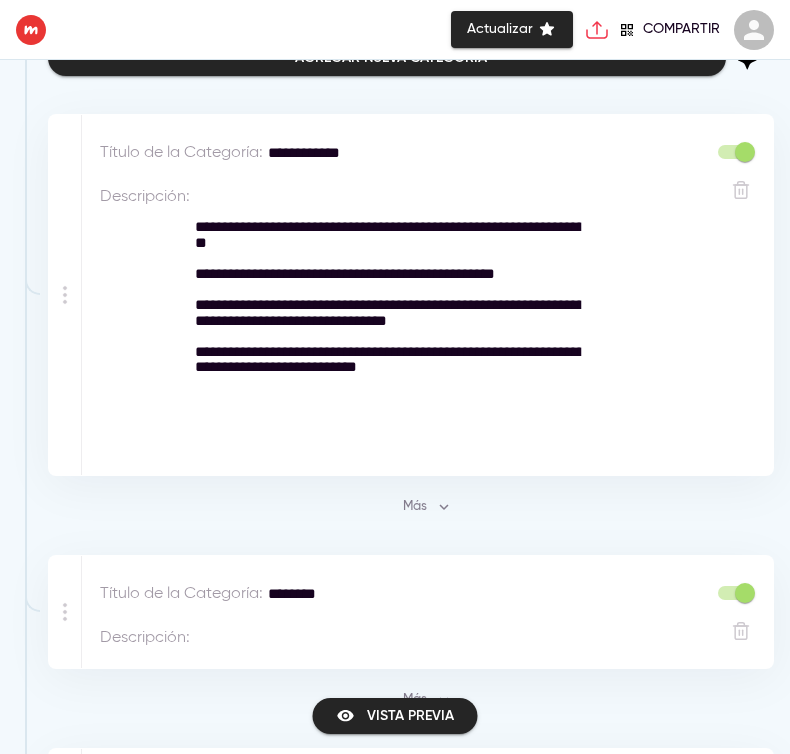 drag, startPoint x: 457, startPoint y: 367, endPoint x: 152, endPoint y: 194, distance: 350.64798 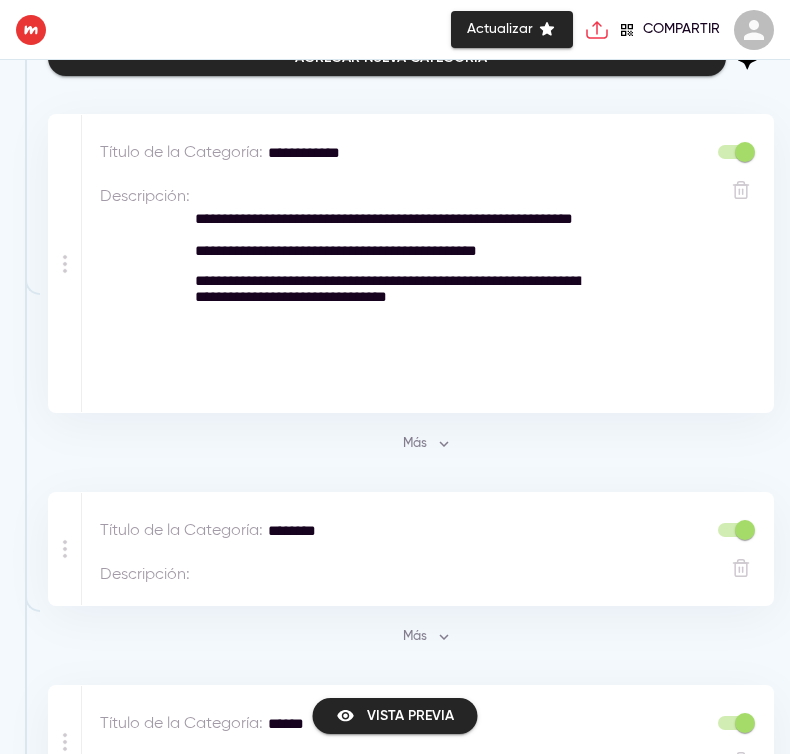 drag, startPoint x: 335, startPoint y: 244, endPoint x: 448, endPoint y: 219, distance: 115.73245 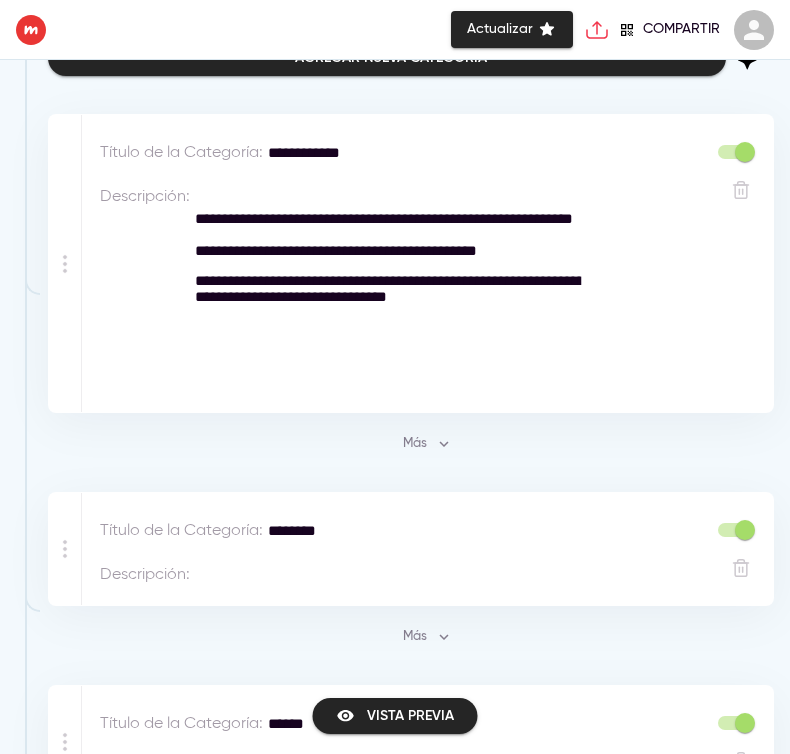 click on "**********" at bounding box center [388, 289] 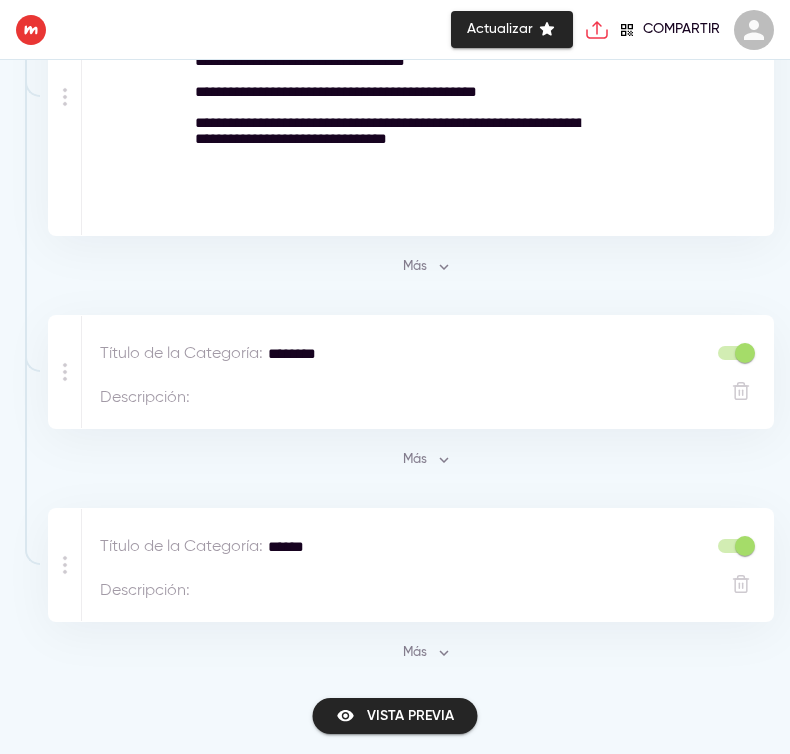 scroll, scrollTop: 211, scrollLeft: 0, axis: vertical 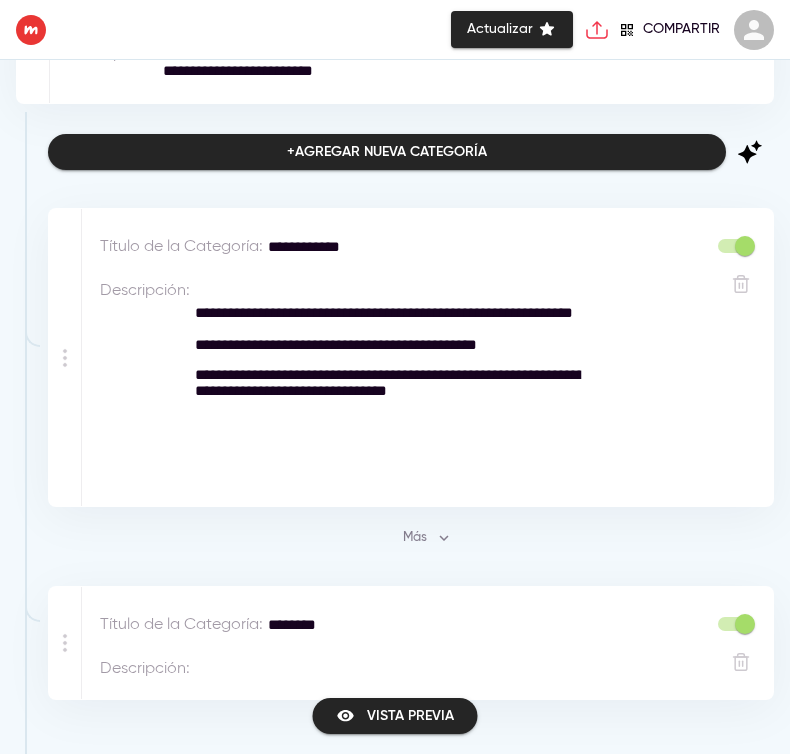 type on "**********" 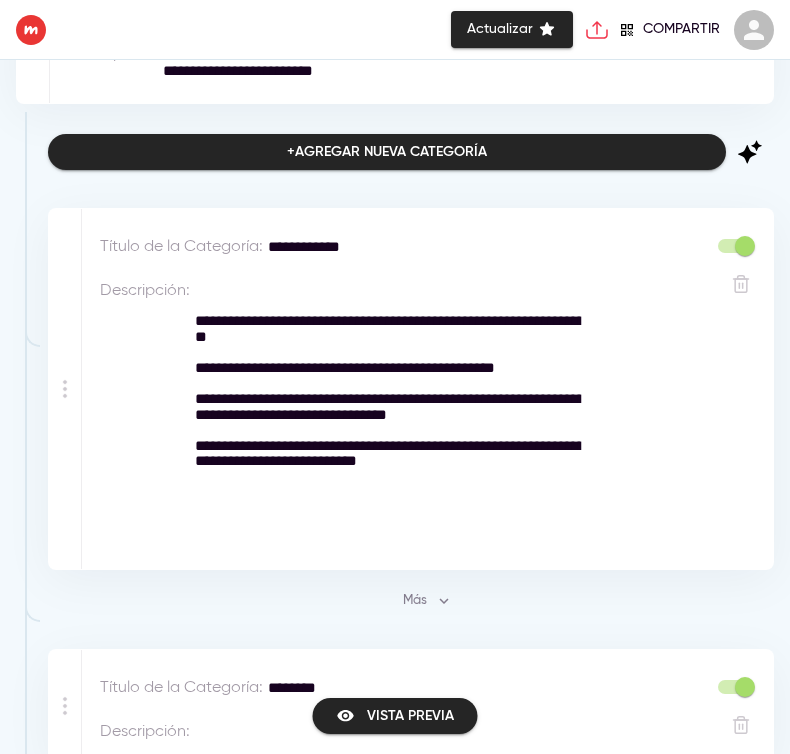 scroll, scrollTop: 461, scrollLeft: 0, axis: vertical 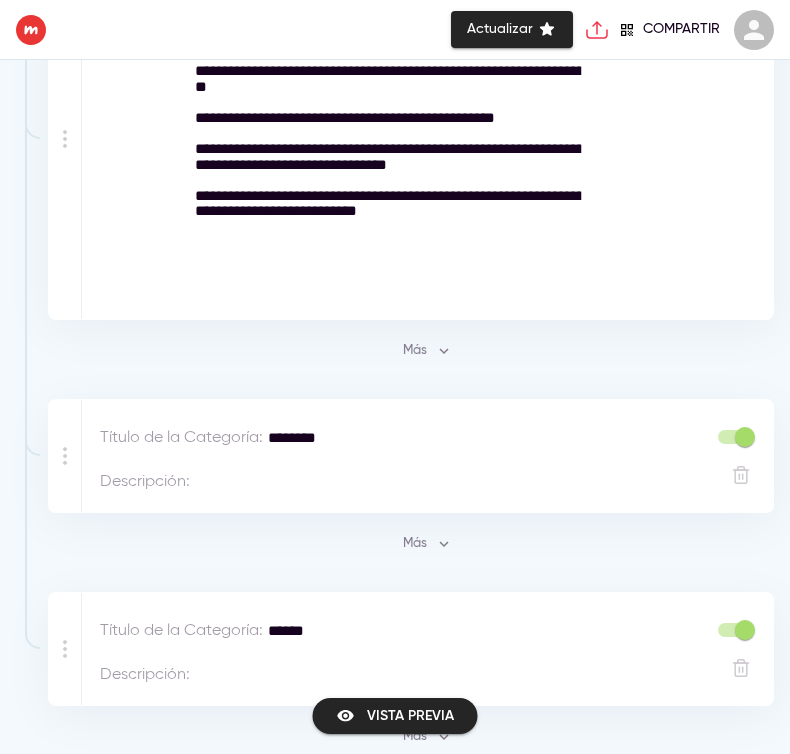 drag, startPoint x: 246, startPoint y: 463, endPoint x: 216, endPoint y: 479, distance: 34 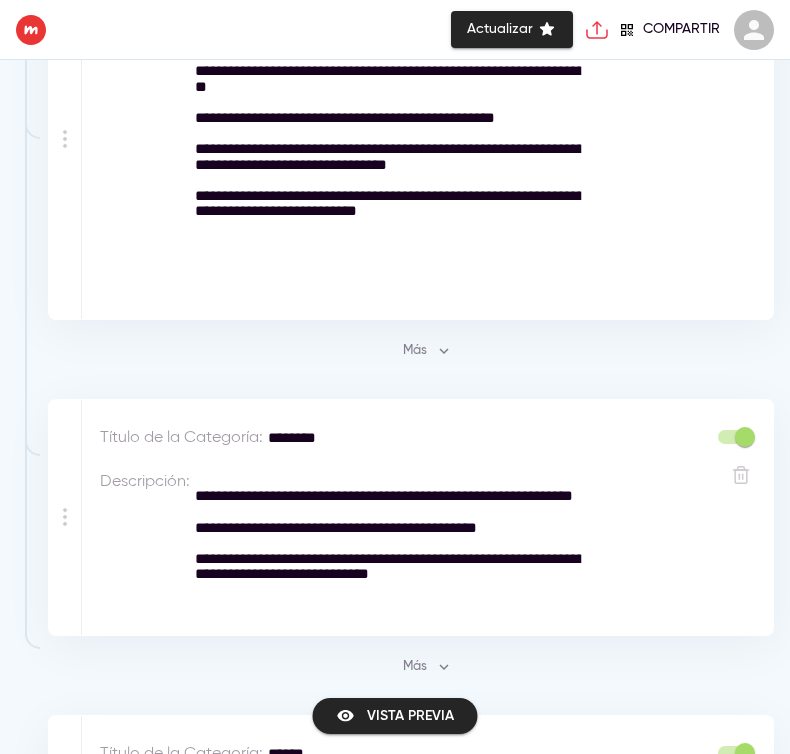 drag, startPoint x: 344, startPoint y: 521, endPoint x: 445, endPoint y: 498, distance: 103.58572 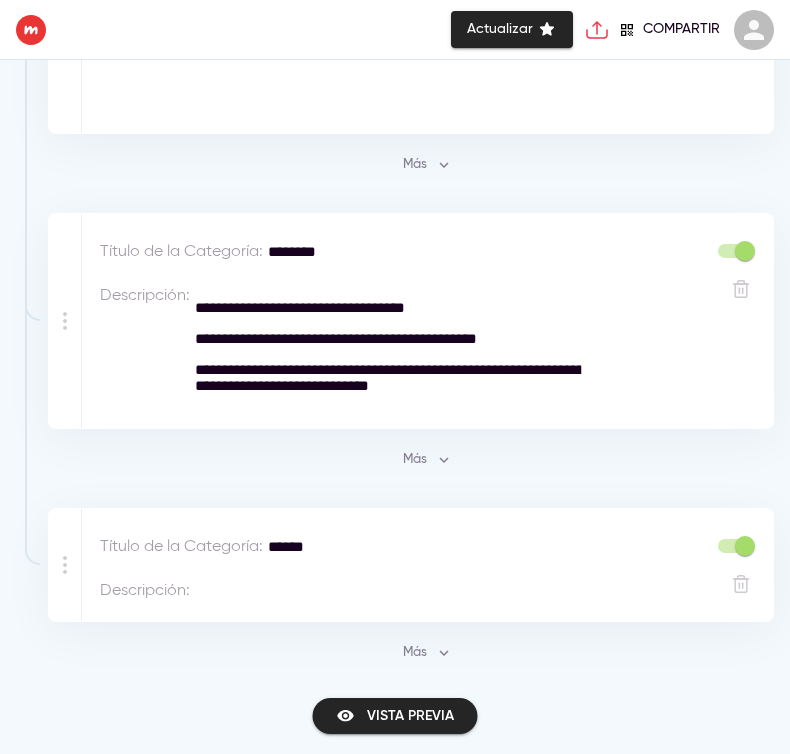 scroll, scrollTop: 397, scrollLeft: 0, axis: vertical 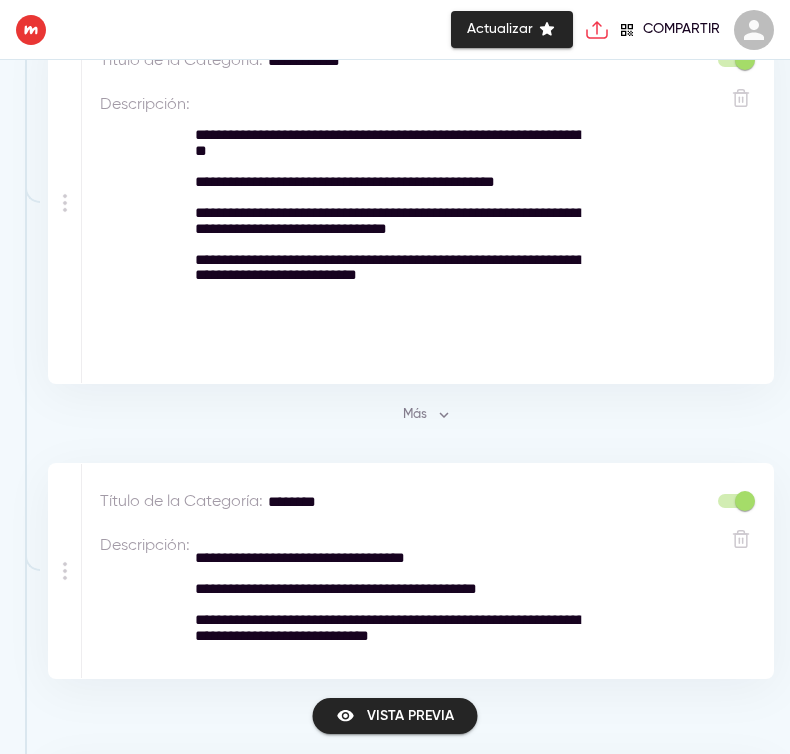 drag, startPoint x: 474, startPoint y: 277, endPoint x: 187, endPoint y: 264, distance: 287.29428 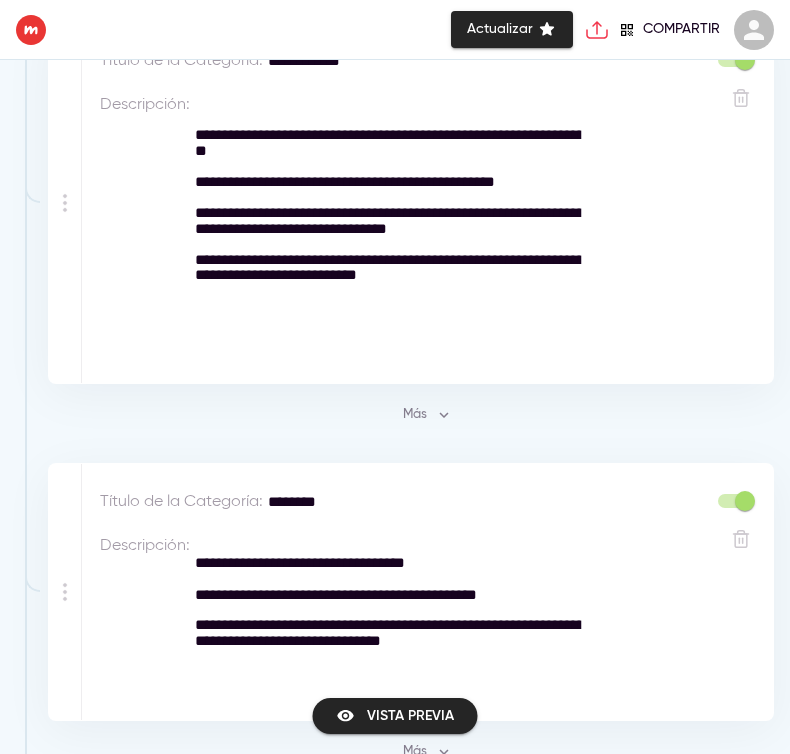 paste on "**********" 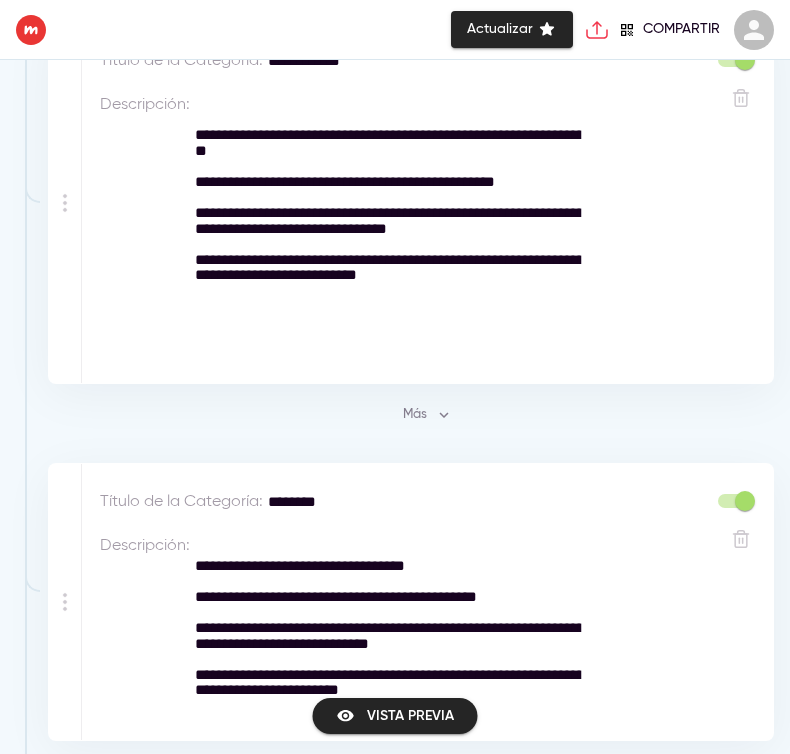 scroll, scrollTop: 522, scrollLeft: 0, axis: vertical 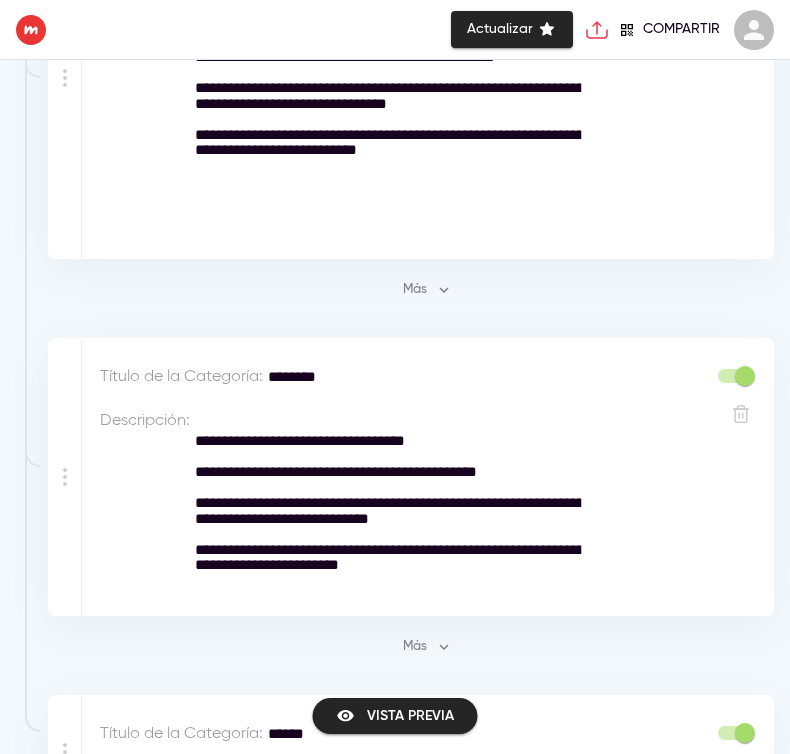 click on "**********" at bounding box center (388, 502) 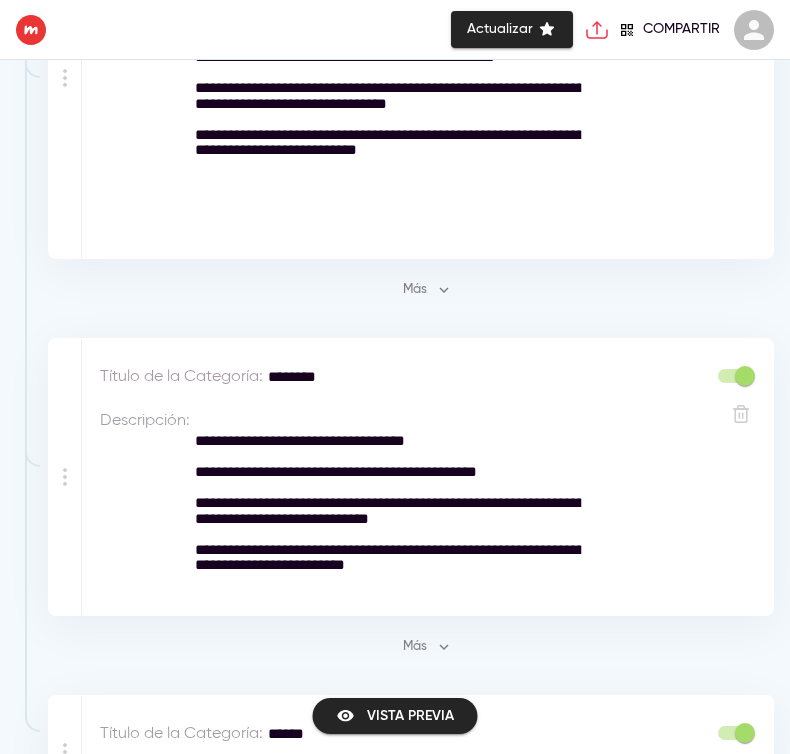 click on "**********" at bounding box center [388, 502] 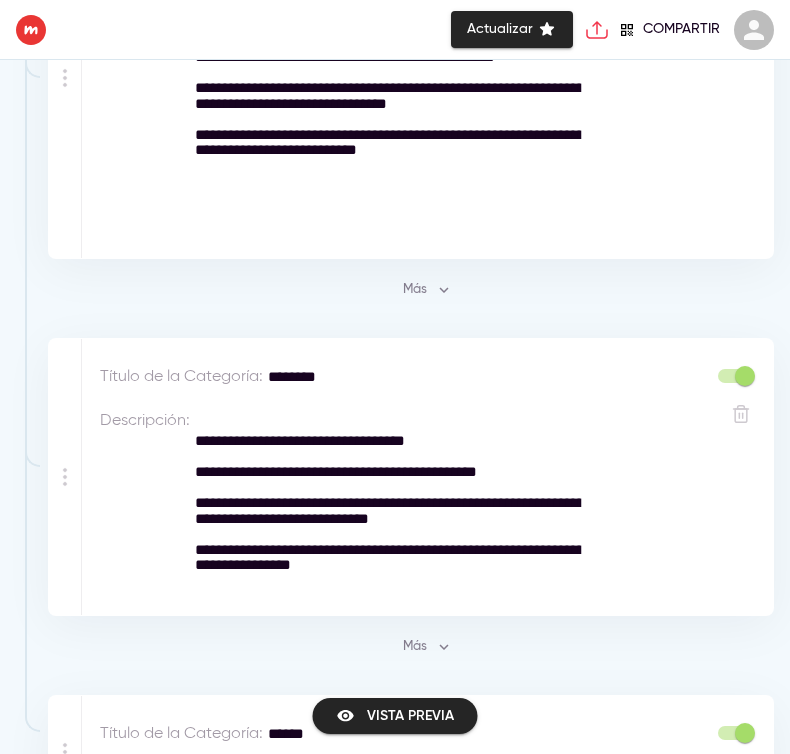 type on "**********" 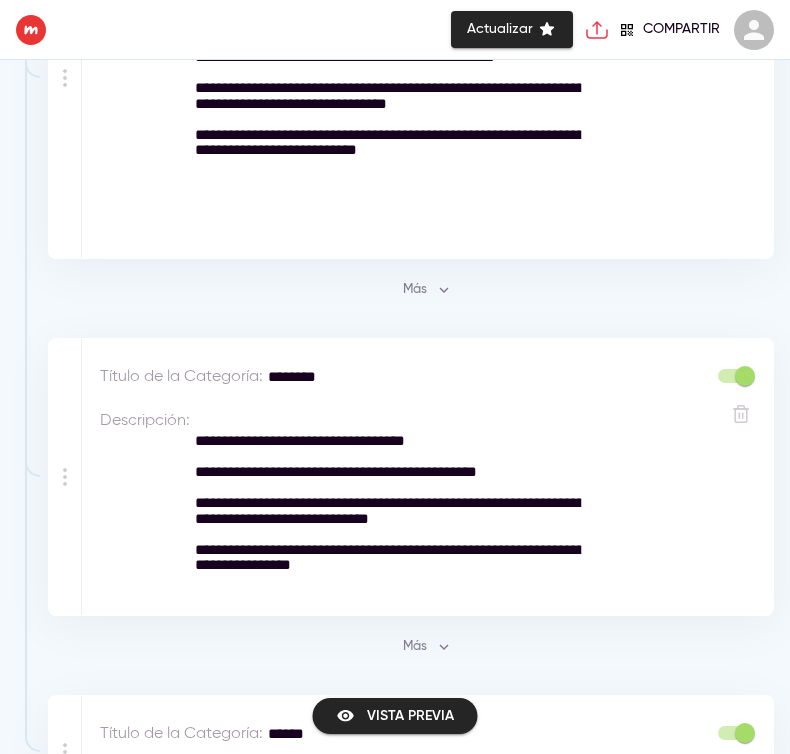 click on "**********" at bounding box center (388, 104) 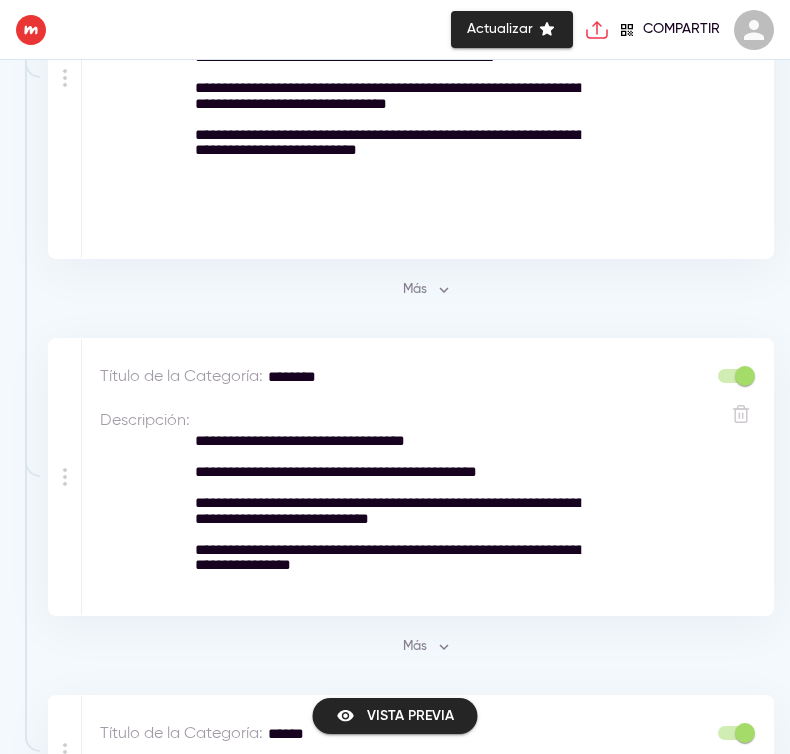 click on "**********" at bounding box center (388, 104) 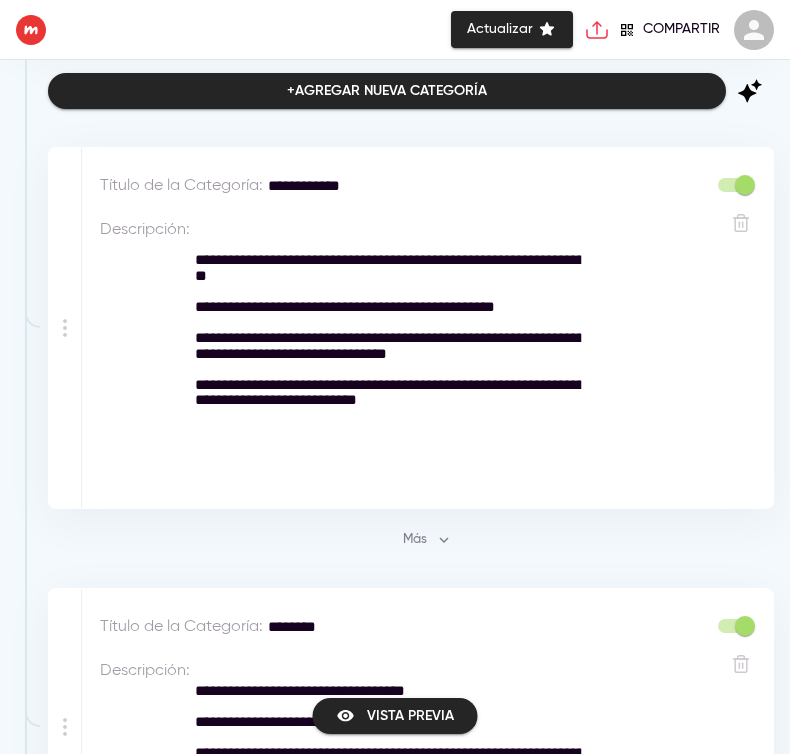 click on "**********" at bounding box center [388, 354] 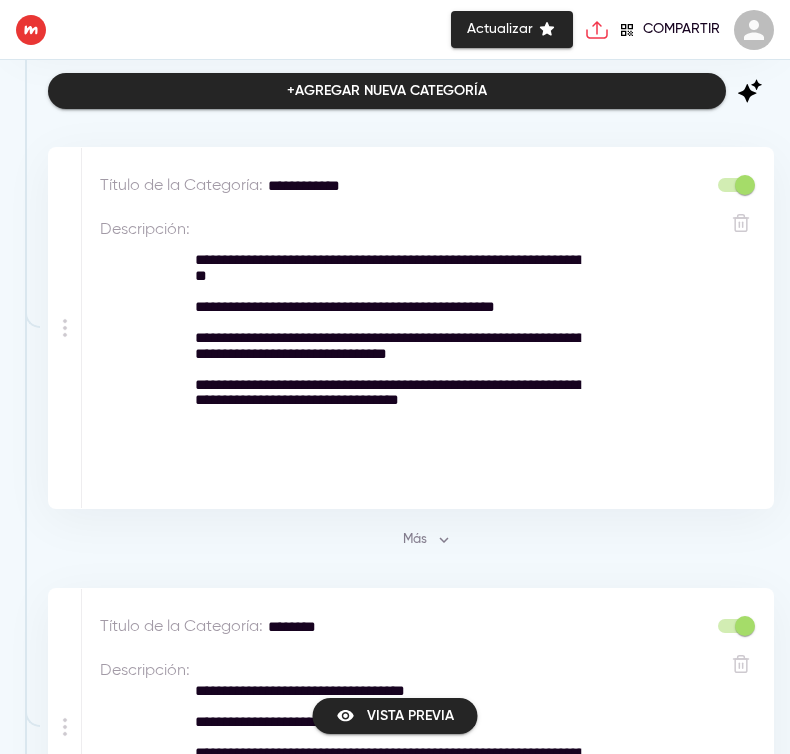 scroll, scrollTop: 647, scrollLeft: 0, axis: vertical 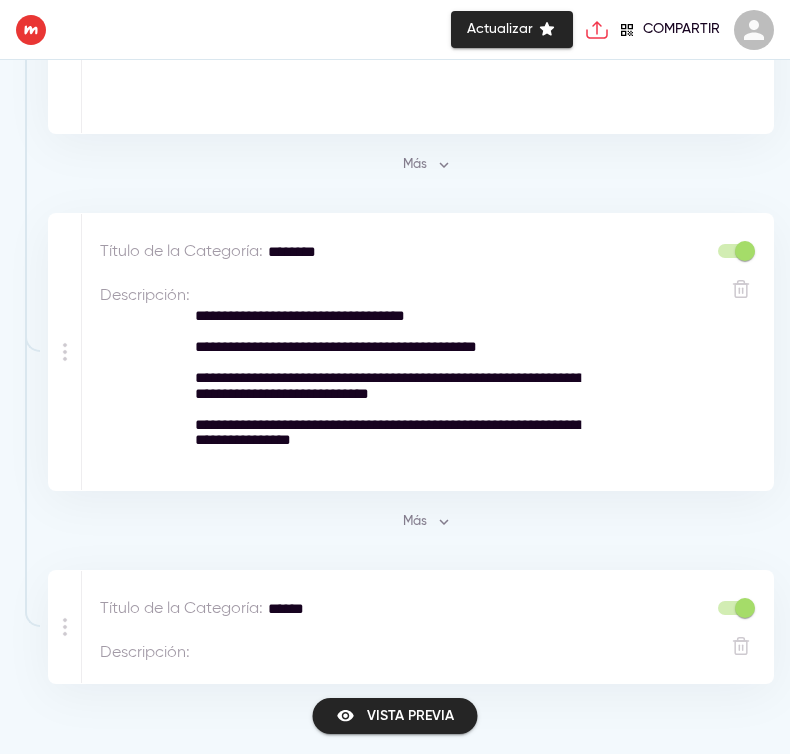 type on "**********" 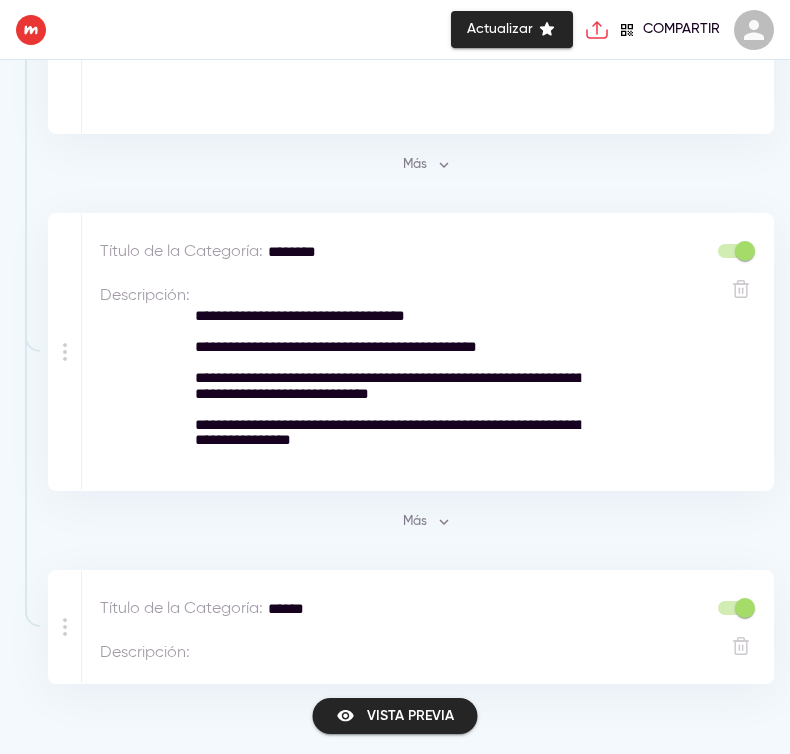 click on "**********" at bounding box center (388, 377) 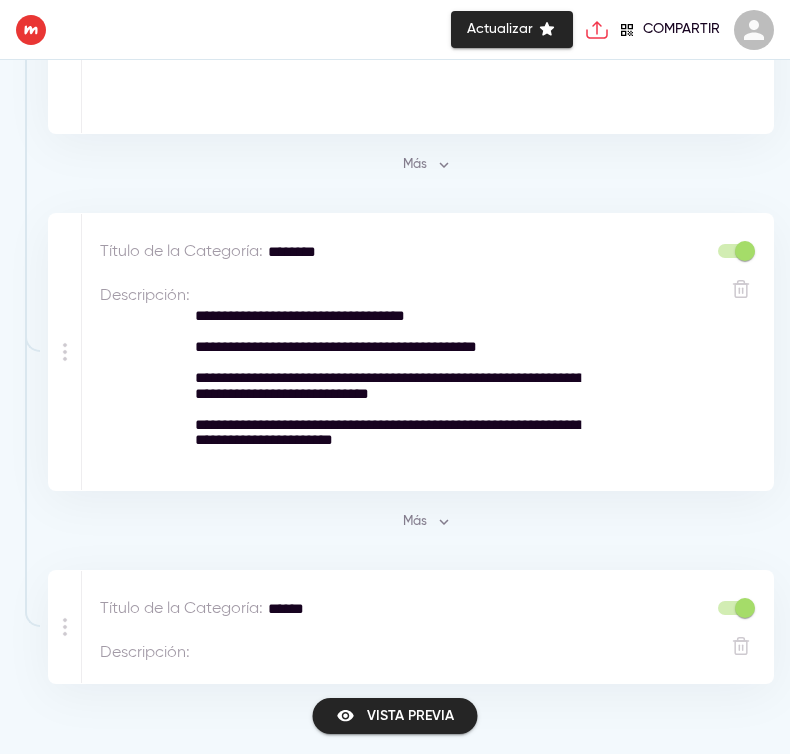 drag, startPoint x: 263, startPoint y: 435, endPoint x: 492, endPoint y: 449, distance: 229.42755 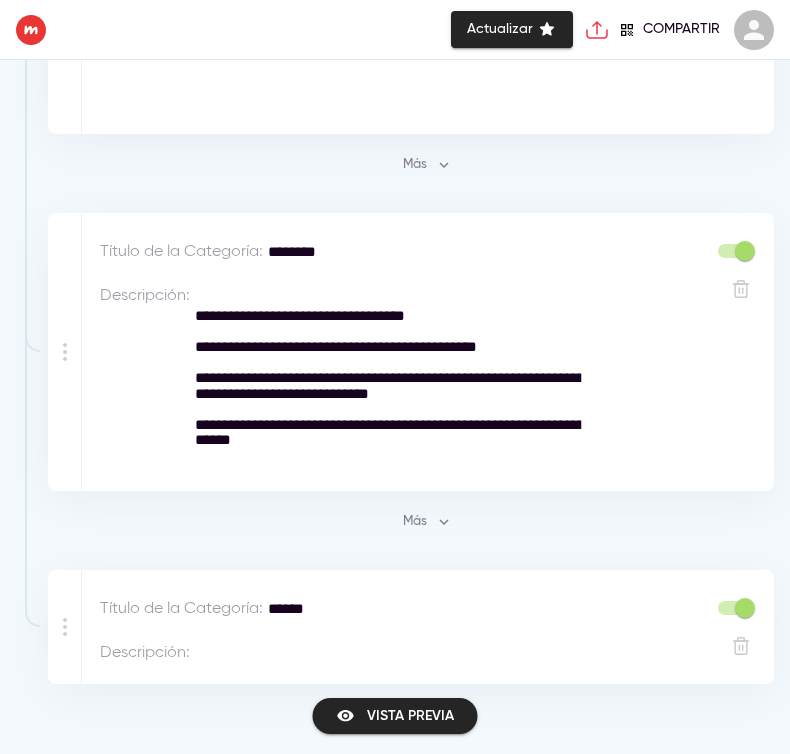 click on "**********" at bounding box center [388, 377] 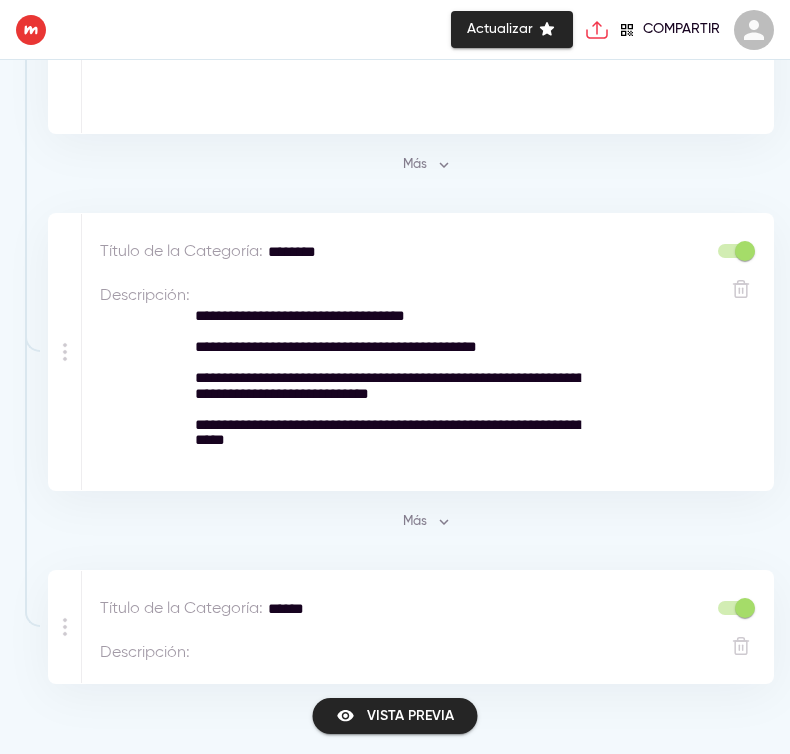 click on "**********" at bounding box center (388, 377) 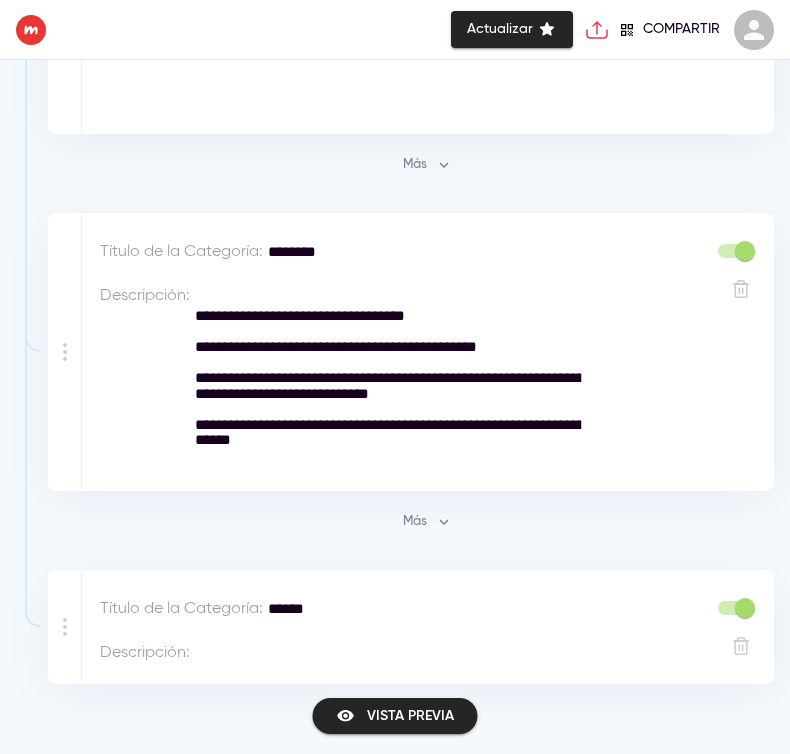 scroll, scrollTop: 709, scrollLeft: 0, axis: vertical 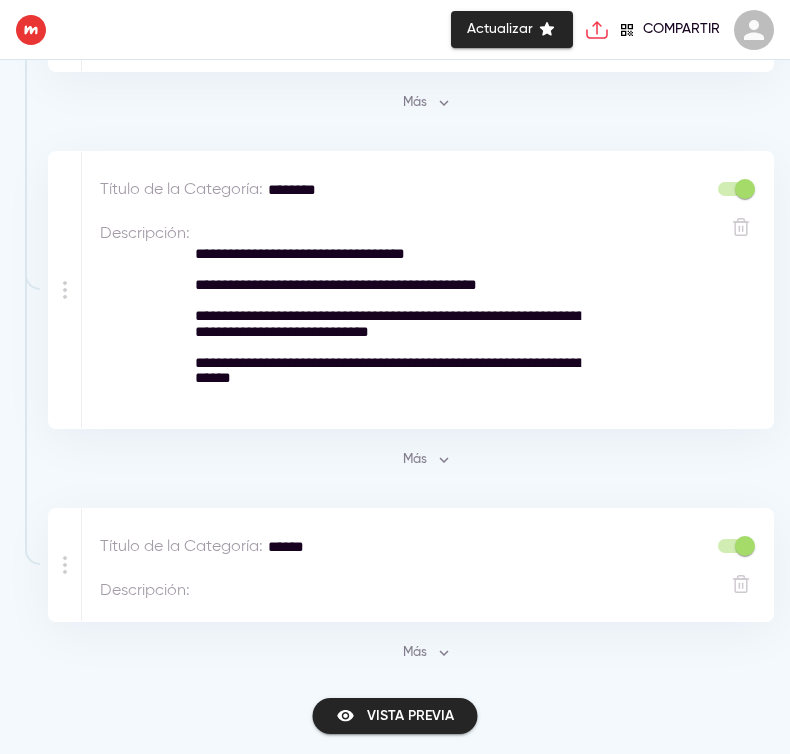 type on "**********" 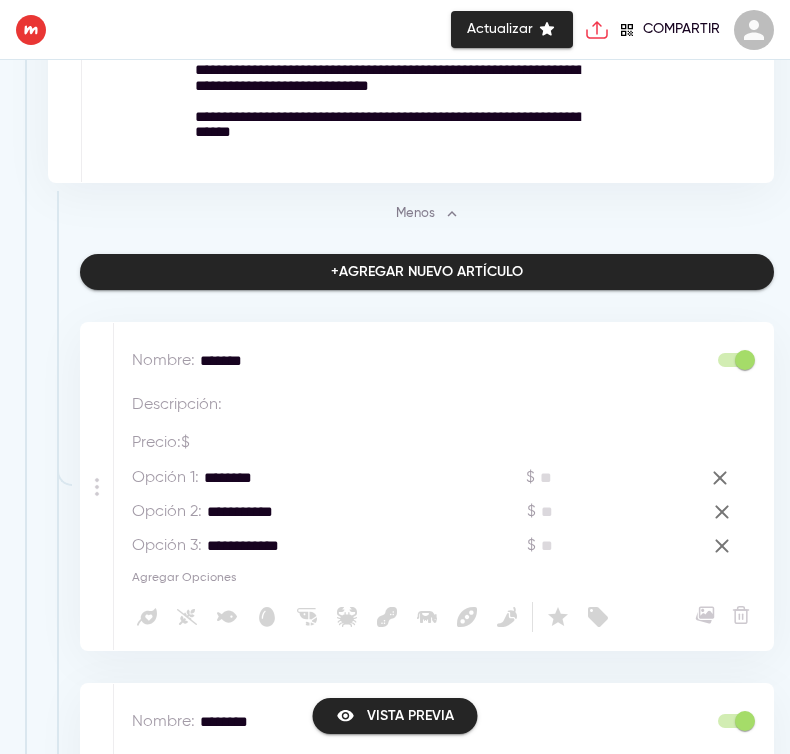 scroll, scrollTop: 1330, scrollLeft: 0, axis: vertical 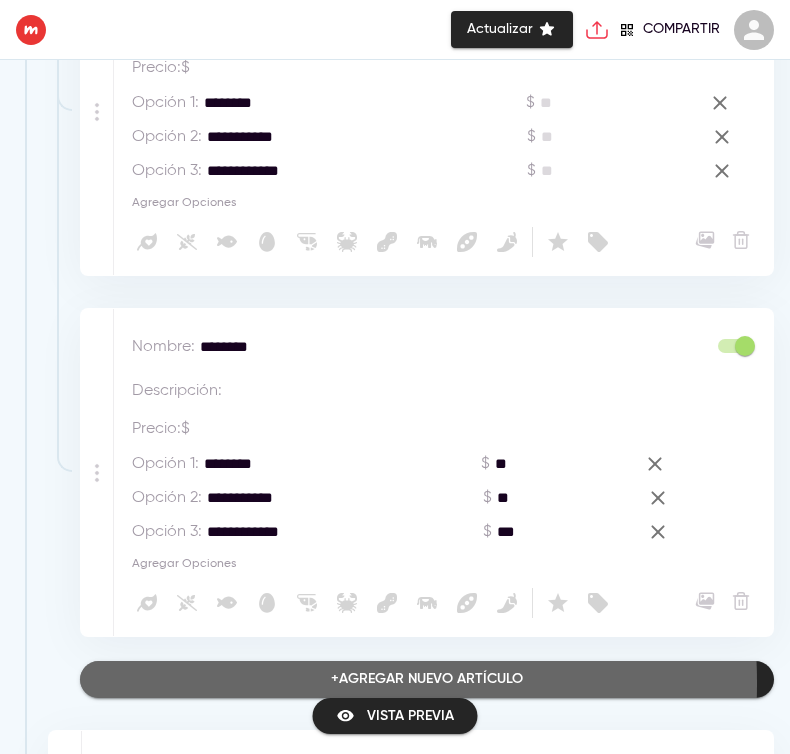 click on "+  Agregar nuevo artículo" at bounding box center [427, 679] 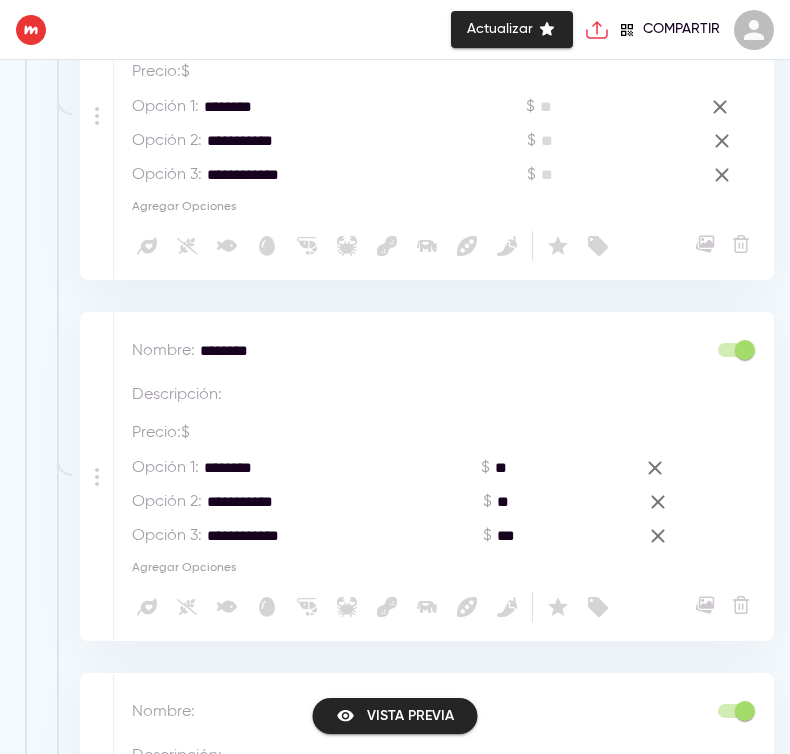scroll, scrollTop: 1589, scrollLeft: 0, axis: vertical 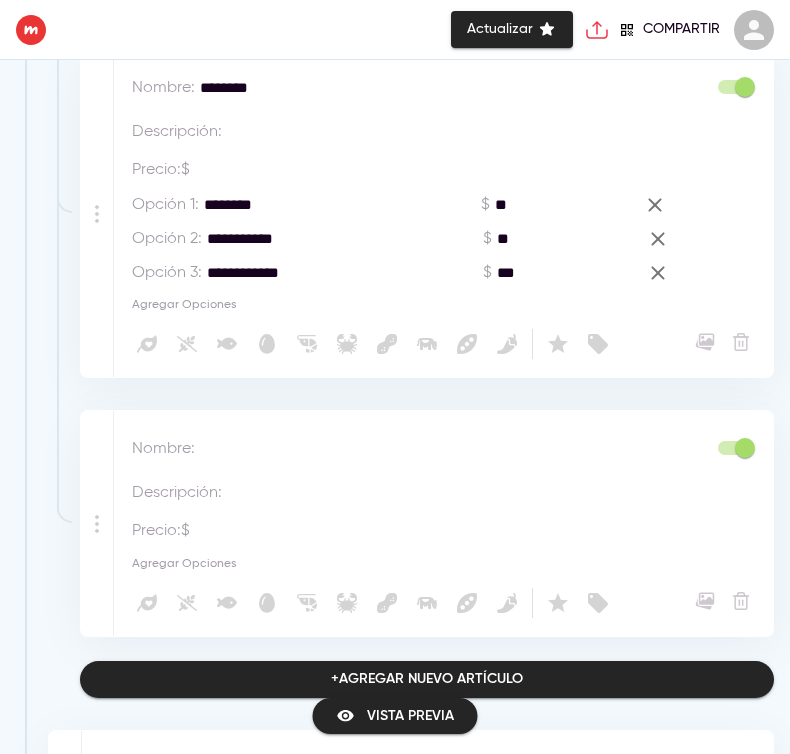 click on "Nombre : *" at bounding box center [419, 449] 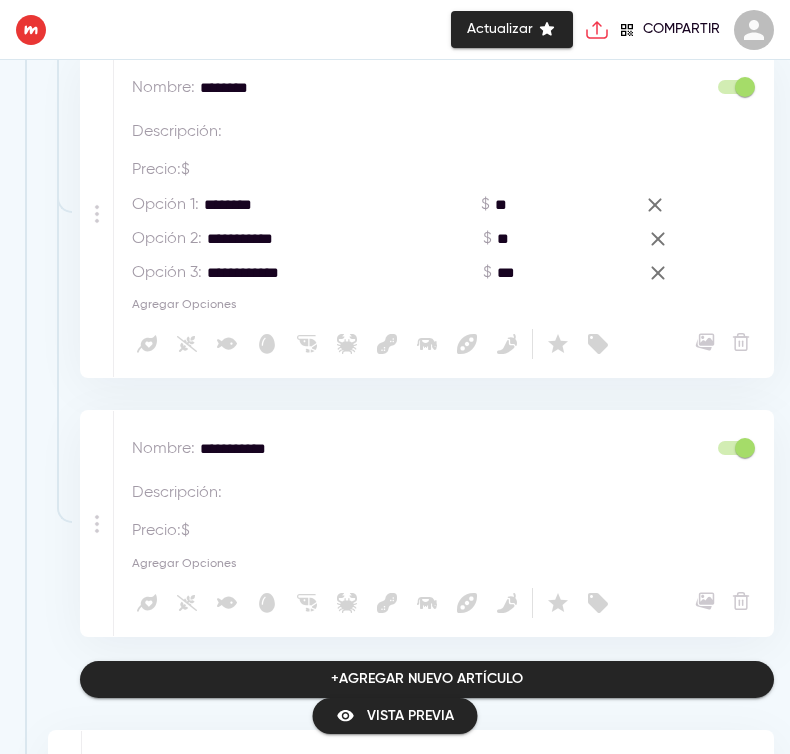 drag, startPoint x: 225, startPoint y: 448, endPoint x: 423, endPoint y: 450, distance: 198.0101 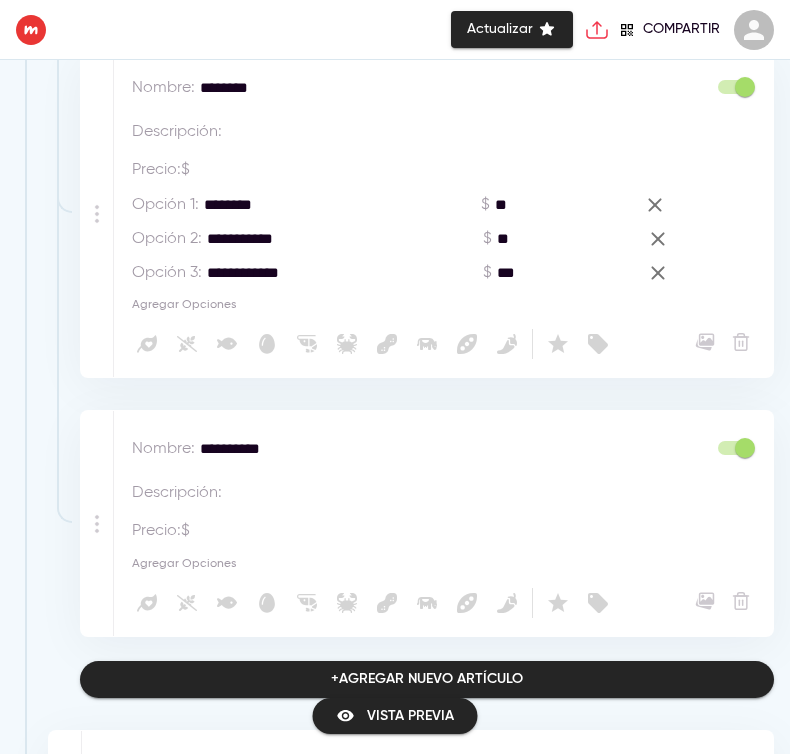 type on "**********" 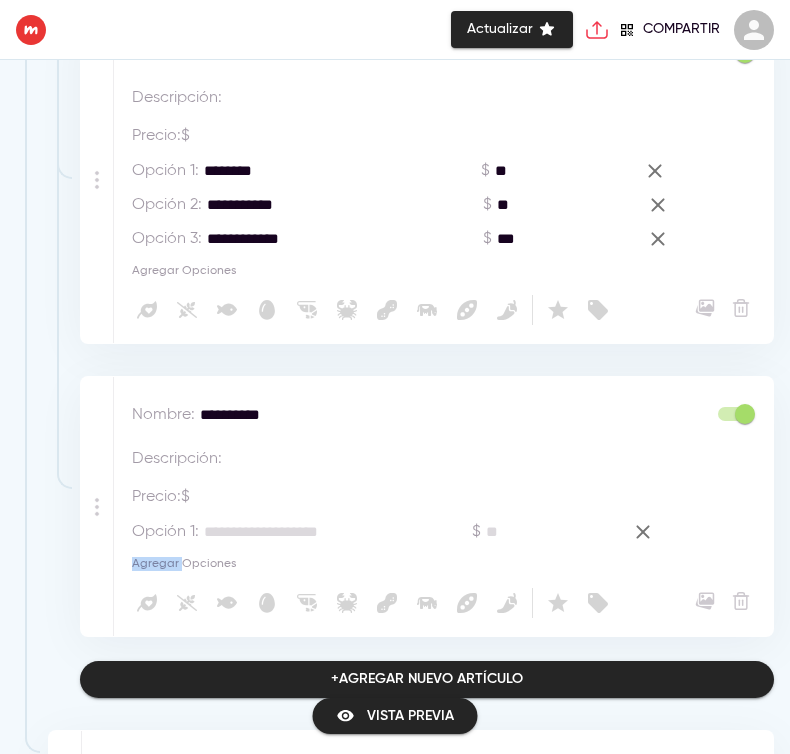 click on "Agregar Opciones" at bounding box center (184, 564) 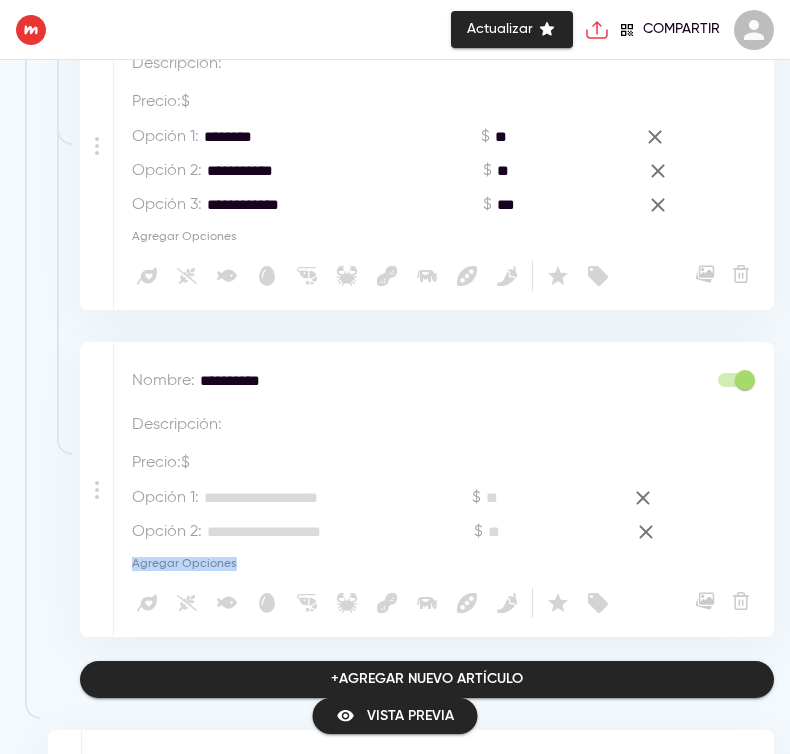 click on "Agregar Opciones" at bounding box center [184, 564] 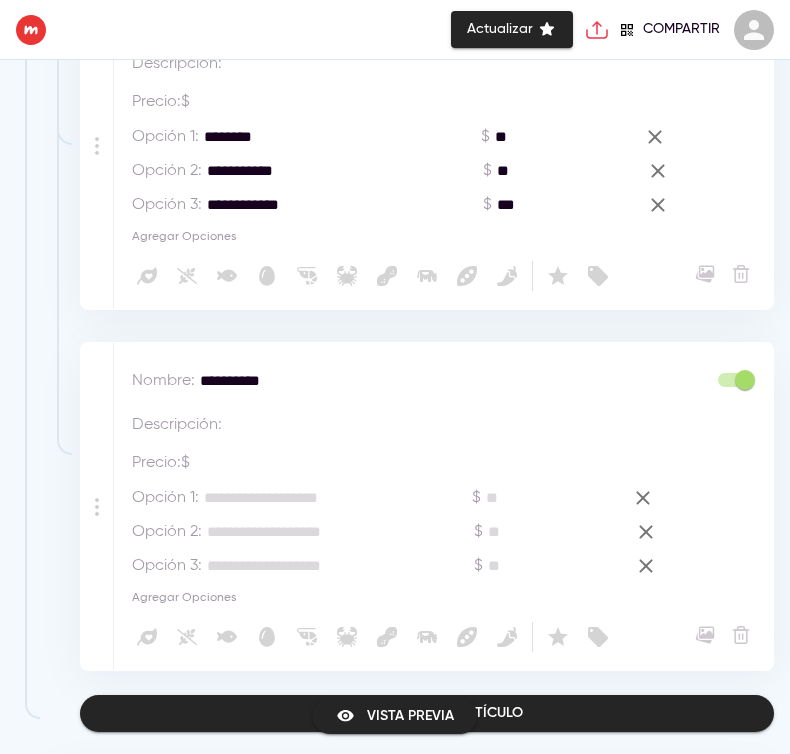 scroll, scrollTop: 1691, scrollLeft: 0, axis: vertical 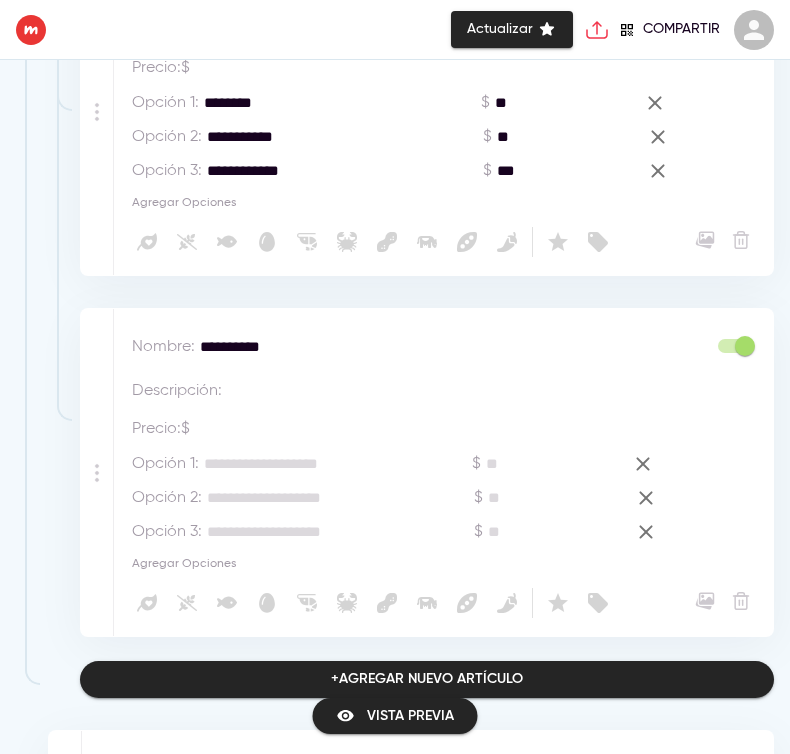 click at bounding box center [304, 464] 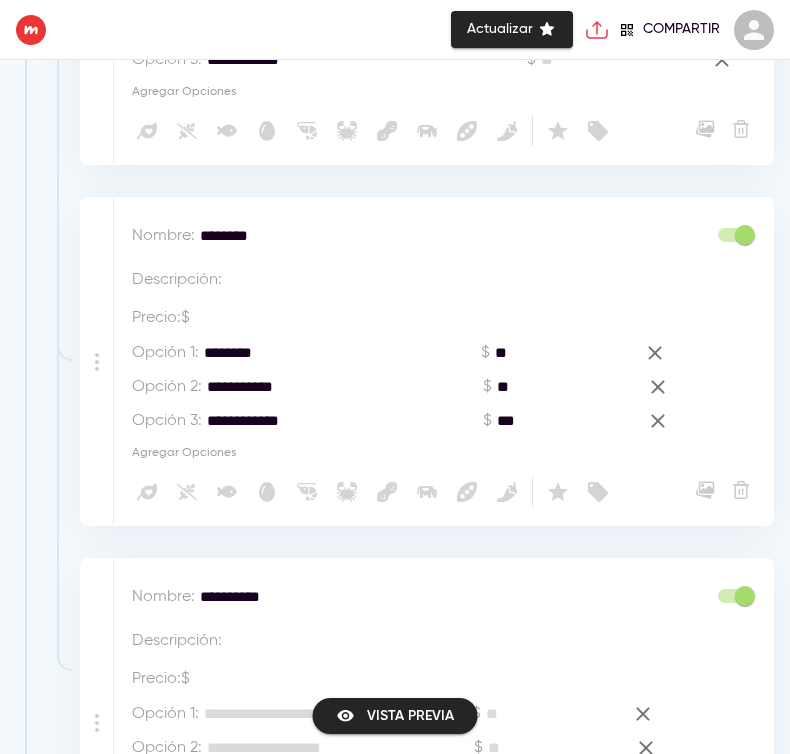 scroll, scrollTop: 1566, scrollLeft: 0, axis: vertical 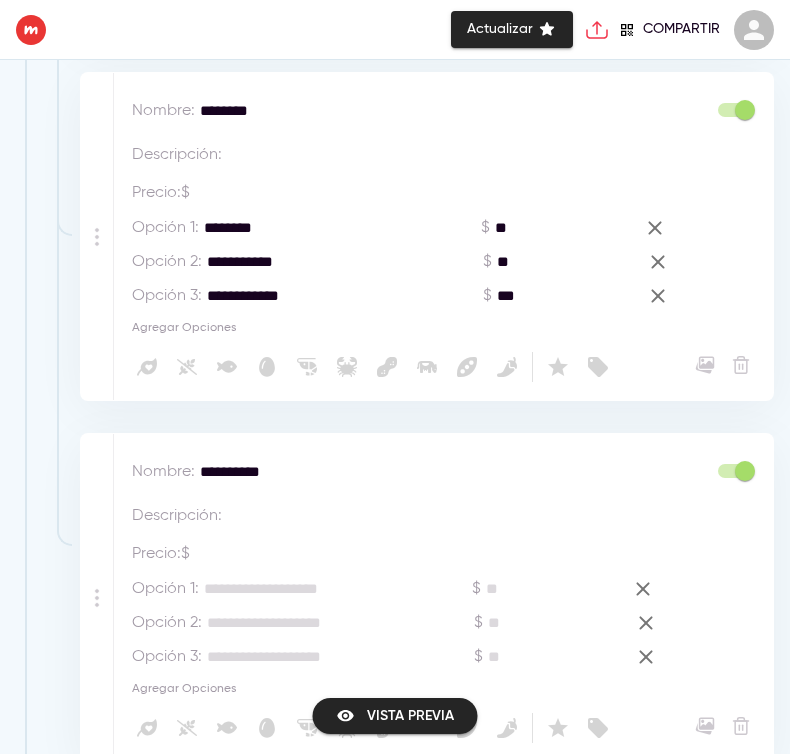 click on "********" at bounding box center (307, 228) 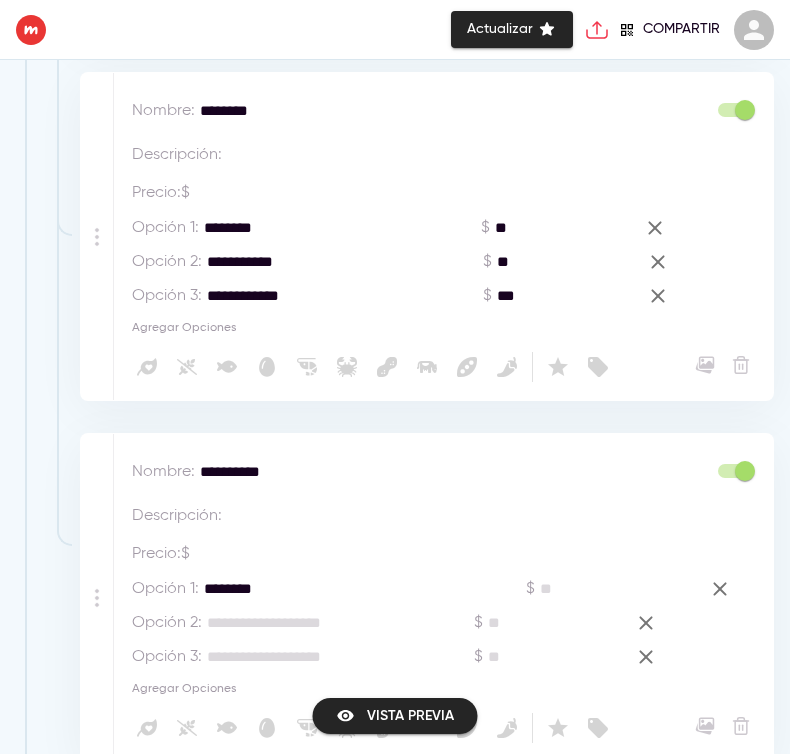 type on "********" 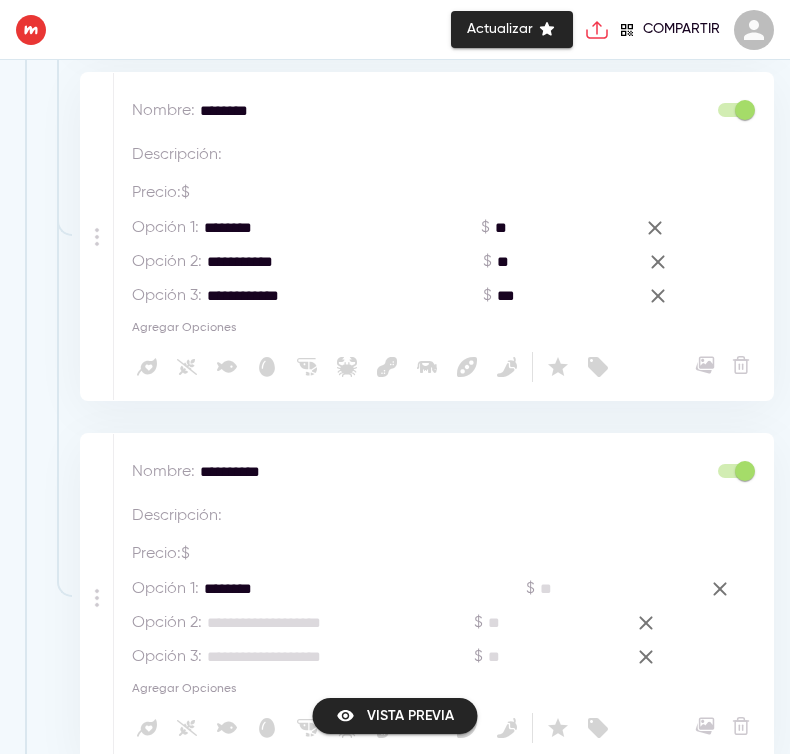 drag, startPoint x: 211, startPoint y: 261, endPoint x: 351, endPoint y: 277, distance: 140.91132 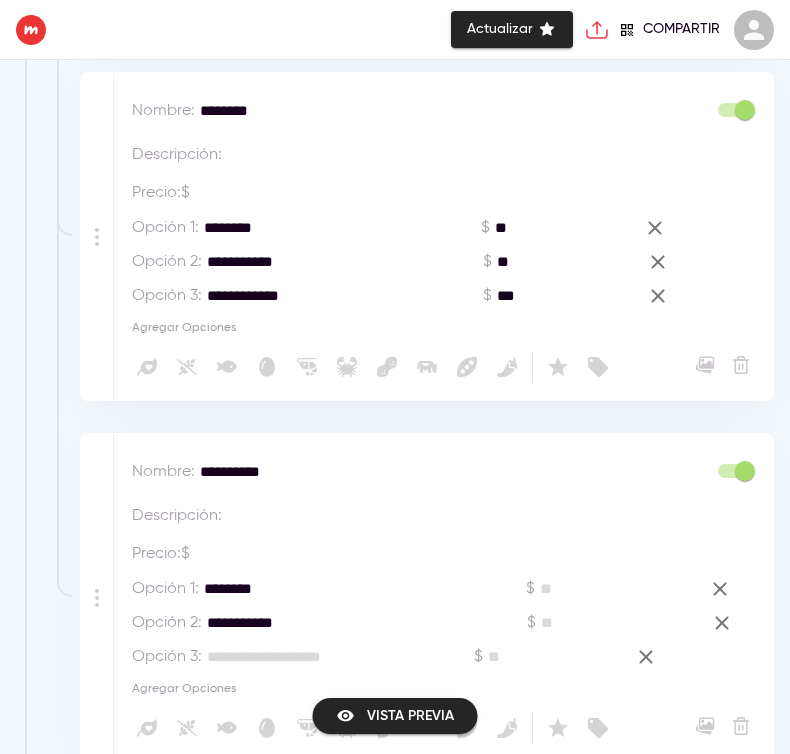 type on "**********" 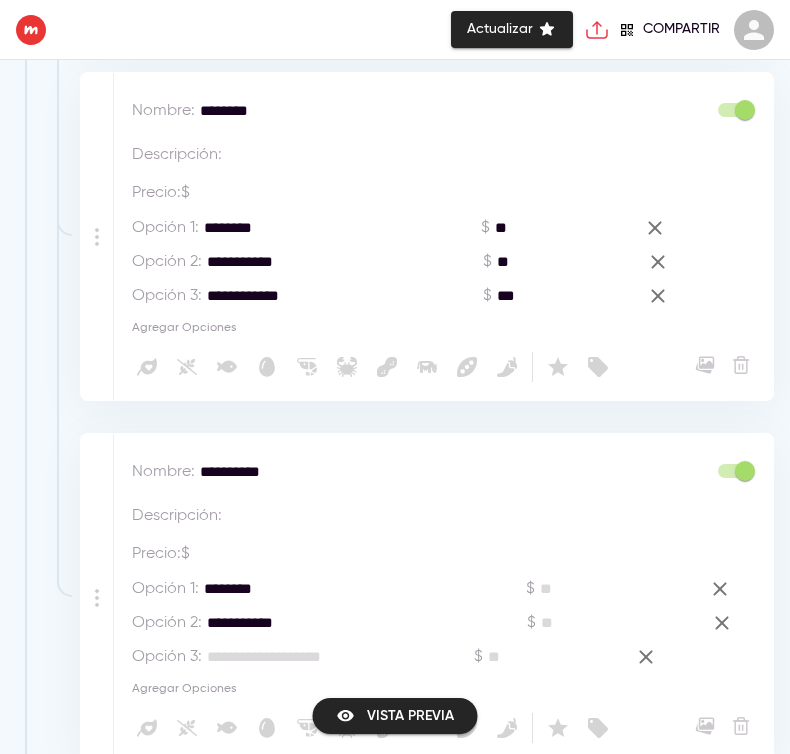 drag, startPoint x: 212, startPoint y: 292, endPoint x: 396, endPoint y: 307, distance: 184.6104 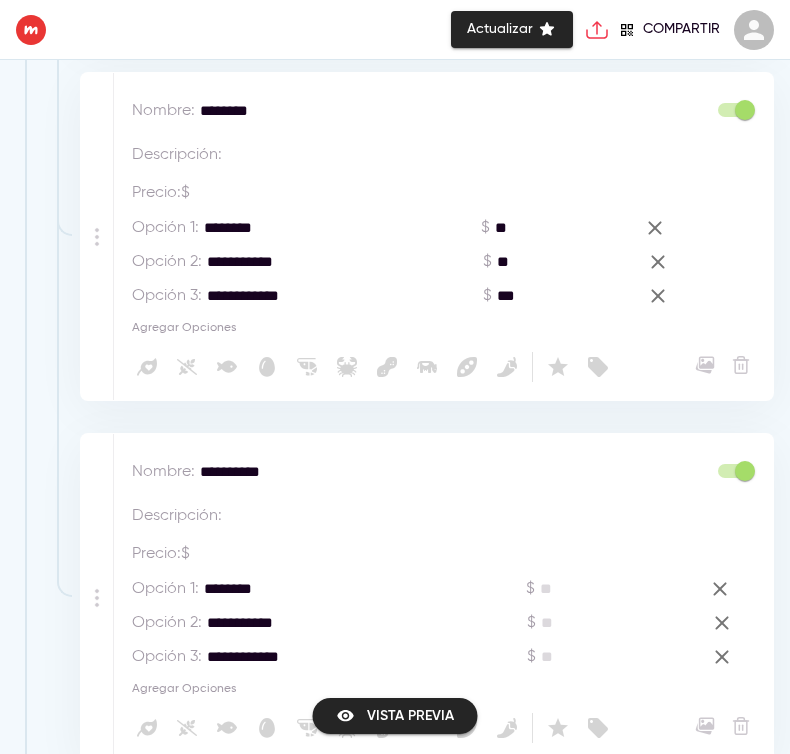 type on "**********" 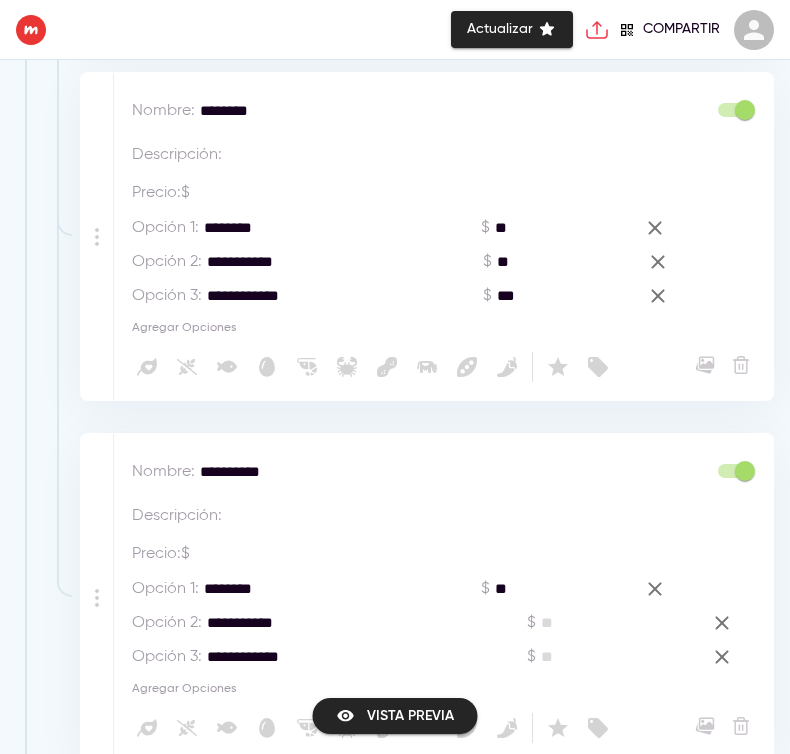 type on "**" 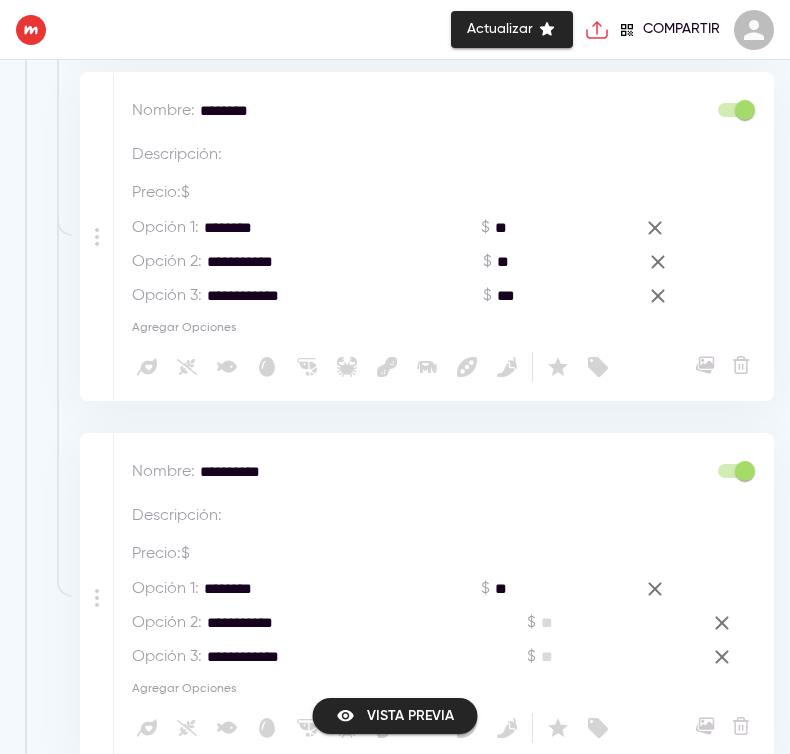 click at bounding box center [599, 623] 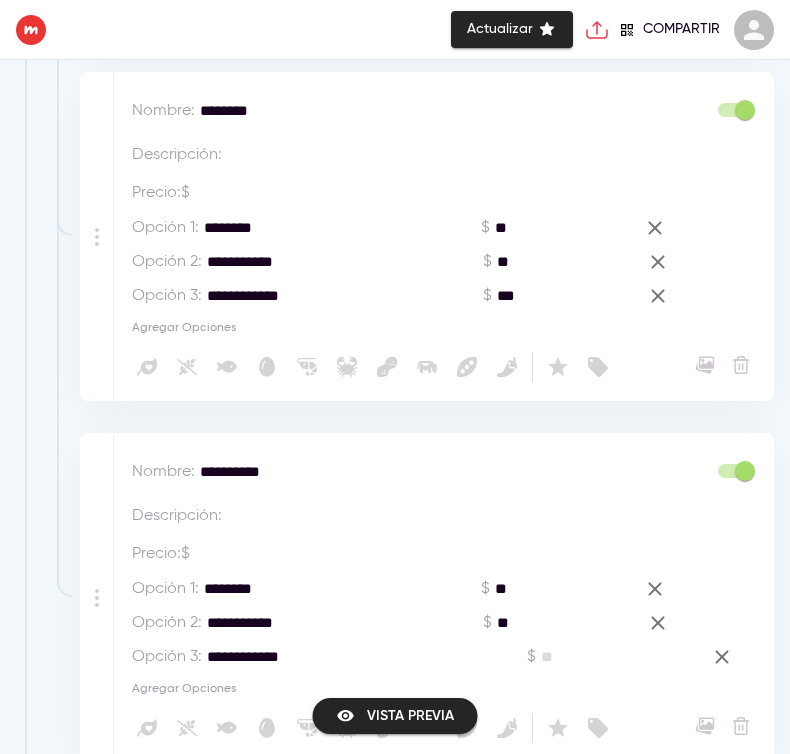 type on "**" 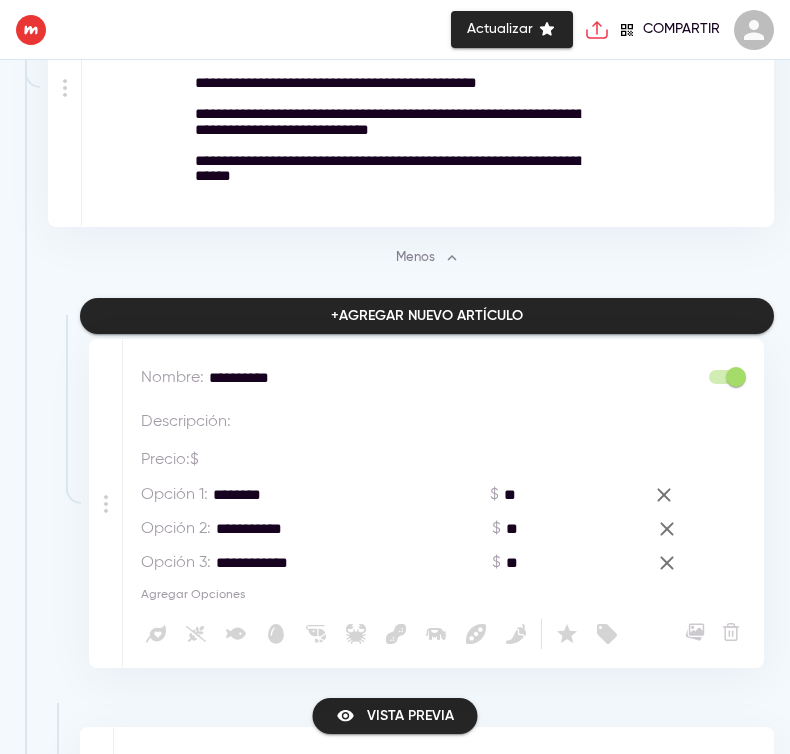 scroll, scrollTop: 916, scrollLeft: 0, axis: vertical 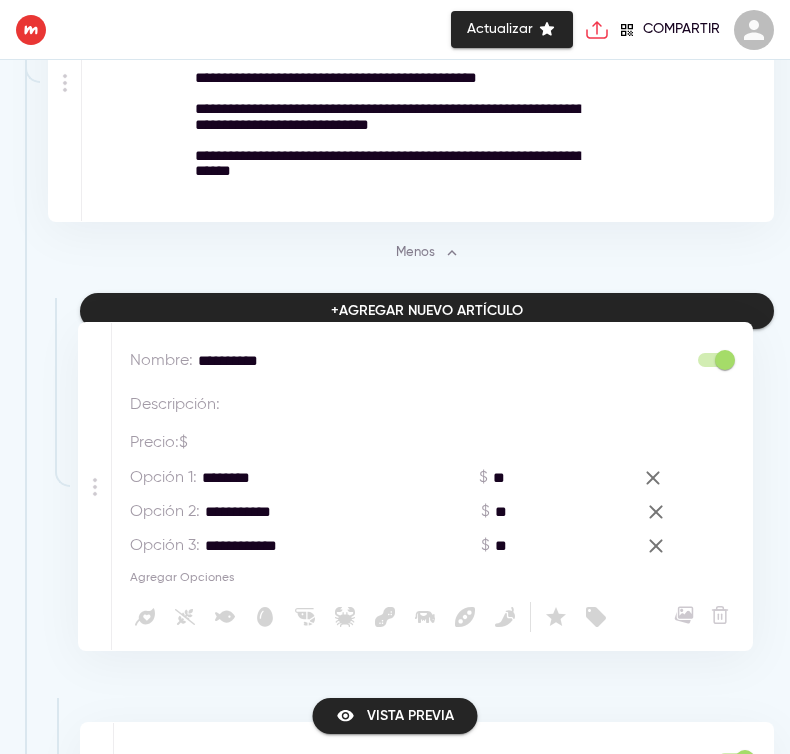drag, startPoint x: 86, startPoint y: 602, endPoint x: 82, endPoint y: 481, distance: 121.0661 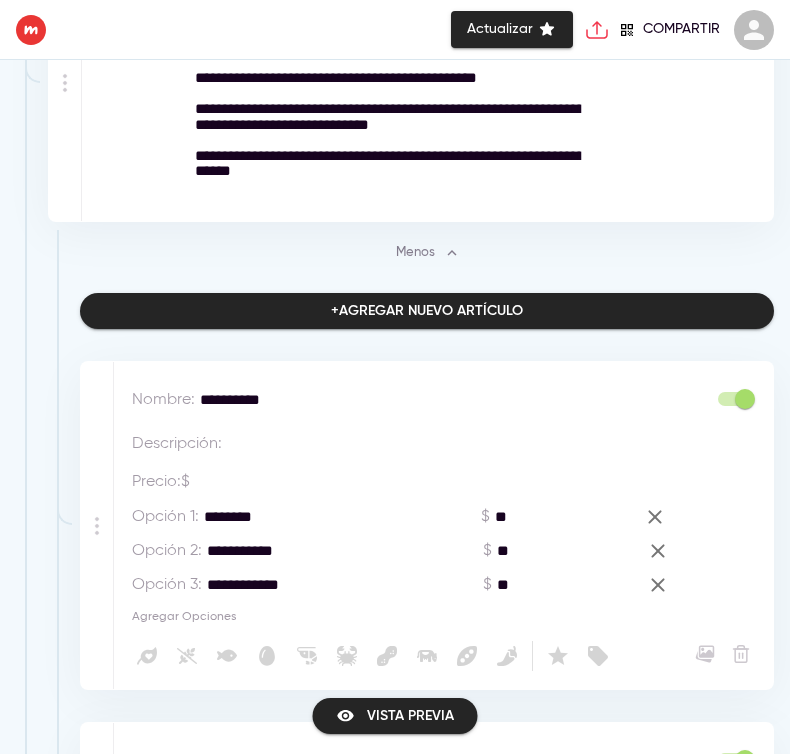scroll, scrollTop: 1291, scrollLeft: 0, axis: vertical 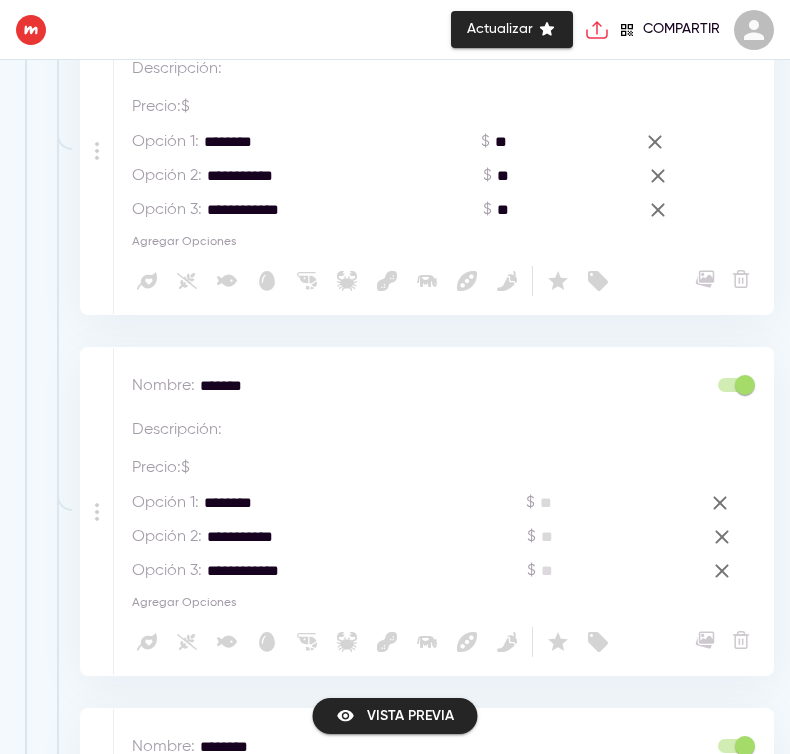 type on "**" 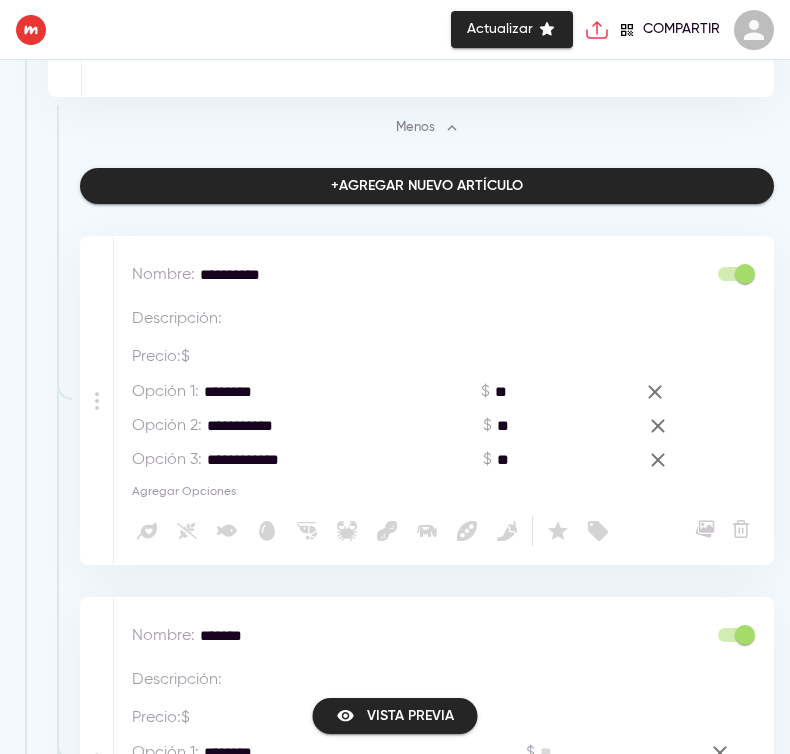 scroll, scrollTop: 1291, scrollLeft: 0, axis: vertical 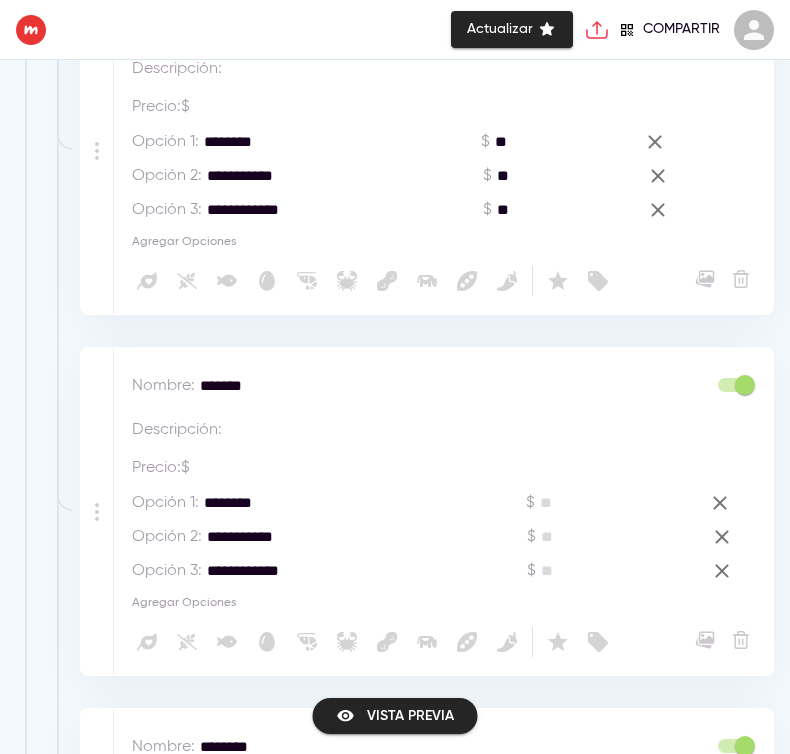 click on "Nombre :" at bounding box center (166, 386) 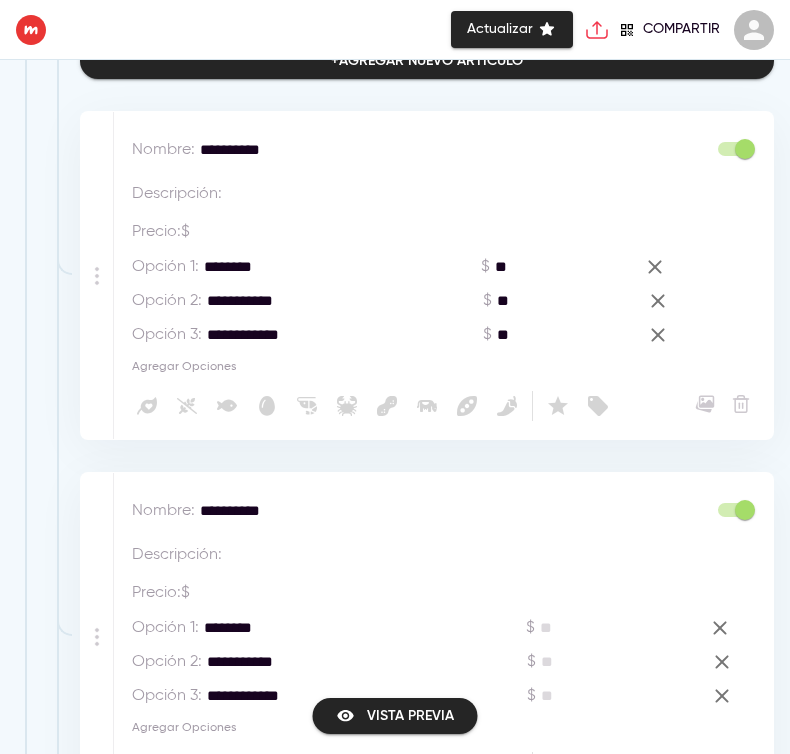scroll, scrollTop: 1291, scrollLeft: 0, axis: vertical 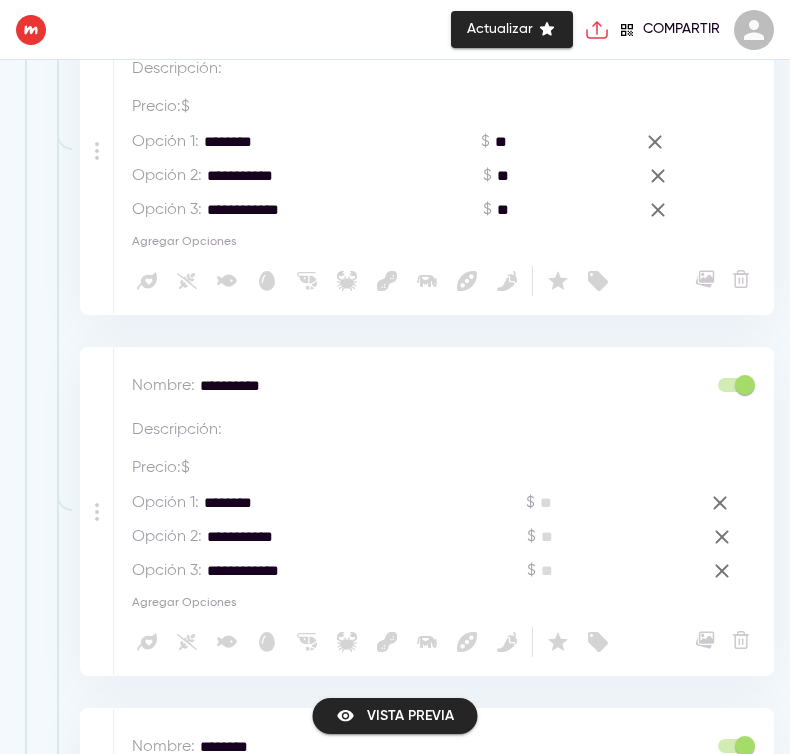 type on "**********" 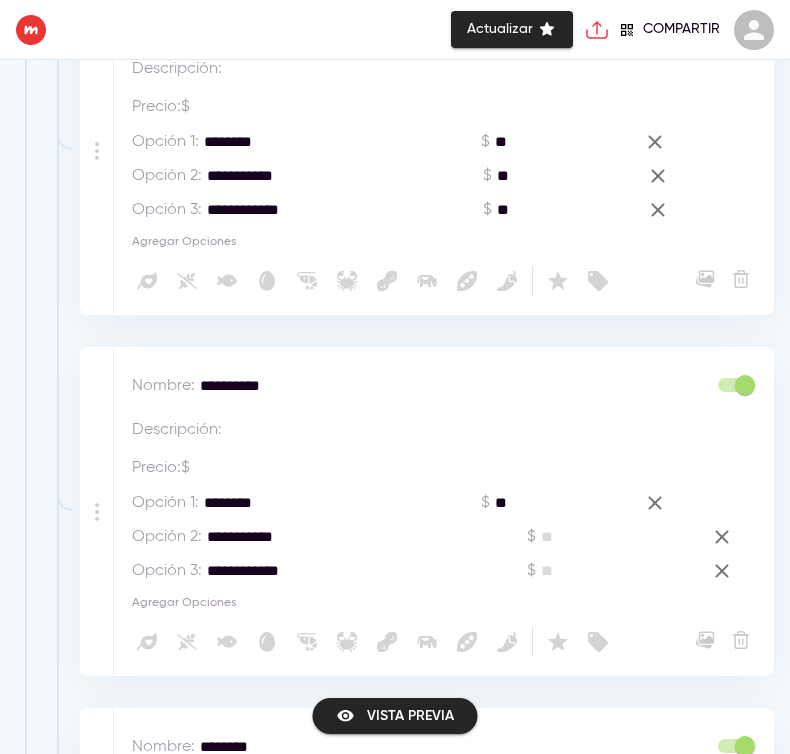 type on "**" 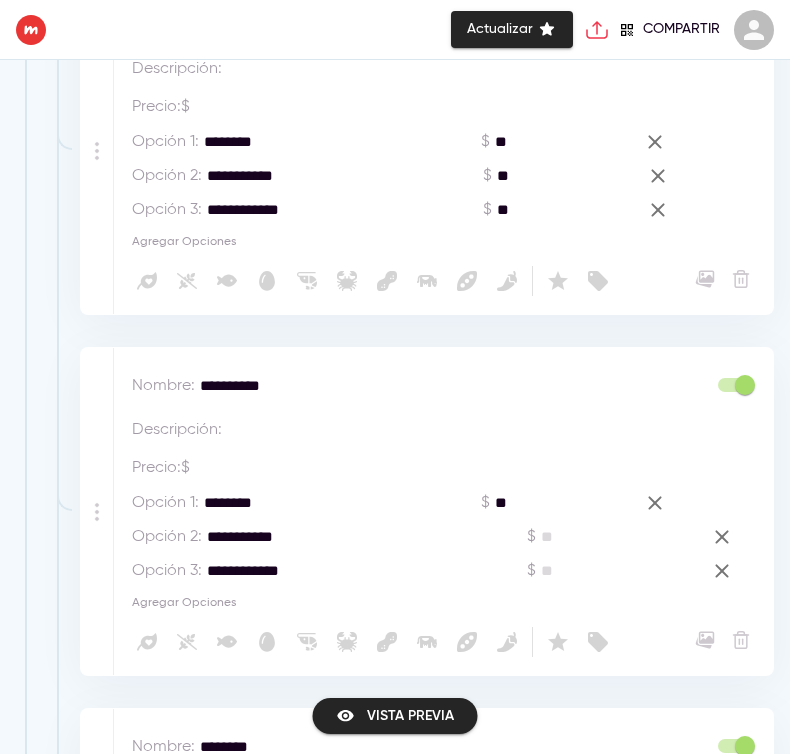 click on "**********" at bounding box center [448, 537] 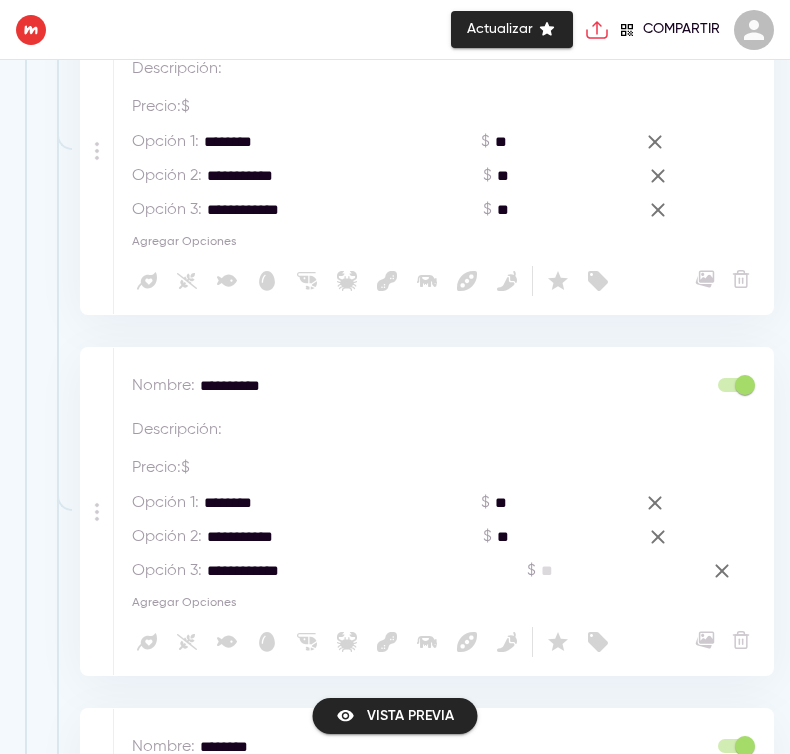 type on "**" 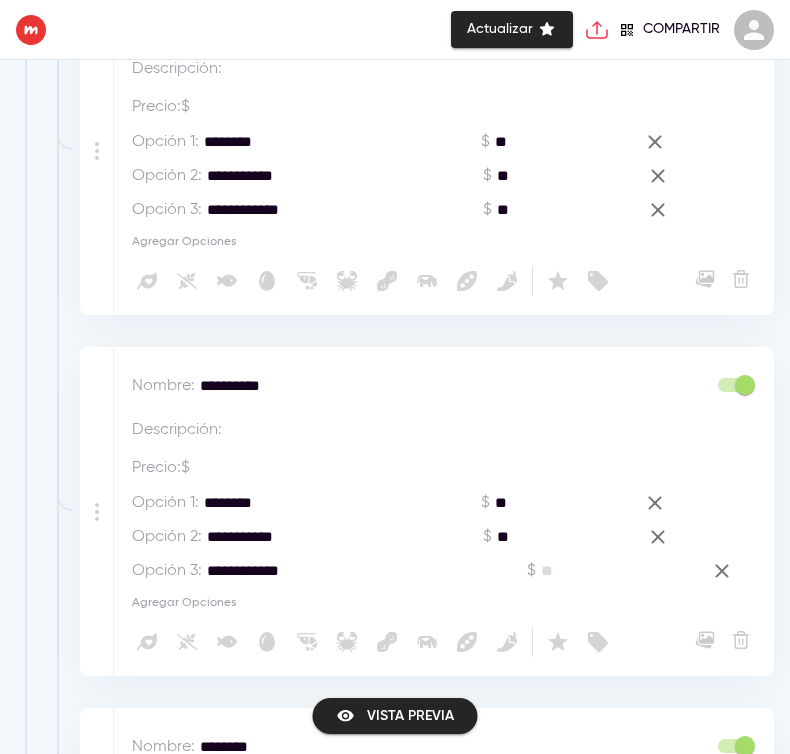 click on "**********" at bounding box center [448, 571] 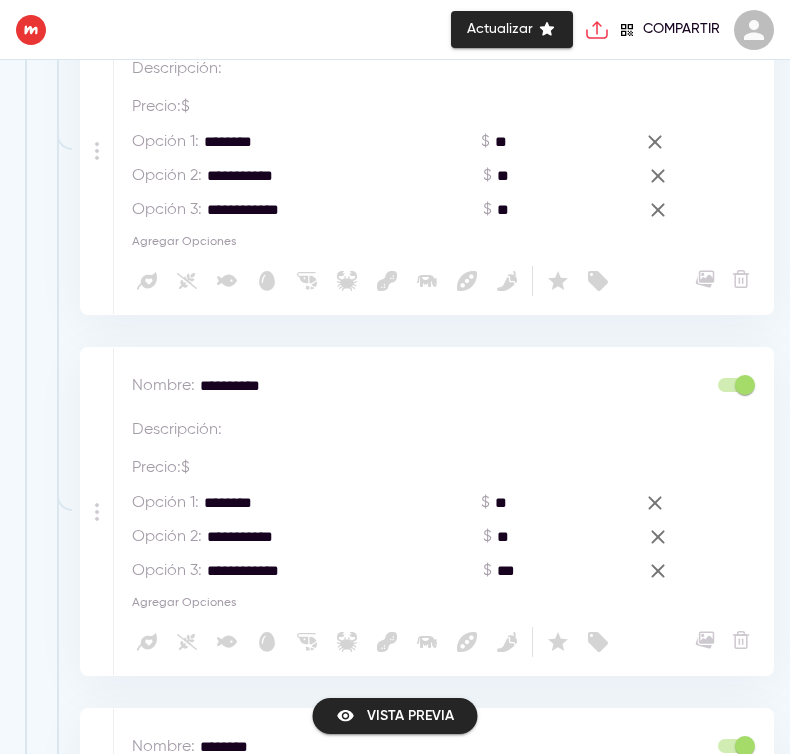 scroll, scrollTop: 1541, scrollLeft: 0, axis: vertical 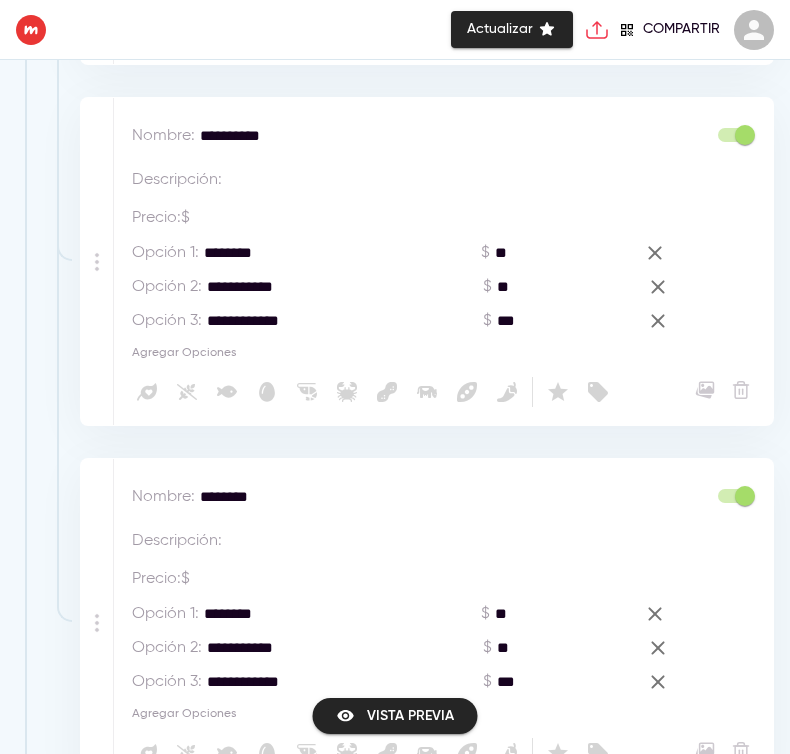 type on "***" 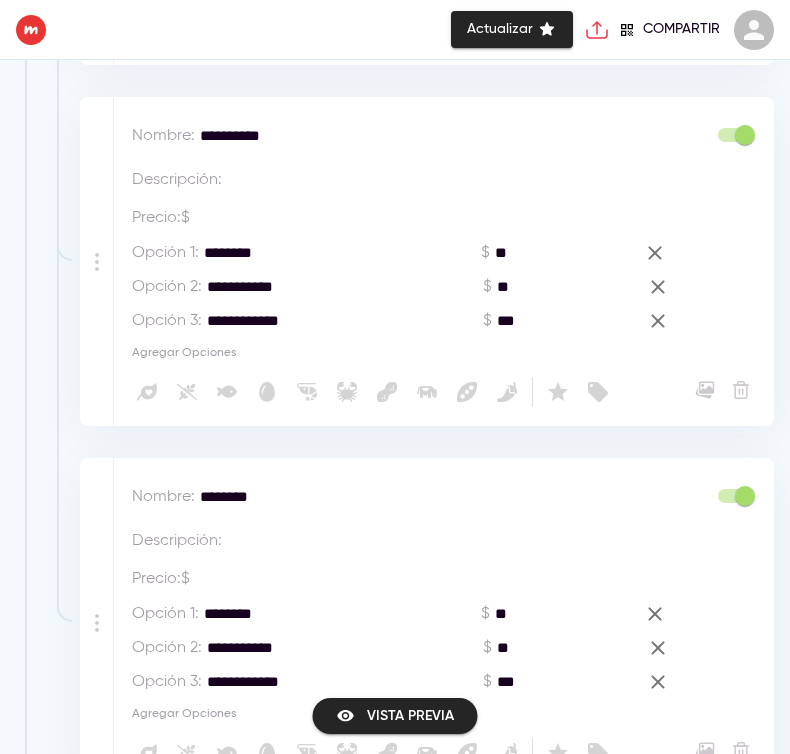 paste on "****" 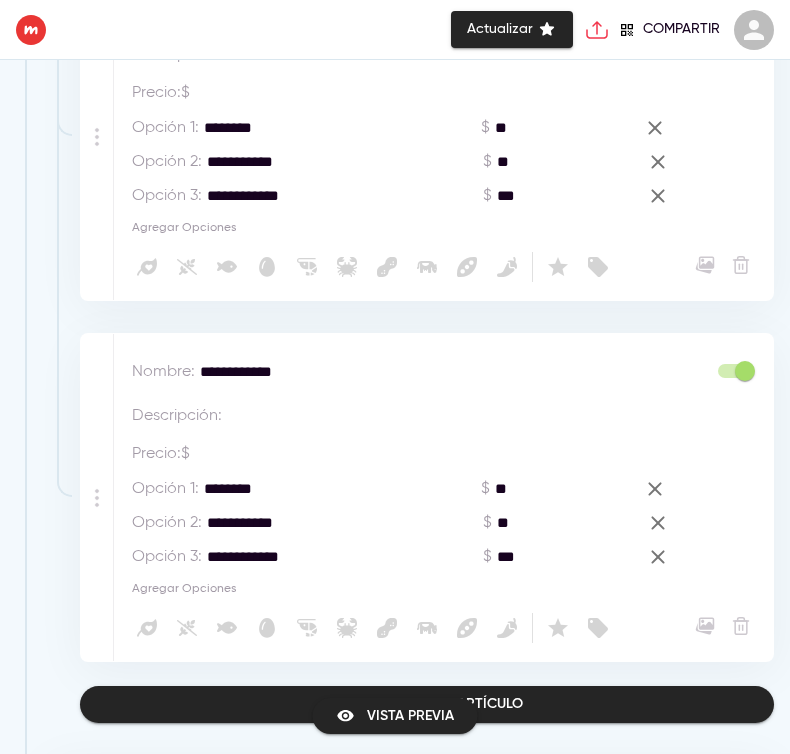 scroll, scrollTop: 1913, scrollLeft: 0, axis: vertical 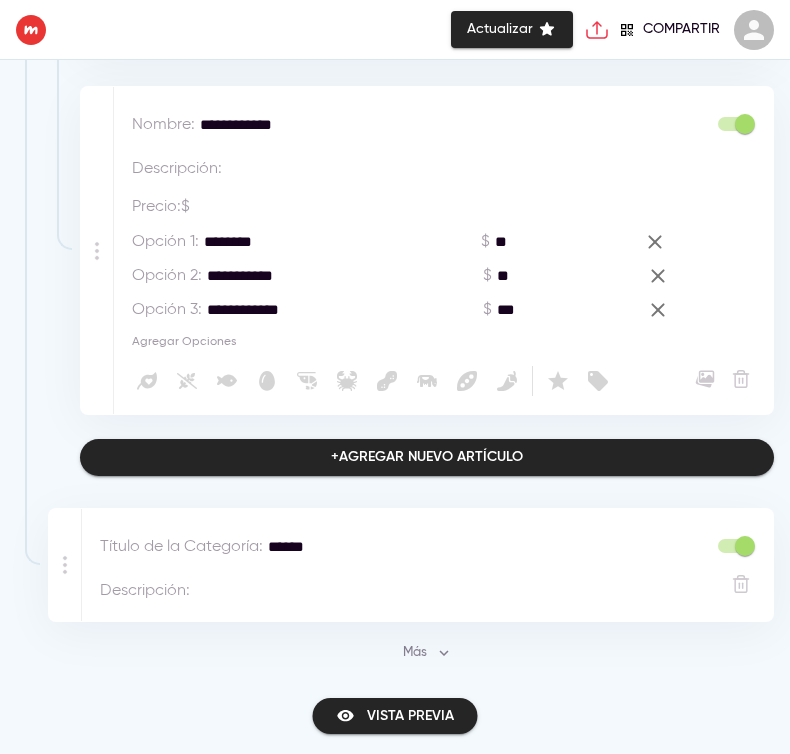 type on "**********" 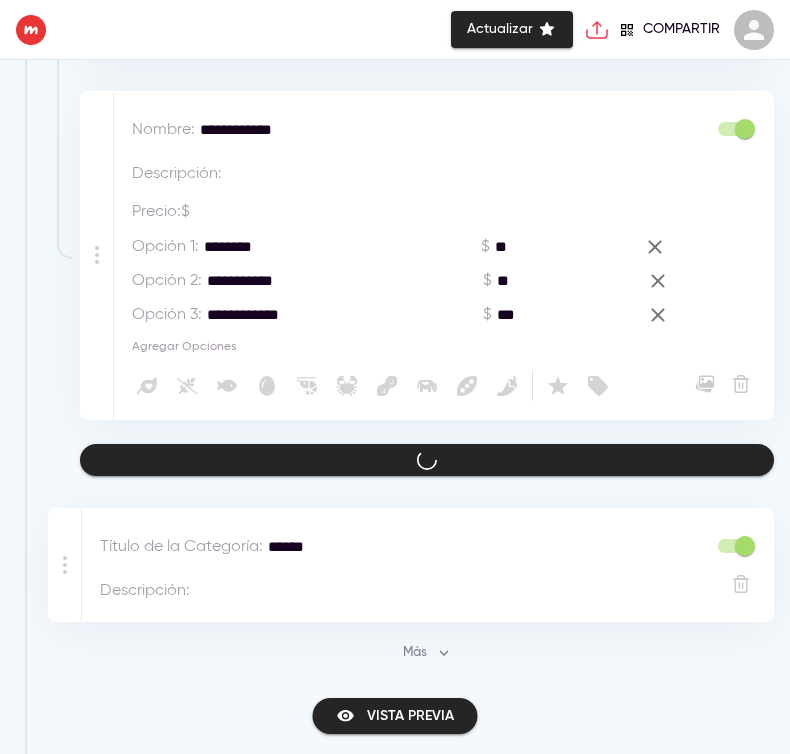 scroll, scrollTop: 2172, scrollLeft: 0, axis: vertical 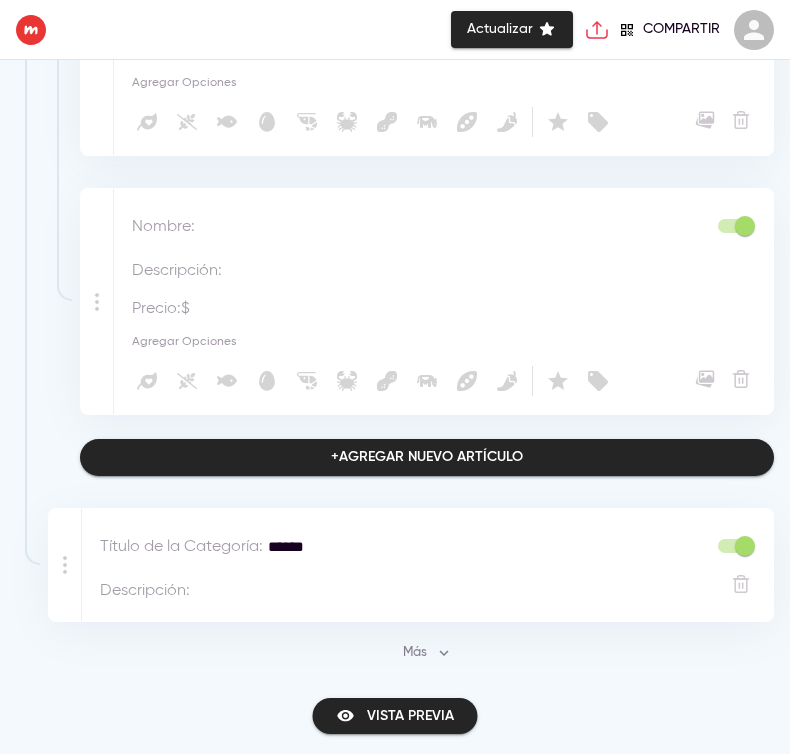 click at bounding box center [390, 227] 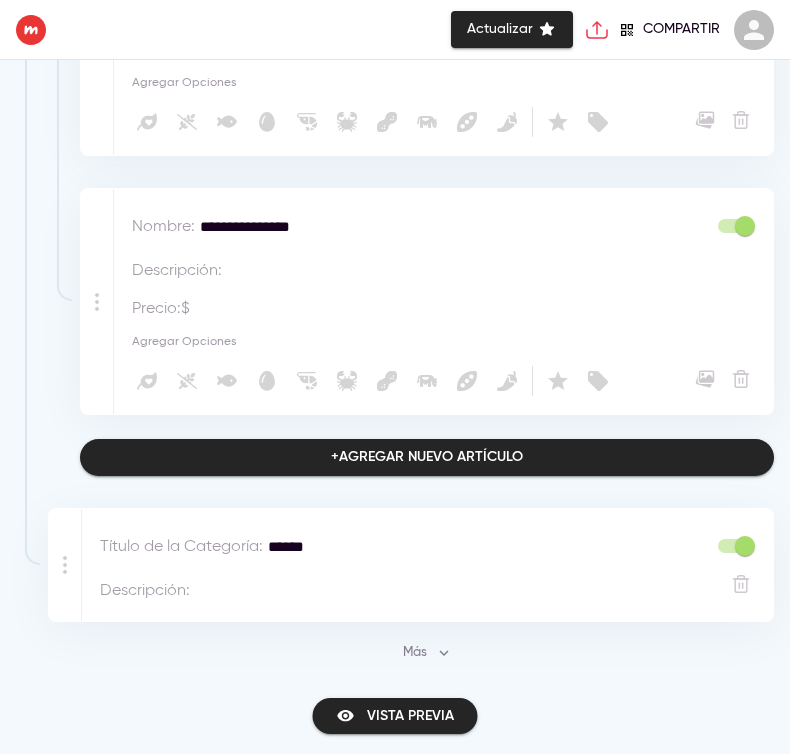 click on "**********" at bounding box center [383, 227] 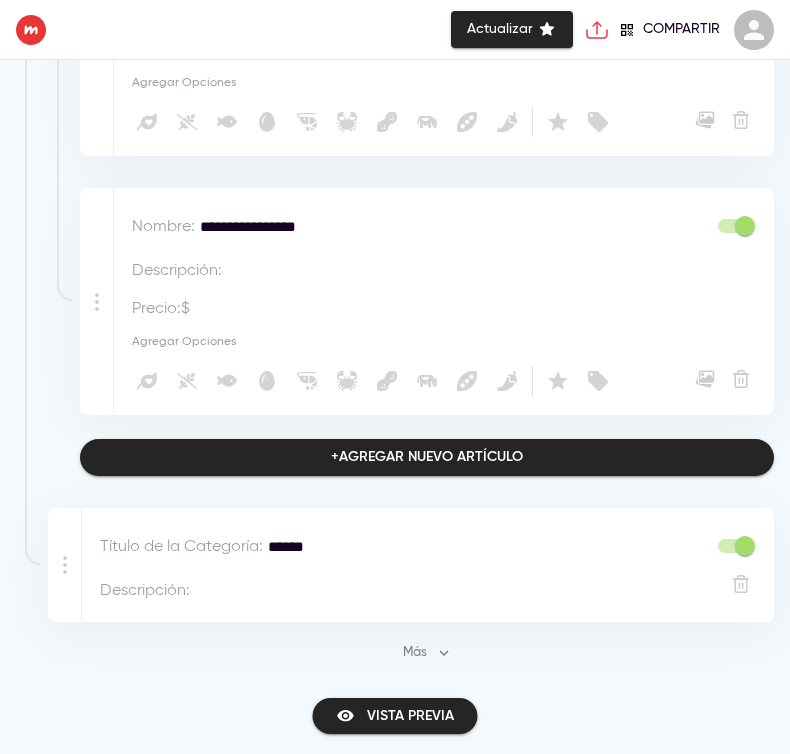 type on "**********" 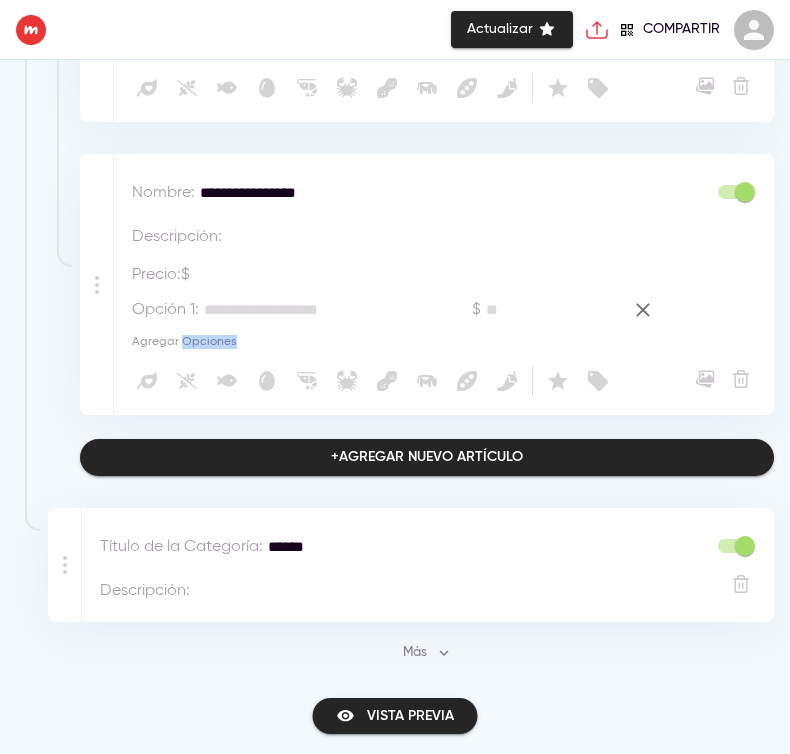 click on "Agregar Opciones" at bounding box center (184, 342) 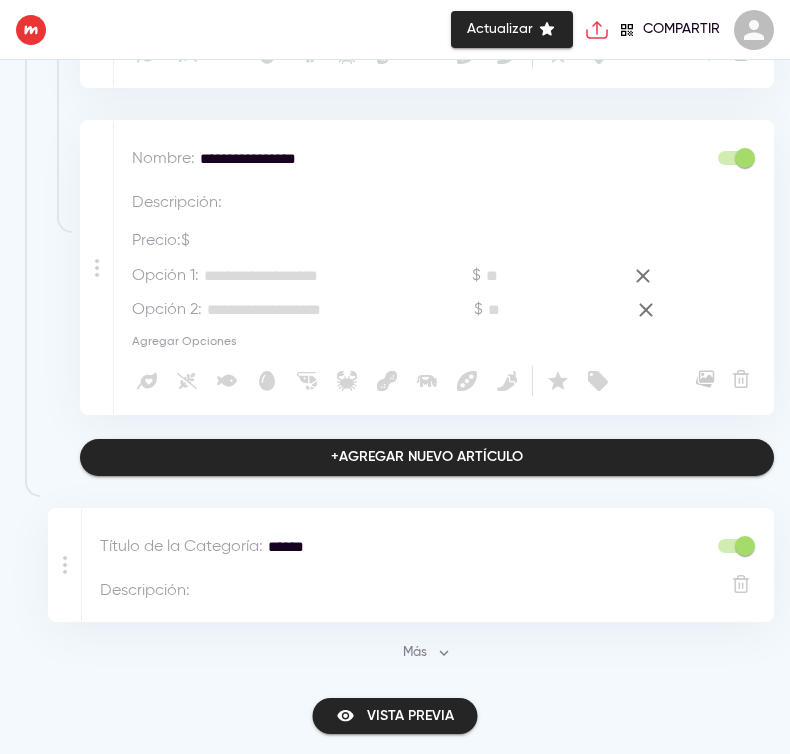 click on "Agregar Opciones" at bounding box center (184, 342) 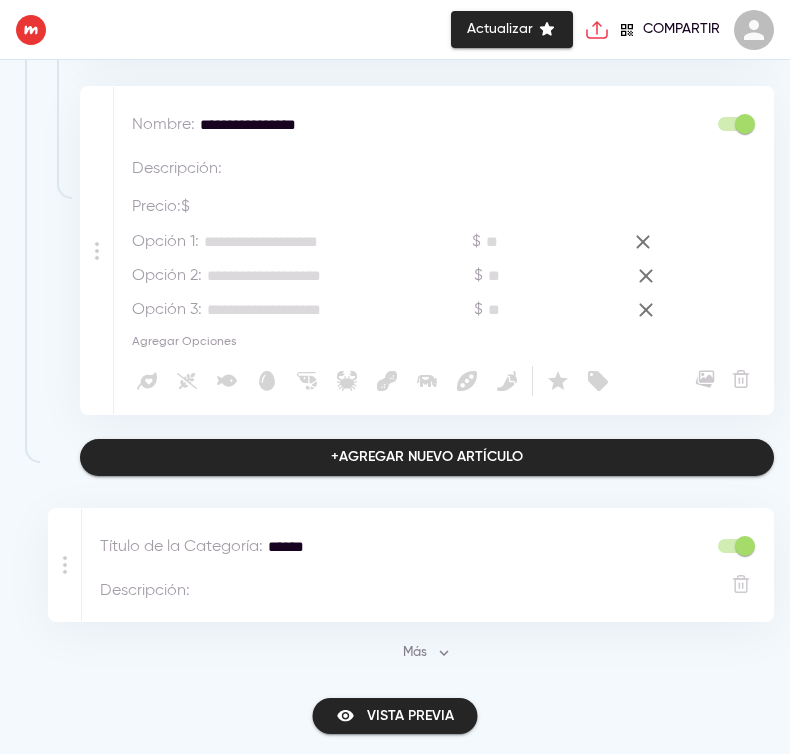 scroll, scrollTop: 2024, scrollLeft: 0, axis: vertical 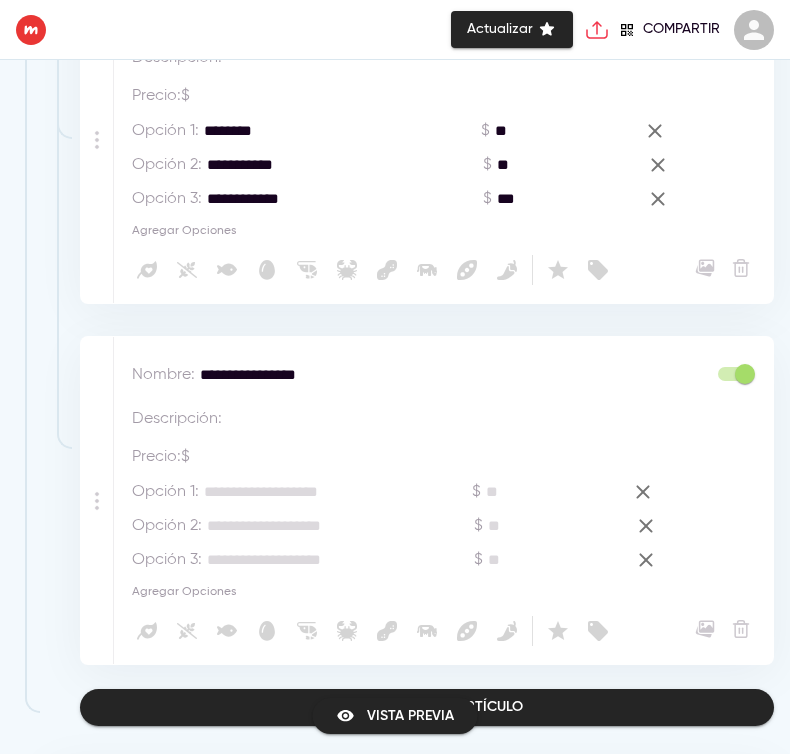 click on "********" at bounding box center (307, 131) 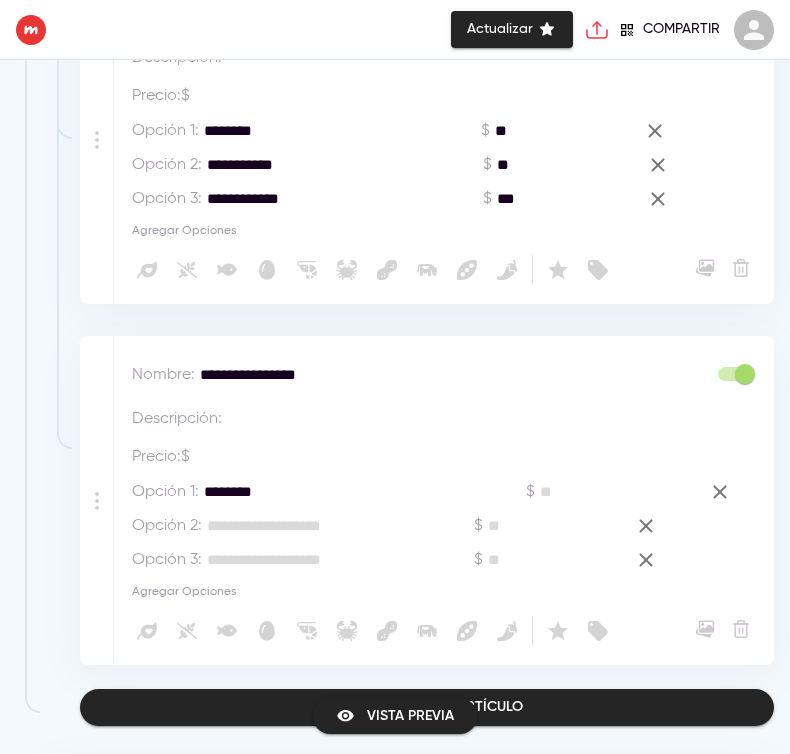 type on "********" 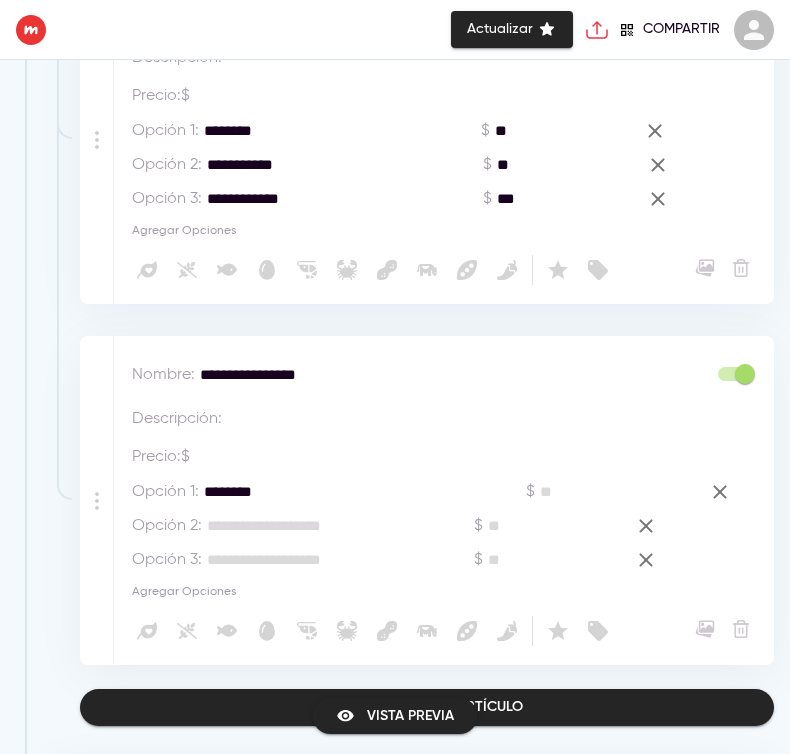 drag, startPoint x: 207, startPoint y: 162, endPoint x: 396, endPoint y: 170, distance: 189.16924 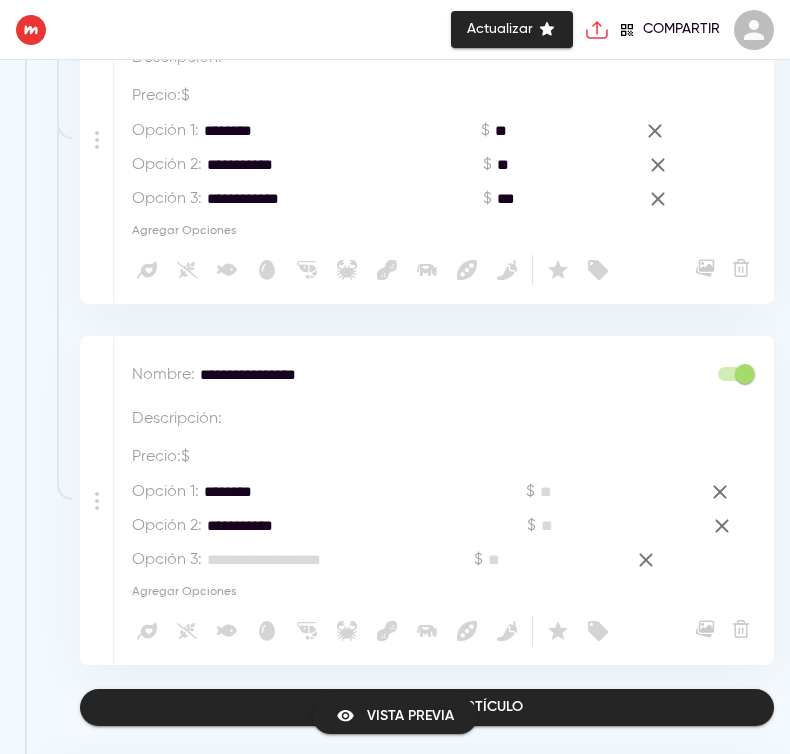 type on "**********" 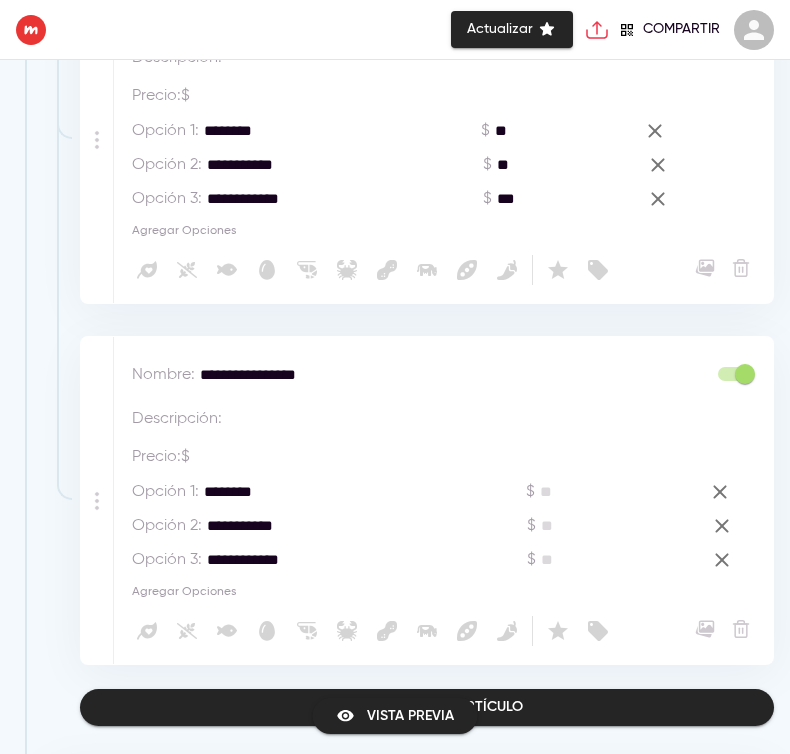type on "**********" 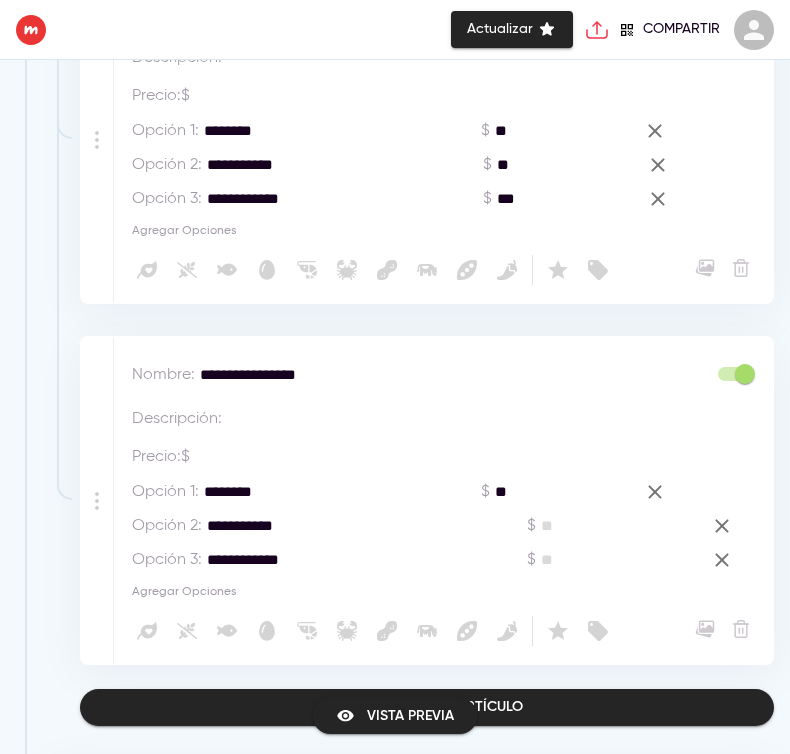 type on "**" 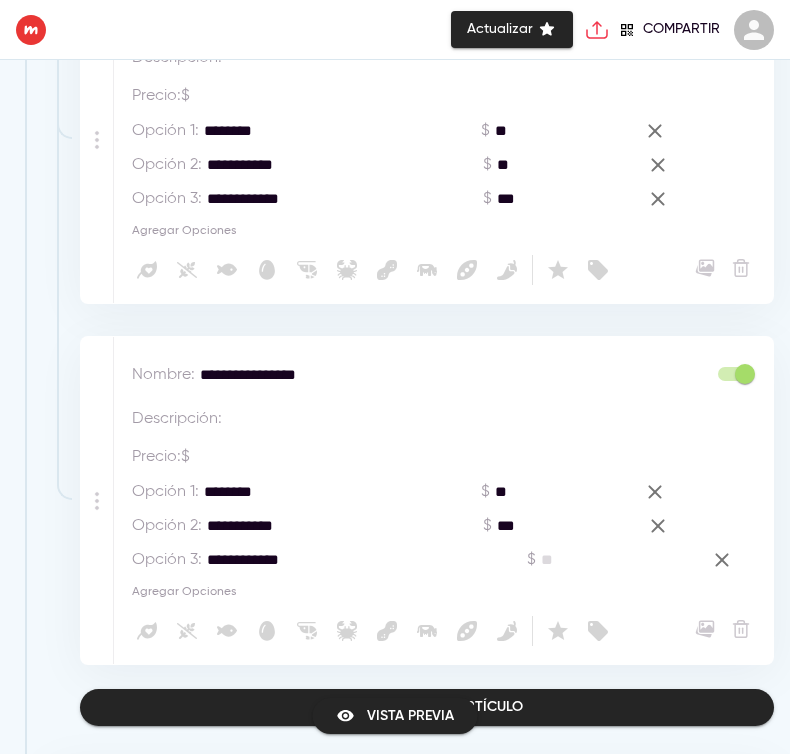type on "***" 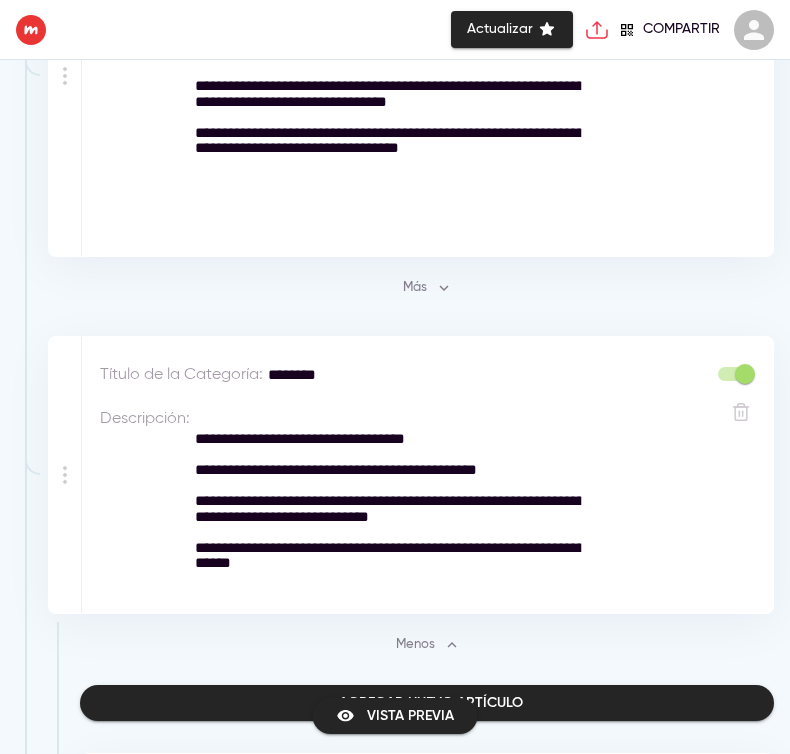 scroll, scrollTop: 649, scrollLeft: 0, axis: vertical 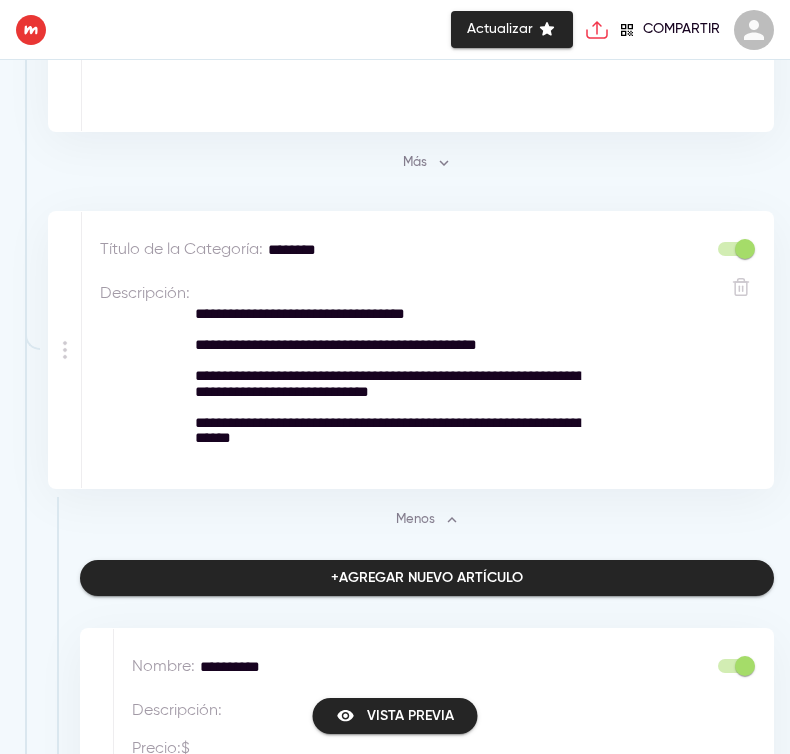 type on "***" 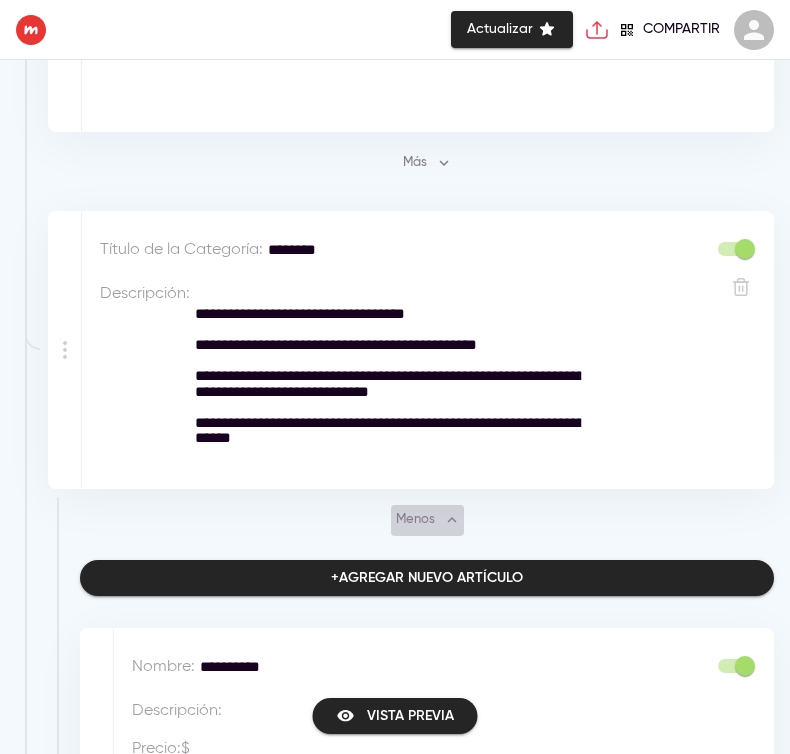click on "Menos" at bounding box center (427, 520) 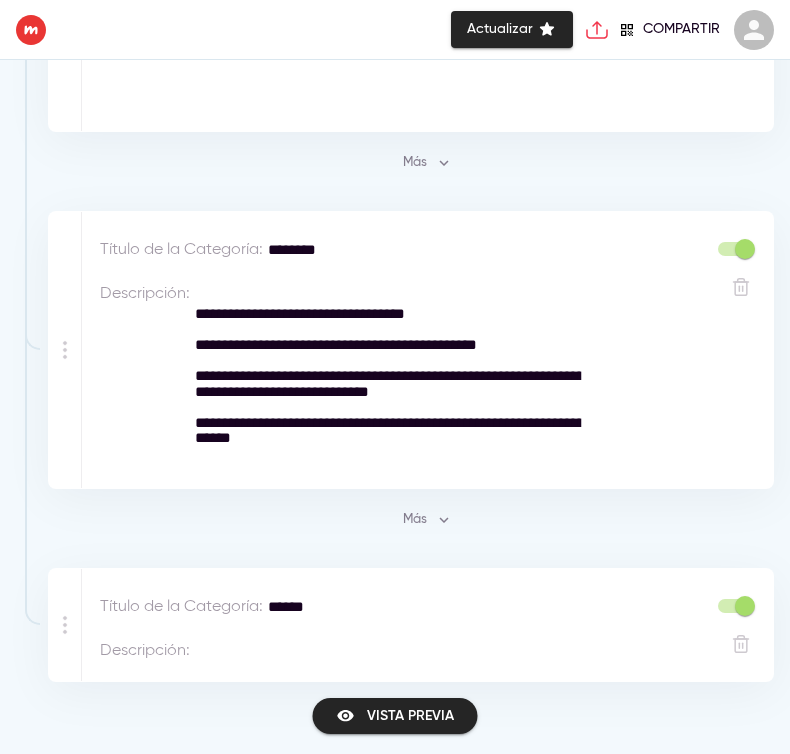 scroll, scrollTop: 709, scrollLeft: 0, axis: vertical 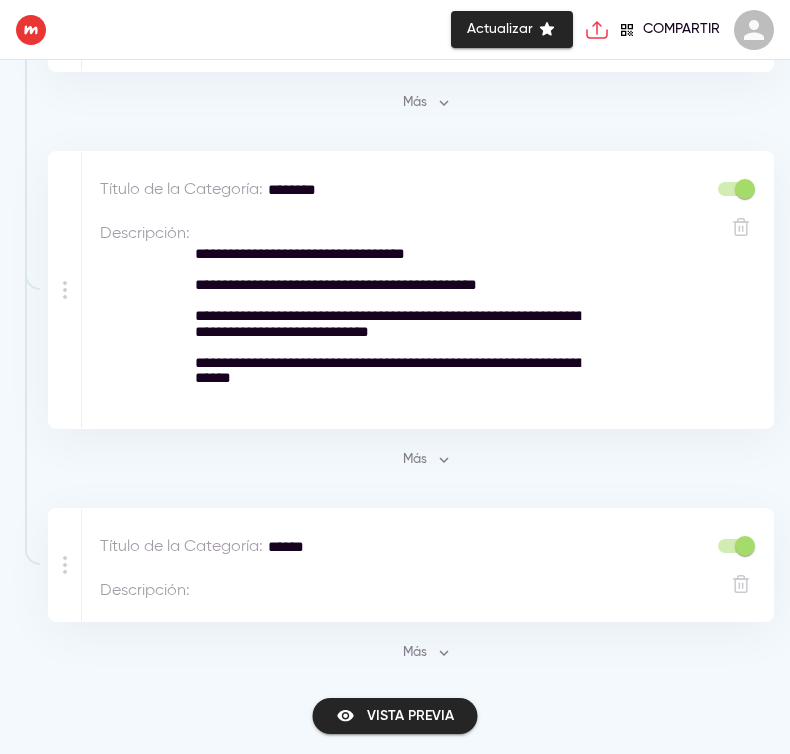 click at bounding box center (395, 590) 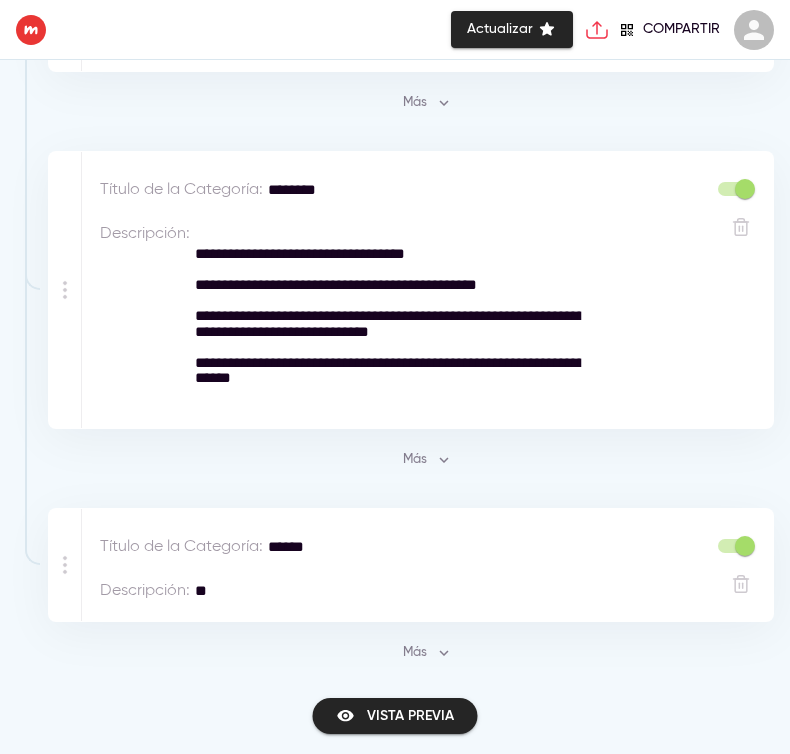 type on "*" 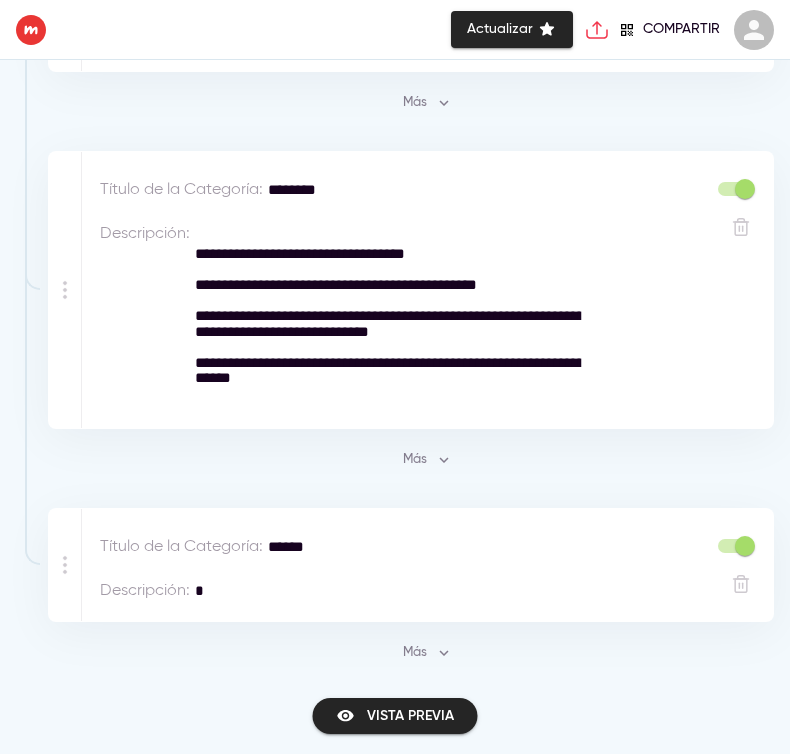 type 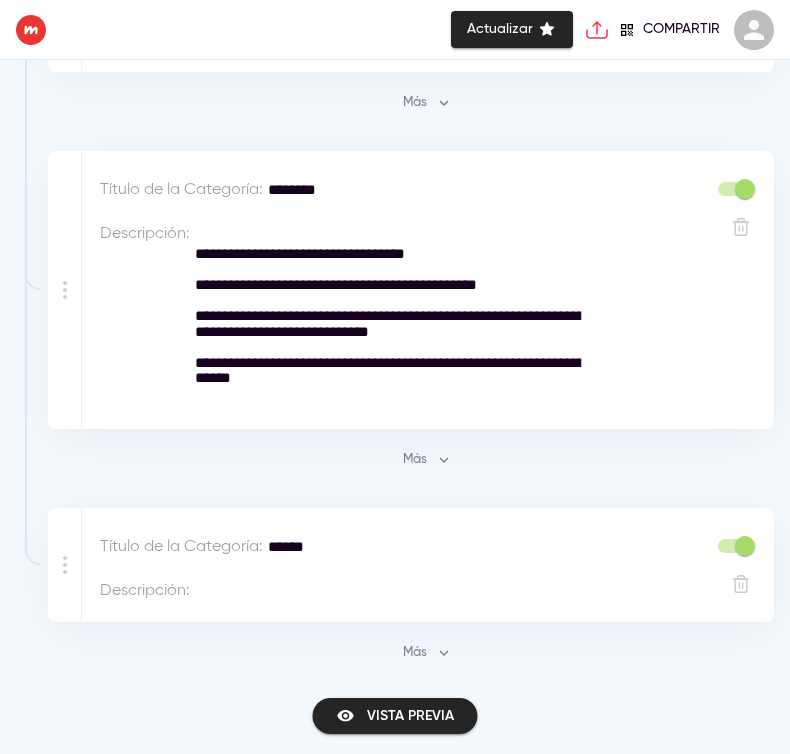 click on "Más" at bounding box center (427, 653) 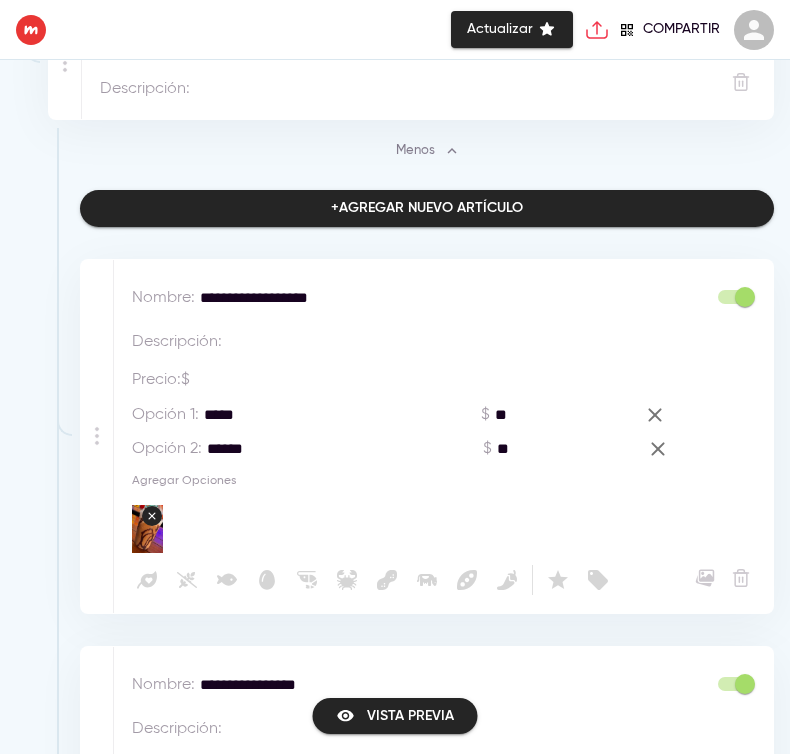 scroll, scrollTop: 1336, scrollLeft: 0, axis: vertical 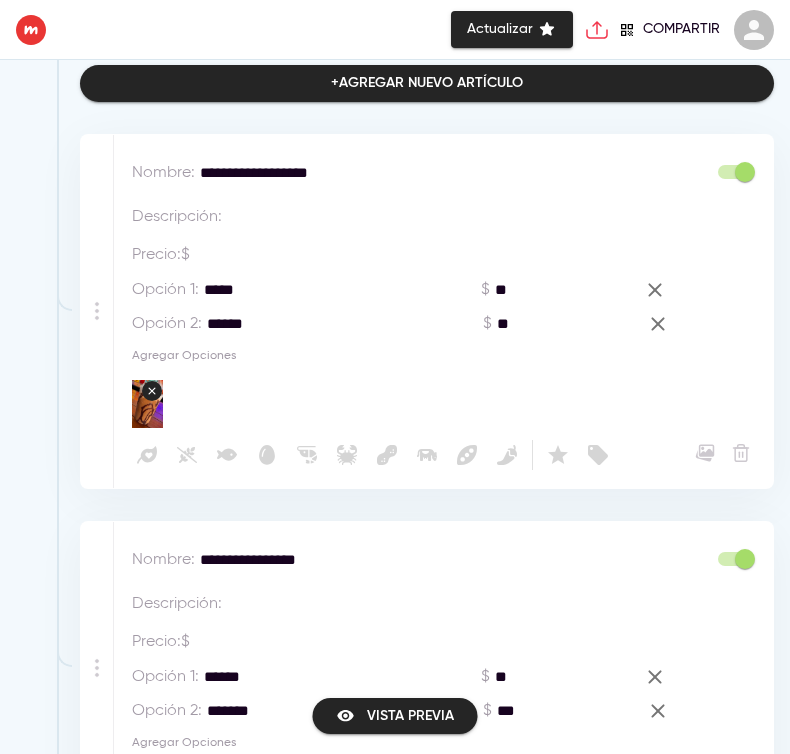 click at bounding box center (428, 217) 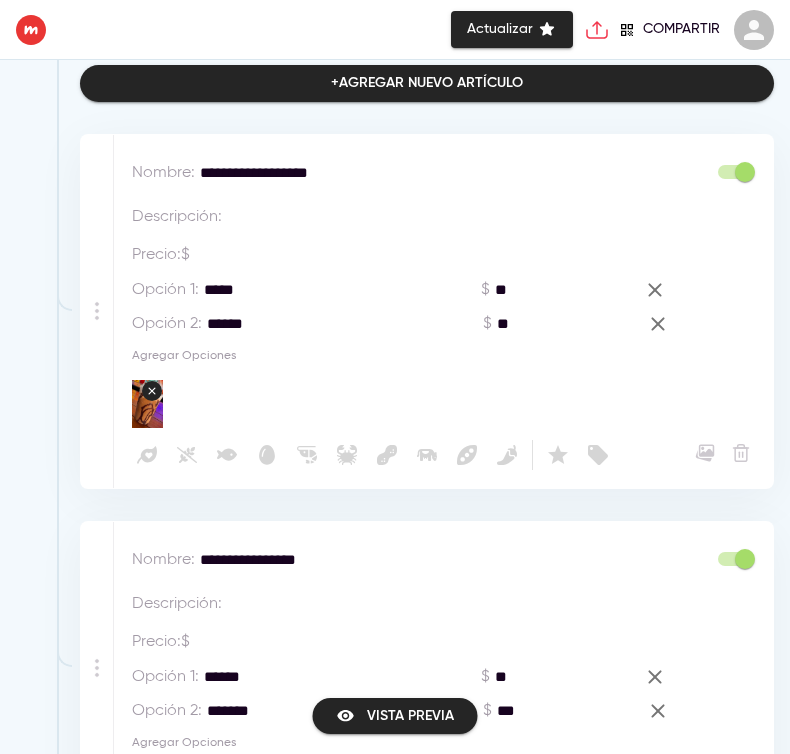 scroll, scrollTop: 1211, scrollLeft: 0, axis: vertical 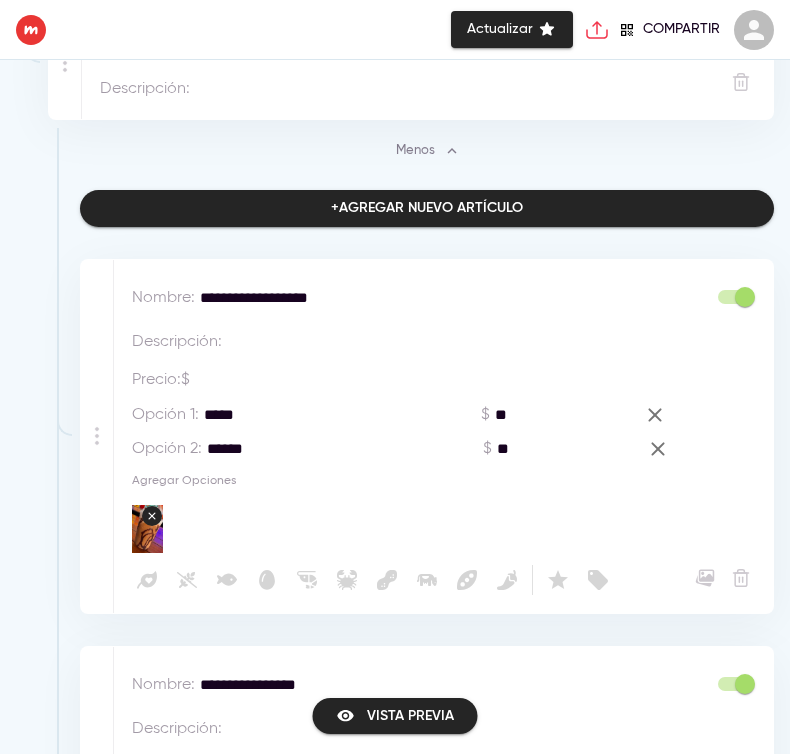click on "+  Agregar nuevo artículo" at bounding box center [427, 208] 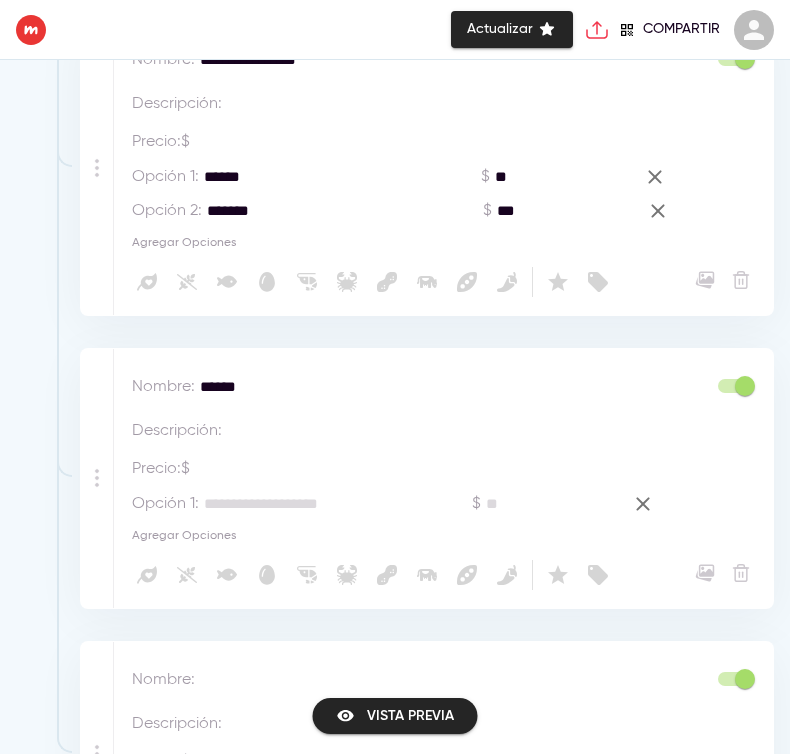 scroll, scrollTop: 2095, scrollLeft: 0, axis: vertical 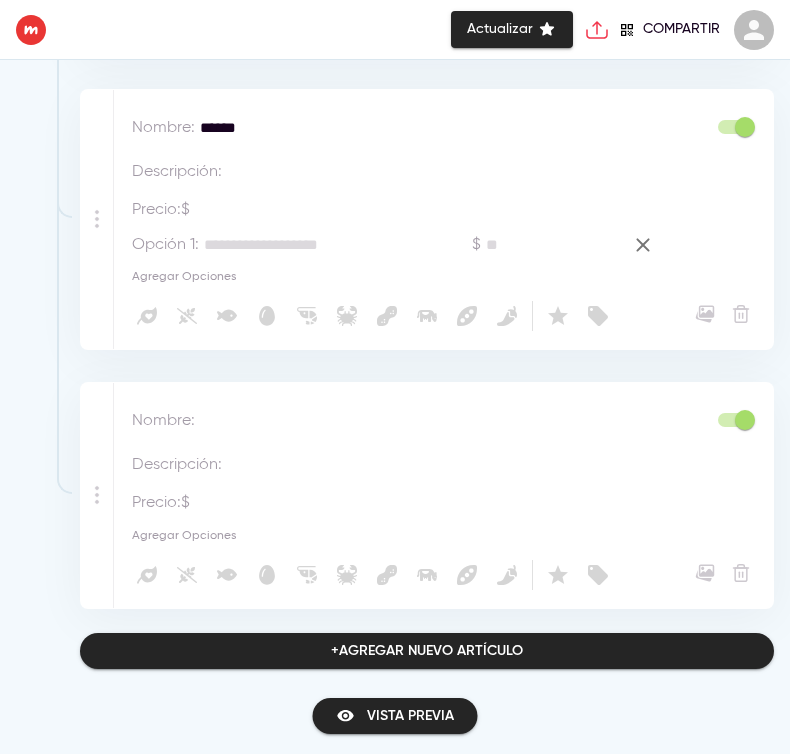 click on "Nombre : *" at bounding box center (419, 421) 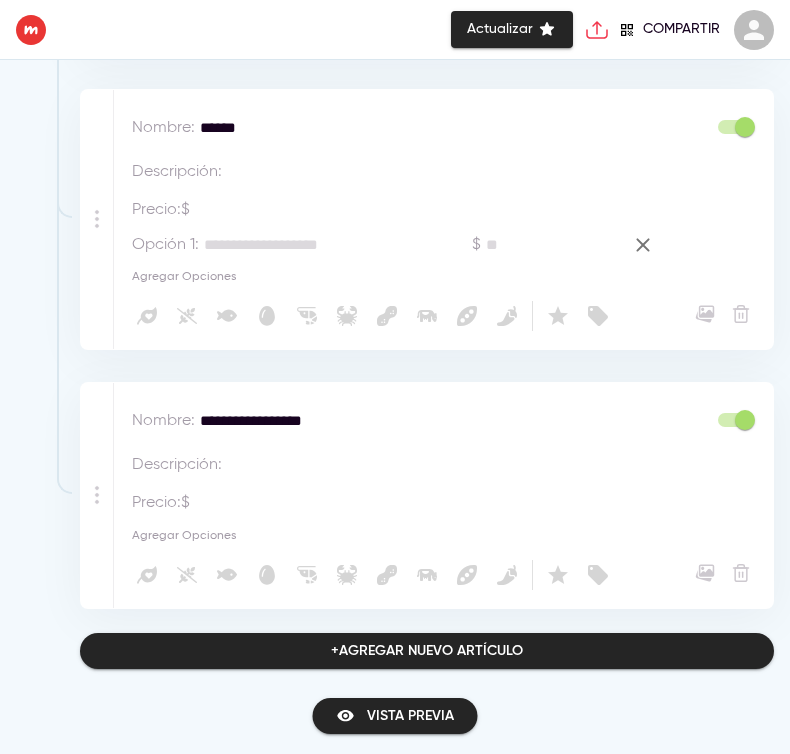 type on "**********" 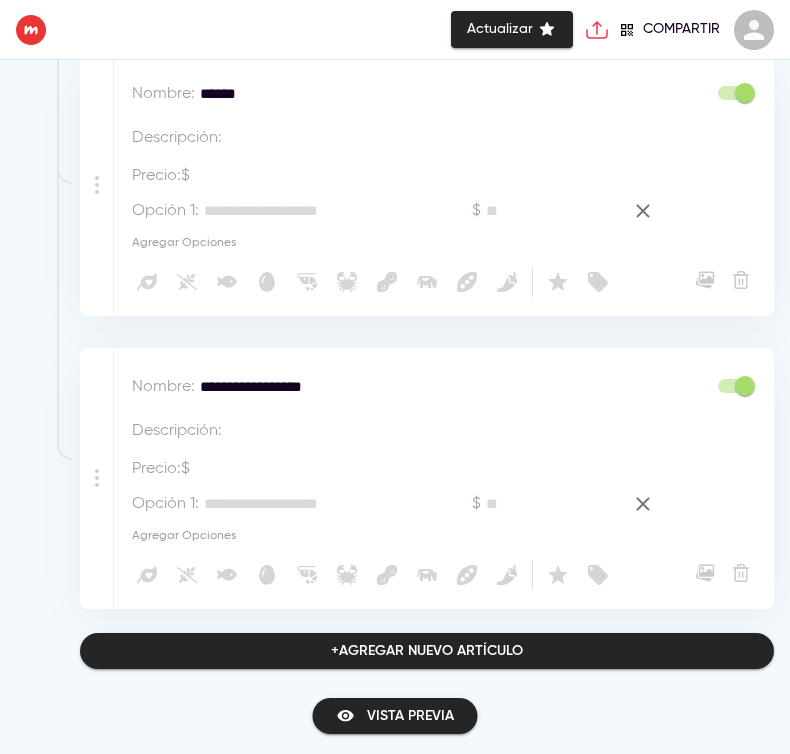 click on "Agregar Opciones" at bounding box center (184, 536) 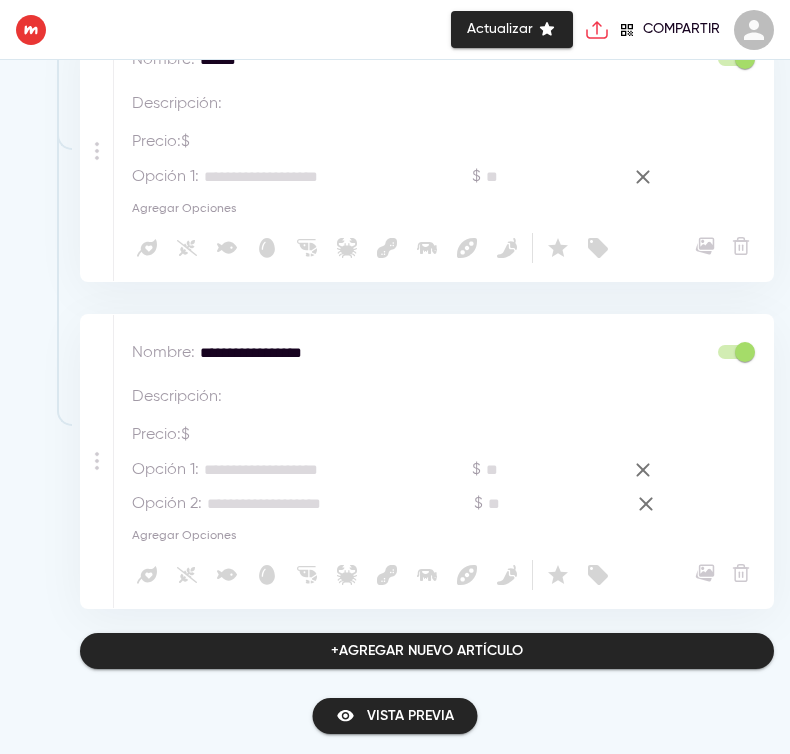 click at bounding box center (304, 470) 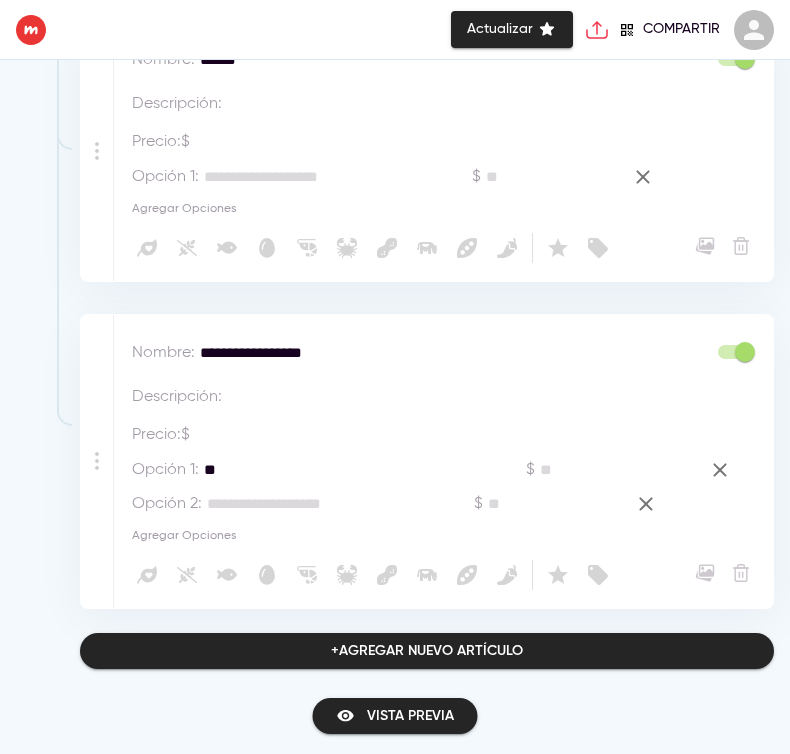 type on "*" 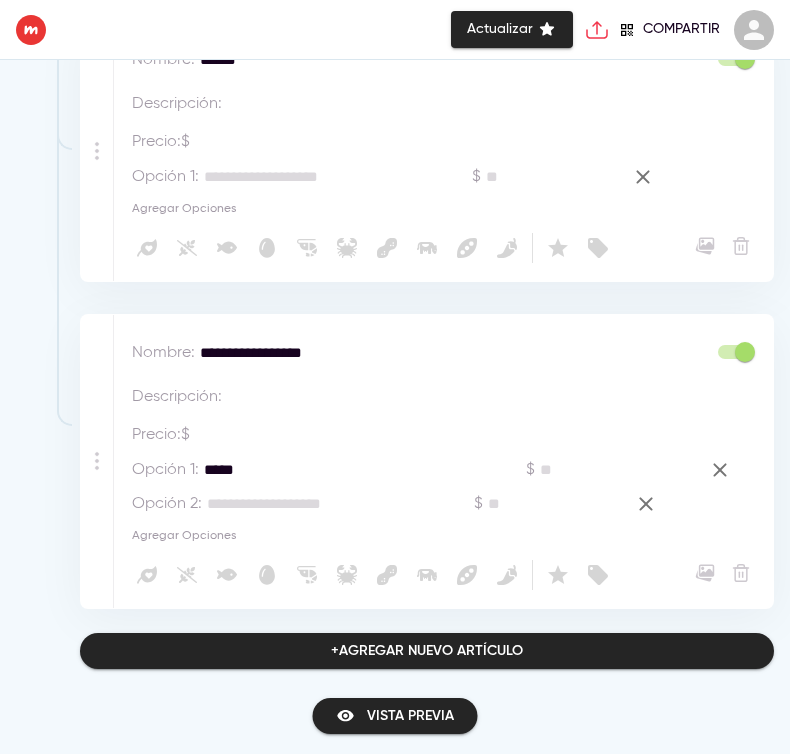 type on "*****" 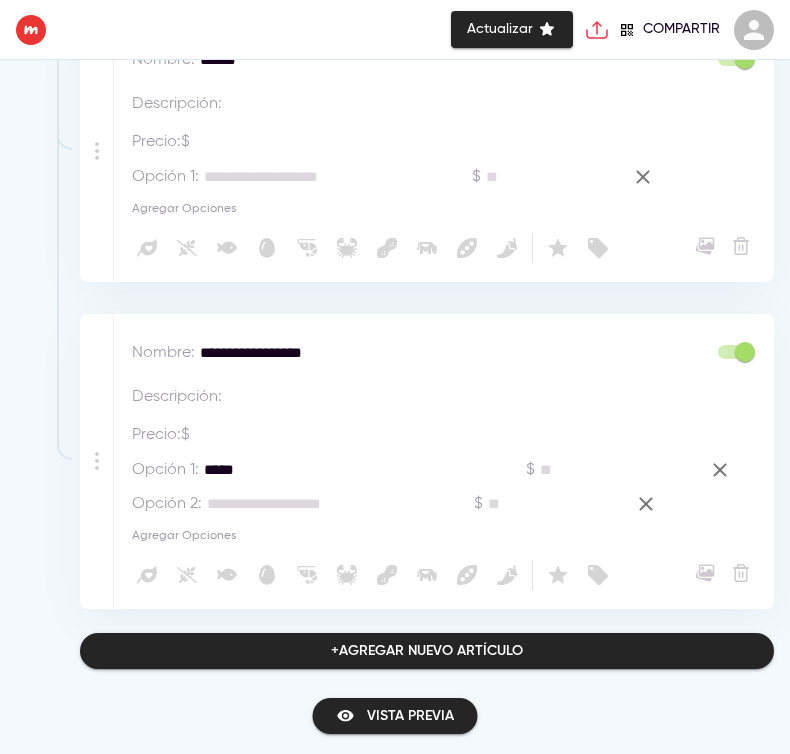 click at bounding box center (307, 504) 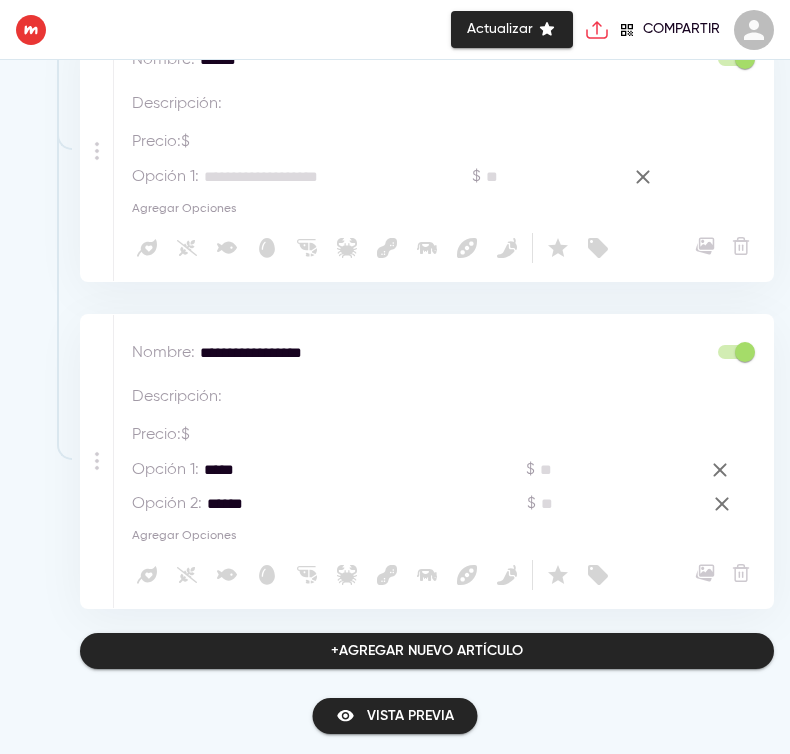 type on "******" 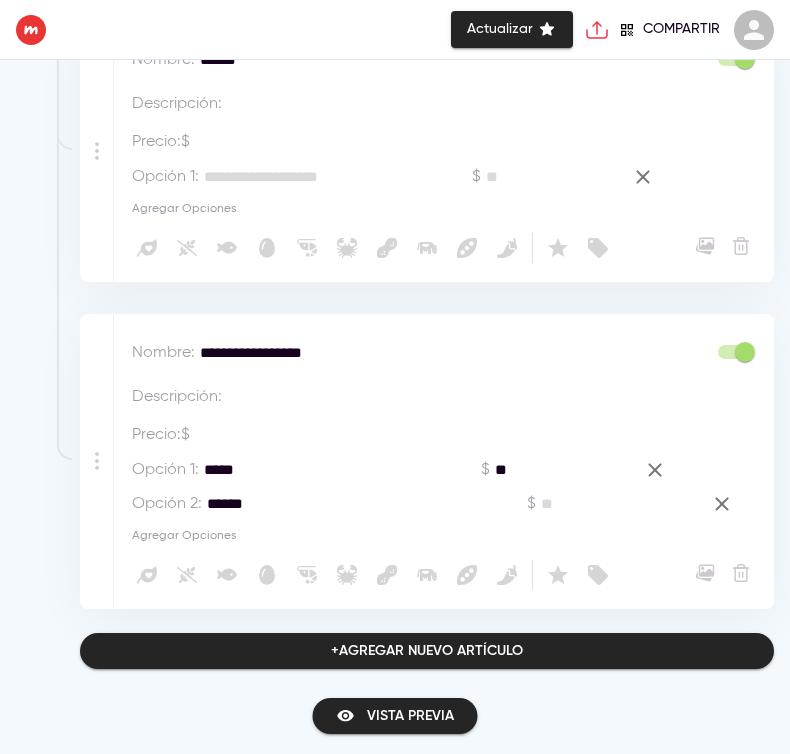type on "**" 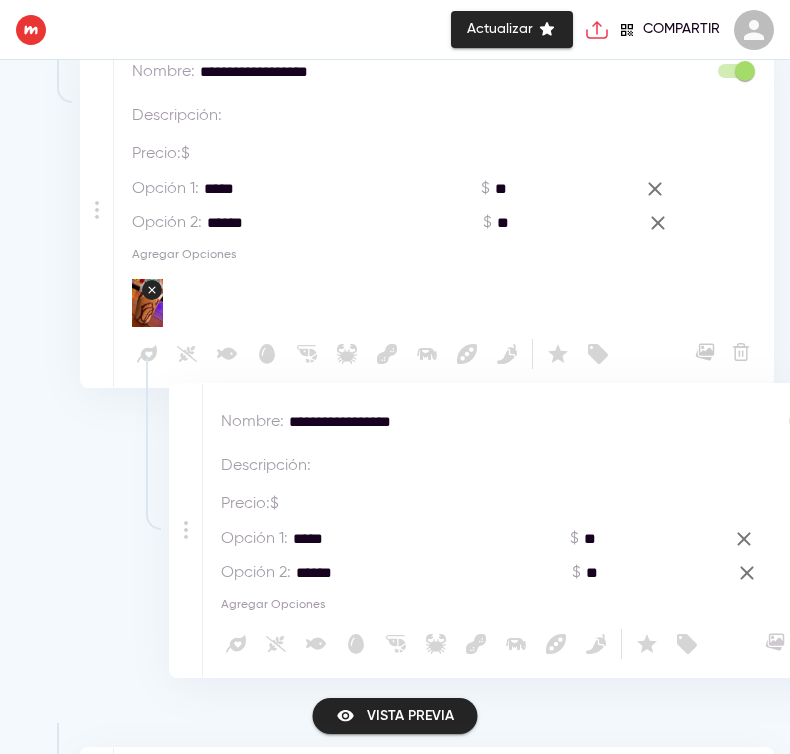 scroll, scrollTop: 1437, scrollLeft: 0, axis: vertical 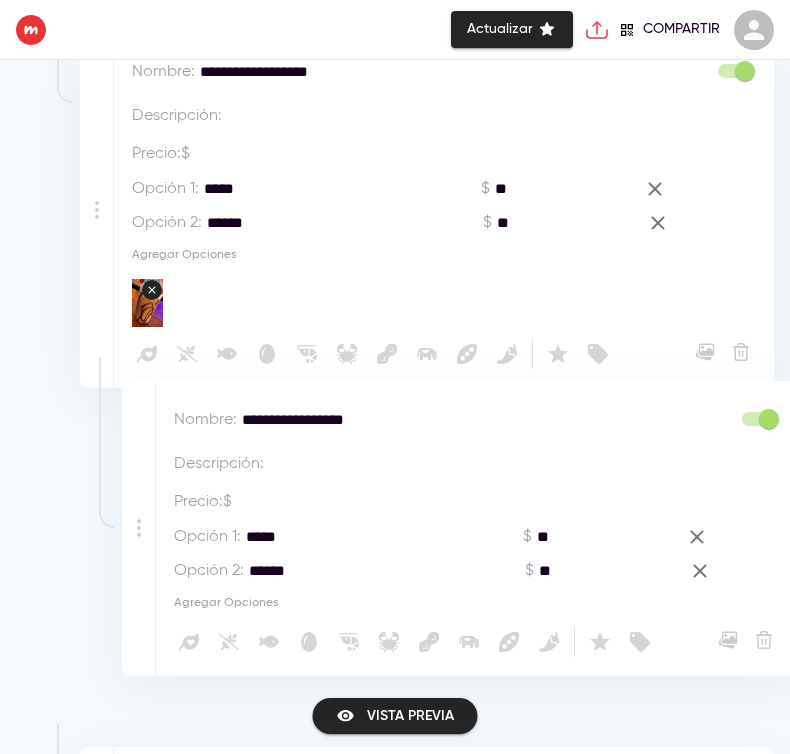 drag, startPoint x: 108, startPoint y: 475, endPoint x: 155, endPoint y: 521, distance: 65.76473 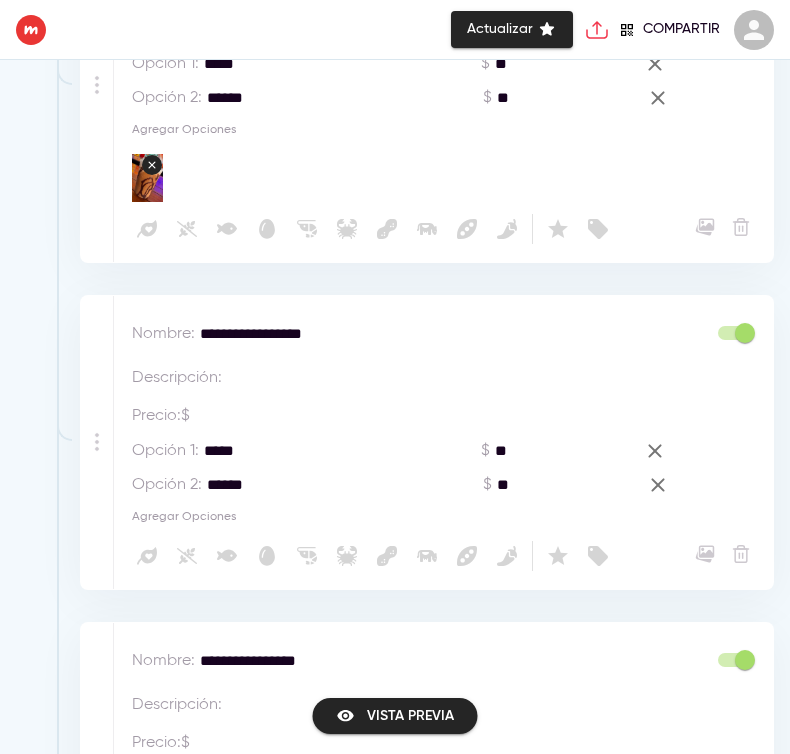 scroll, scrollTop: 1312, scrollLeft: 0, axis: vertical 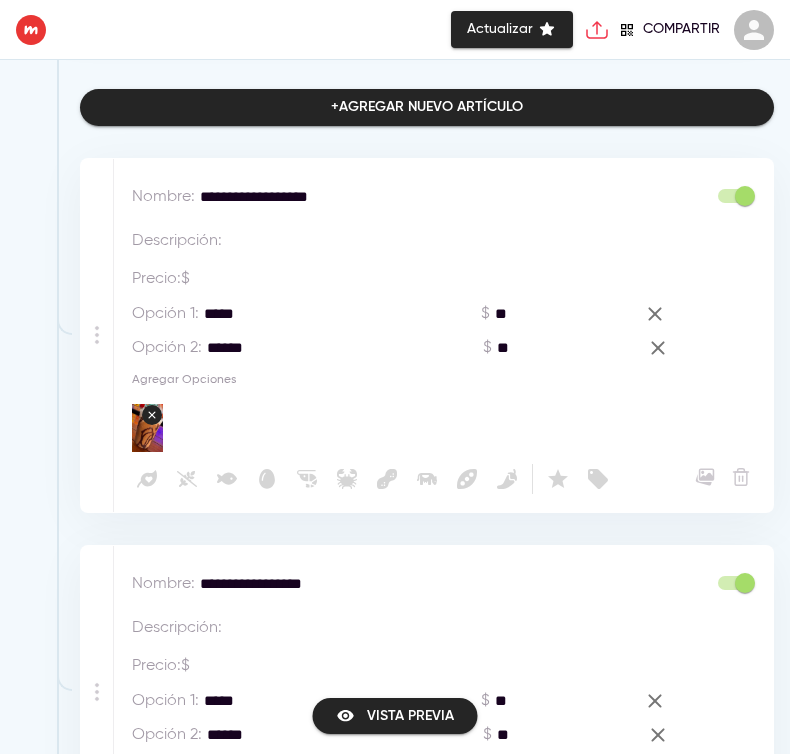 type on "**" 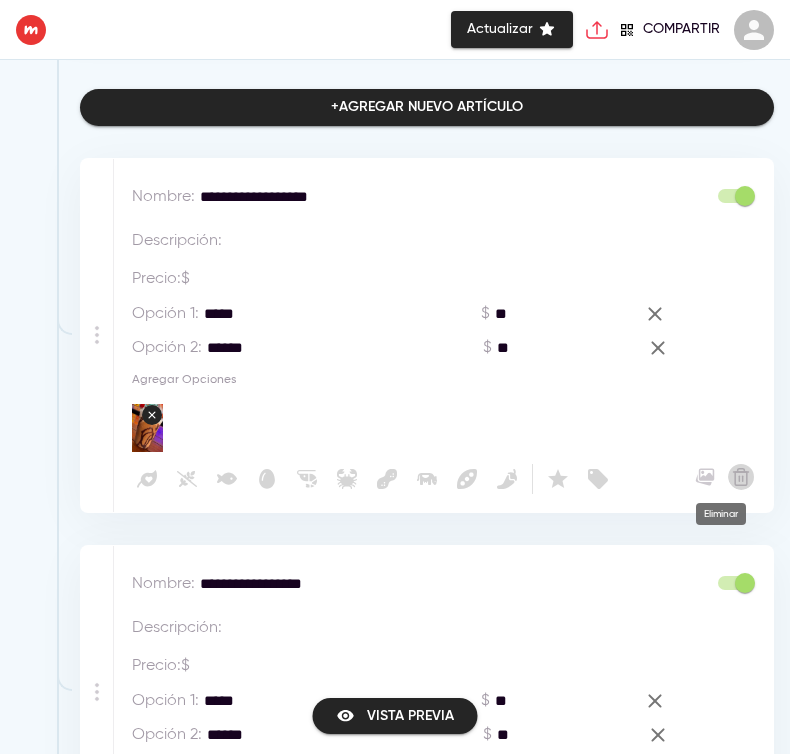 click 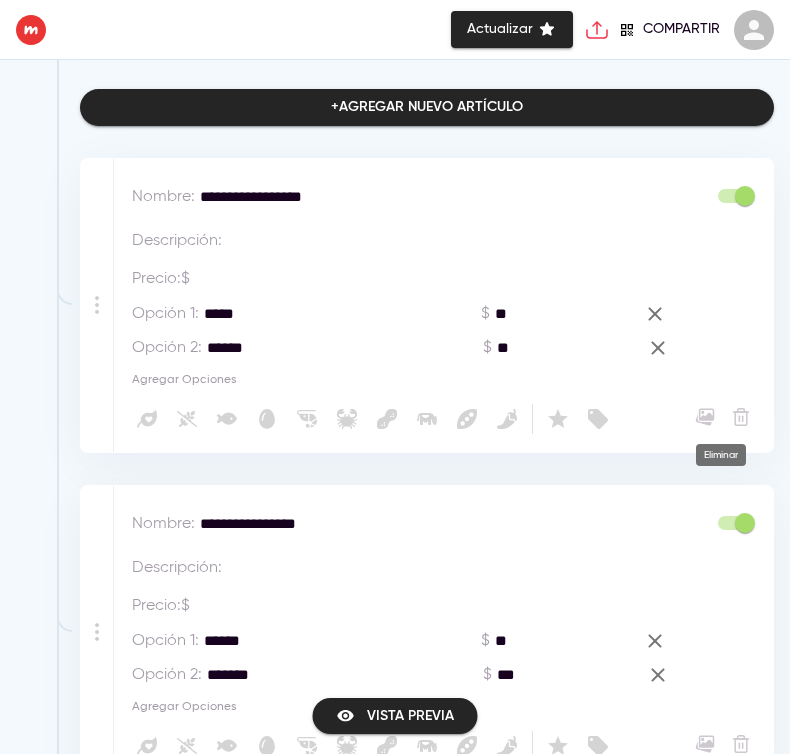 drag, startPoint x: 731, startPoint y: 425, endPoint x: 488, endPoint y: 130, distance: 382.1963 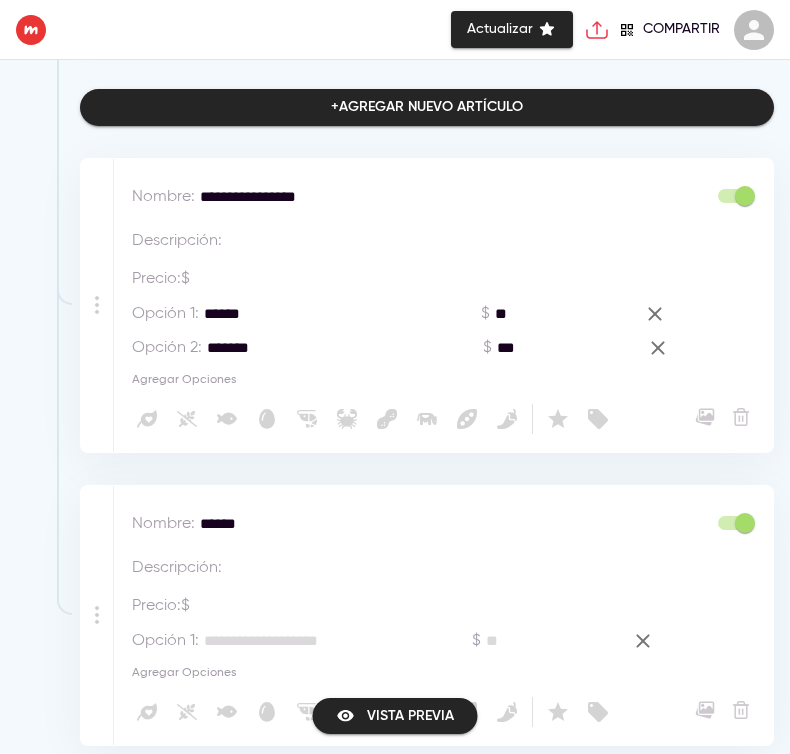 scroll, scrollTop: 1450, scrollLeft: 0, axis: vertical 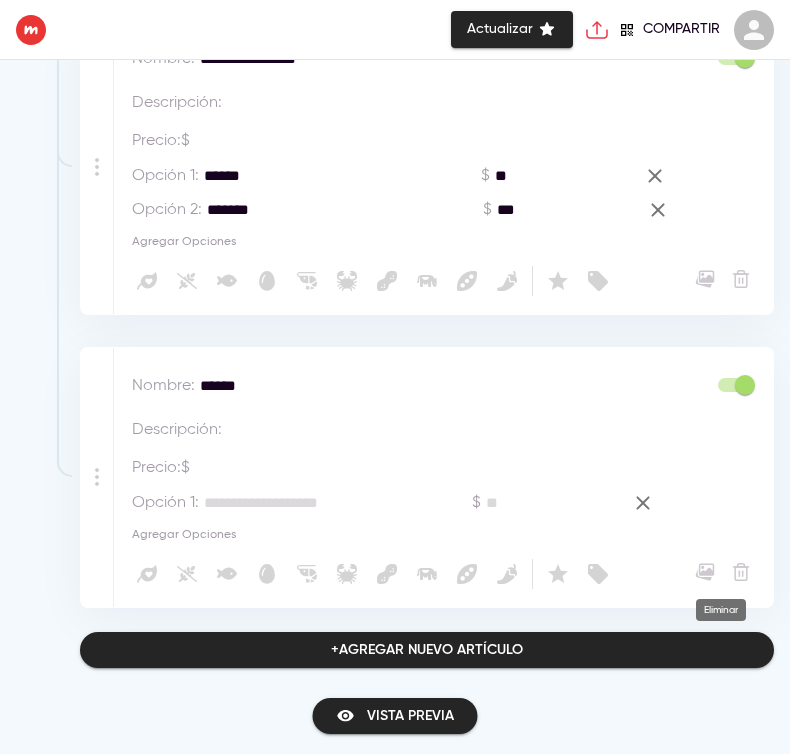 click at bounding box center [728, 572] 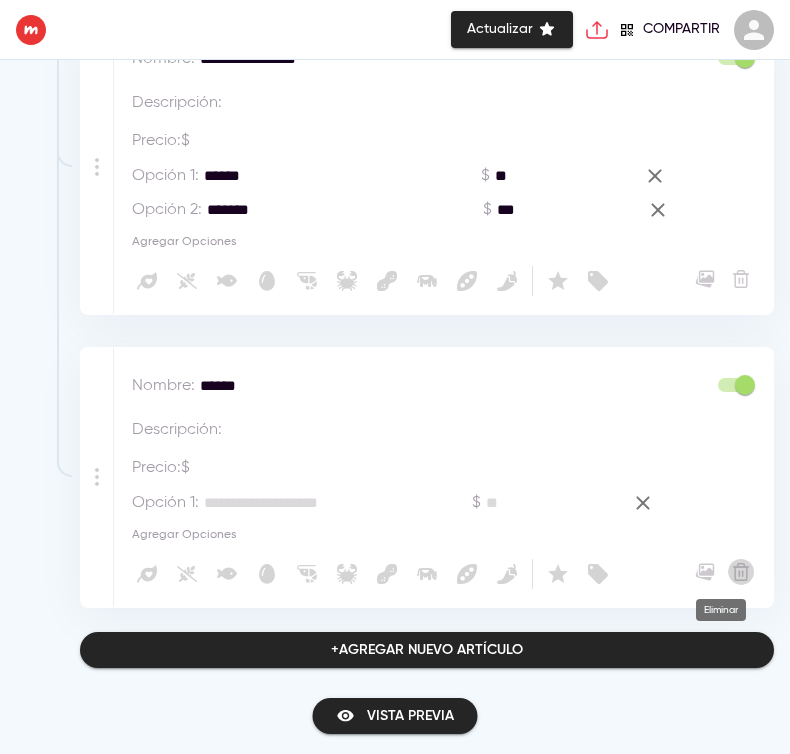 click at bounding box center [741, 572] 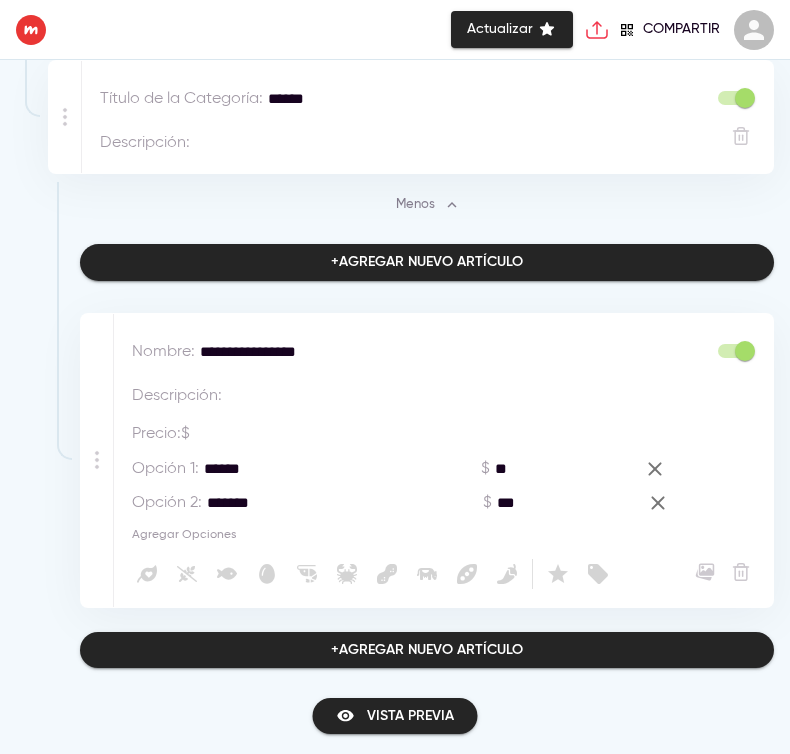 scroll, scrollTop: 1157, scrollLeft: 0, axis: vertical 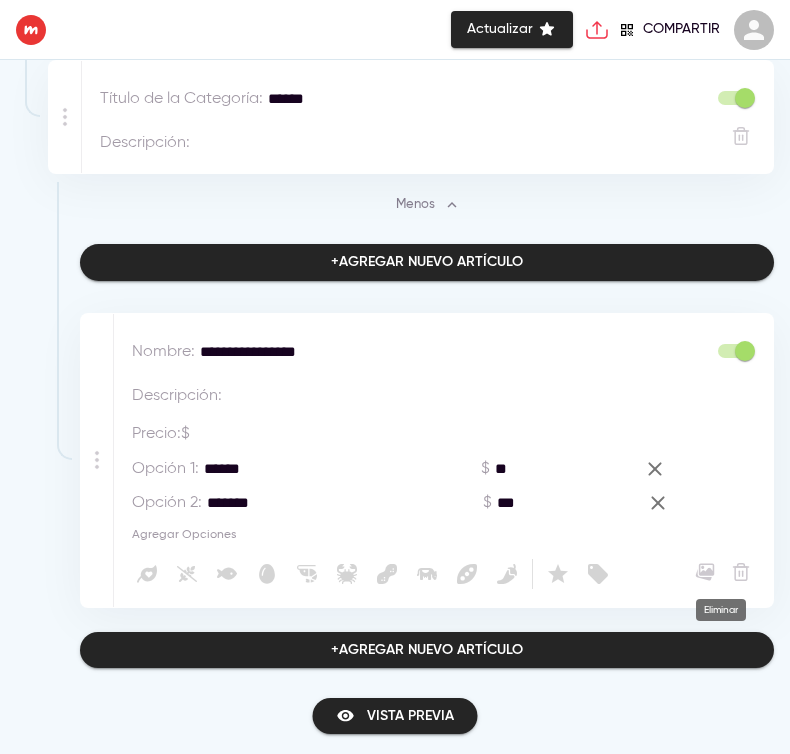 click 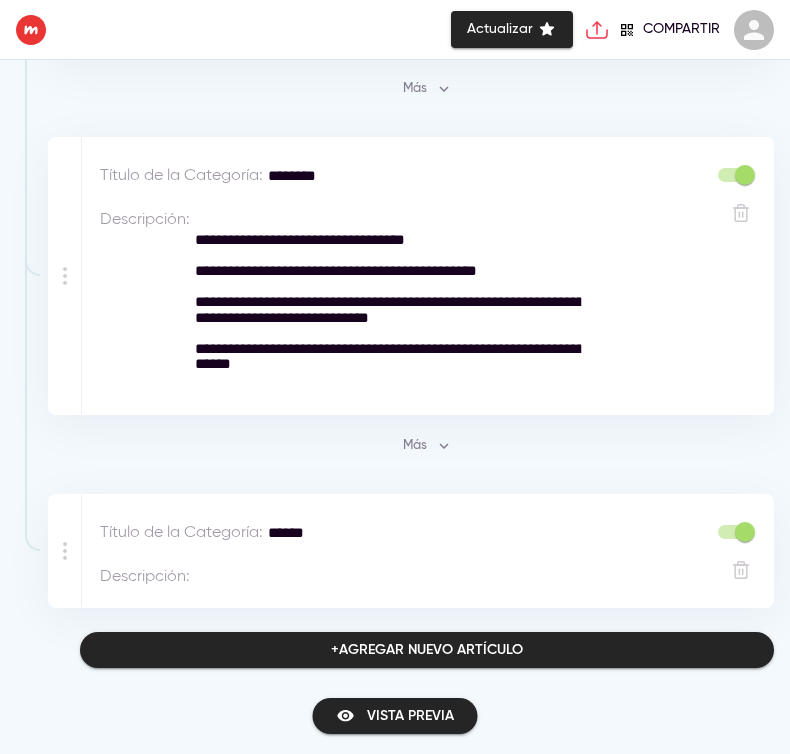 scroll, scrollTop: 723, scrollLeft: 0, axis: vertical 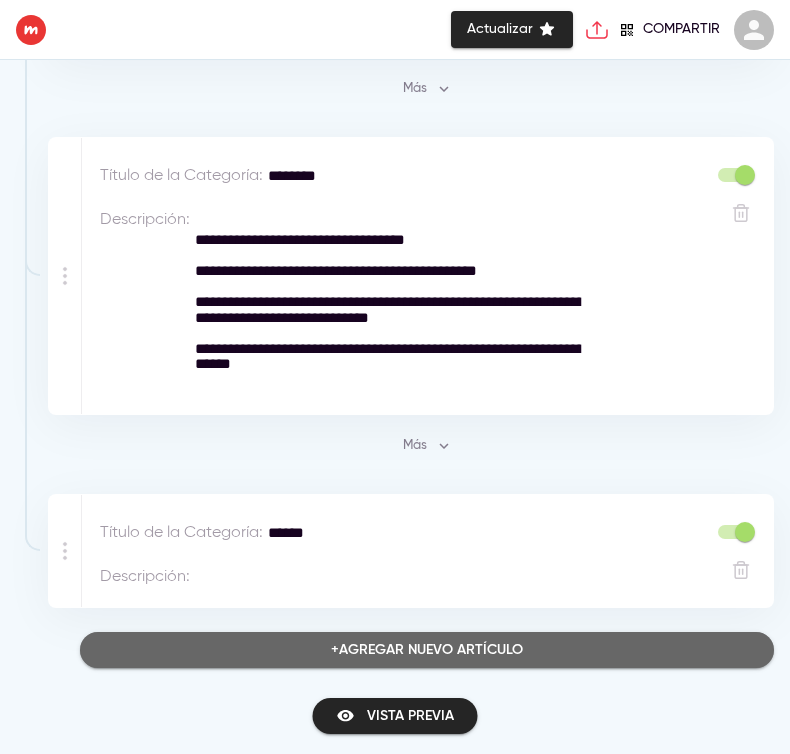 click on "+  Agregar nuevo artículo" at bounding box center (427, 650) 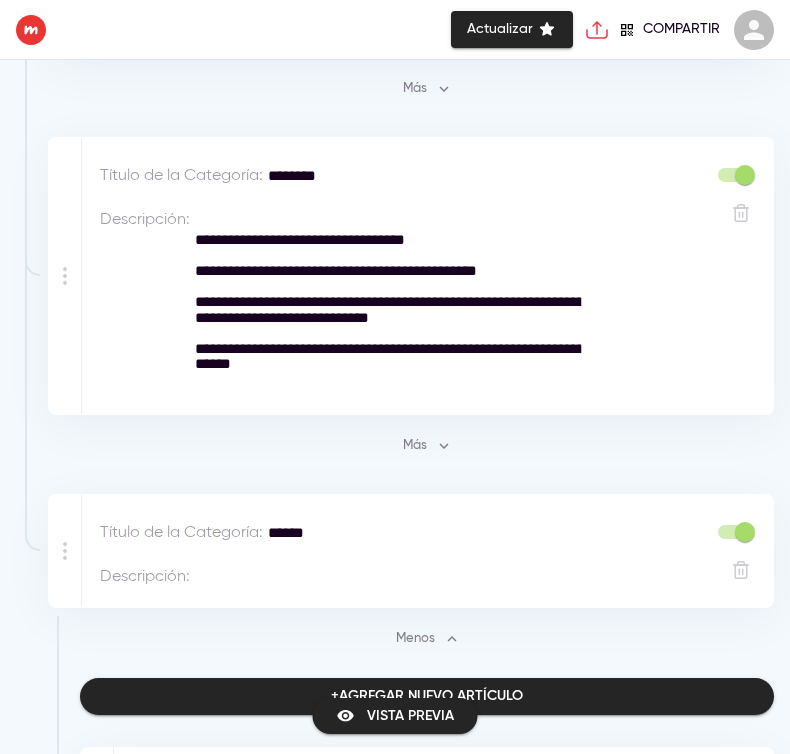 scroll, scrollTop: 973, scrollLeft: 0, axis: vertical 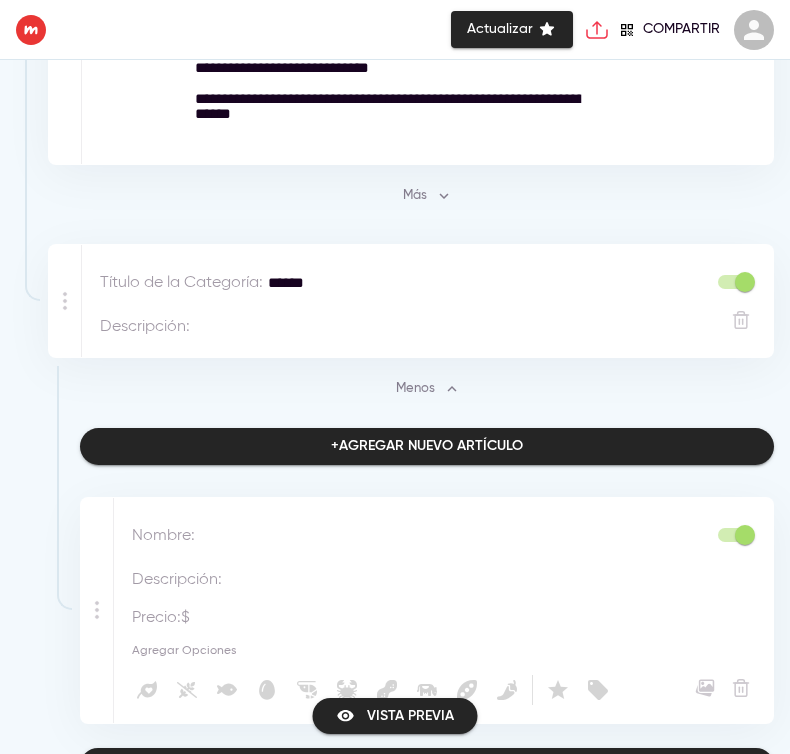 click at bounding box center [390, 536] 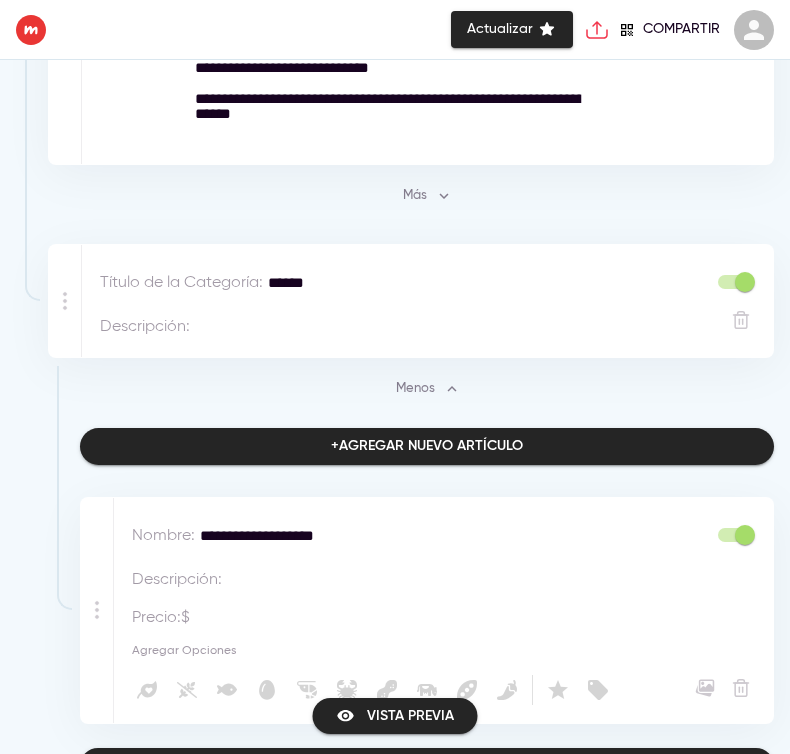 scroll, scrollTop: 1089, scrollLeft: 0, axis: vertical 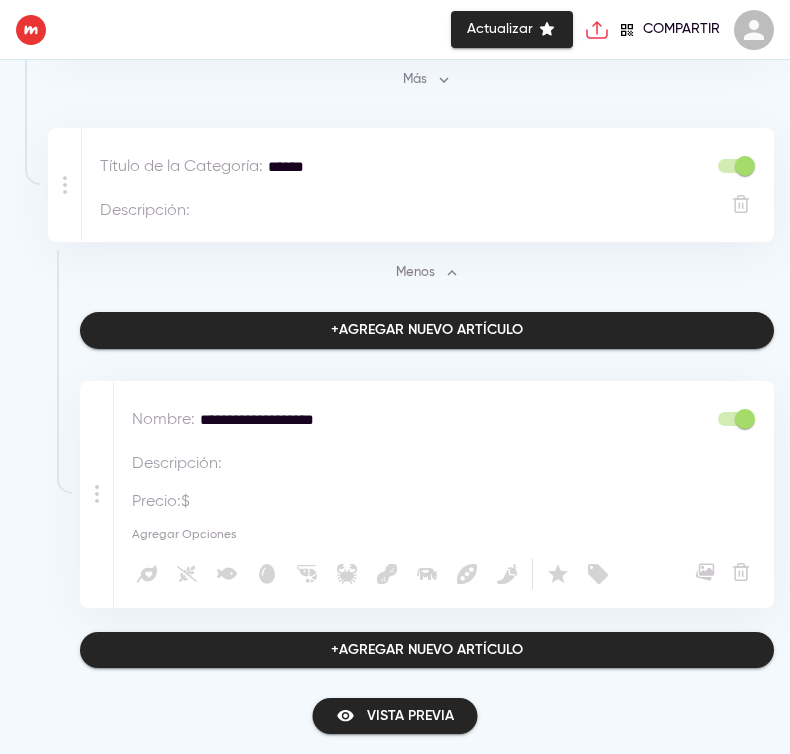 type on "**********" 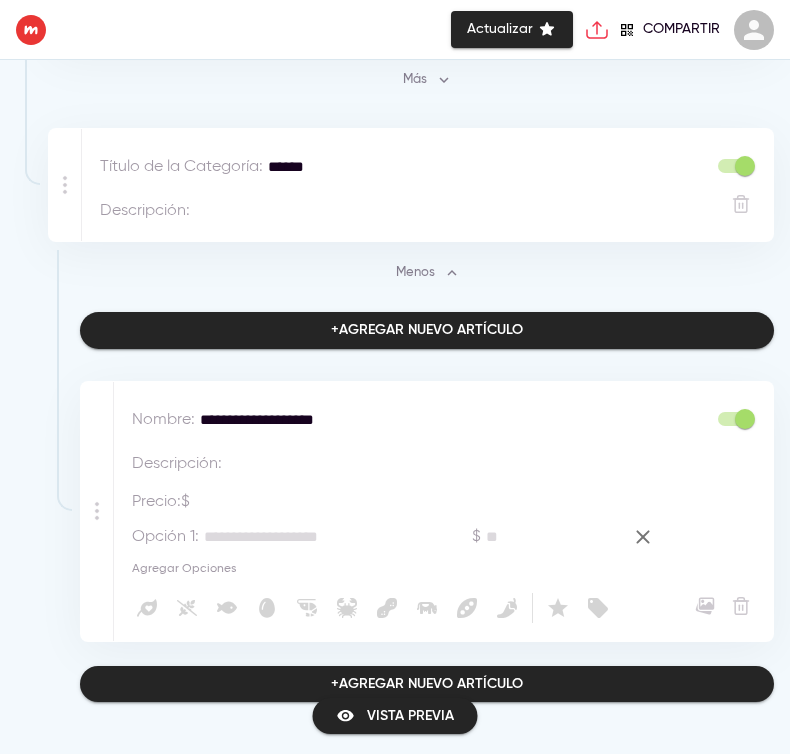 click on "Agregar Opciones" at bounding box center (184, 569) 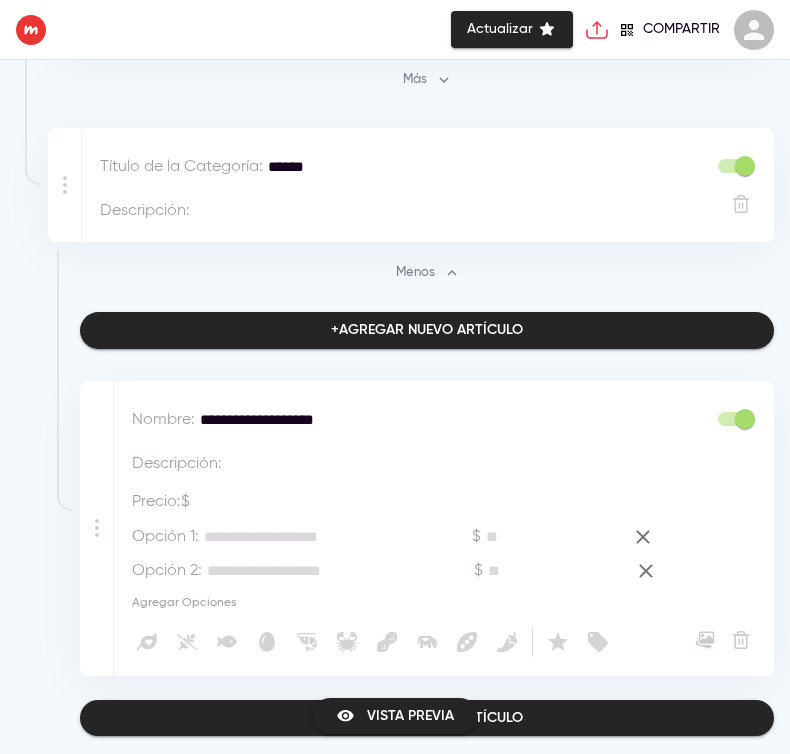 click at bounding box center [304, 537] 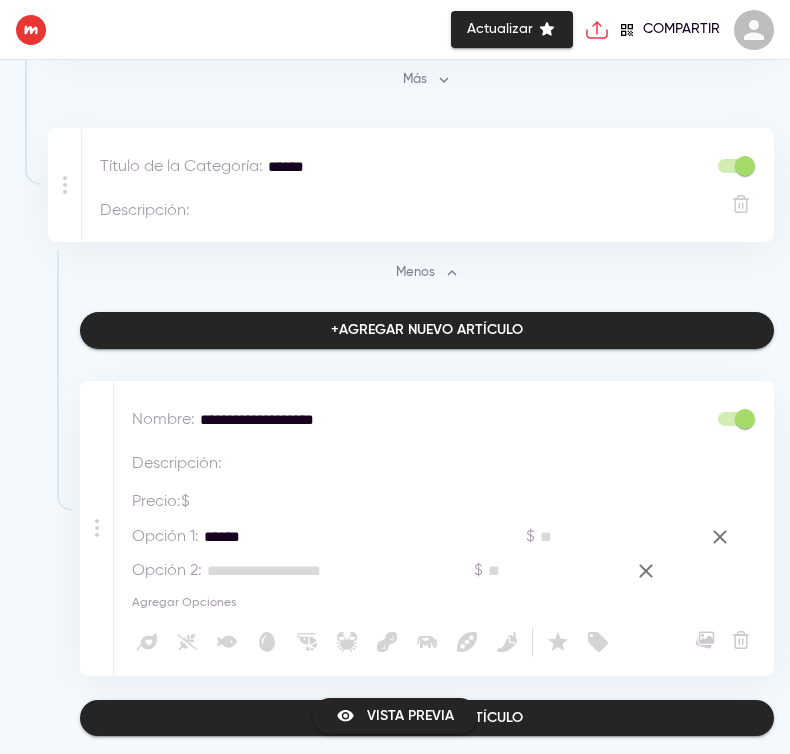 type on "******" 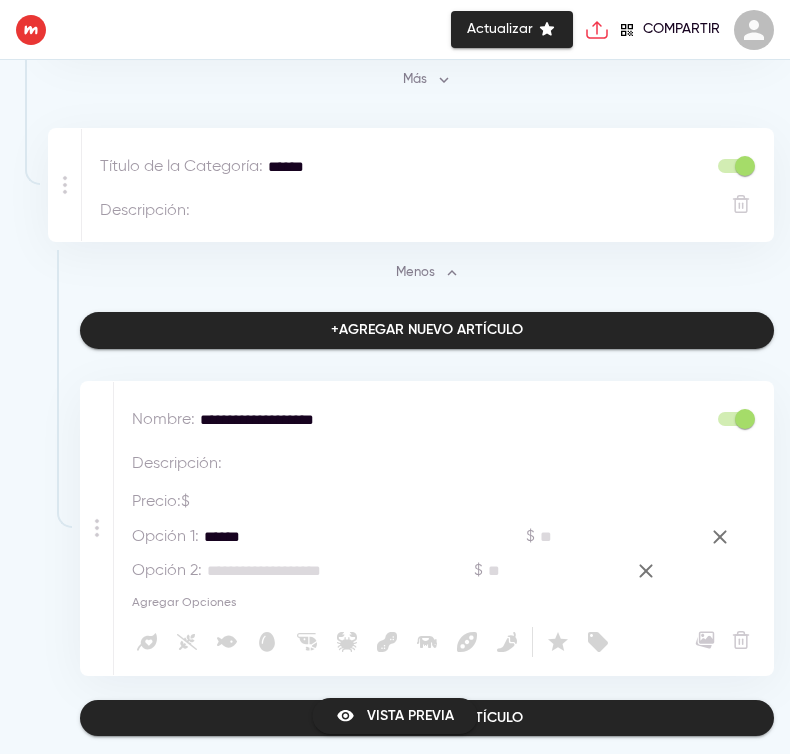 click at bounding box center [307, 571] 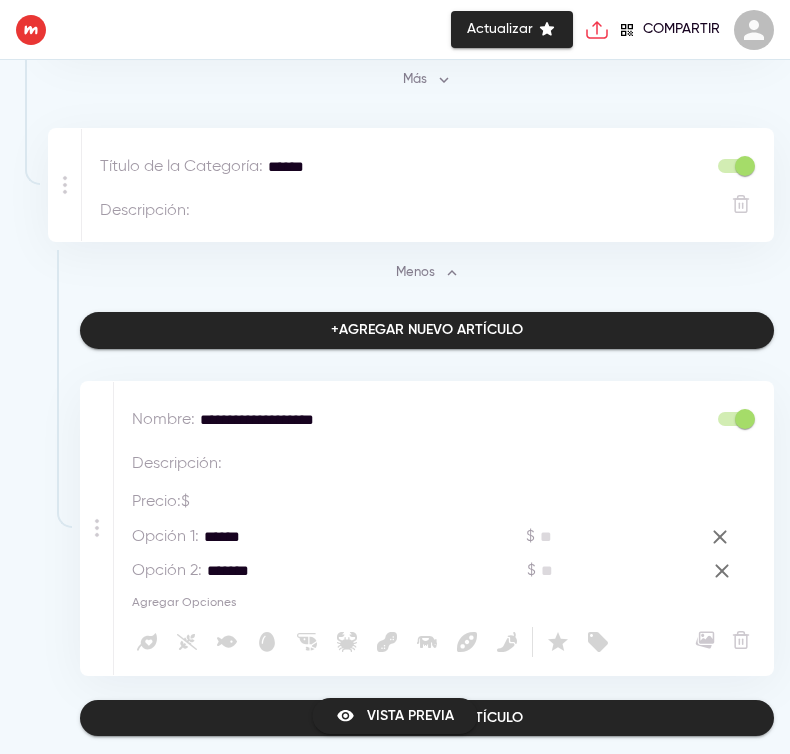 type on "*******" 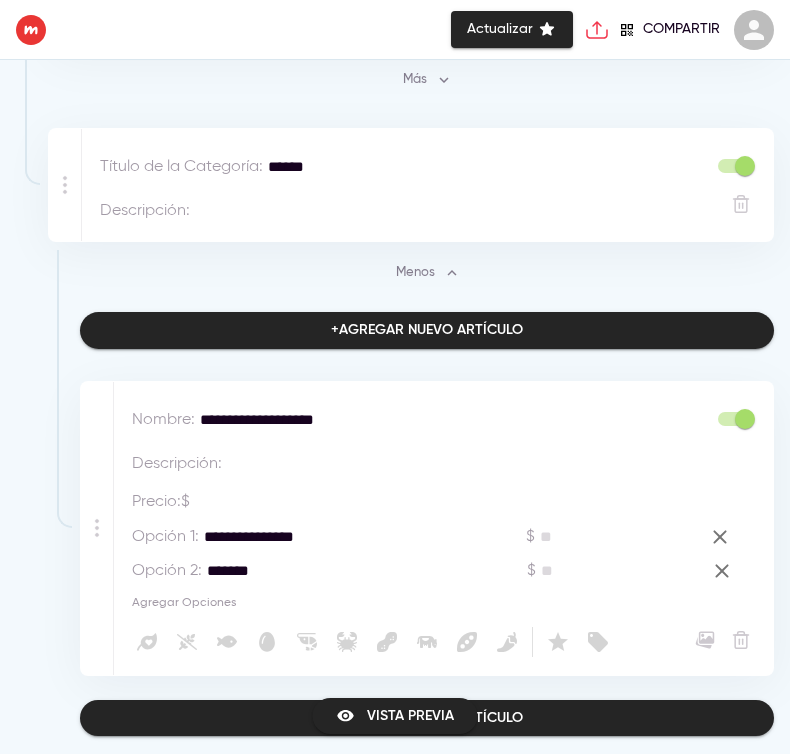 type on "**********" 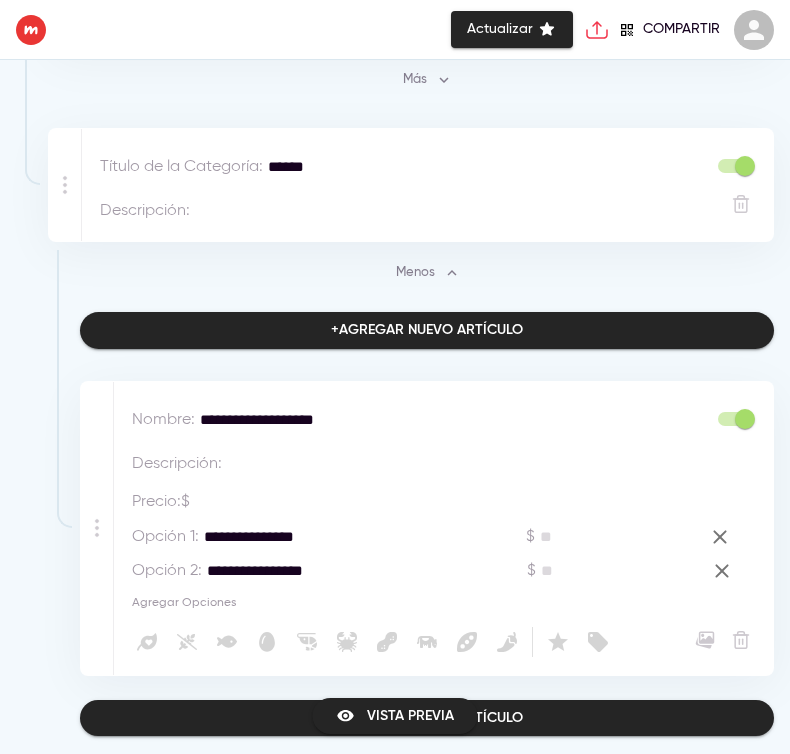 type on "**********" 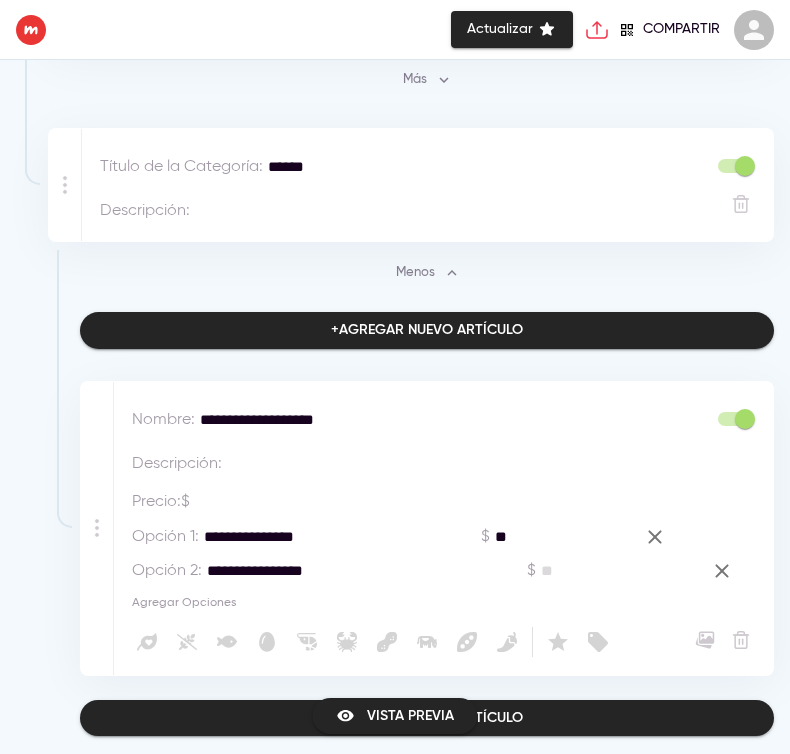 type on "**" 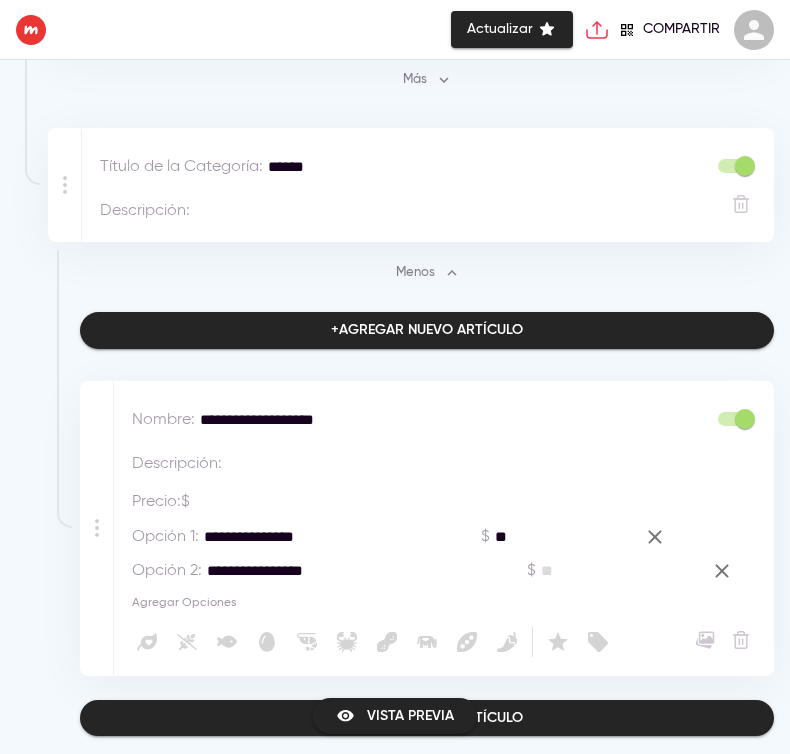 click at bounding box center (599, 571) 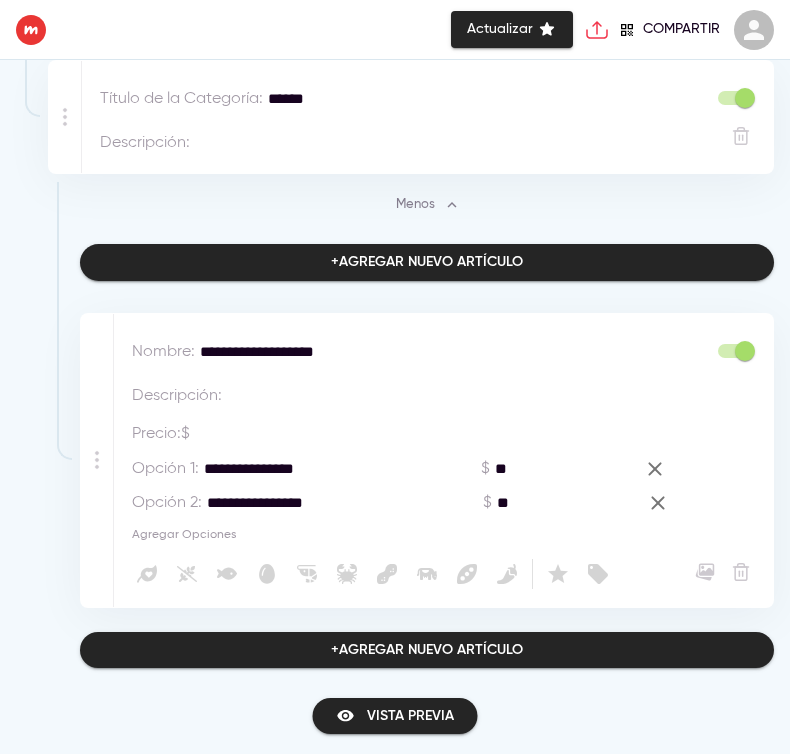 type on "**" 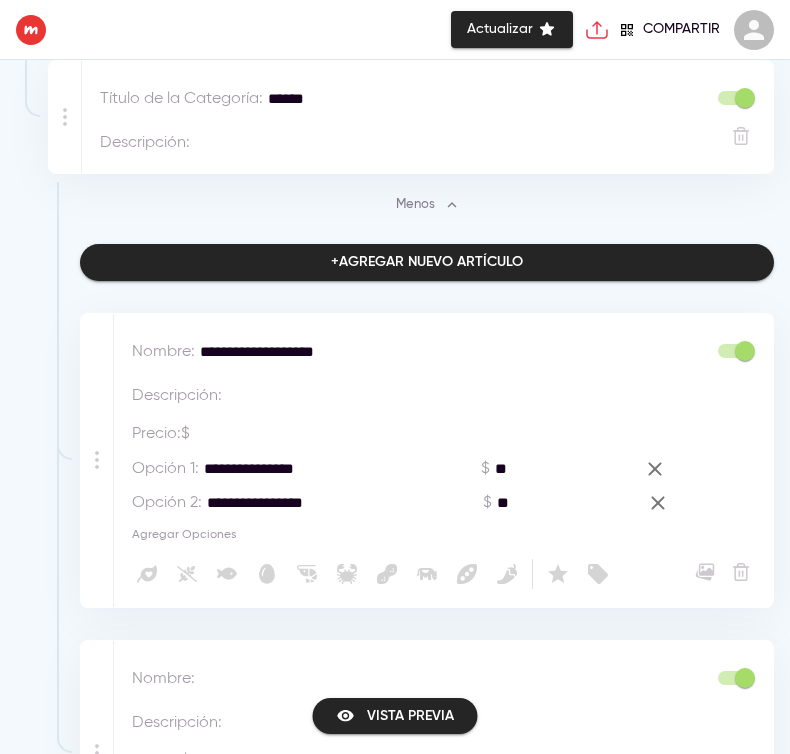scroll, scrollTop: 1407, scrollLeft: 0, axis: vertical 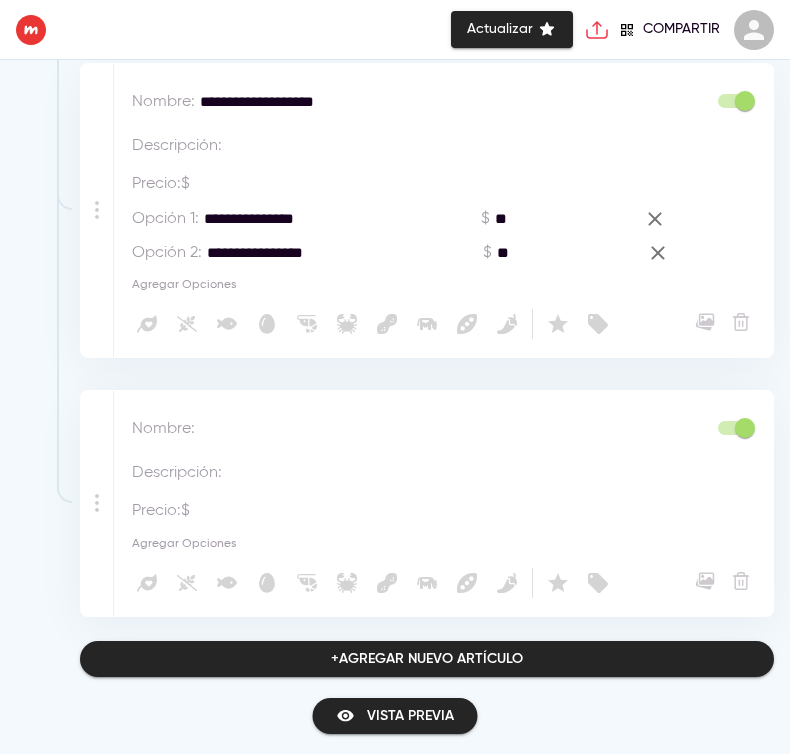click at bounding box center [390, 429] 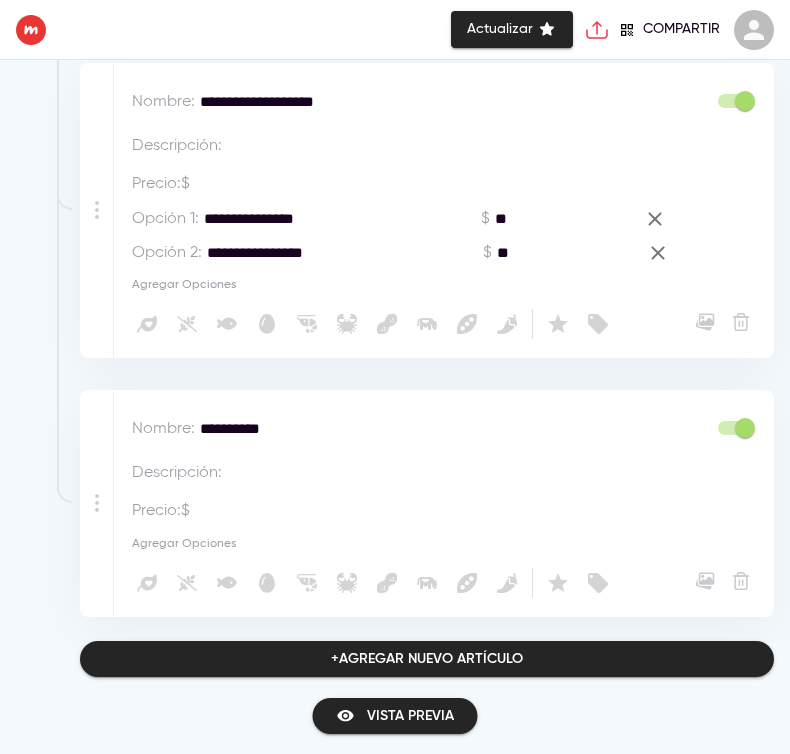 type on "**********" 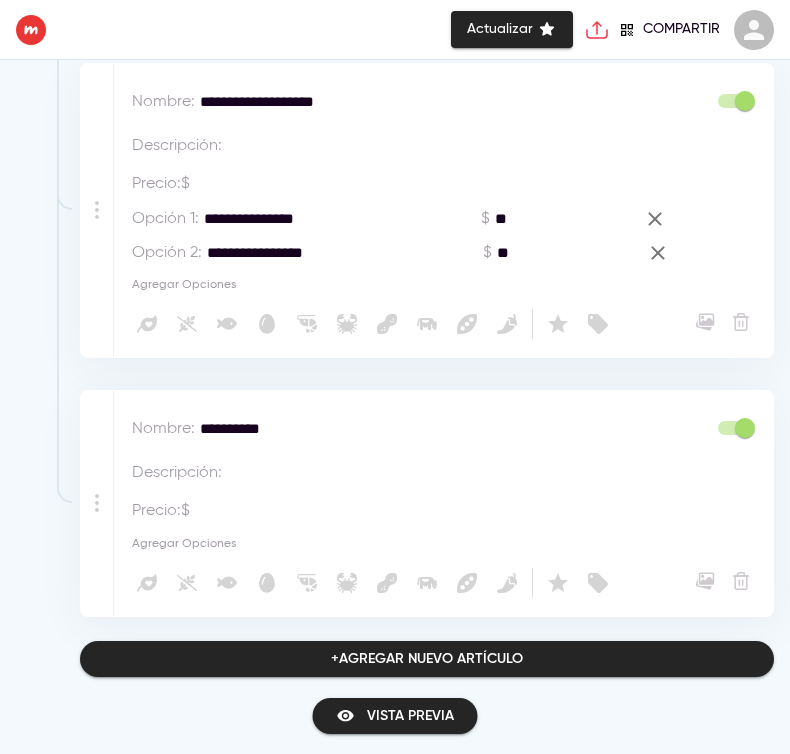 click on "Agregar Opciones" at bounding box center [184, 544] 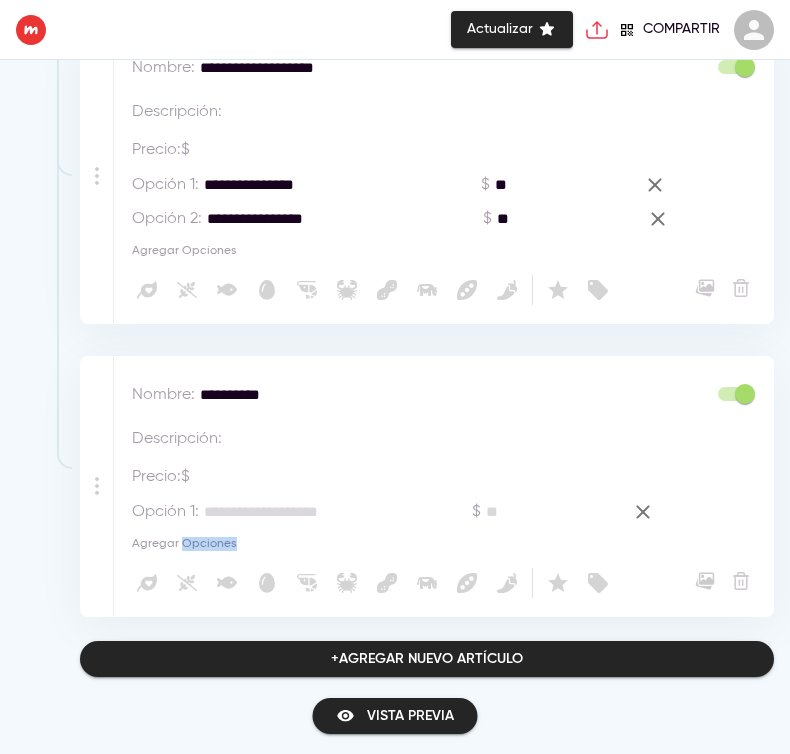 click on "Agregar Opciones" at bounding box center (184, 544) 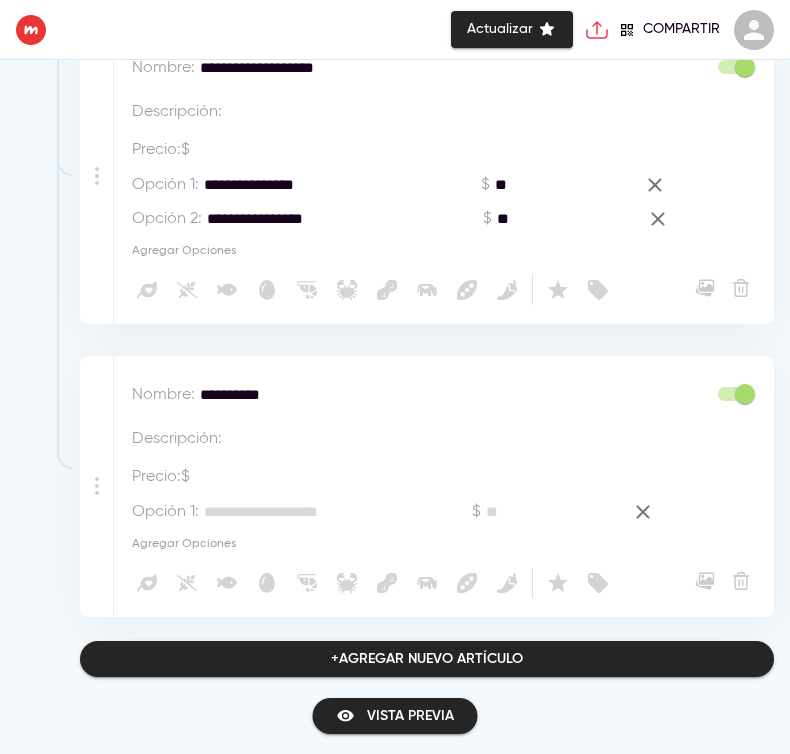 scroll, scrollTop: 1475, scrollLeft: 0, axis: vertical 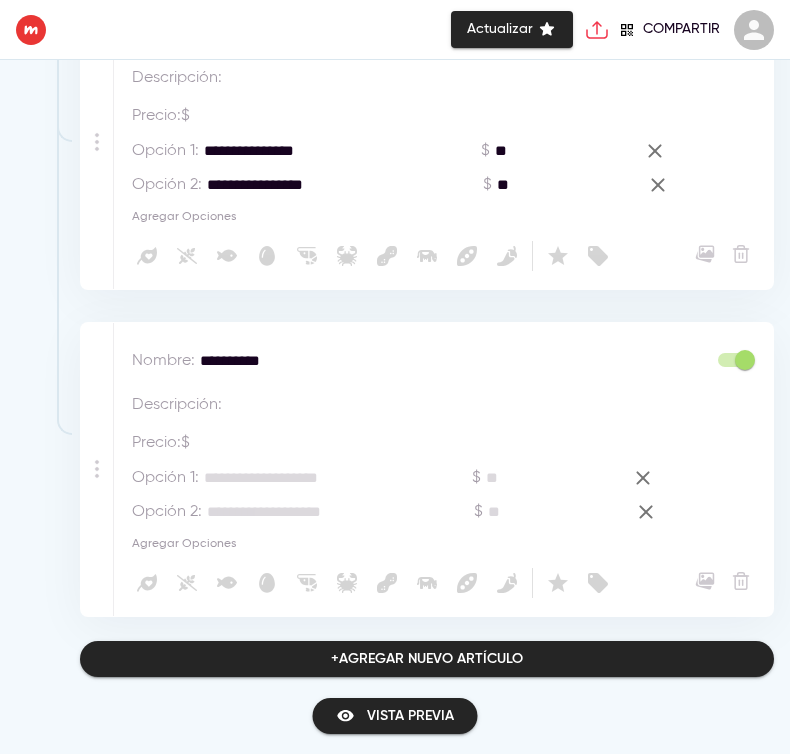 click at bounding box center [304, 478] 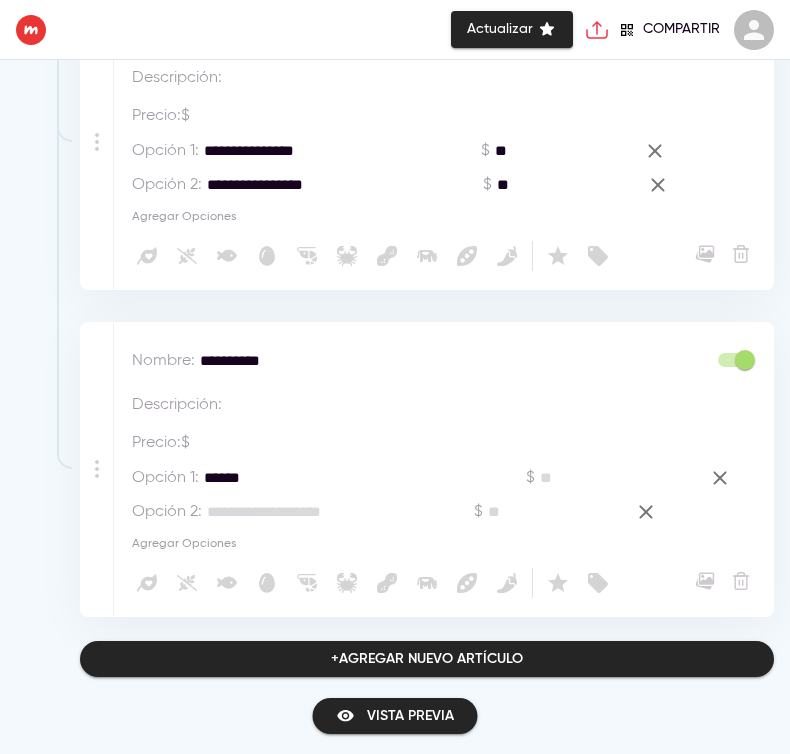 drag, startPoint x: 206, startPoint y: 145, endPoint x: 384, endPoint y: 140, distance: 178.0702 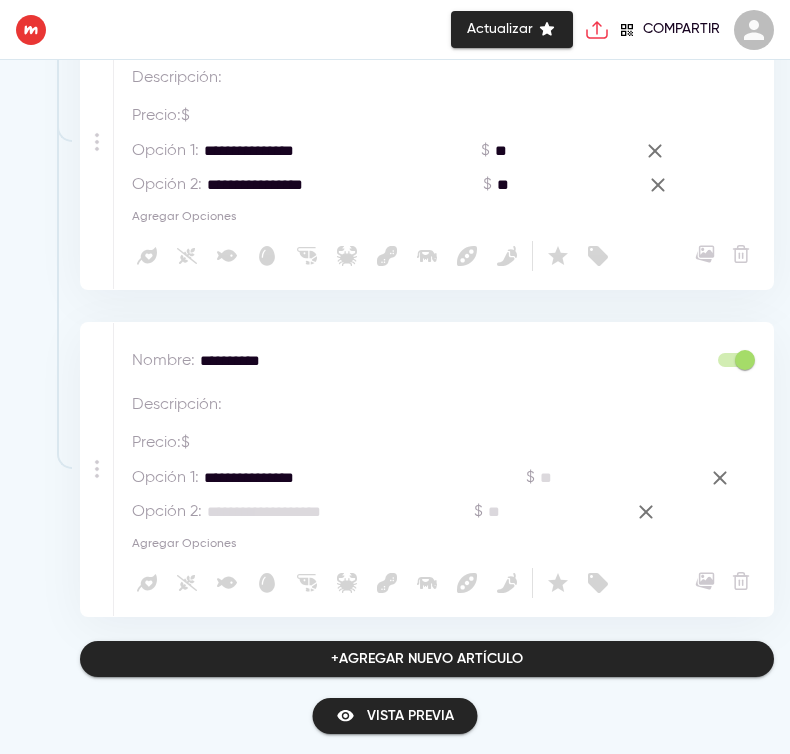 drag, startPoint x: 242, startPoint y: 475, endPoint x: 149, endPoint y: 479, distance: 93.08598 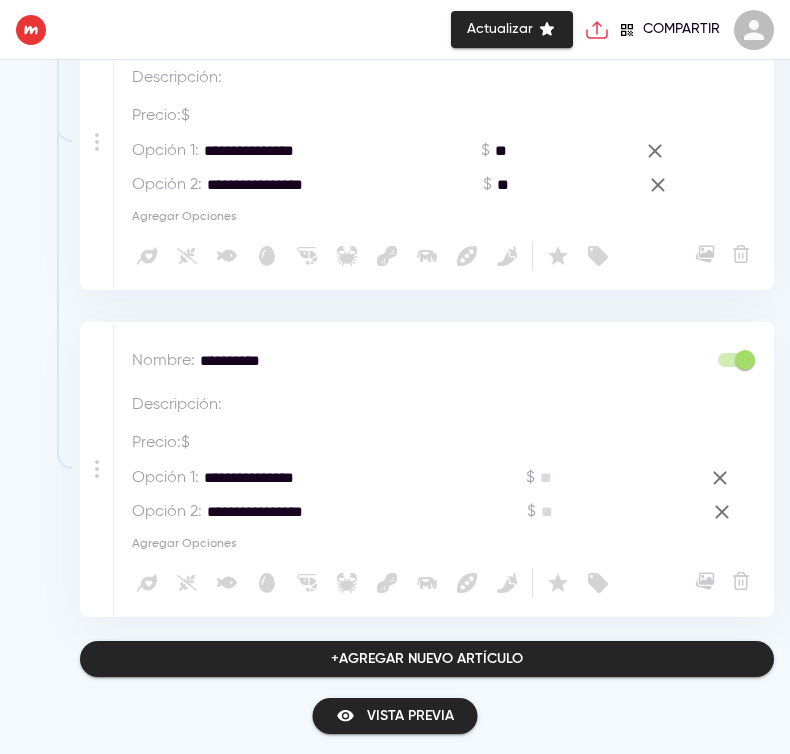 type on "**********" 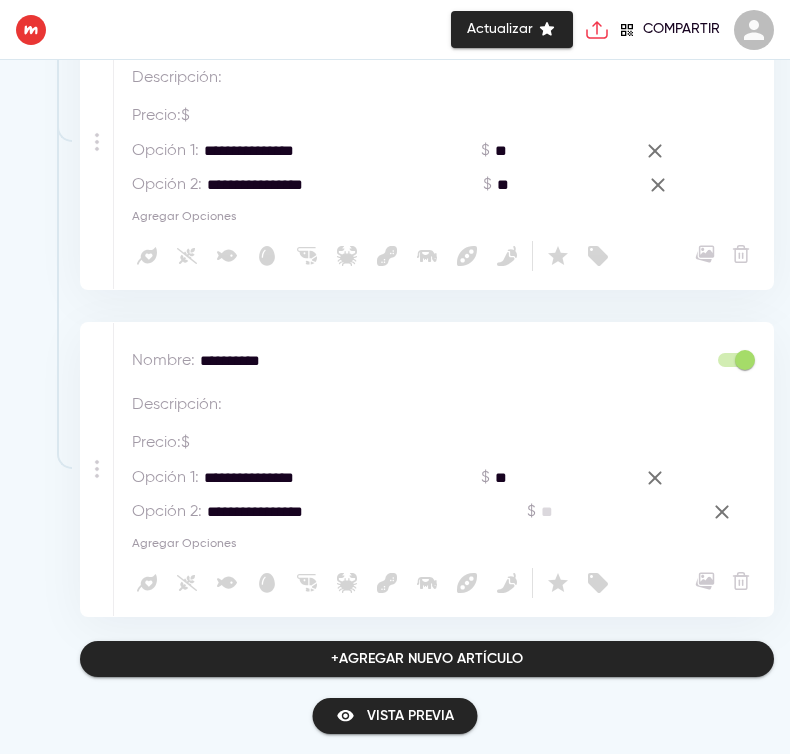 type on "**" 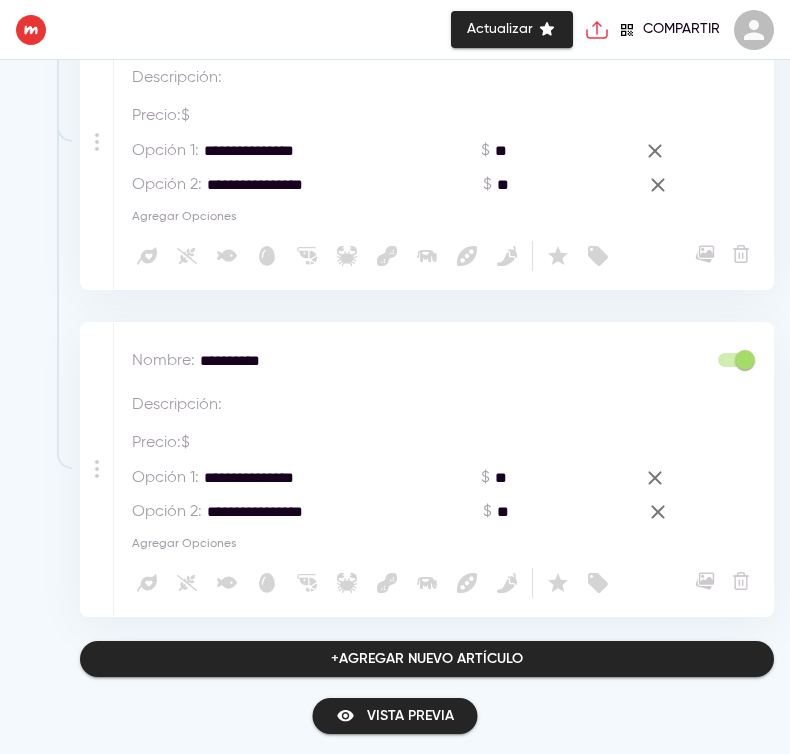scroll, scrollTop: 1484, scrollLeft: 0, axis: vertical 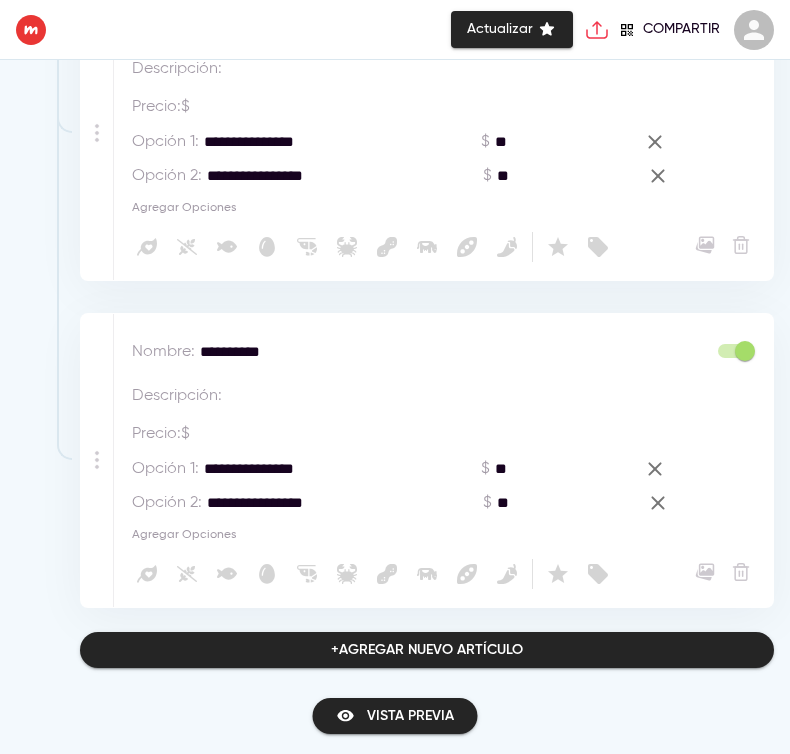 type on "**" 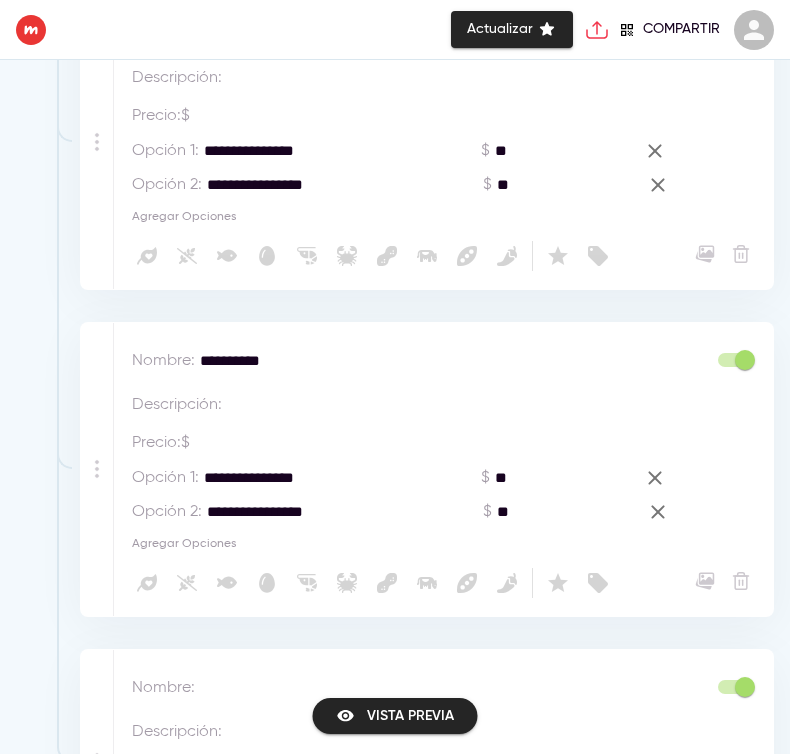 scroll, scrollTop: 1743, scrollLeft: 0, axis: vertical 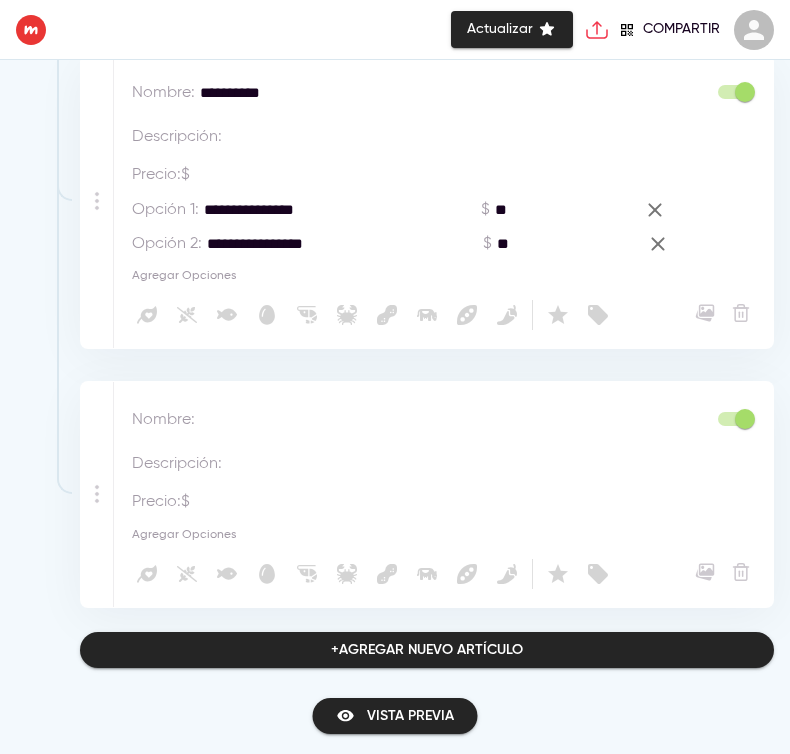 click on "Nombre : * Descripción : * Precio :  $ * Agregar Opciones Vegano Sin Gluten Pescado Huevo Mariscos Crustáceo Nueces Lácteos Soja Picante" at bounding box center (443, 494) 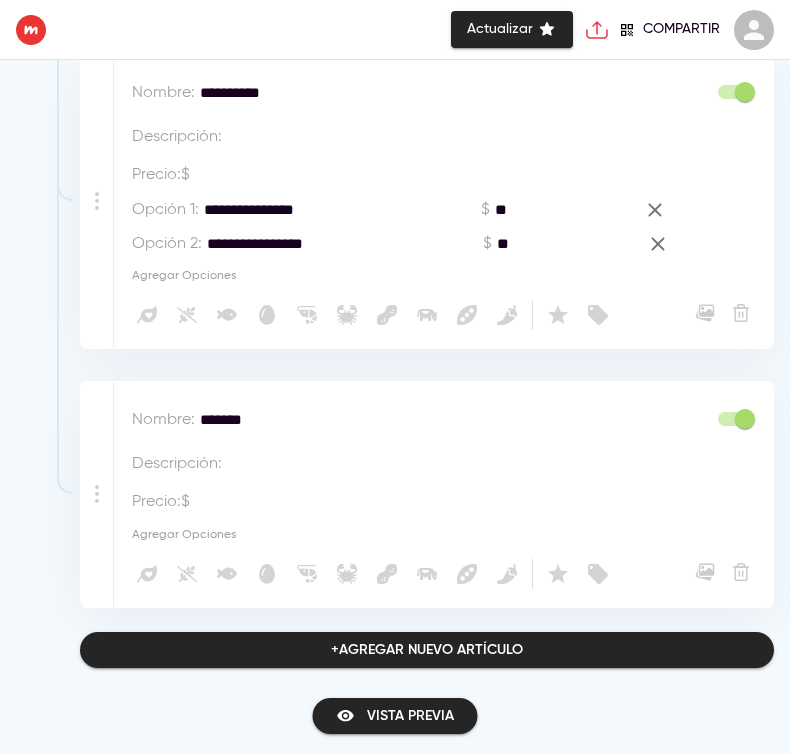 type on "*******" 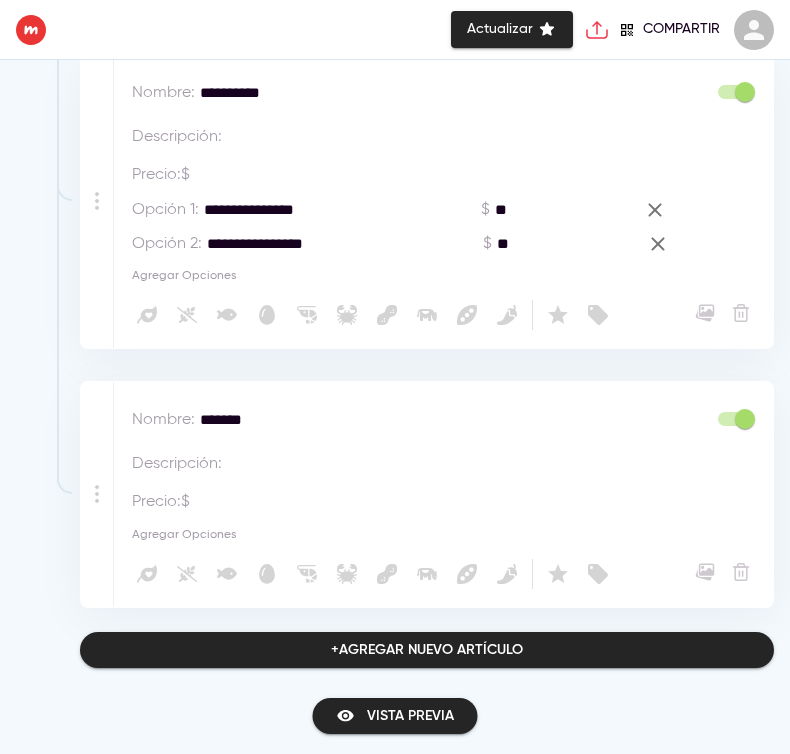 click on "Agregar Opciones" at bounding box center (184, 535) 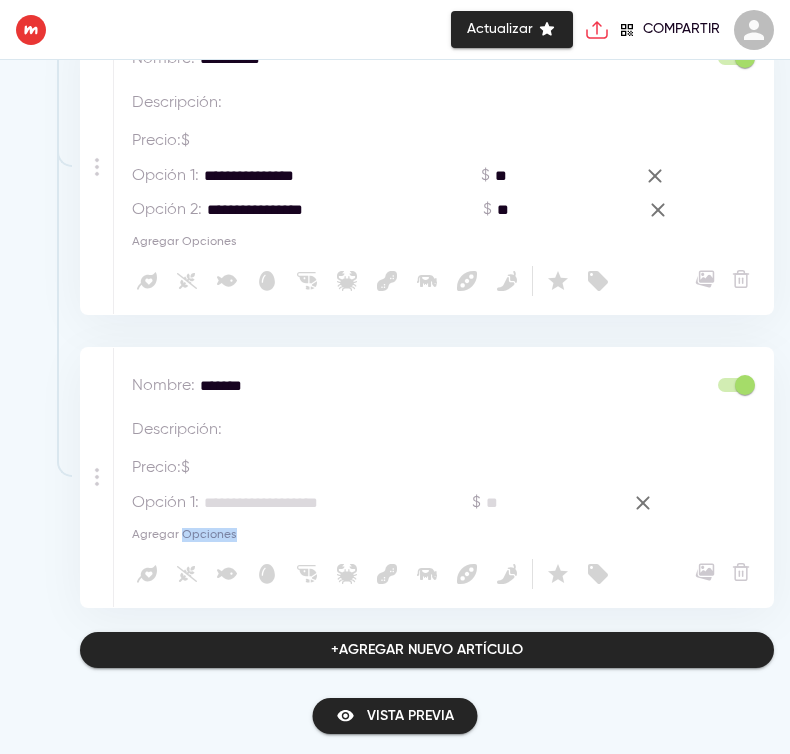 click on "Agregar Opciones" at bounding box center [184, 535] 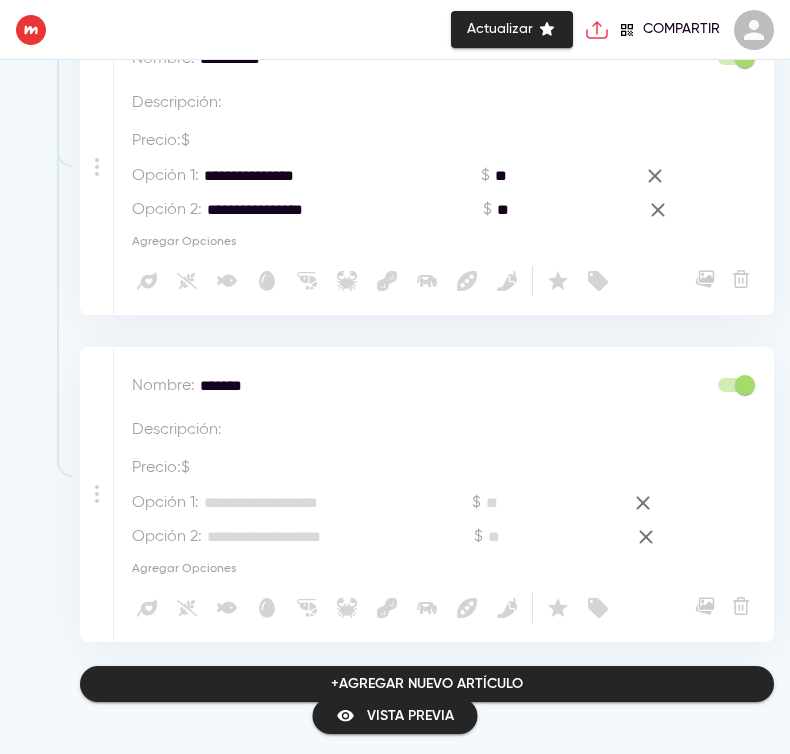 scroll, scrollTop: 1811, scrollLeft: 0, axis: vertical 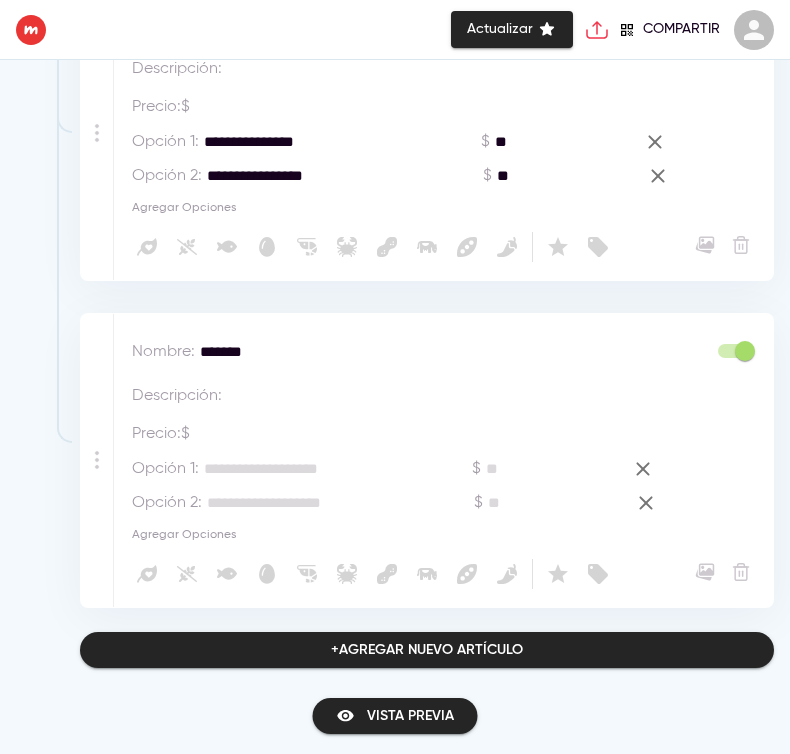 click at bounding box center (304, 469) 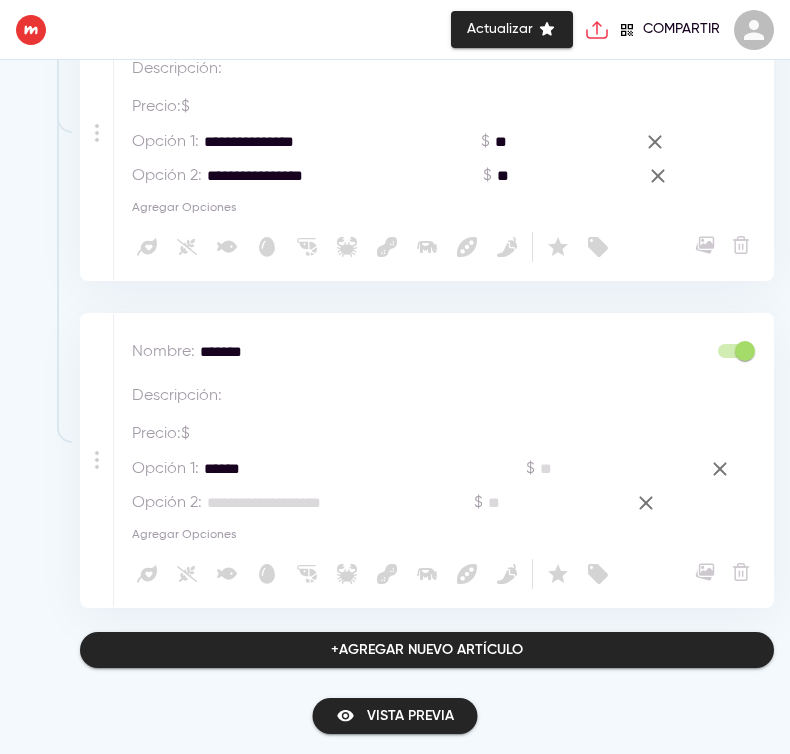 type on "******" 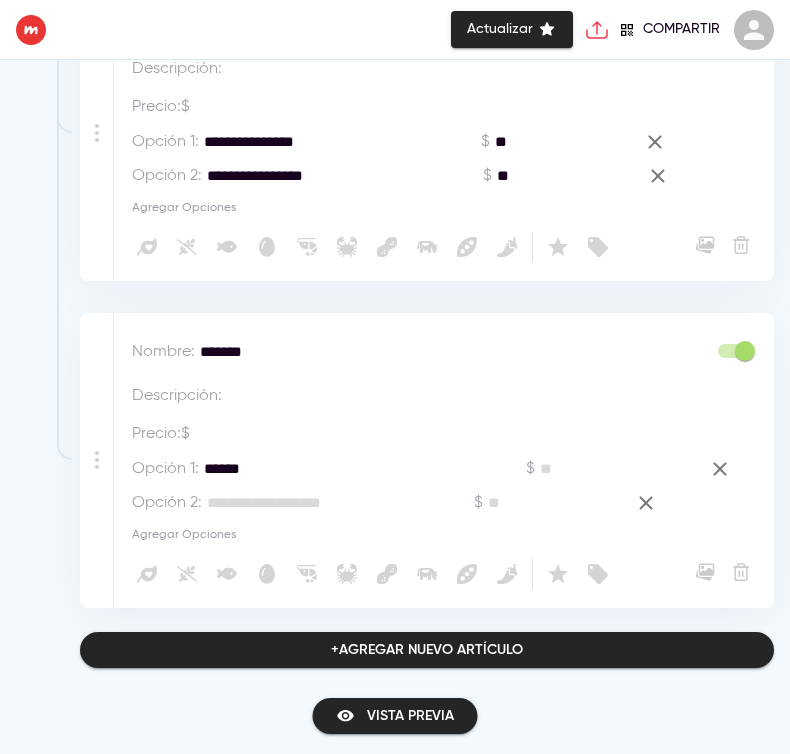 click on "Opción   2 : *" at bounding box center (303, 503) 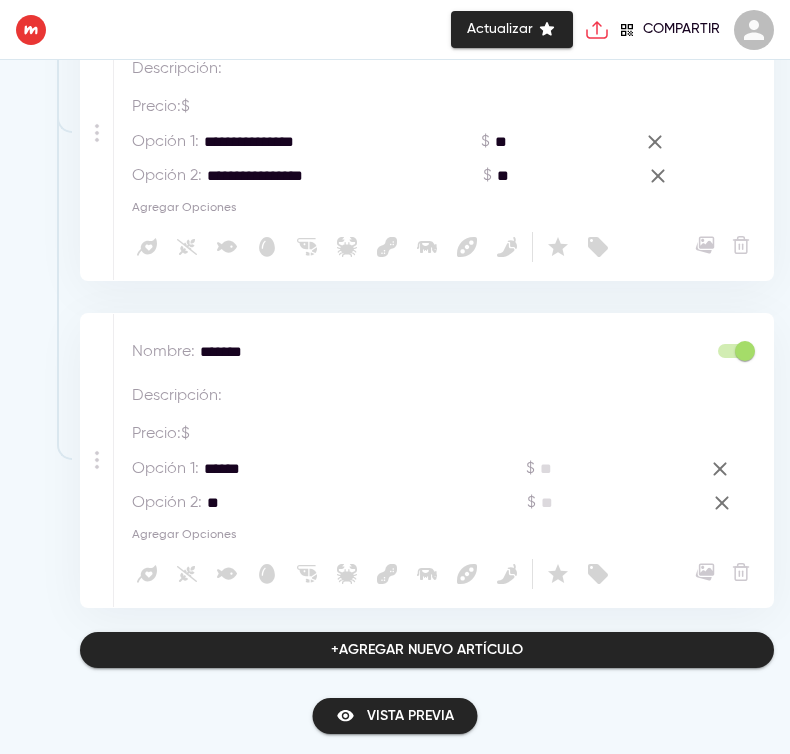 type on "*" 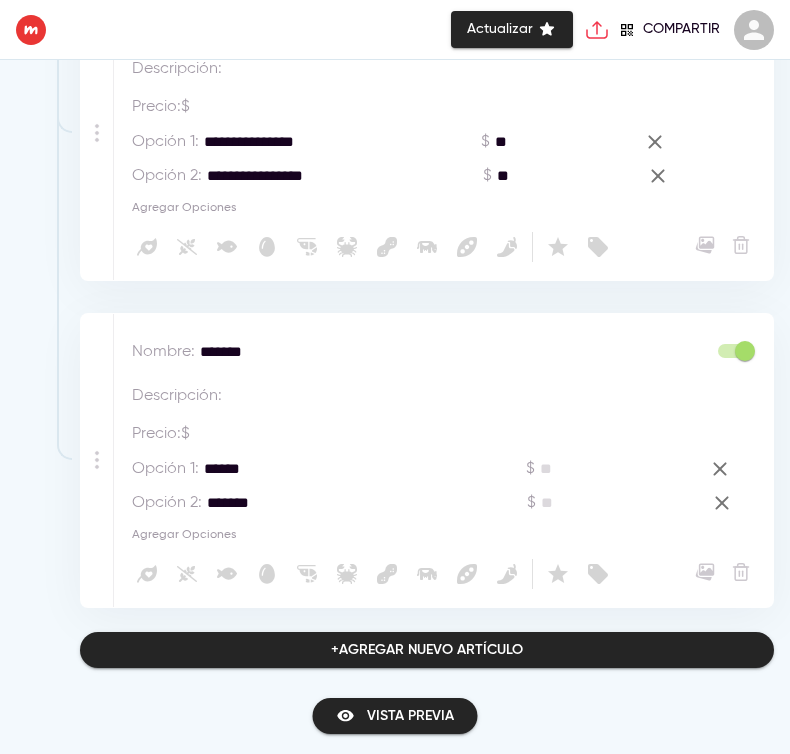 type on "*******" 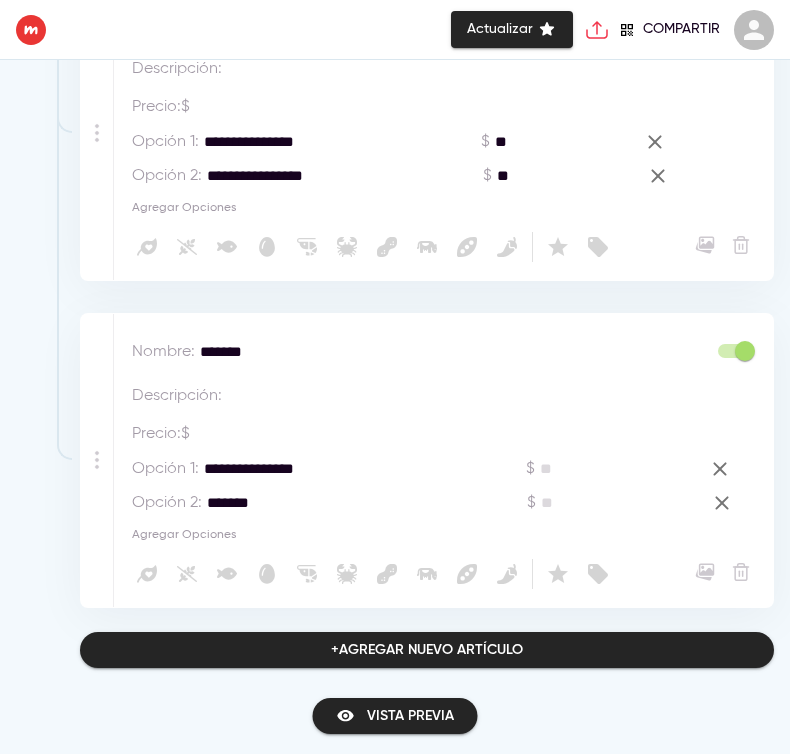 click on "**********" at bounding box center [307, 469] 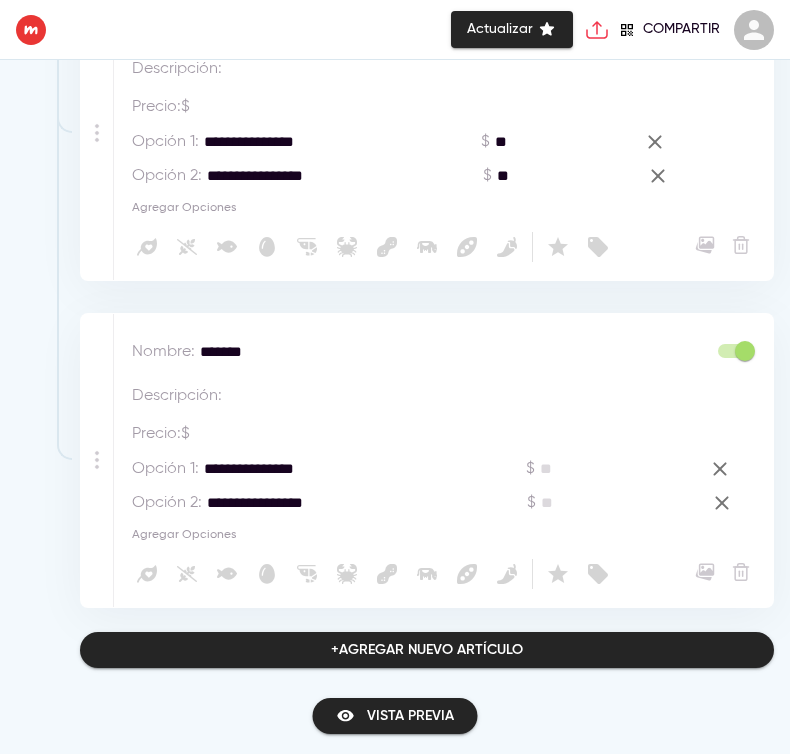 type on "**********" 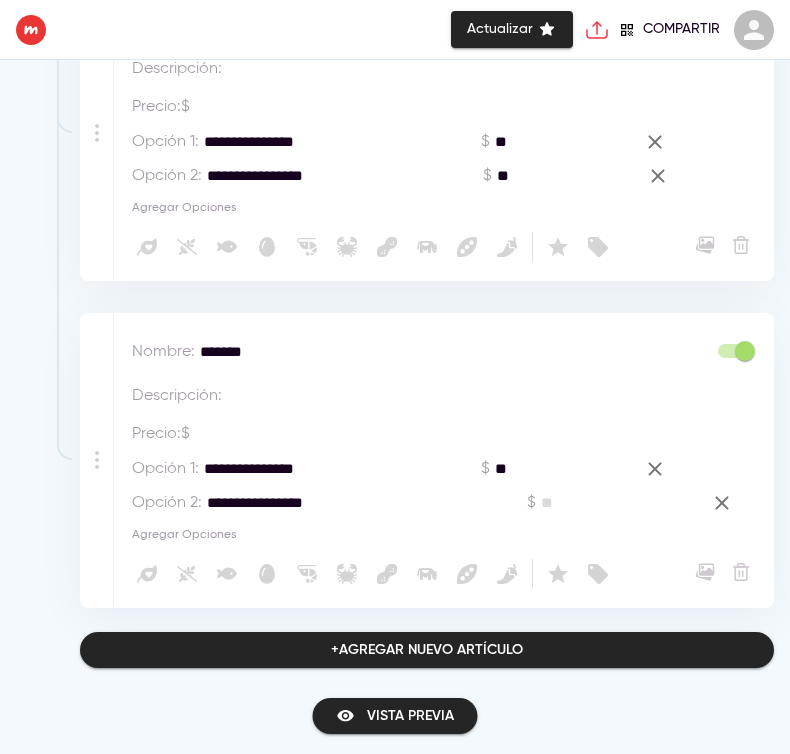 type on "**" 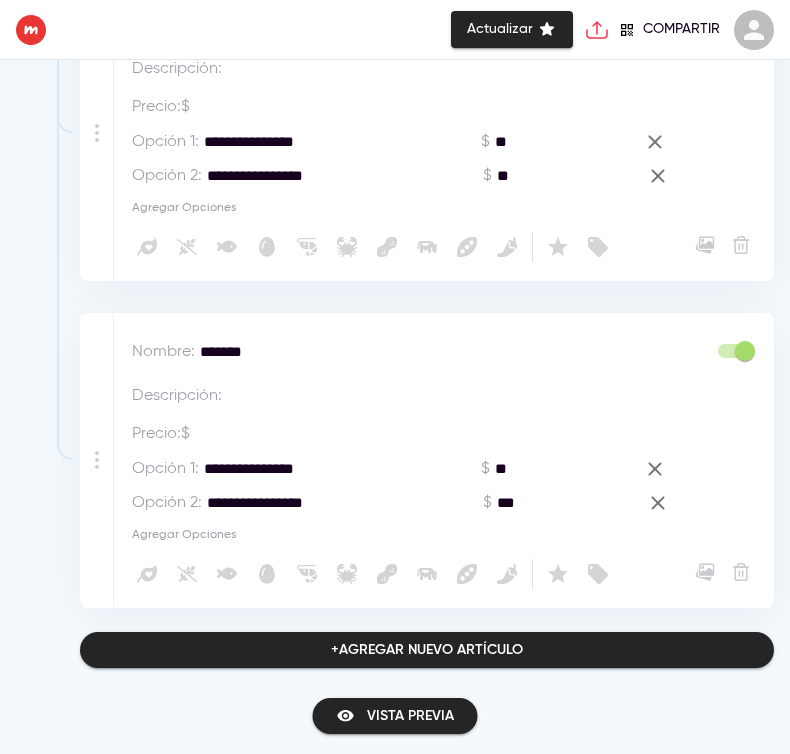 type on "***" 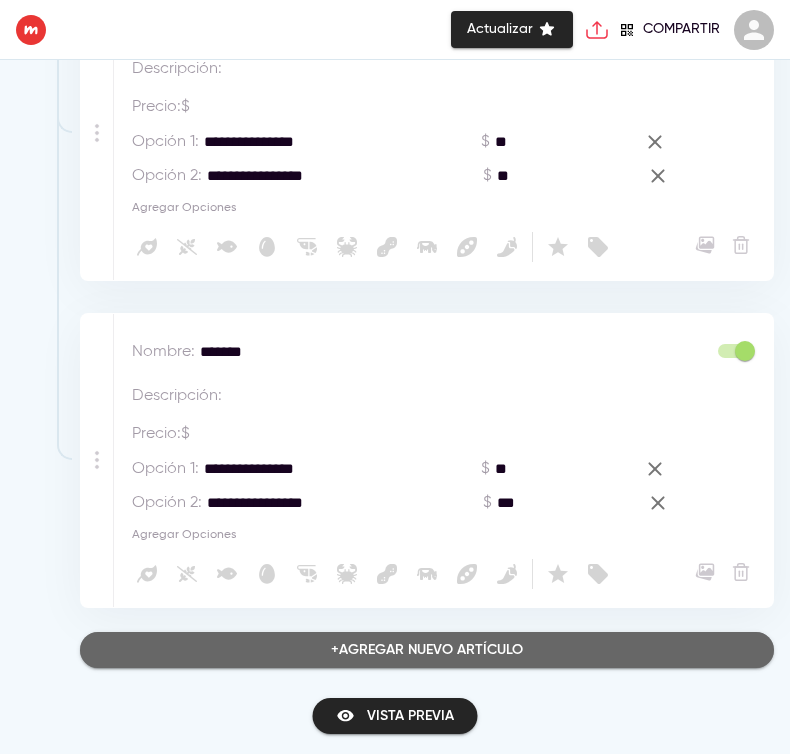 click on "+  Agregar nuevo artículo" at bounding box center [427, 650] 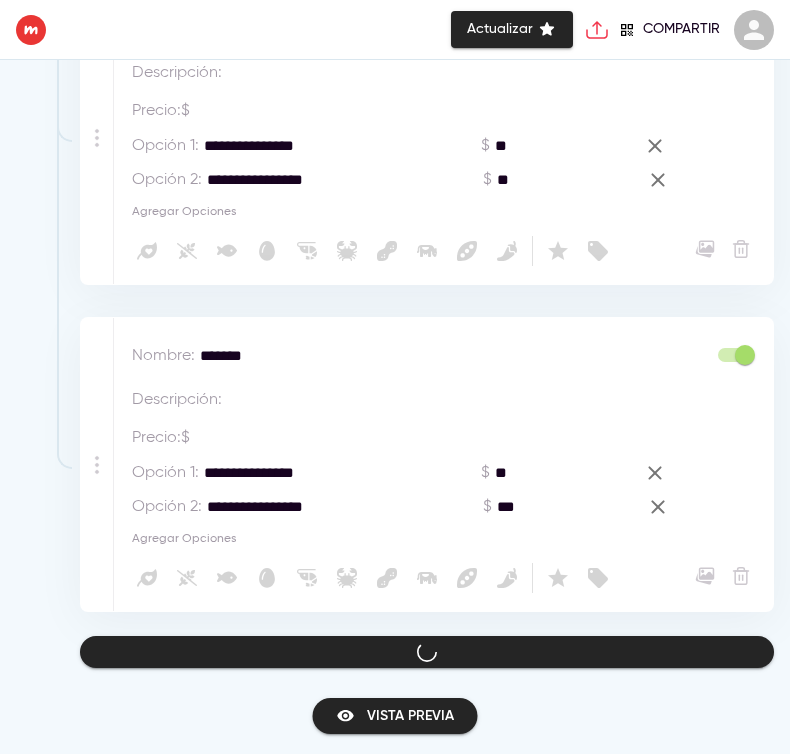 scroll, scrollTop: 2070, scrollLeft: 0, axis: vertical 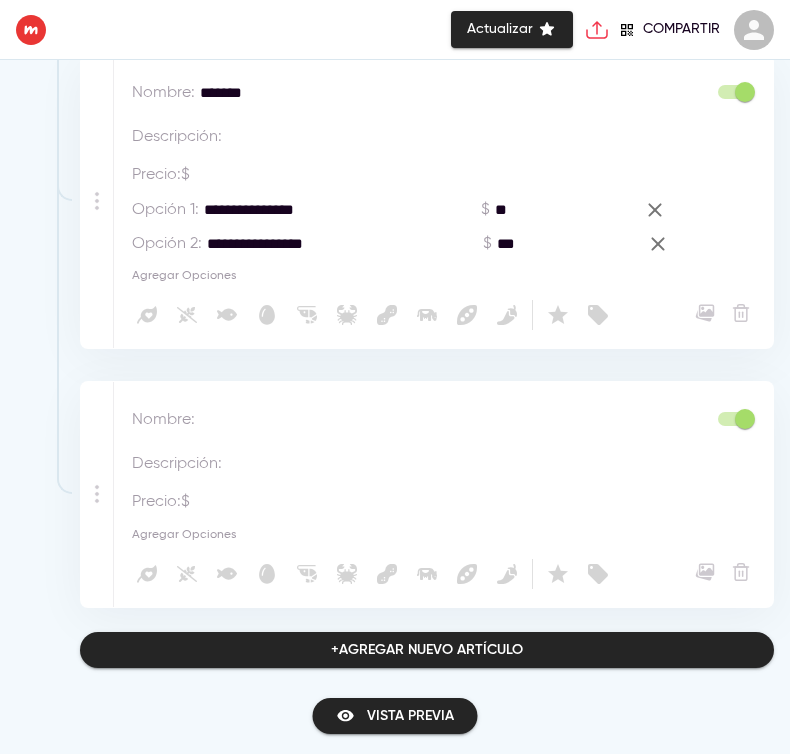 click on "*******" at bounding box center [383, 93] 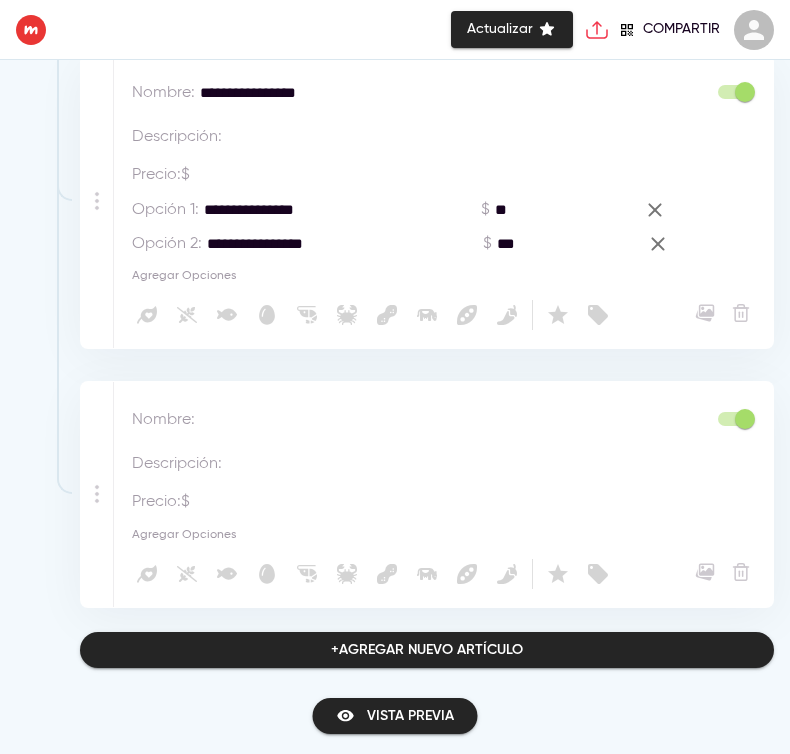 type on "**********" 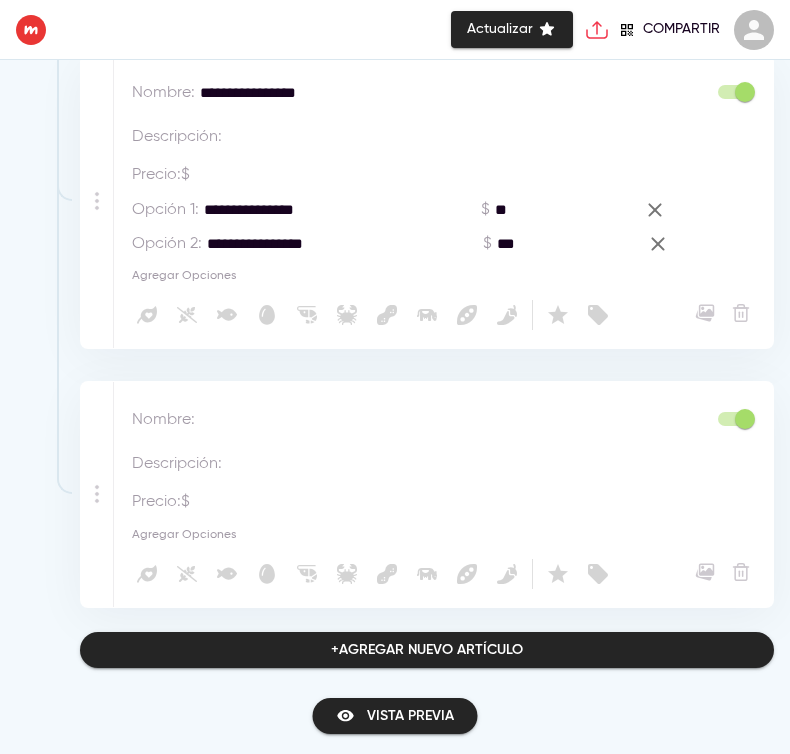 click at bounding box center (390, 420) 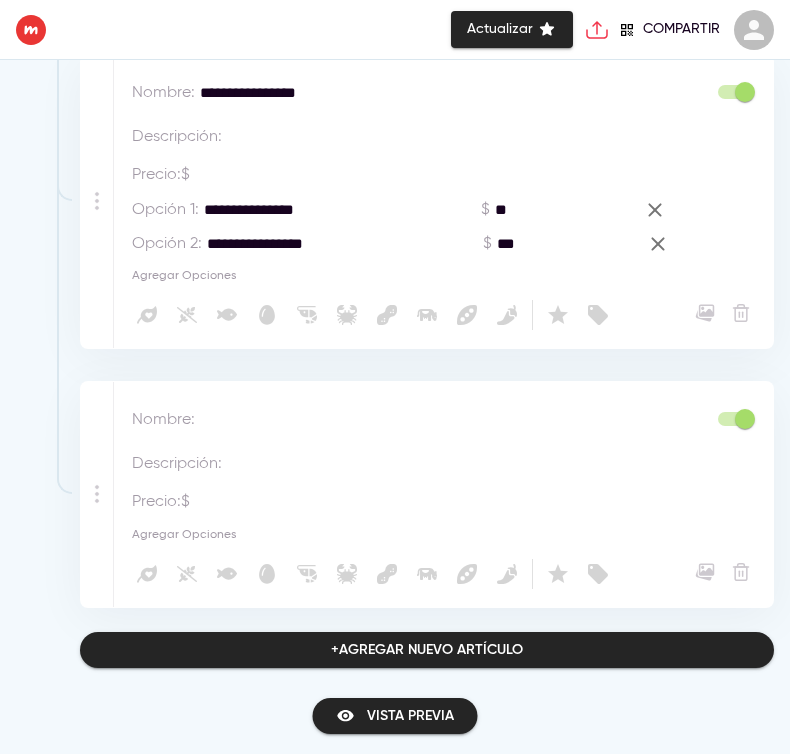 click at bounding box center [390, 420] 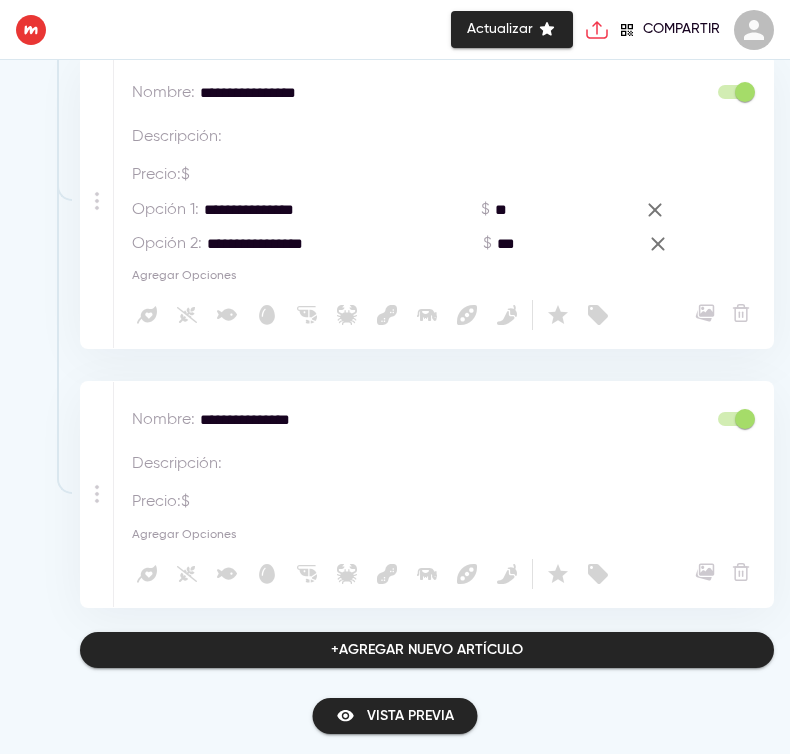 type on "**********" 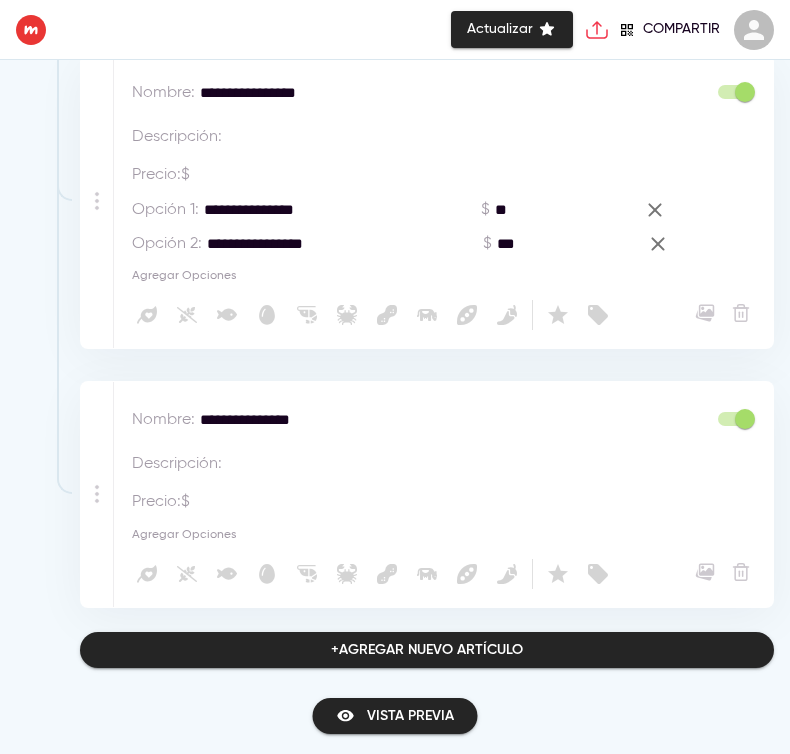 click on "Agregar Opciones" at bounding box center (184, 535) 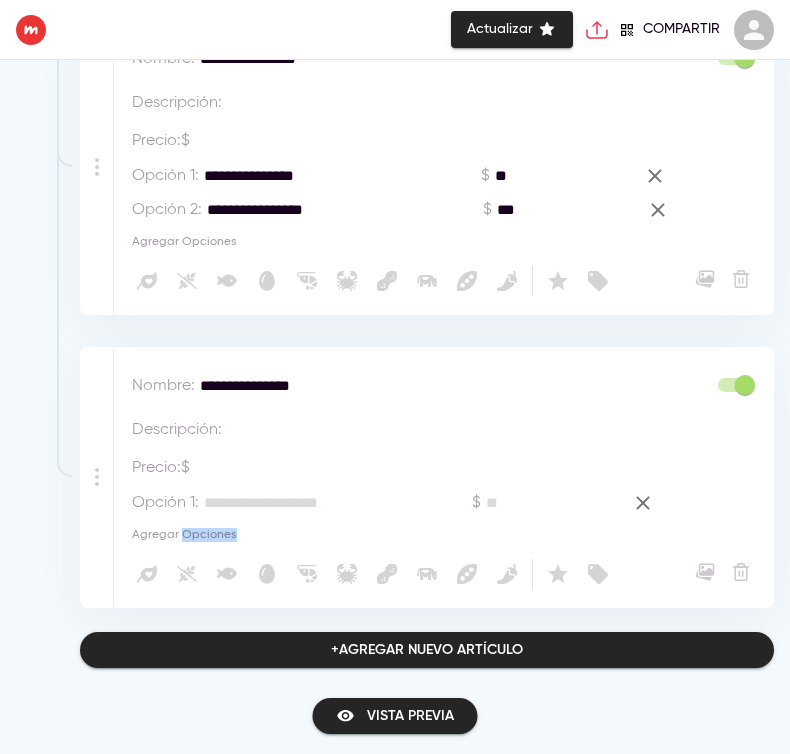 click on "Agregar Opciones" at bounding box center [184, 535] 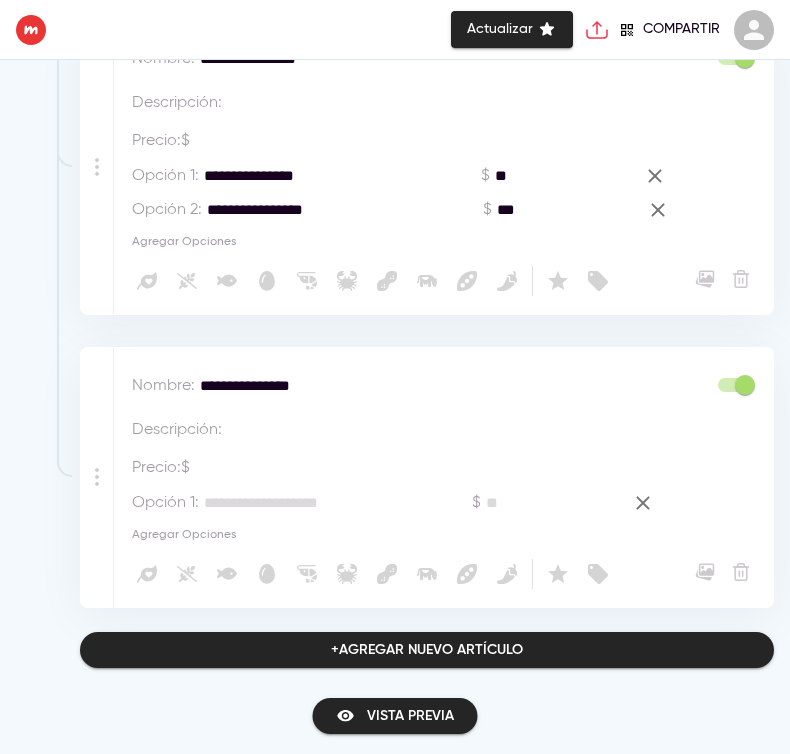scroll, scrollTop: 2138, scrollLeft: 0, axis: vertical 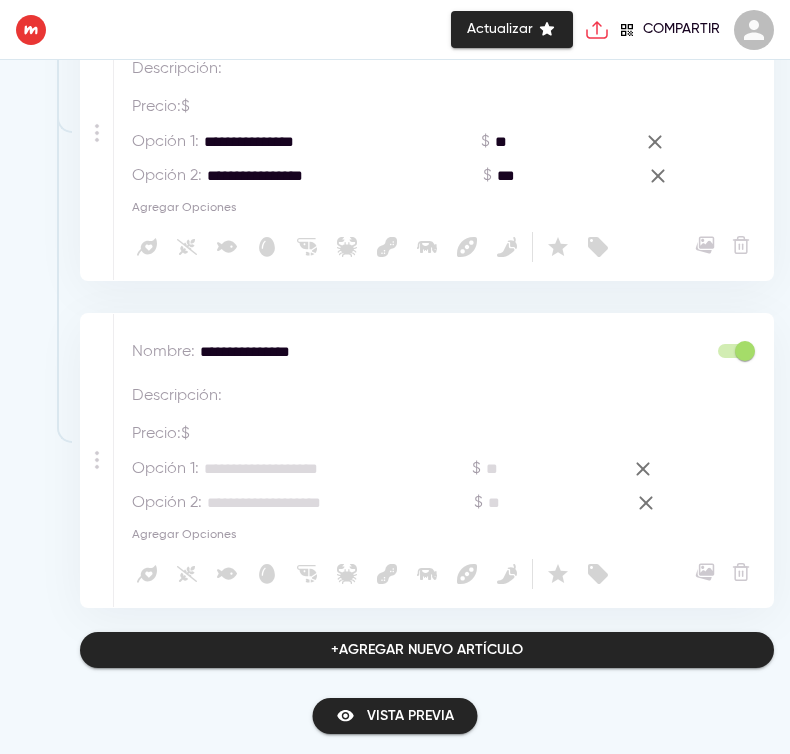 click at bounding box center [304, 469] 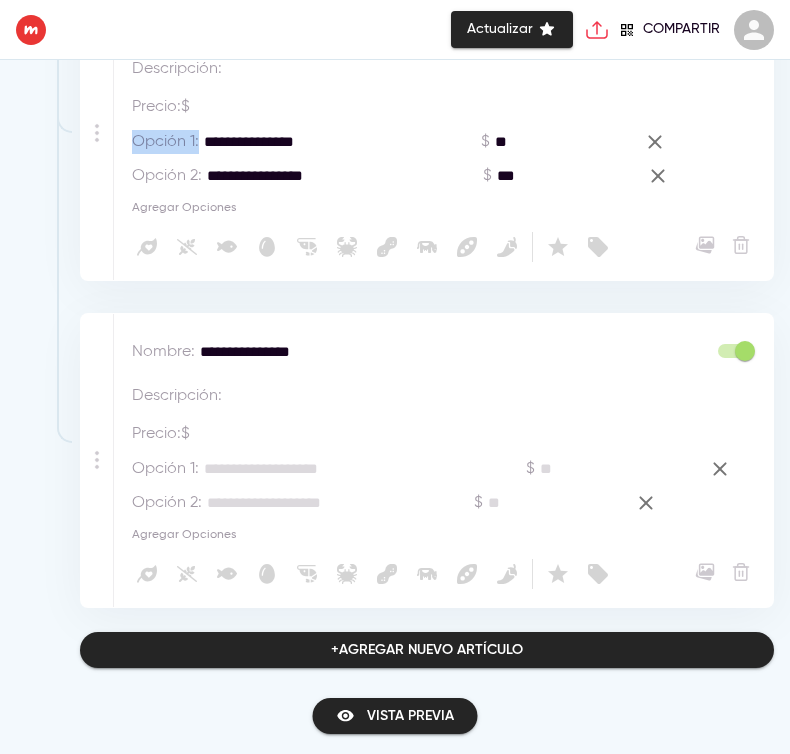 drag, startPoint x: 335, startPoint y: 131, endPoint x: 120, endPoint y: 147, distance: 215.59453 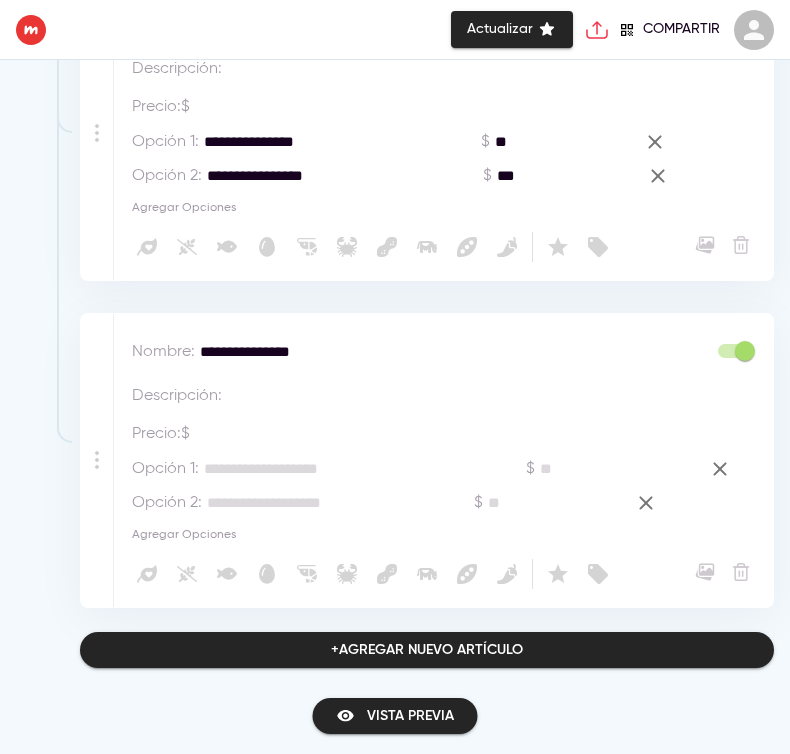 drag, startPoint x: 120, startPoint y: 147, endPoint x: 422, endPoint y: 141, distance: 302.0596 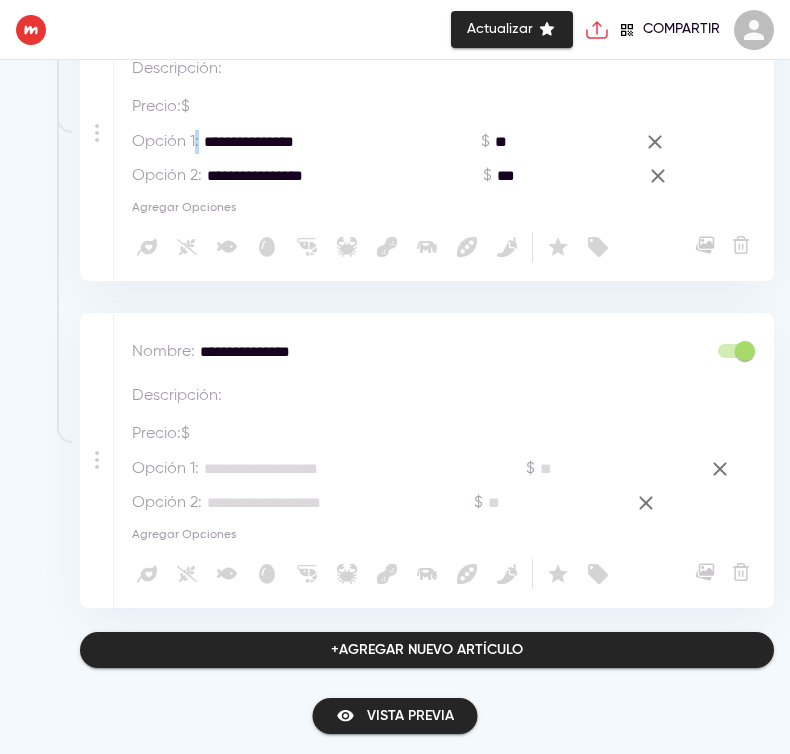 drag, startPoint x: 331, startPoint y: 148, endPoint x: 197, endPoint y: 140, distance: 134.23859 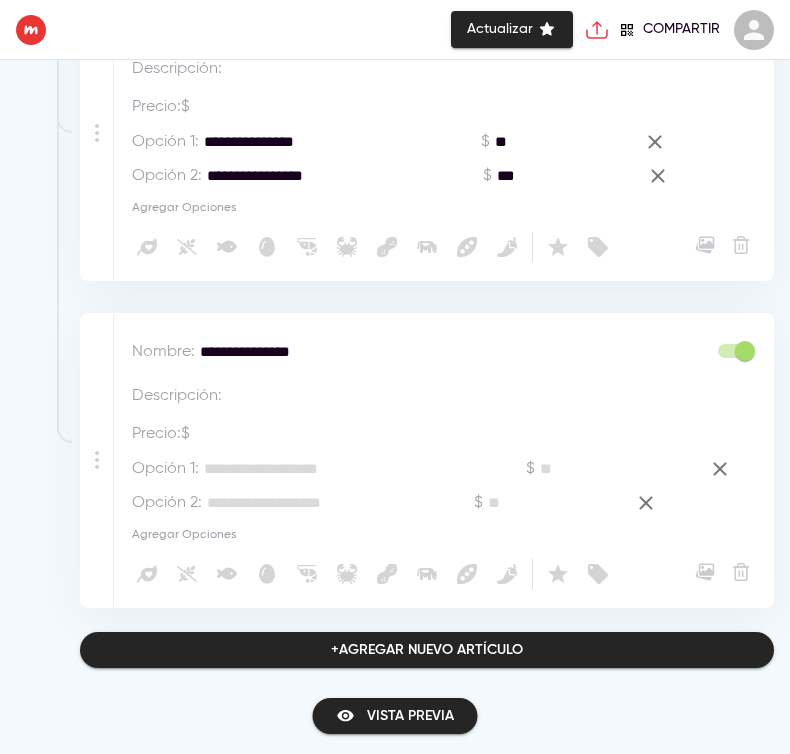 drag, startPoint x: 205, startPoint y: 139, endPoint x: 389, endPoint y: 156, distance: 184.78366 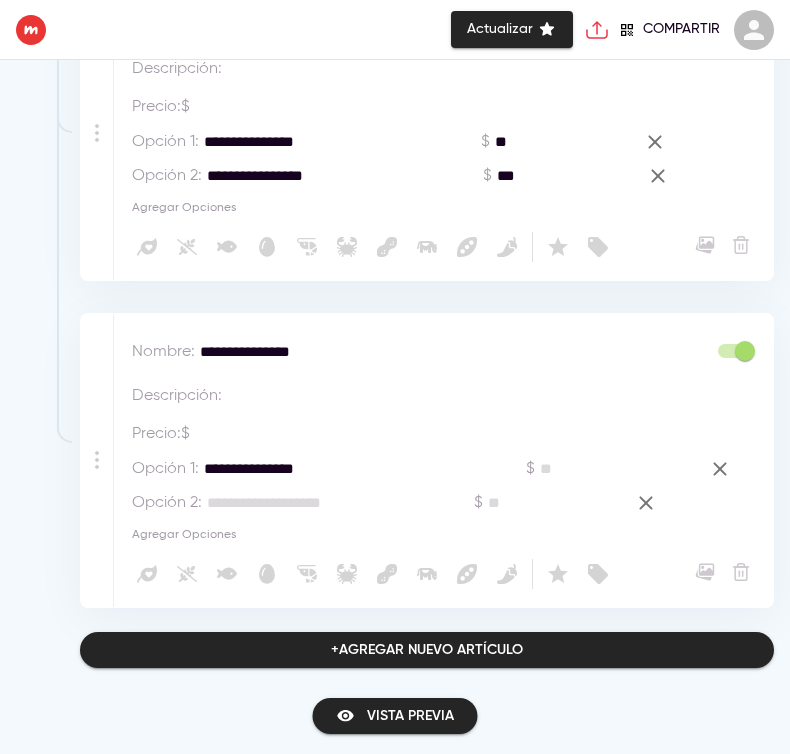 type on "**********" 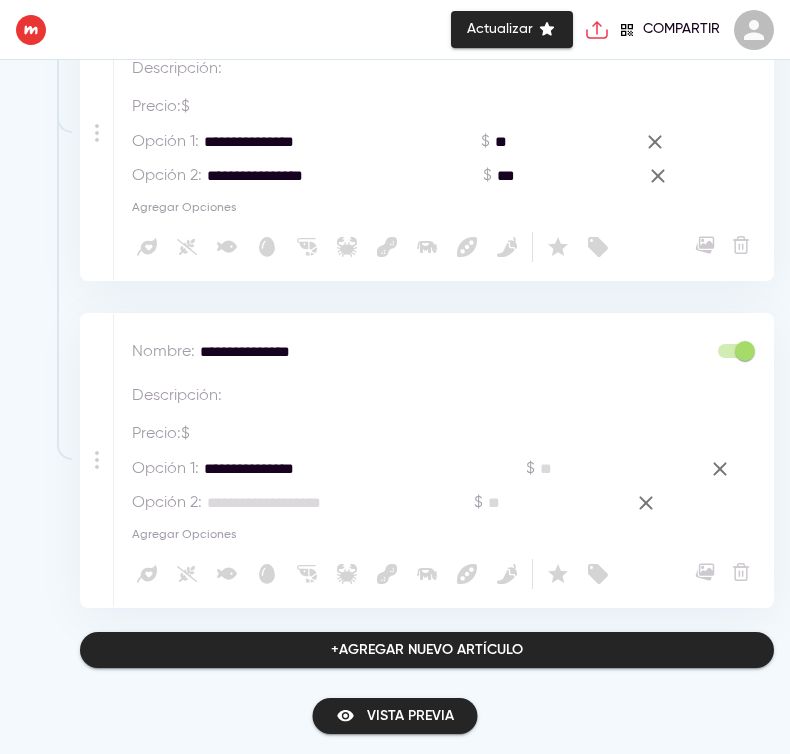 drag, startPoint x: 212, startPoint y: 170, endPoint x: 415, endPoint y: 184, distance: 203.4822 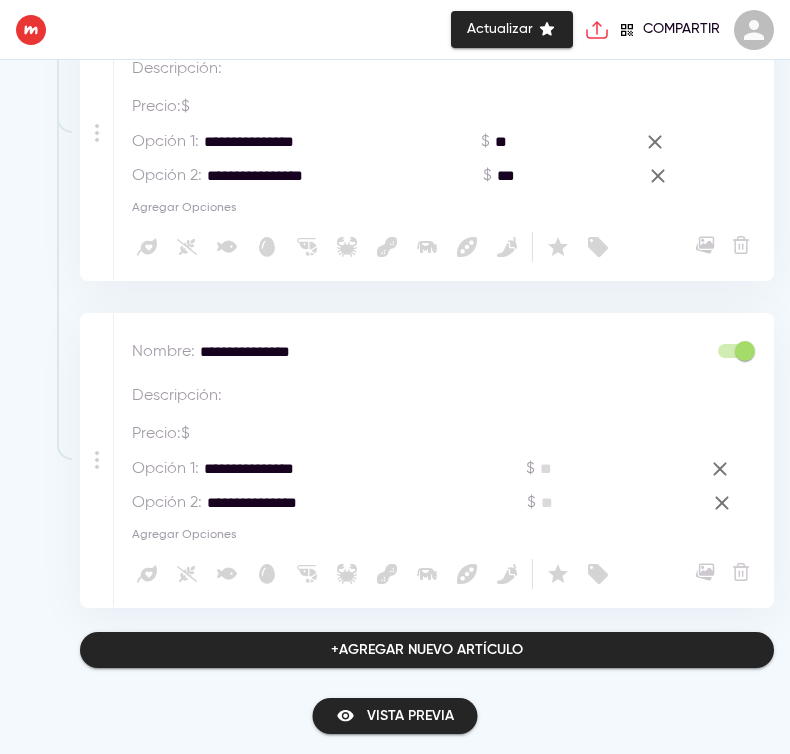 type on "**********" 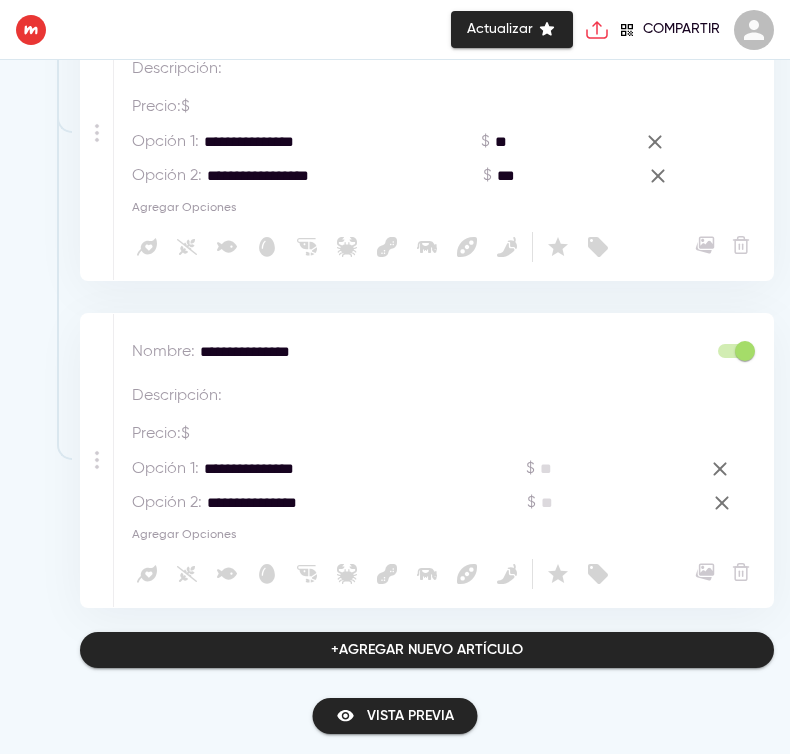 type on "**********" 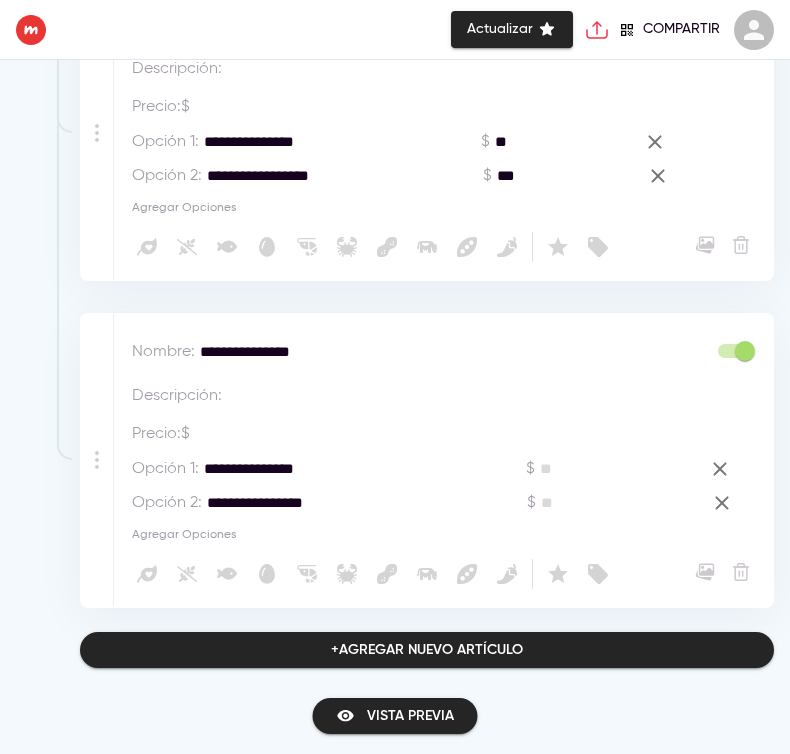 type on "**********" 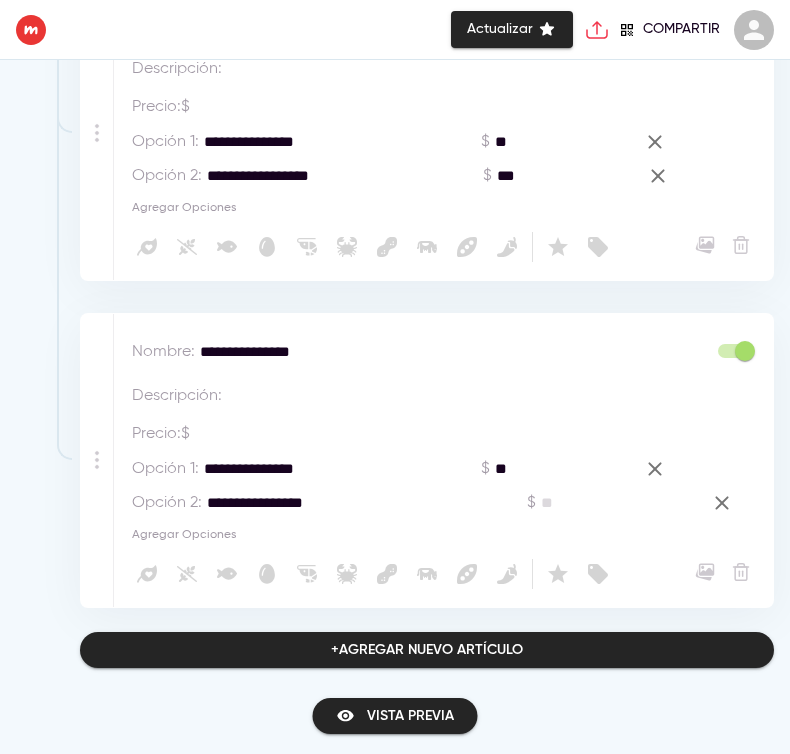 type on "**" 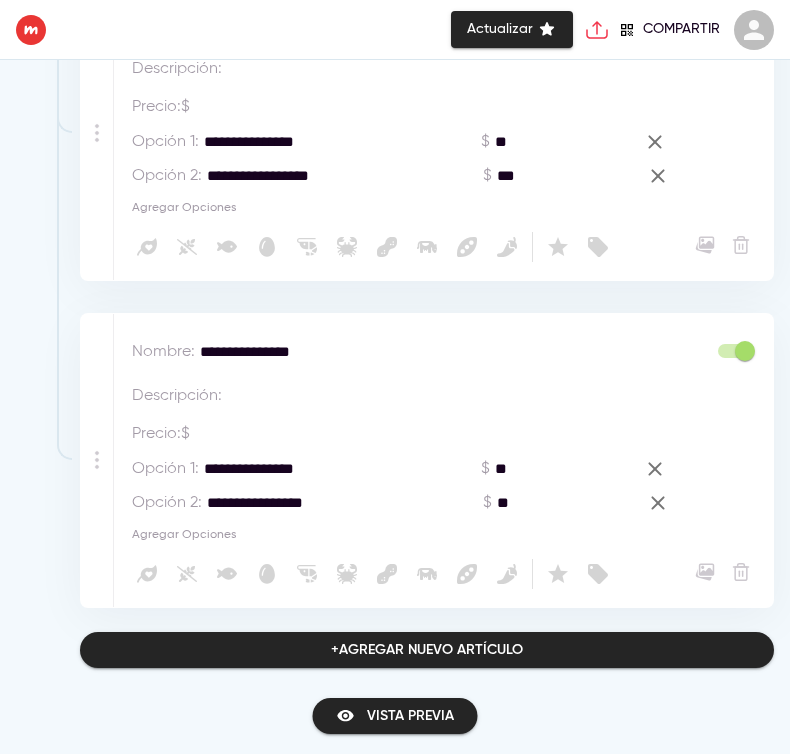 type on "**" 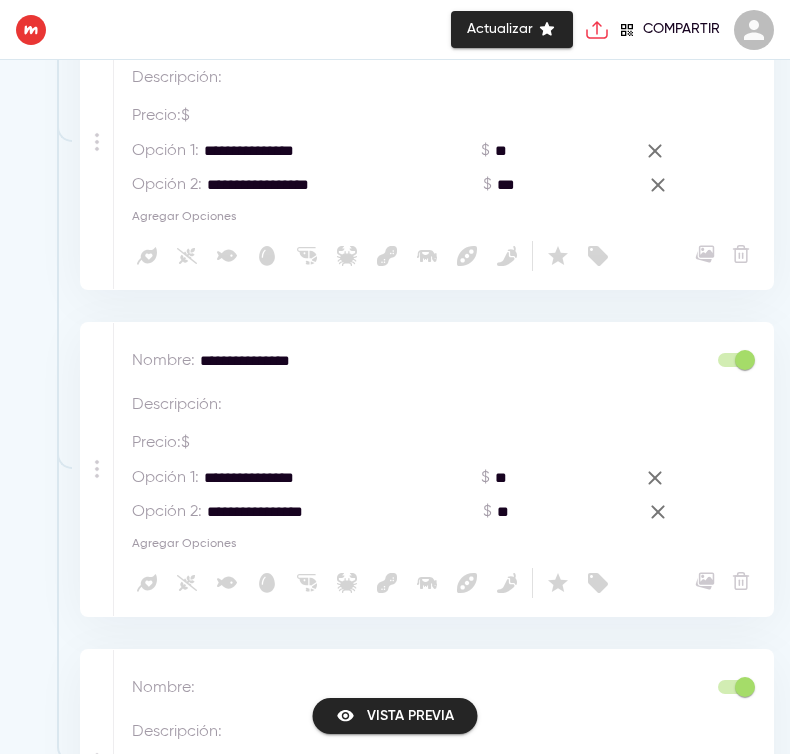 scroll, scrollTop: 2397, scrollLeft: 0, axis: vertical 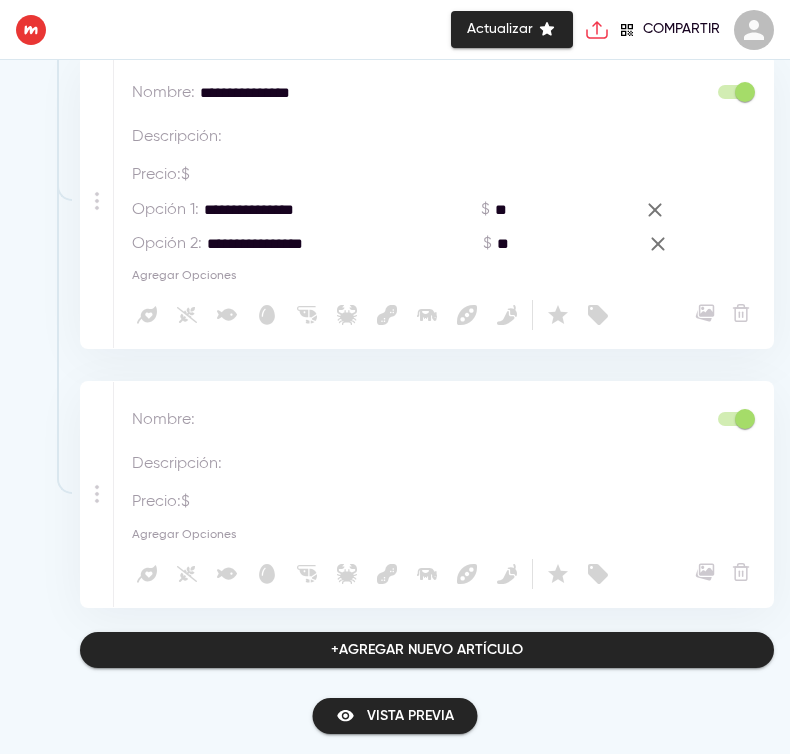 click at bounding box center (390, 420) 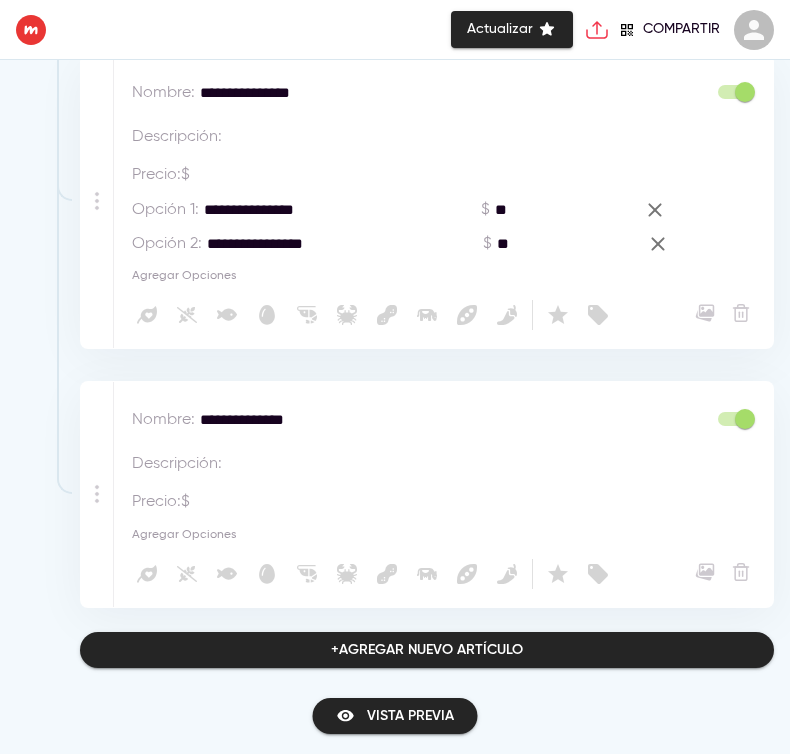 type on "**********" 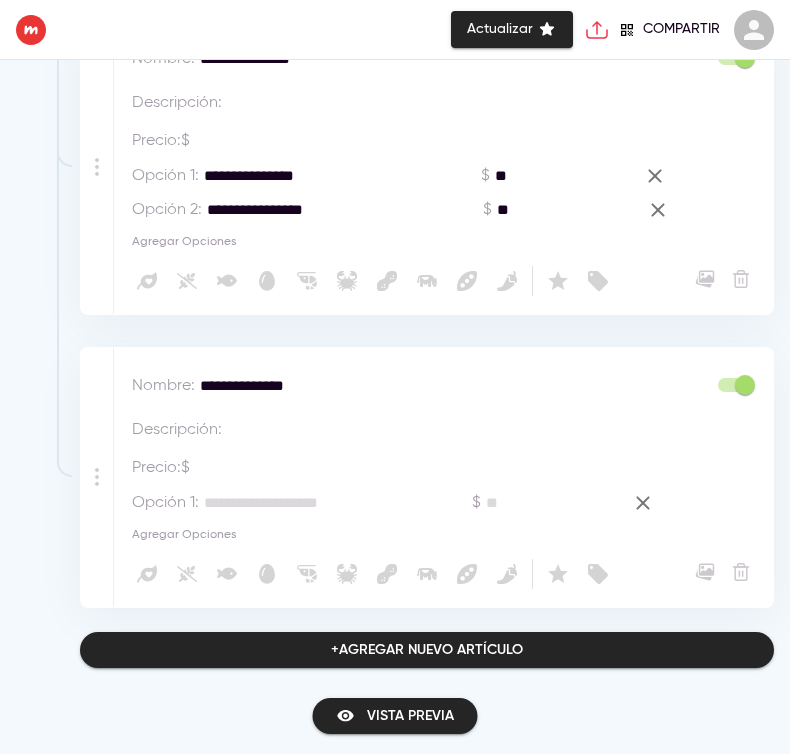 click on "Agregar Opciones" at bounding box center (184, 535) 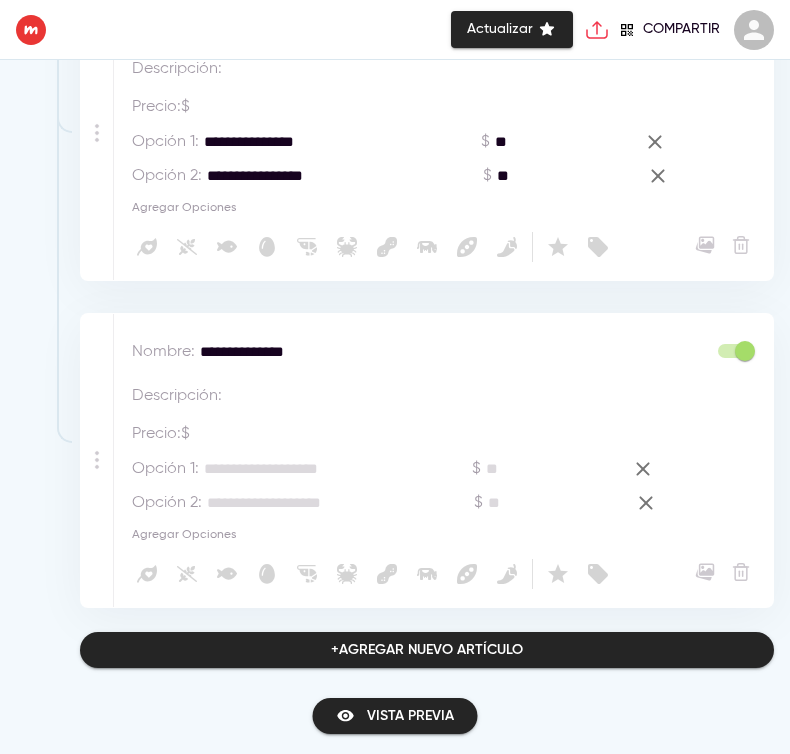 click 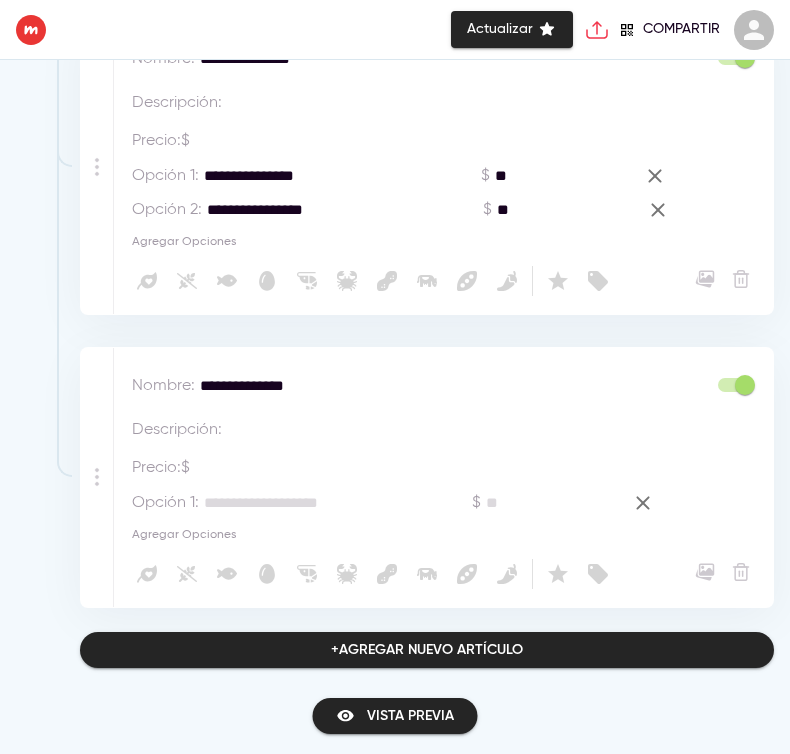 click at bounding box center (643, 503) 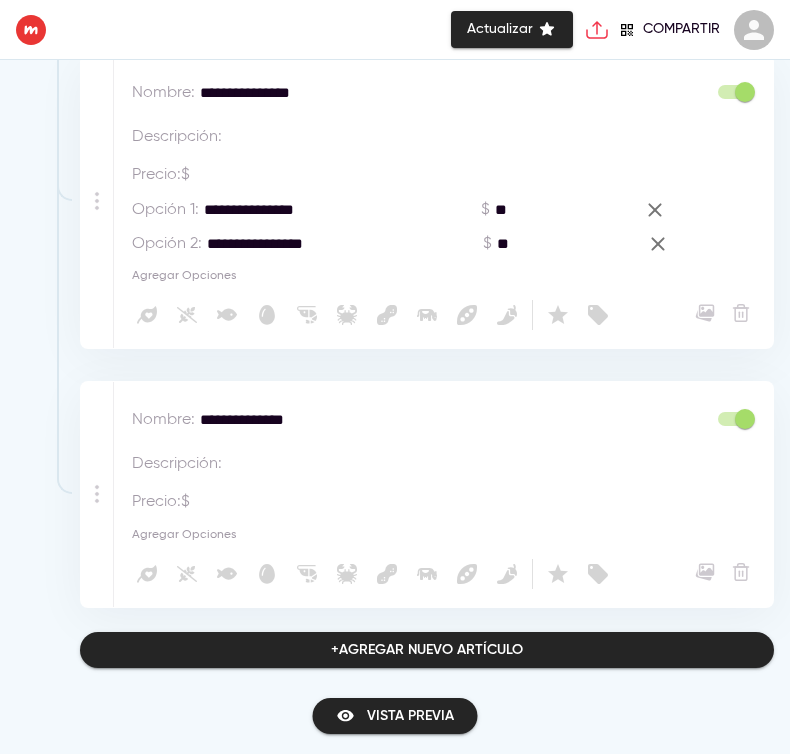 scroll, scrollTop: 2397, scrollLeft: 0, axis: vertical 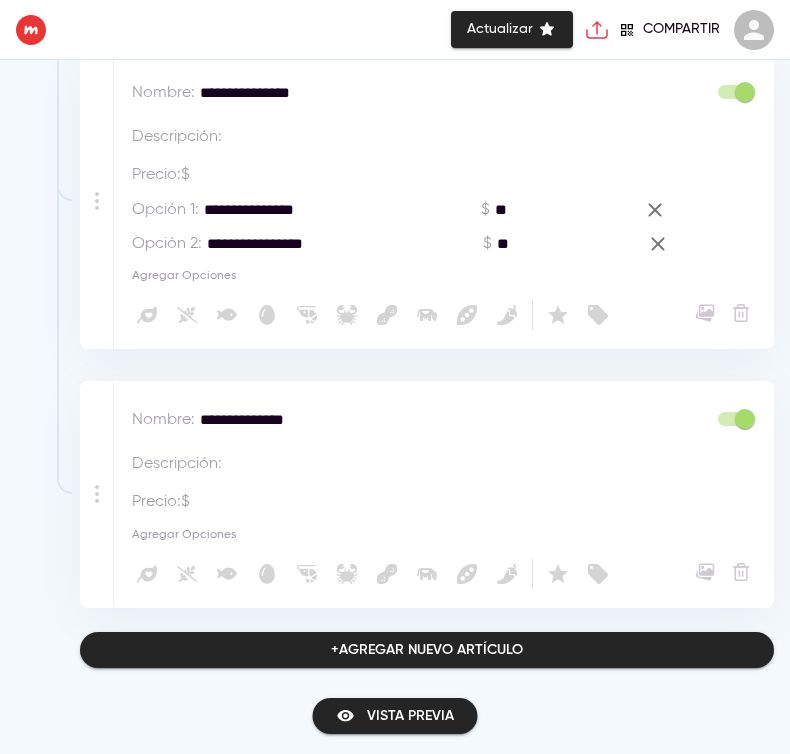 click at bounding box center [270, 502] 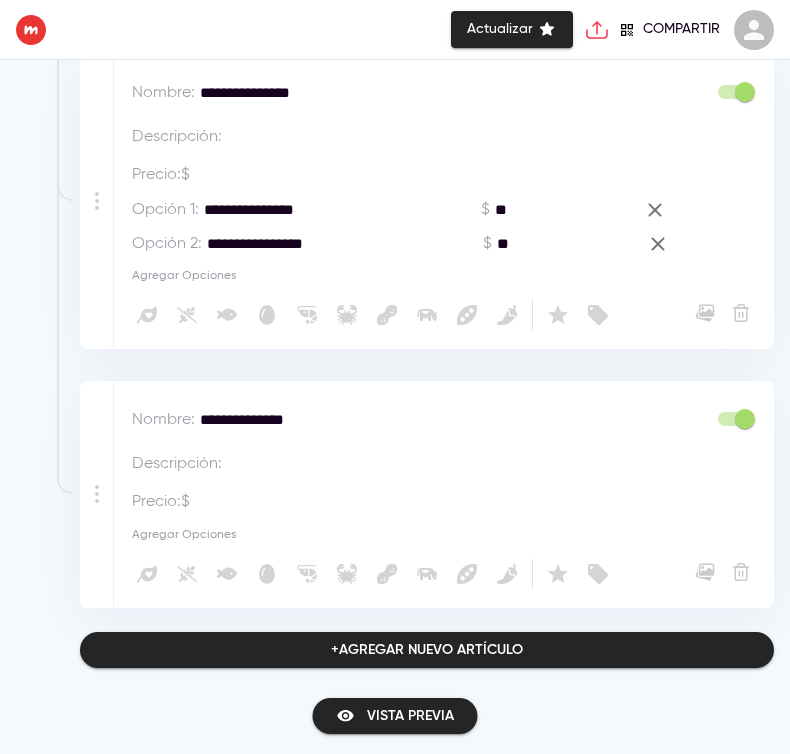 click on "**********" at bounding box center (448, 422) 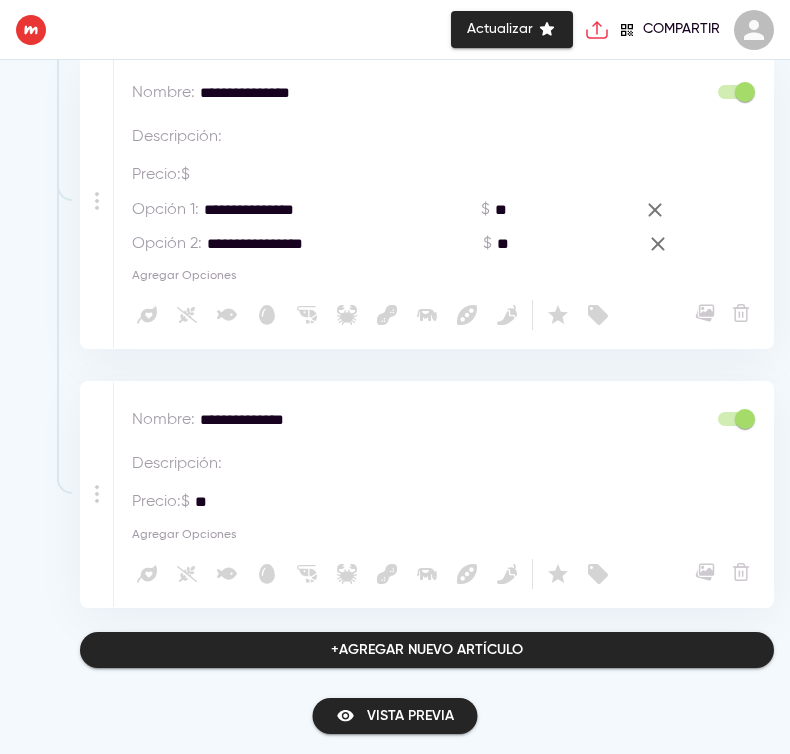type on "**" 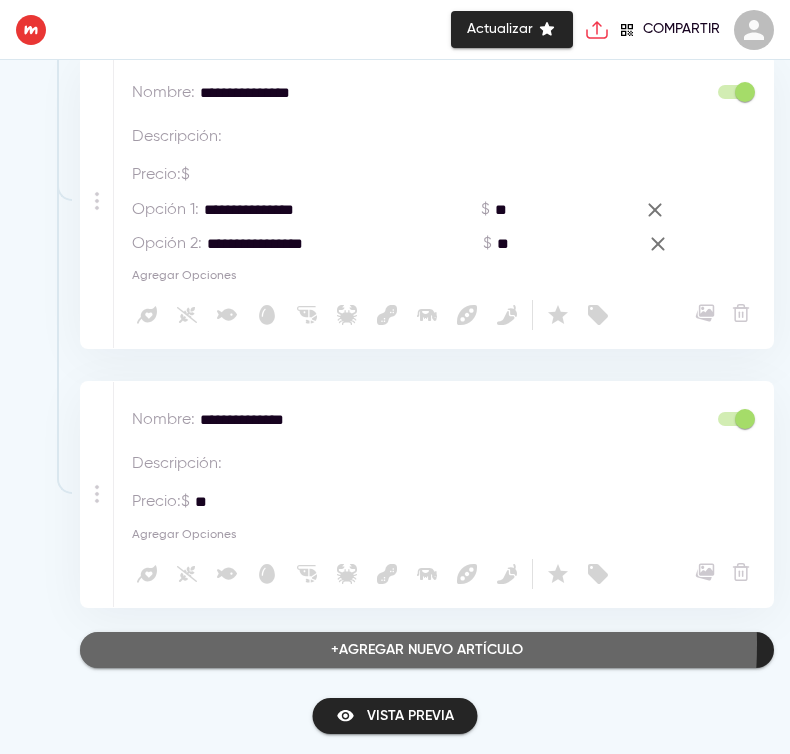 click on "+  Agregar nuevo artículo" at bounding box center [427, 650] 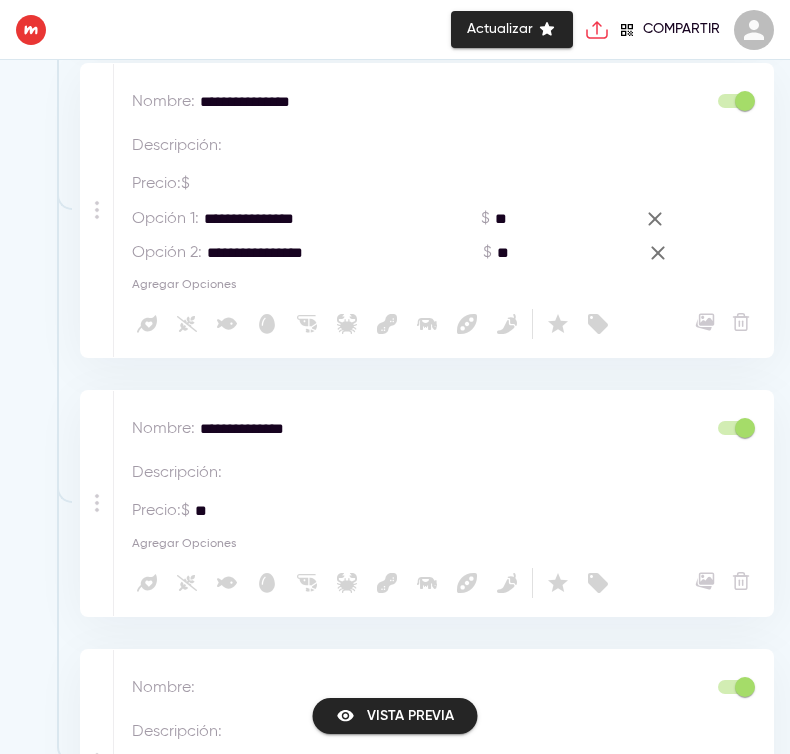 scroll, scrollTop: 2656, scrollLeft: 0, axis: vertical 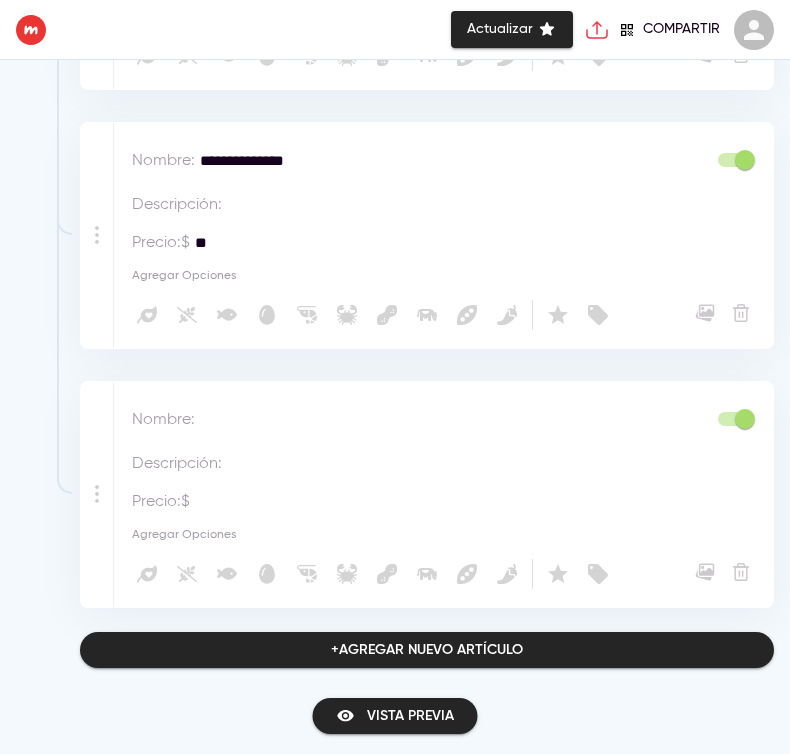 click at bounding box center (390, 420) 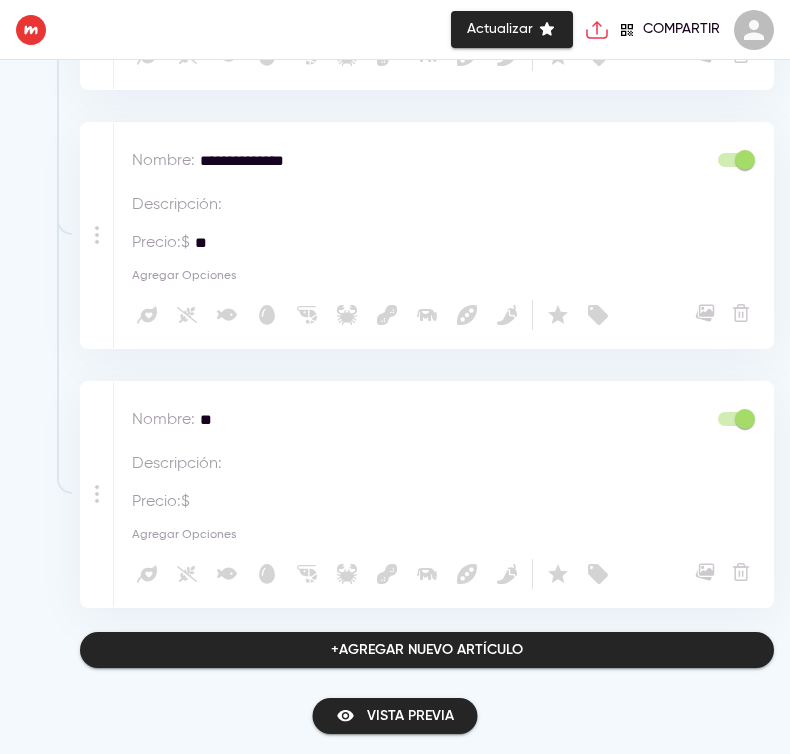 type on "*" 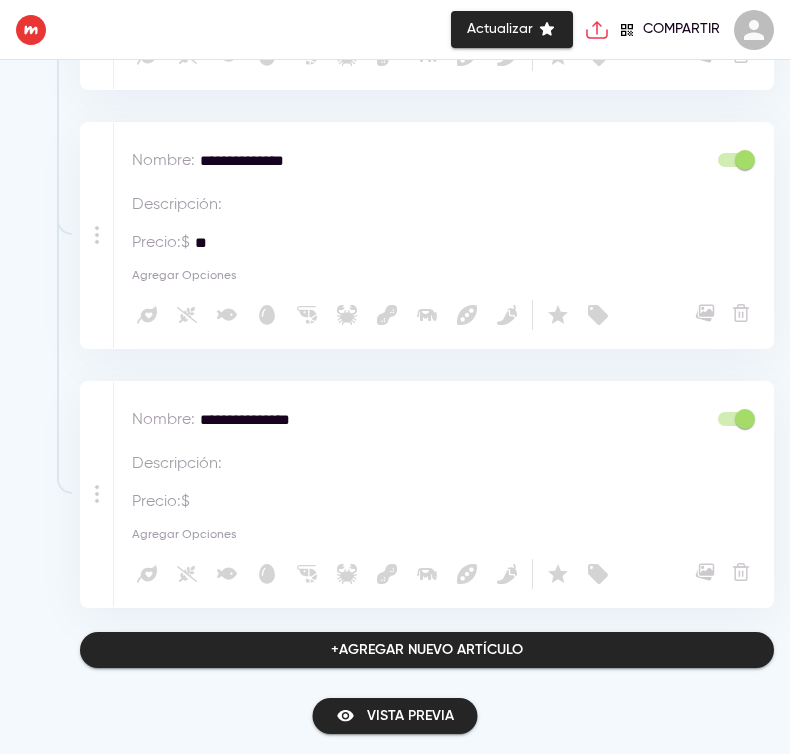 type on "**********" 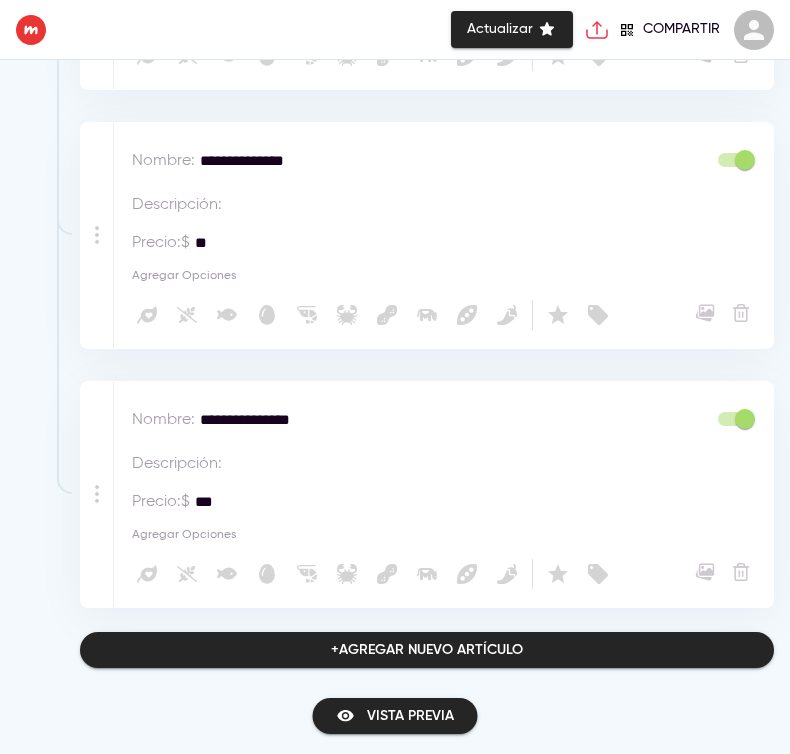 type on "***" 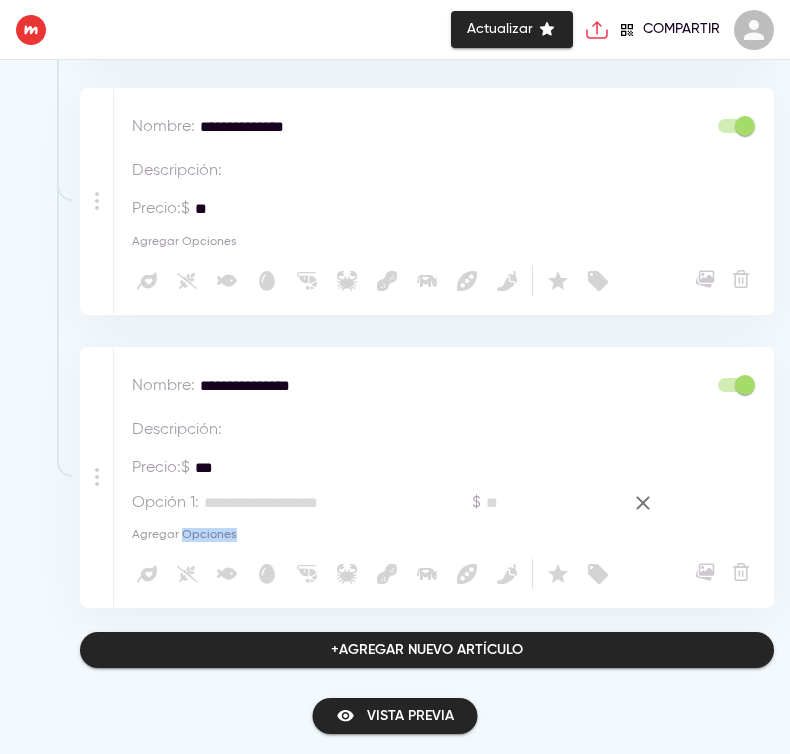 click on "Agregar Opciones" at bounding box center [184, 535] 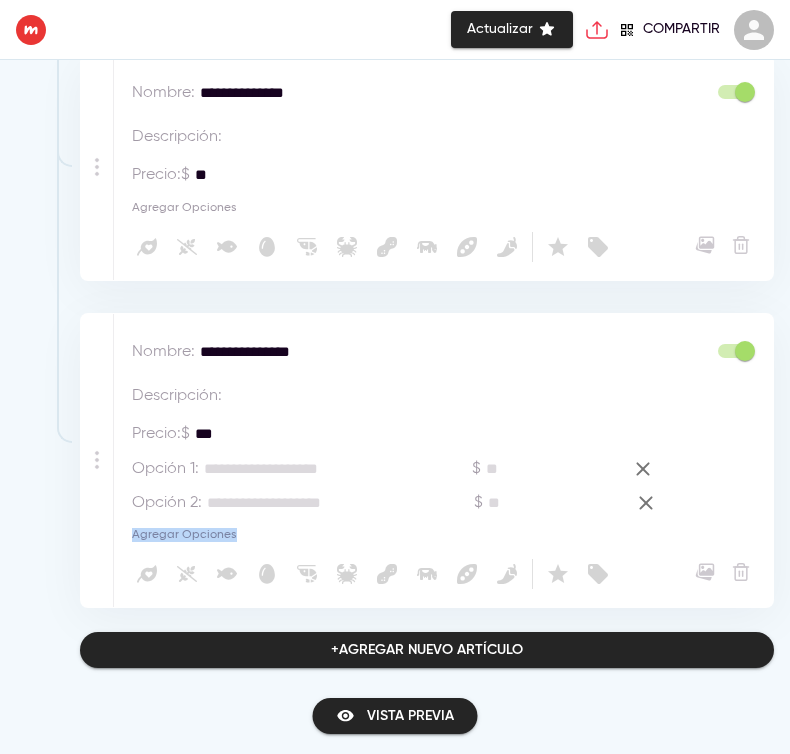 click on "Agregar Opciones" at bounding box center [184, 535] 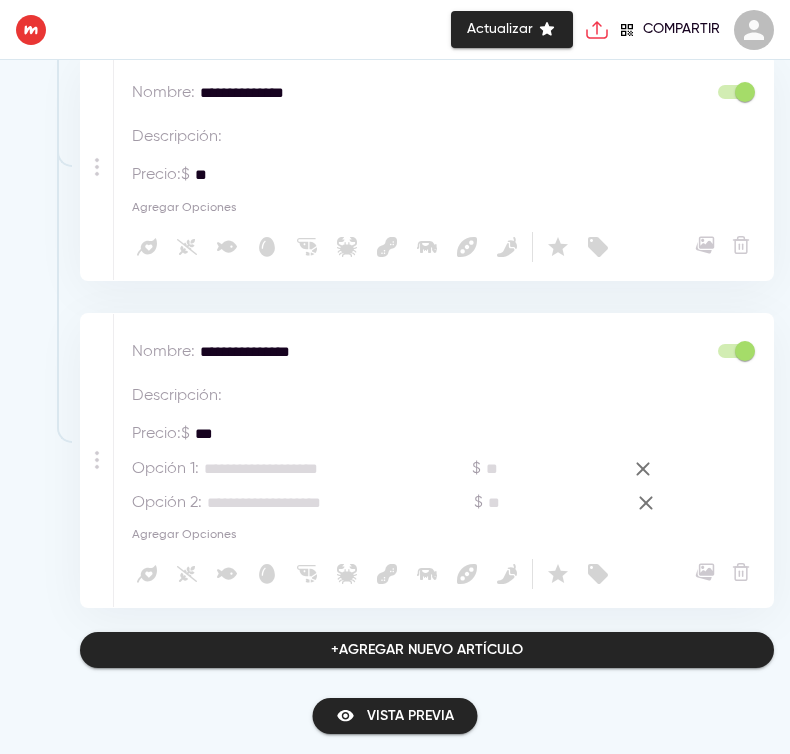 scroll, scrollTop: 2758, scrollLeft: 0, axis: vertical 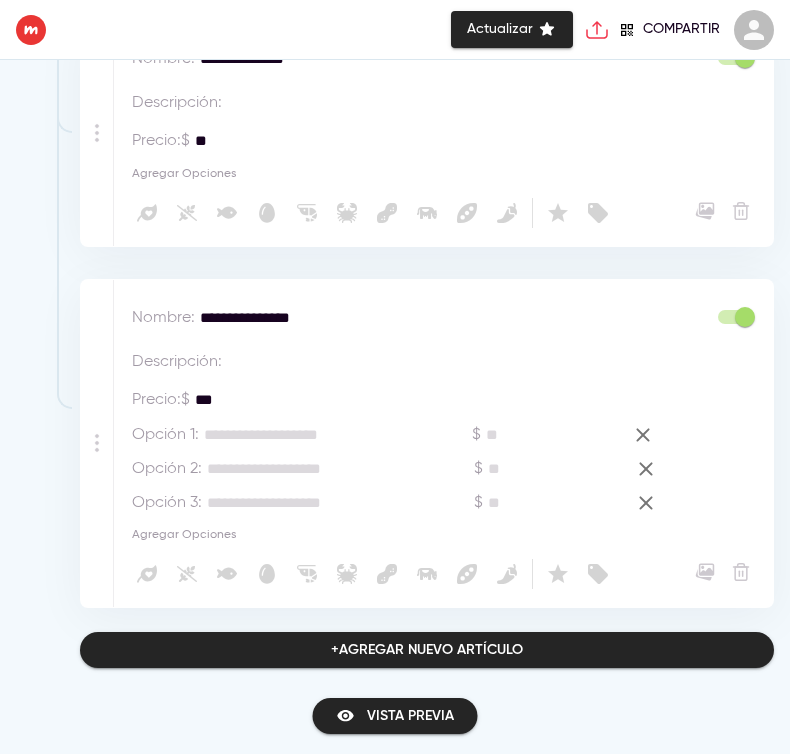 click at bounding box center (304, 435) 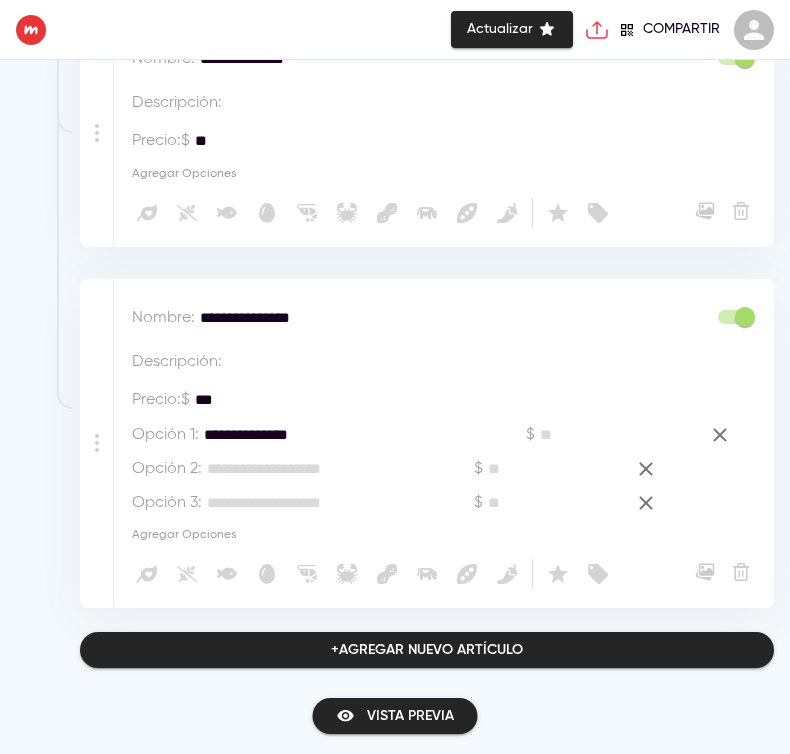 type on "**********" 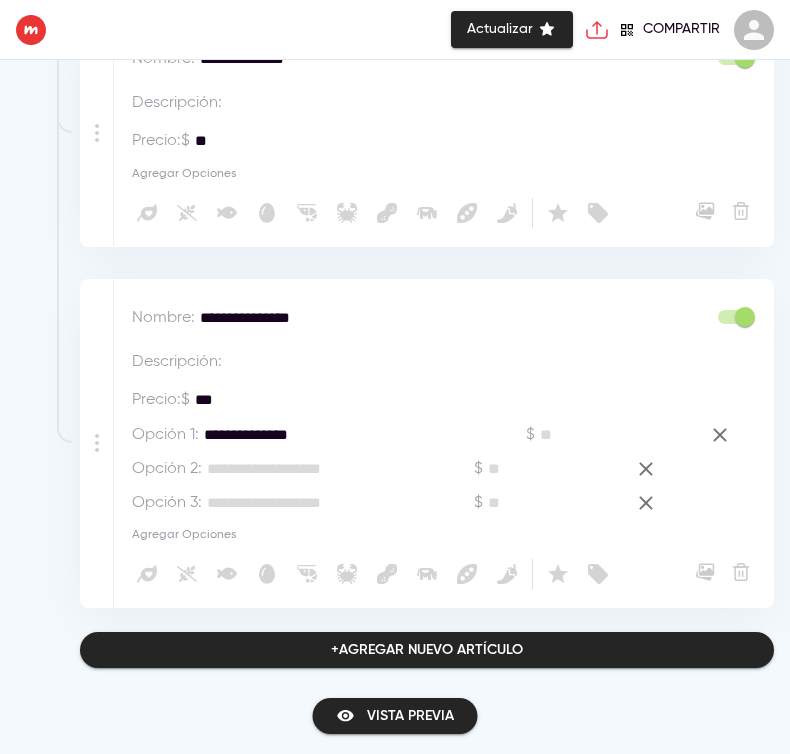 click at bounding box center [307, 469] 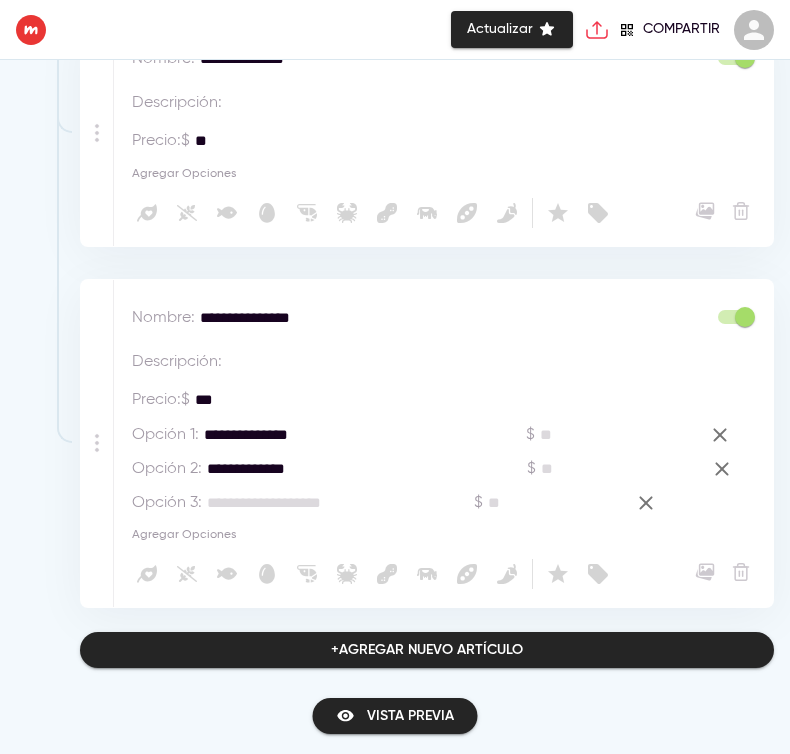 type on "**********" 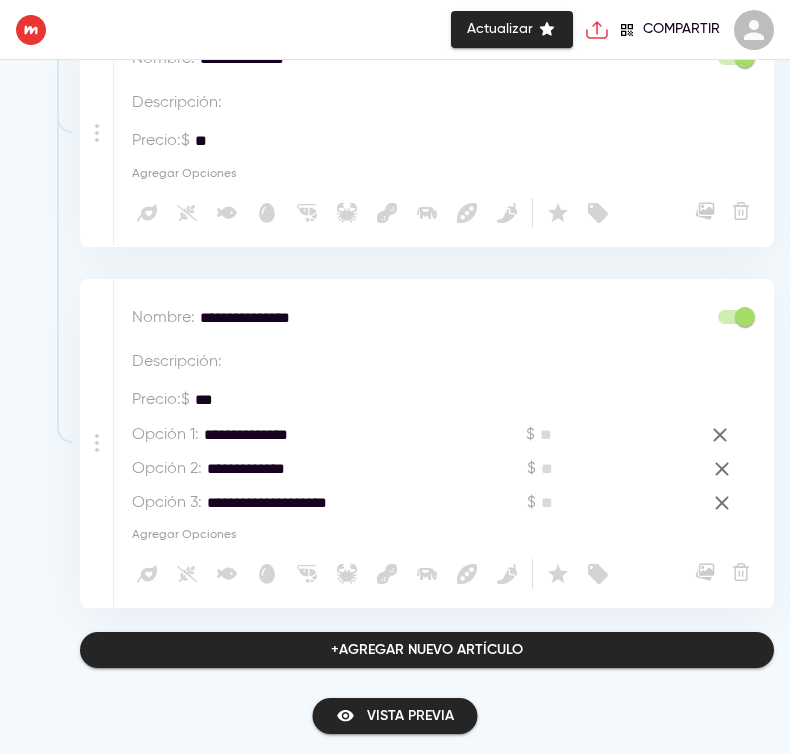 type on "**********" 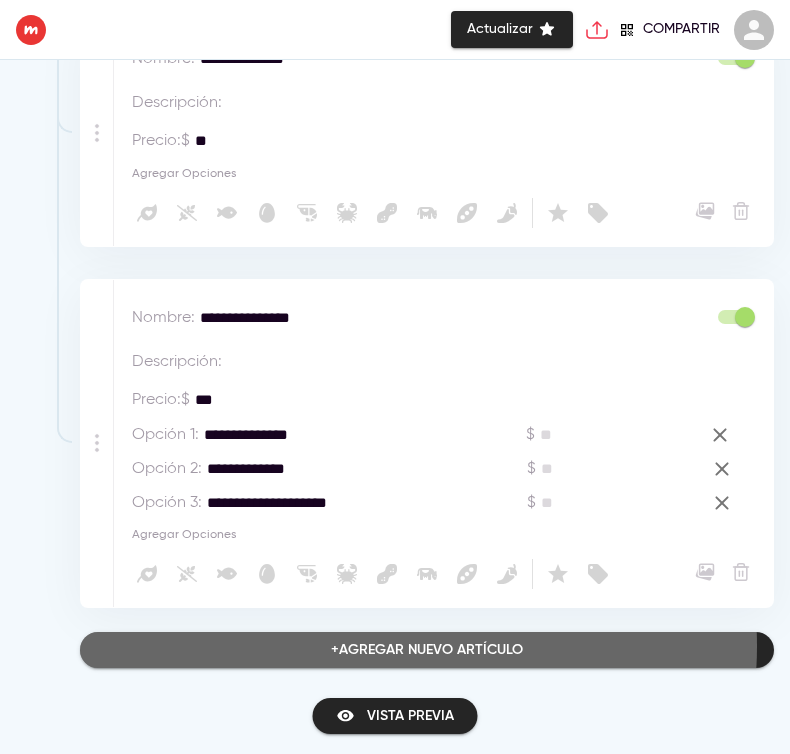 click on "+  Agregar nuevo artículo" at bounding box center [427, 650] 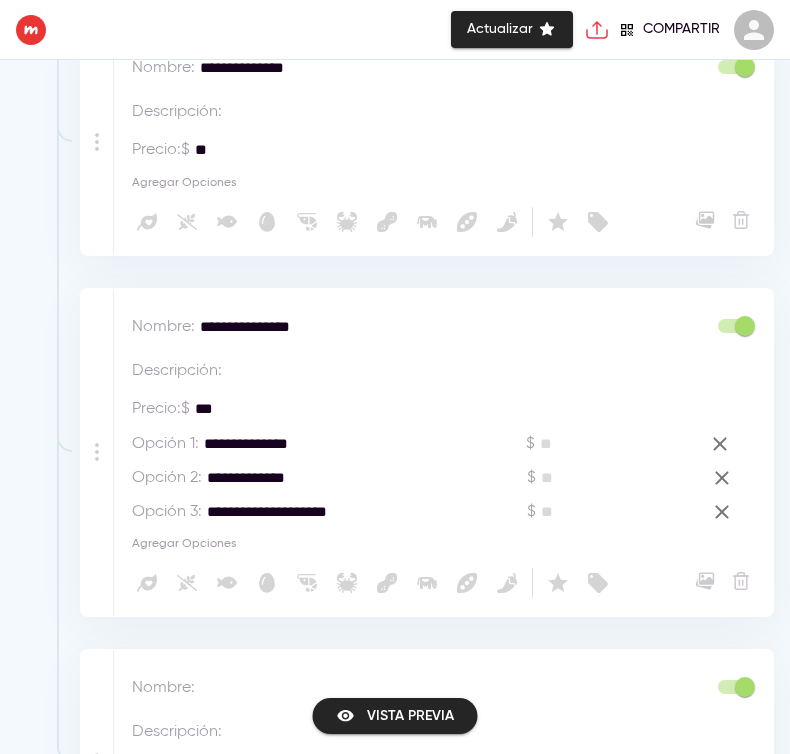 scroll, scrollTop: 3017, scrollLeft: 0, axis: vertical 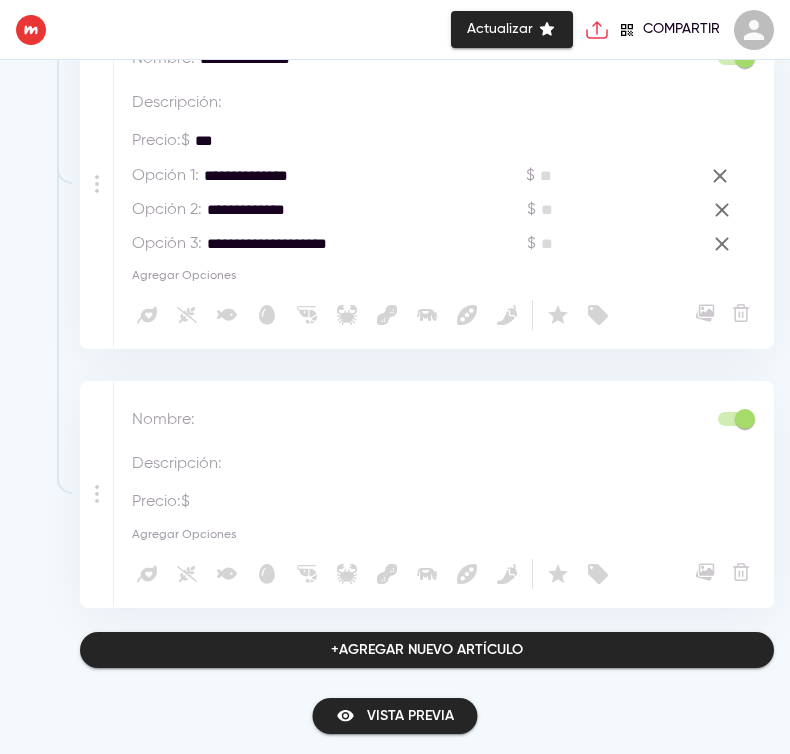 click at bounding box center (390, 420) 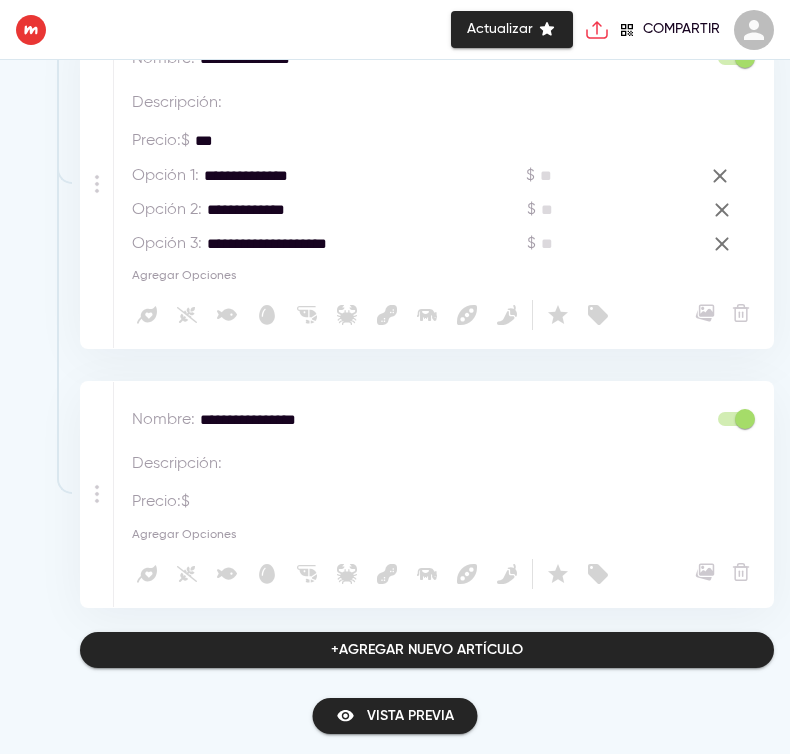type on "**********" 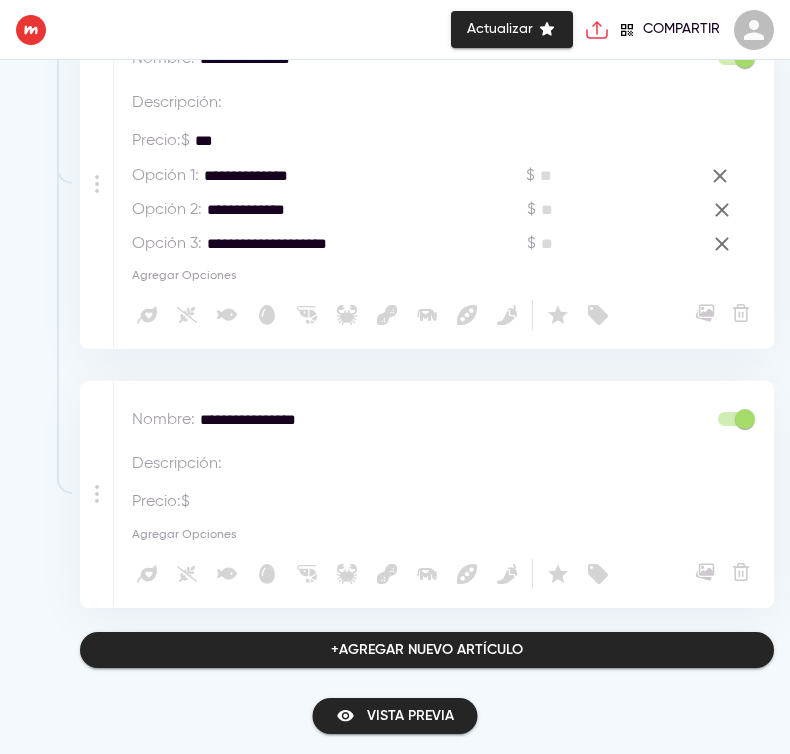 click on "Precio :  $ *" at bounding box center [263, 502] 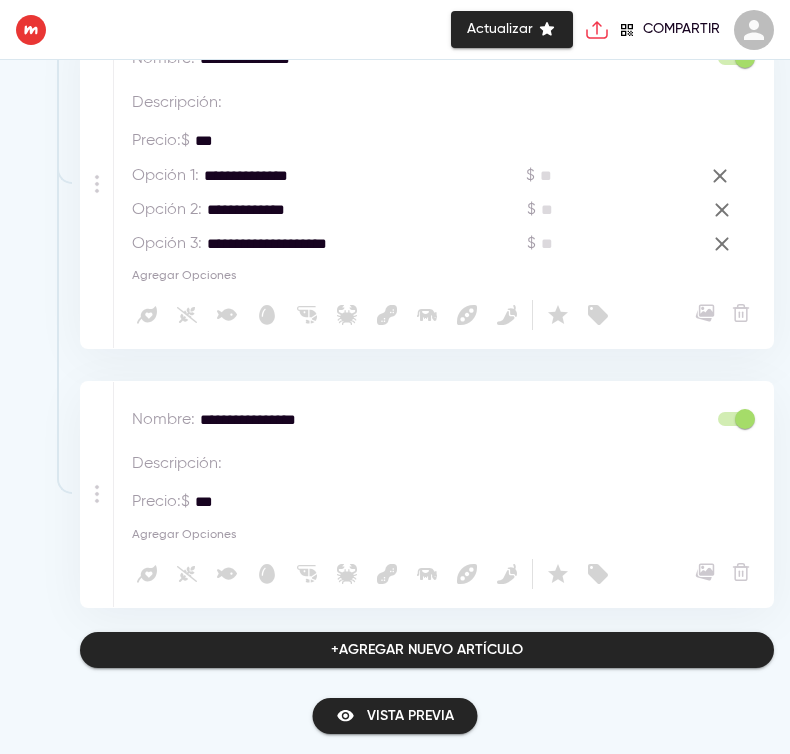 type on "***" 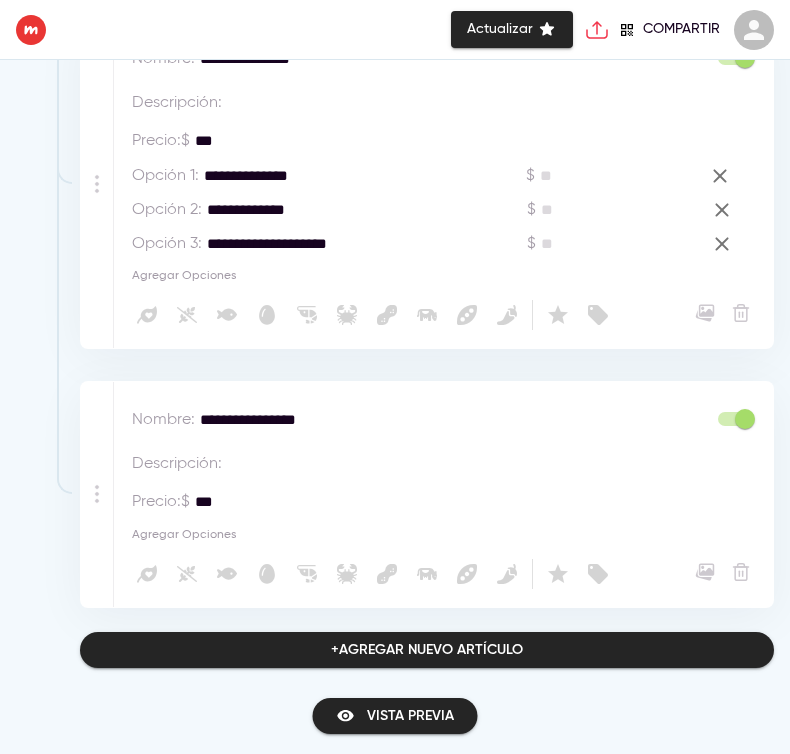 click on "Agregar Opciones" at bounding box center [448, 534] 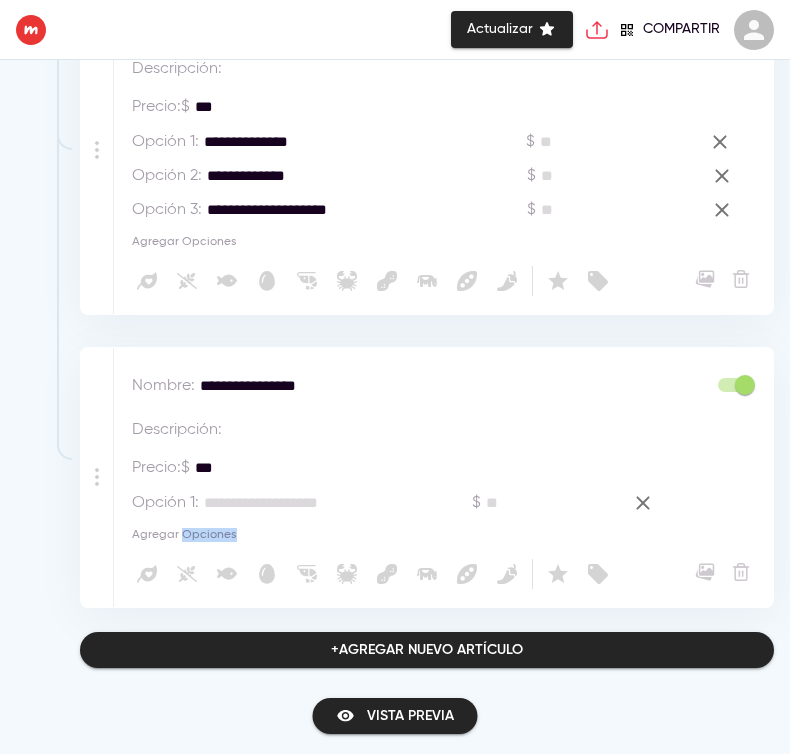 click on "Agregar Opciones" at bounding box center [184, 535] 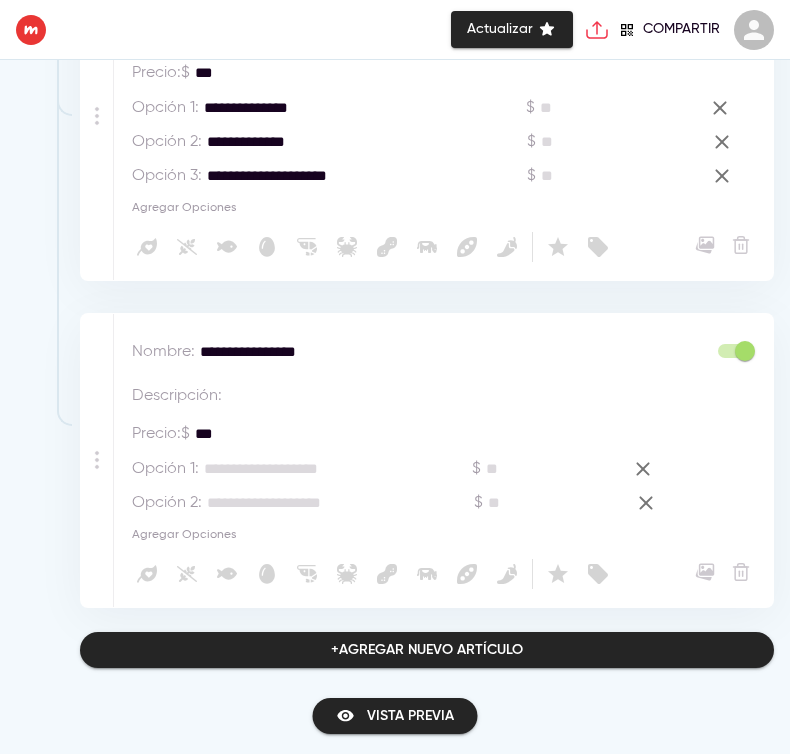 click on "Agregar Opciones" at bounding box center (184, 535) 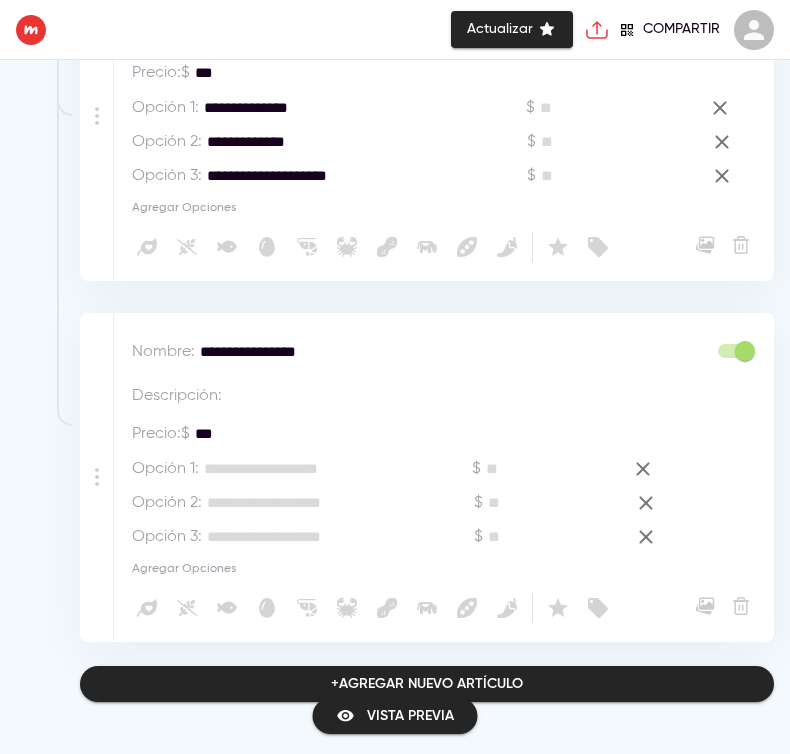 scroll, scrollTop: 3119, scrollLeft: 0, axis: vertical 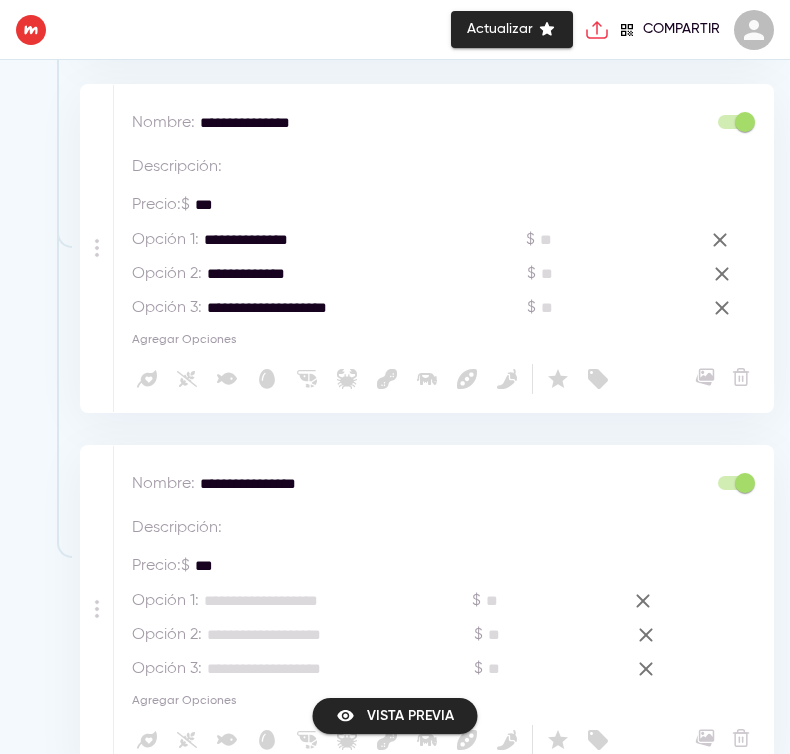 drag, startPoint x: 318, startPoint y: 70, endPoint x: 137, endPoint y: 196, distance: 220.53798 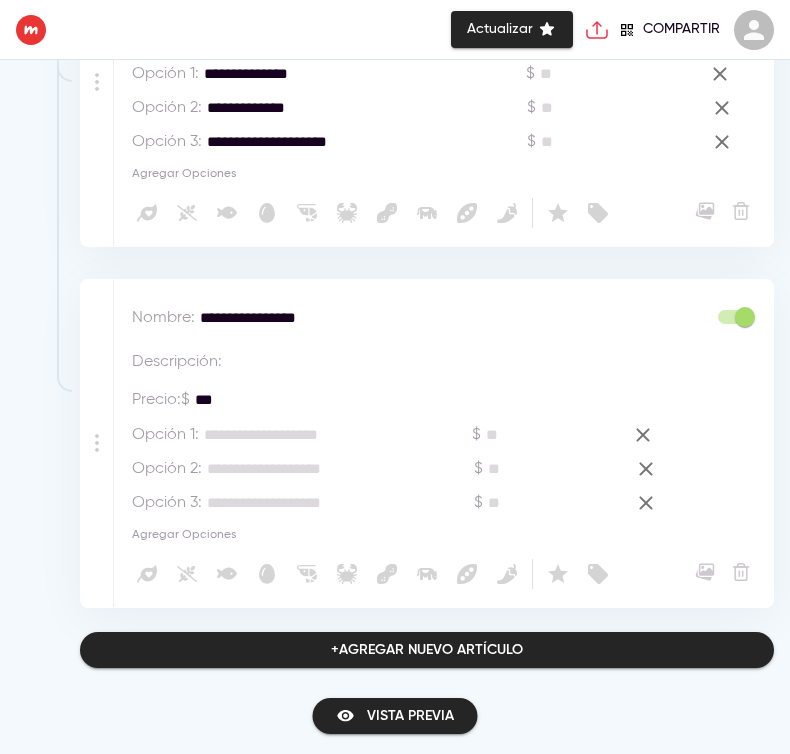 scroll, scrollTop: 2994, scrollLeft: 0, axis: vertical 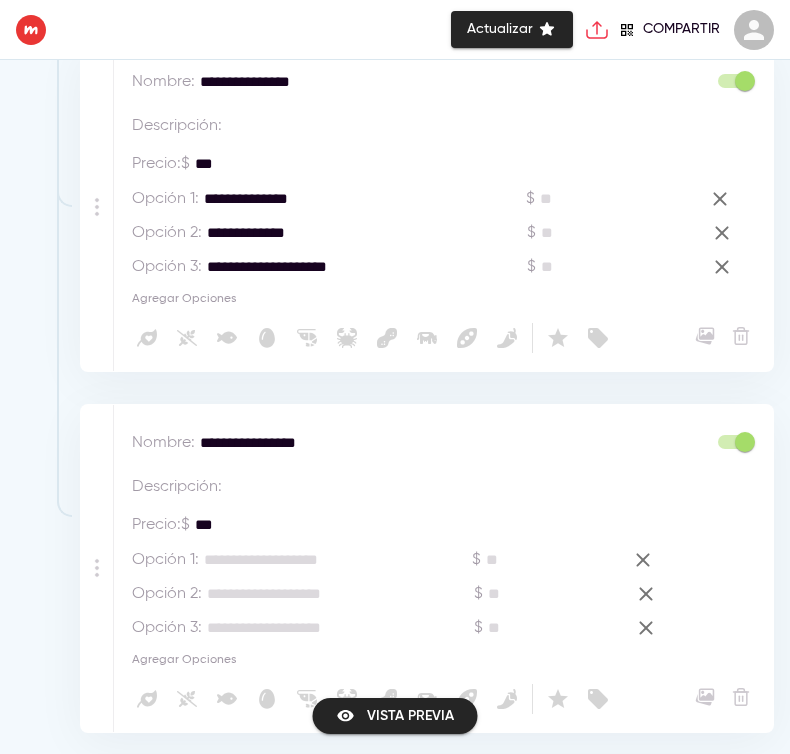 click at bounding box center (304, 560) 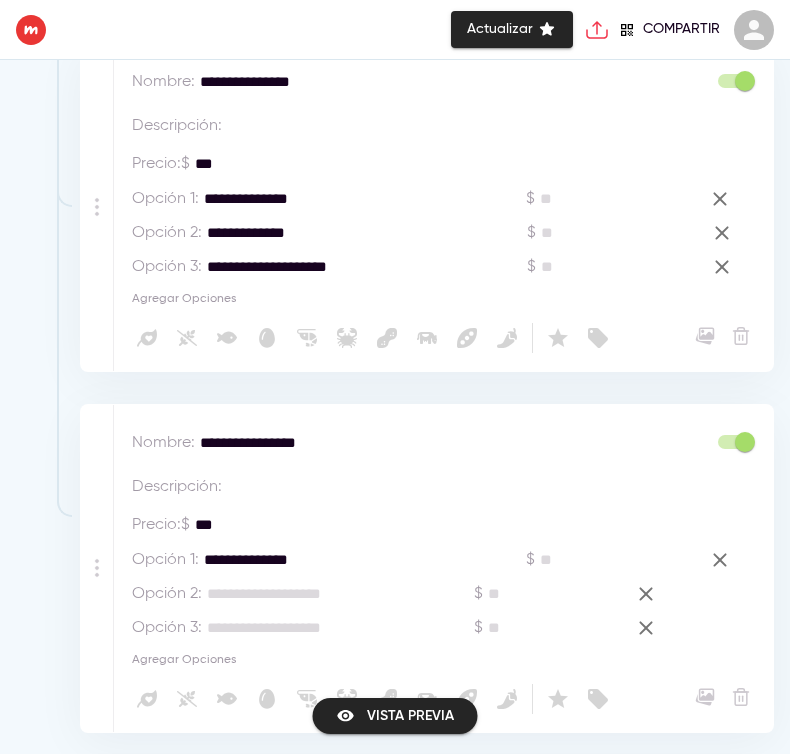 type on "**********" 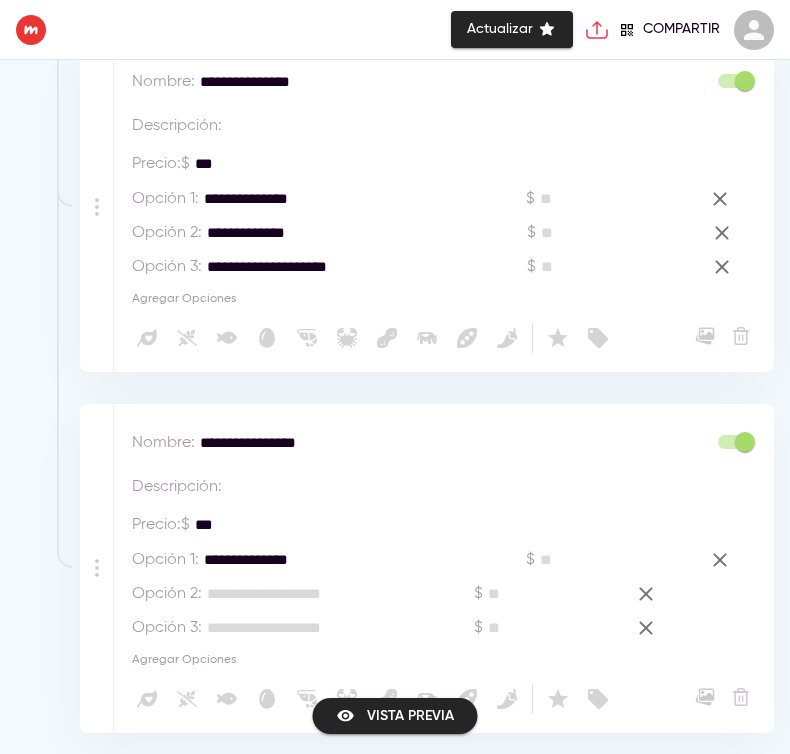 drag, startPoint x: 309, startPoint y: 235, endPoint x: 173, endPoint y: 241, distance: 136.1323 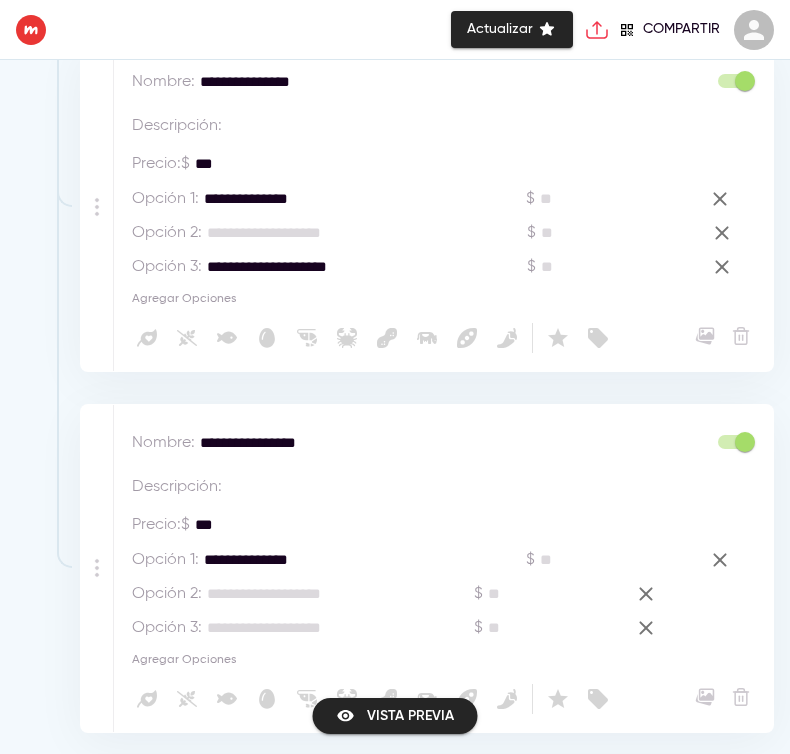 paste on "**********" 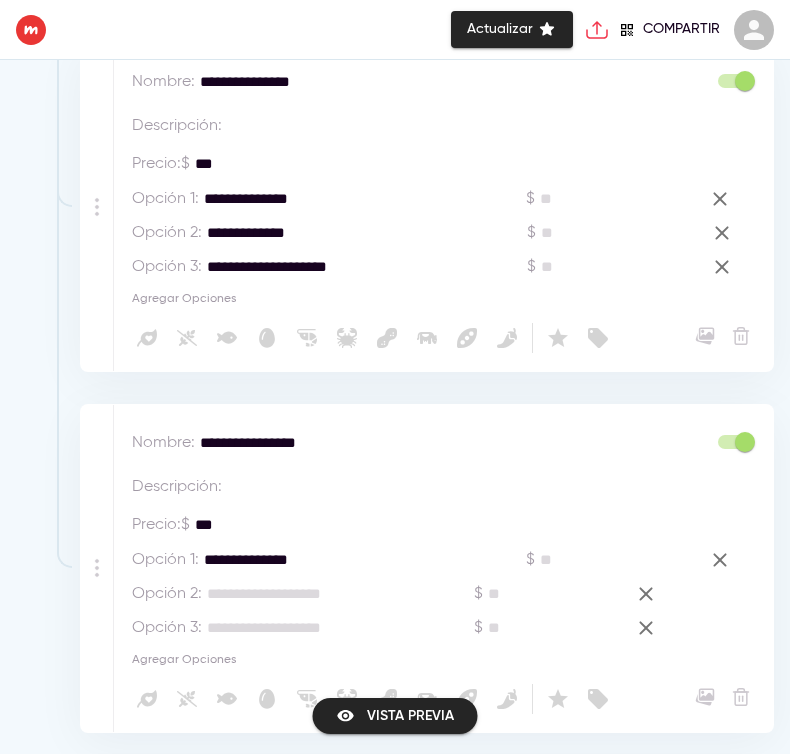 click at bounding box center (307, 594) 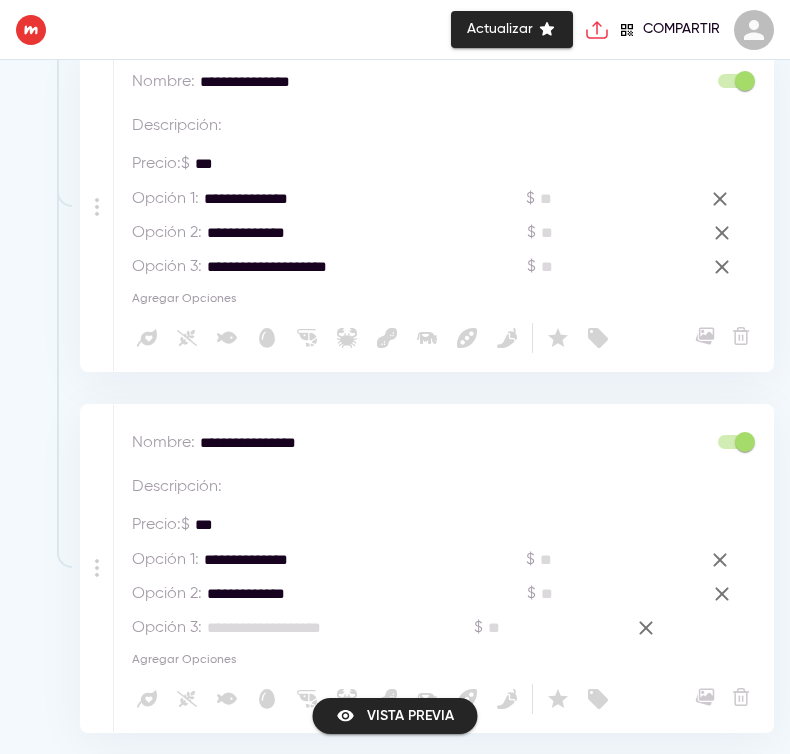 type on "**********" 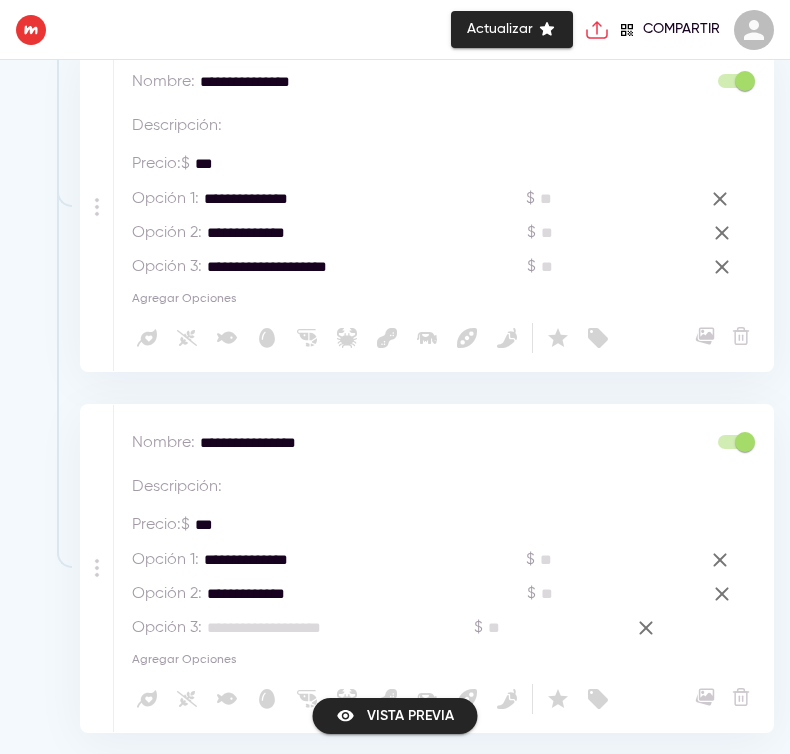 drag, startPoint x: 372, startPoint y: 264, endPoint x: 74, endPoint y: 294, distance: 299.50626 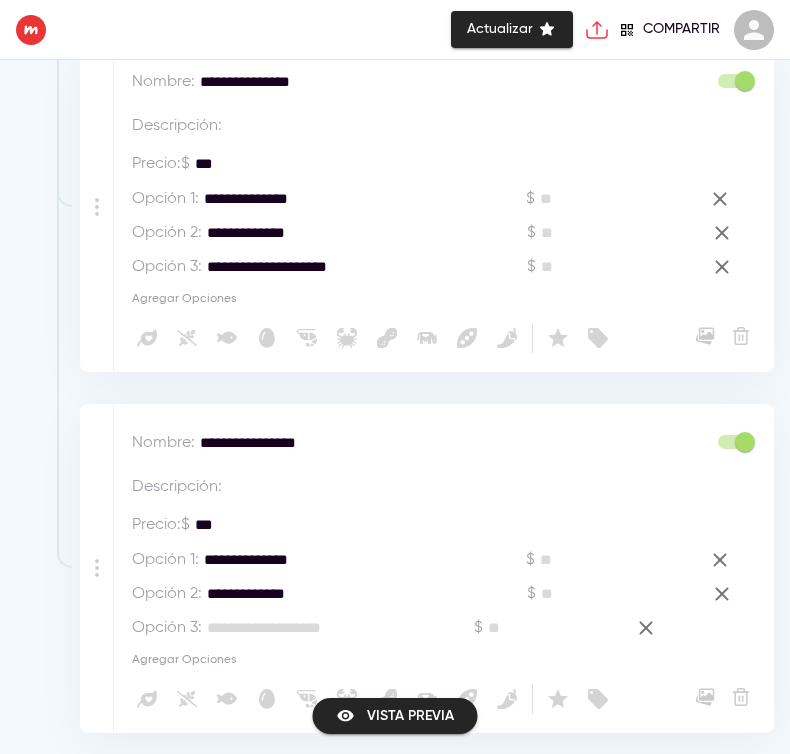 click at bounding box center [307, 628] 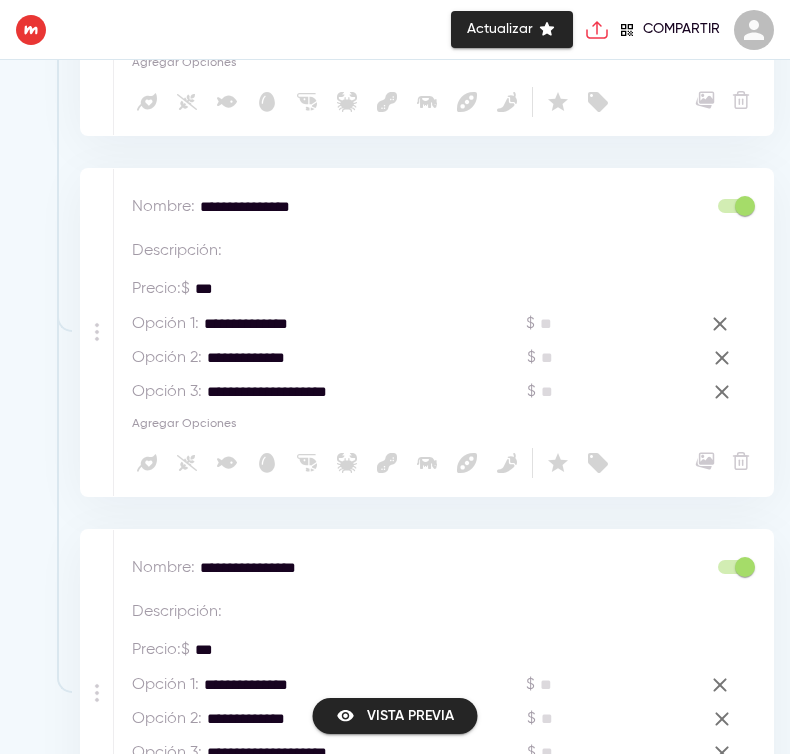 scroll, scrollTop: 2994, scrollLeft: 0, axis: vertical 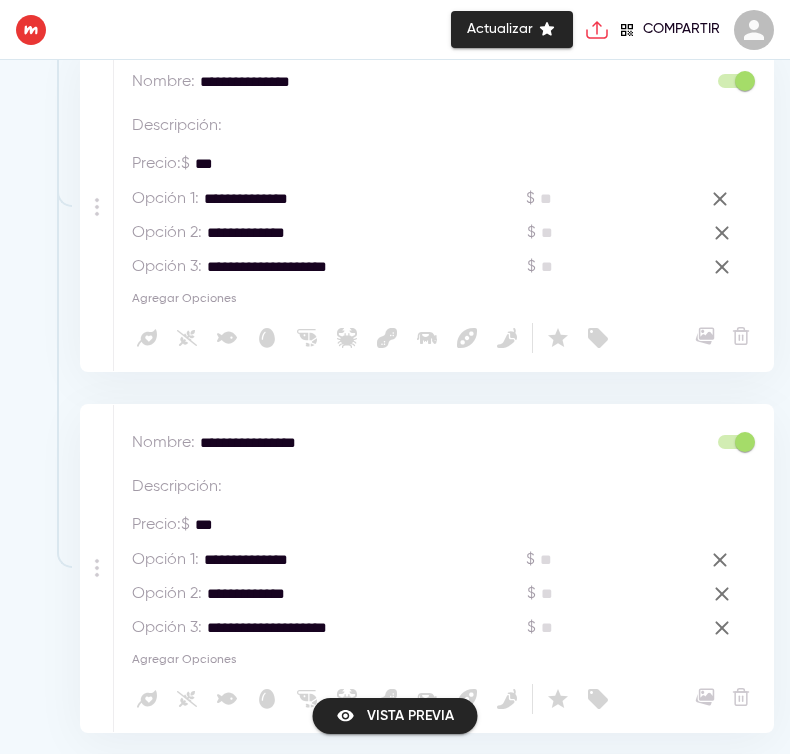type on "**********" 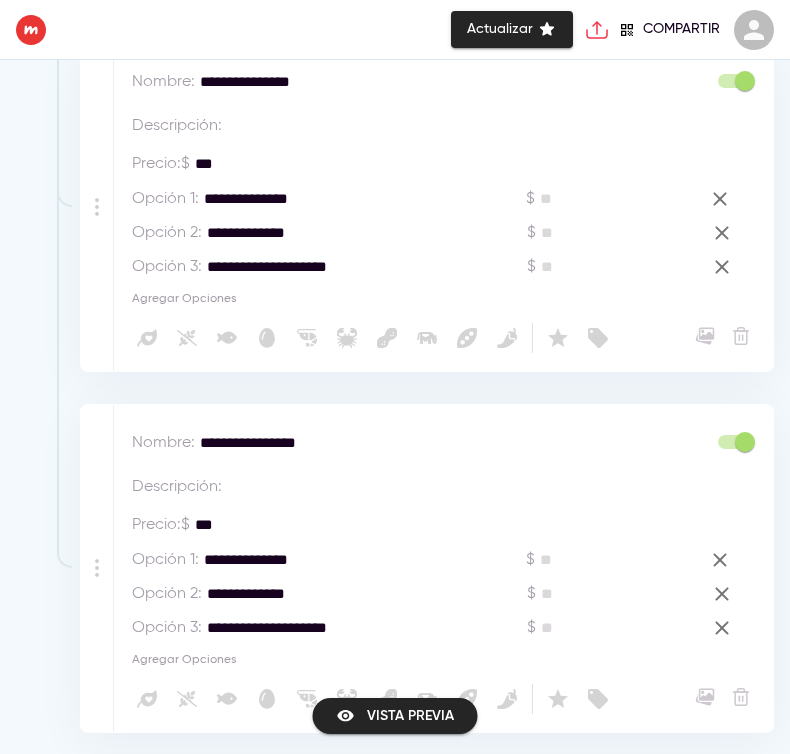 click at bounding box center [428, 126] 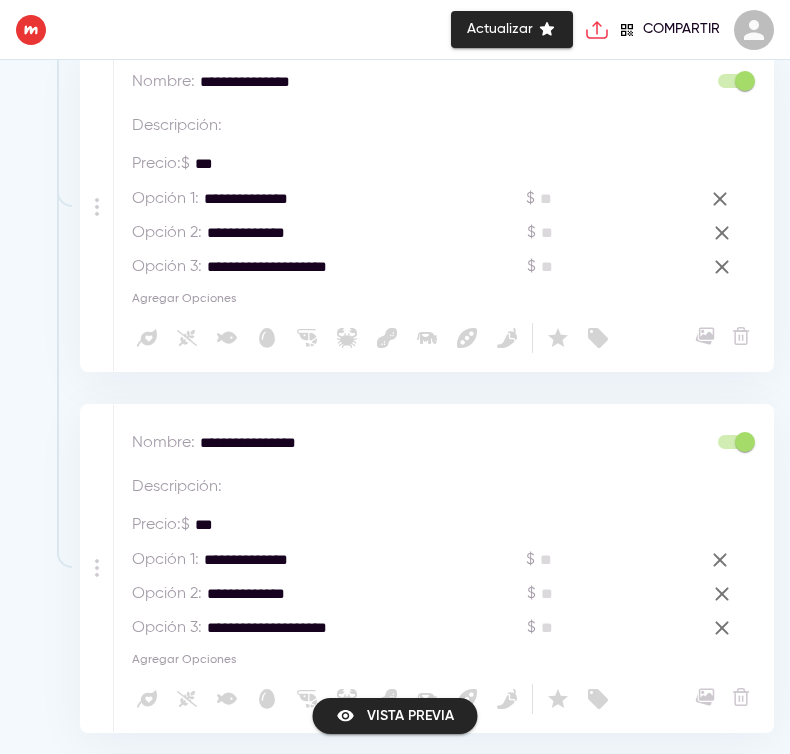 scroll, scrollTop: 3119, scrollLeft: 0, axis: vertical 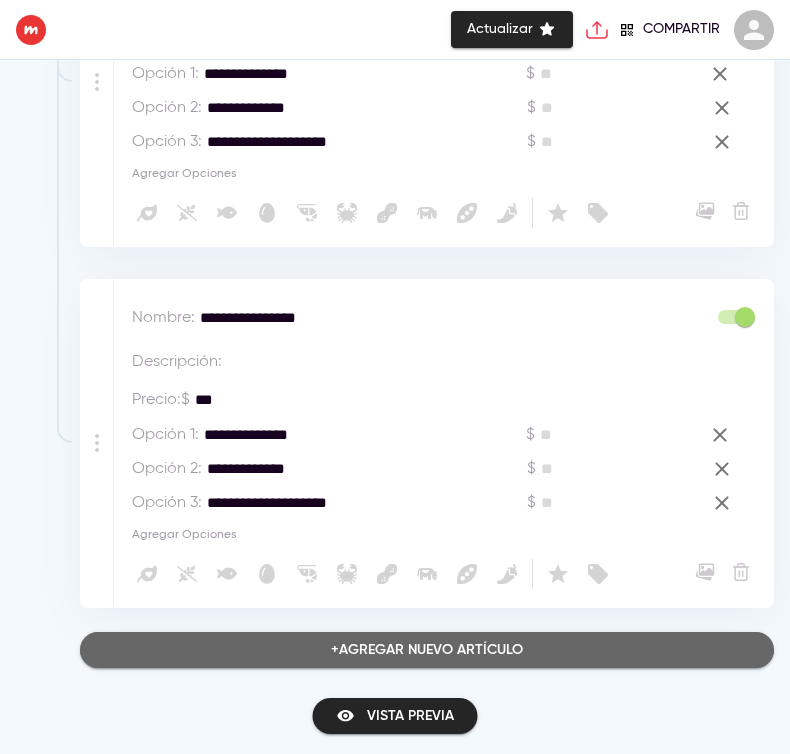 click on "+  Agregar nuevo artículo" at bounding box center [427, 650] 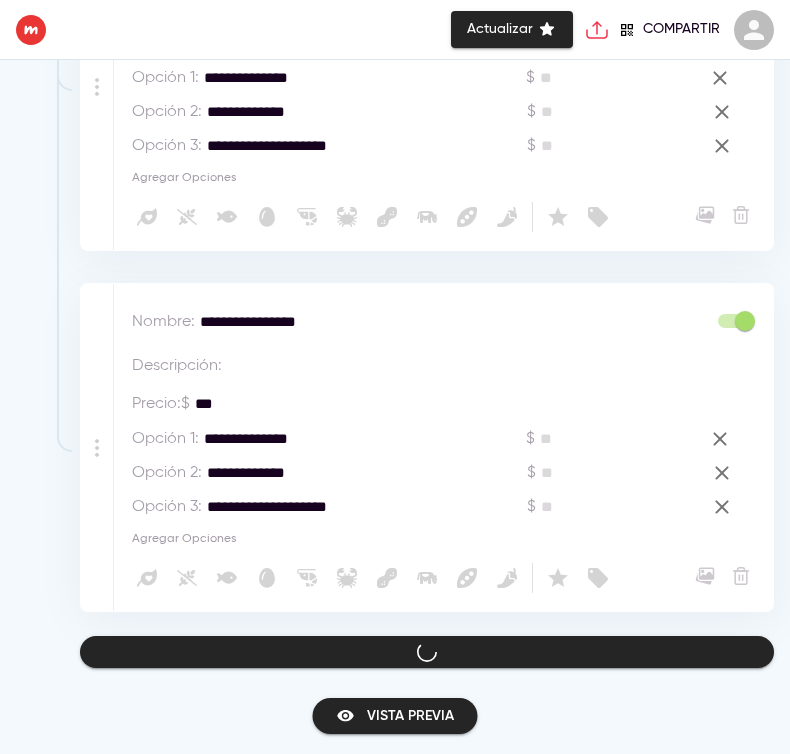 scroll, scrollTop: 3378, scrollLeft: 0, axis: vertical 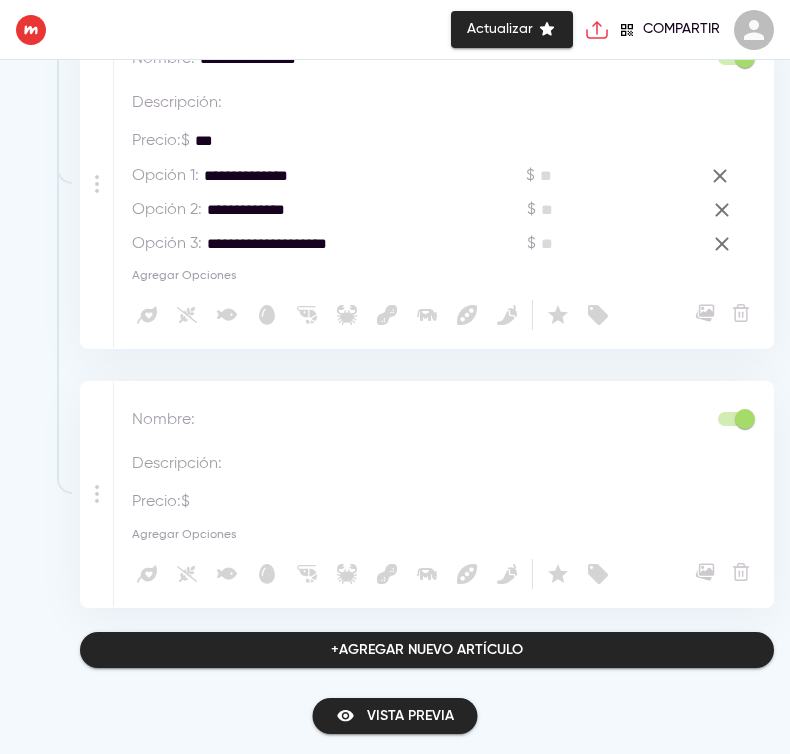 click at bounding box center [390, 420] 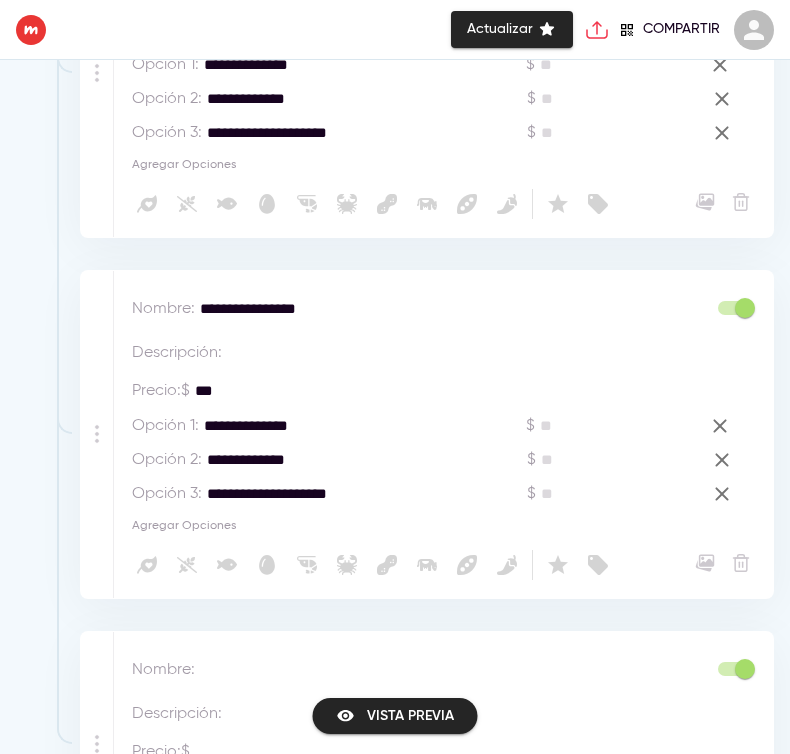 scroll, scrollTop: 3003, scrollLeft: 0, axis: vertical 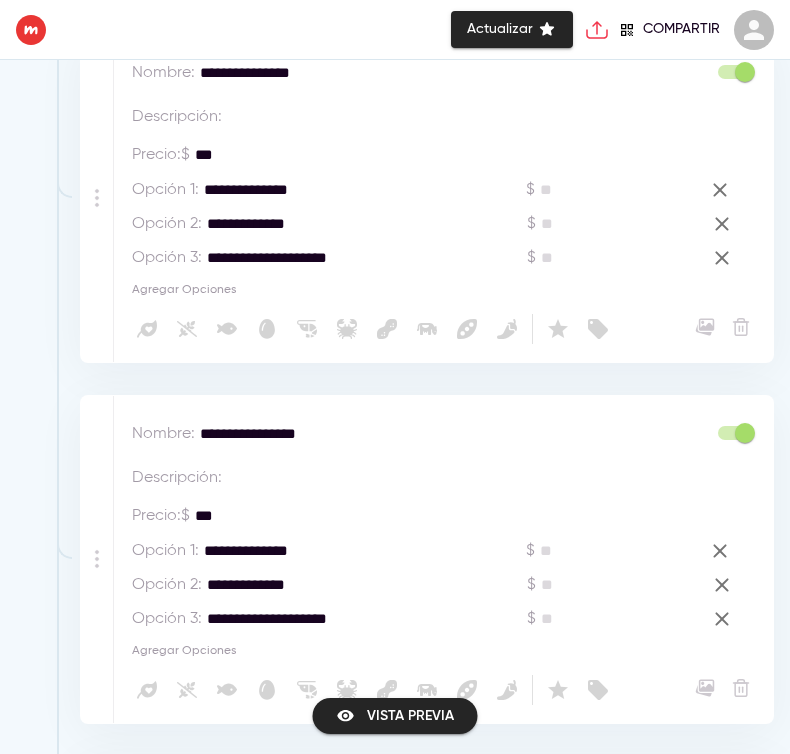 click at bounding box center (428, 478) 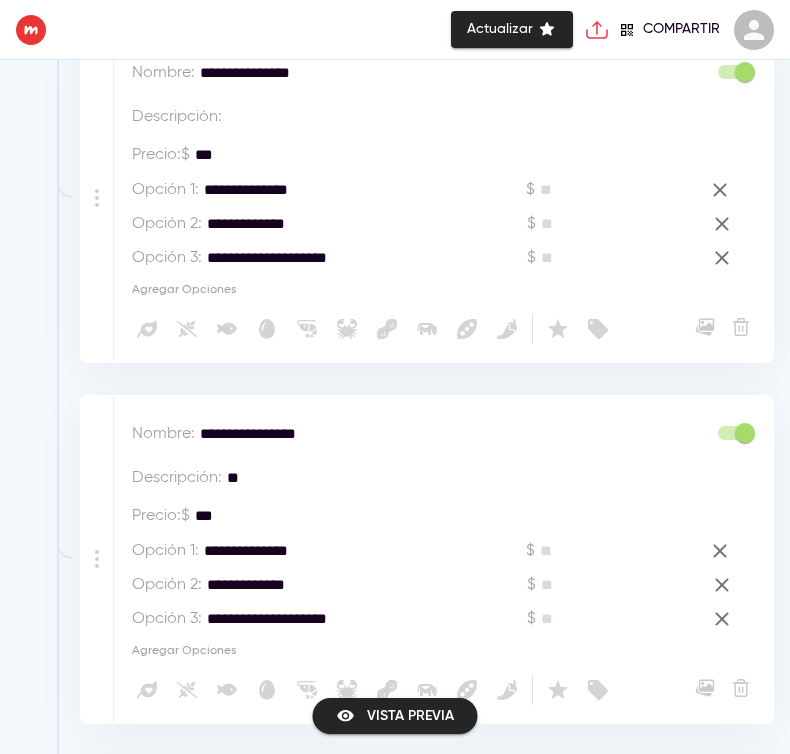 drag, startPoint x: 338, startPoint y: 548, endPoint x: 182, endPoint y: 554, distance: 156.11534 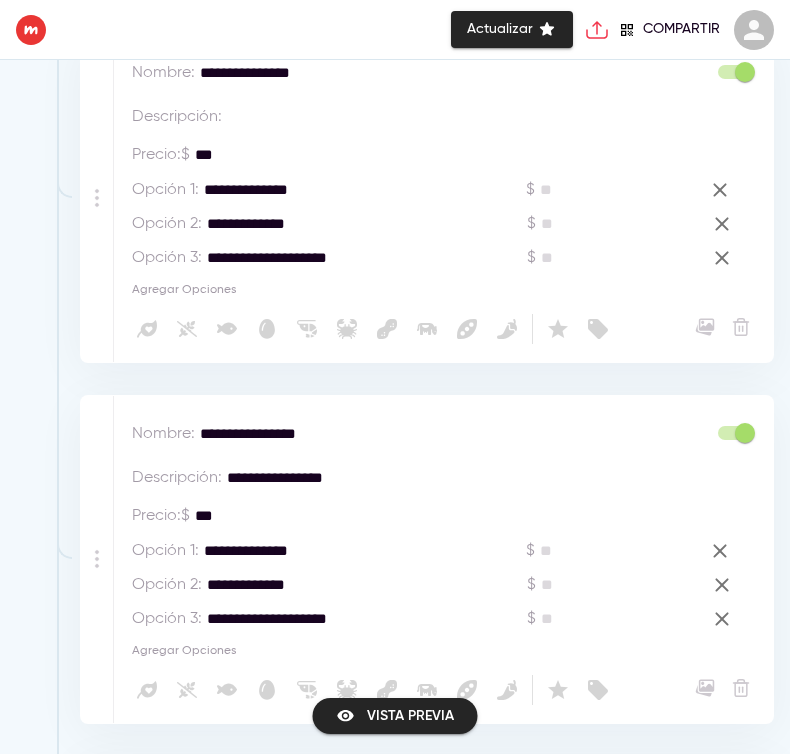drag, startPoint x: 305, startPoint y: 584, endPoint x: 186, endPoint y: 592, distance: 119.26861 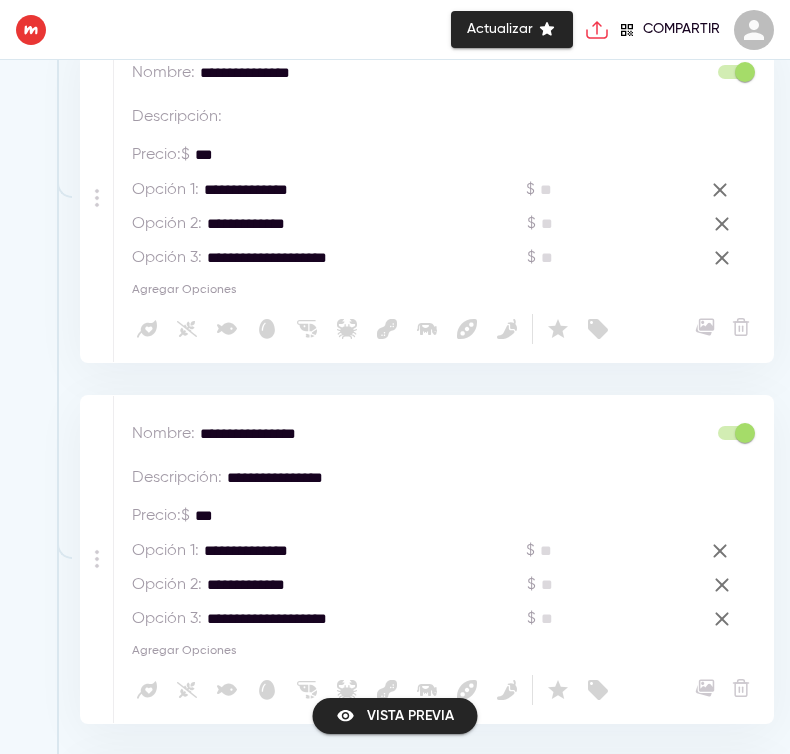 click on "**********" at bounding box center (428, 478) 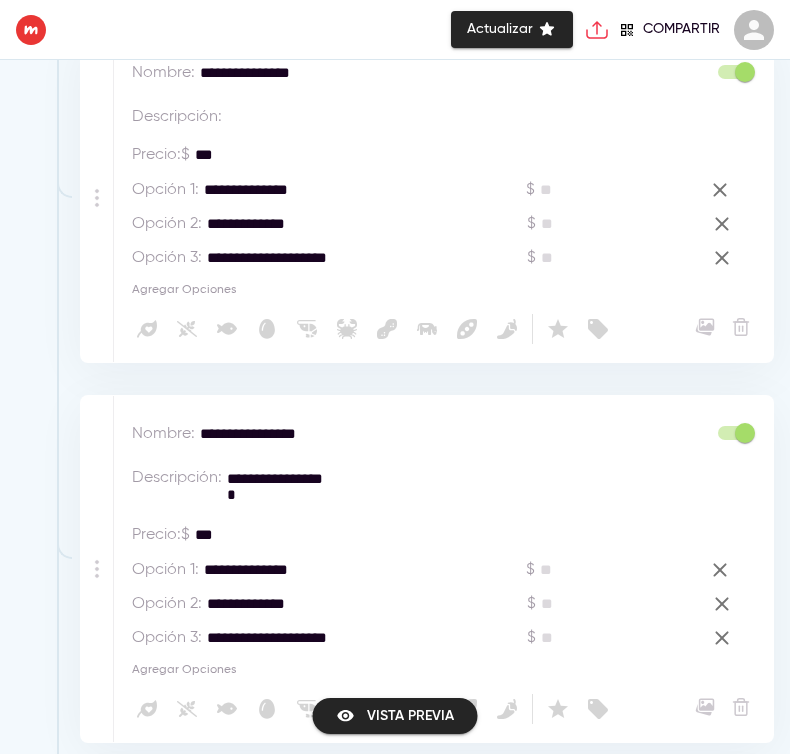 paste on "**********" 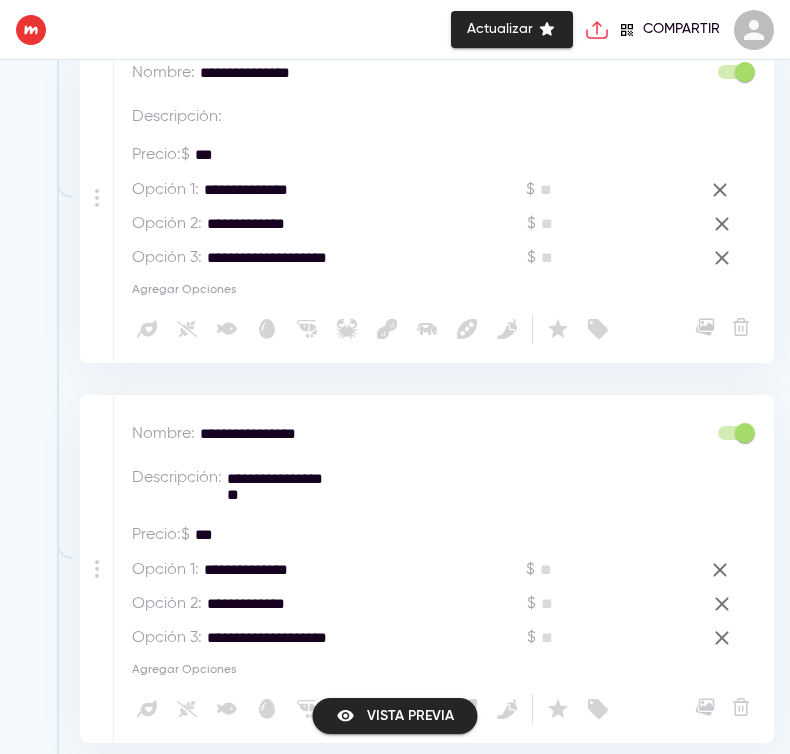 paste on "**********" 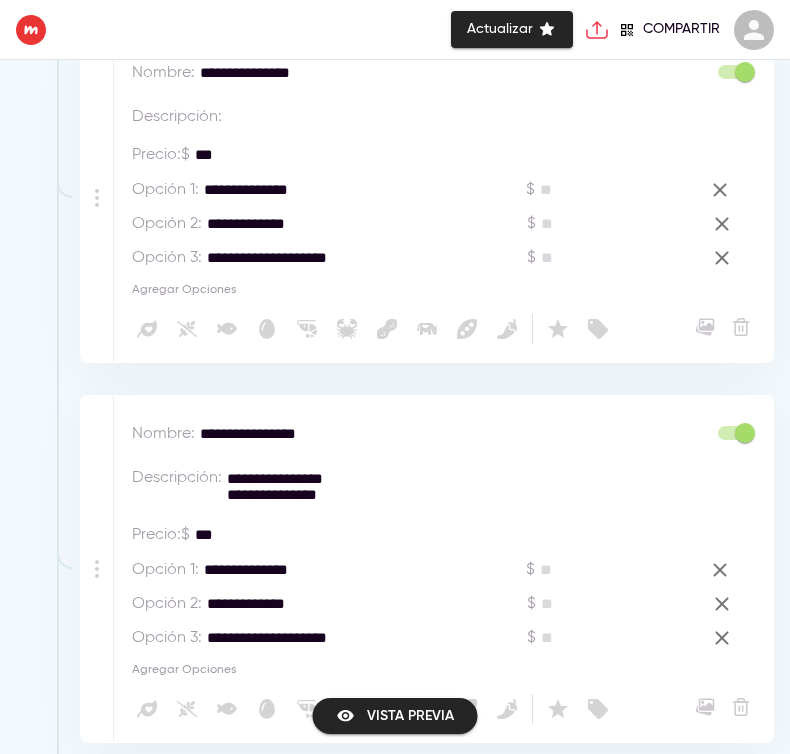 drag, startPoint x: 391, startPoint y: 642, endPoint x: 141, endPoint y: 645, distance: 250.018 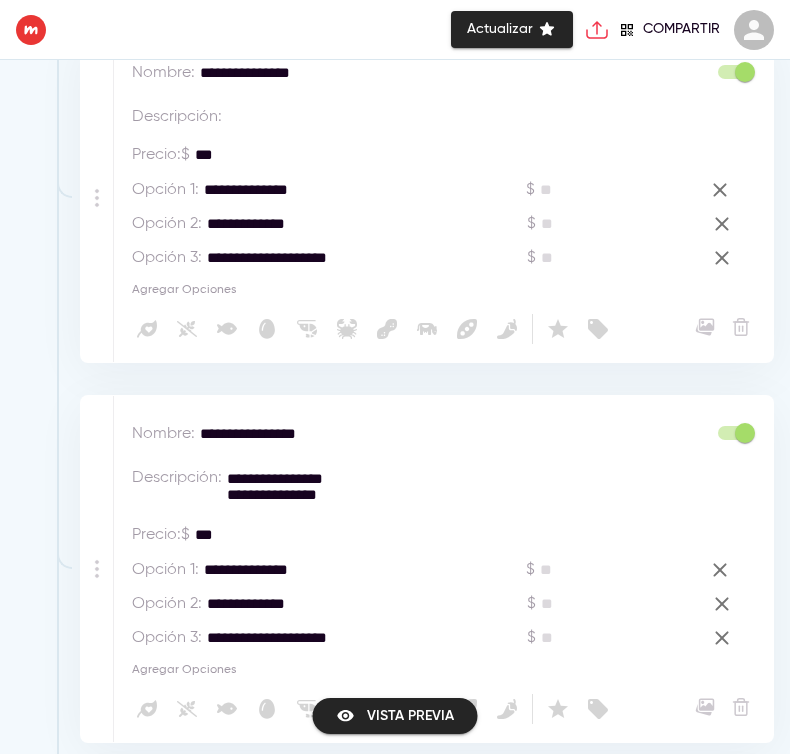 click on "**********" at bounding box center (421, 487) 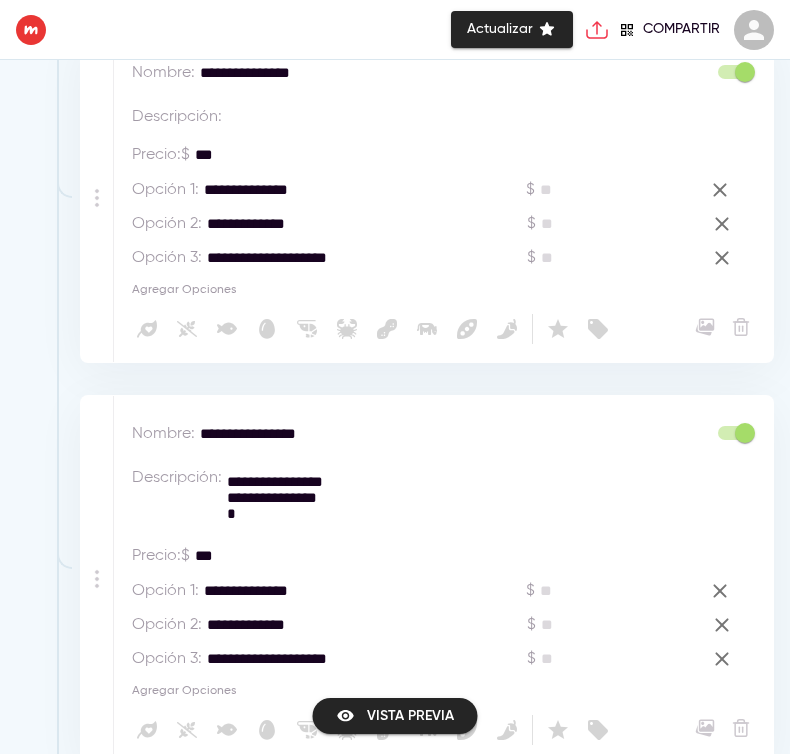 paste on "**********" 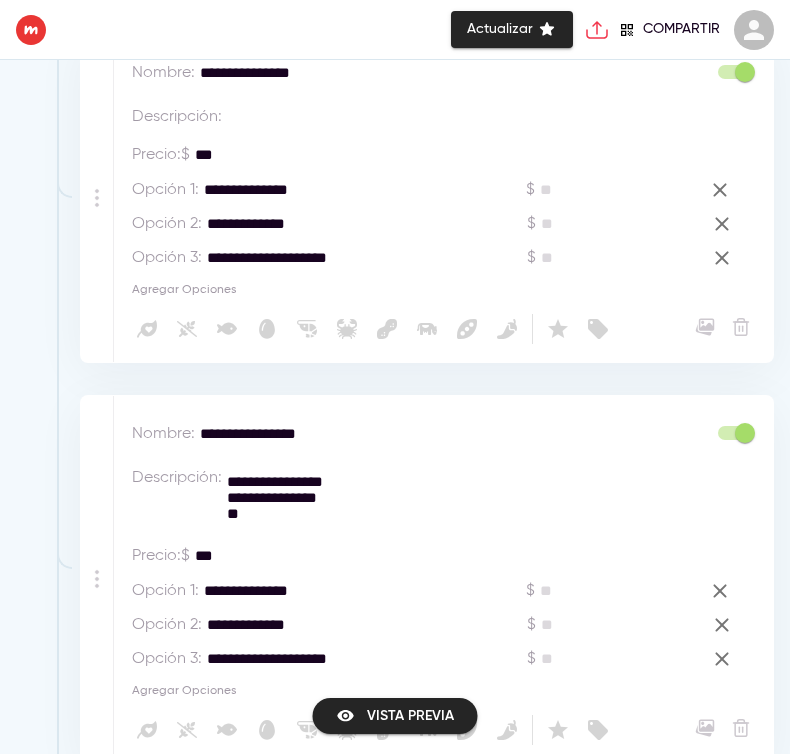 paste on "**********" 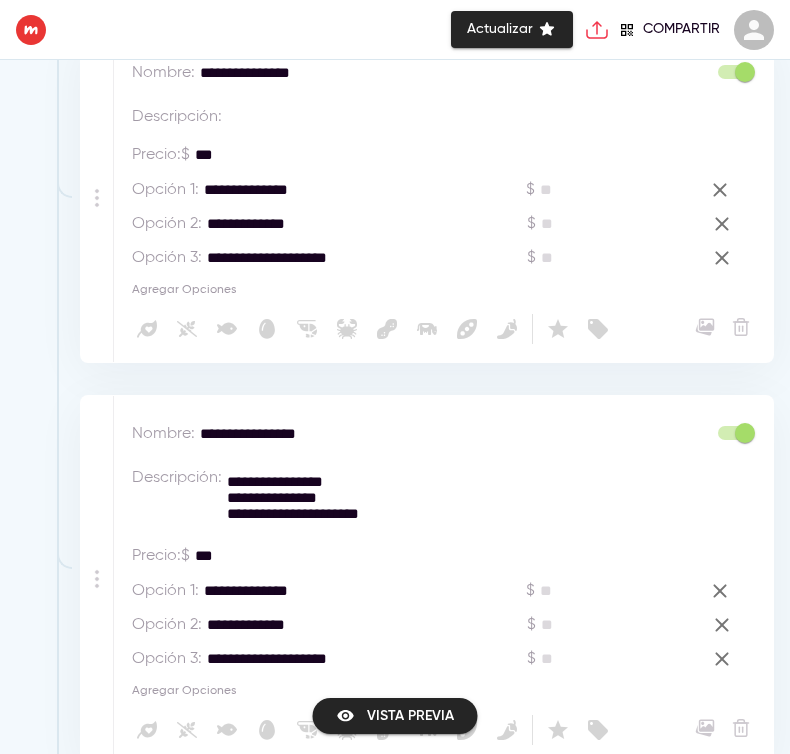 type on "**********" 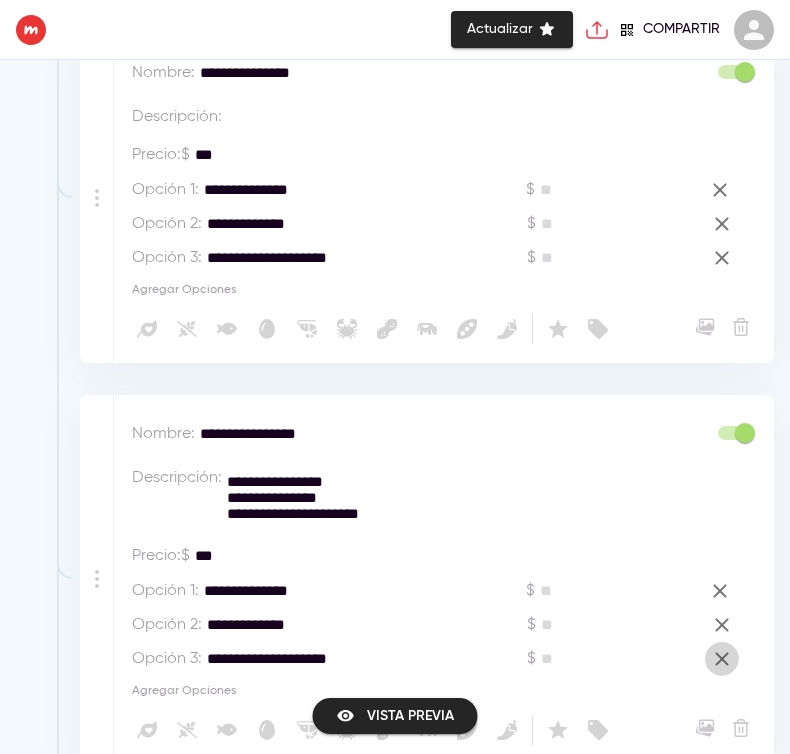 click 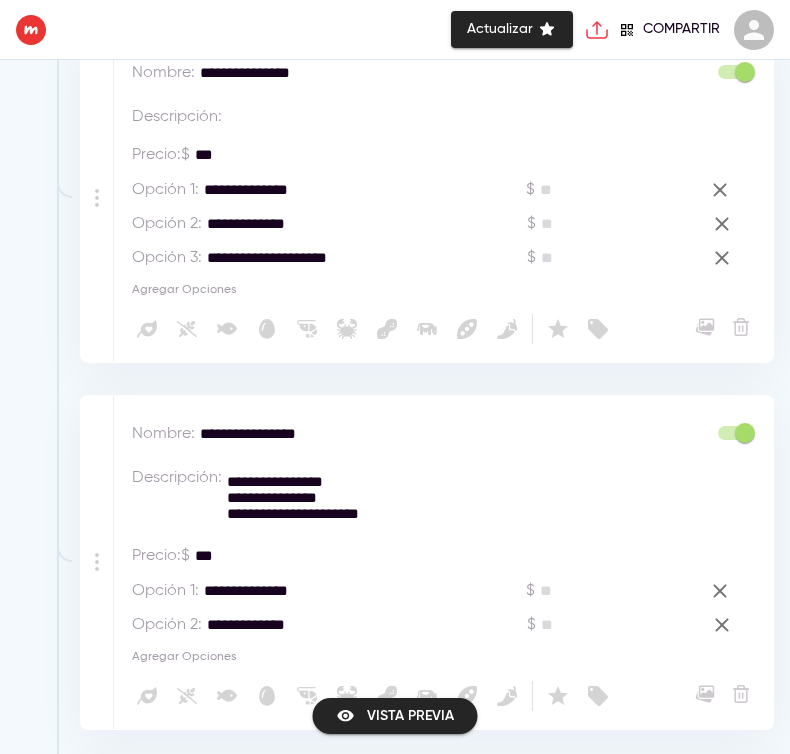 click 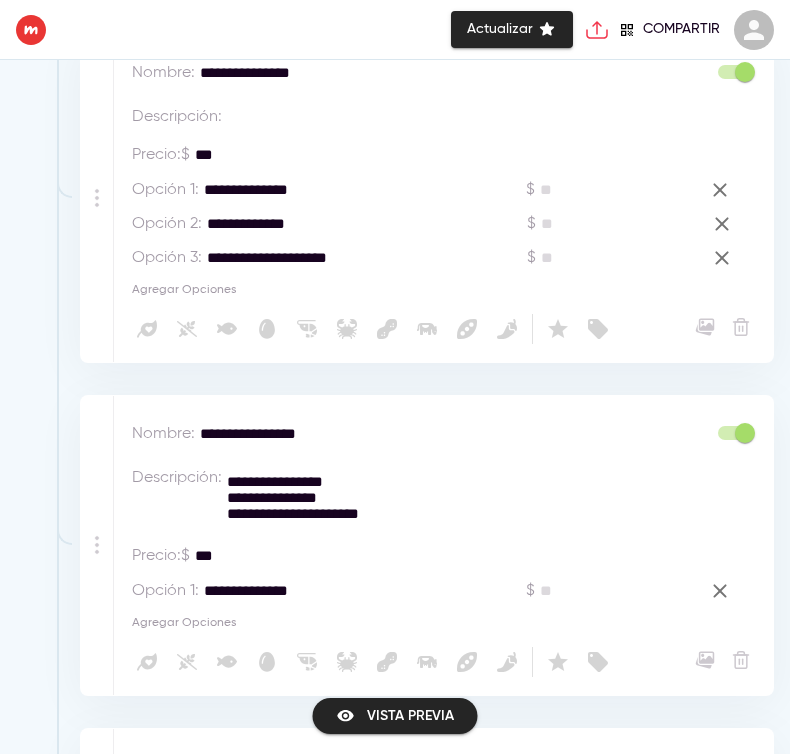 click 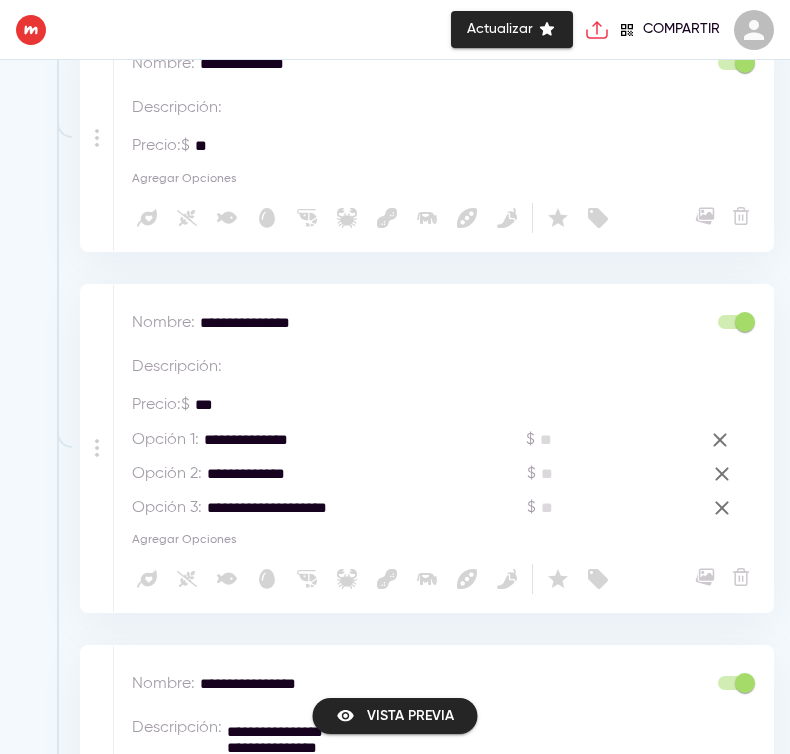 scroll, scrollTop: 3003, scrollLeft: 0, axis: vertical 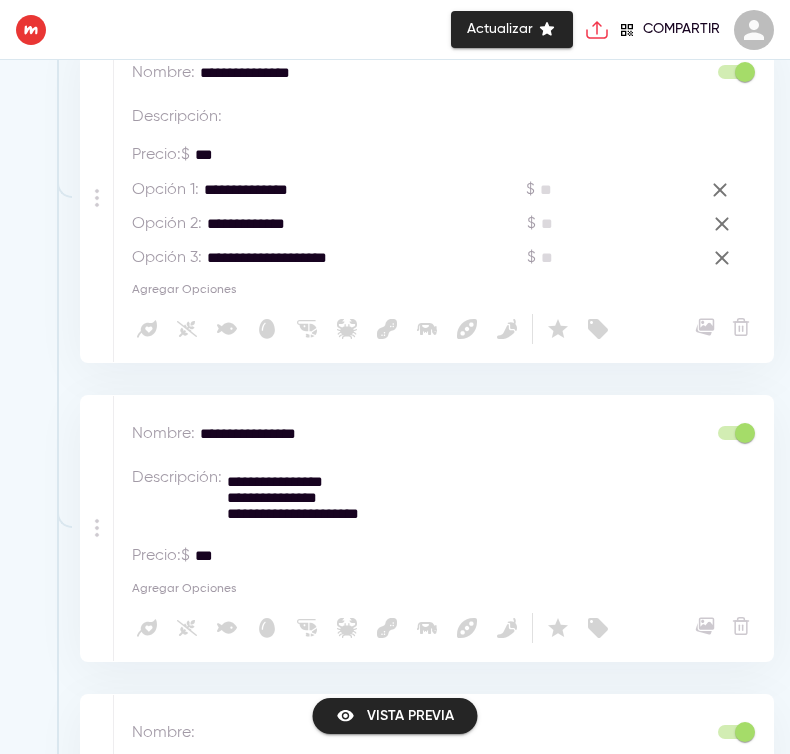 drag, startPoint x: 427, startPoint y: 511, endPoint x: 200, endPoint y: 478, distance: 229.38614 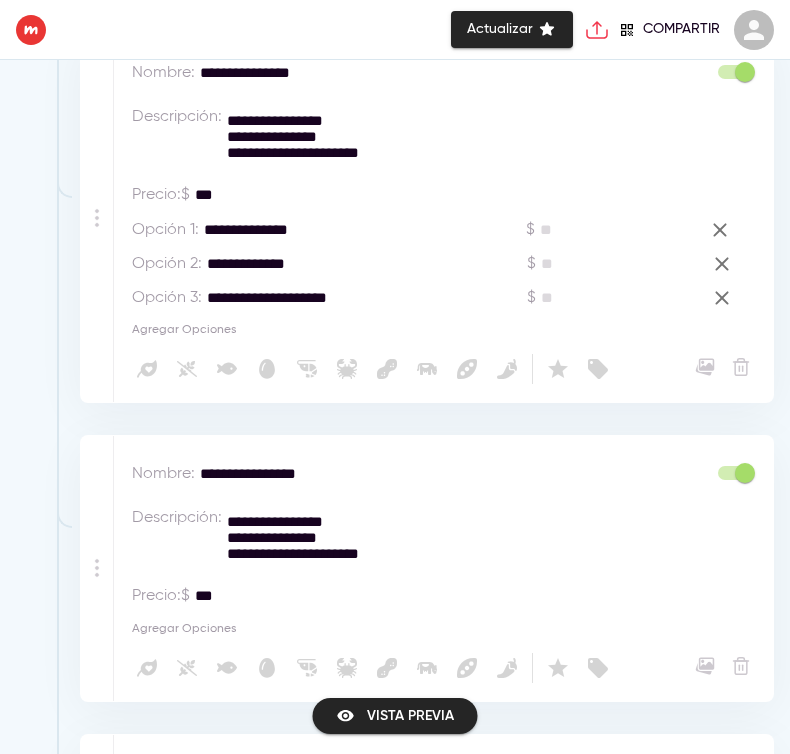 type on "**********" 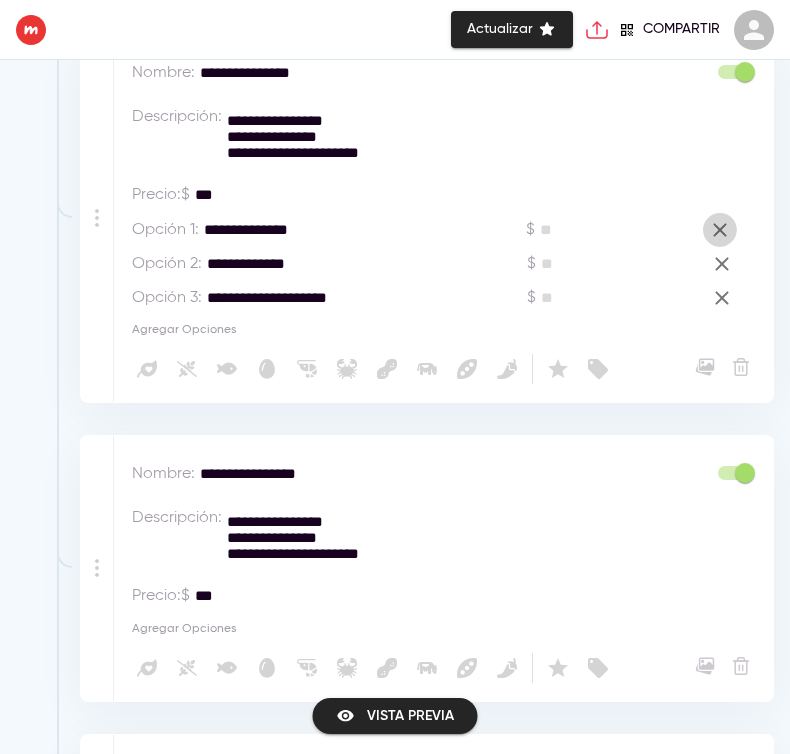 drag, startPoint x: 639, startPoint y: 237, endPoint x: 650, endPoint y: 236, distance: 11.045361 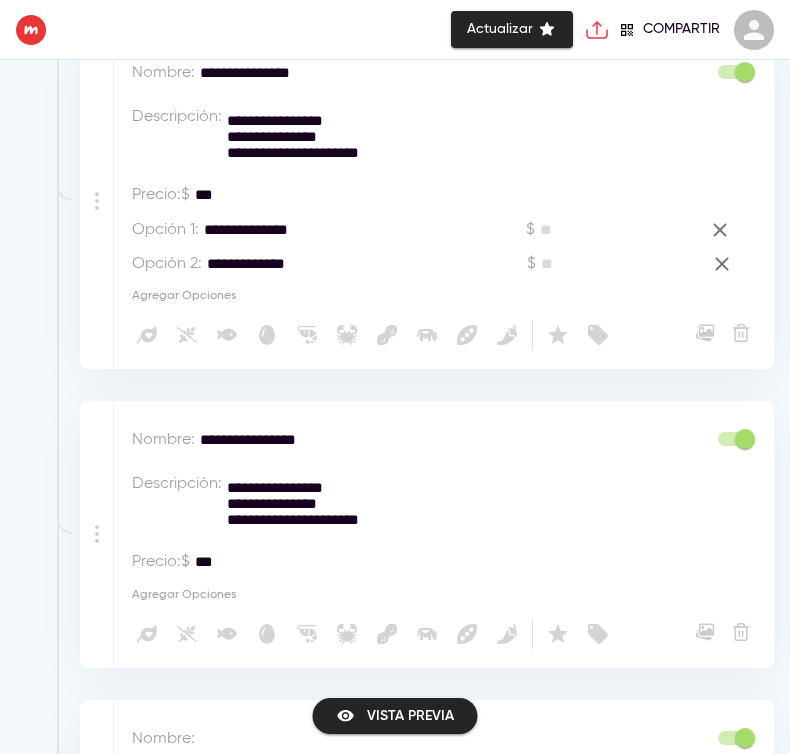 click 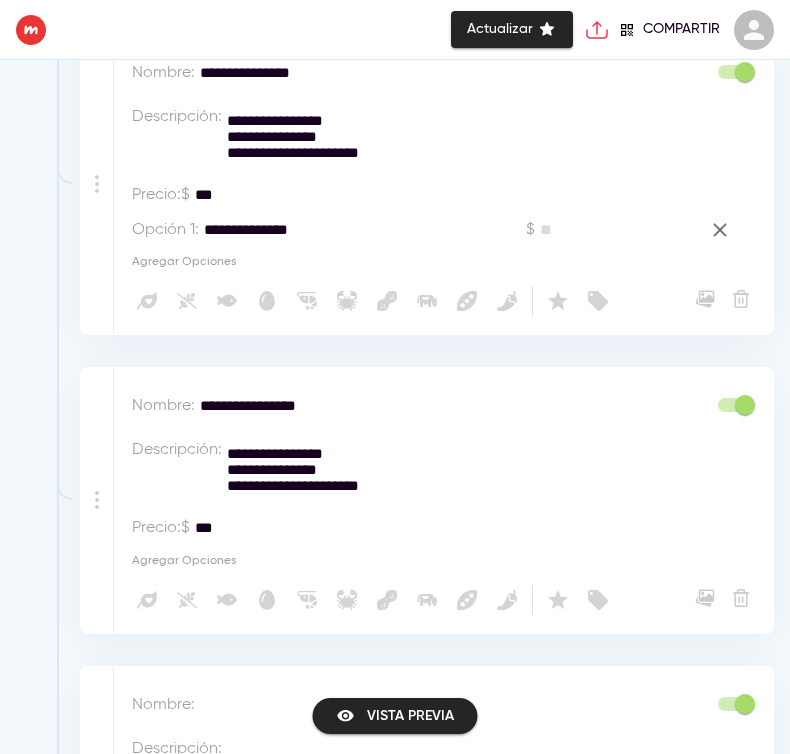 click 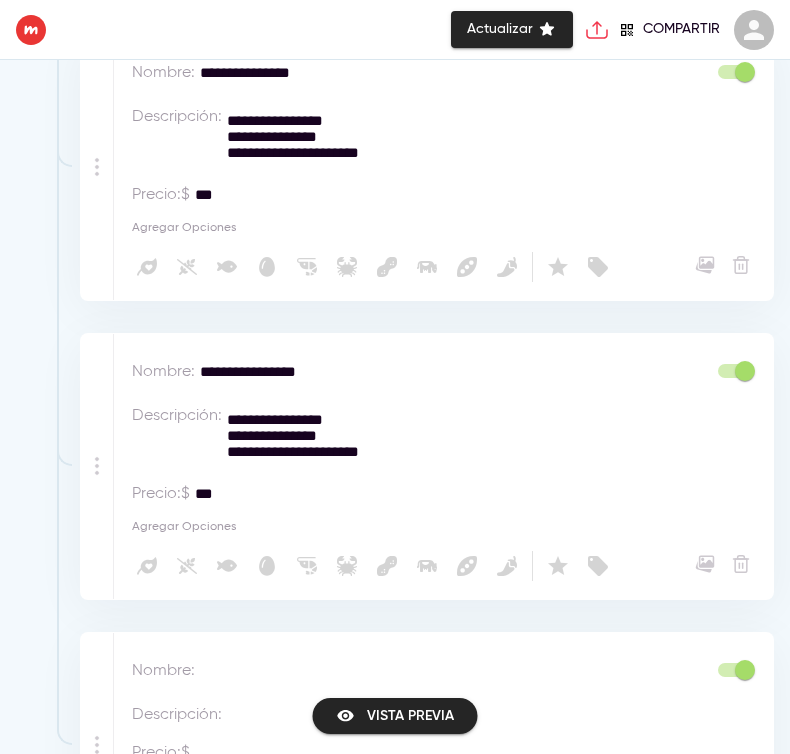 scroll, scrollTop: 3253, scrollLeft: 0, axis: vertical 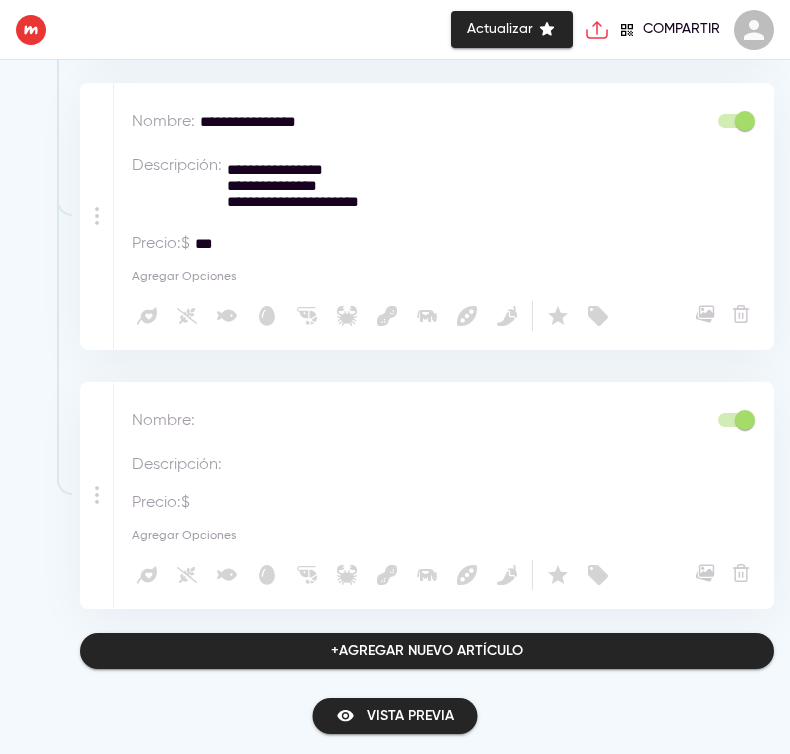 click at bounding box center [390, 421] 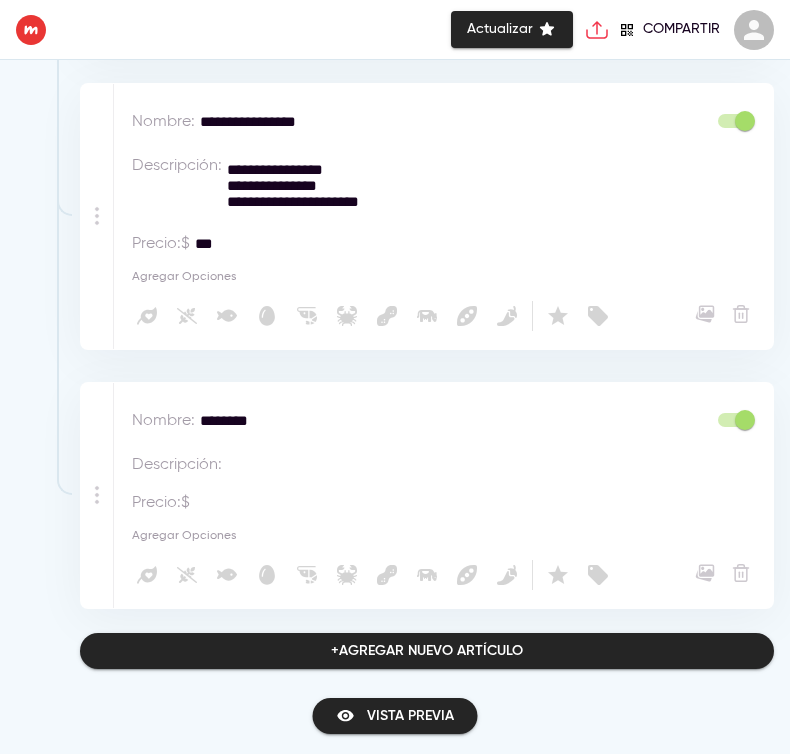 type on "********" 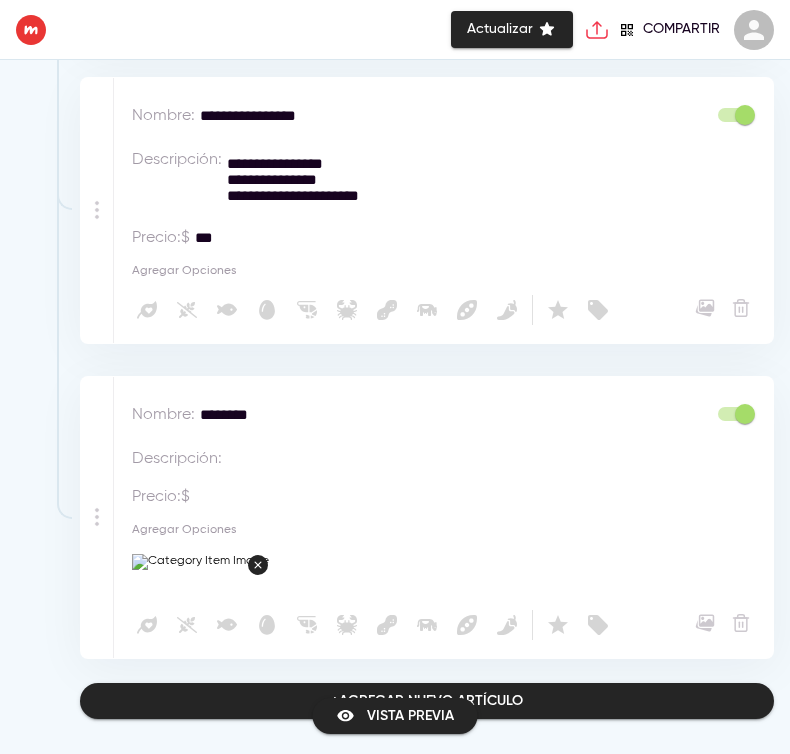 scroll, scrollTop: 3312, scrollLeft: 0, axis: vertical 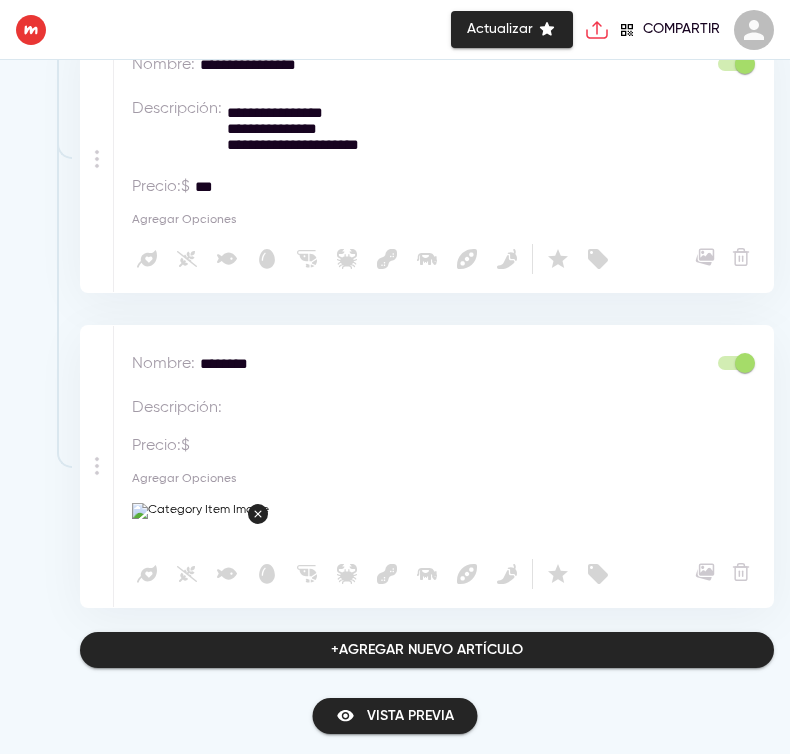 click at bounding box center [200, 511] 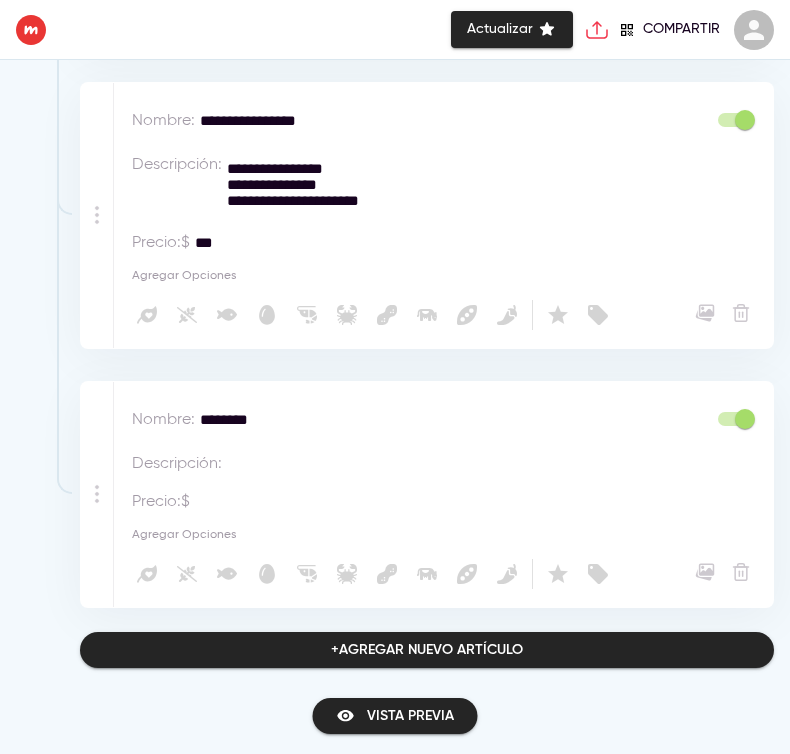 scroll, scrollTop: 3253, scrollLeft: 0, axis: vertical 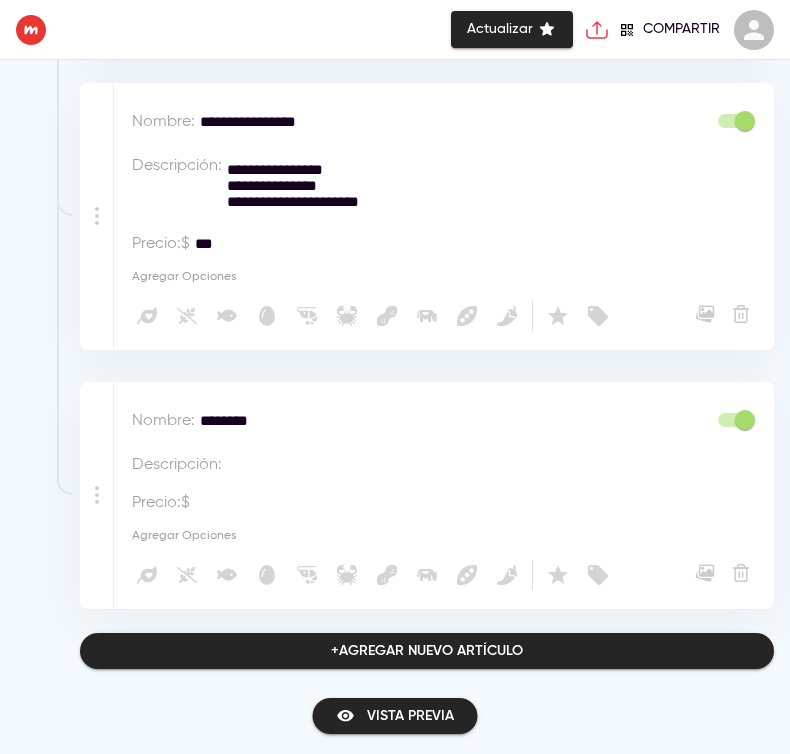 click at bounding box center [428, 465] 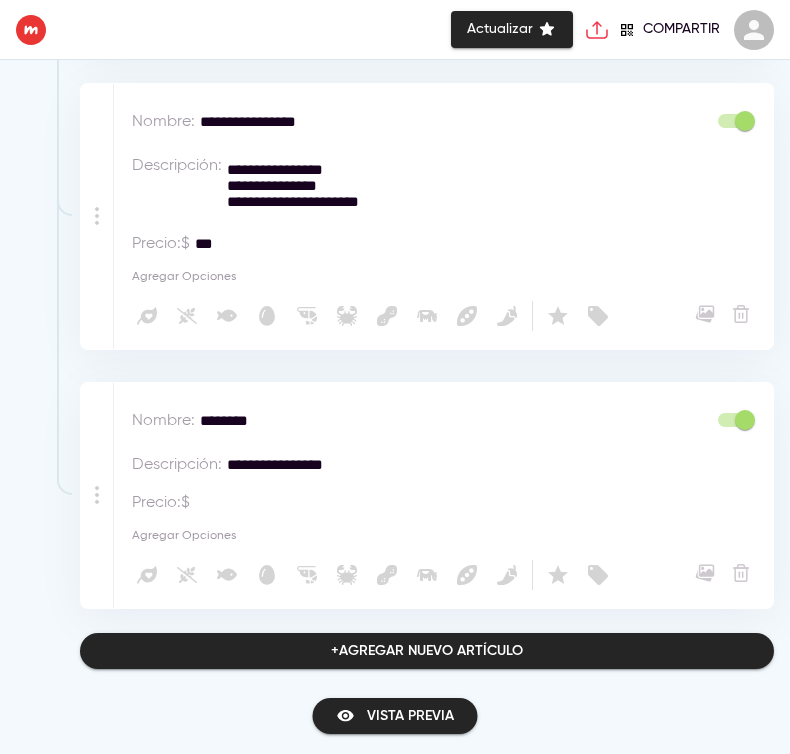 scroll, scrollTop: 3293, scrollLeft: 0, axis: vertical 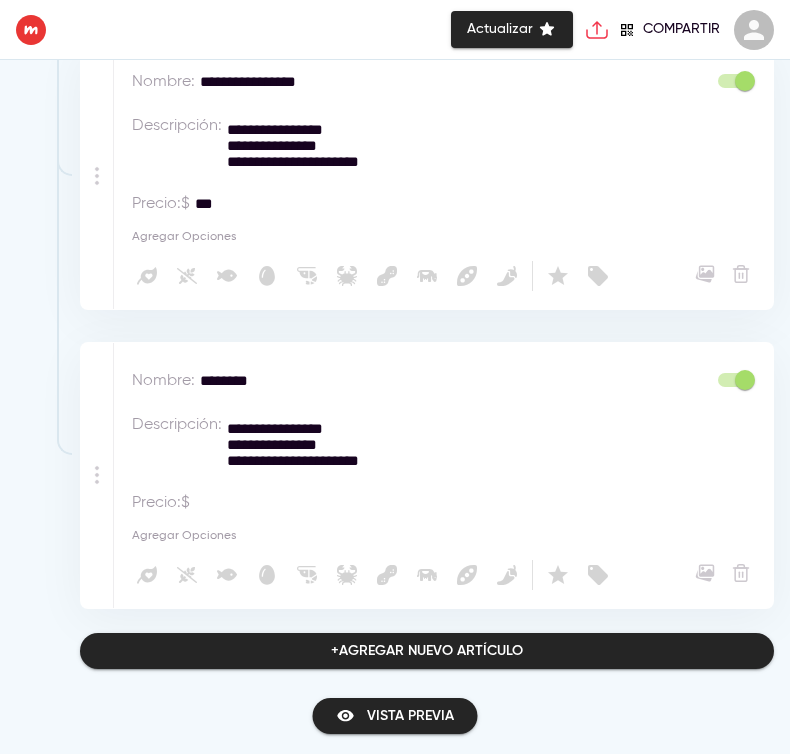 type on "**********" 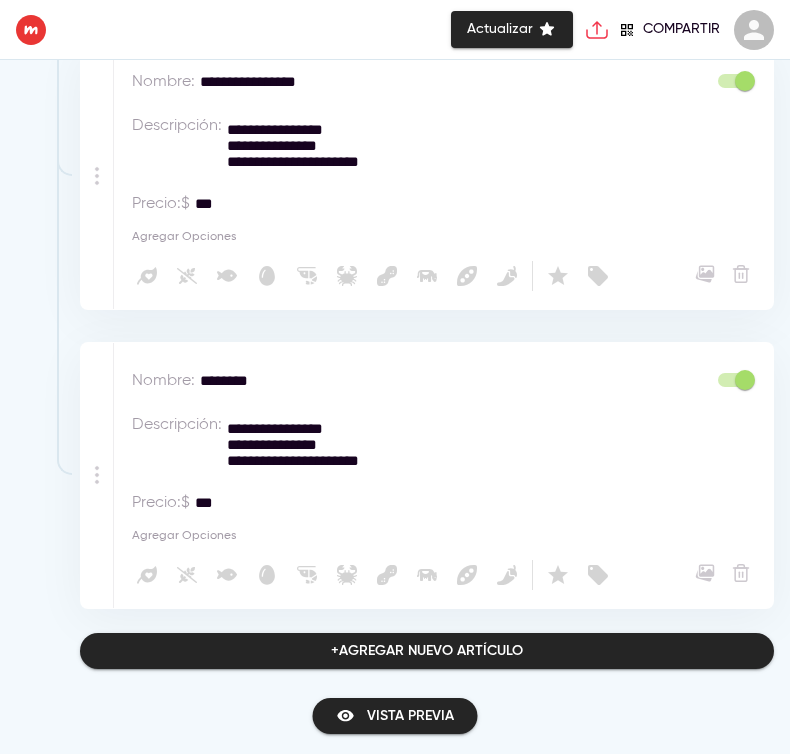 type on "***" 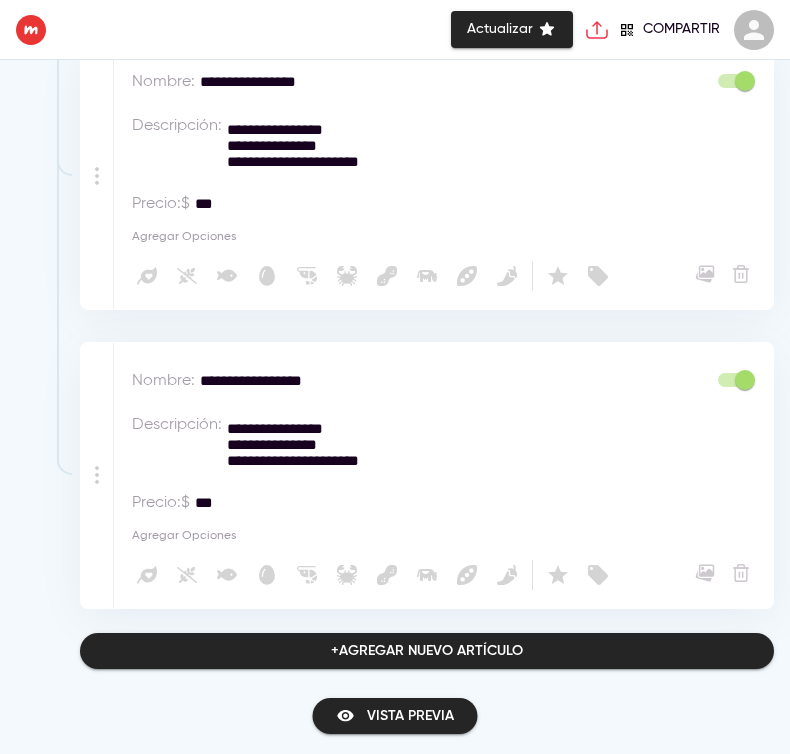 type on "**********" 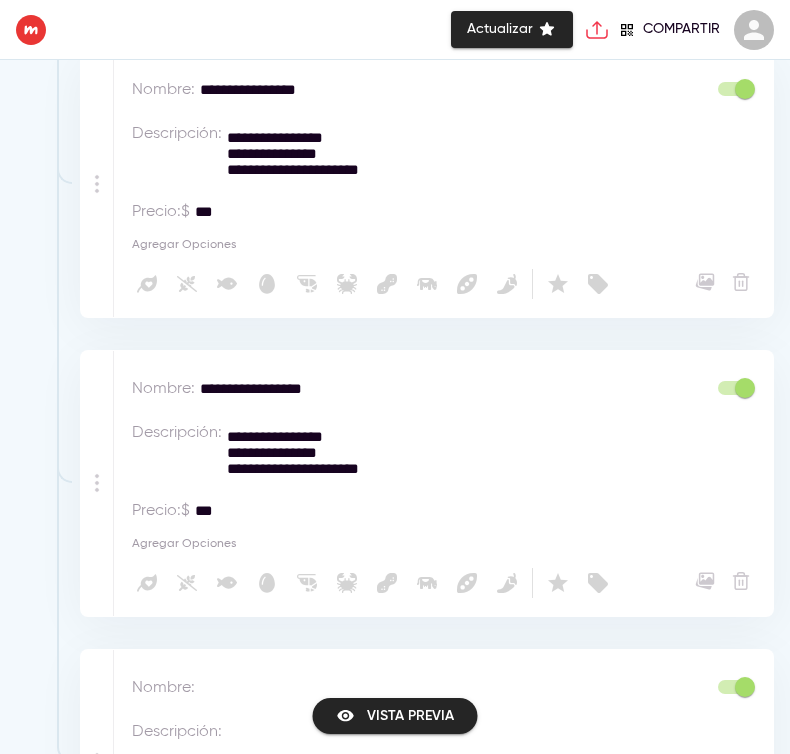 scroll, scrollTop: 3552, scrollLeft: 0, axis: vertical 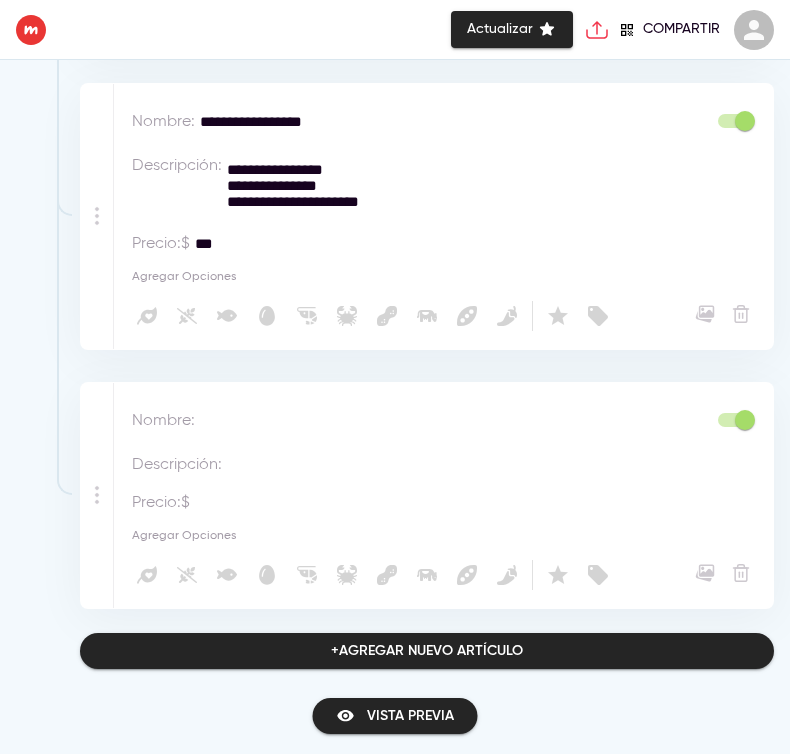 drag, startPoint x: 338, startPoint y: 122, endPoint x: 141, endPoint y: 111, distance: 197.30687 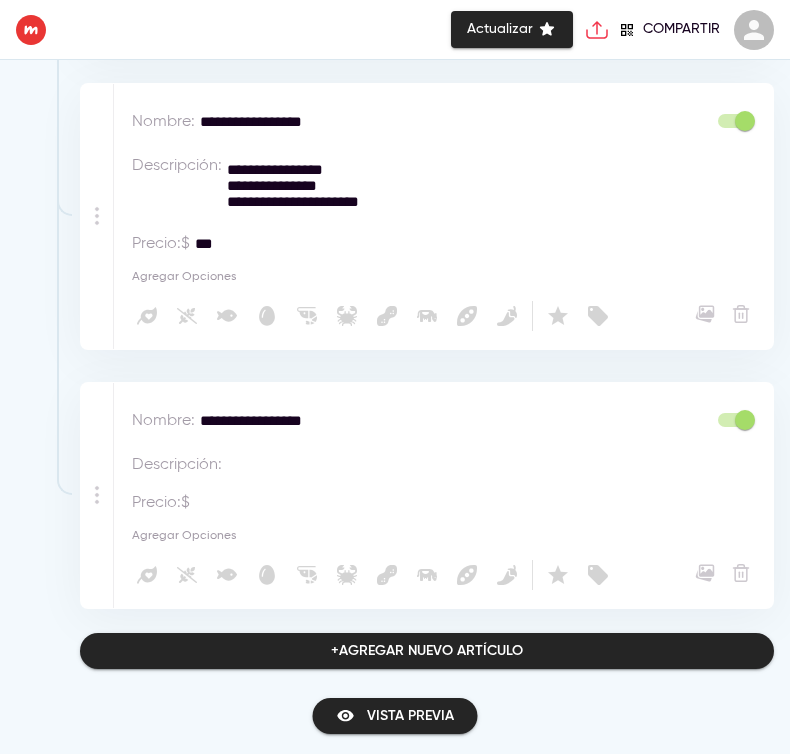 click on "**********" at bounding box center (383, 421) 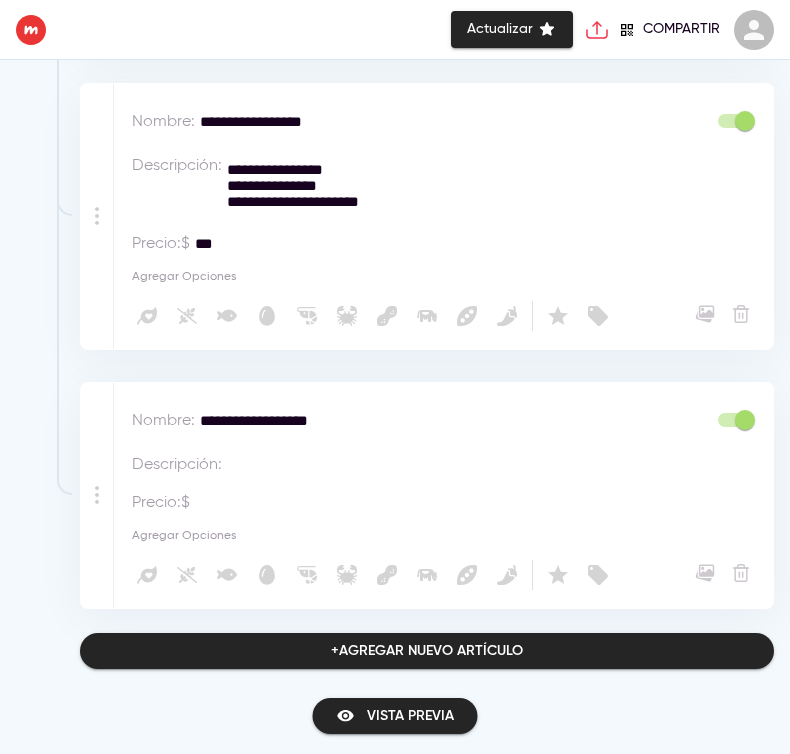 type on "**********" 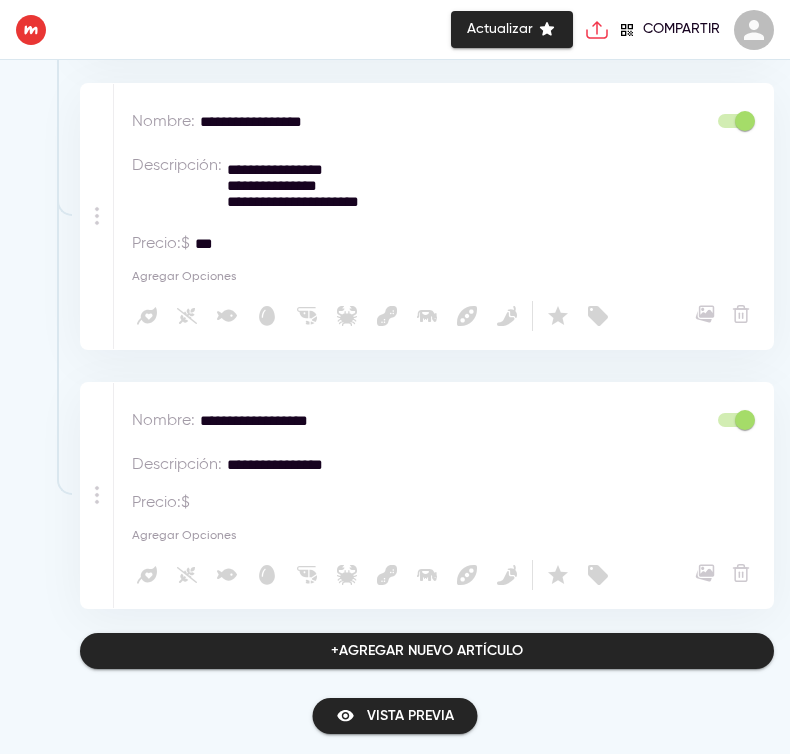 scroll, scrollTop: 3592, scrollLeft: 0, axis: vertical 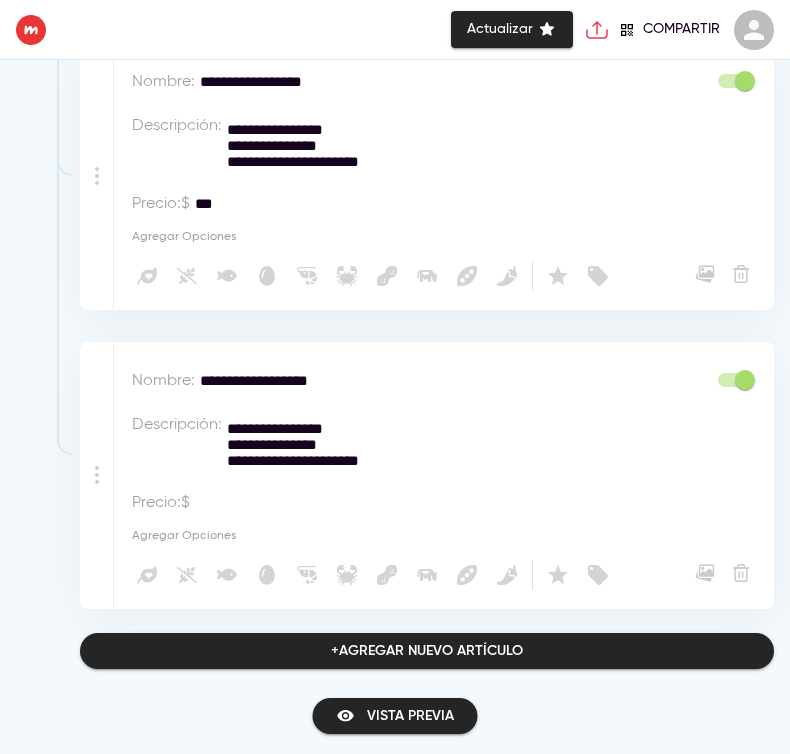 type on "**********" 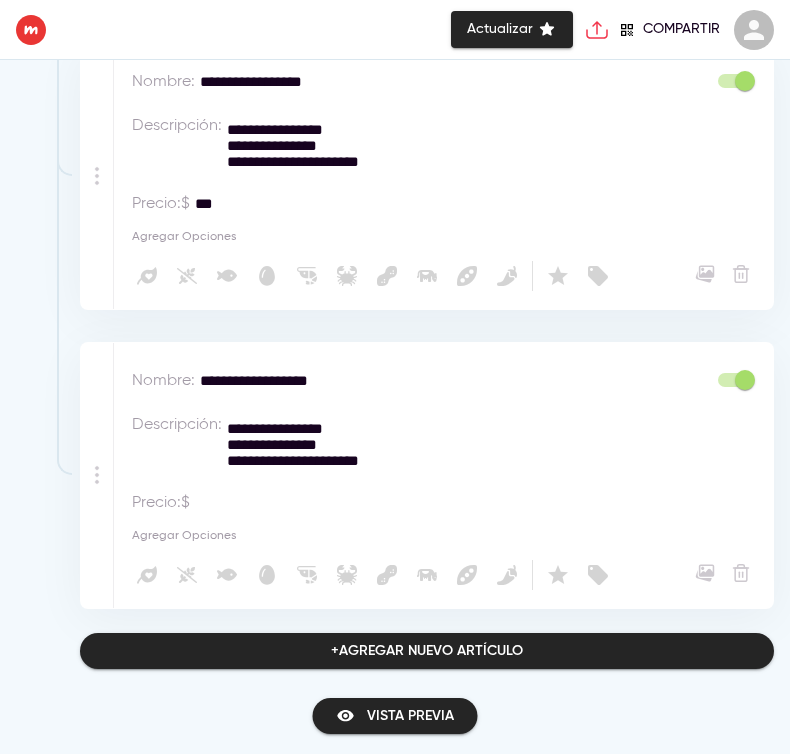 click at bounding box center [270, 503] 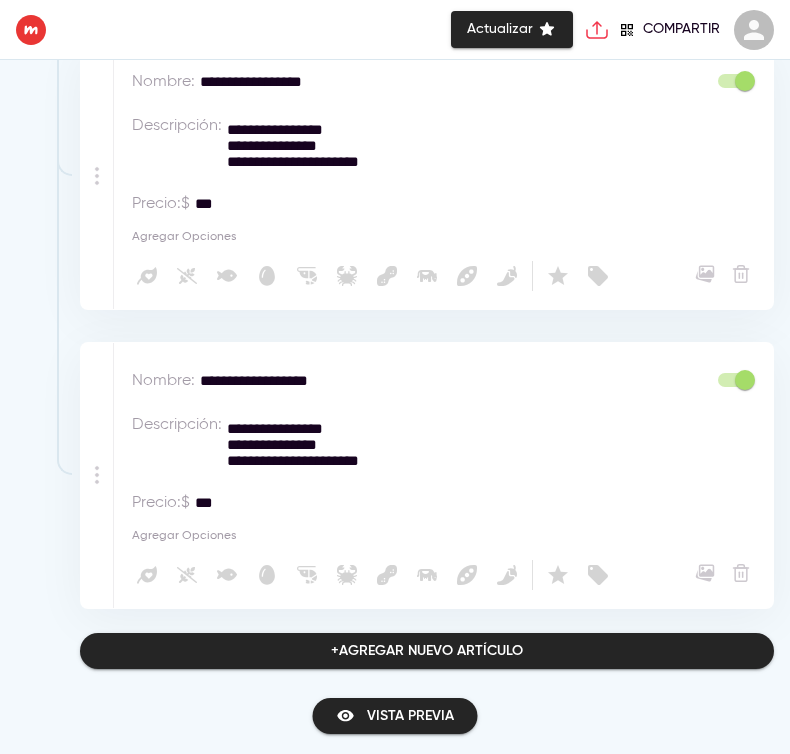 scroll, scrollTop: 3593, scrollLeft: 0, axis: vertical 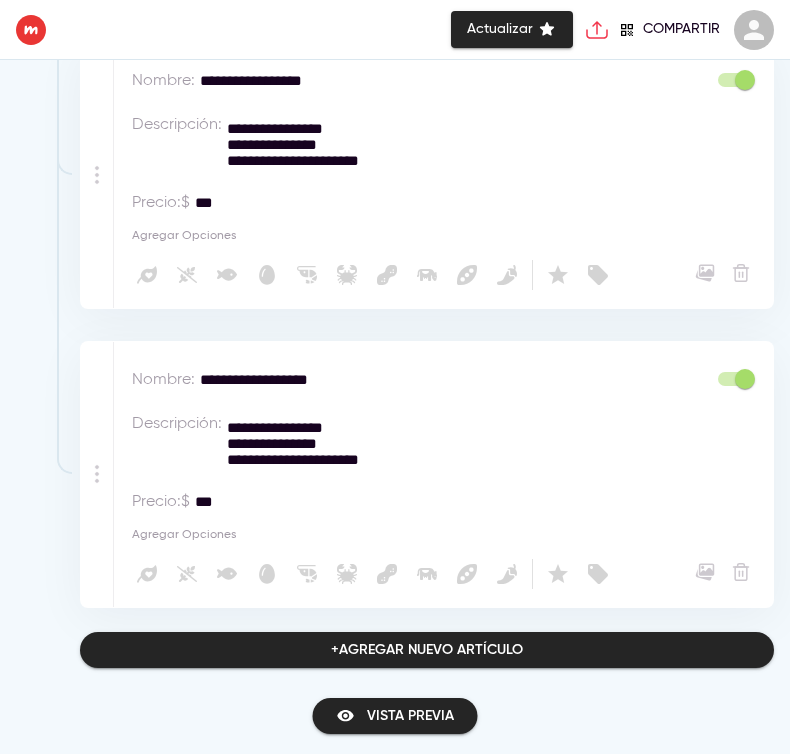 type on "***" 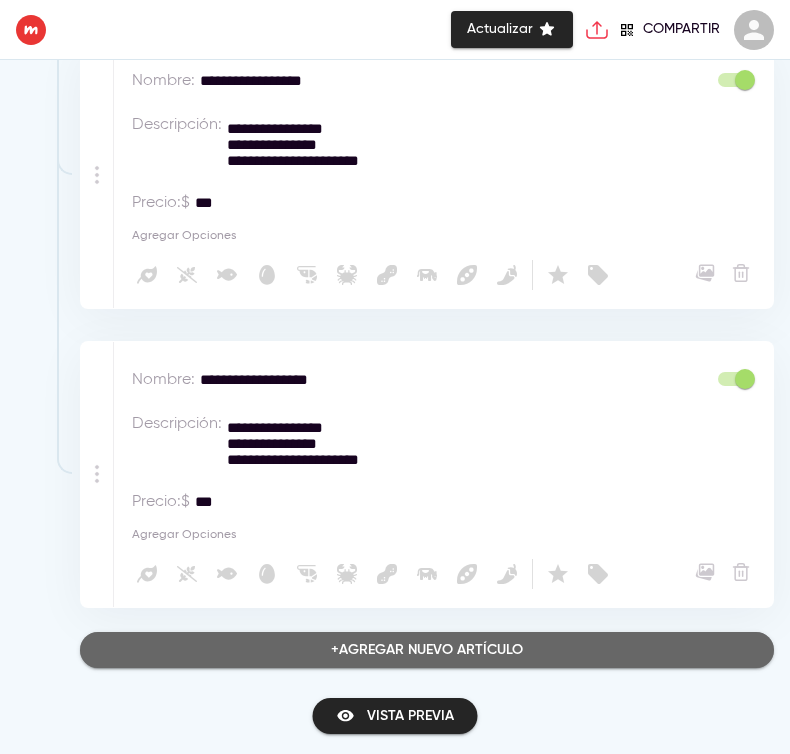click on "+  Agregar nuevo artículo" at bounding box center (427, 650) 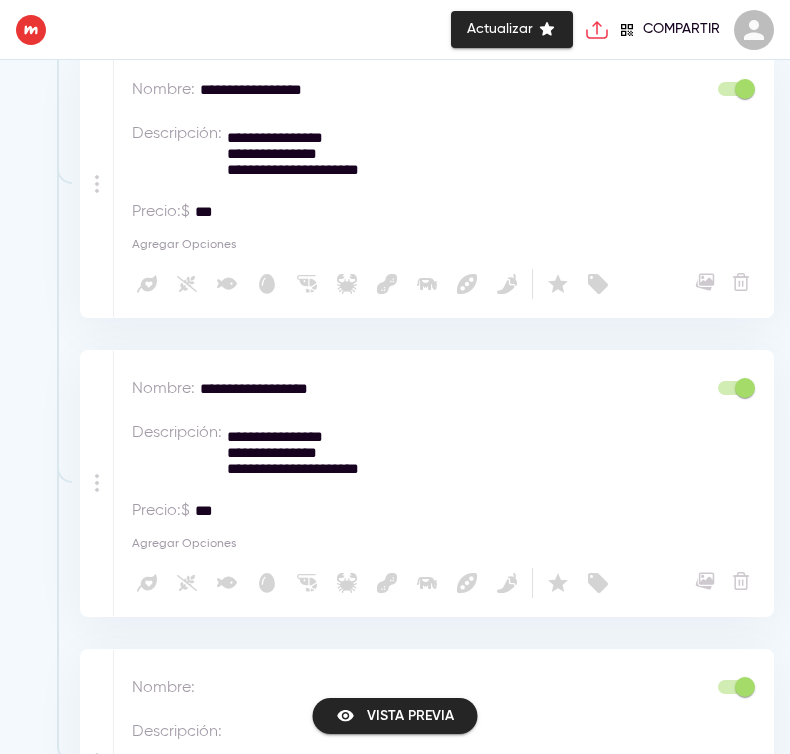 scroll, scrollTop: 3852, scrollLeft: 0, axis: vertical 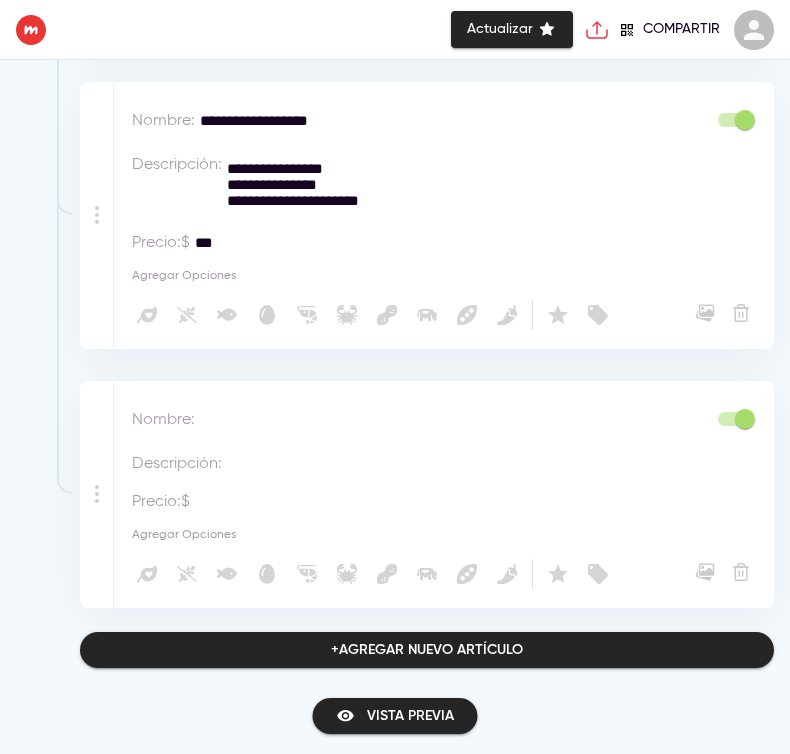 type 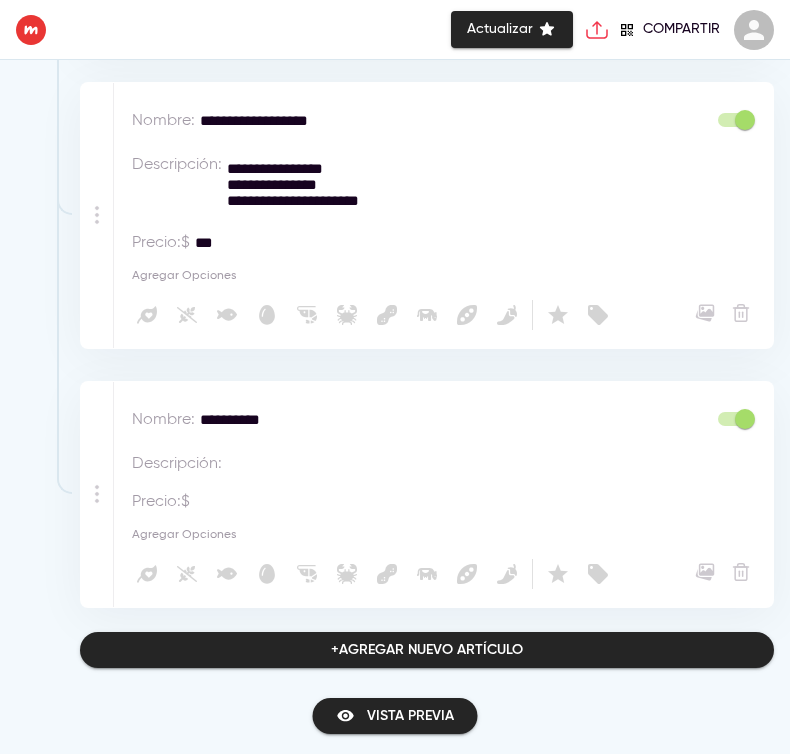 type on "**********" 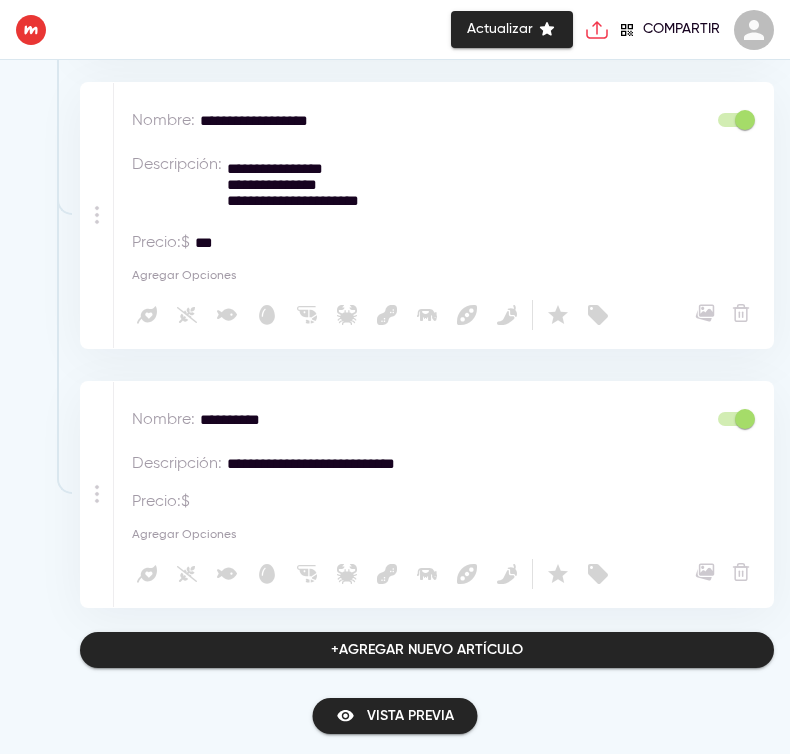 type on "**********" 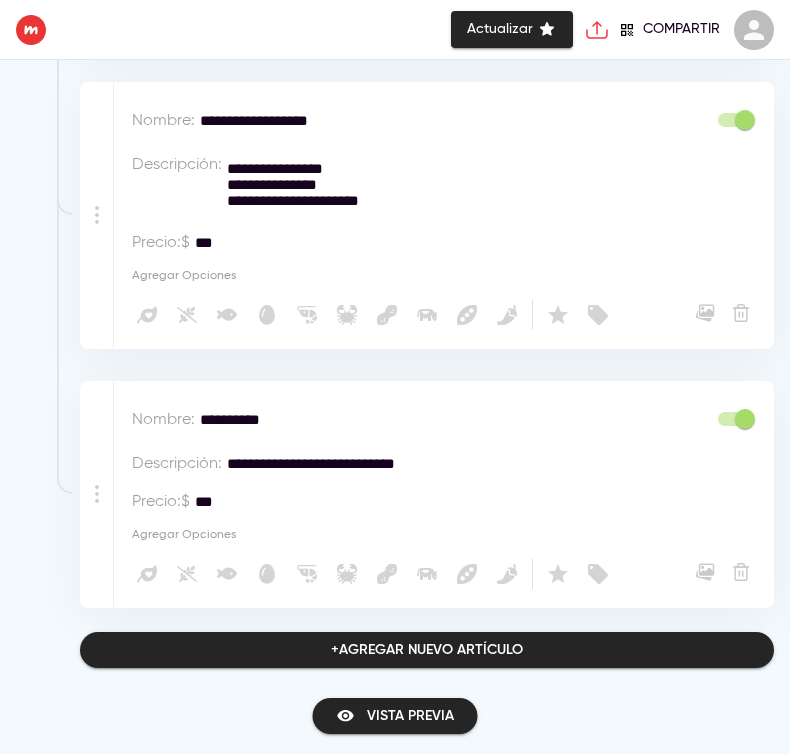 type on "***" 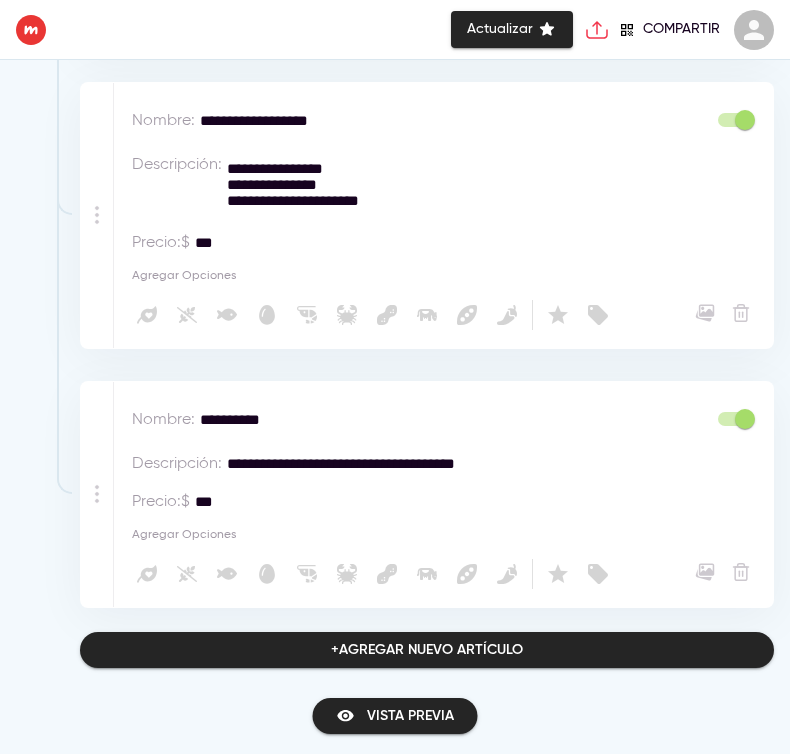 click on "**********" at bounding box center (421, 464) 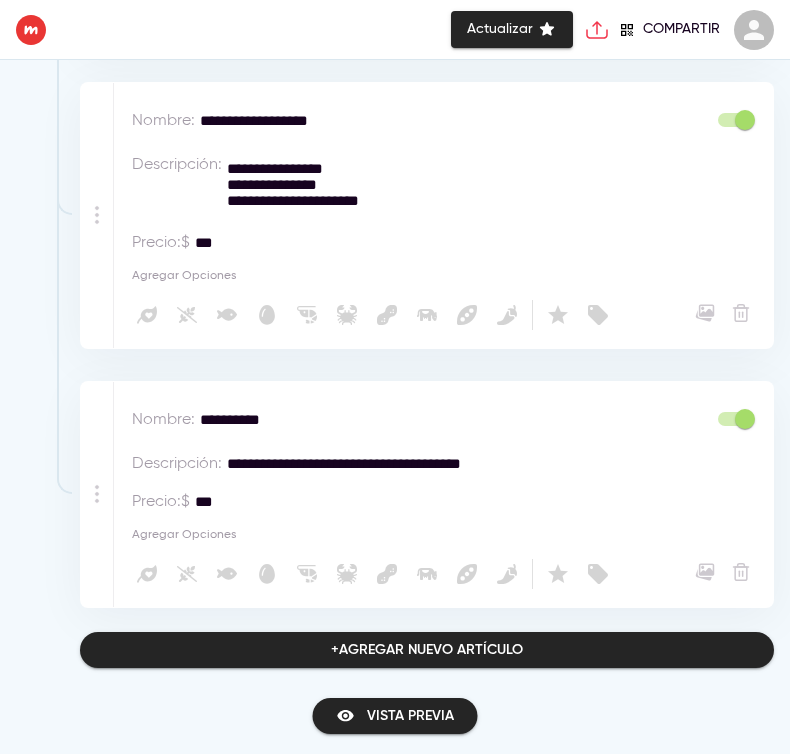 type on "**********" 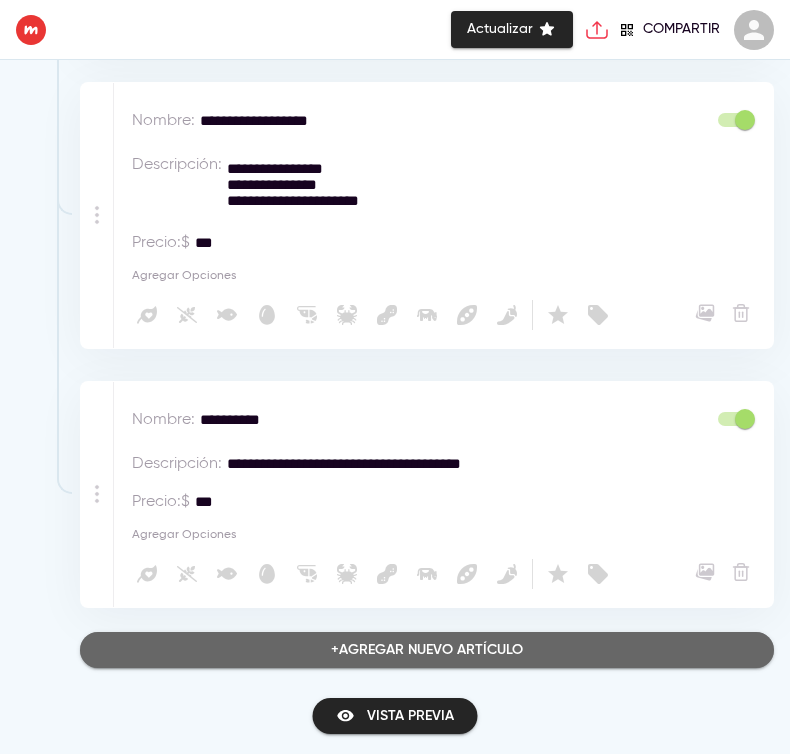click on "+  Agregar nuevo artículo" at bounding box center (427, 650) 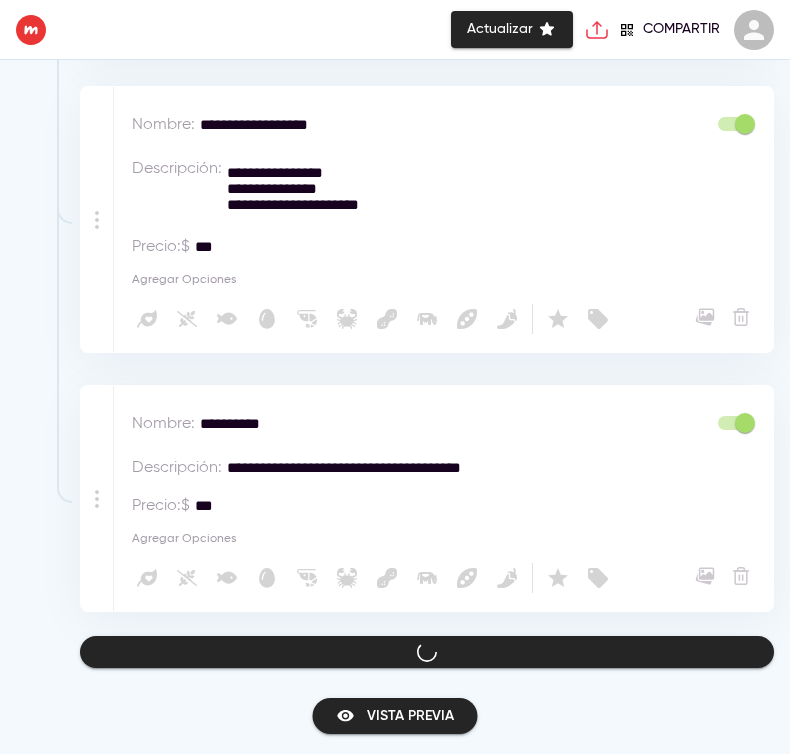 scroll, scrollTop: 4111, scrollLeft: 0, axis: vertical 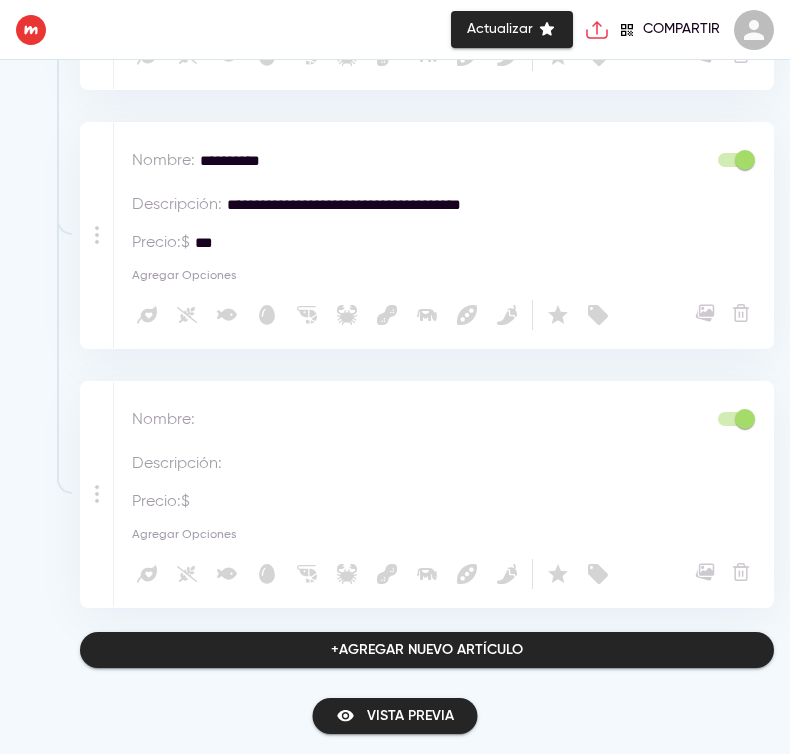 click on "Nombre : *" at bounding box center (419, 419) 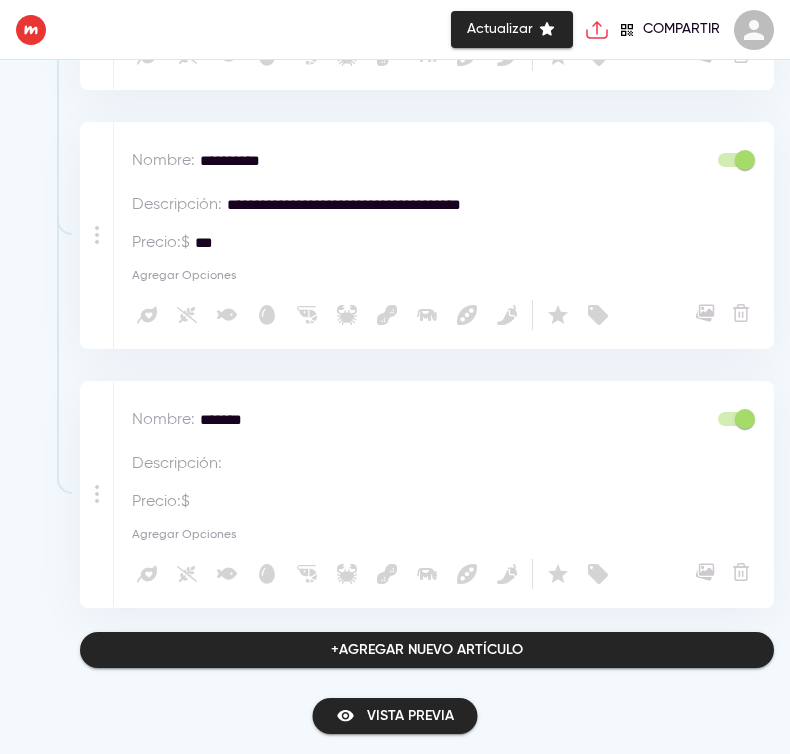 type on "*******" 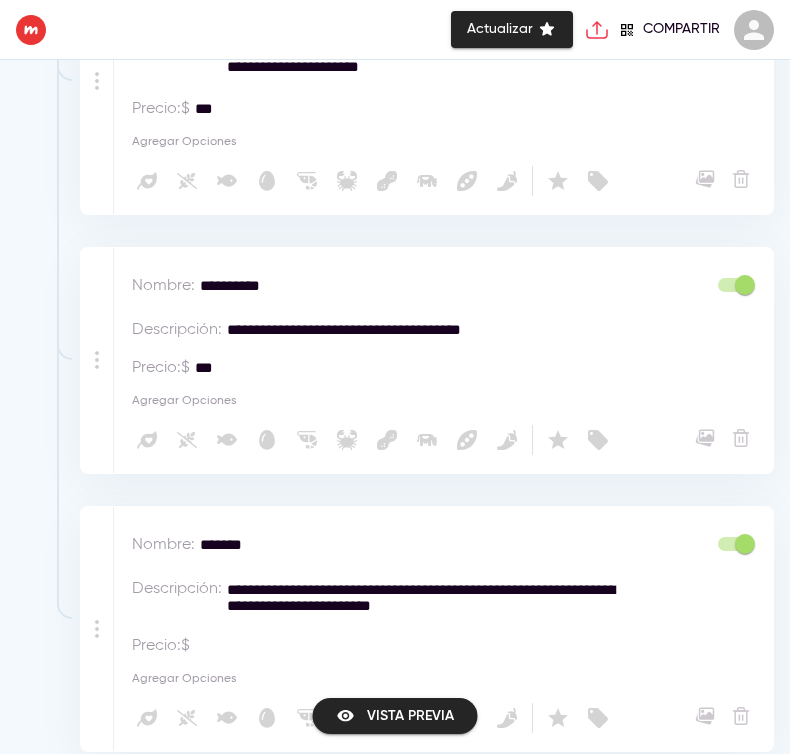 scroll, scrollTop: 4130, scrollLeft: 0, axis: vertical 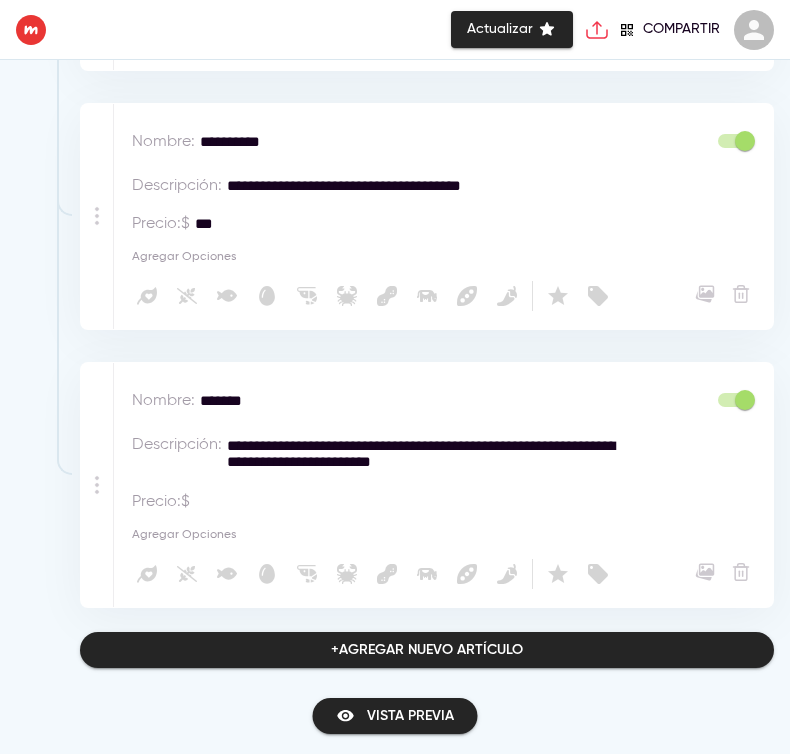type on "**********" 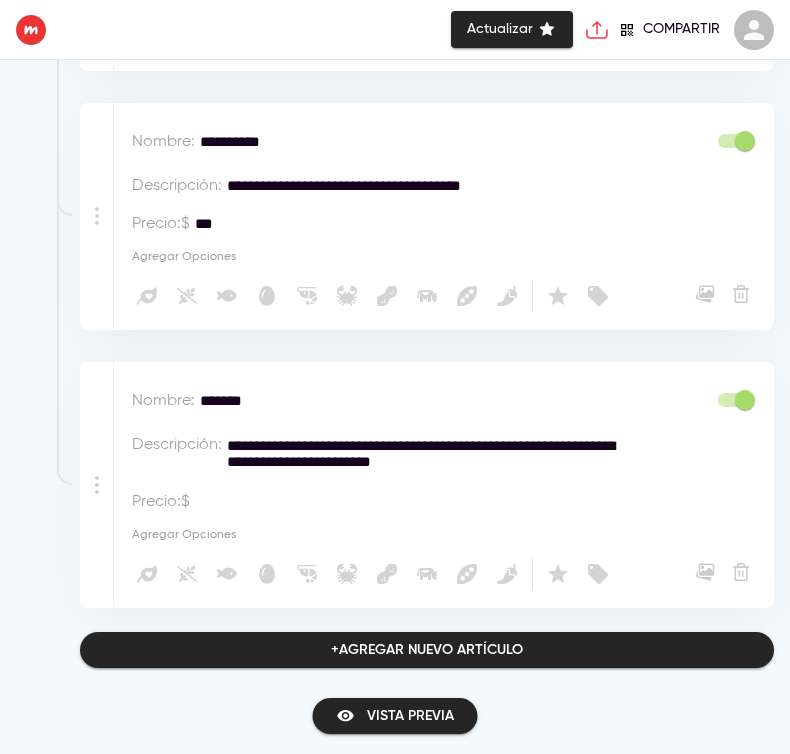 click on "Precio :  $ *" at bounding box center (263, 502) 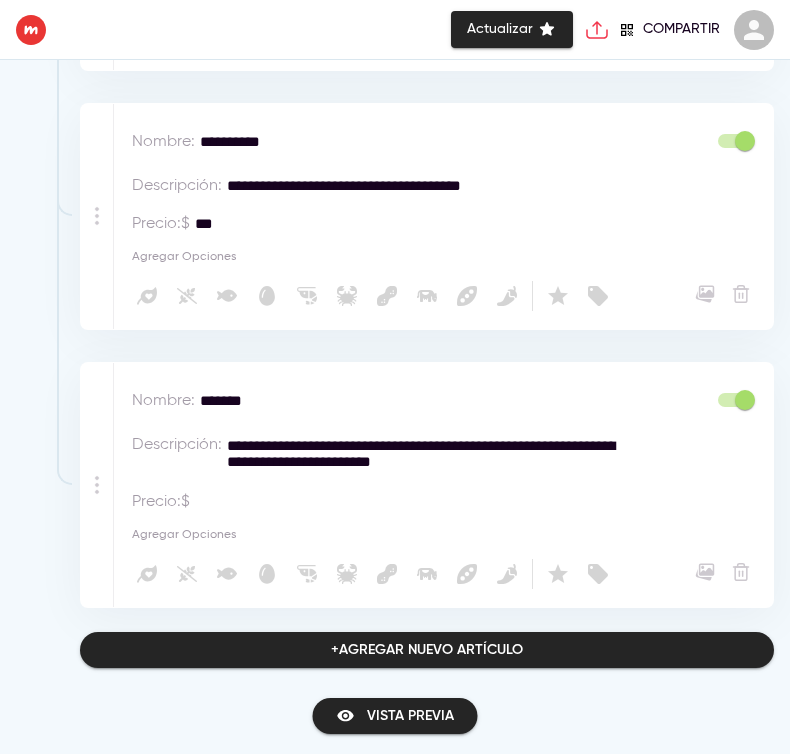 click at bounding box center [270, 502] 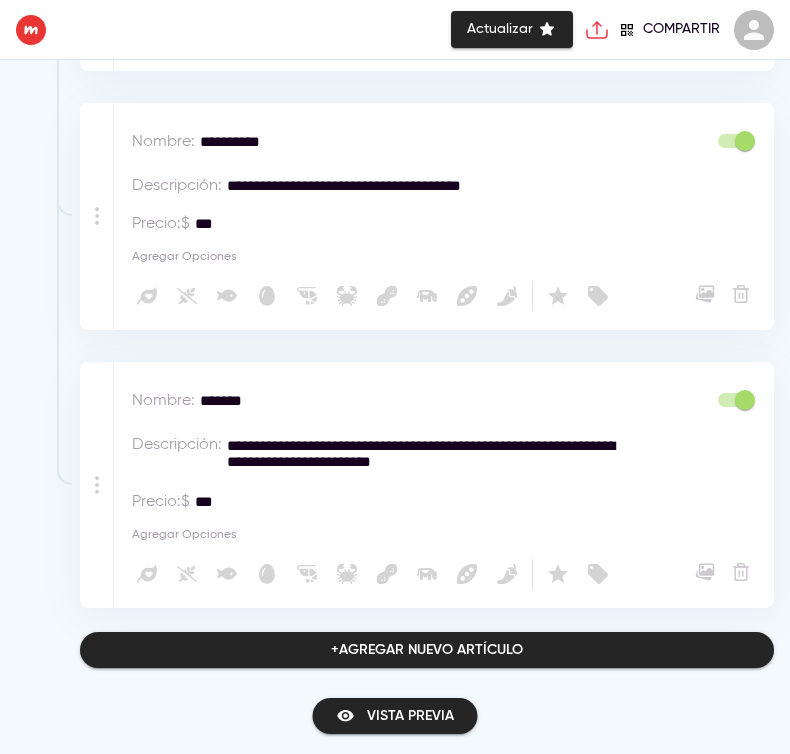 type on "***" 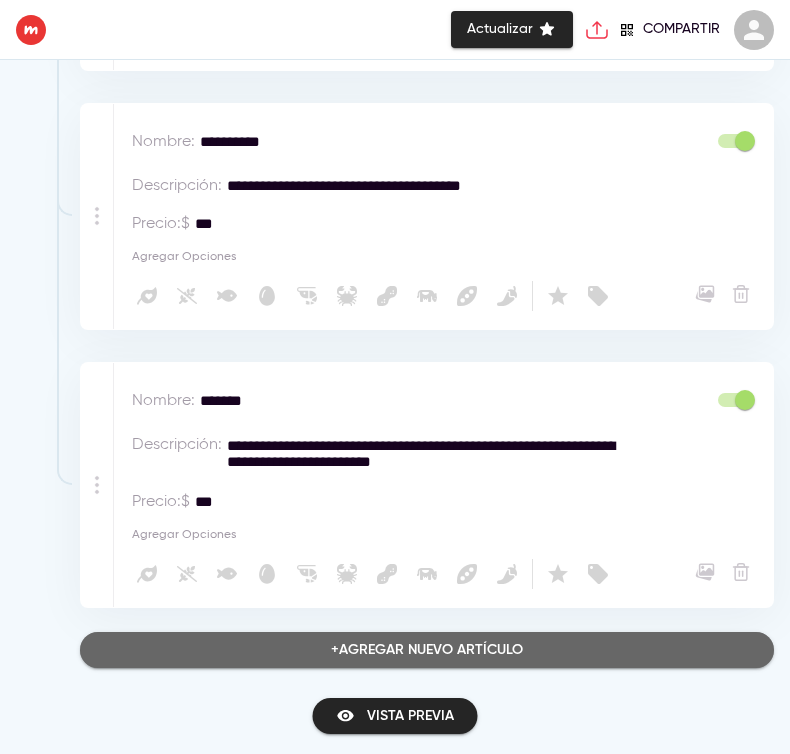 click on "+  Agregar nuevo artículo" at bounding box center (427, 650) 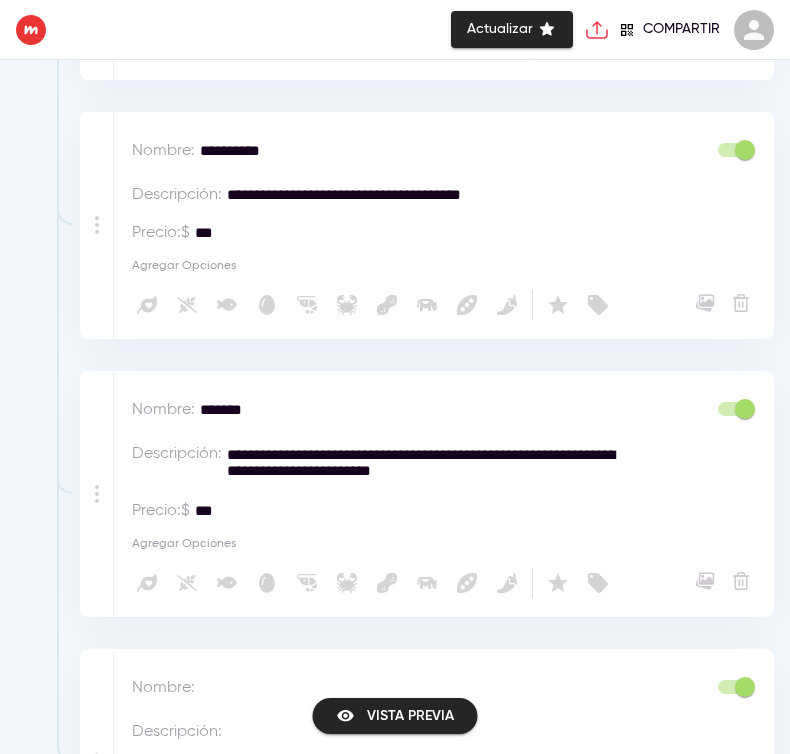scroll, scrollTop: 4389, scrollLeft: 0, axis: vertical 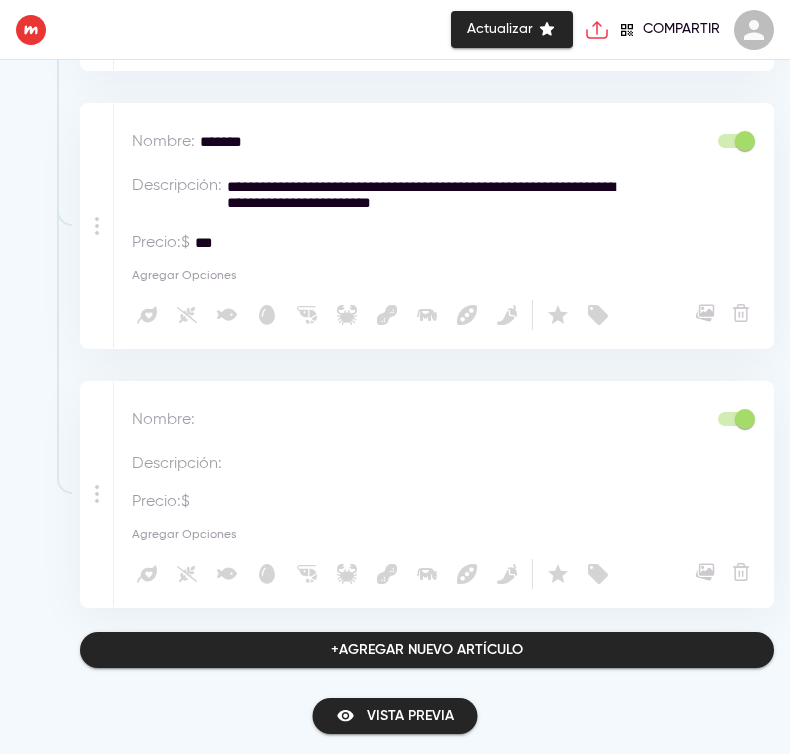 click at bounding box center [390, 420] 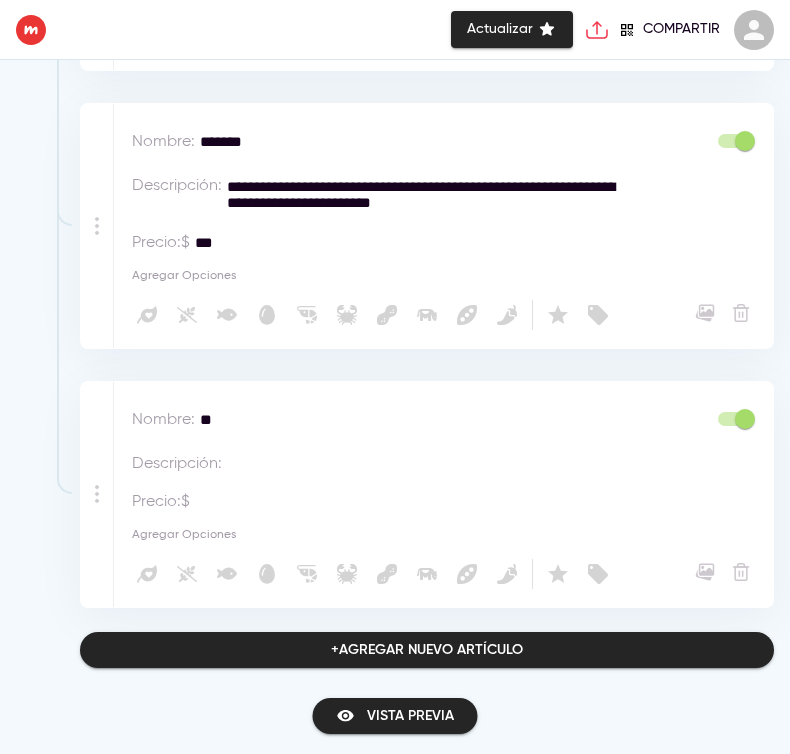 type on "*" 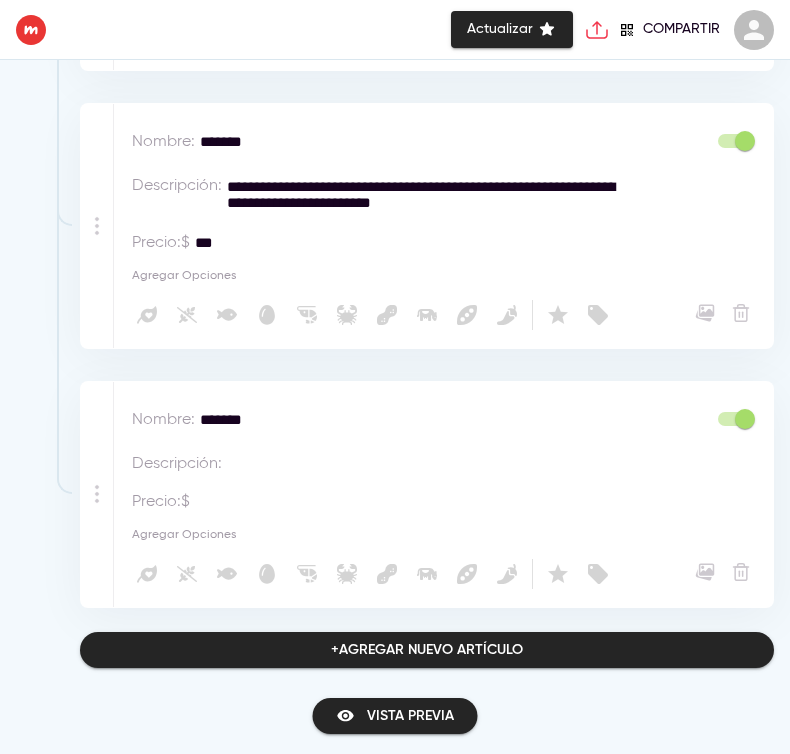 type on "*******" 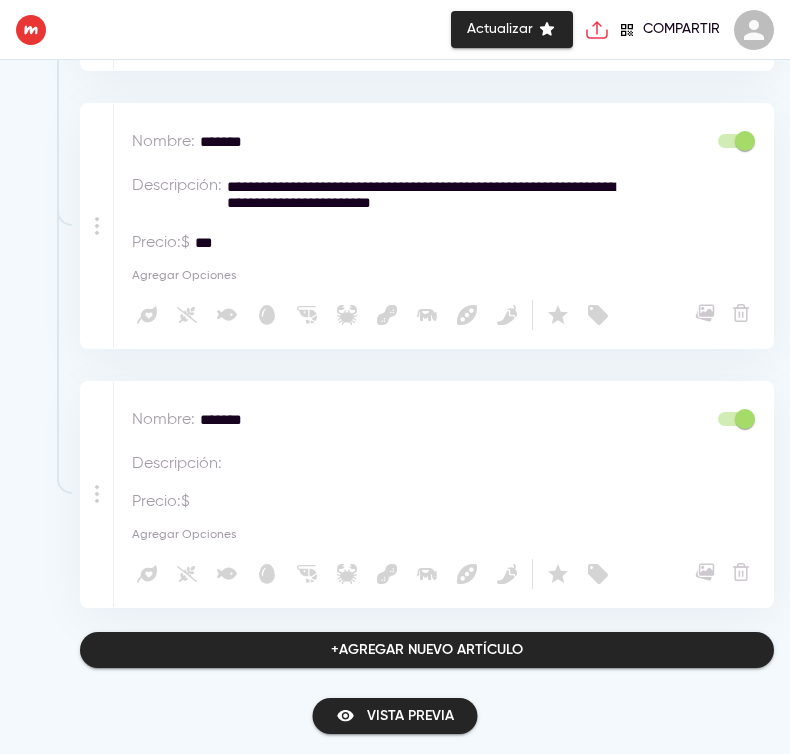 click at bounding box center (428, 464) 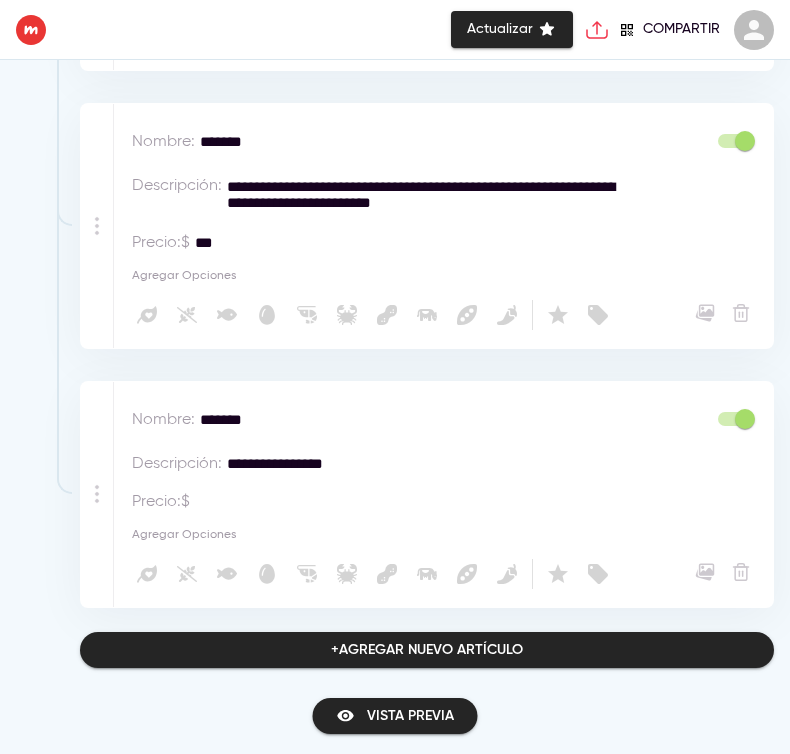 type on "**********" 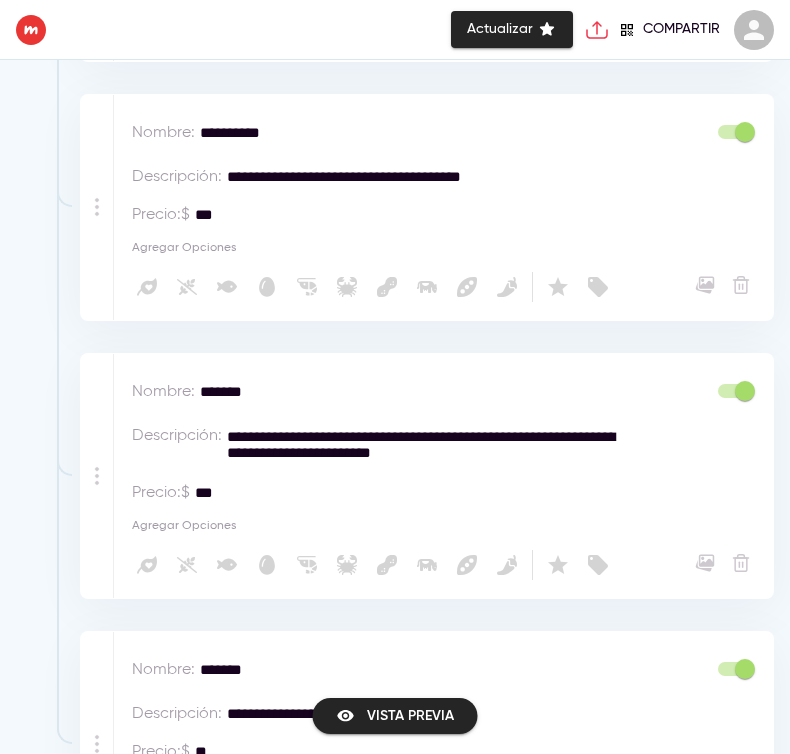 scroll, scrollTop: 4389, scrollLeft: 0, axis: vertical 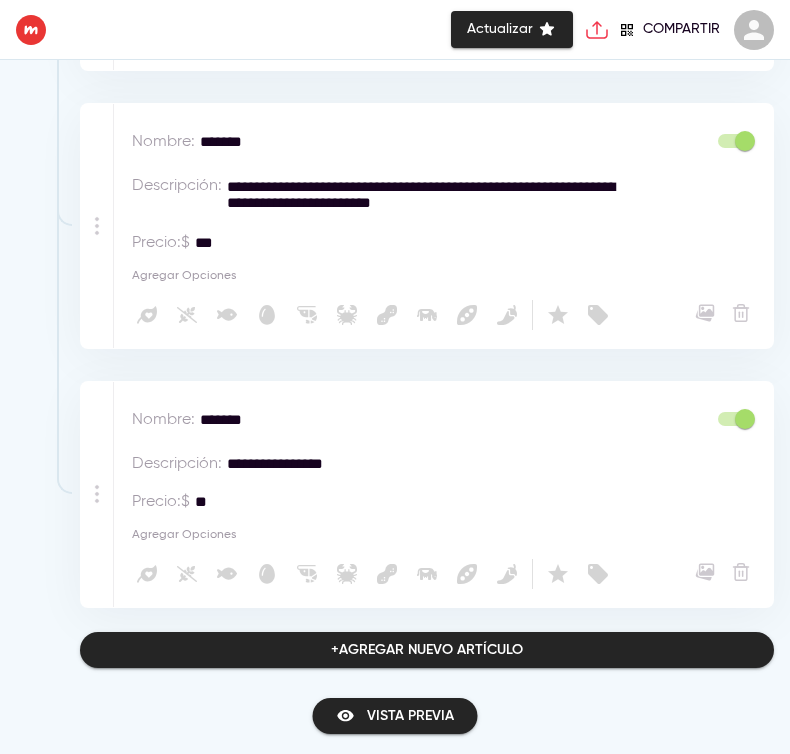 type on "**" 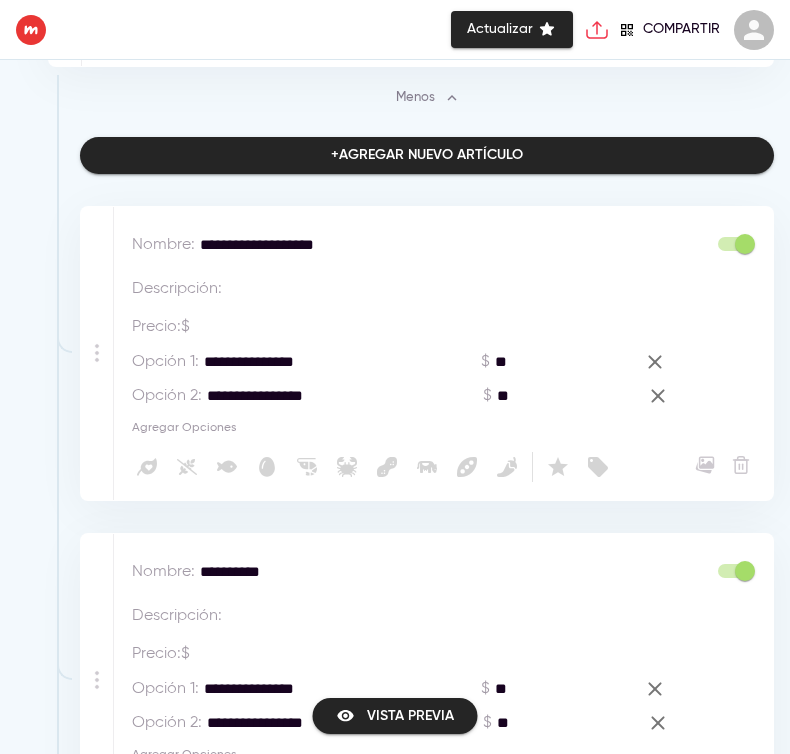 scroll, scrollTop: 889, scrollLeft: 0, axis: vertical 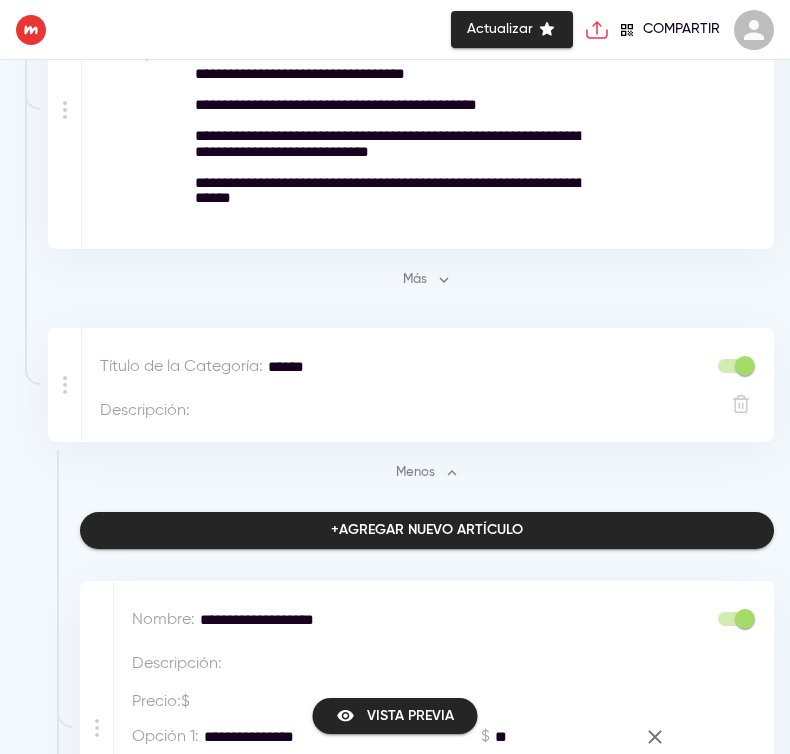 click on "Menos" at bounding box center (427, 473) 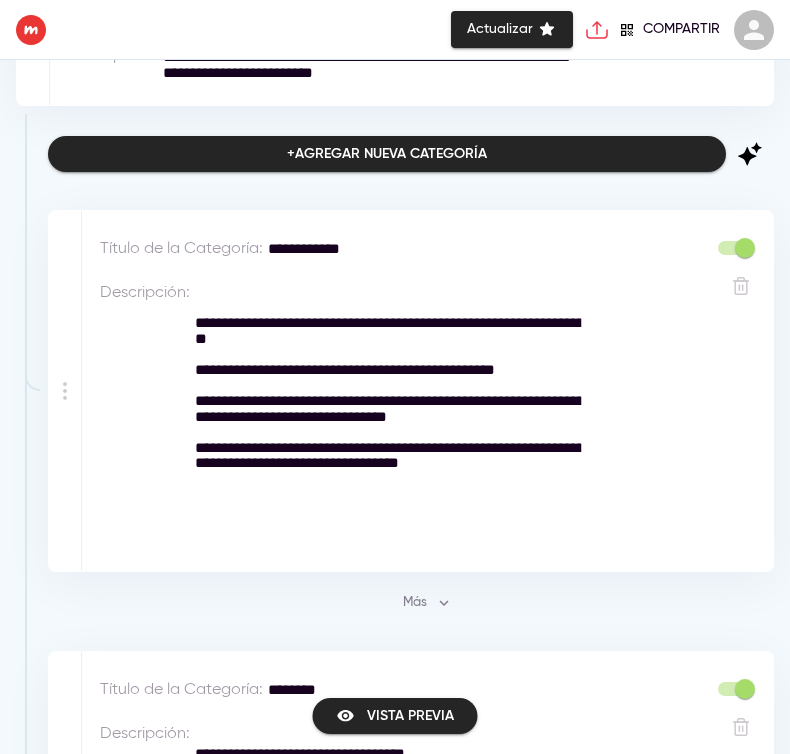 scroll, scrollTop: 84, scrollLeft: 0, axis: vertical 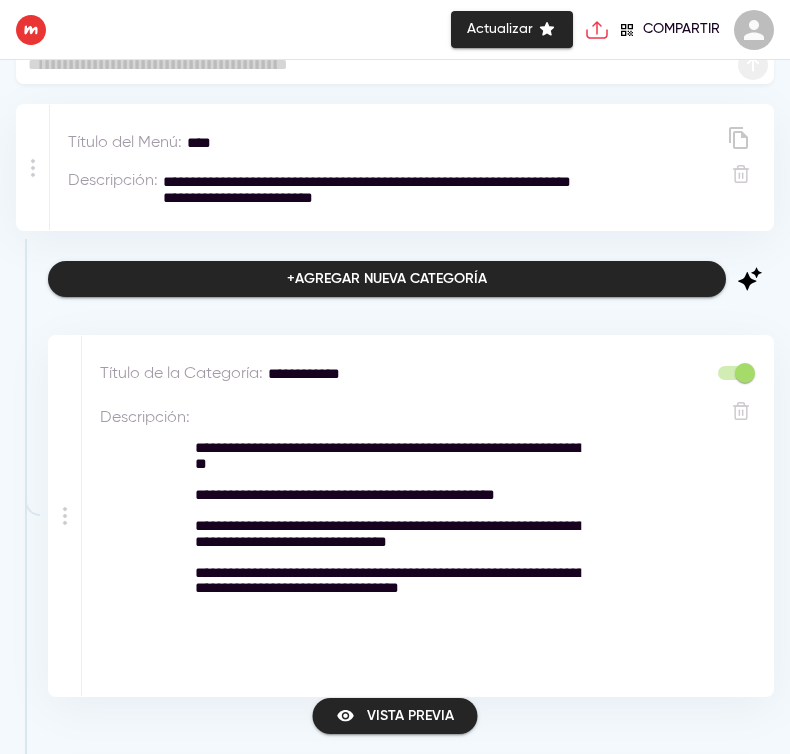 click on "+  Agregar nueva categoría" at bounding box center (387, 279) 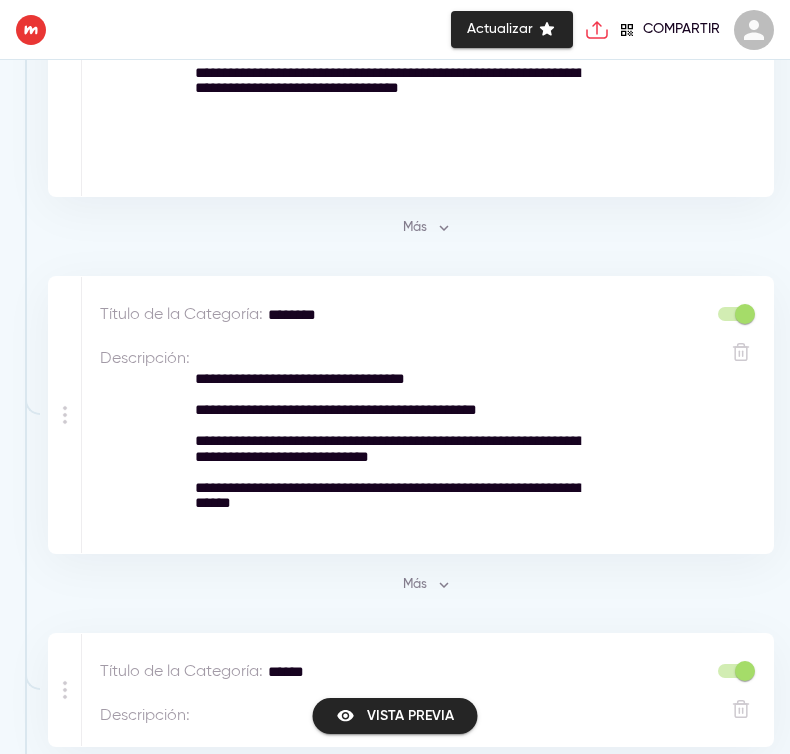 scroll, scrollTop: 916, scrollLeft: 0, axis: vertical 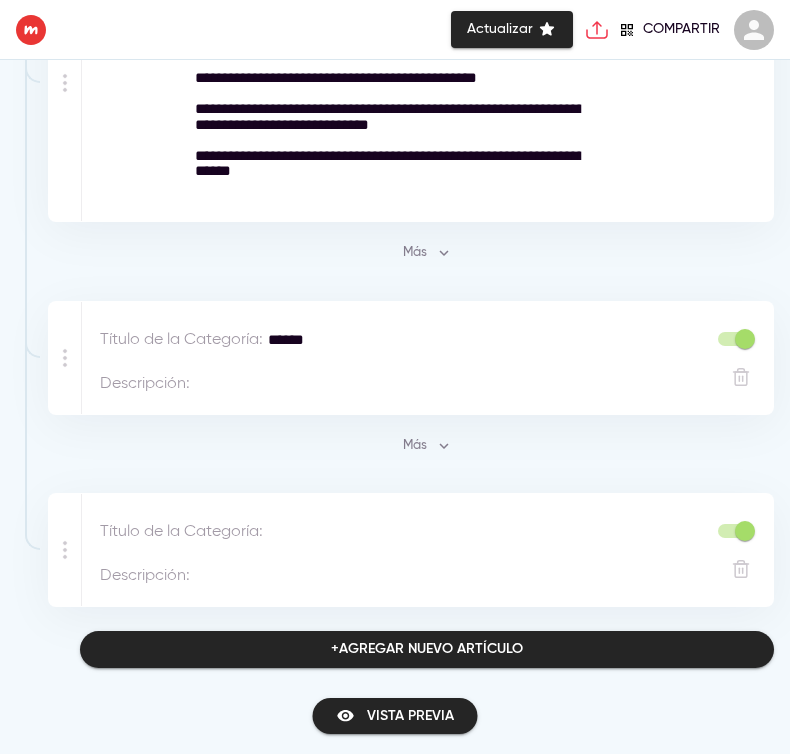 click at bounding box center [432, 532] 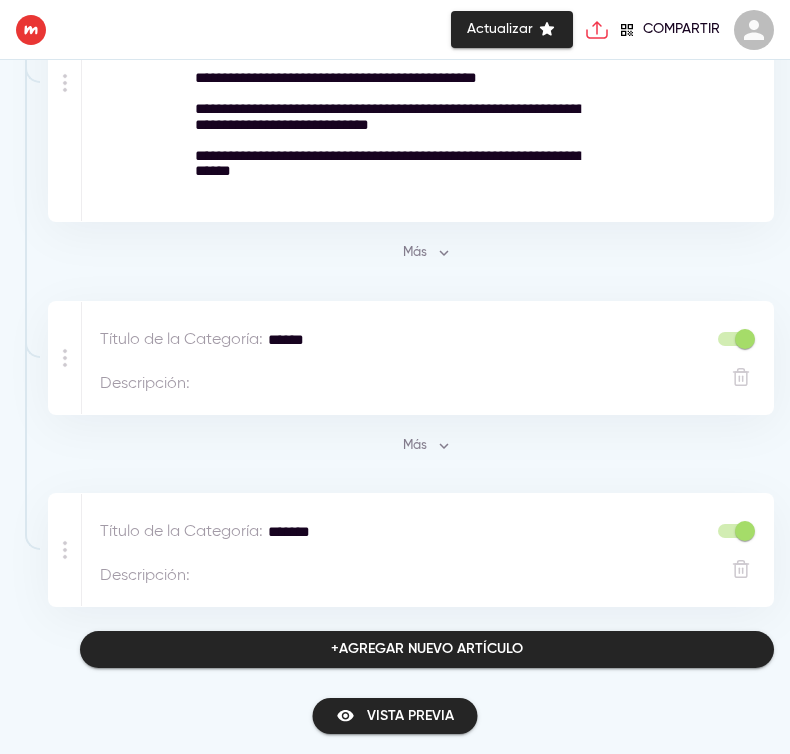 type on "*******" 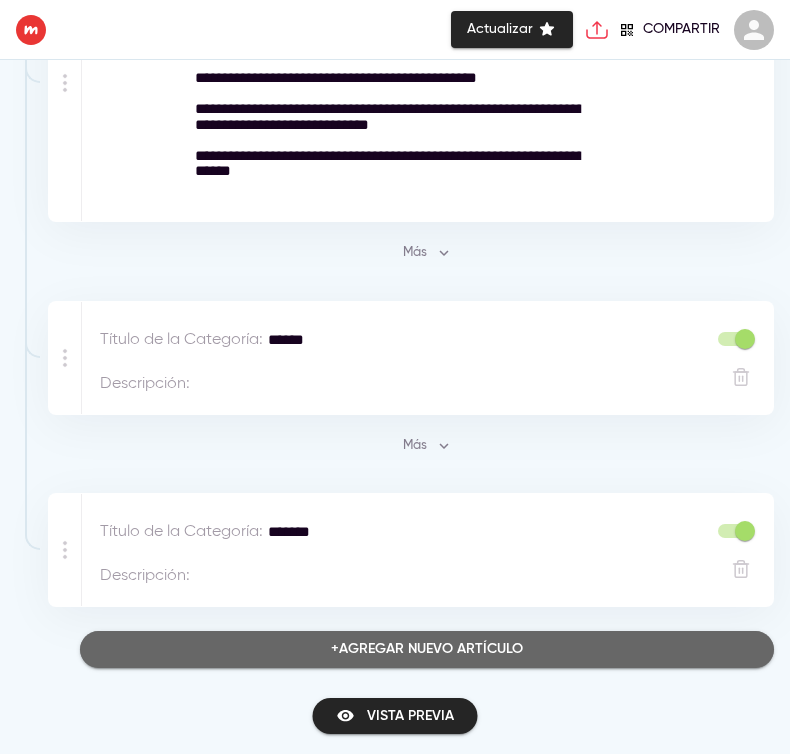 click on "+  Agregar nuevo artículo" at bounding box center (427, 649) 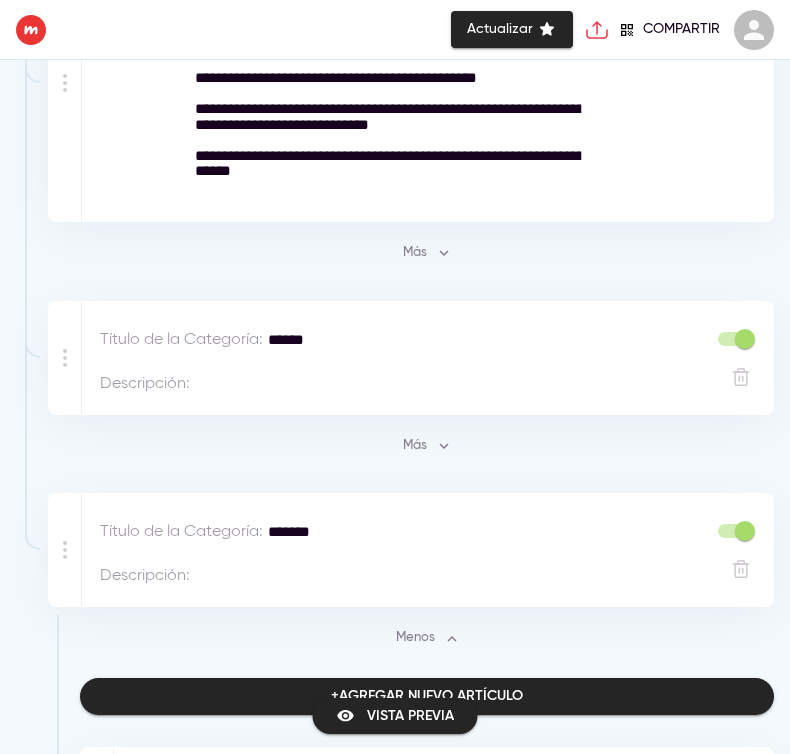 scroll, scrollTop: 1166, scrollLeft: 0, axis: vertical 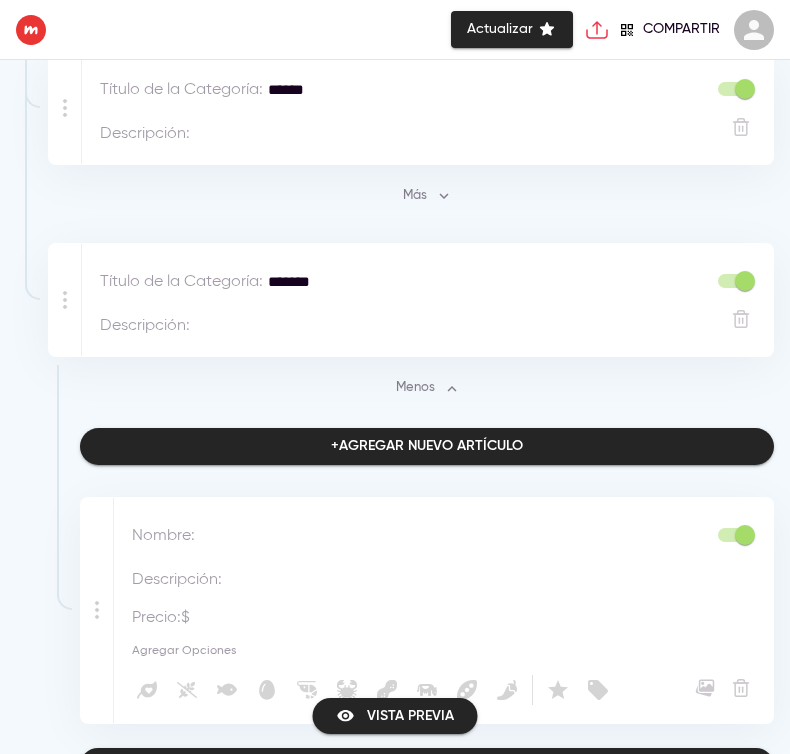 click at bounding box center [390, 535] 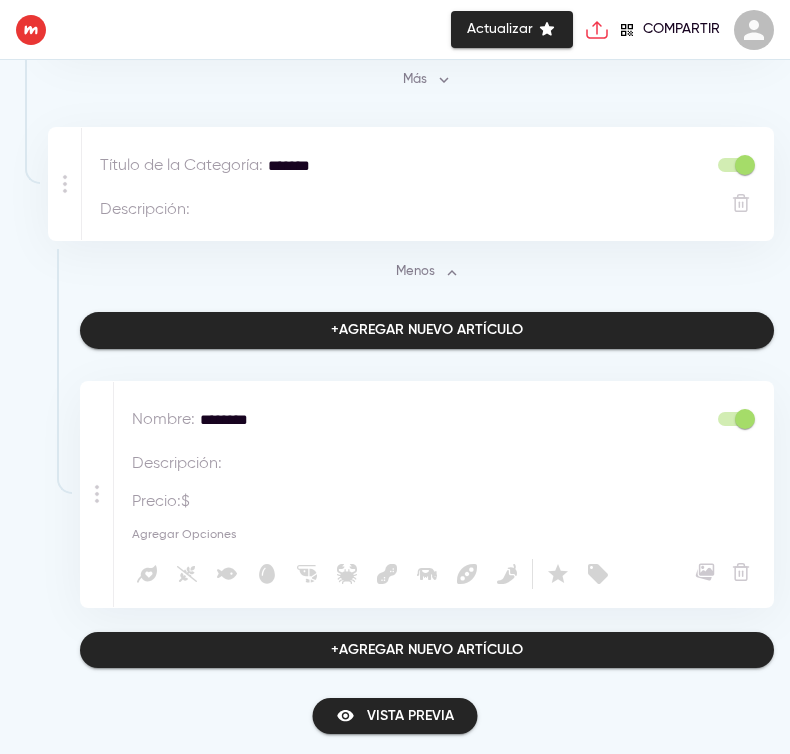 type on "********" 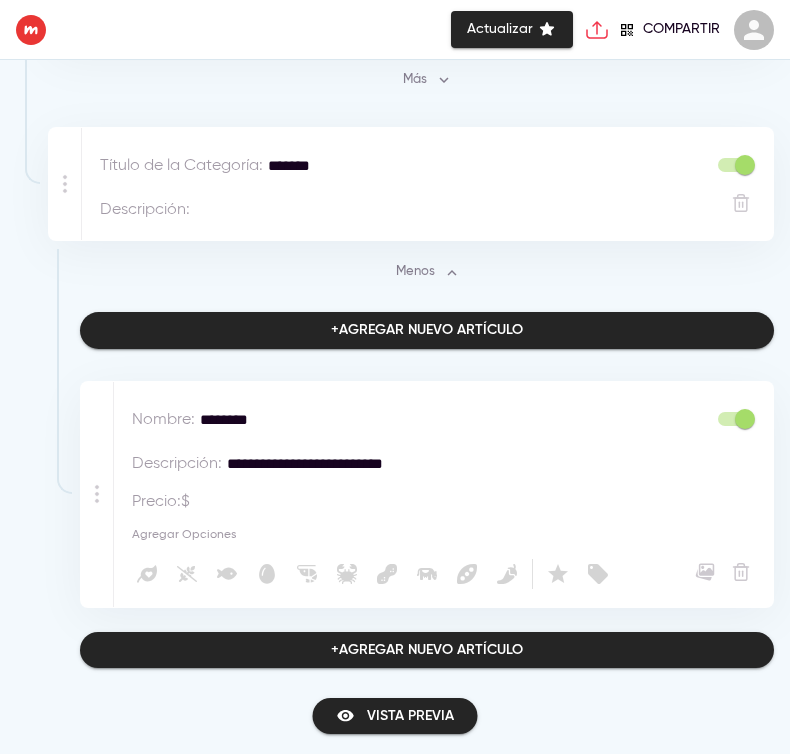 click on "**********" at bounding box center (421, 463) 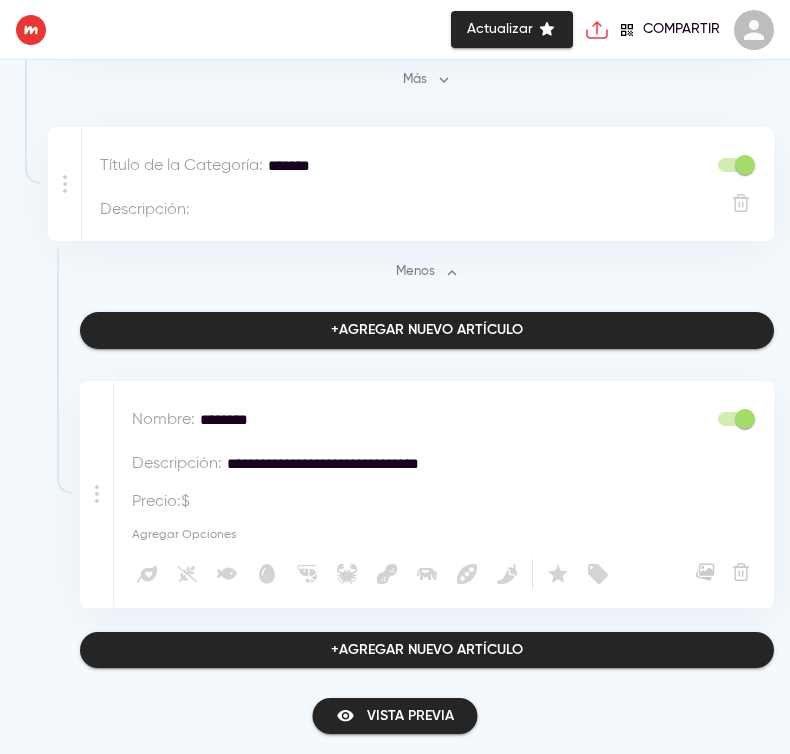 type on "**********" 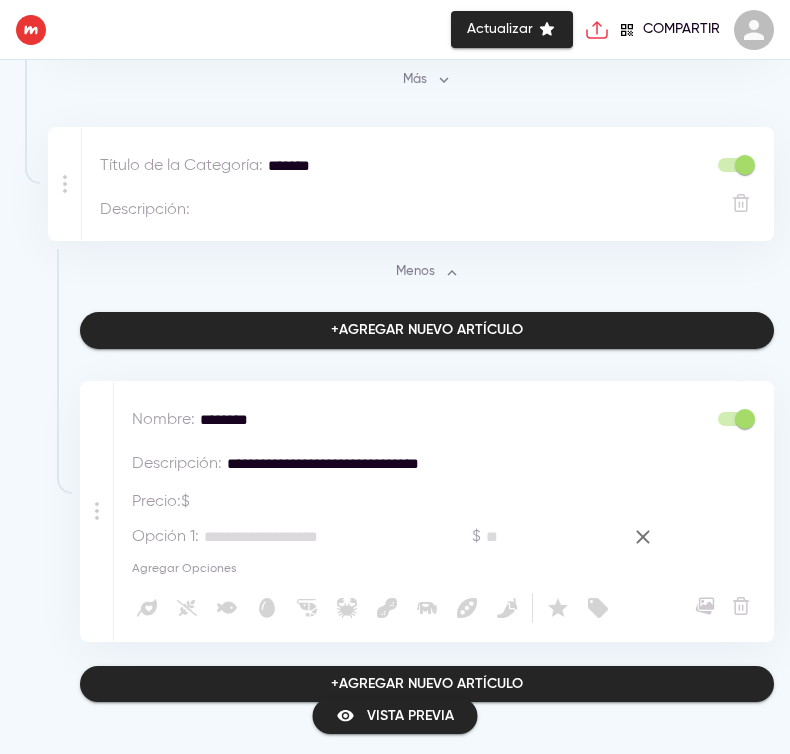 click at bounding box center (304, 536) 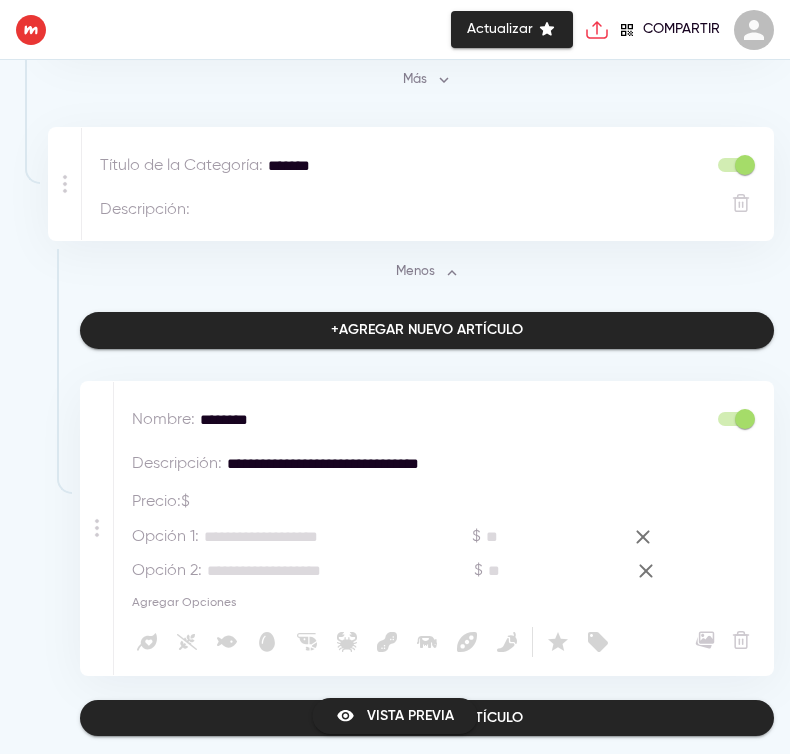 click at bounding box center (304, 536) 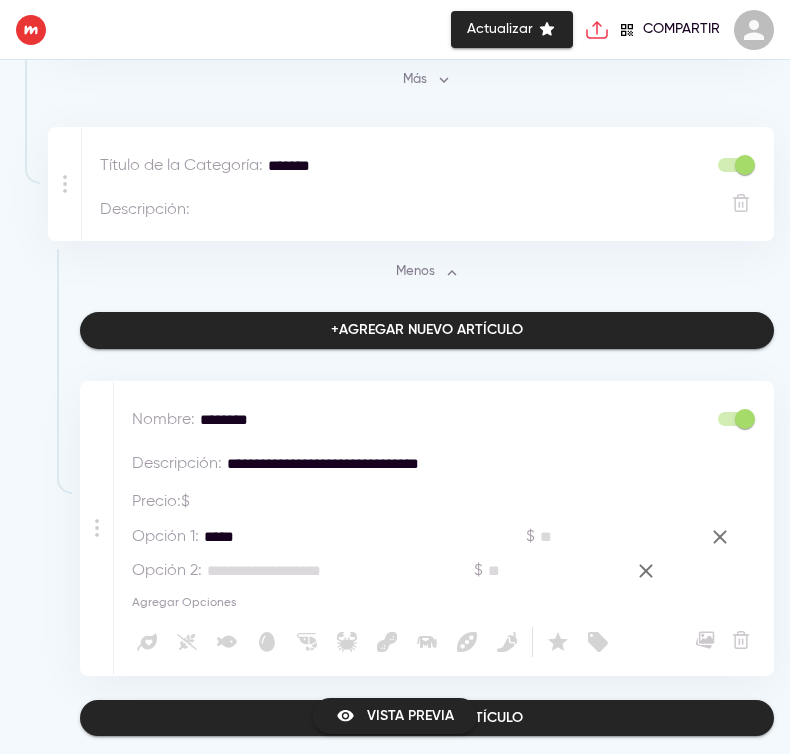 type on "*****" 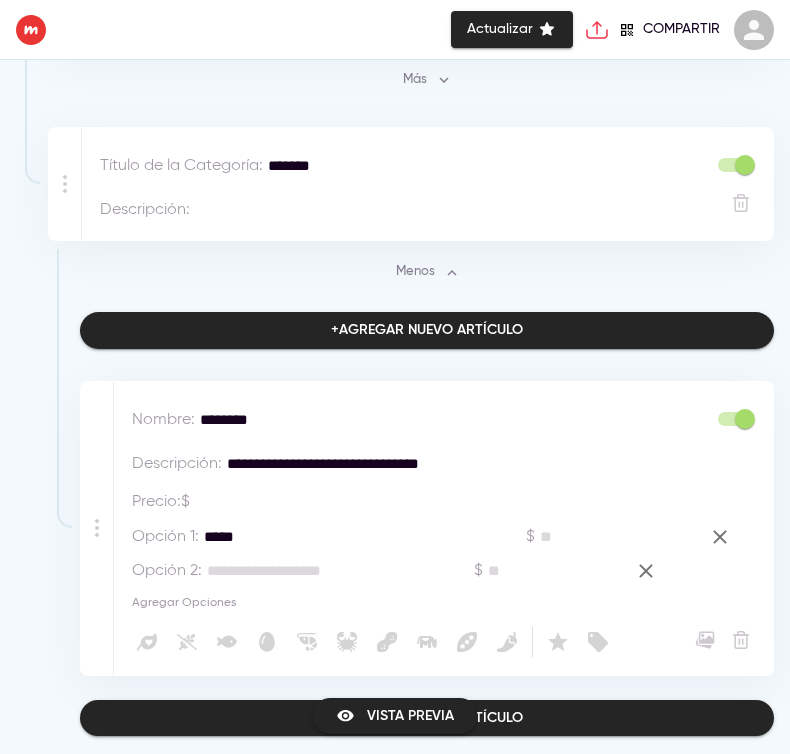 click at bounding box center [307, 570] 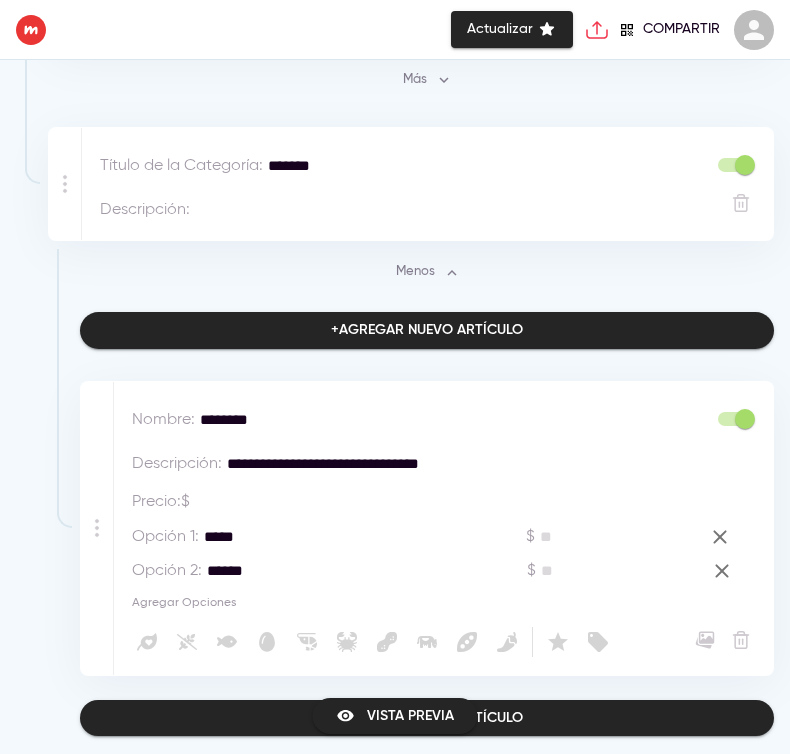 type on "******" 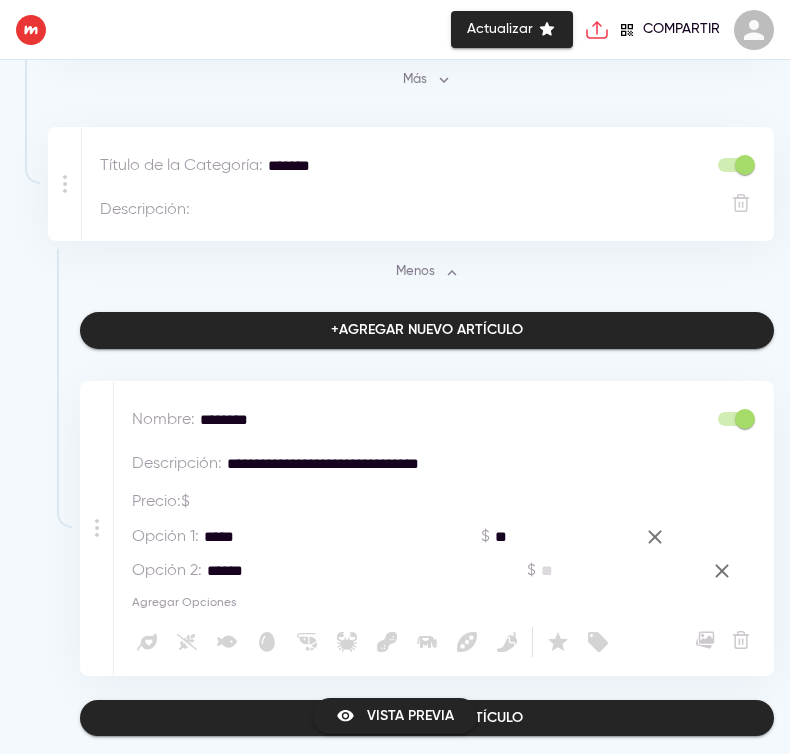 type on "**" 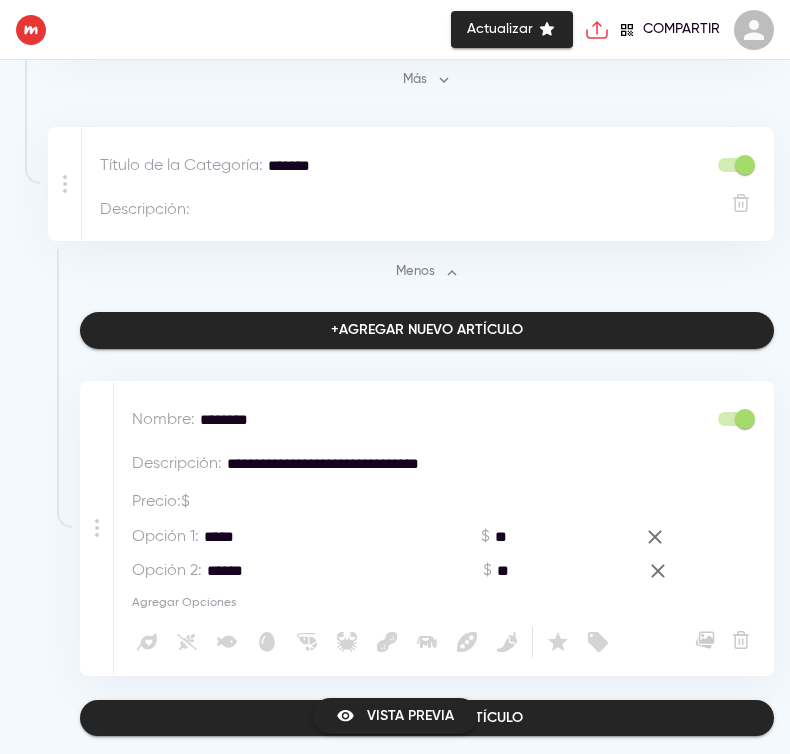 scroll, scrollTop: 1350, scrollLeft: 0, axis: vertical 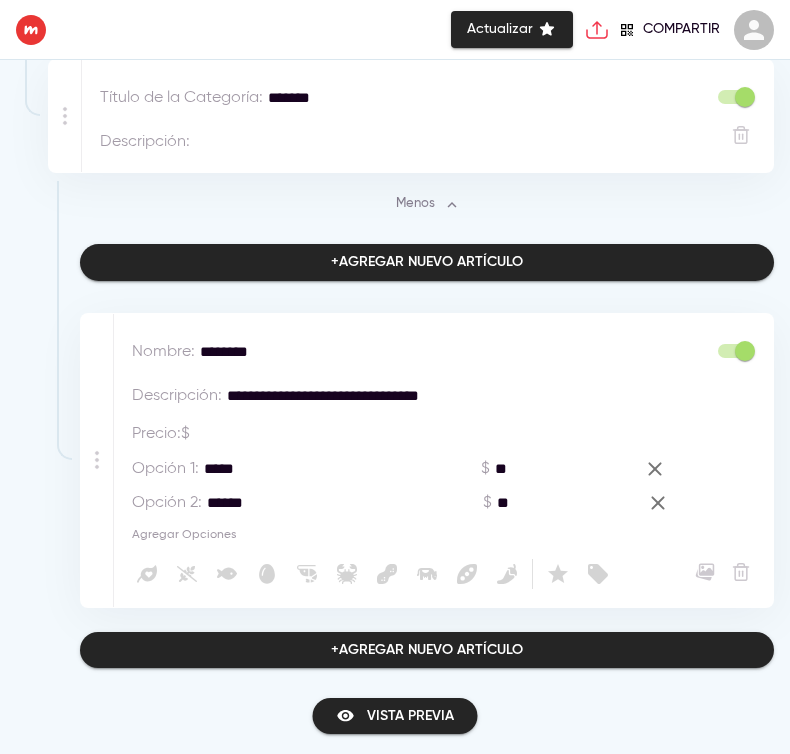 type on "**" 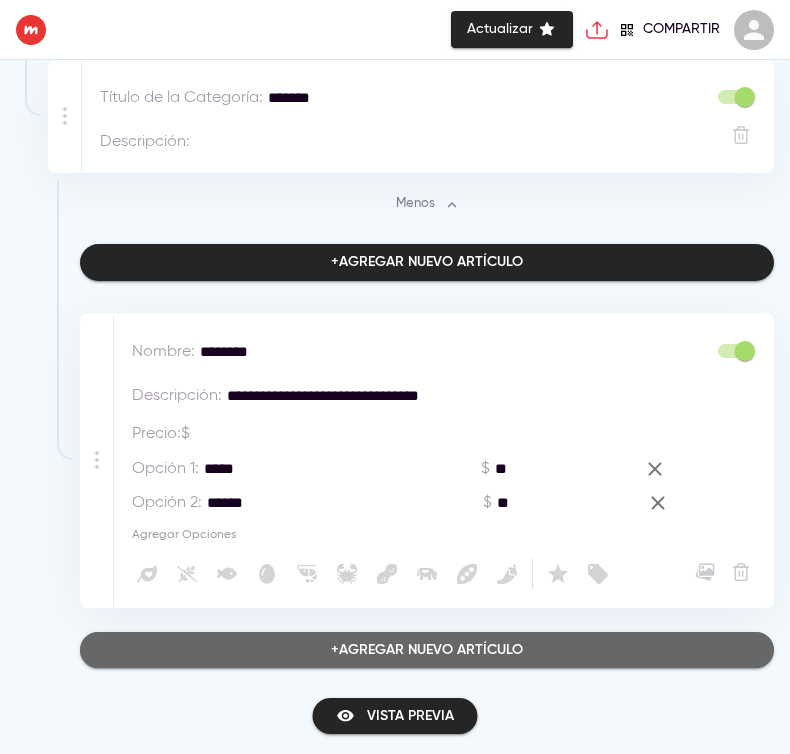 click on "+  Agregar nuevo artículo" at bounding box center (427, 650) 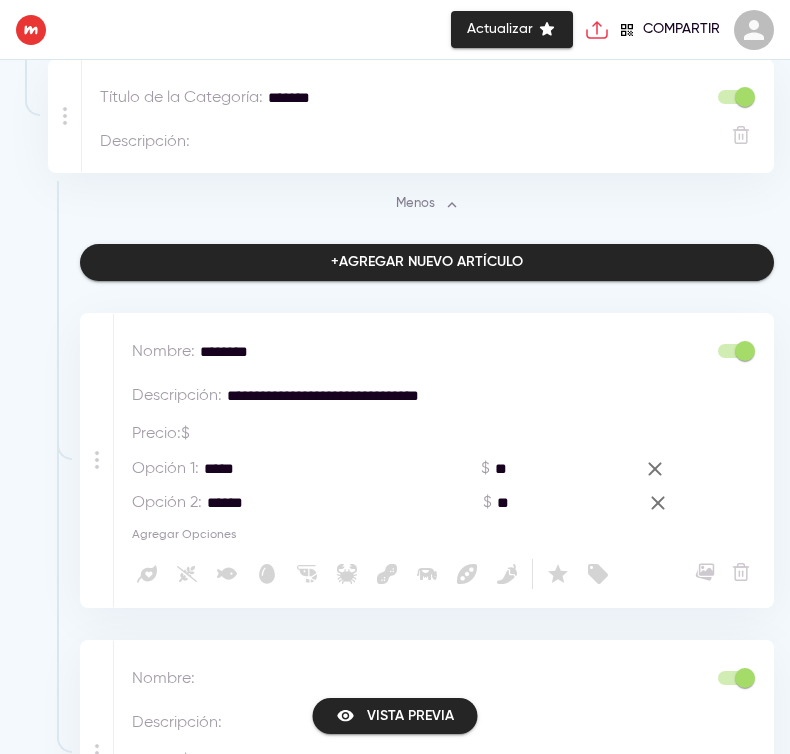 scroll, scrollTop: 1475, scrollLeft: 0, axis: vertical 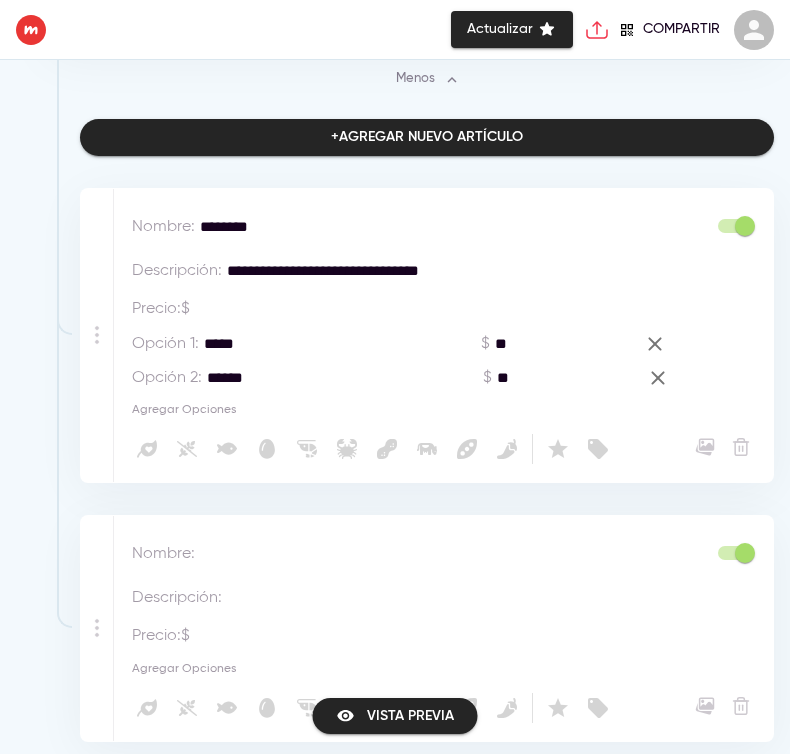 click at bounding box center (390, 553) 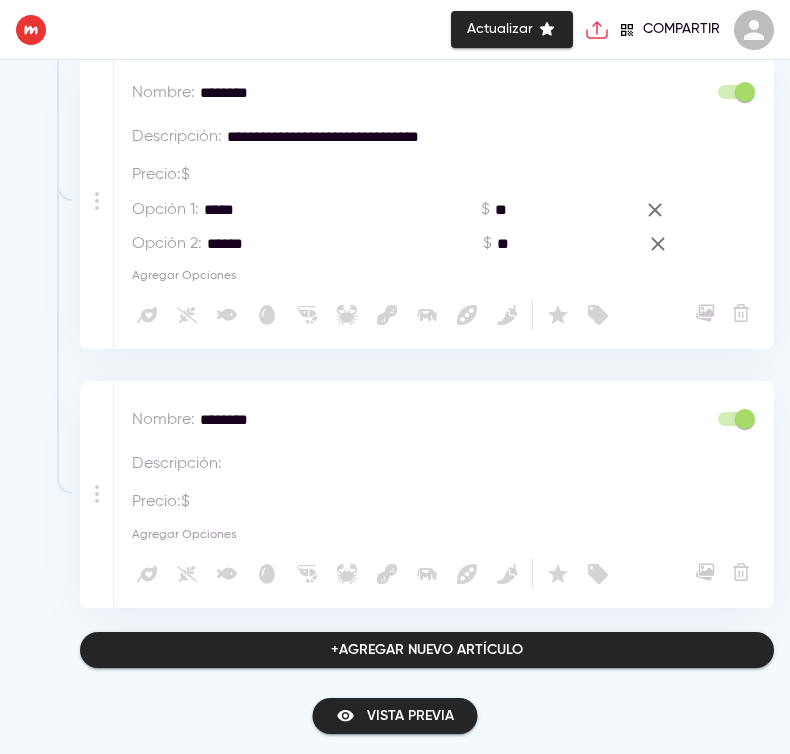type on "********" 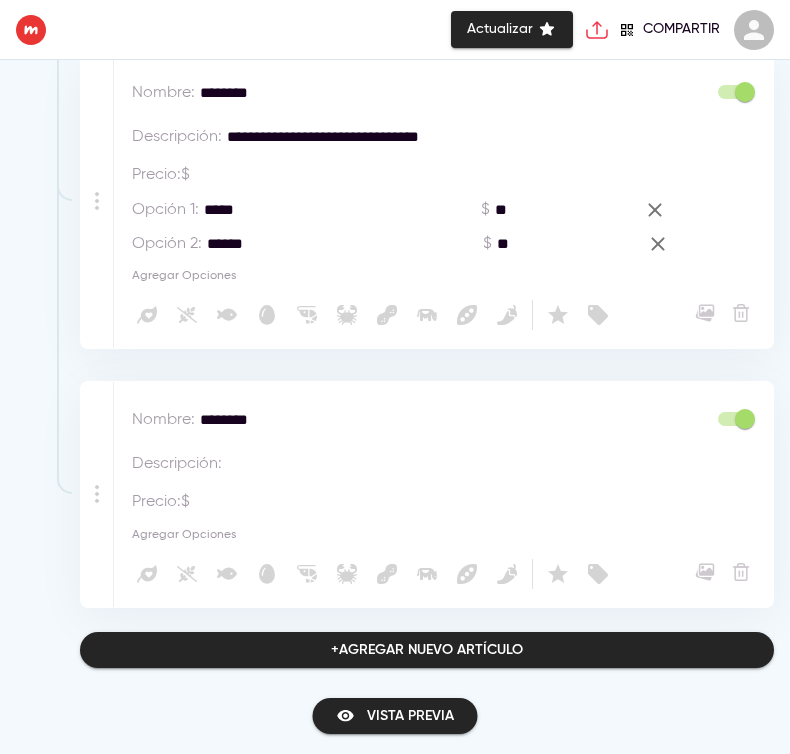 click on "Agregar Opciones" at bounding box center [184, 535] 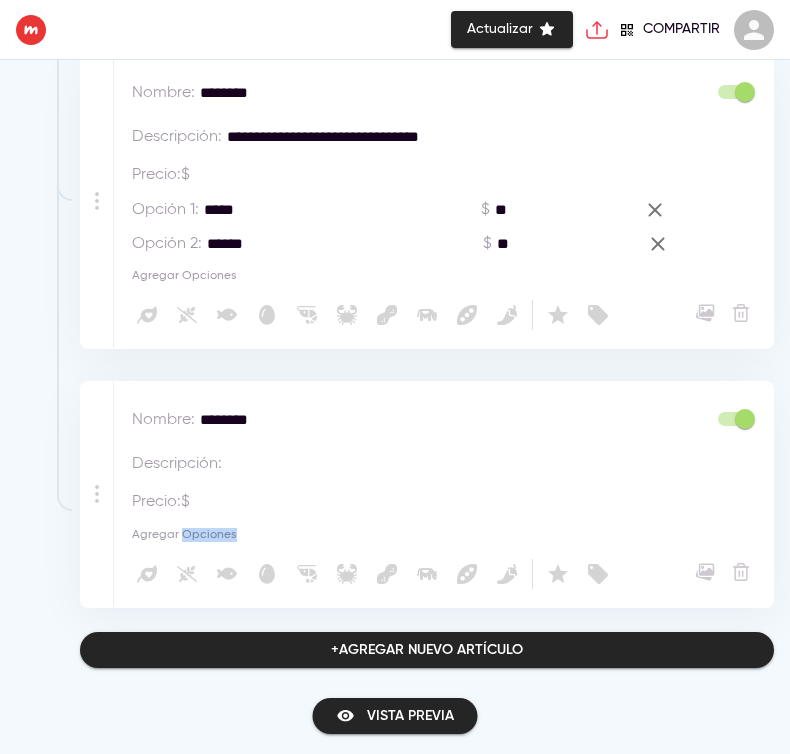 click on "Agregar Opciones" at bounding box center (184, 535) 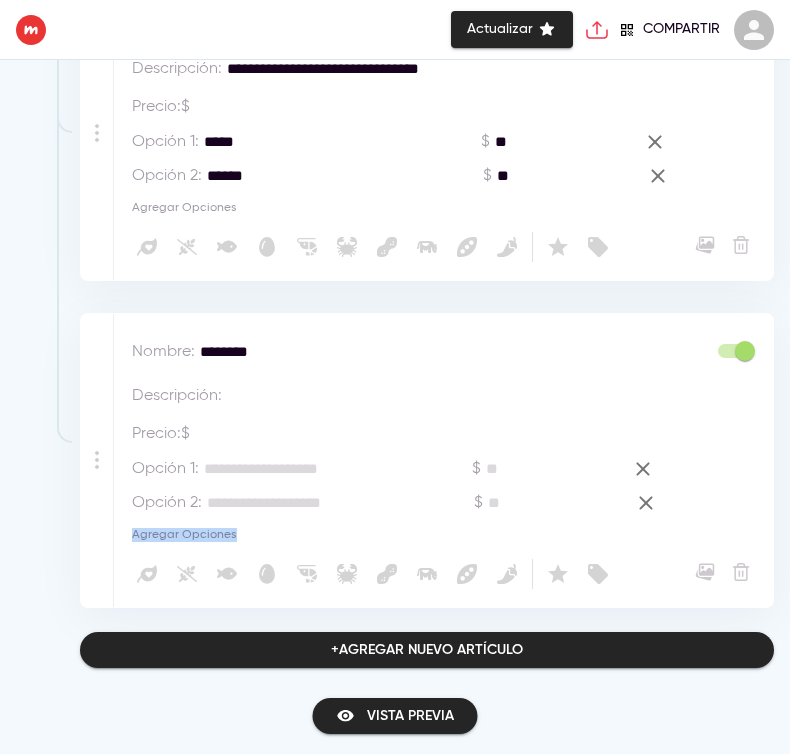 click on "Agregar Opciones" at bounding box center [184, 535] 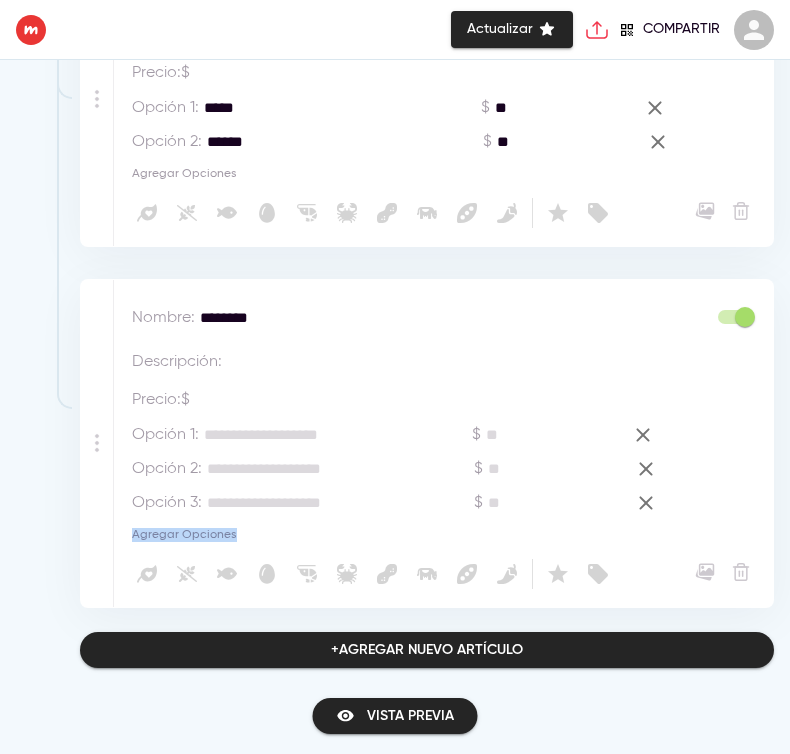 click on "Agregar Opciones" at bounding box center (184, 535) 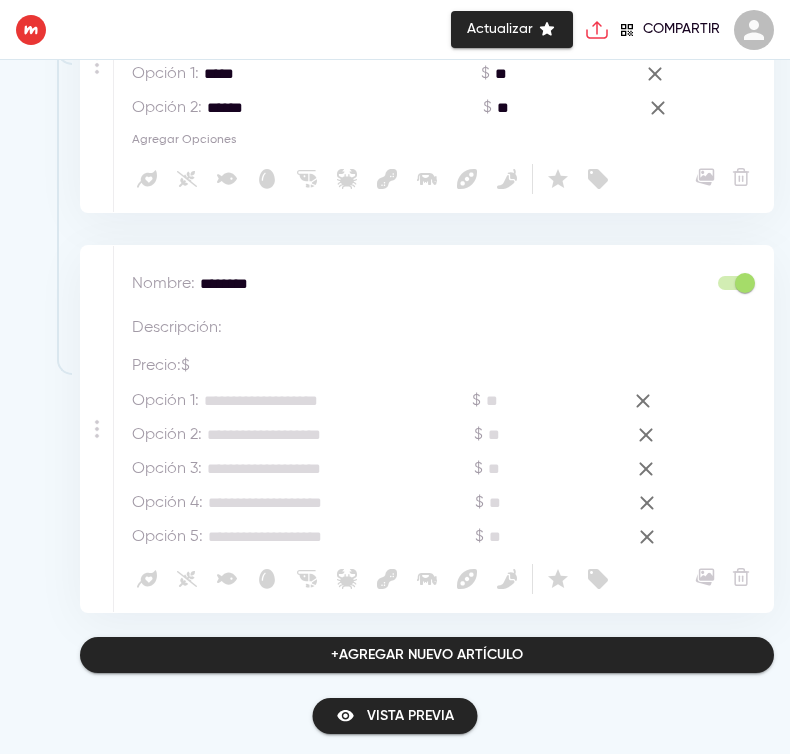 scroll, scrollTop: 1750, scrollLeft: 0, axis: vertical 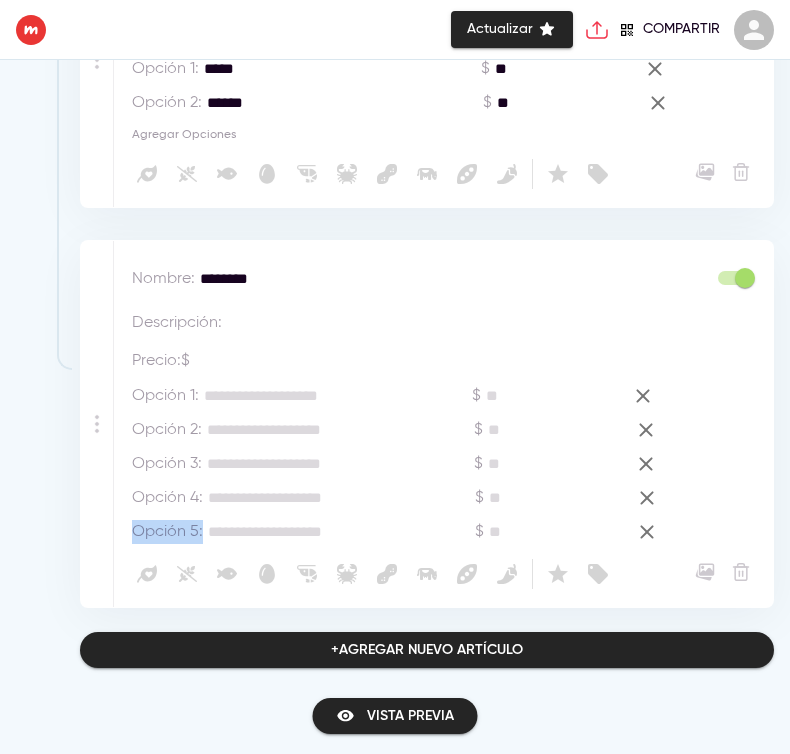 click on "Opción   5 :" at bounding box center [167, 532] 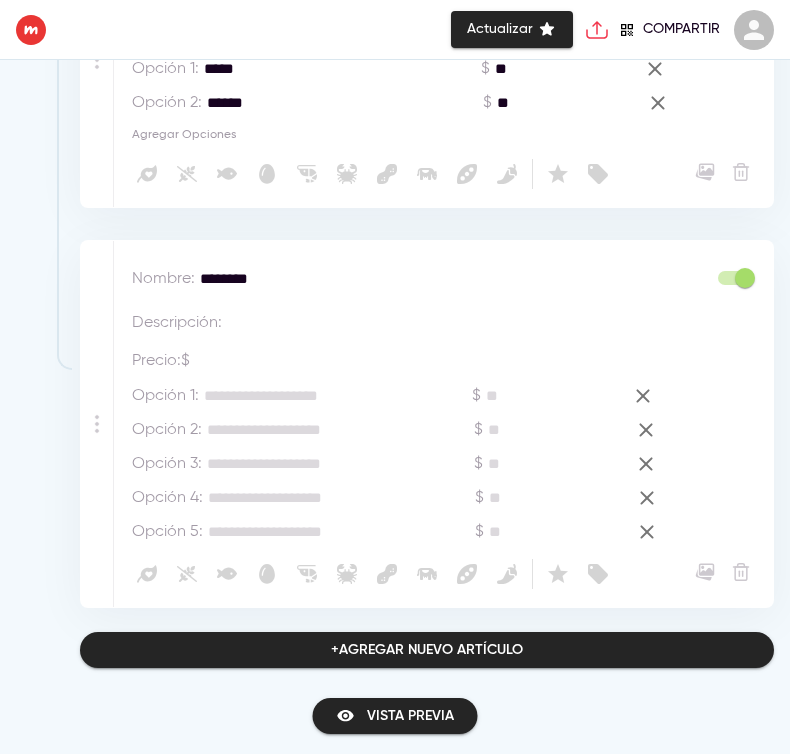 click at bounding box center [304, 395] 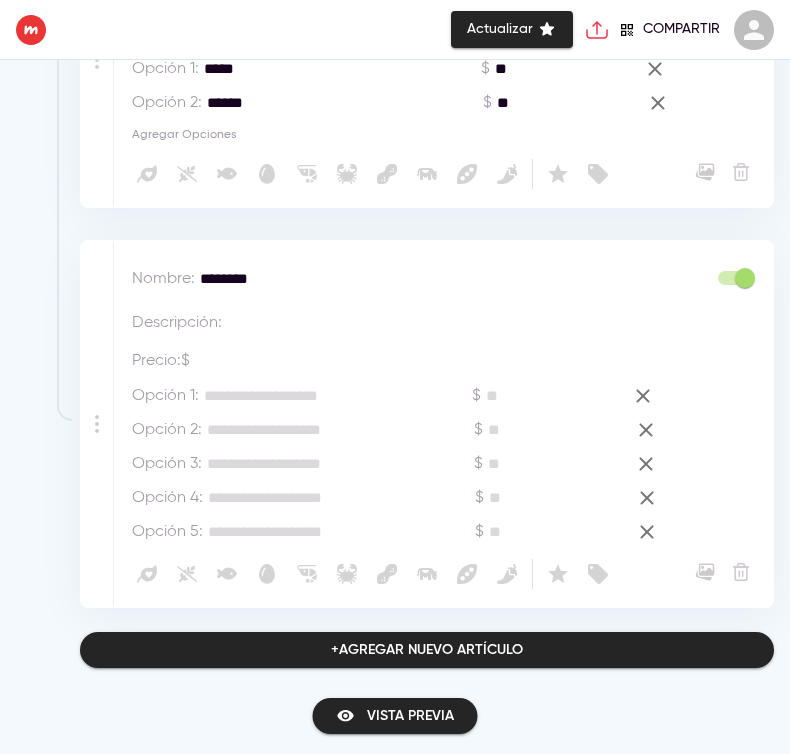 click 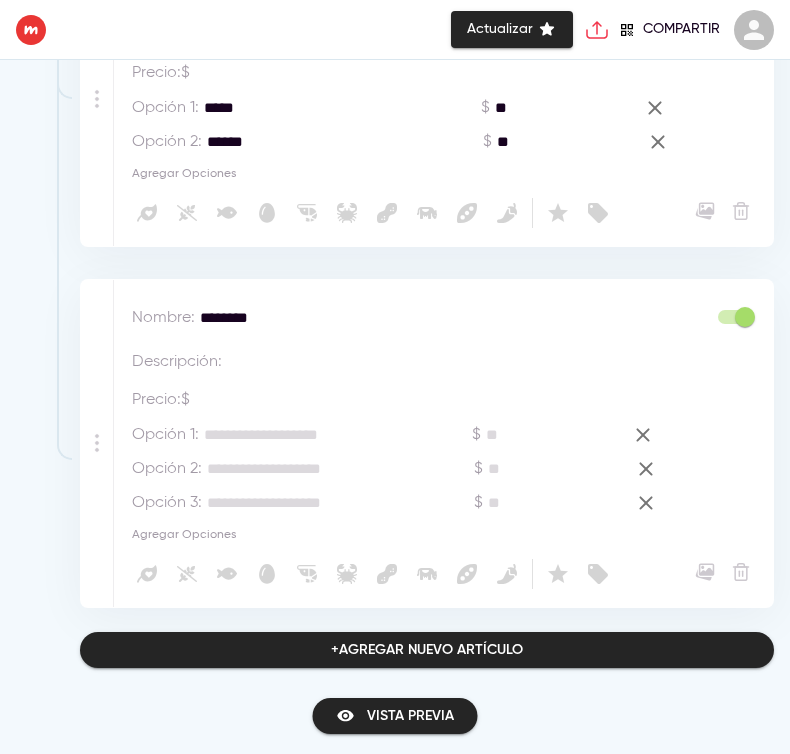 scroll, scrollTop: 1711, scrollLeft: 0, axis: vertical 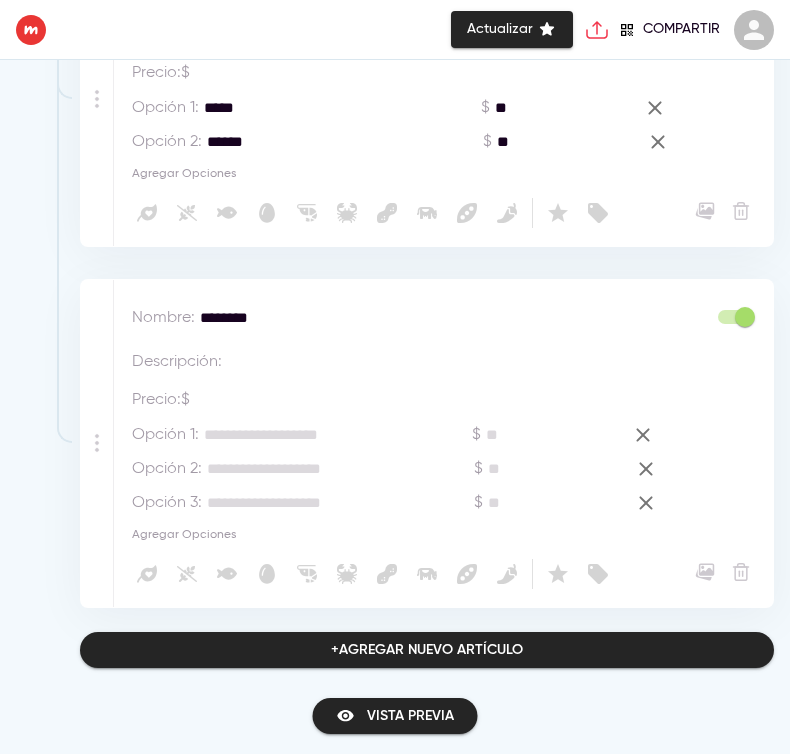 click on "Precio :  $ *" at bounding box center [448, 396] 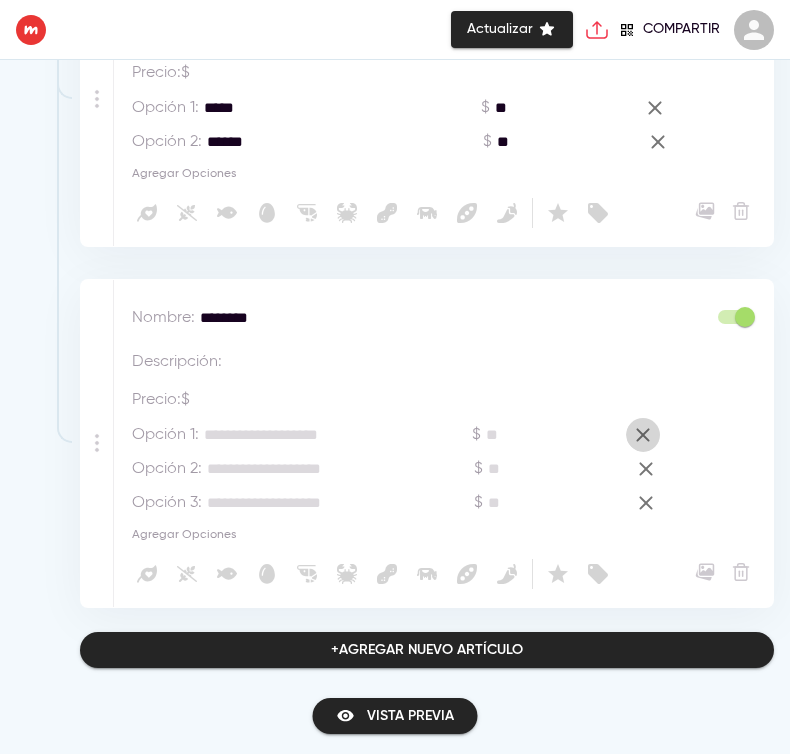 click 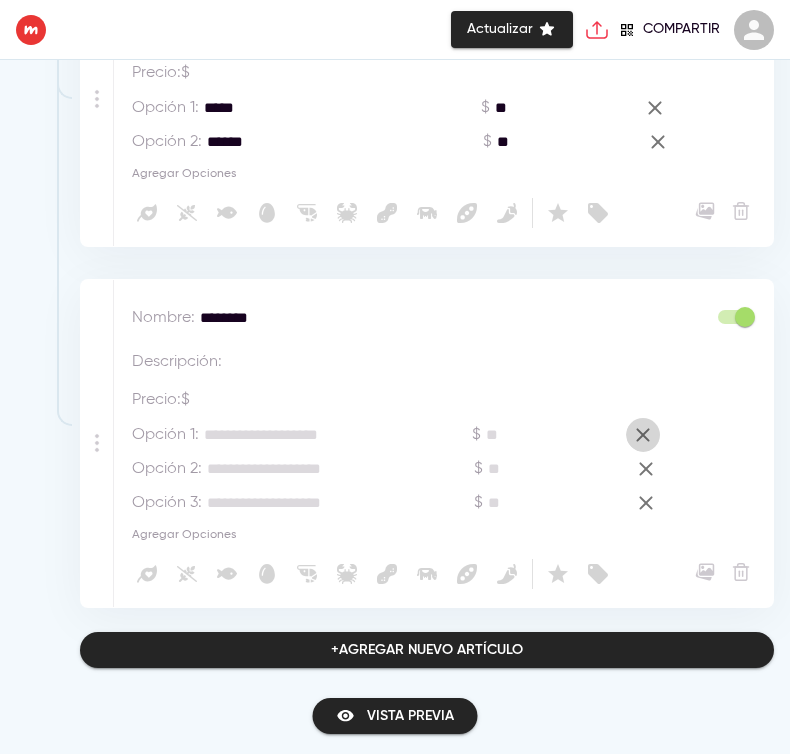 scroll, scrollTop: 1677, scrollLeft: 0, axis: vertical 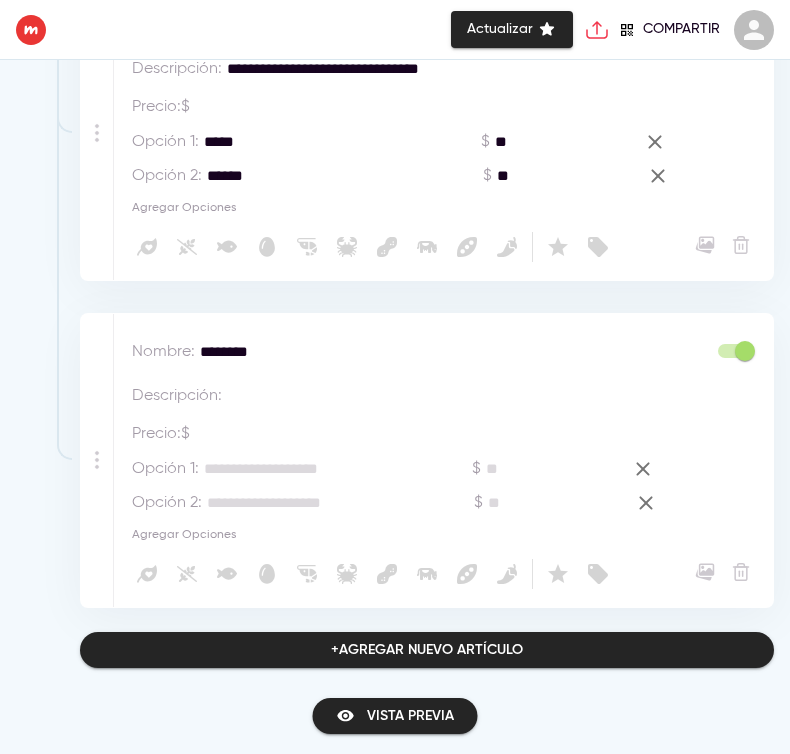 click at bounding box center [428, 395] 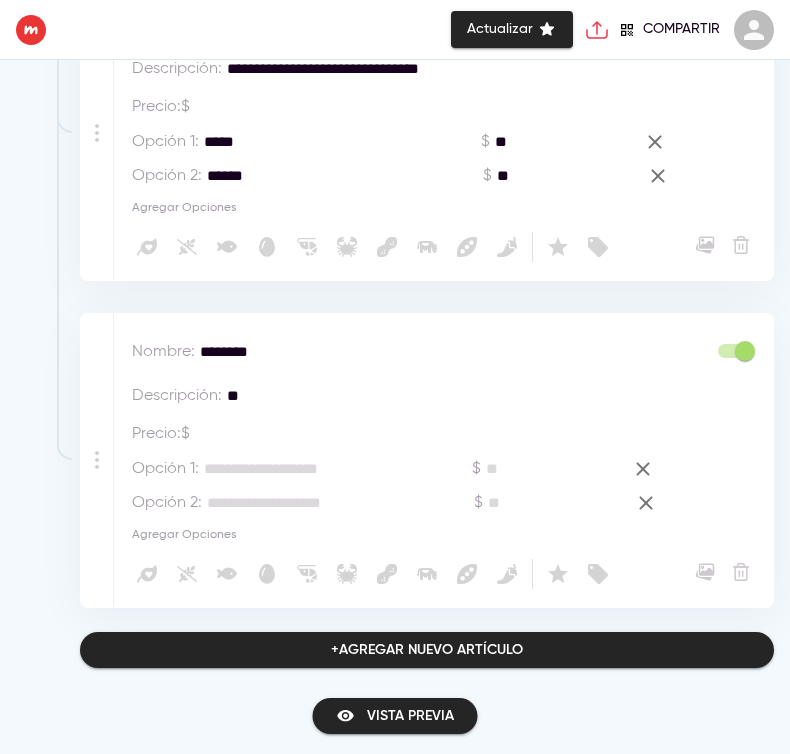 type on "*" 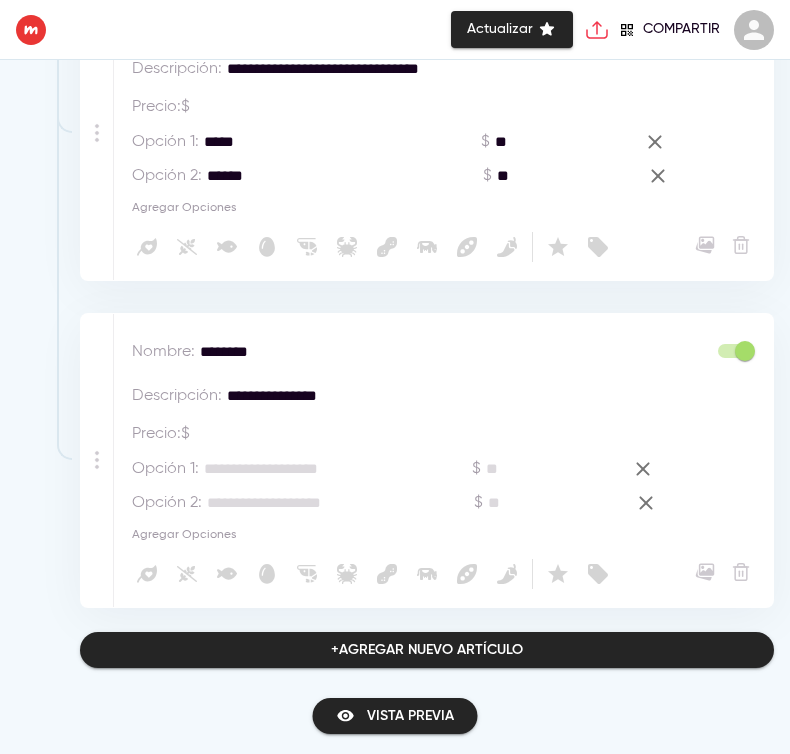 type 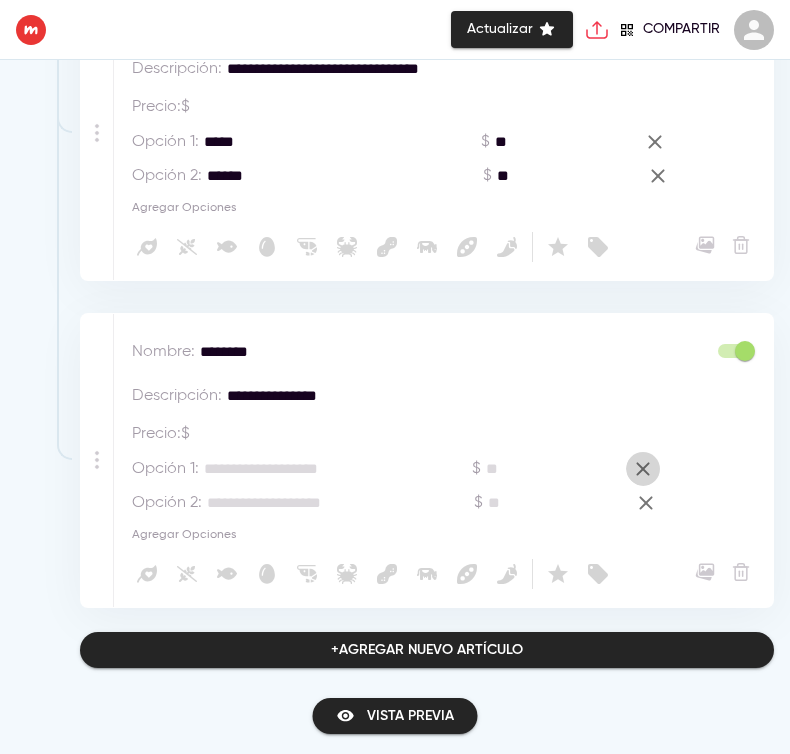 click 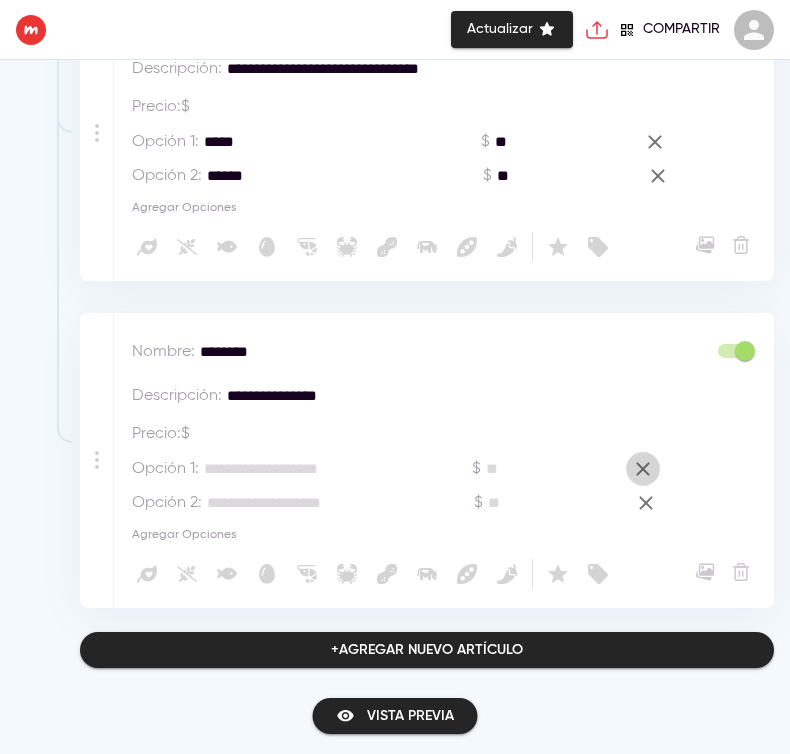 scroll, scrollTop: 1643, scrollLeft: 0, axis: vertical 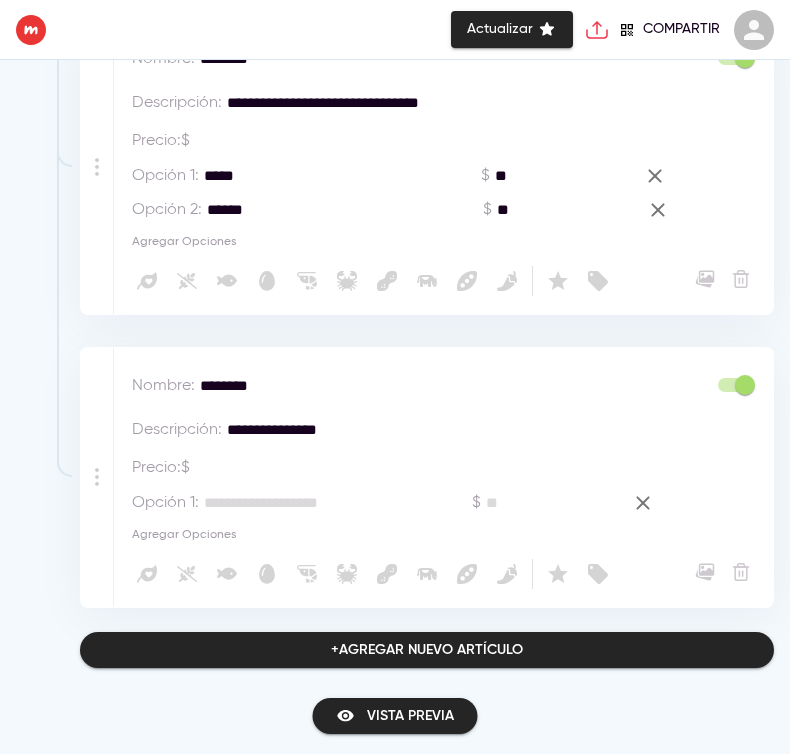 click on "Precio :  $ *" at bounding box center [263, 468] 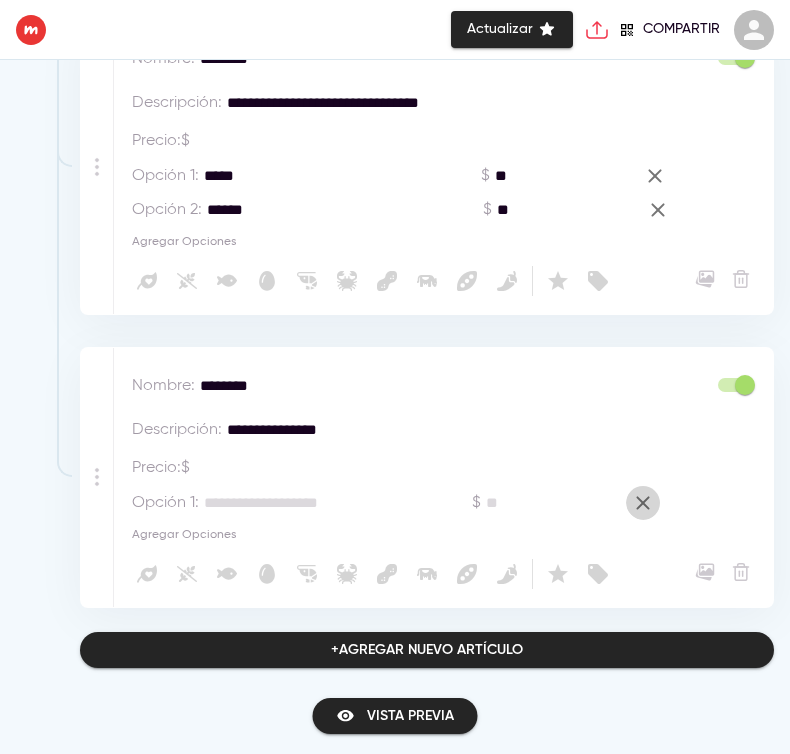 click 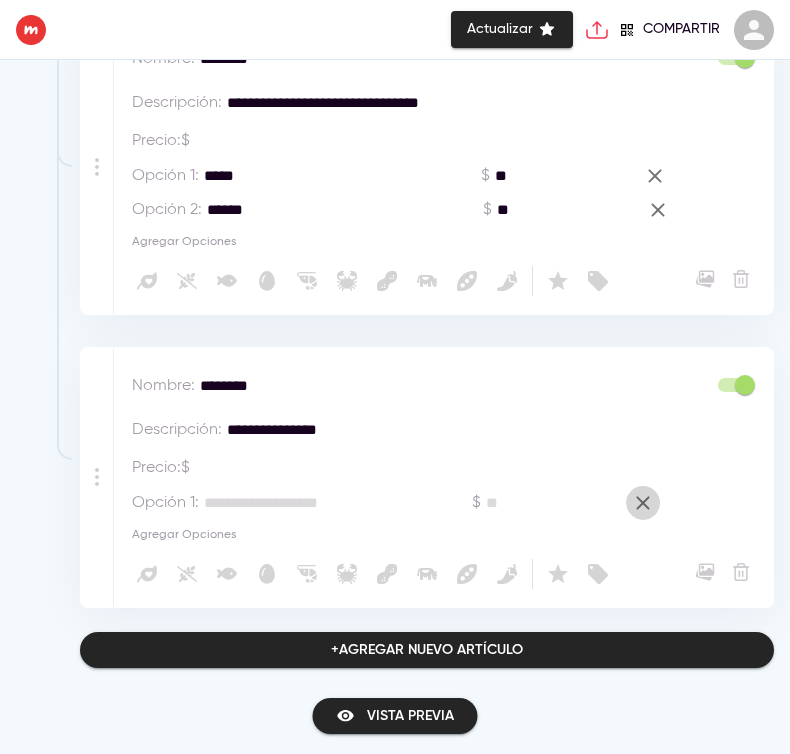 scroll, scrollTop: 1609, scrollLeft: 0, axis: vertical 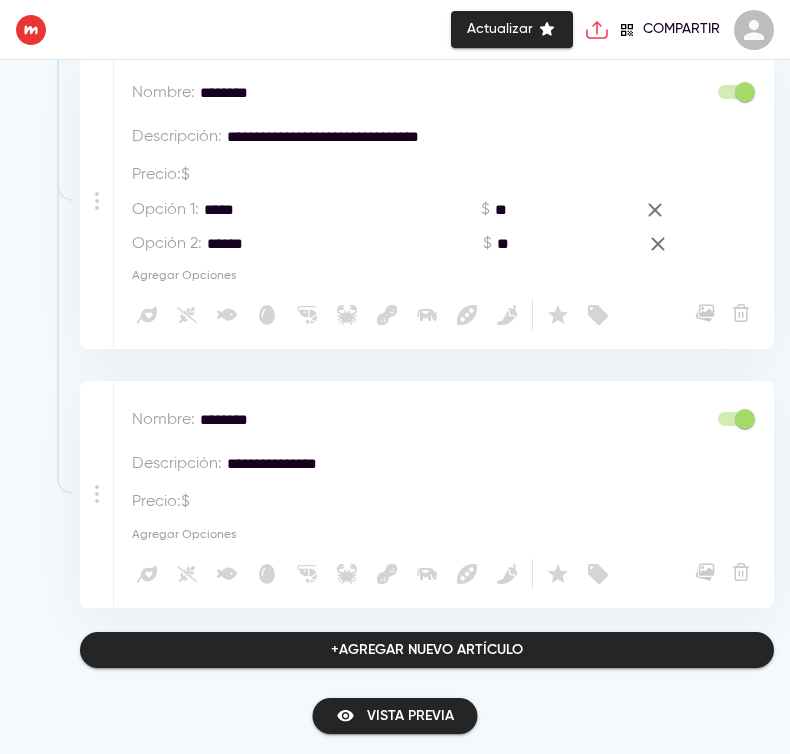 click on "Precio :  $ *" at bounding box center [263, 498] 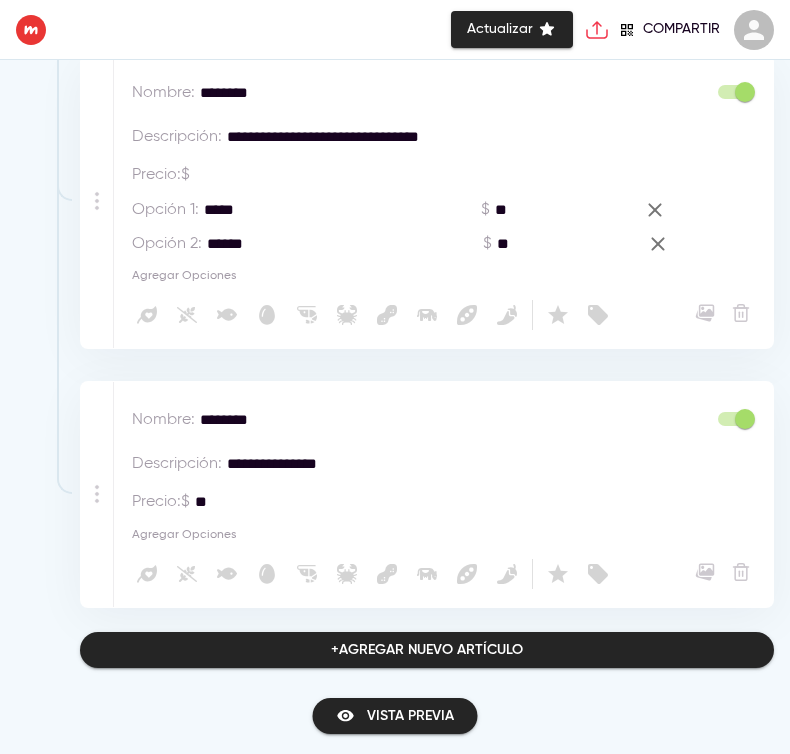 drag, startPoint x: 365, startPoint y: 471, endPoint x: 338, endPoint y: 475, distance: 27.294687 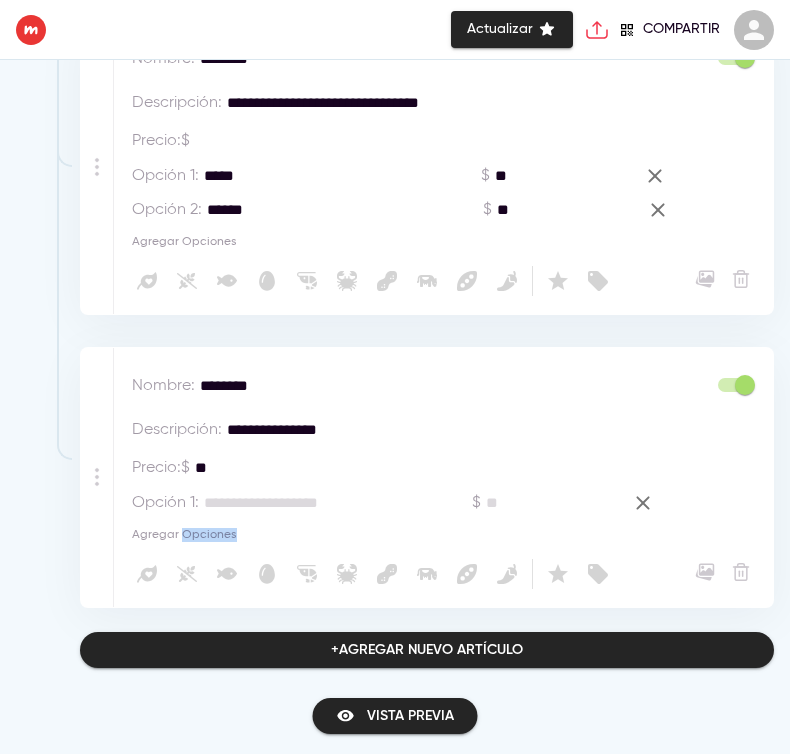 click on "Agregar Opciones" at bounding box center (184, 535) 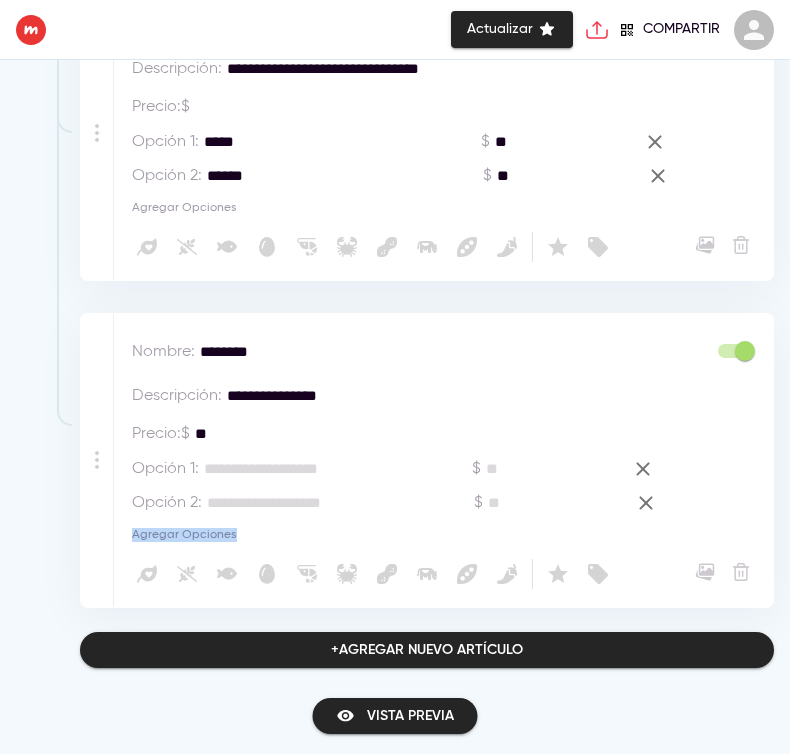 click on "Agregar Opciones" at bounding box center [184, 535] 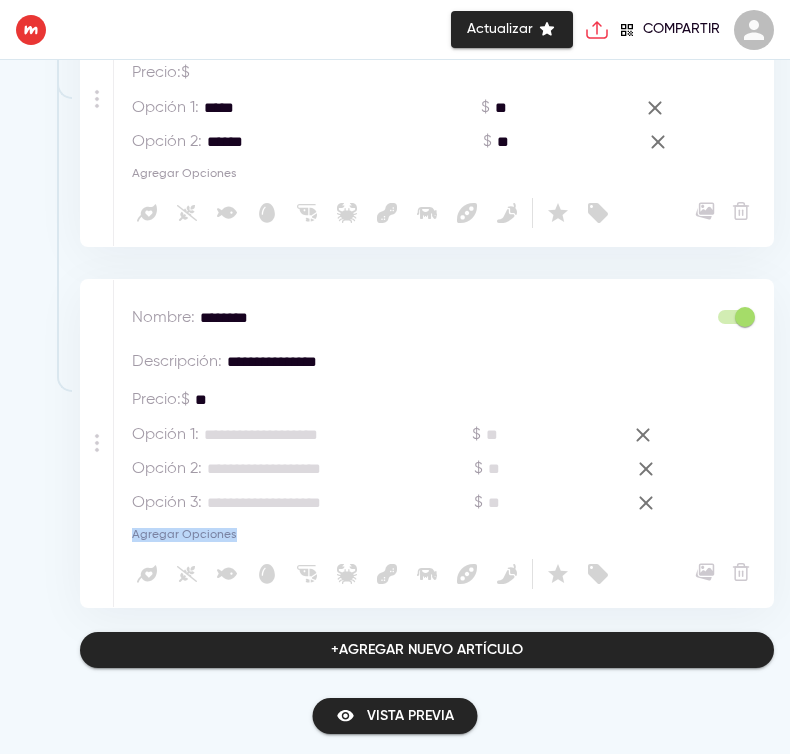 click on "Agregar Opciones" at bounding box center (184, 535) 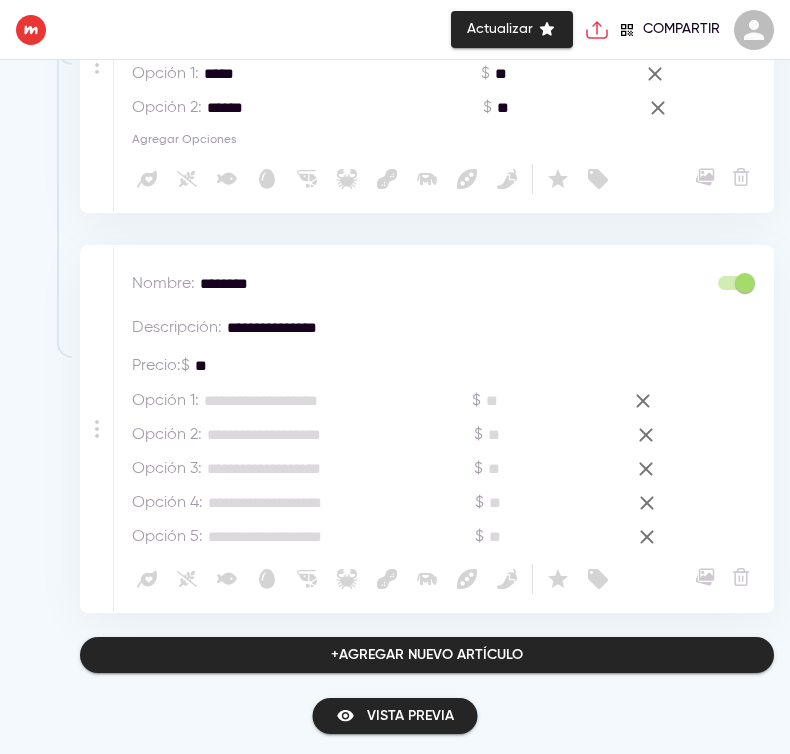 scroll, scrollTop: 1750, scrollLeft: 0, axis: vertical 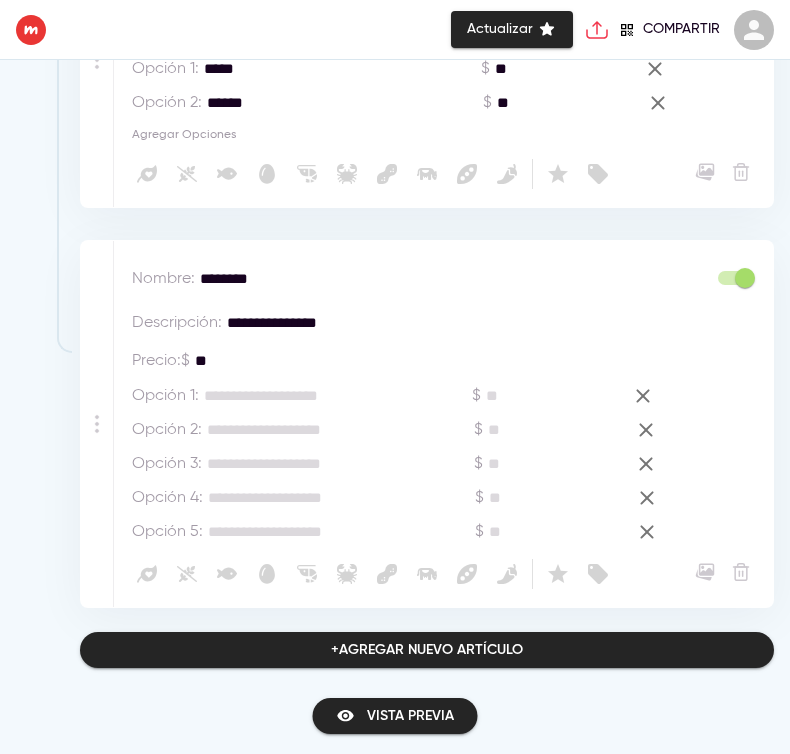 click at bounding box center (308, 531) 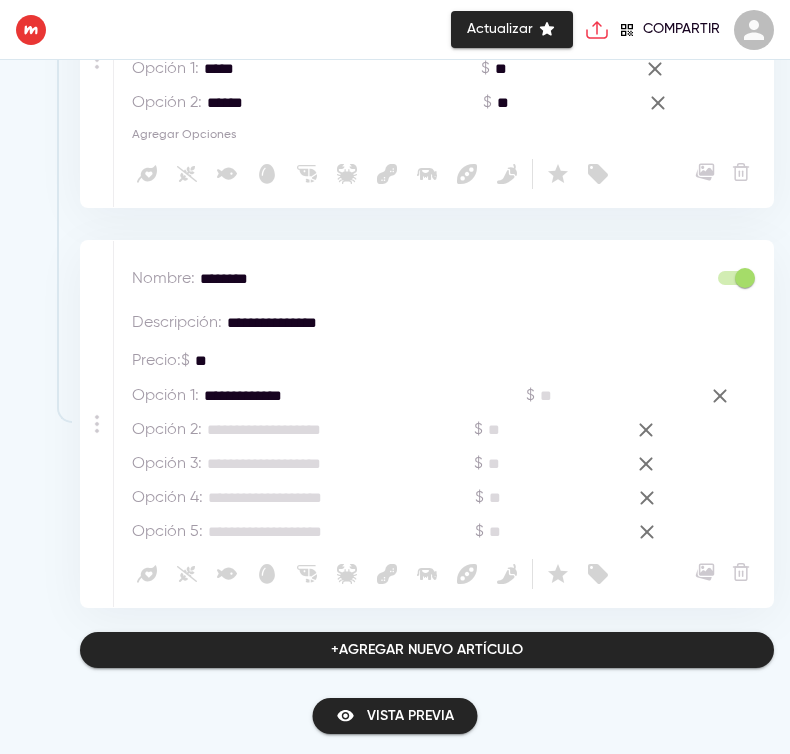 click at bounding box center [307, 429] 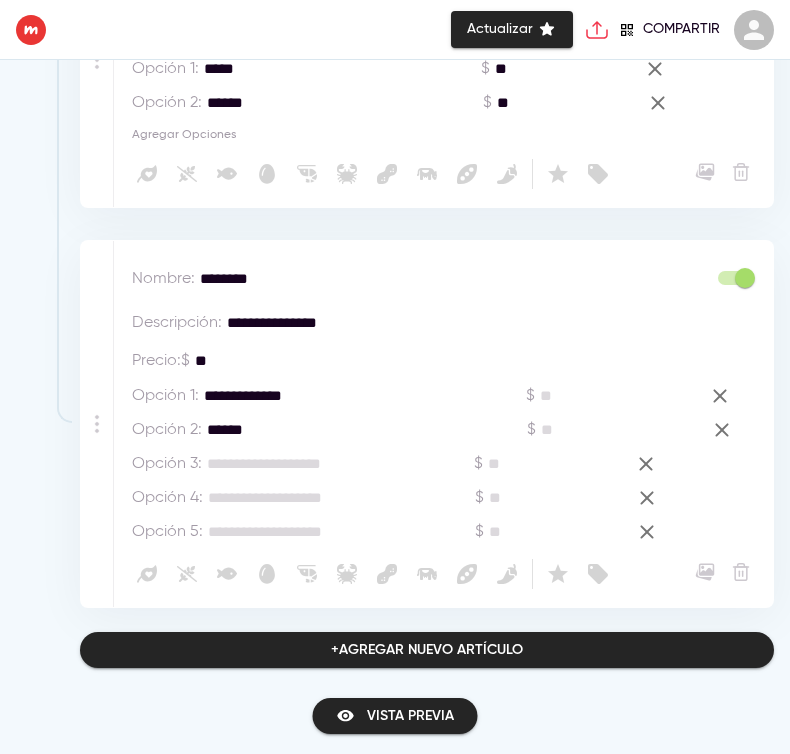 click on "*" at bounding box center (307, 464) 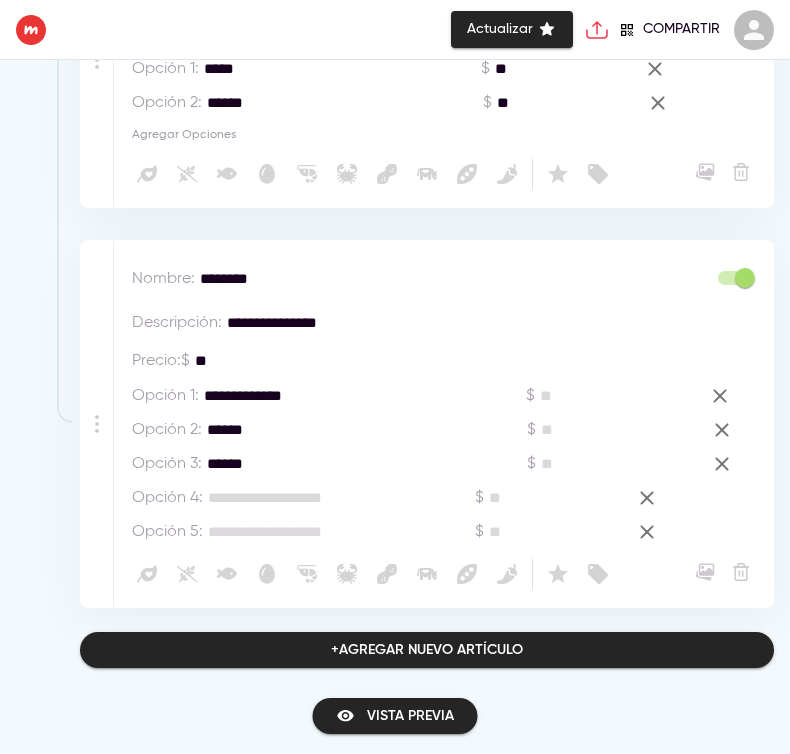 click on "Opción   4 : *" at bounding box center (303, 498) 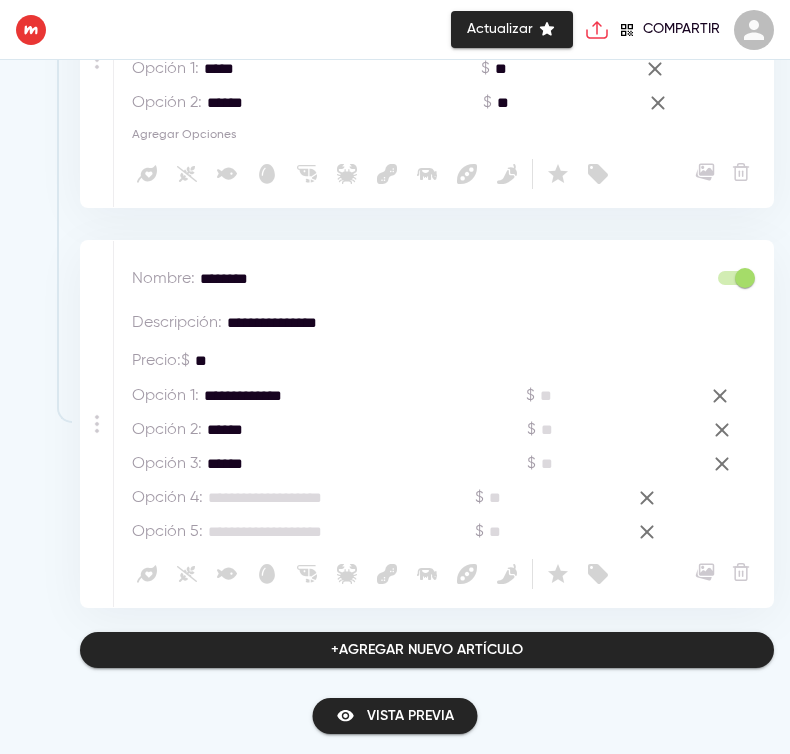 click at bounding box center [308, 497] 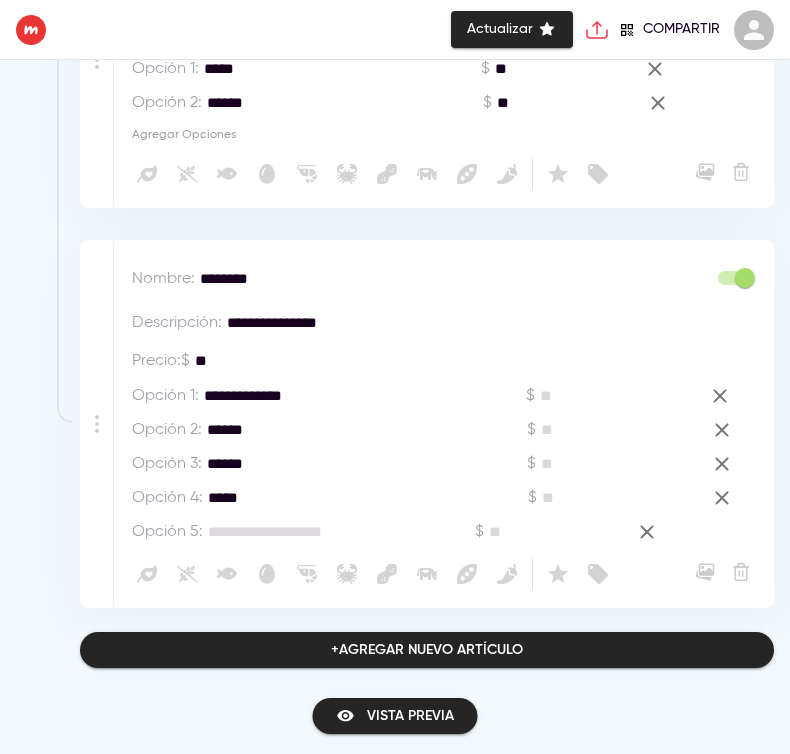 drag, startPoint x: 227, startPoint y: 357, endPoint x: 166, endPoint y: 359, distance: 61.03278 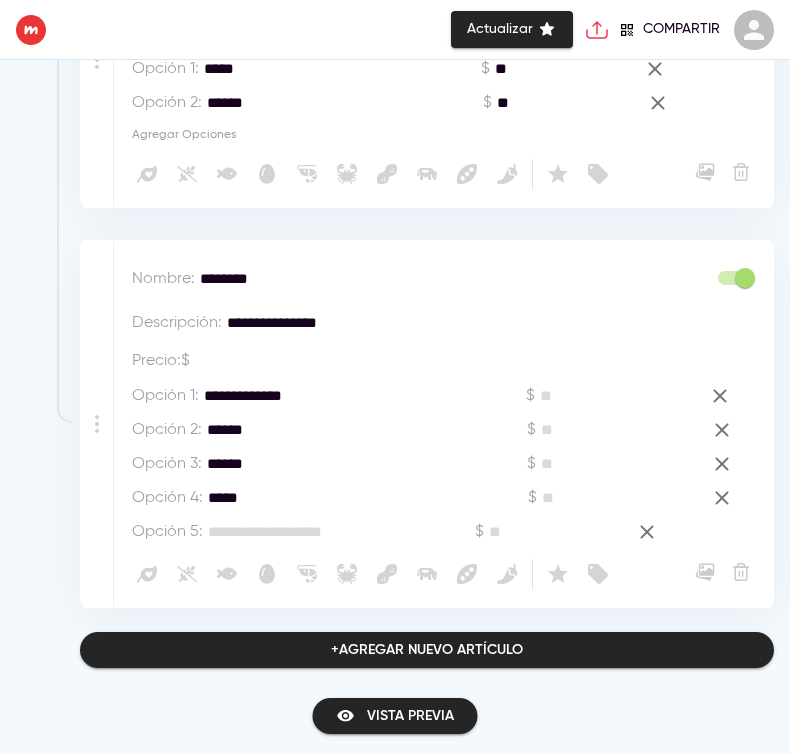 click on "*" at bounding box center (308, 532) 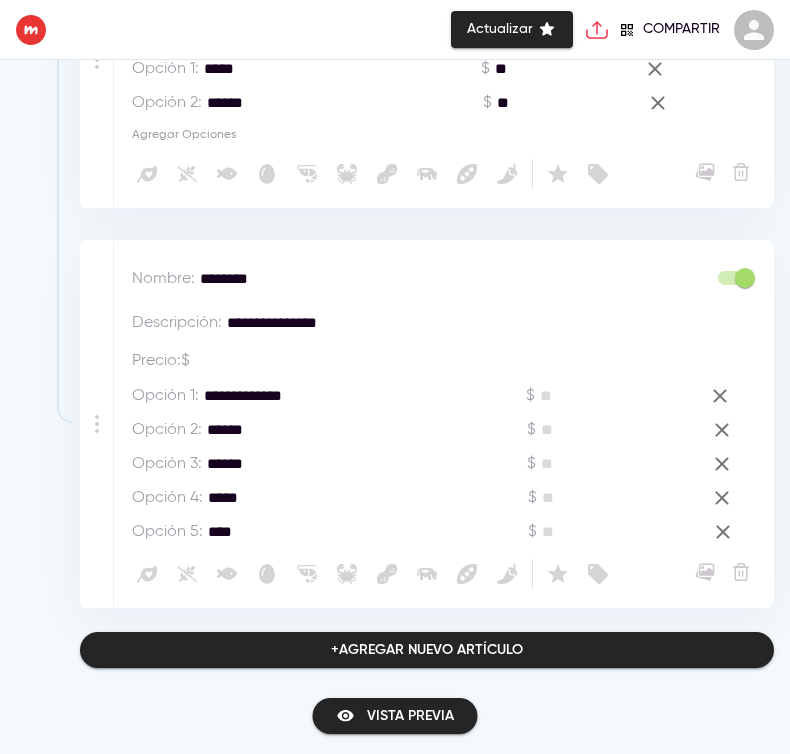 click at bounding box center (598, 395) 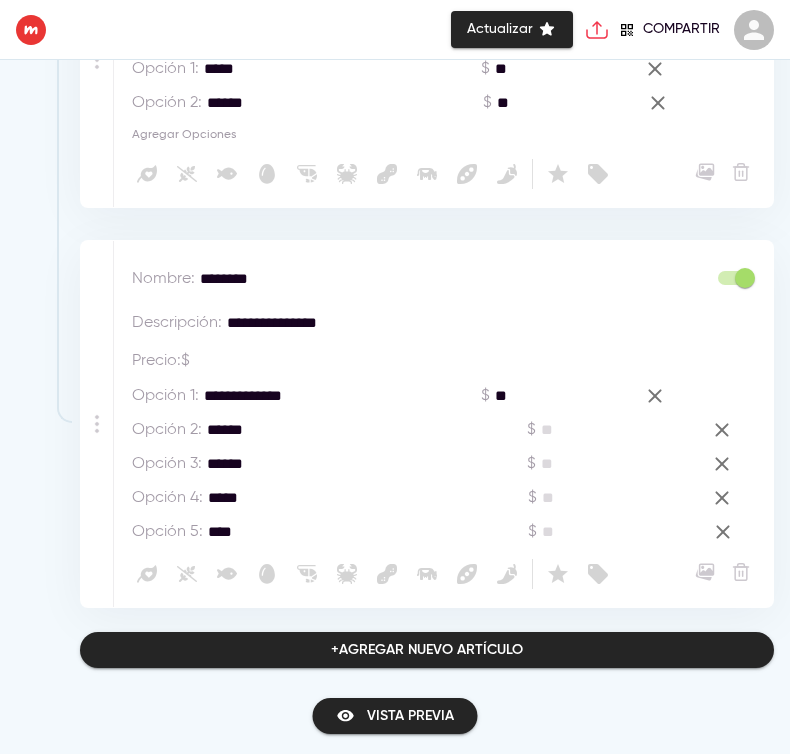click at bounding box center (599, 429) 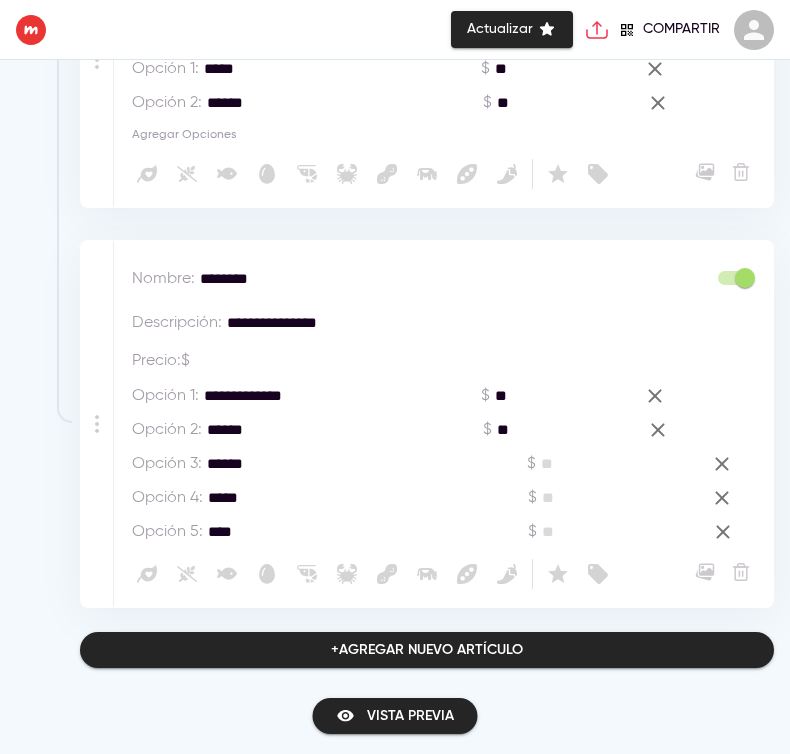 click at bounding box center [599, 463] 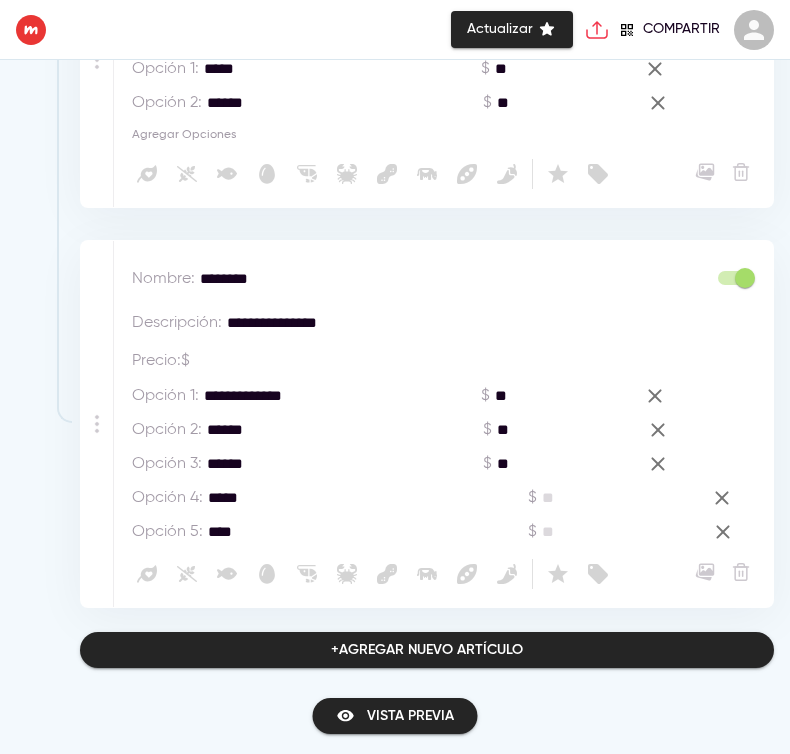 click at bounding box center [600, 497] 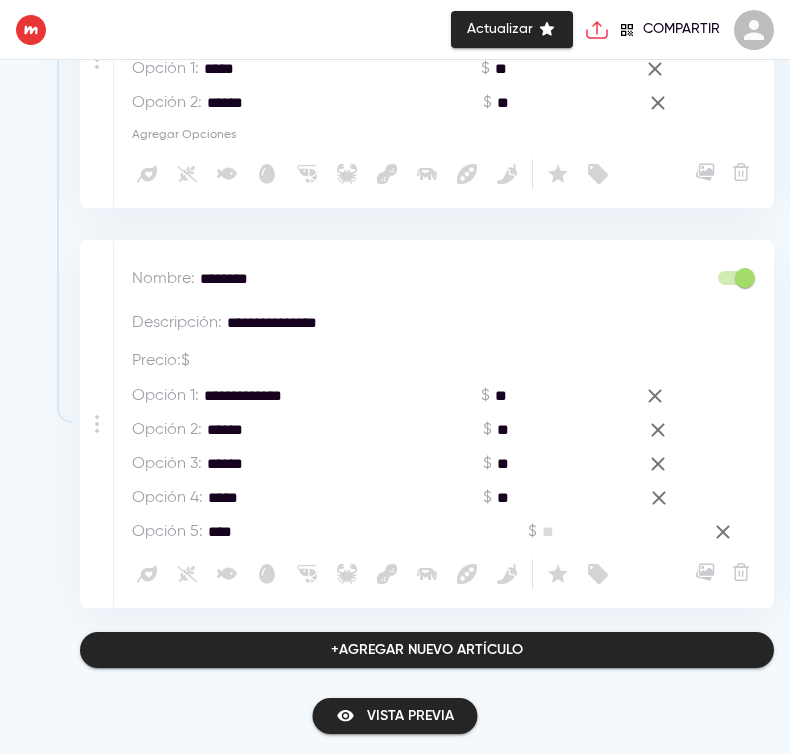 click on "$ *" at bounding box center (613, 532) 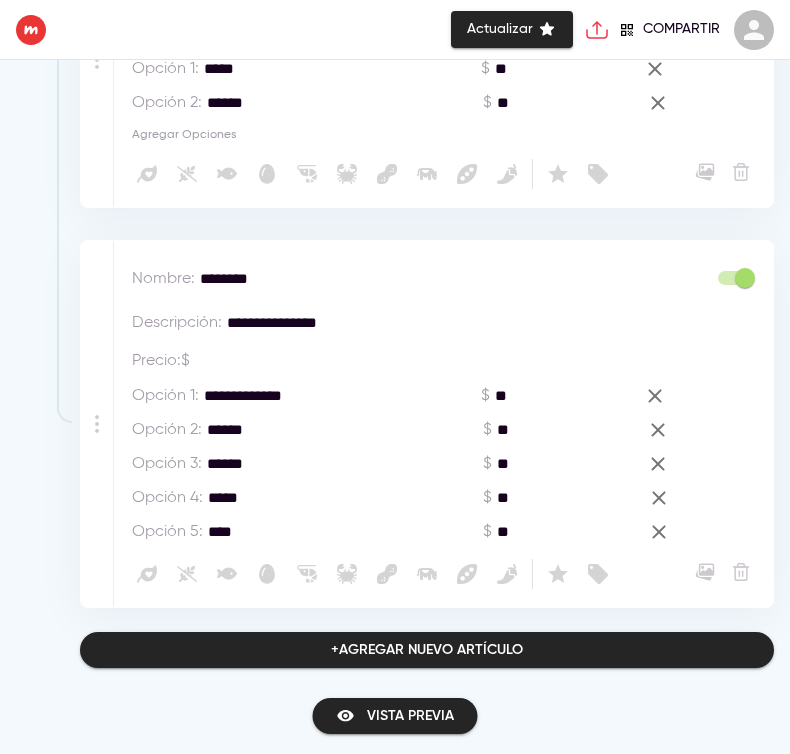 click on "Precio :  $ *" at bounding box center [448, 357] 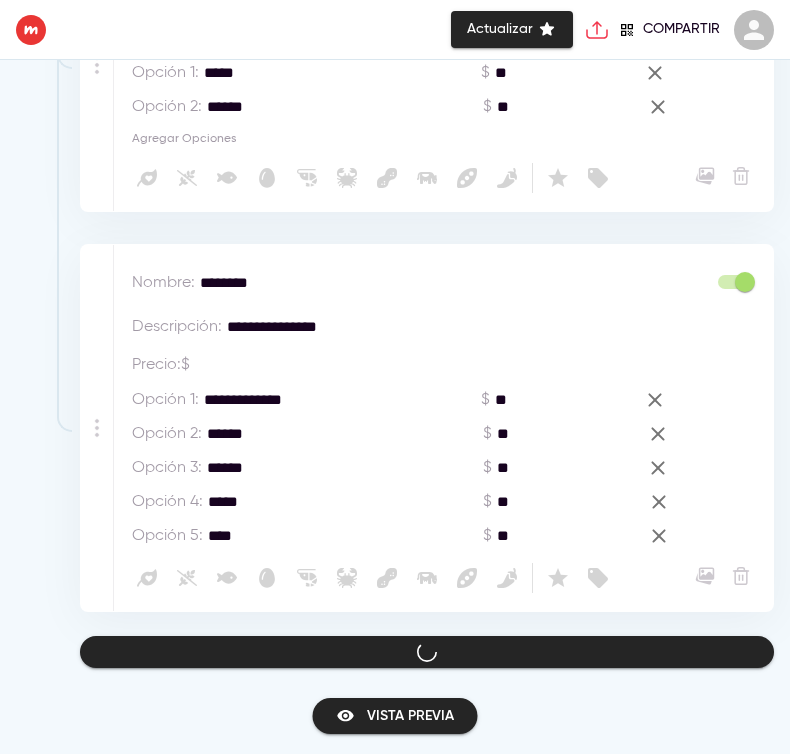 scroll, scrollTop: 2009, scrollLeft: 0, axis: vertical 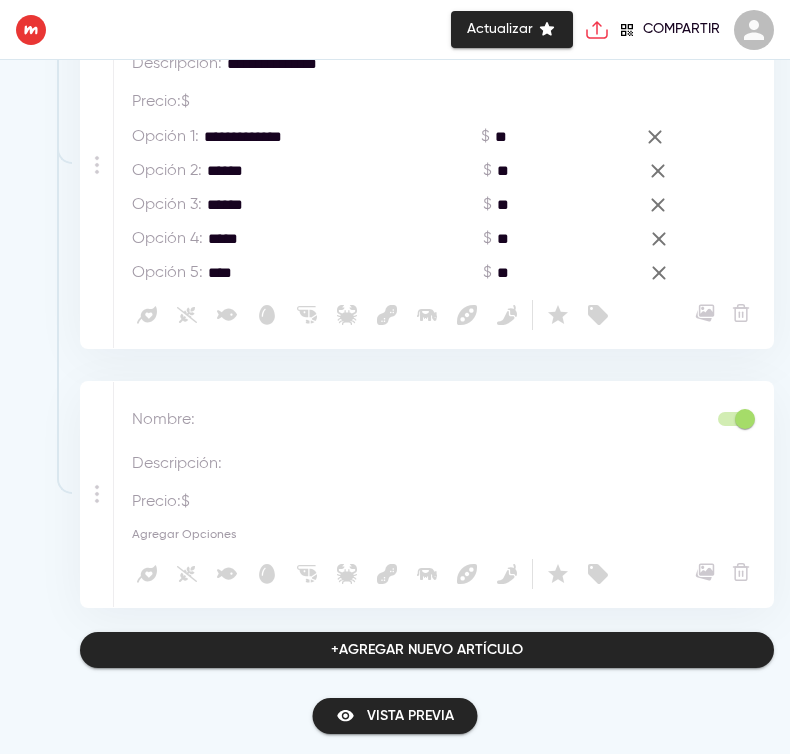 click at bounding box center [390, 419] 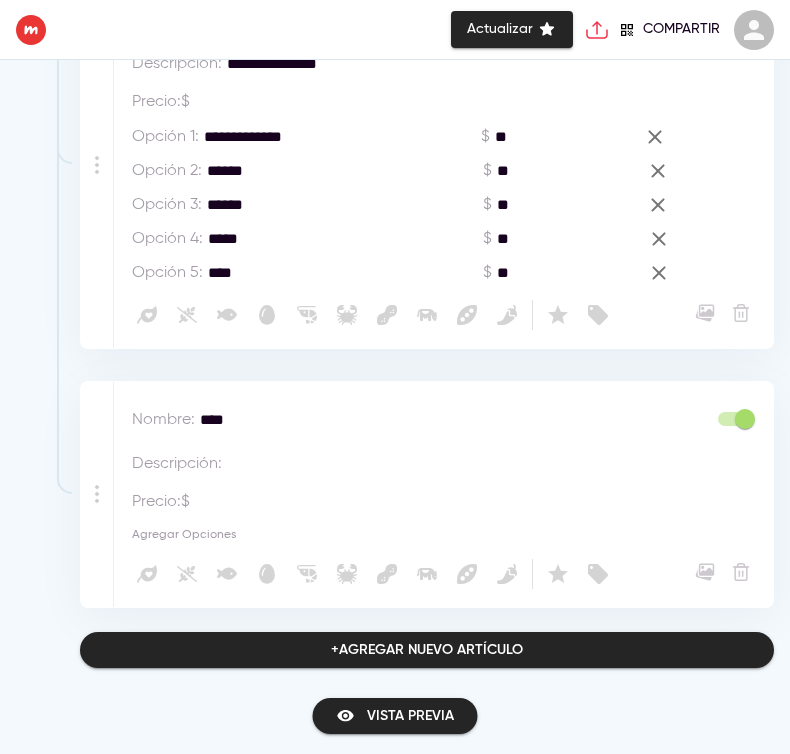 scroll, scrollTop: 1946, scrollLeft: 0, axis: vertical 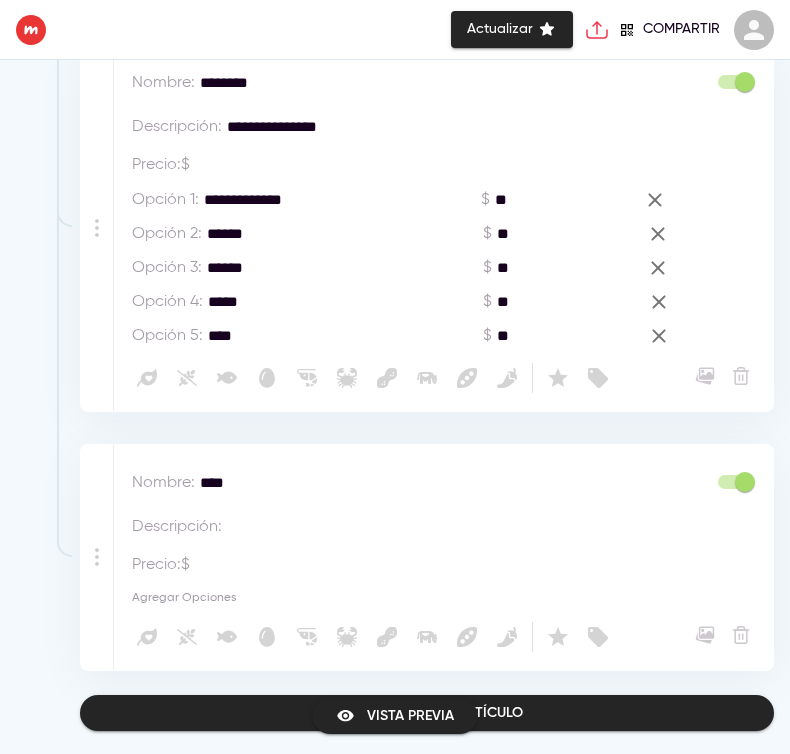 drag, startPoint x: 332, startPoint y: 66, endPoint x: 147, endPoint y: 88, distance: 186.30351 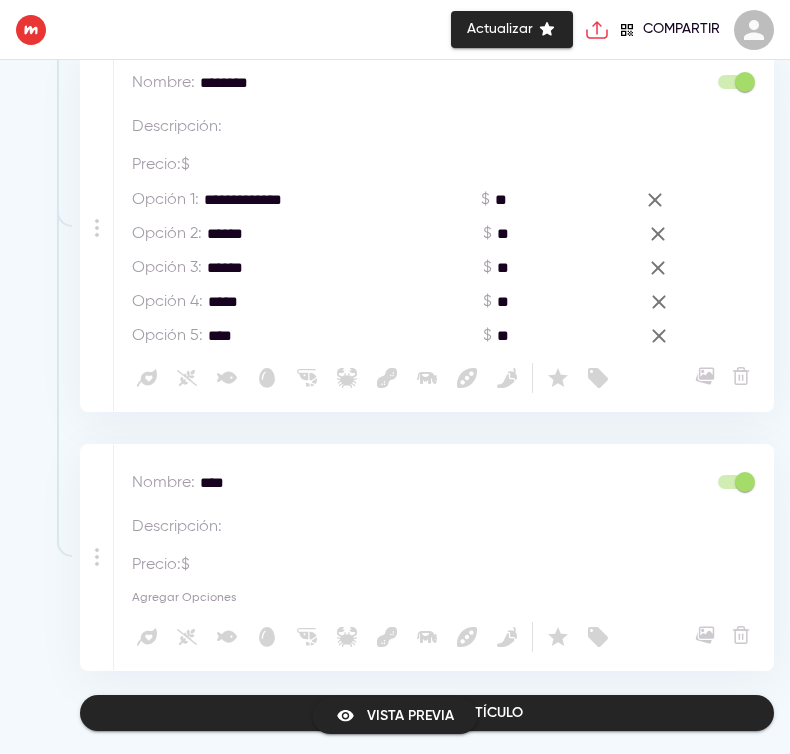 click on "Agregar Opciones" at bounding box center [184, 598] 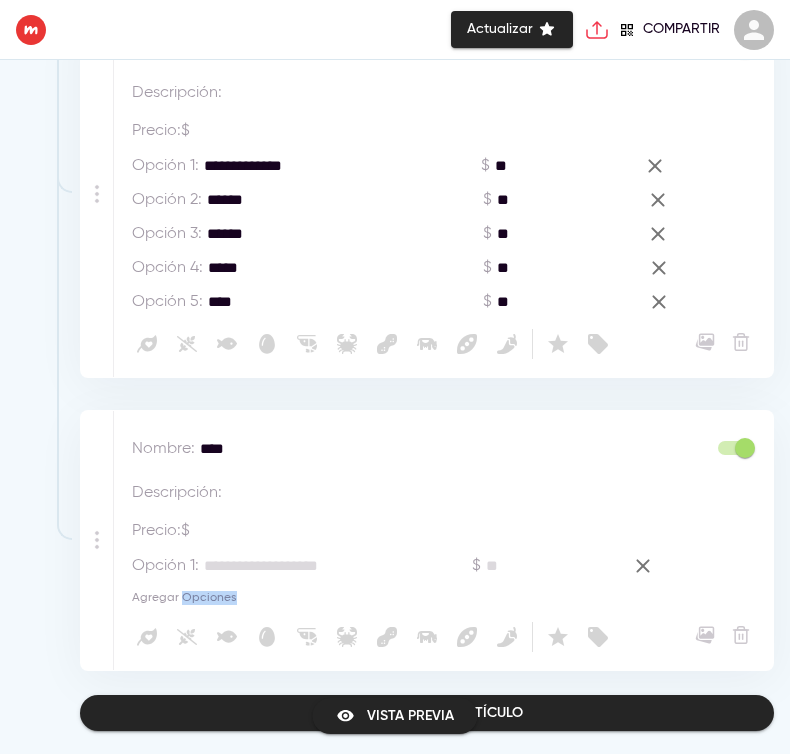 click on "Agregar Opciones" at bounding box center (184, 598) 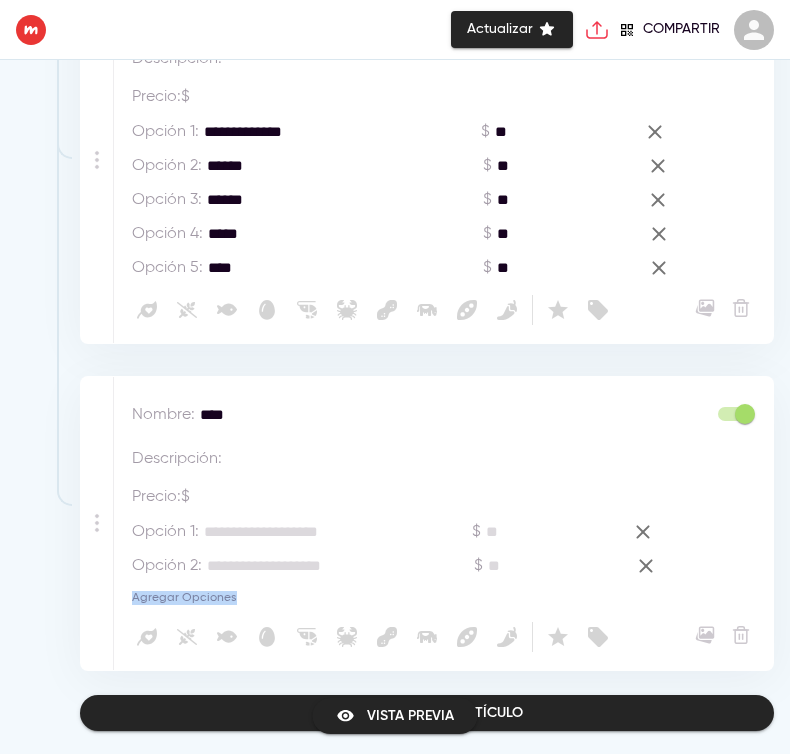click on "Agregar Opciones" at bounding box center [184, 598] 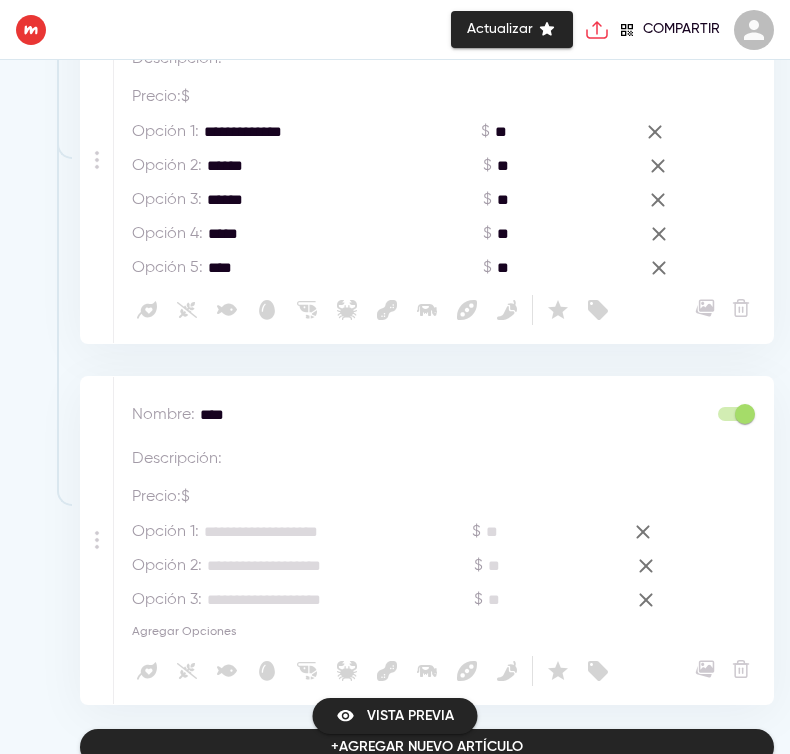 scroll, scrollTop: 2048, scrollLeft: 0, axis: vertical 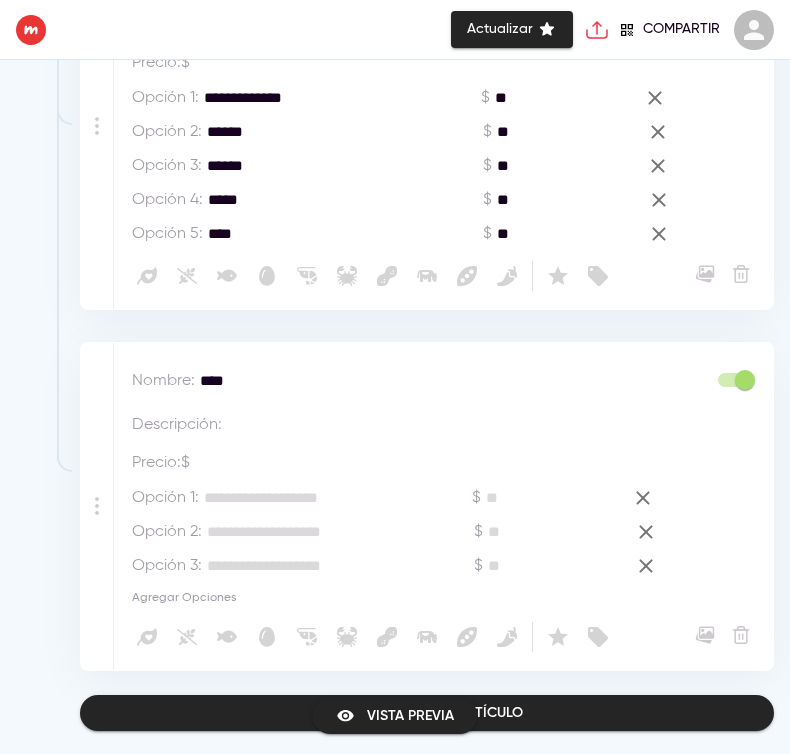 click on "Opción   1 : * $ * Opción   2 : * $ * Opción   3 : * $ * Agregar Opciones" at bounding box center (448, 546) 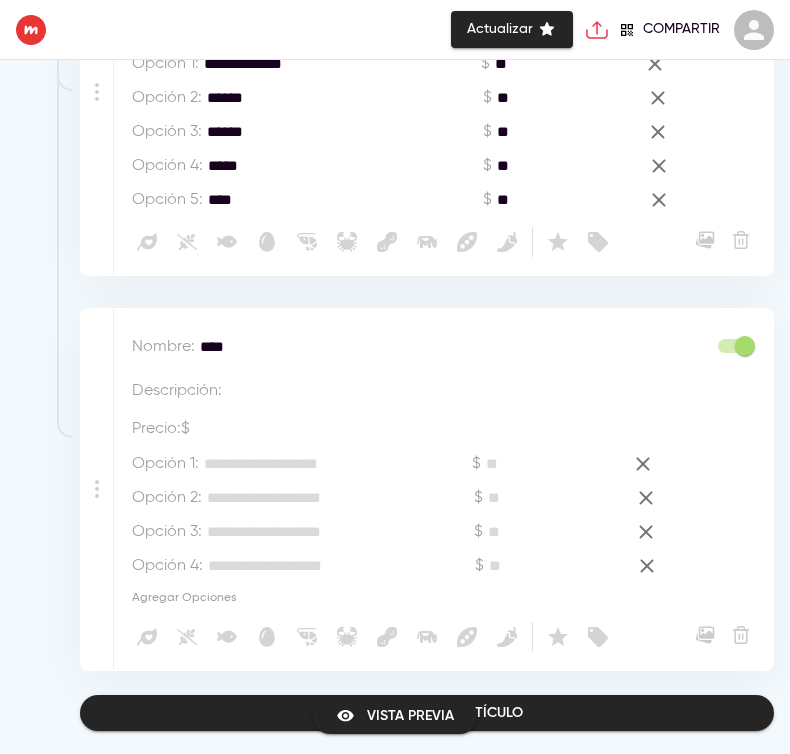 click at bounding box center [304, 463] 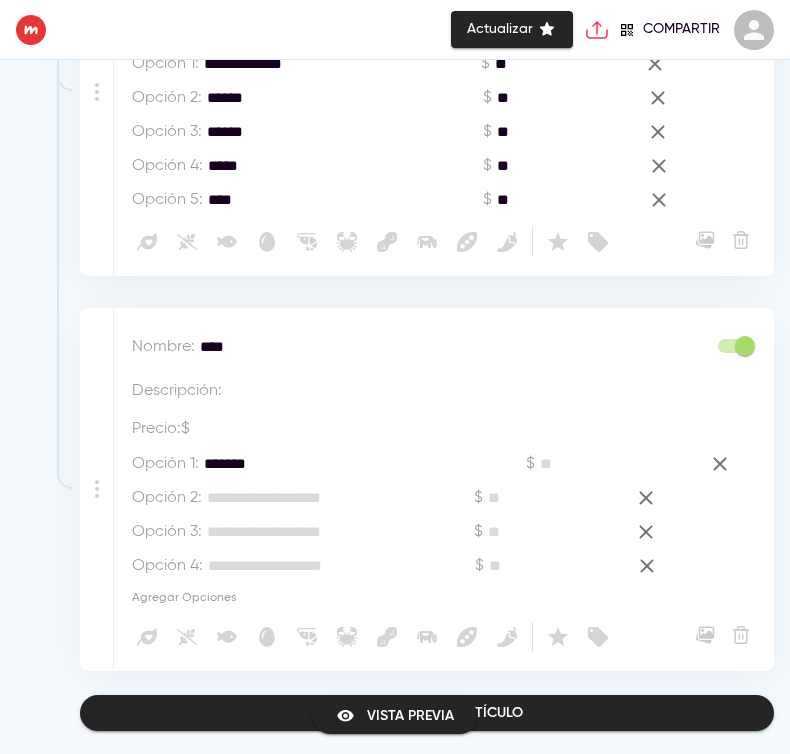 click at bounding box center [307, 497] 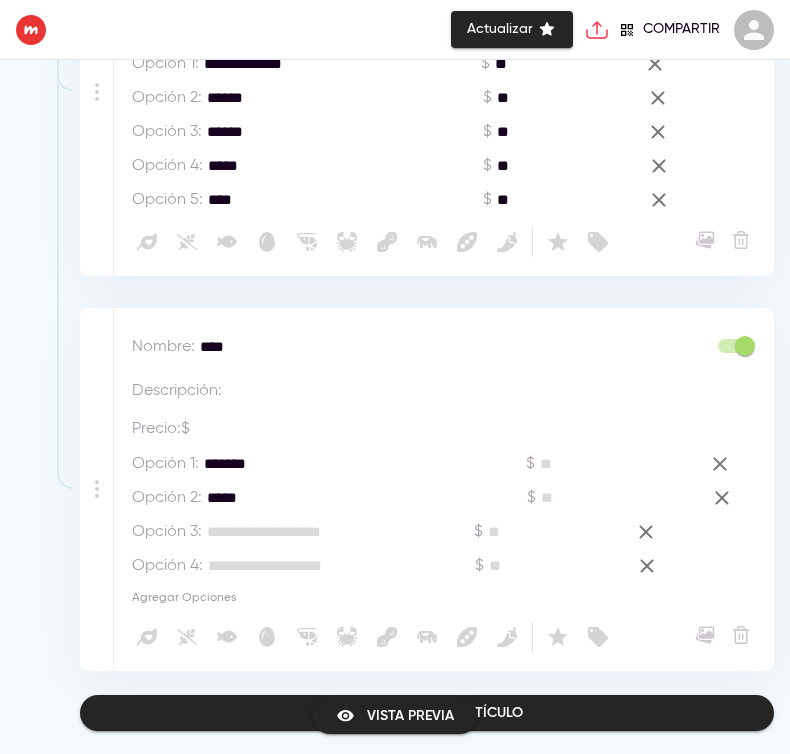click at bounding box center [307, 531] 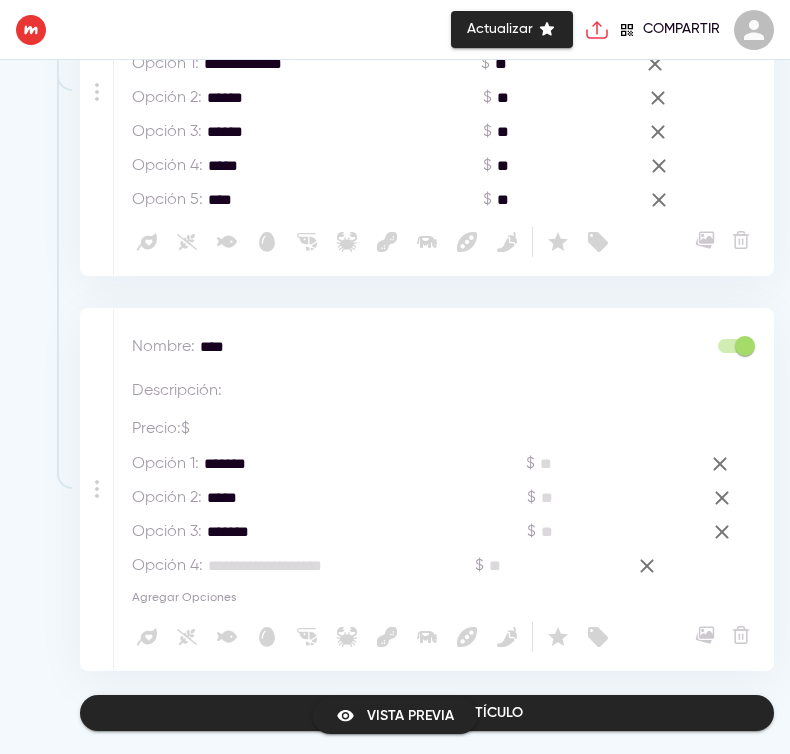 click at bounding box center [308, 565] 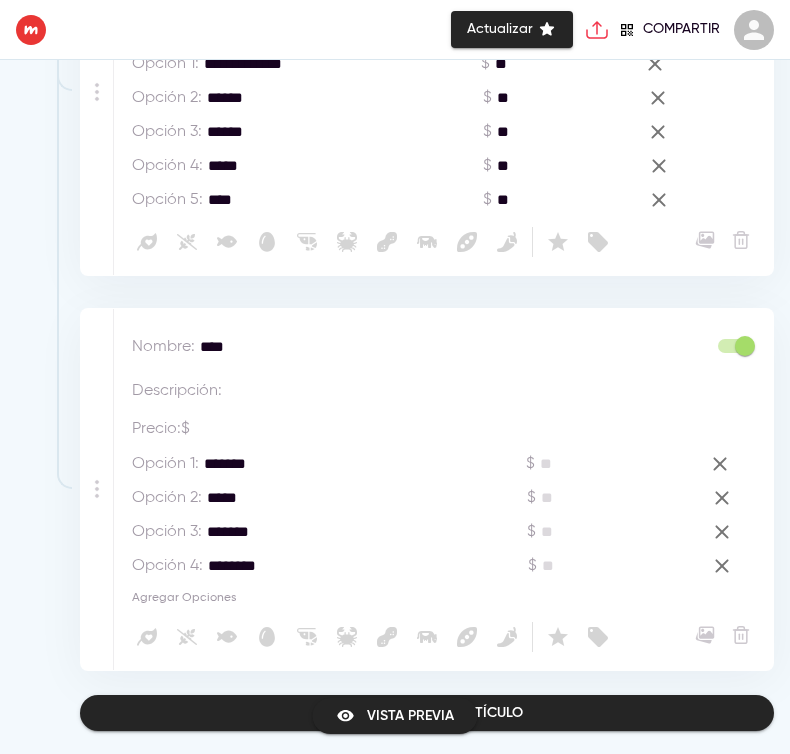 click on "Opción   1 : ******* * $ *" at bounding box center [448, 464] 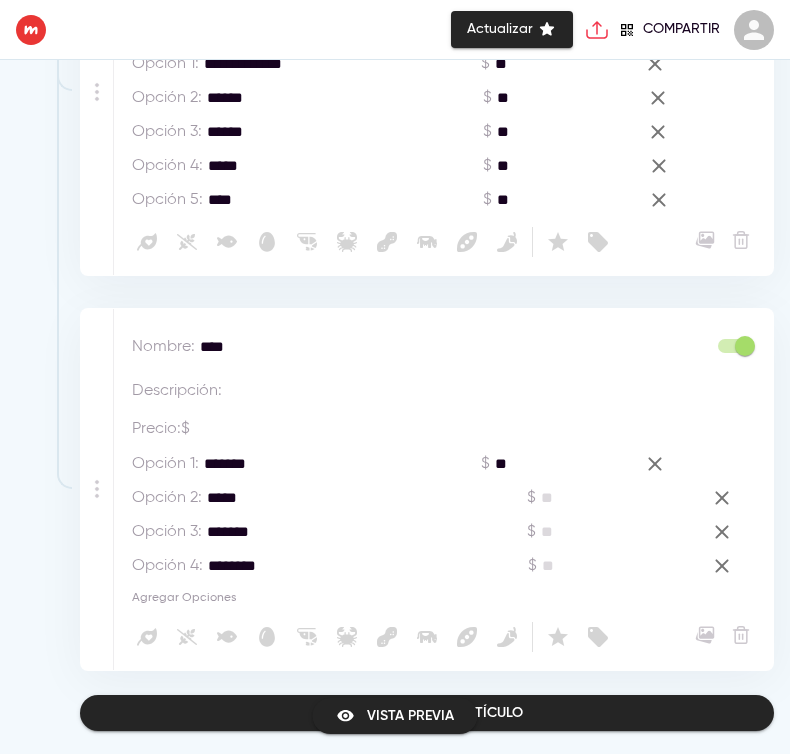 click at bounding box center [599, 497] 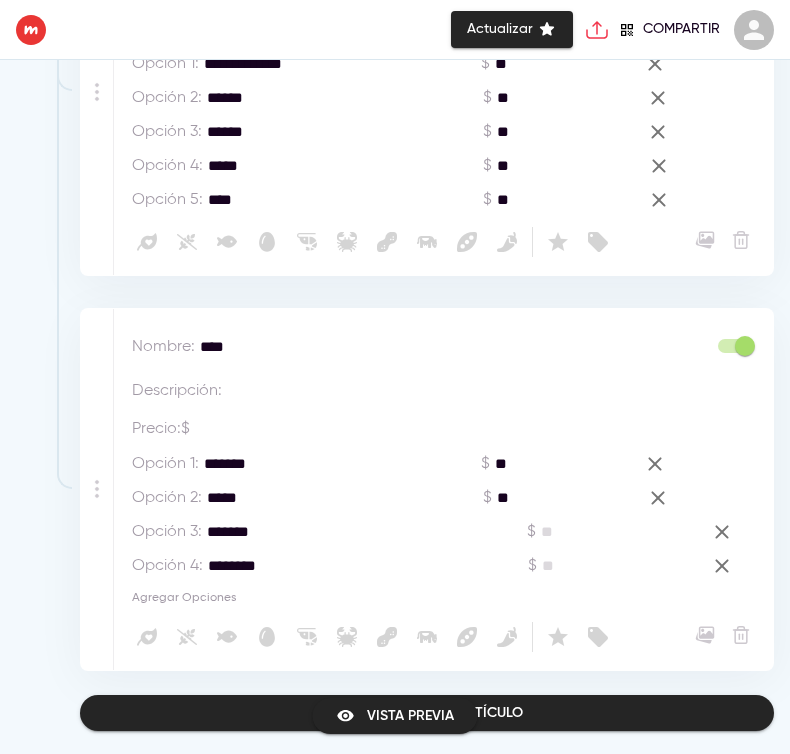 click at bounding box center [599, 531] 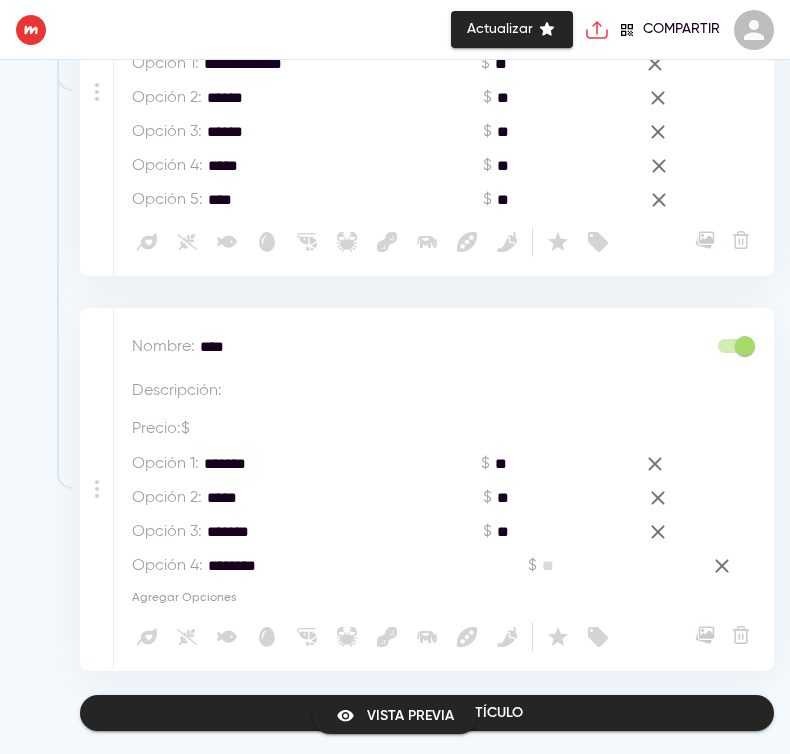 click on "*" at bounding box center (600, 566) 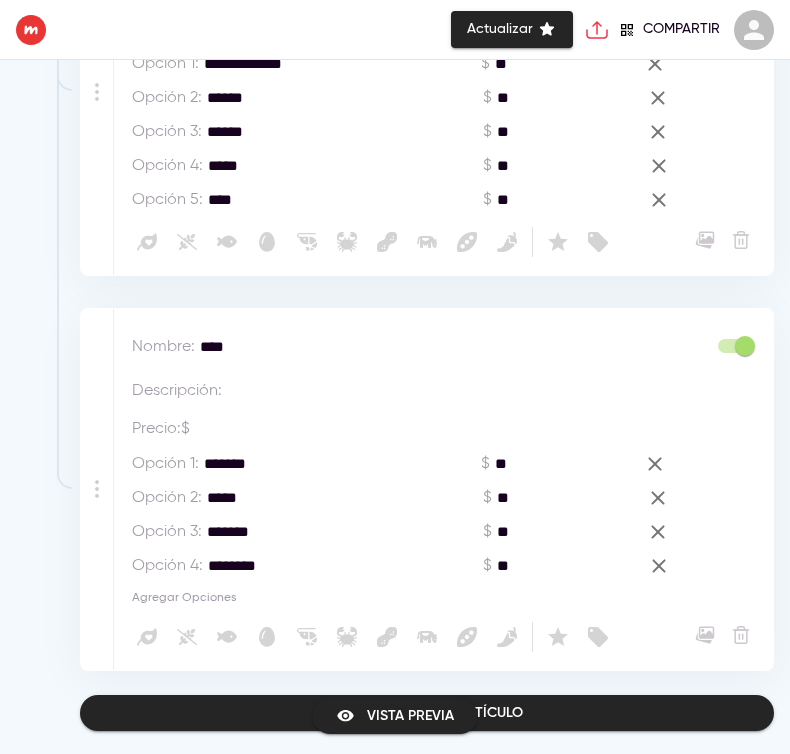 scroll, scrollTop: 2145, scrollLeft: 0, axis: vertical 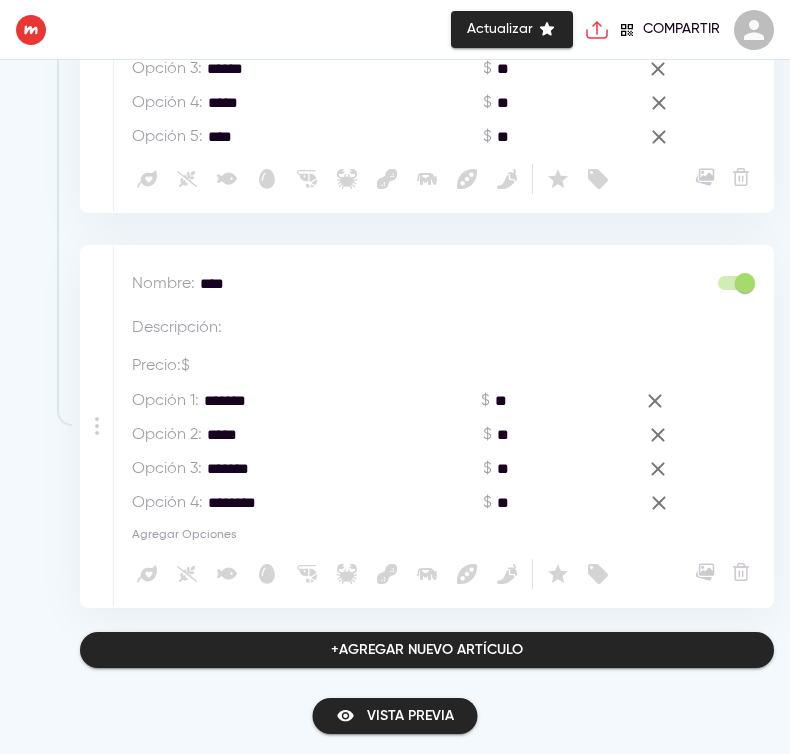 click on "+  Agregar nuevo artículo" at bounding box center (427, 650) 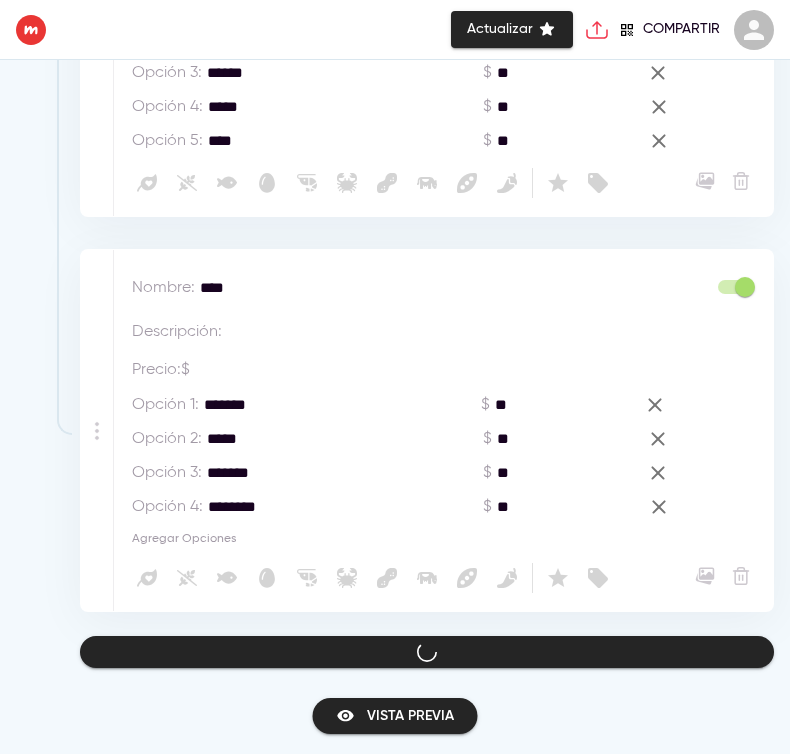 scroll, scrollTop: 2404, scrollLeft: 0, axis: vertical 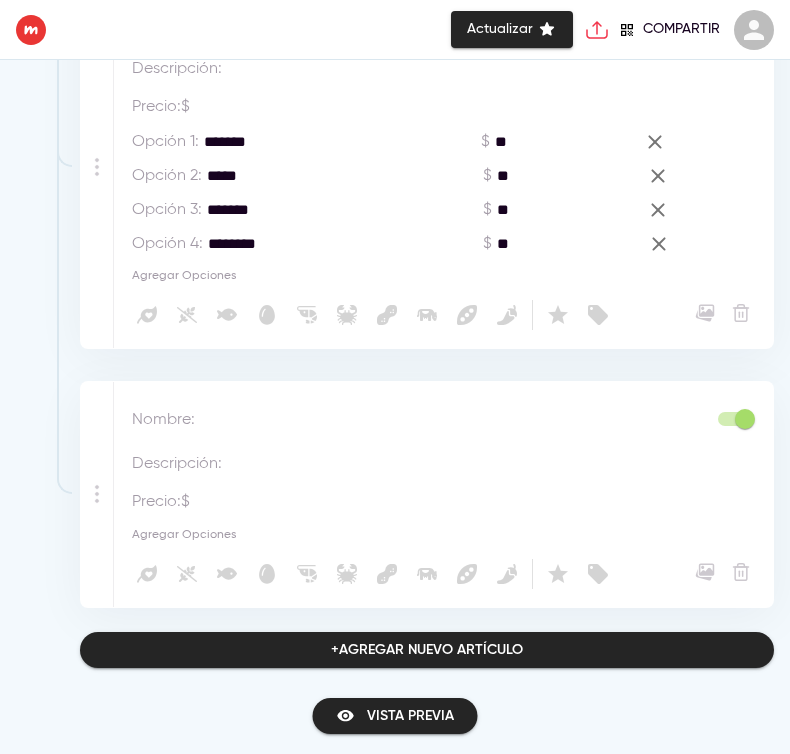 click at bounding box center (390, 419) 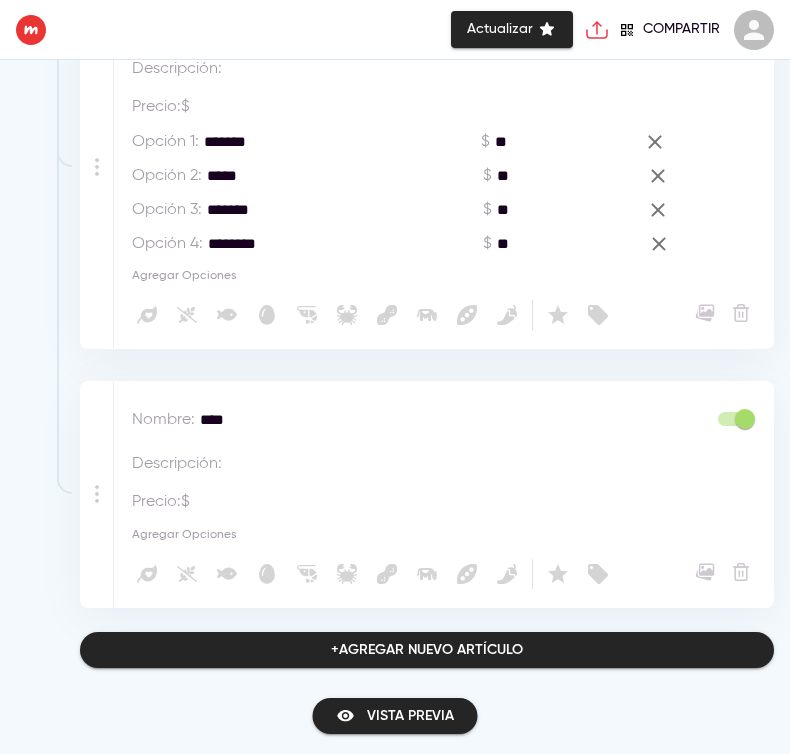 click at bounding box center (428, 463) 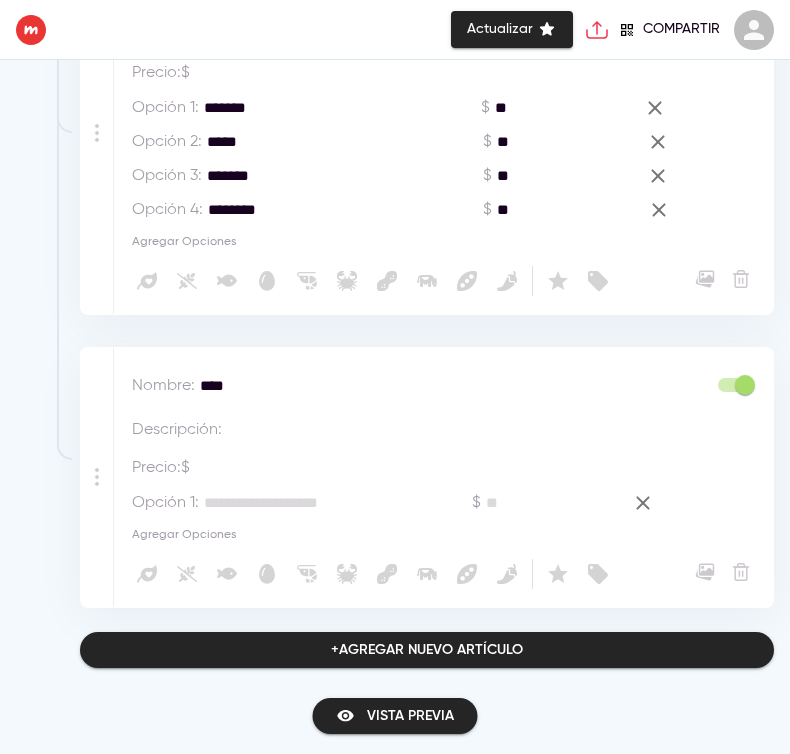 click on "Agregar Opciones" at bounding box center [184, 535] 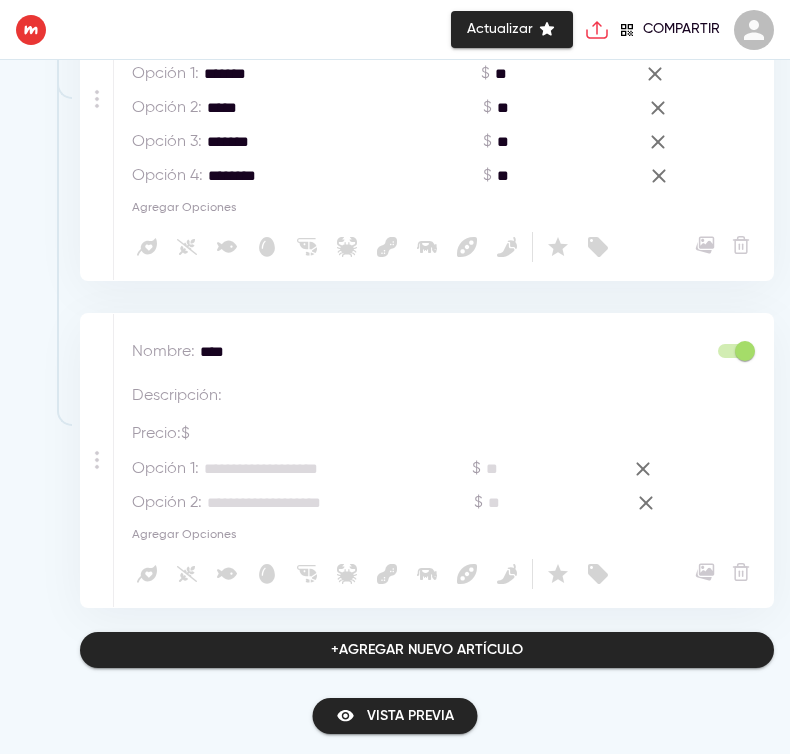 click on "Agregar Opciones" at bounding box center (184, 535) 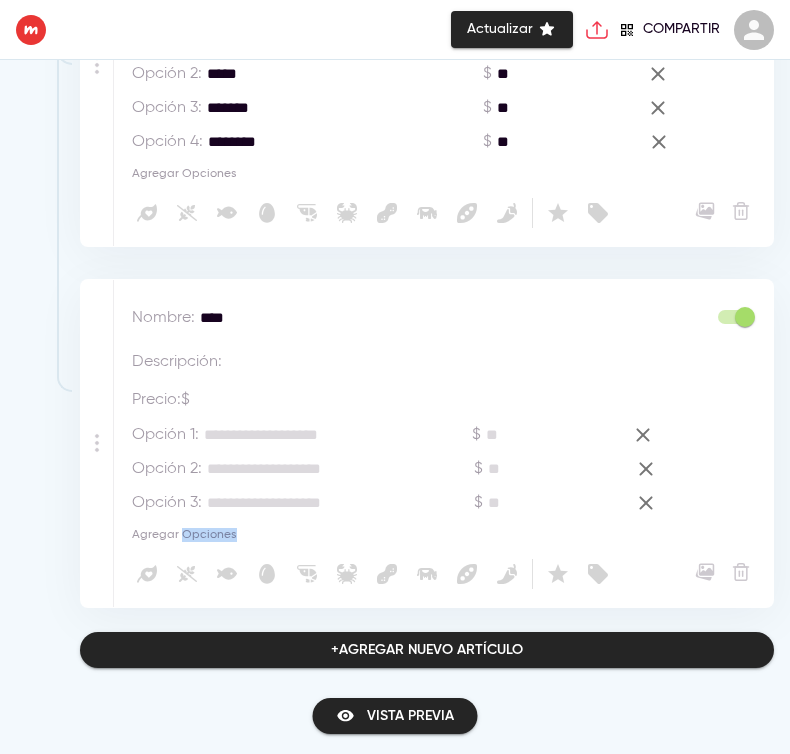 click on "Agregar Opciones" at bounding box center (184, 535) 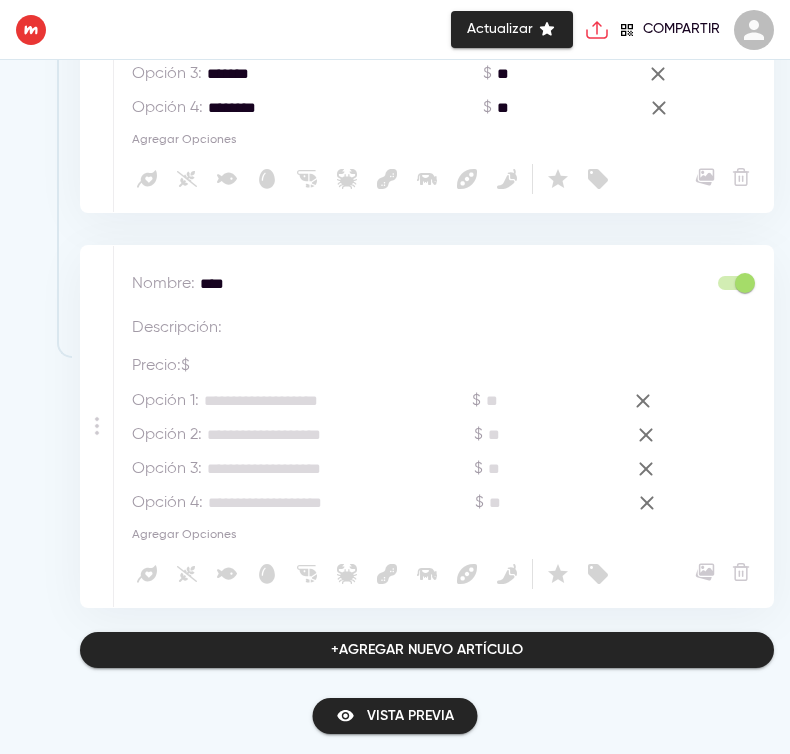 click on "Agregar Opciones" at bounding box center (184, 535) 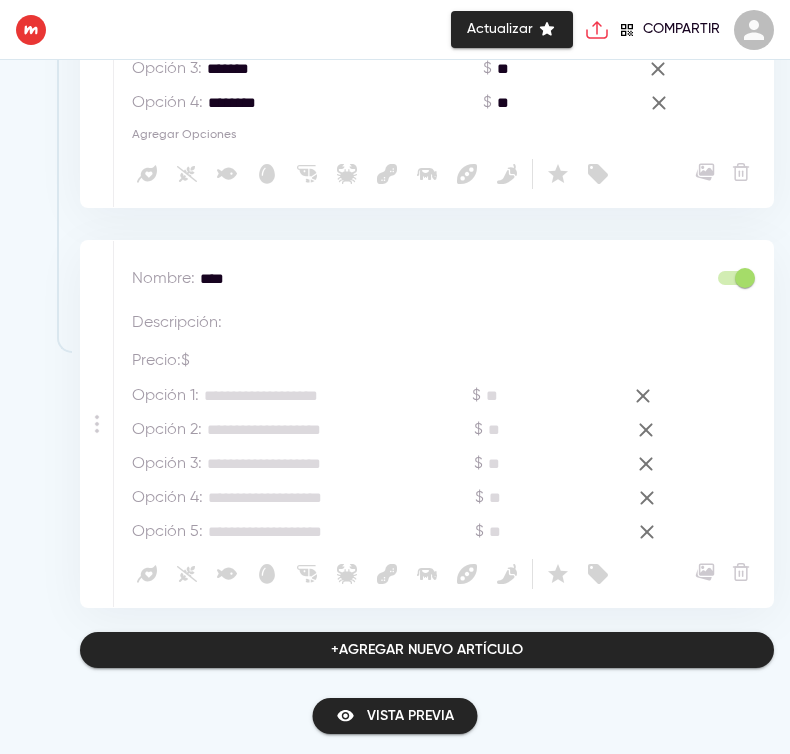 click at bounding box center (304, 395) 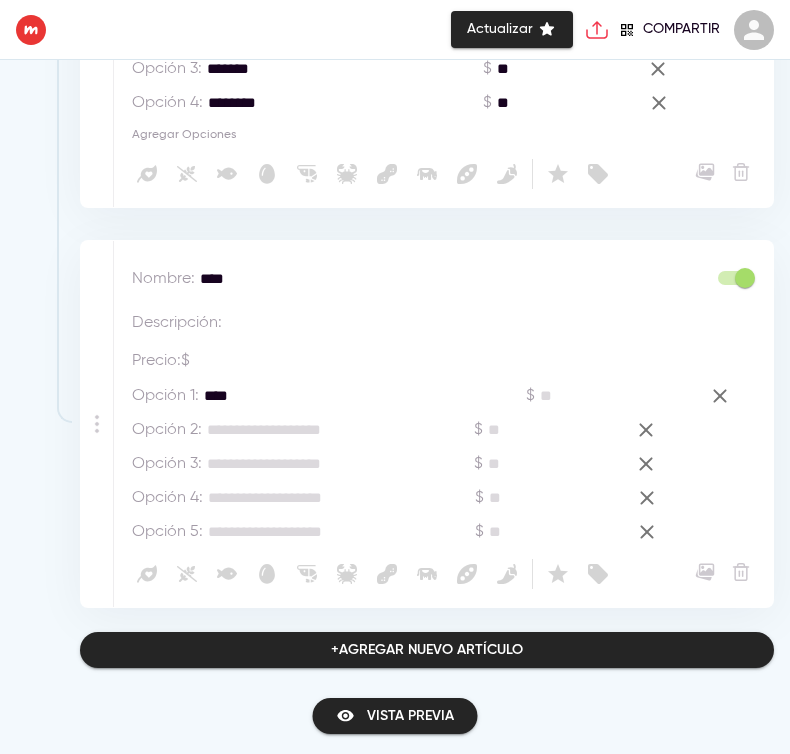 click at bounding box center (598, 395) 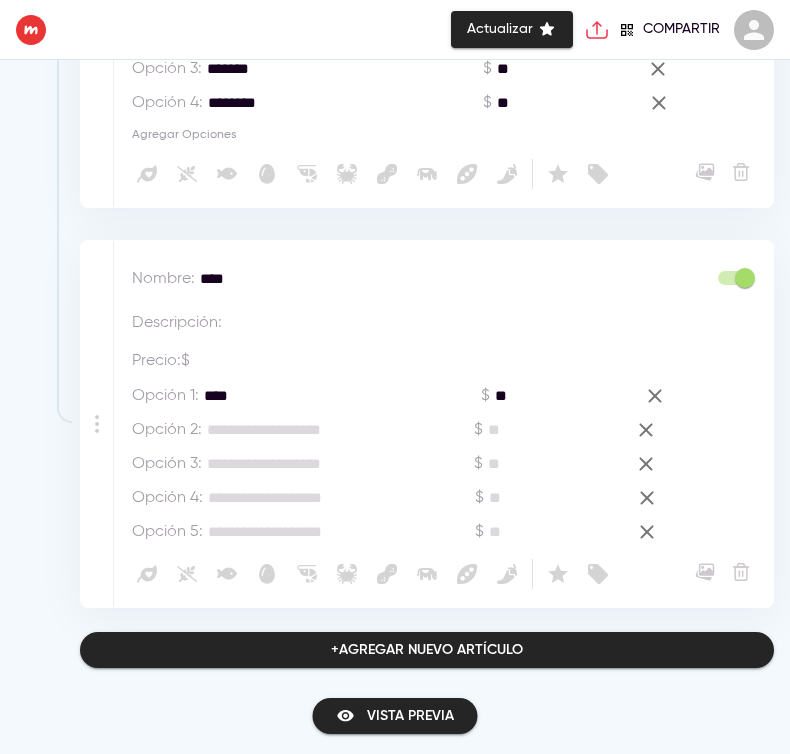 click on "Opción   3 : * $ *" at bounding box center (448, 464) 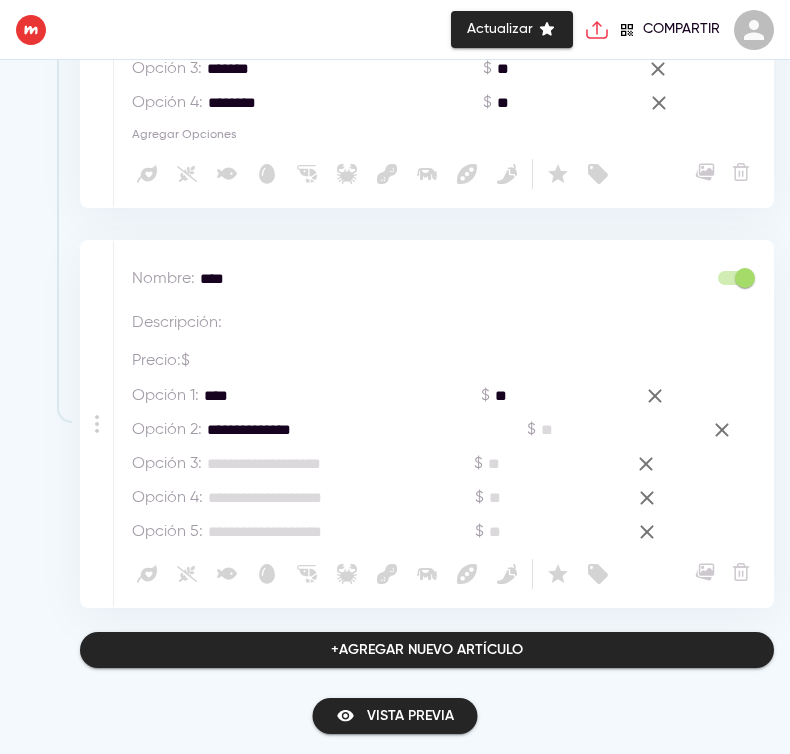 click at bounding box center (307, 463) 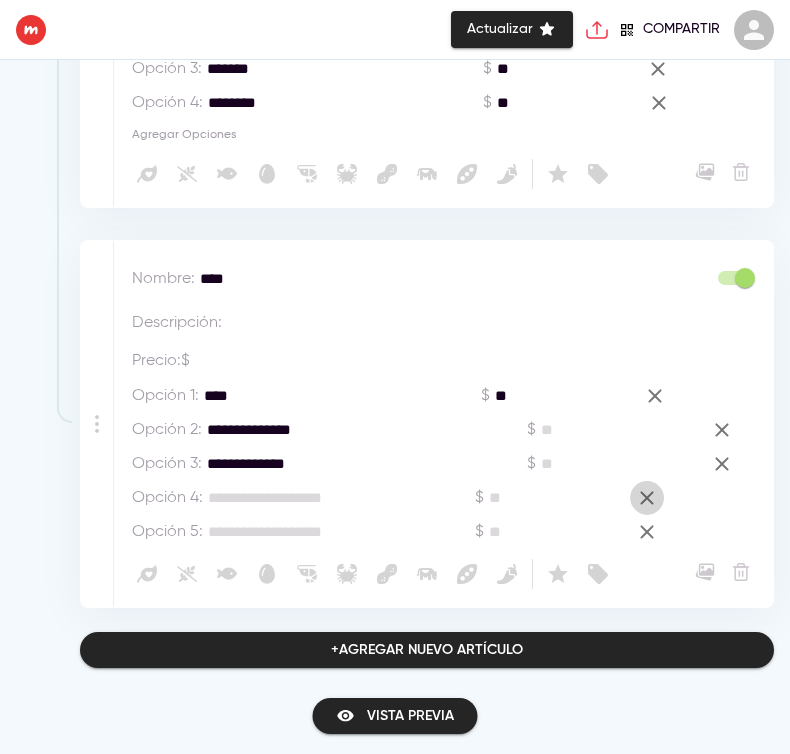 click 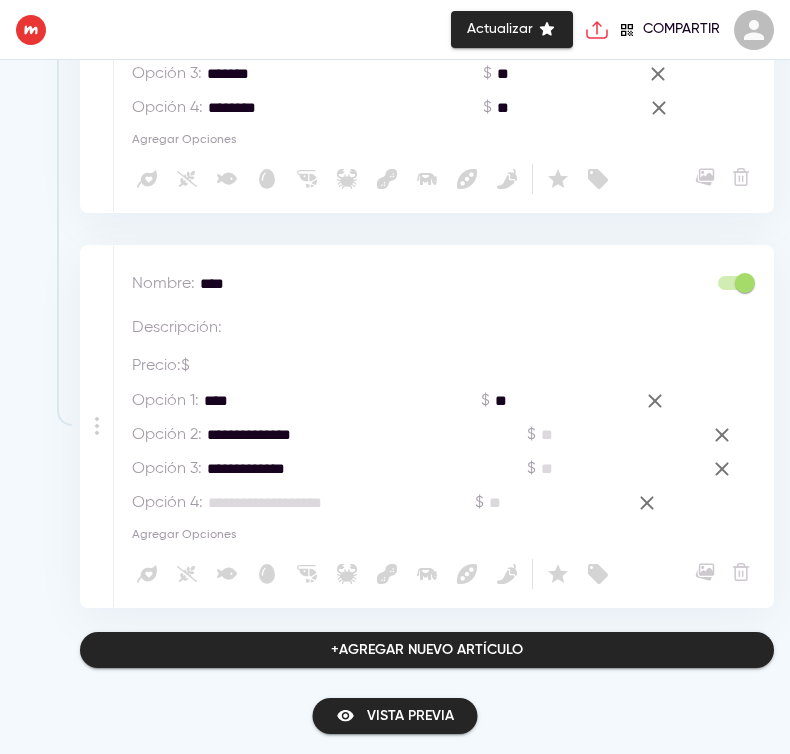 click 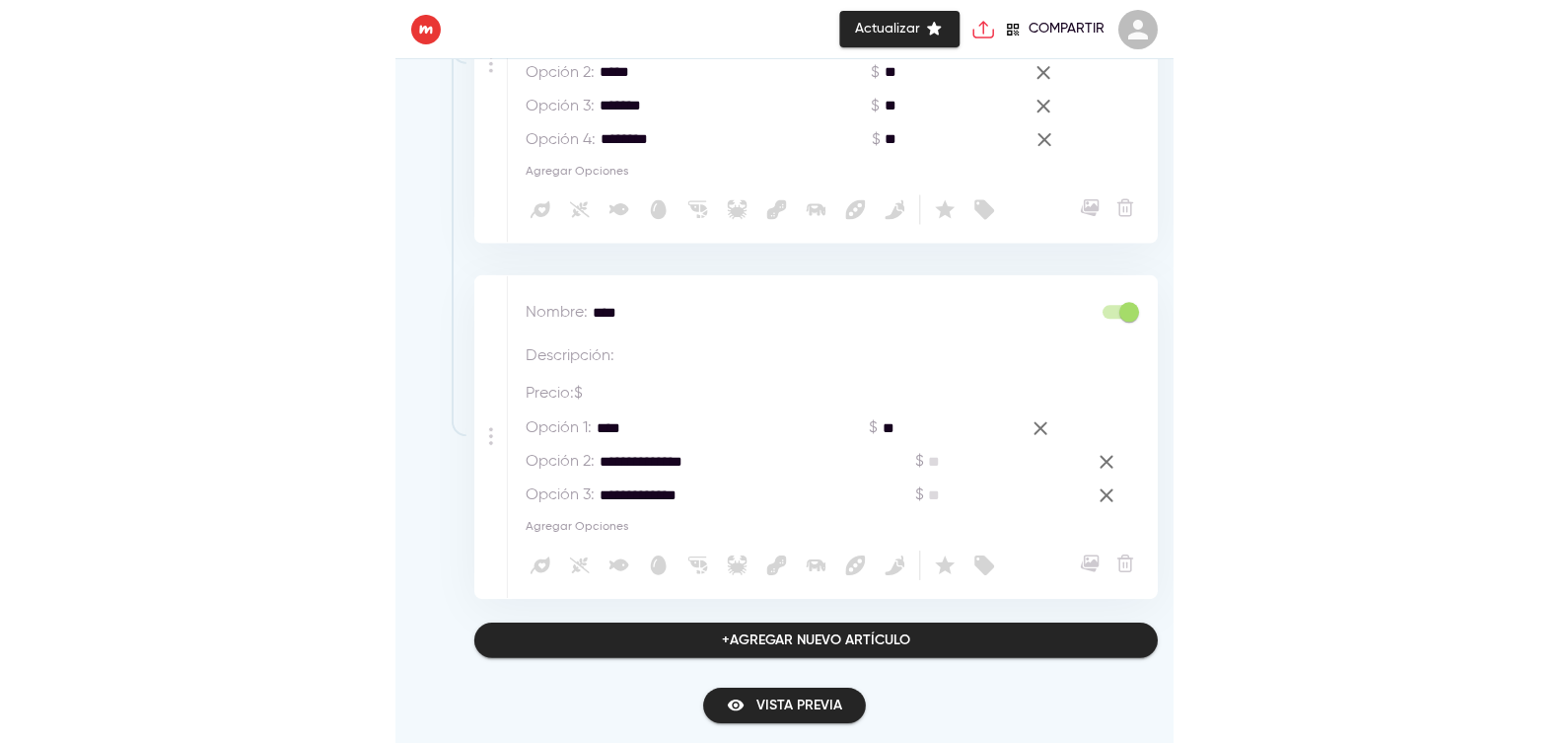 scroll, scrollTop: 2473, scrollLeft: 0, axis: vertical 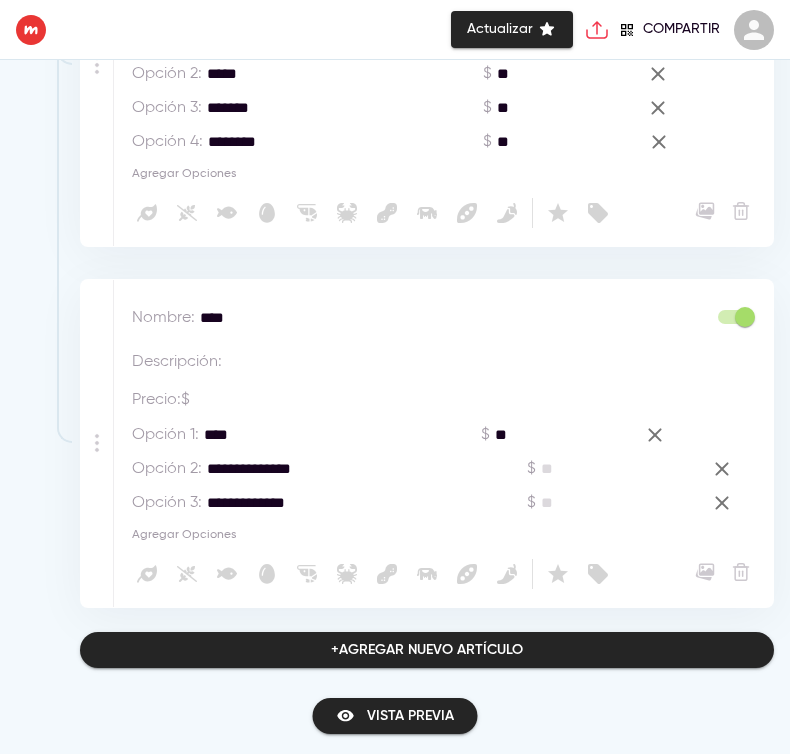 click at bounding box center [599, 468] 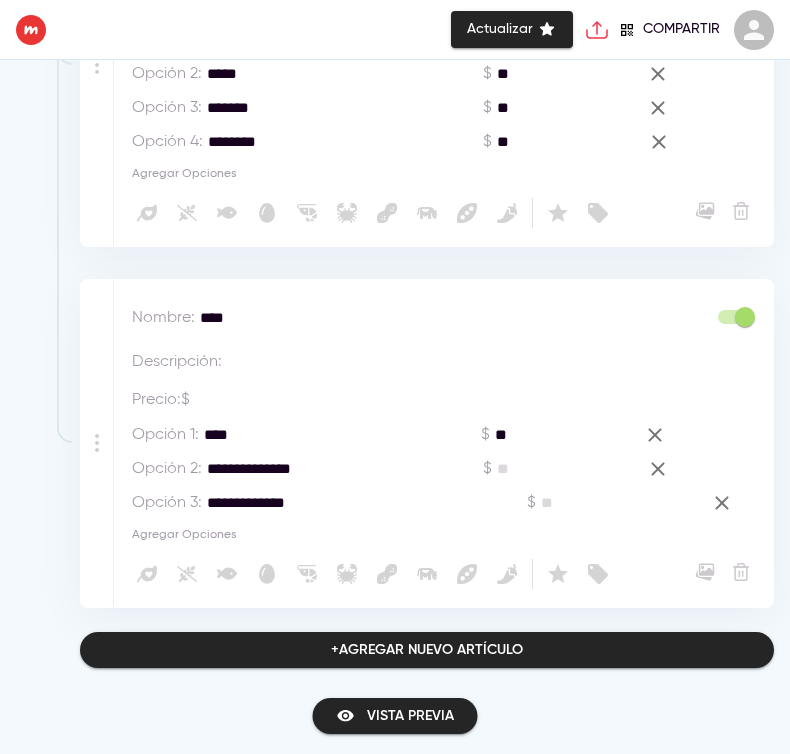 click on "**********" at bounding box center (310, 502) 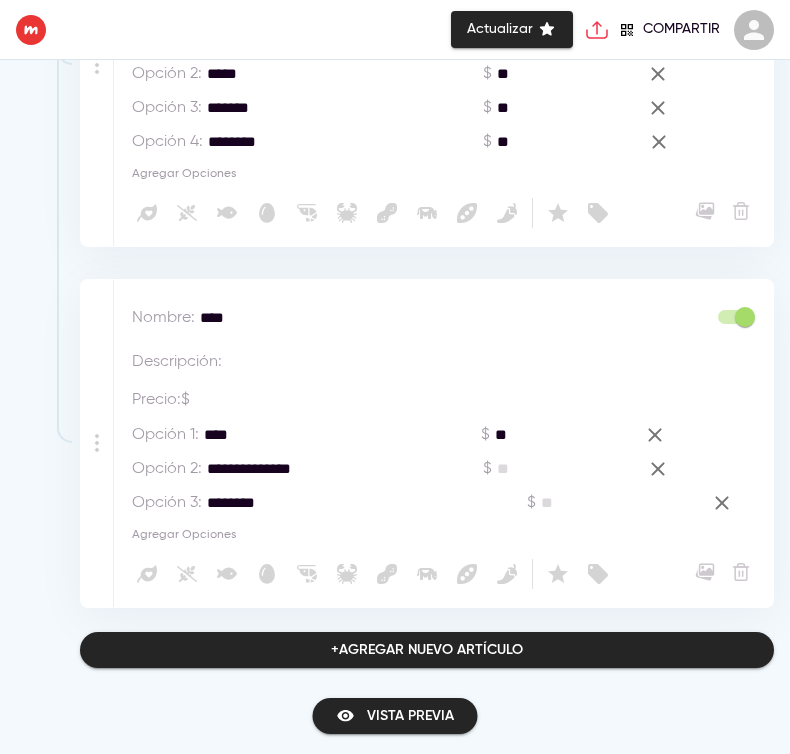 click on "**********" at bounding box center [310, 468] 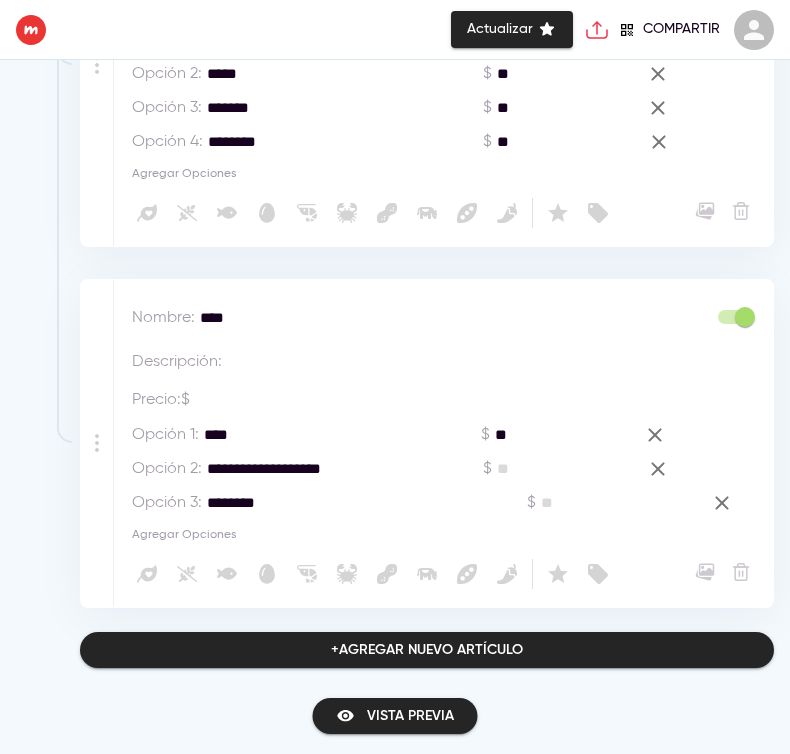 click on "**********" at bounding box center [310, 468] 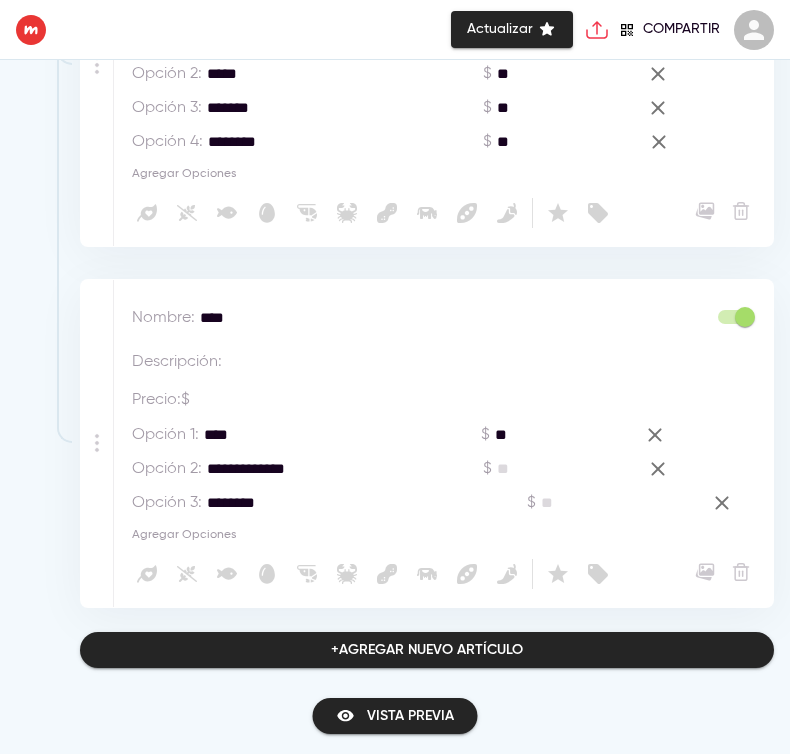 click on "*******" at bounding box center (310, 502) 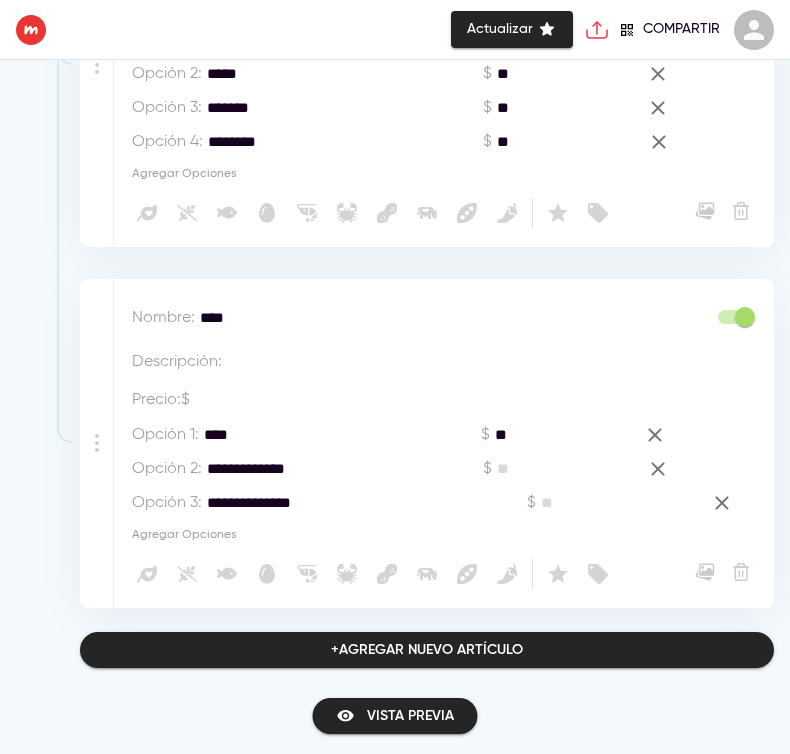click at bounding box center [548, 468] 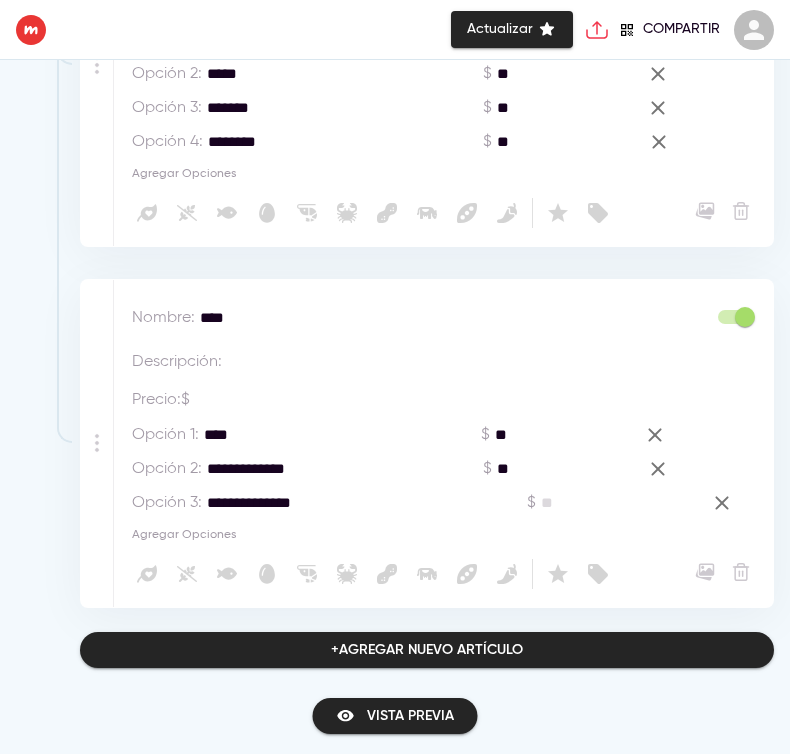 click at bounding box center (599, 502) 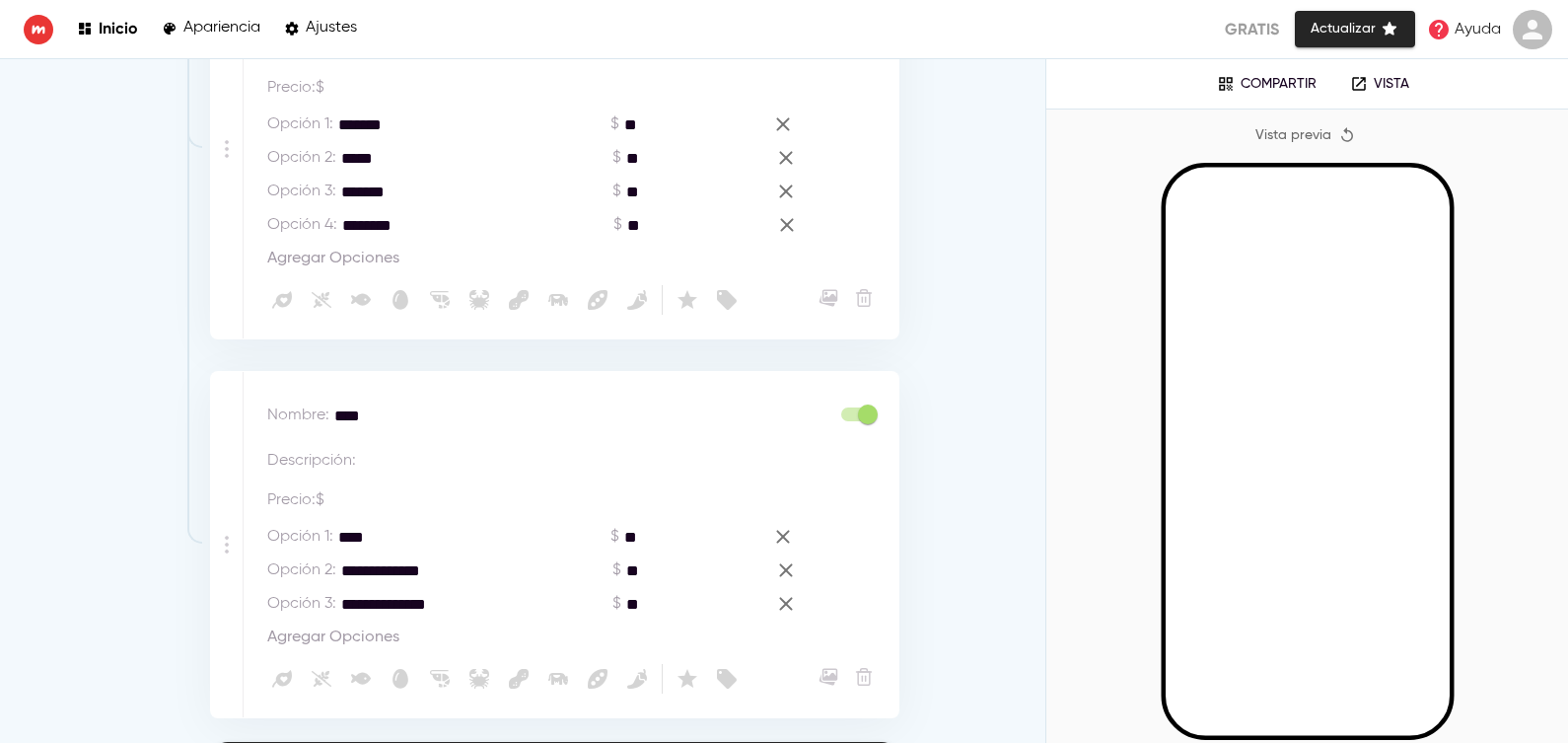 scroll, scrollTop: 2624, scrollLeft: 0, axis: vertical 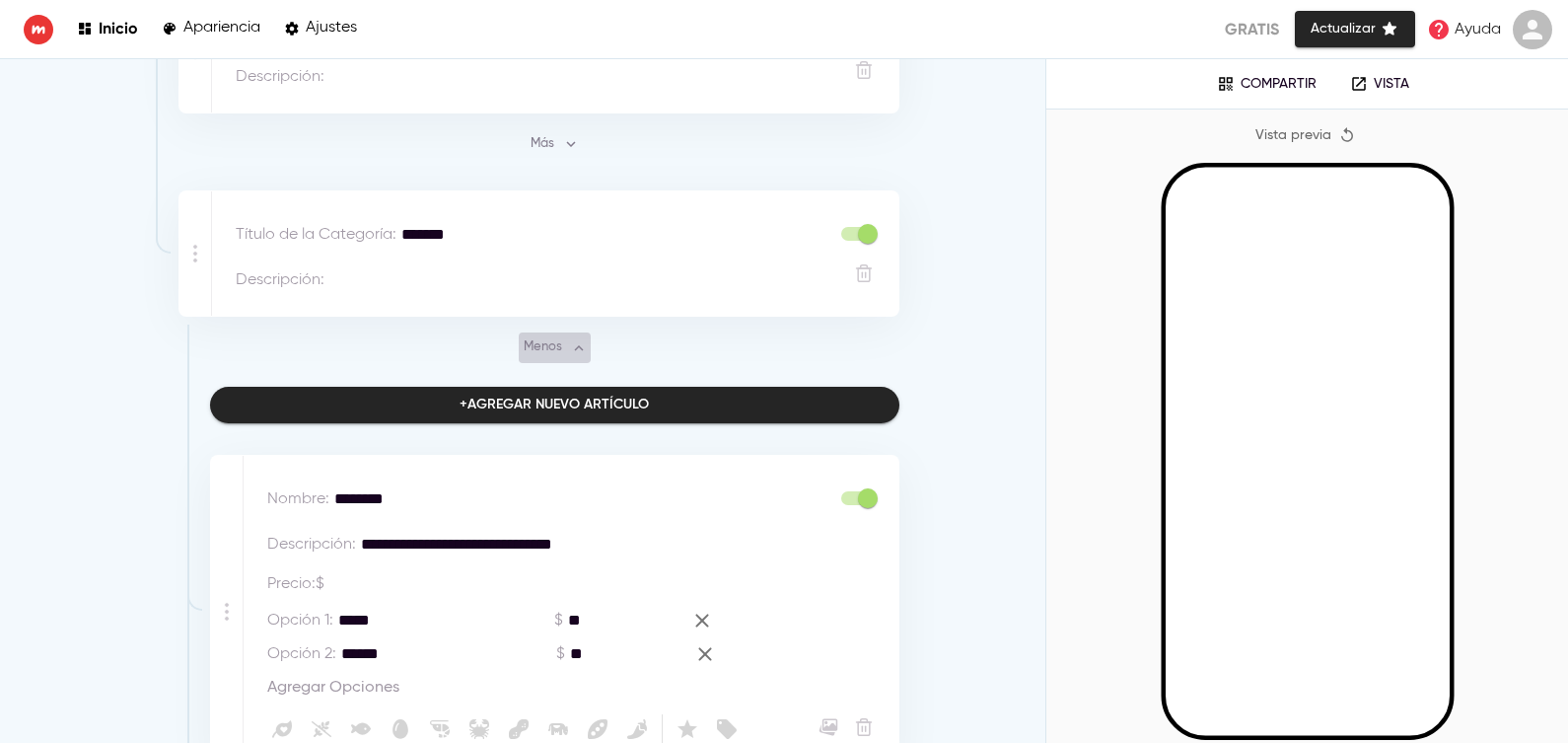 click 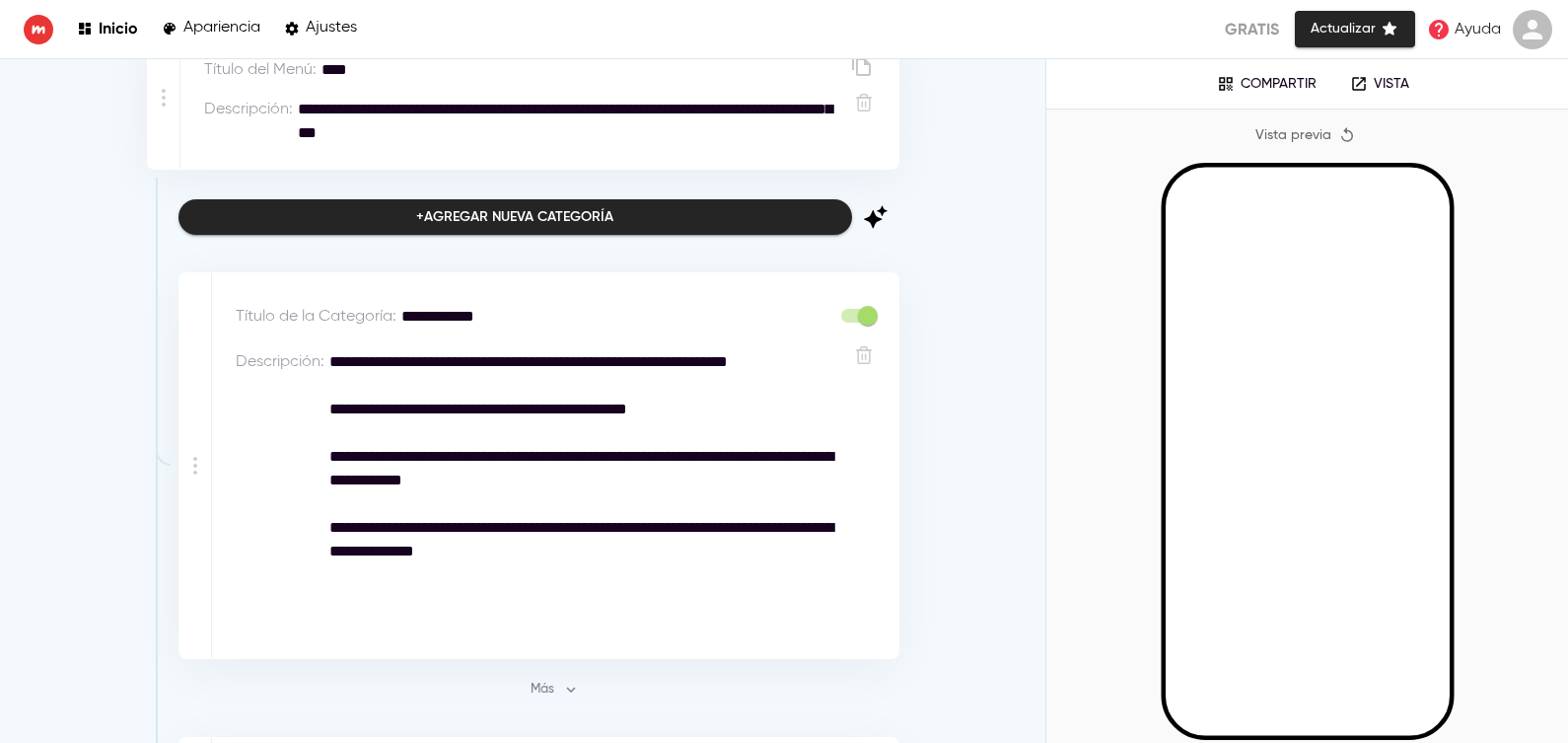 scroll, scrollTop: 493, scrollLeft: 0, axis: vertical 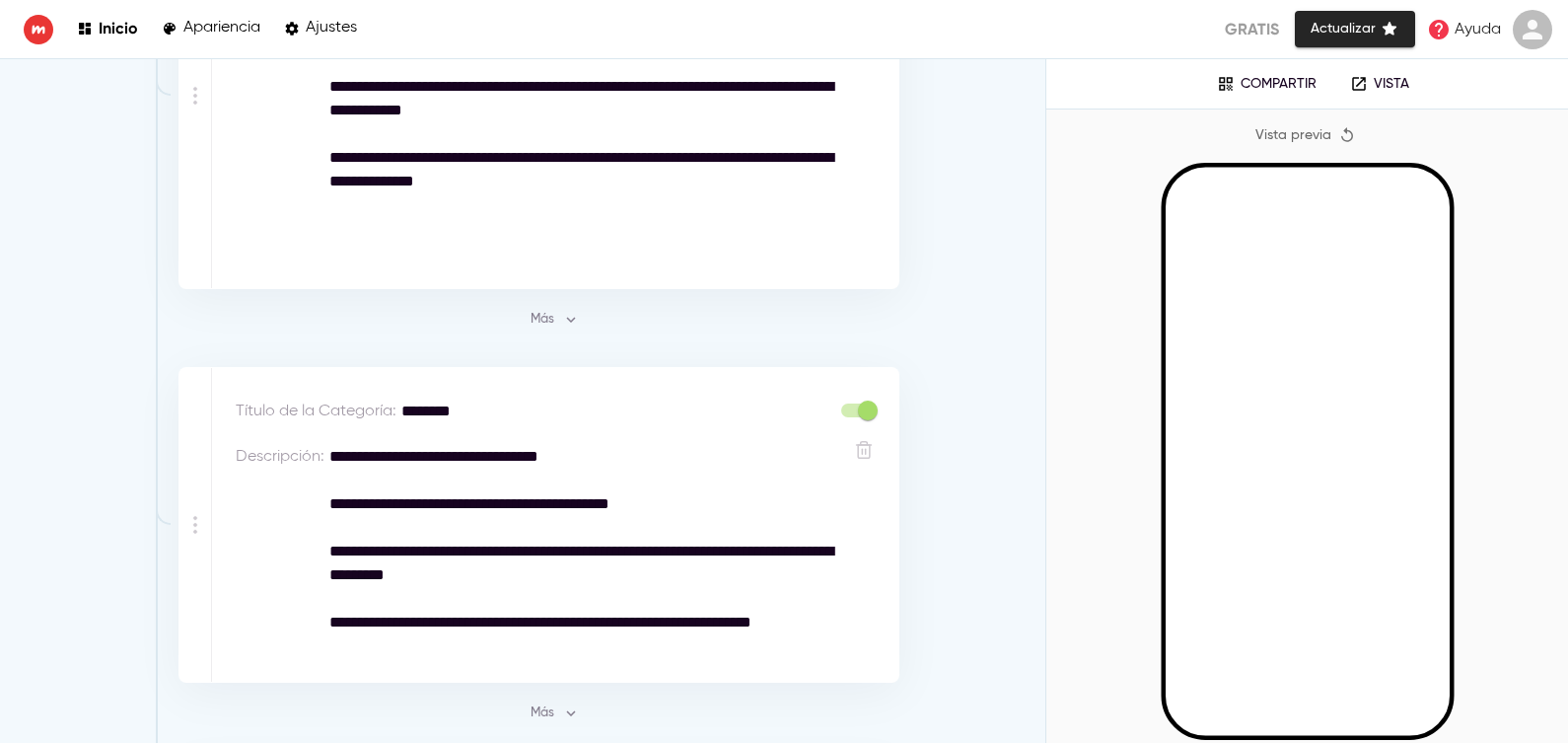 click 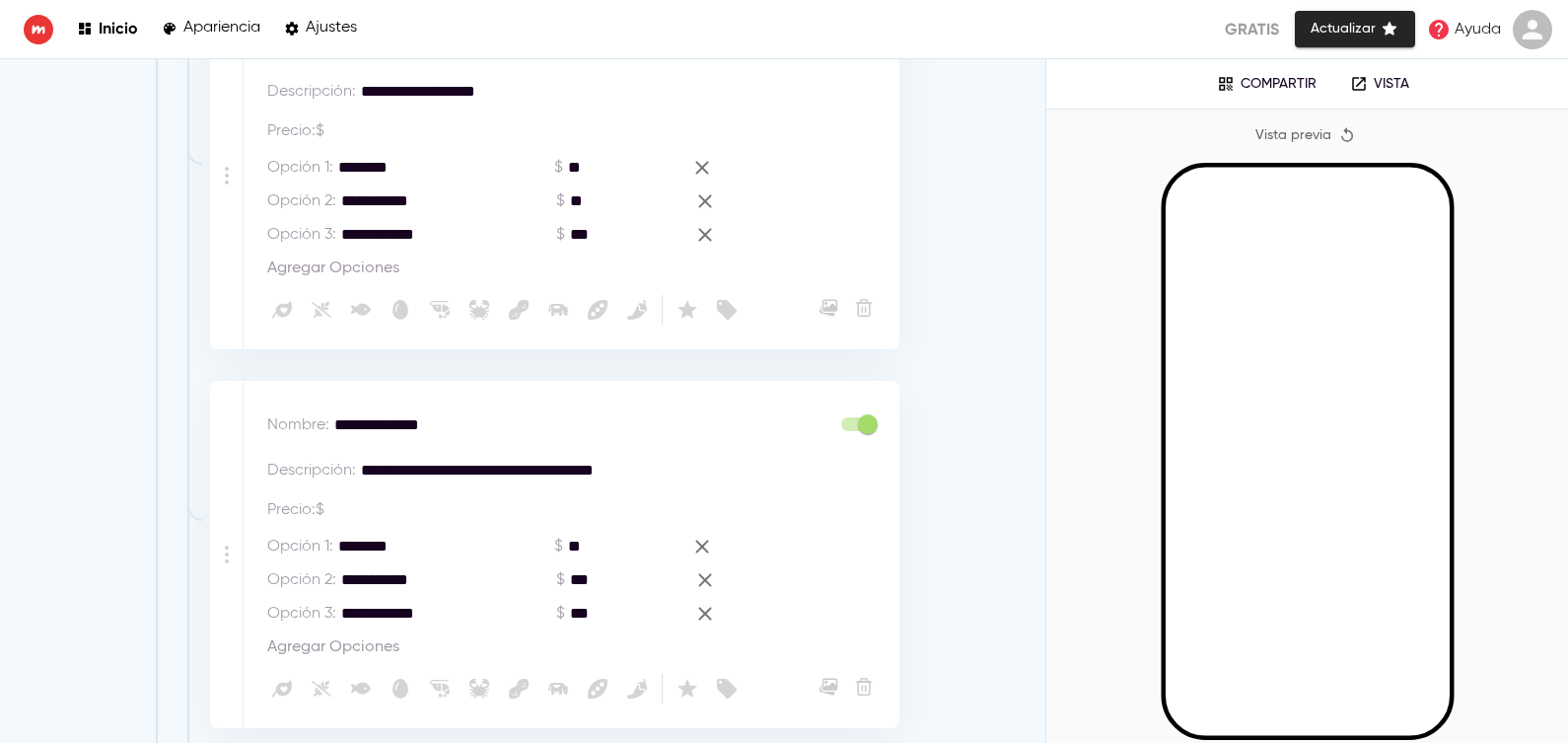 scroll, scrollTop: 794, scrollLeft: 0, axis: vertical 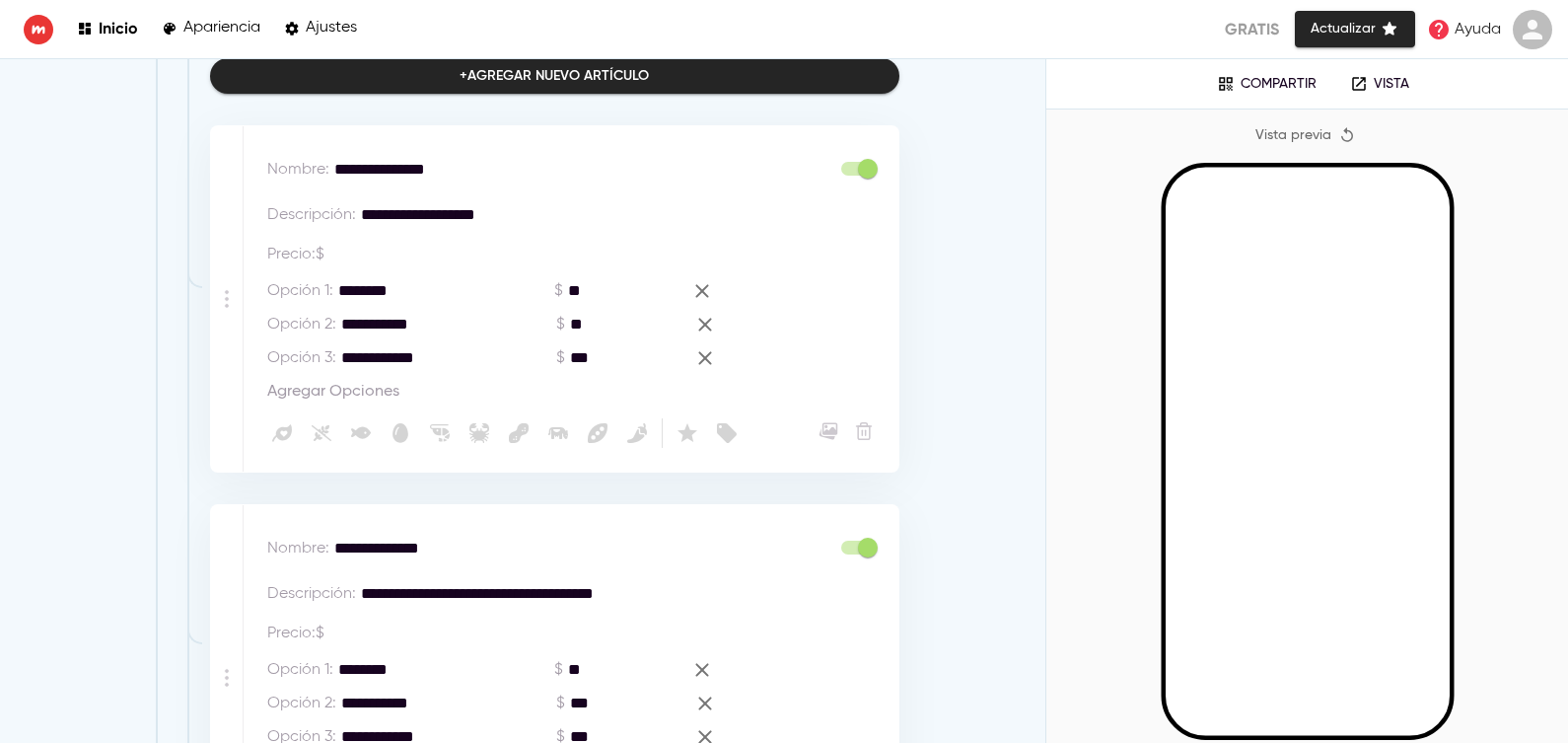 click 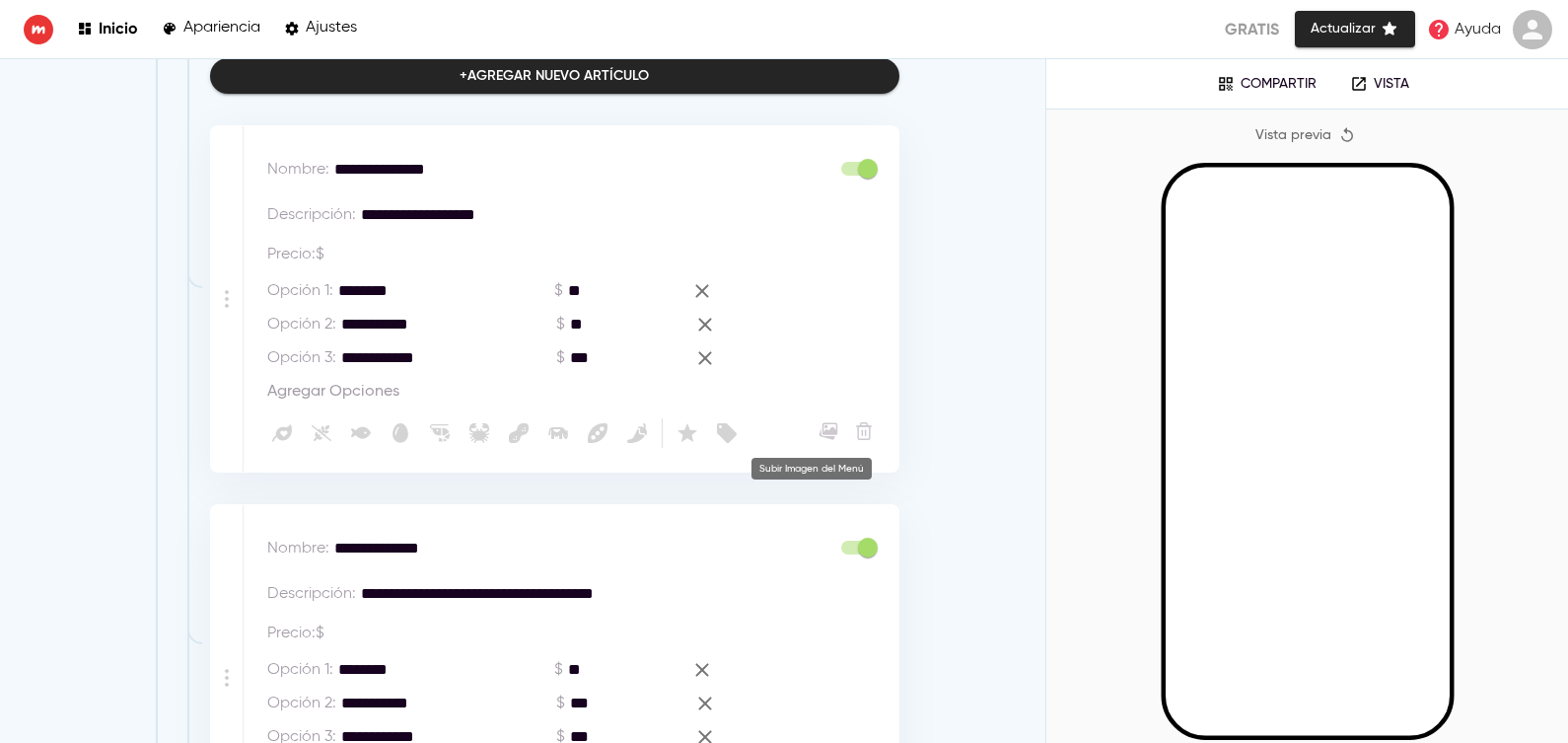 click 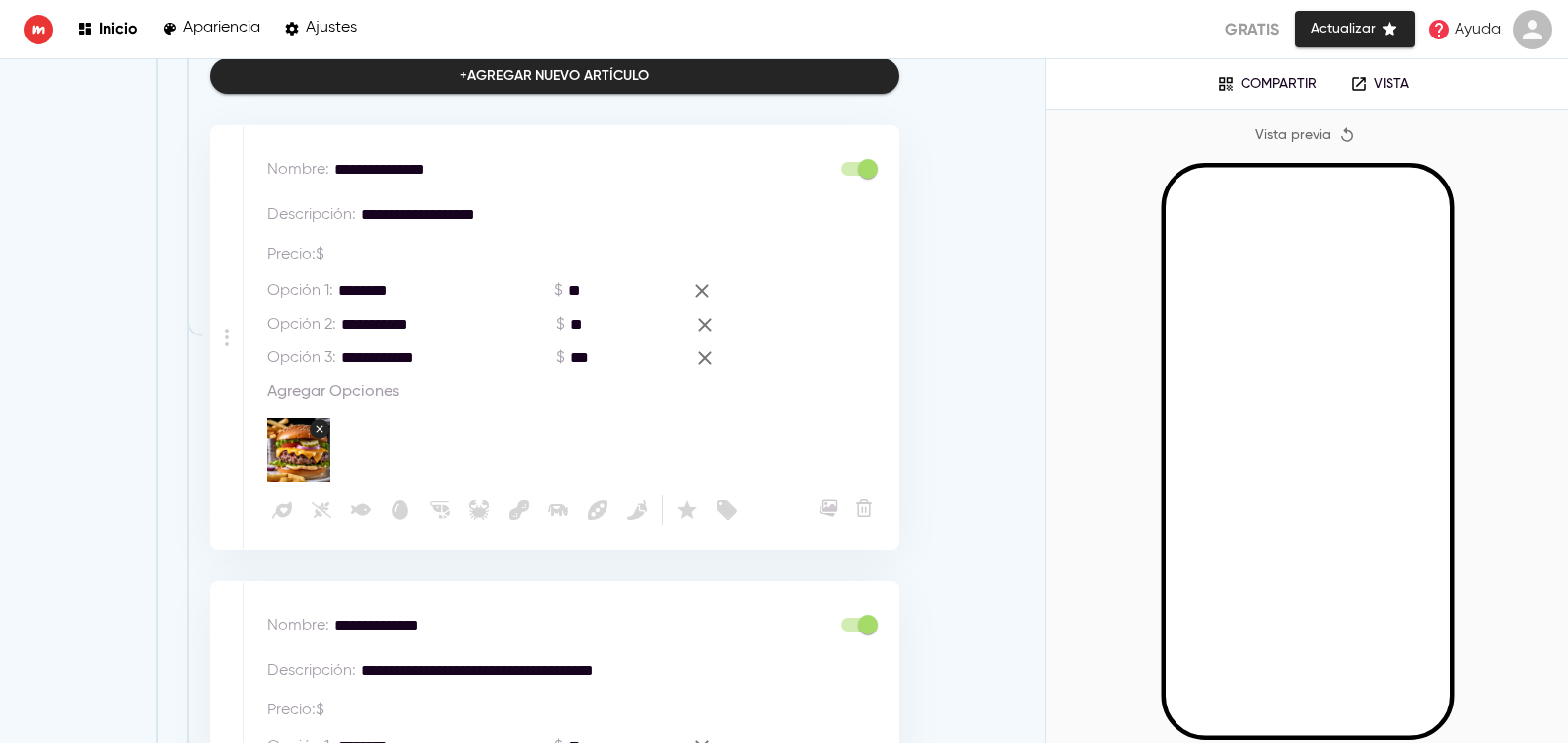 scroll, scrollTop: 1041, scrollLeft: 0, axis: vertical 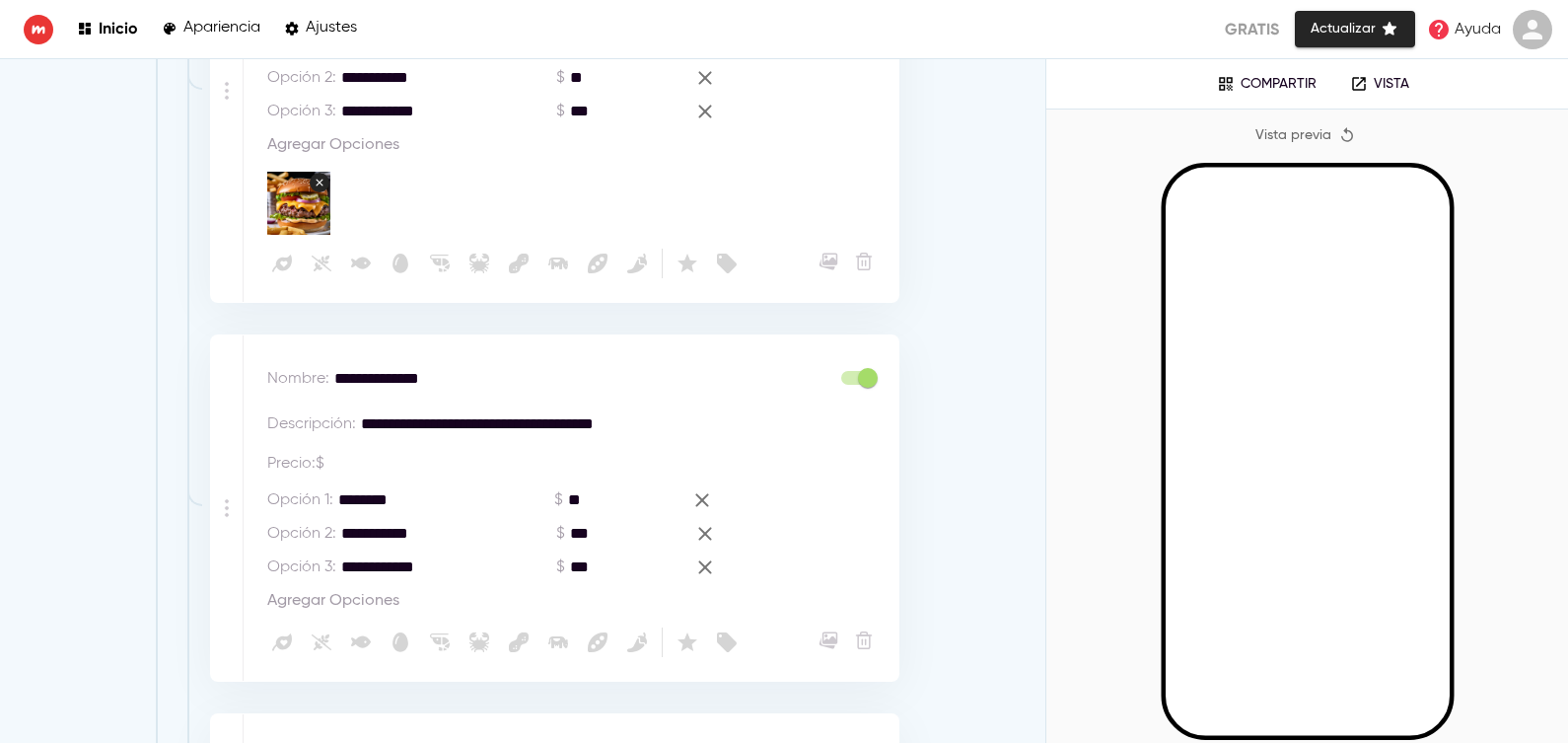 click at bounding box center [828, 640] 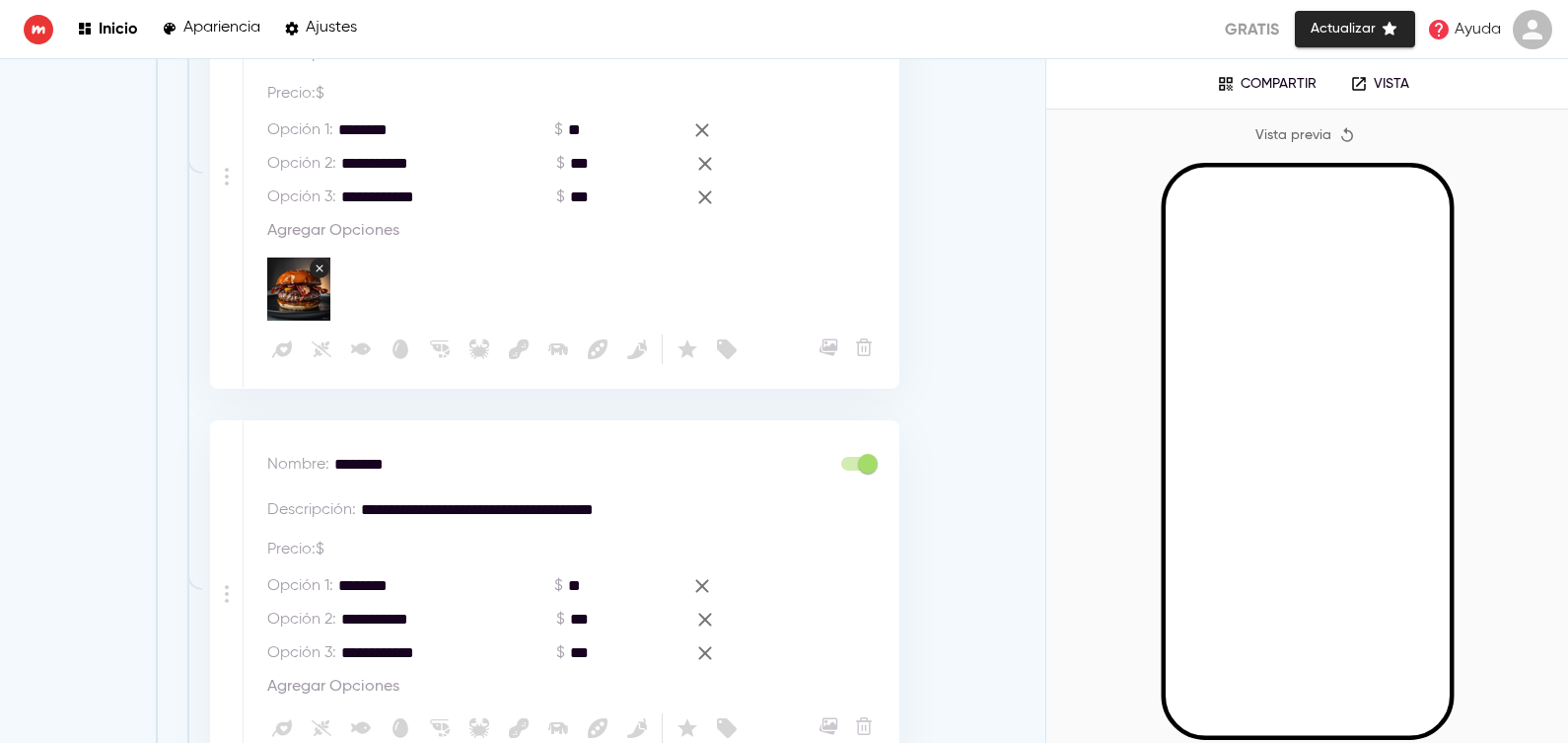 scroll, scrollTop: 1534, scrollLeft: 0, axis: vertical 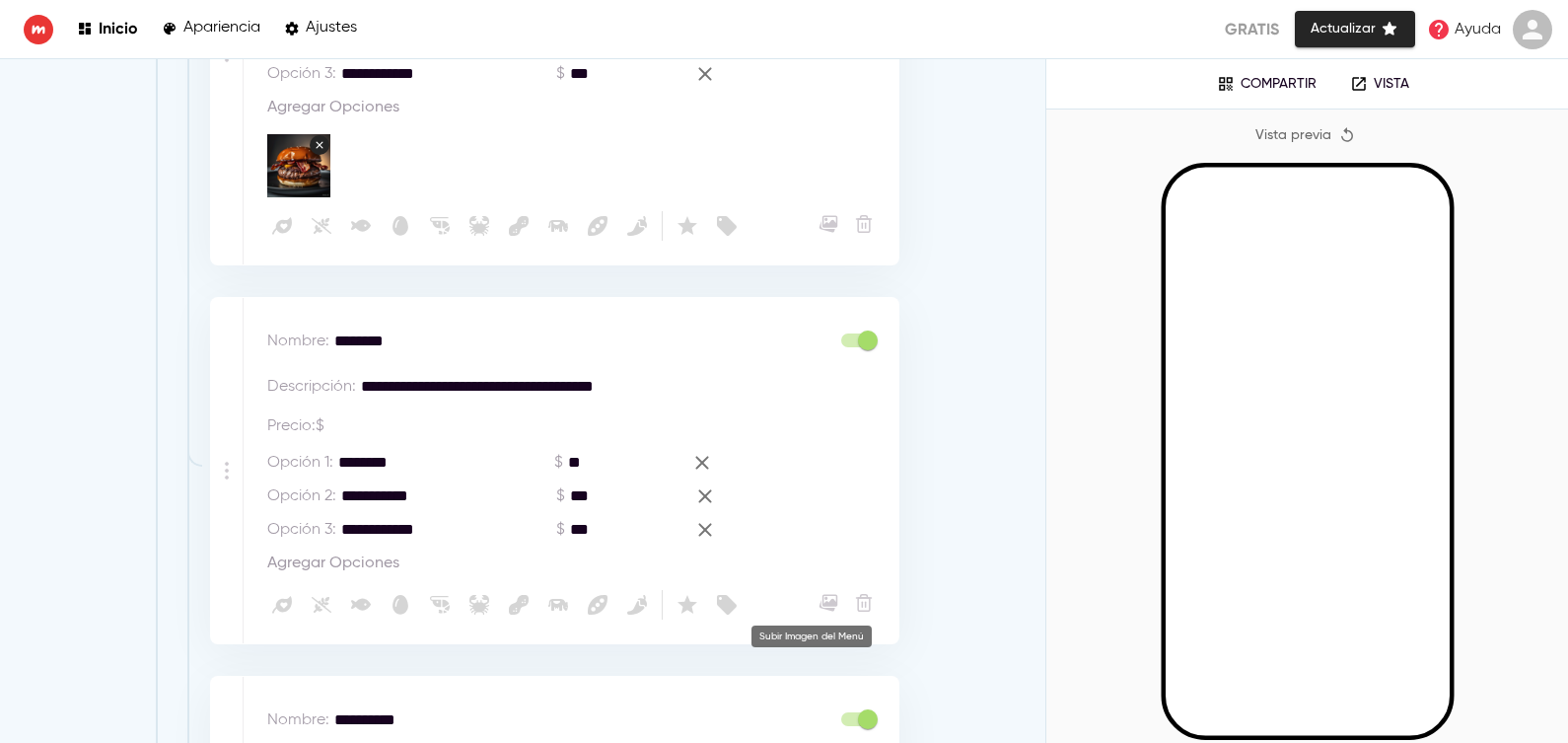 click 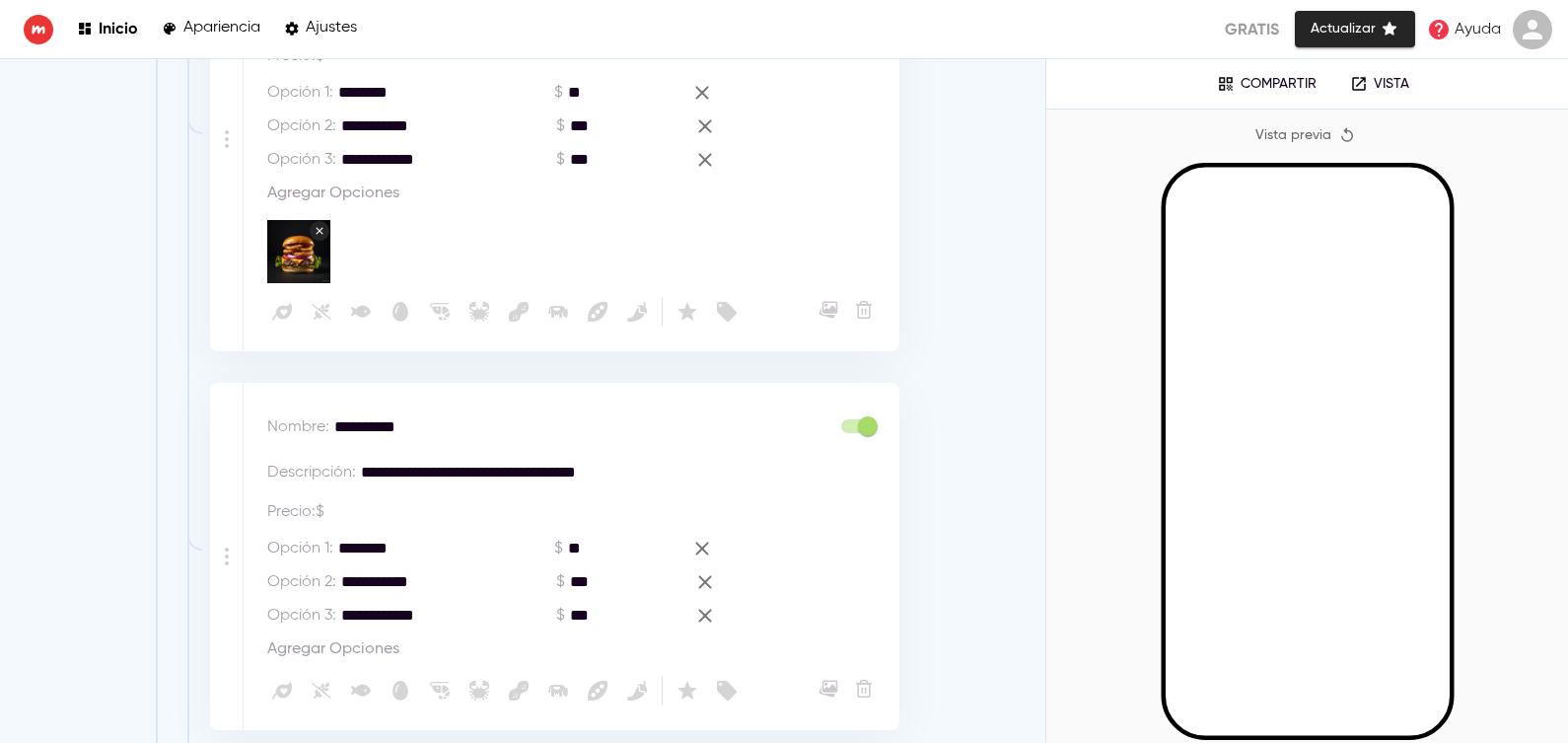 scroll, scrollTop: 2151, scrollLeft: 0, axis: vertical 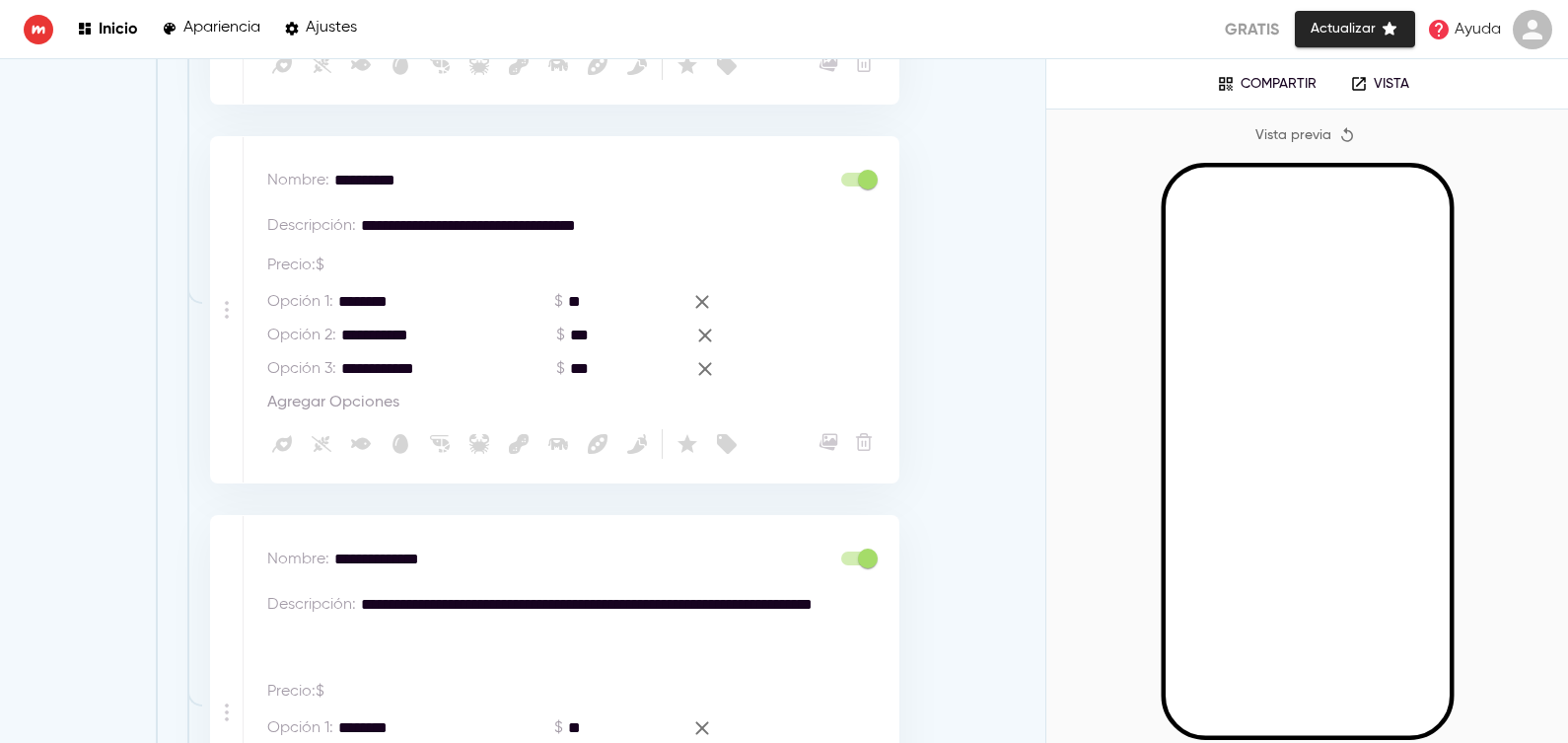 click 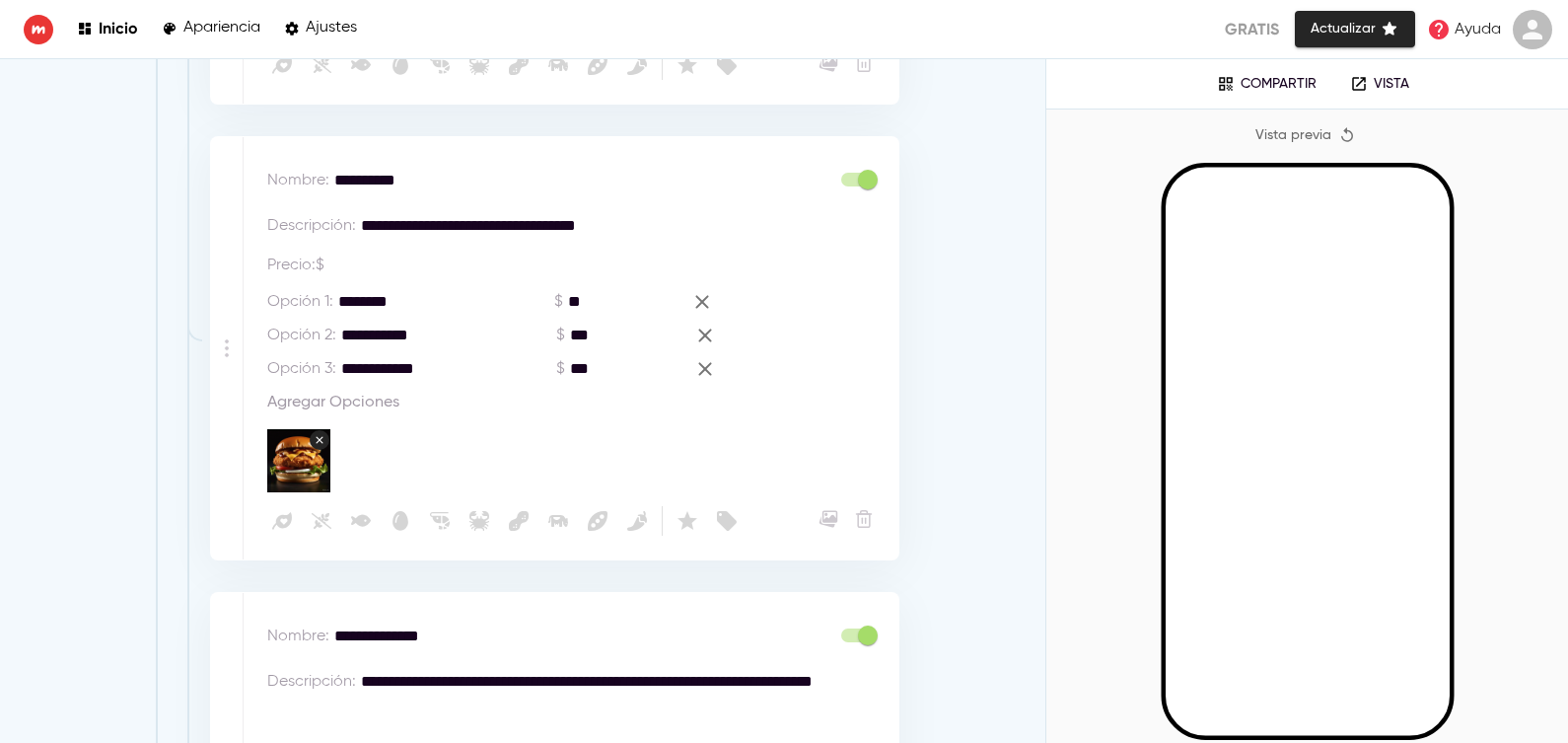 scroll, scrollTop: 2521, scrollLeft: 0, axis: vertical 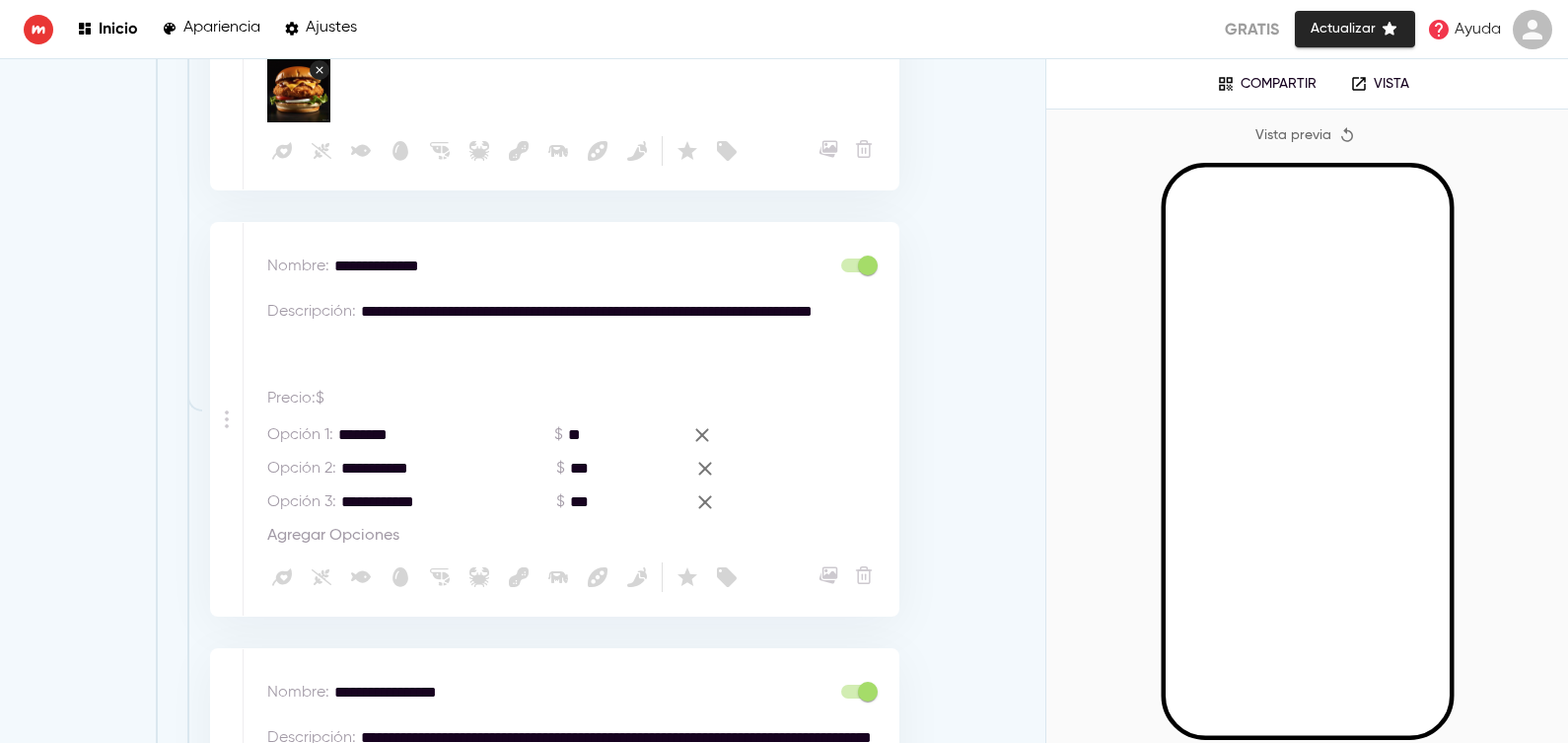 click 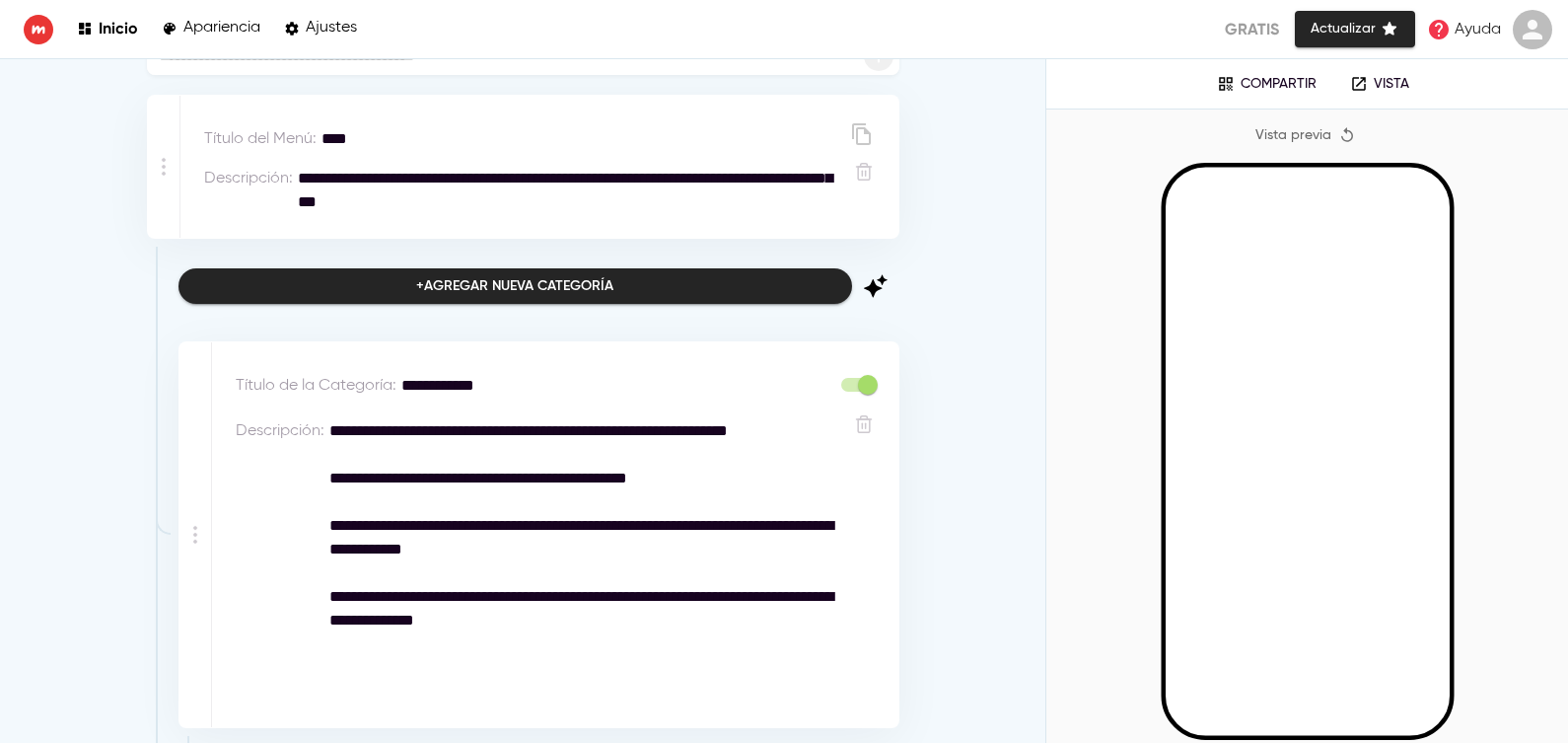 scroll, scrollTop: 0, scrollLeft: 0, axis: both 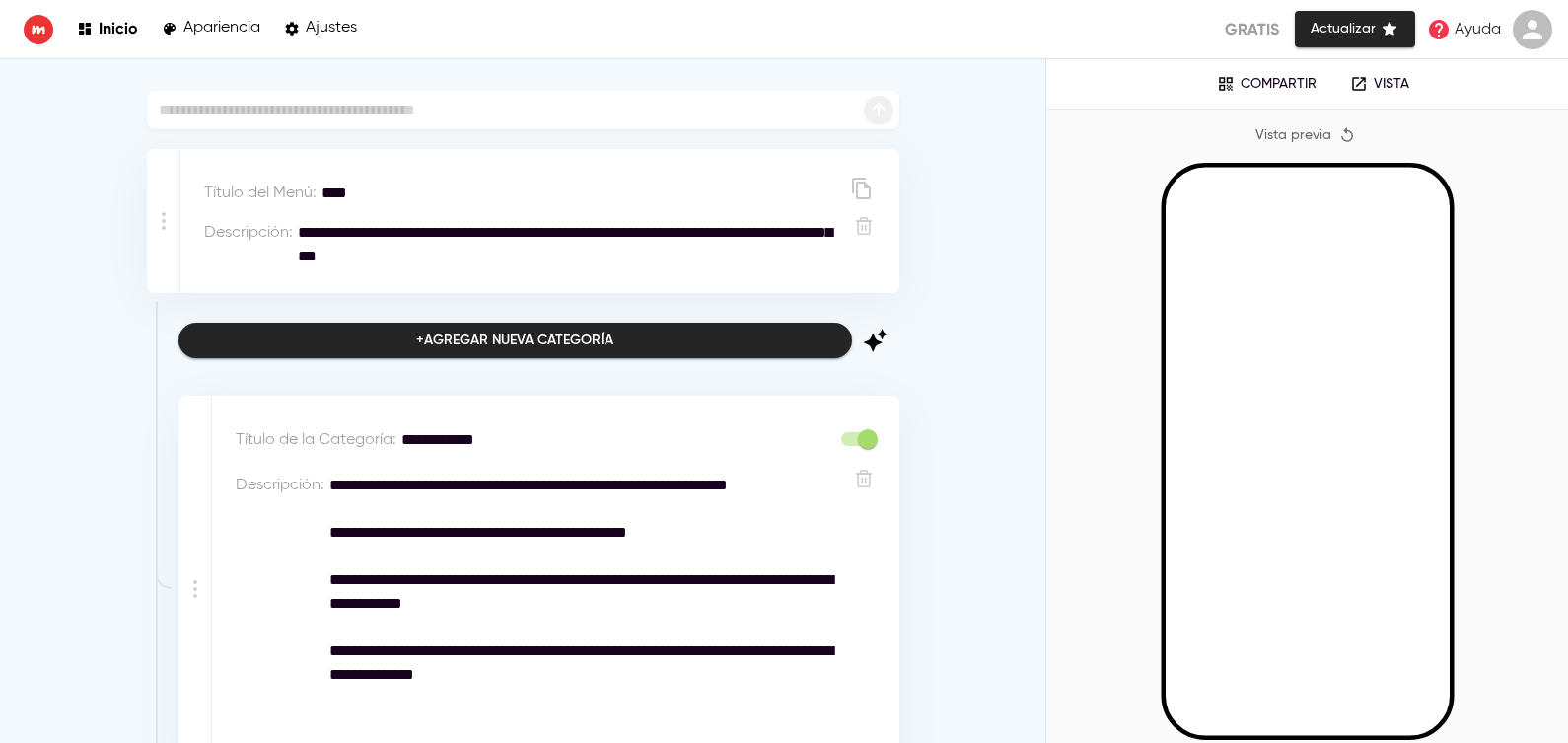 click on "Inicio" at bounding box center (118, 28) 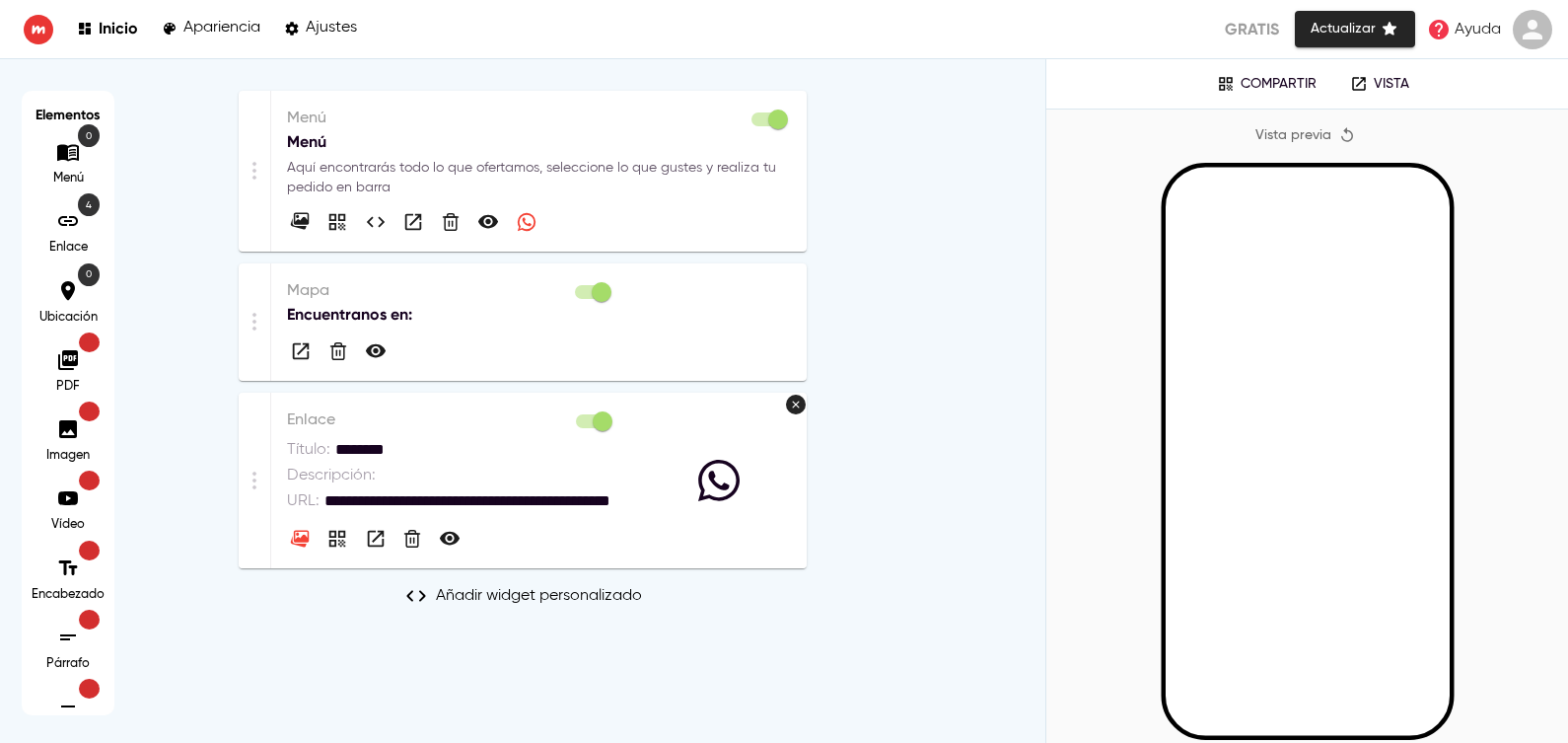 click on "Compartir" at bounding box center [1278, 84] 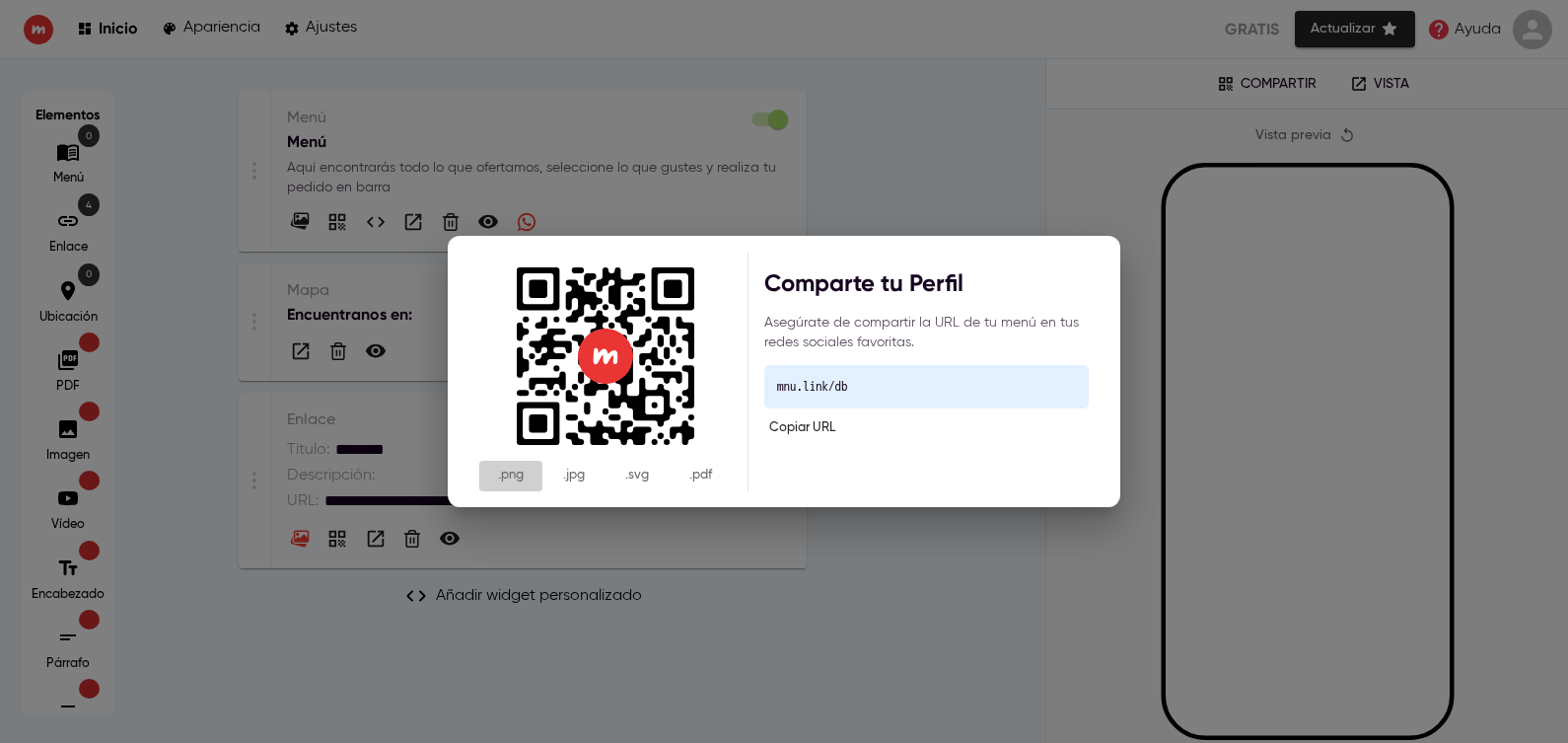 click on ".Png" at bounding box center (511, 476) 